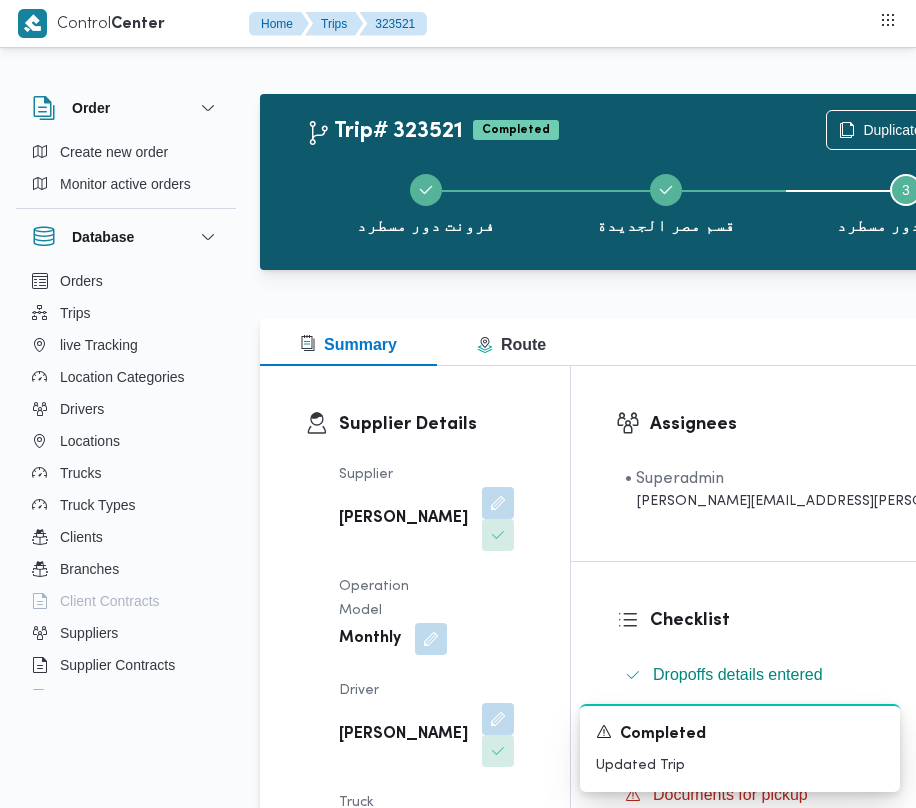scroll, scrollTop: 3377, scrollLeft: 0, axis: vertical 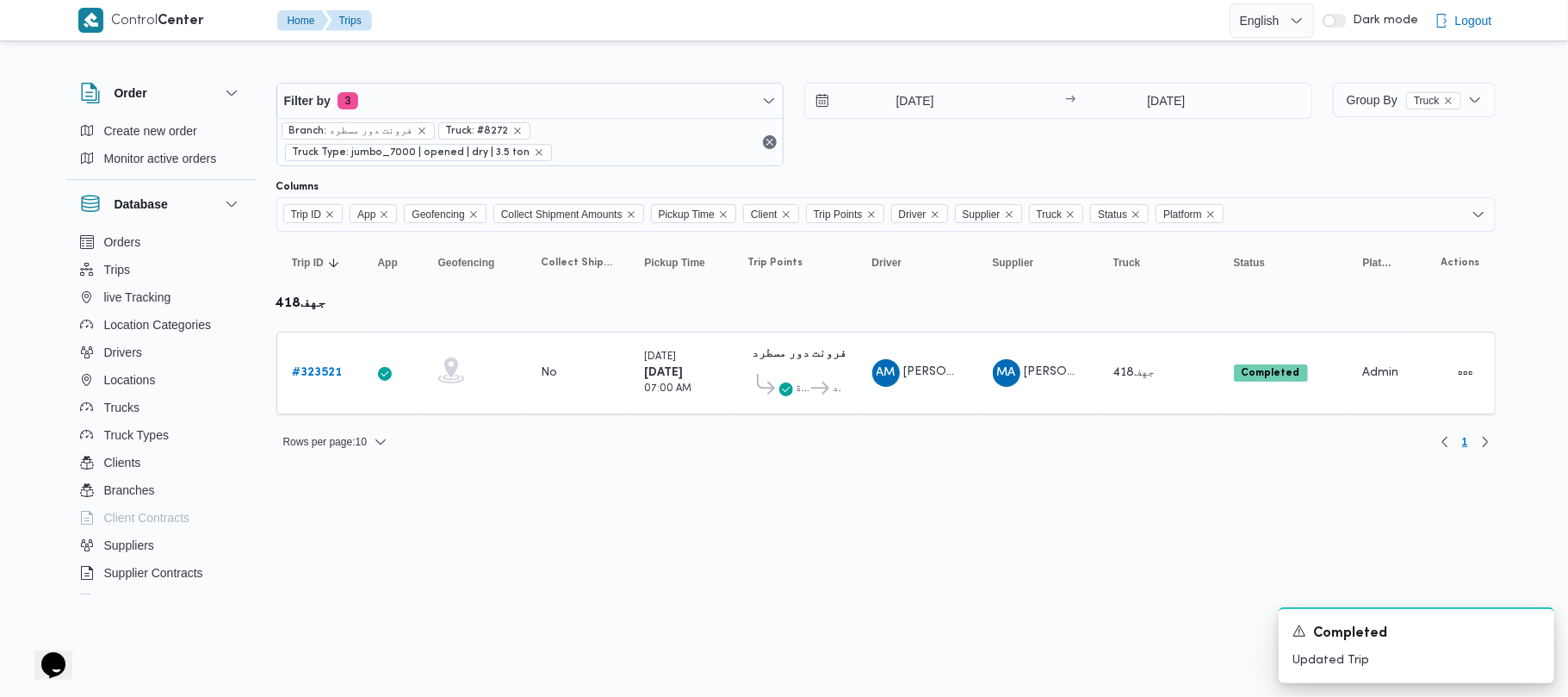 click on "Control  Center Home Trips English عربي Dark mode Logout Order Create new order Monitor active orders Database Orders Trips live Tracking Location Categories Drivers Locations Trucks Truck Types Clients Branches Client Contracts Suppliers Supplier Contracts Devices Users Projects SP Projects Admins organization assignees Tags Filter by 3 Branch: فرونت دور مسطرد Truck: #8272 Truck Type: jumbo_7000 | opened | dry | 3.5 ton 10/7/2025 → 10/7/2025 Group By Truck Columns Trip ID App Geofencing Collect Shipment Amounts Pickup Time Client Trip Points Driver Supplier Truck Status Platform Sorting Trip ID Click to sort in ascending order App Click to sort in ascending order Geofencing Click to sort in ascending order Collect Shipment Amounts Pickup Time Click to sort in ascending order Client Click to sort in ascending order Trip Points Driver Click to sort in ascending order Supplier Click to sort in ascending order Truck Click to sort in ascending order Status Click to sort in ascending order # App" at bounding box center (784, 348) 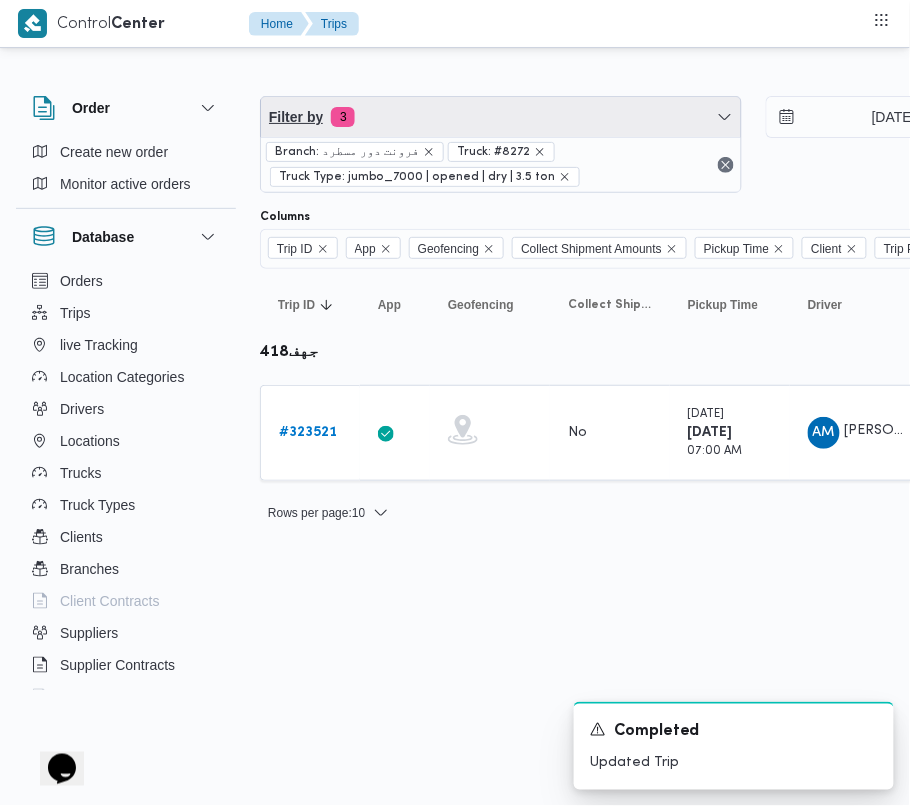 click on "Filter by 3" at bounding box center [501, 117] 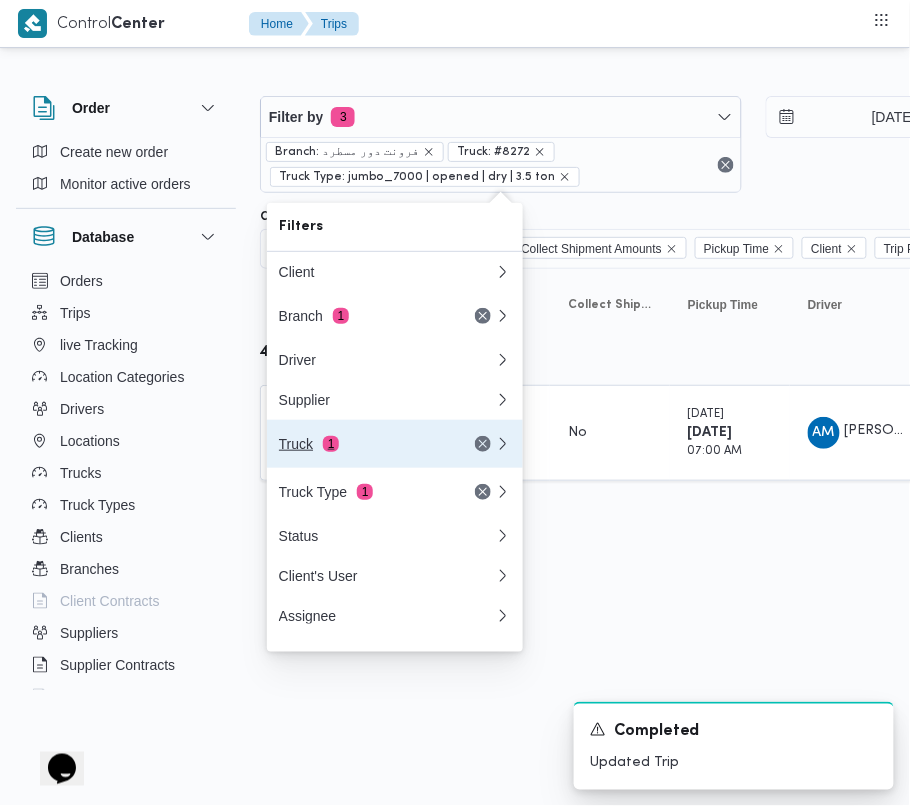 click on "Truck 1" at bounding box center [363, 444] 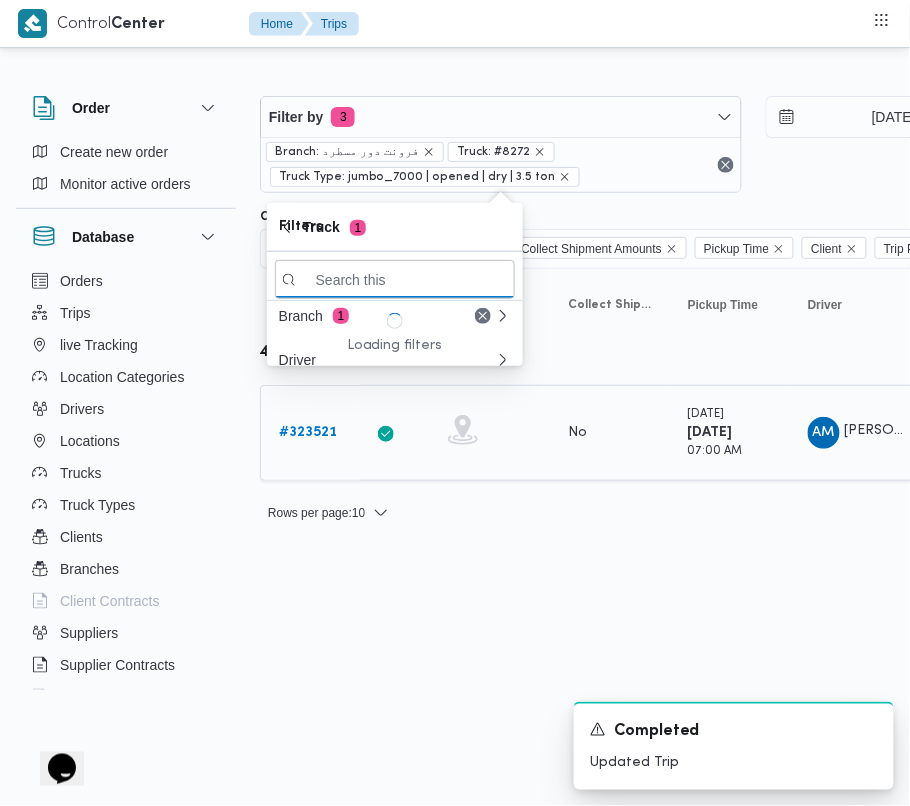 paste on "2814" 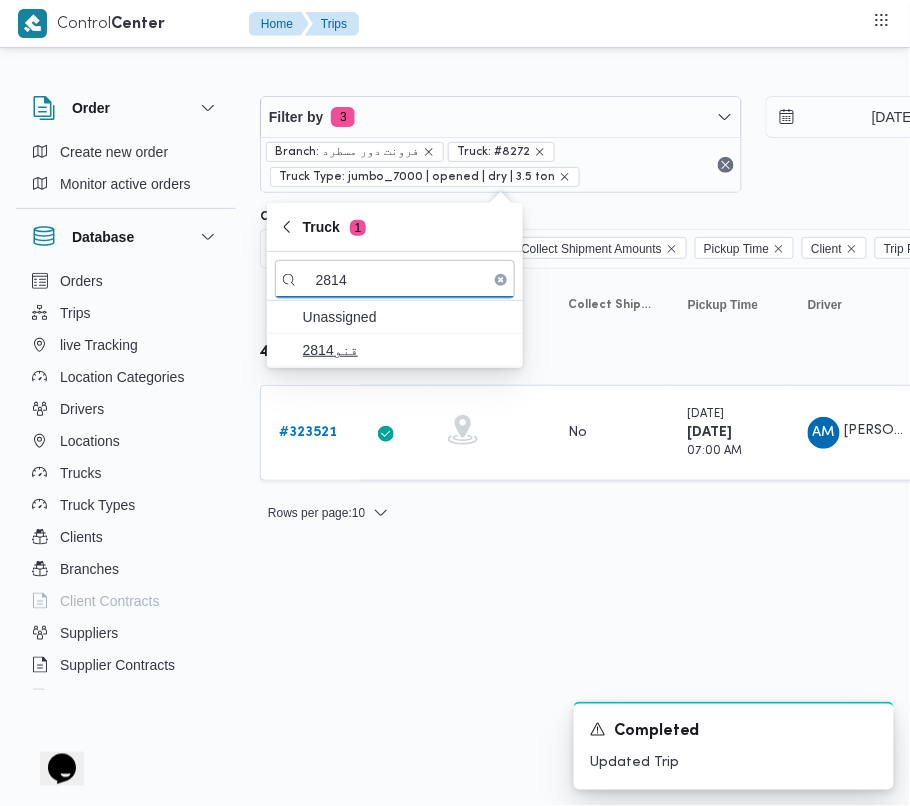 type on "2814" 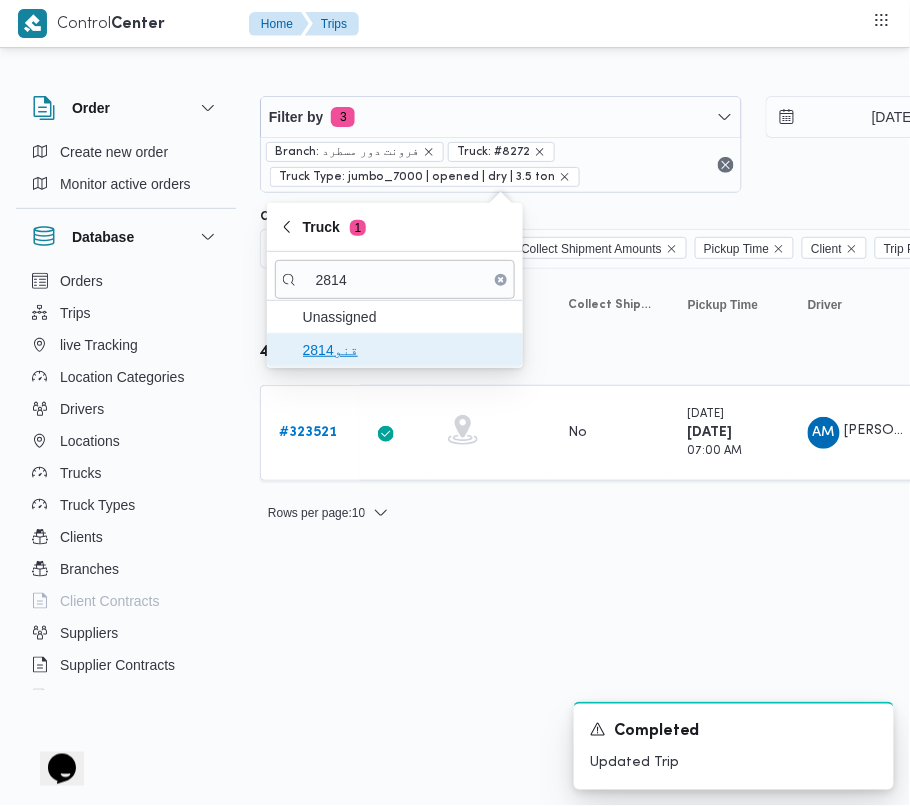 click on "قنو2814" at bounding box center (407, 350) 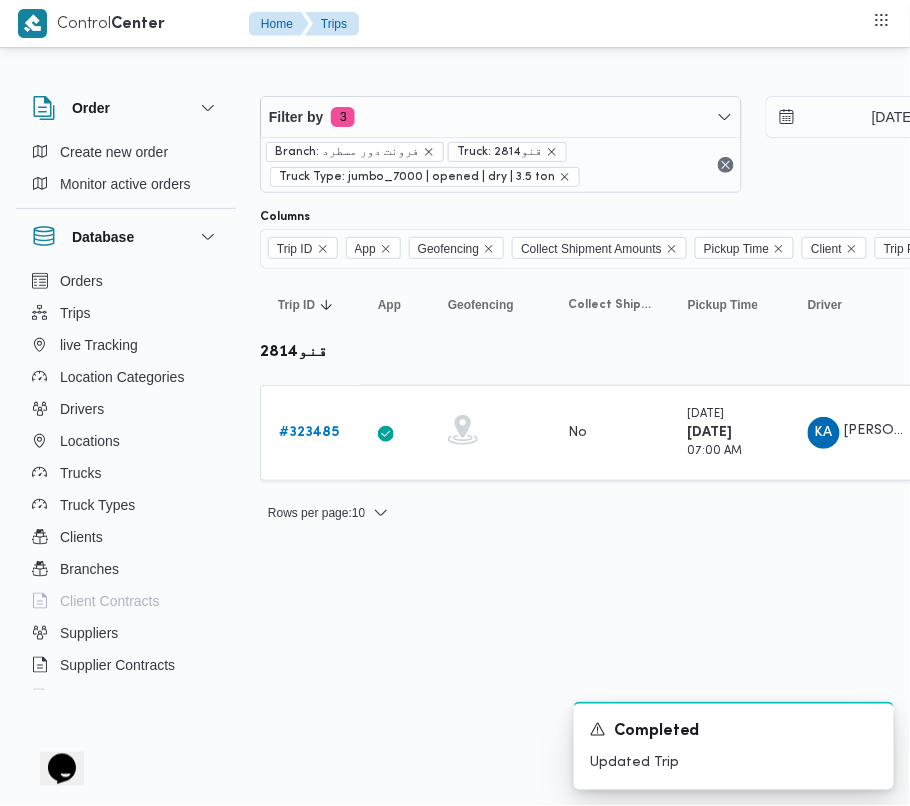 click on "Control  Center Home Trips Order Create new order Monitor active orders Database Orders Trips live Tracking Location Categories Drivers Locations Trucks Truck Types Clients Branches Client Contracts Suppliers Supplier Contracts Devices Users Projects SP Projects Admins organization assignees Tags Filter by 3 Branch: فرونت دور مسطرد Truck: قنو2814 Truck Type: jumbo_7000 | opened | dry | 3.5 ton 10/7/2025 → 10/7/2025 Group By Truck Columns Trip ID App Geofencing Collect Shipment Amounts Pickup Time Client Trip Points Driver Supplier Truck Status Platform Sorting Trip ID Click to sort in ascending order App Click to sort in ascending order Geofencing Click to sort in ascending order Collect Shipment Amounts Pickup Time Click to sort in ascending order Client Click to sort in ascending order Trip Points Driver Click to sort in ascending order Supplier Click to sort in ascending order Truck Click to sort in ascending order Status Click to sort in ascending order Platform Actions قنو2814 # App" at bounding box center [455, 403] 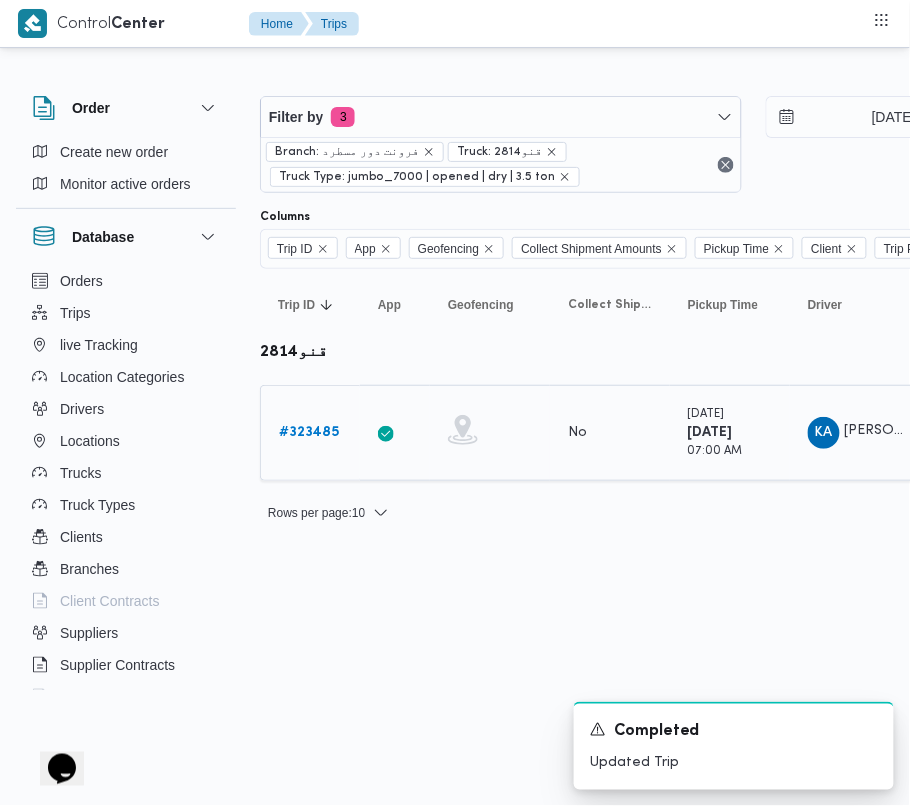 click on "# 323485" at bounding box center (309, 433) 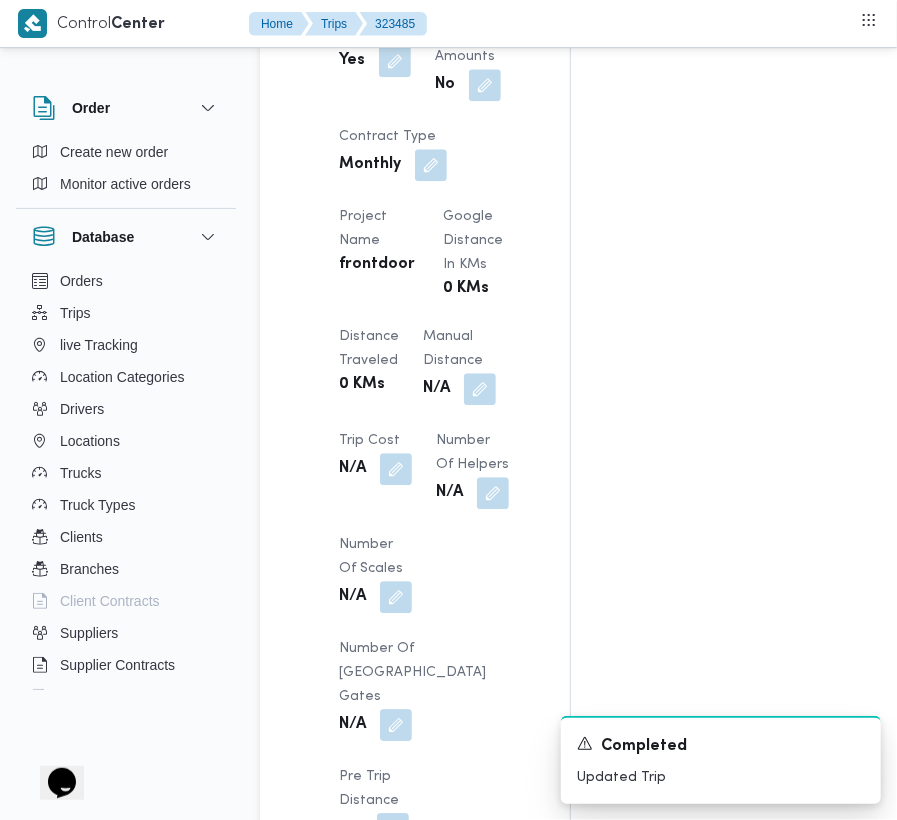 scroll, scrollTop: 2533, scrollLeft: 0, axis: vertical 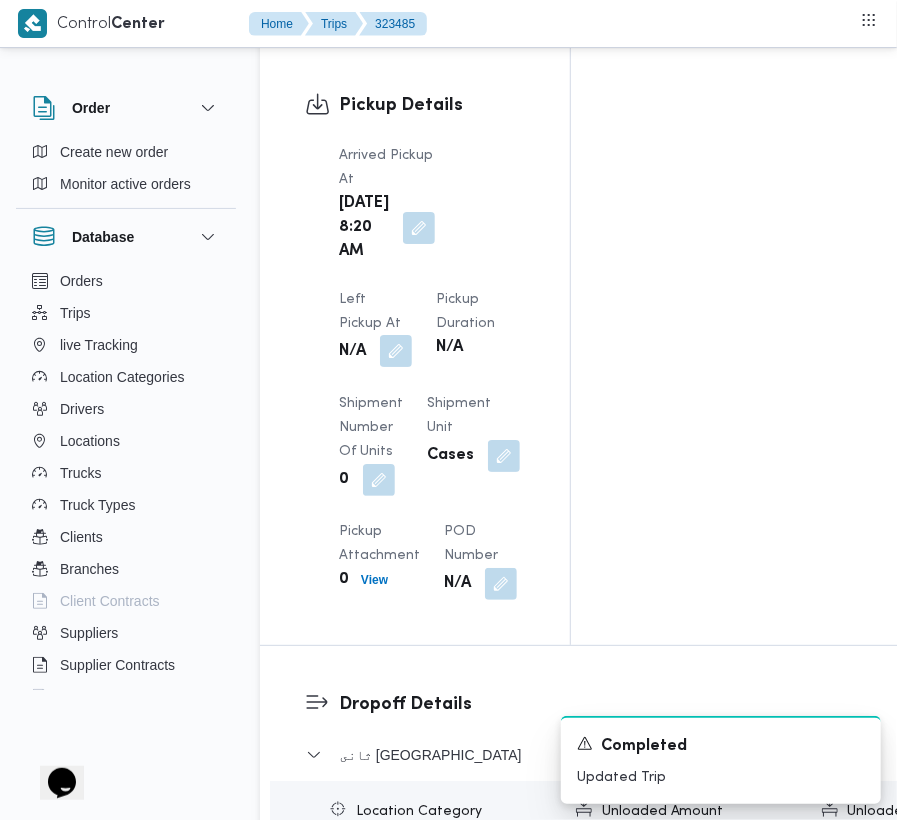 click at bounding box center (396, 351) 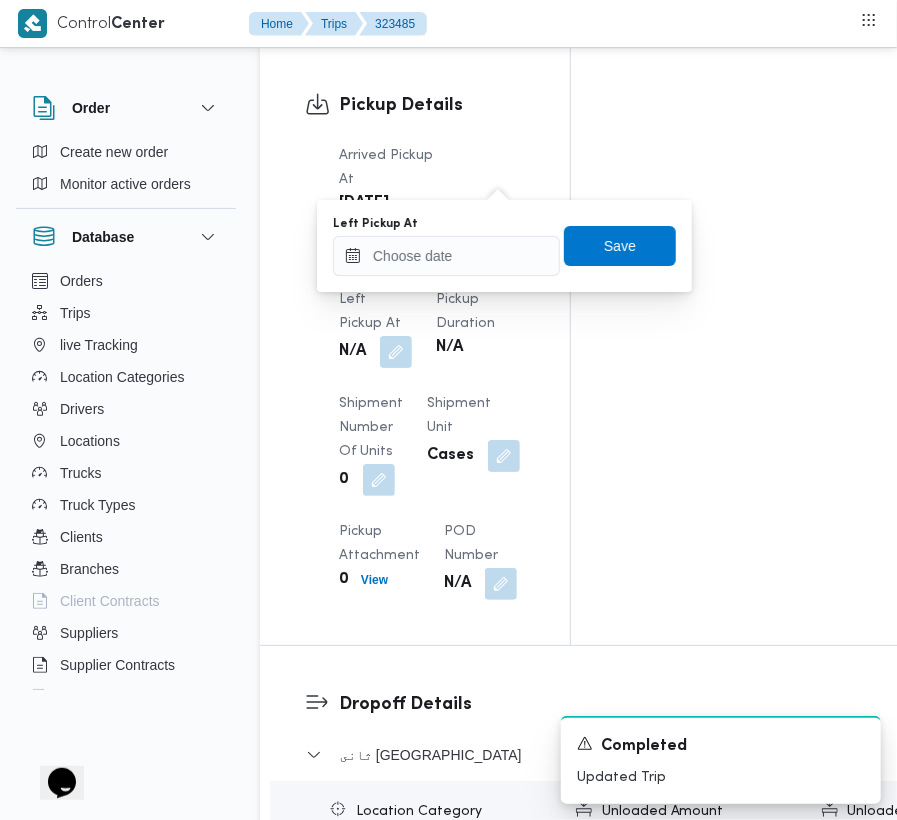 click on "Arrived Pickup At Thu, Jul 10, 2025 8:20 AM Left Pickup At N/A Pickup Duration N/A Shipment Number of Units 0 Shipment Unit Cases Pickup Attachment 0 View POD Number N/A" at bounding box center [432, 372] 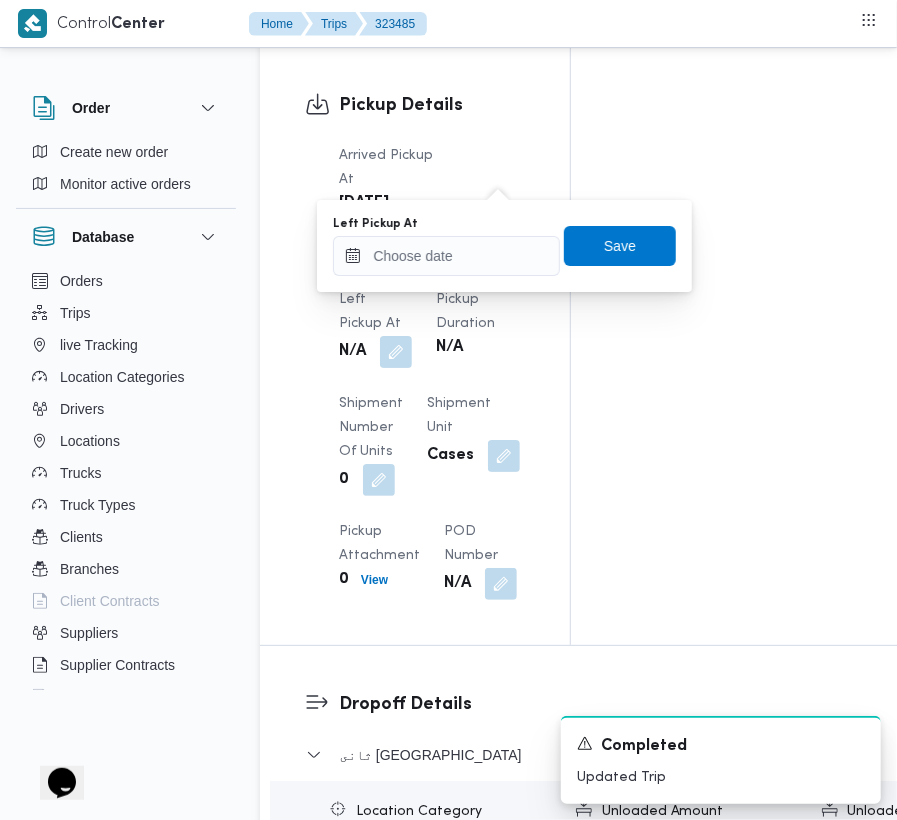 click on "Left Pickup At Save" at bounding box center [504, 246] 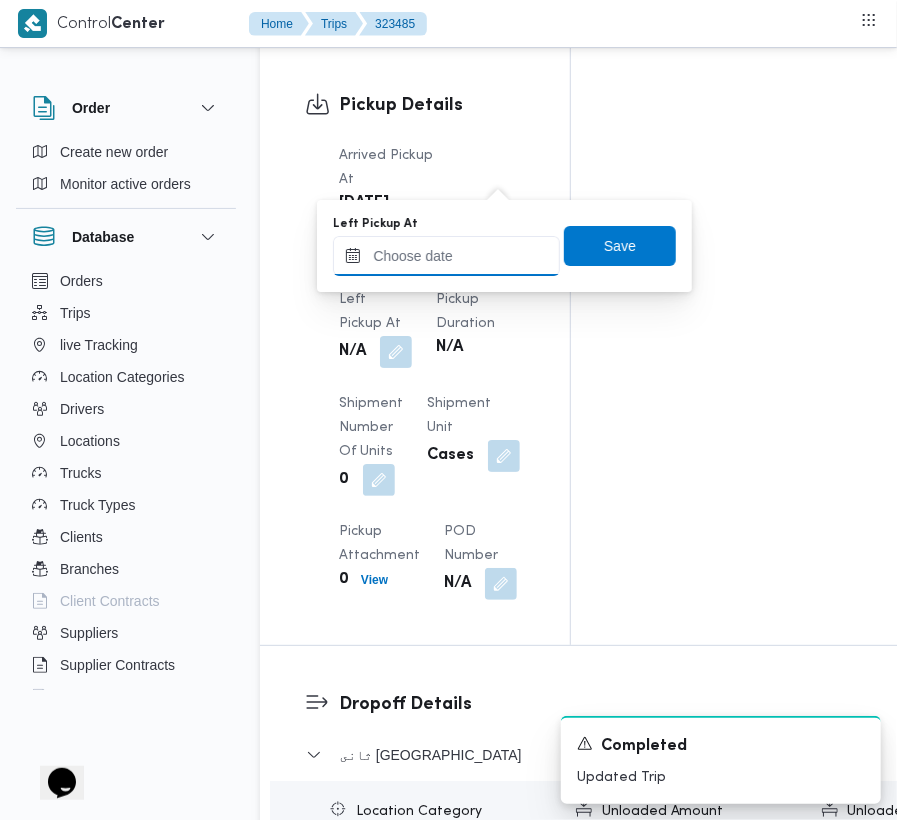 click on "Left Pickup At" at bounding box center (446, 256) 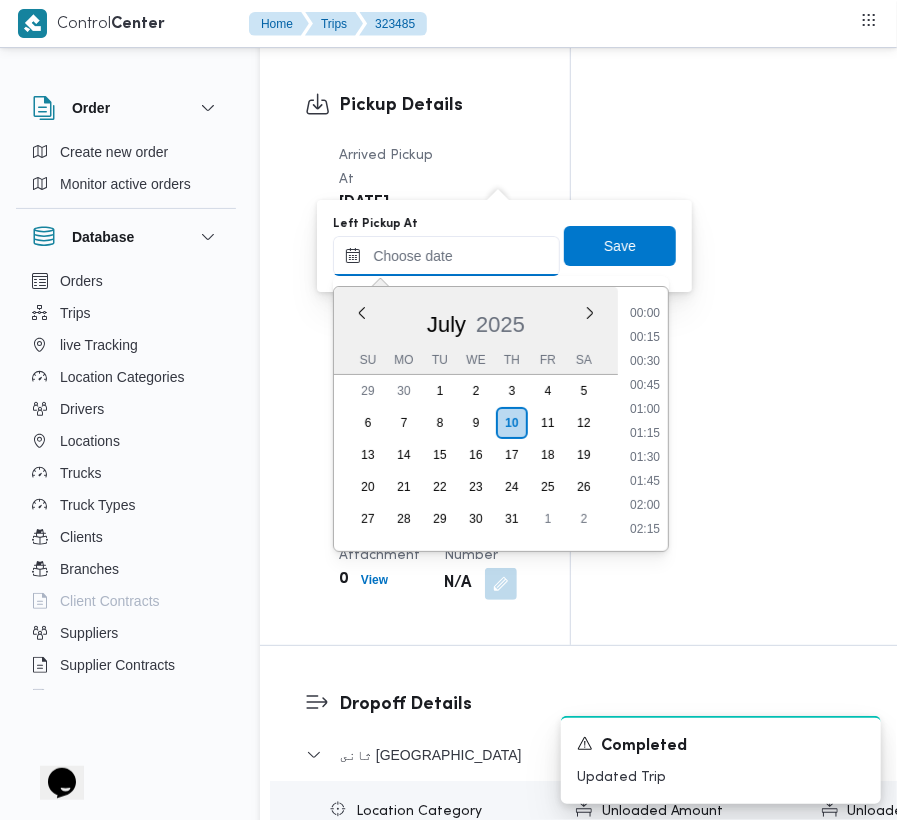 scroll, scrollTop: 937, scrollLeft: 0, axis: vertical 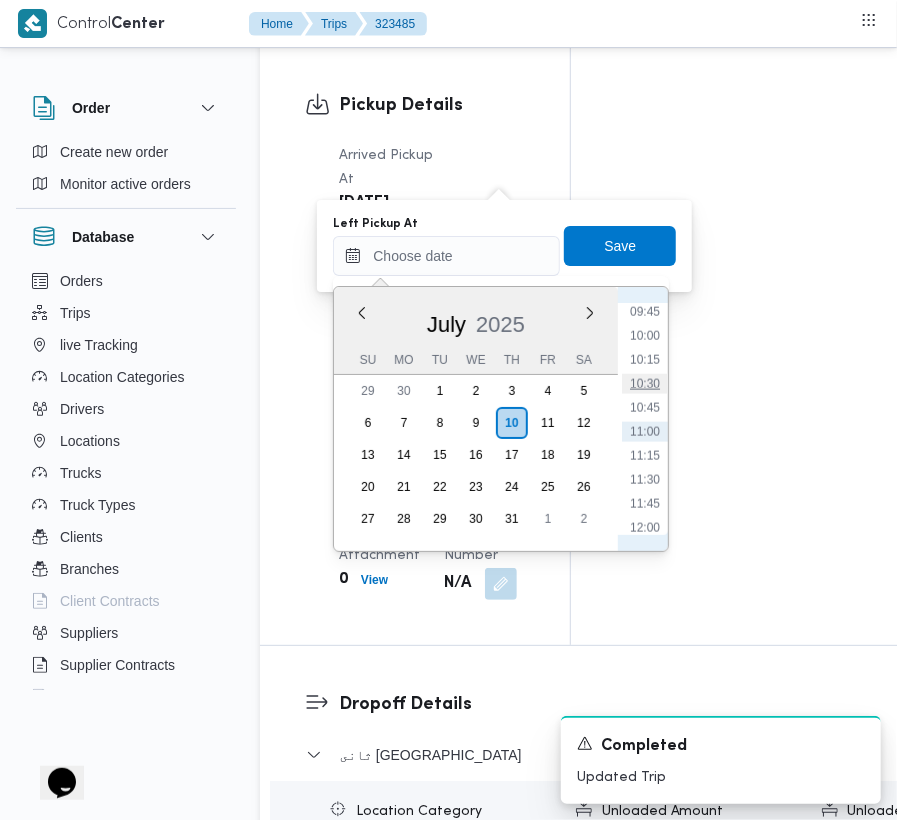 click on "10:30" at bounding box center [645, 384] 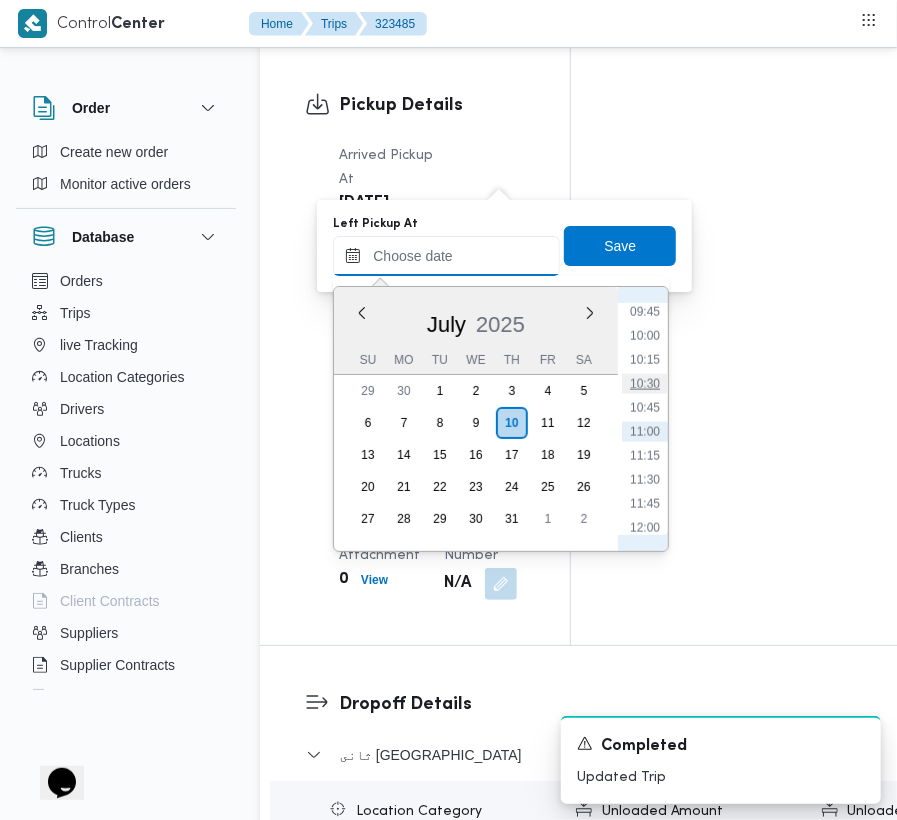 type on "10/07/2025 10:30" 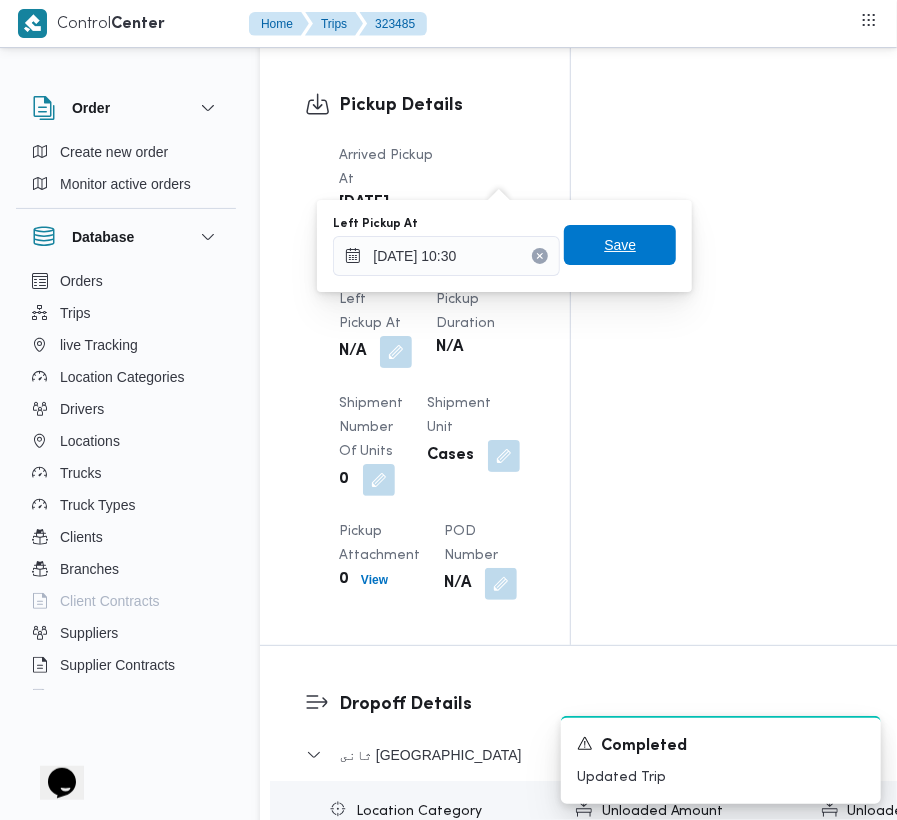 click on "Save" at bounding box center (620, 245) 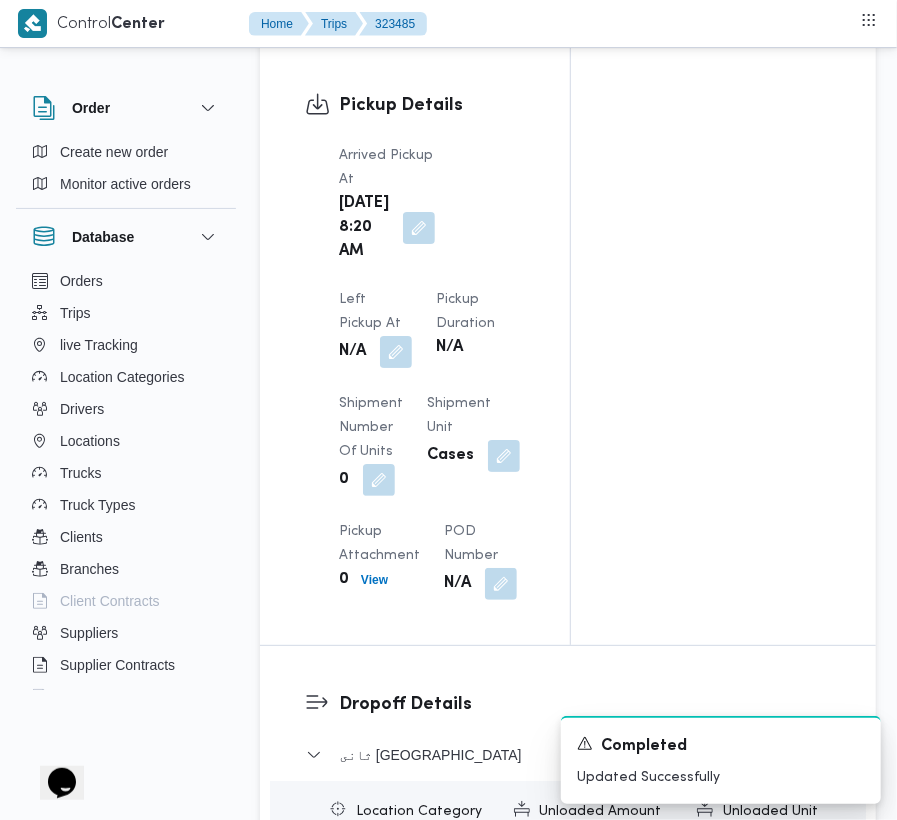 scroll, scrollTop: 2869, scrollLeft: 0, axis: vertical 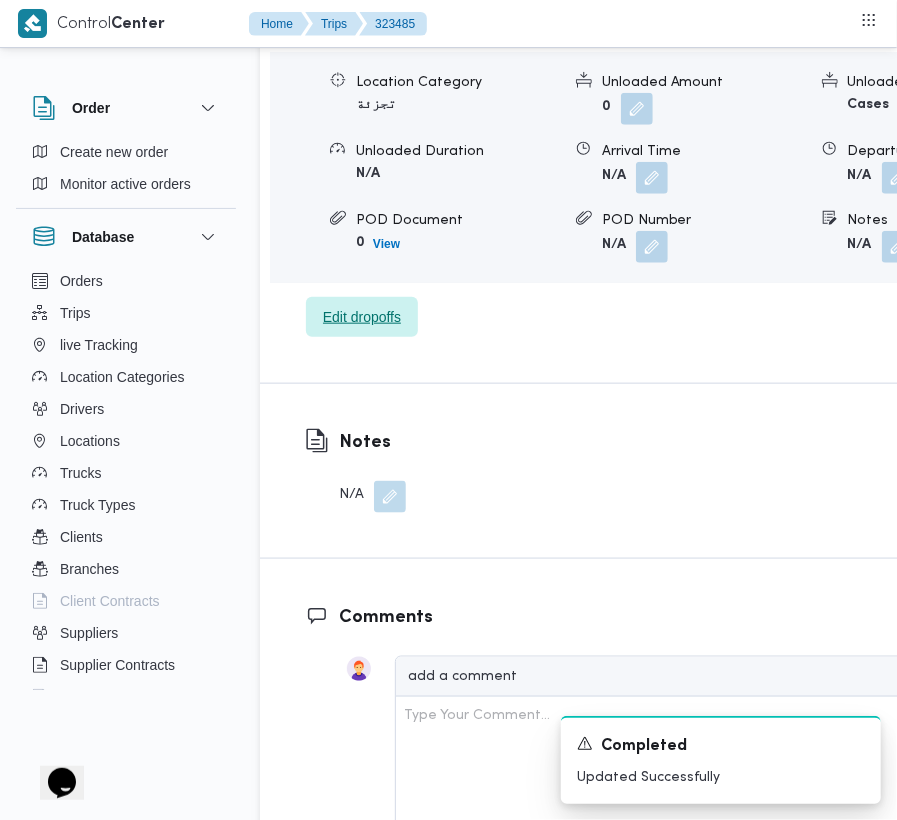 click on "Edit dropoffs" at bounding box center [362, 317] 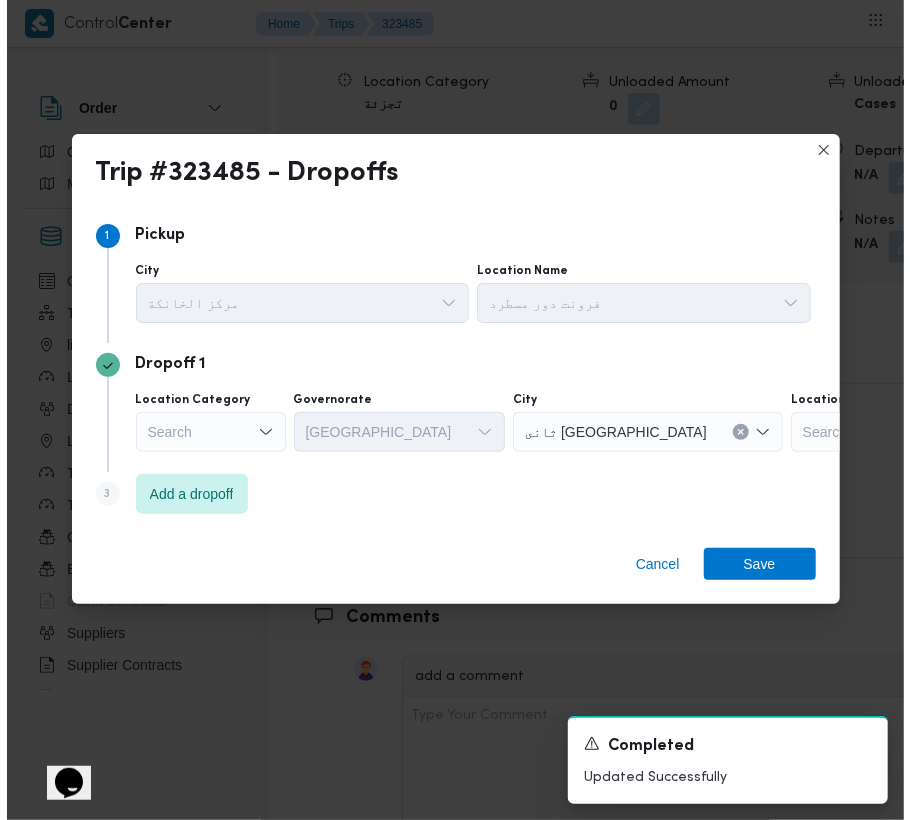 scroll, scrollTop: 3278, scrollLeft: 0, axis: vertical 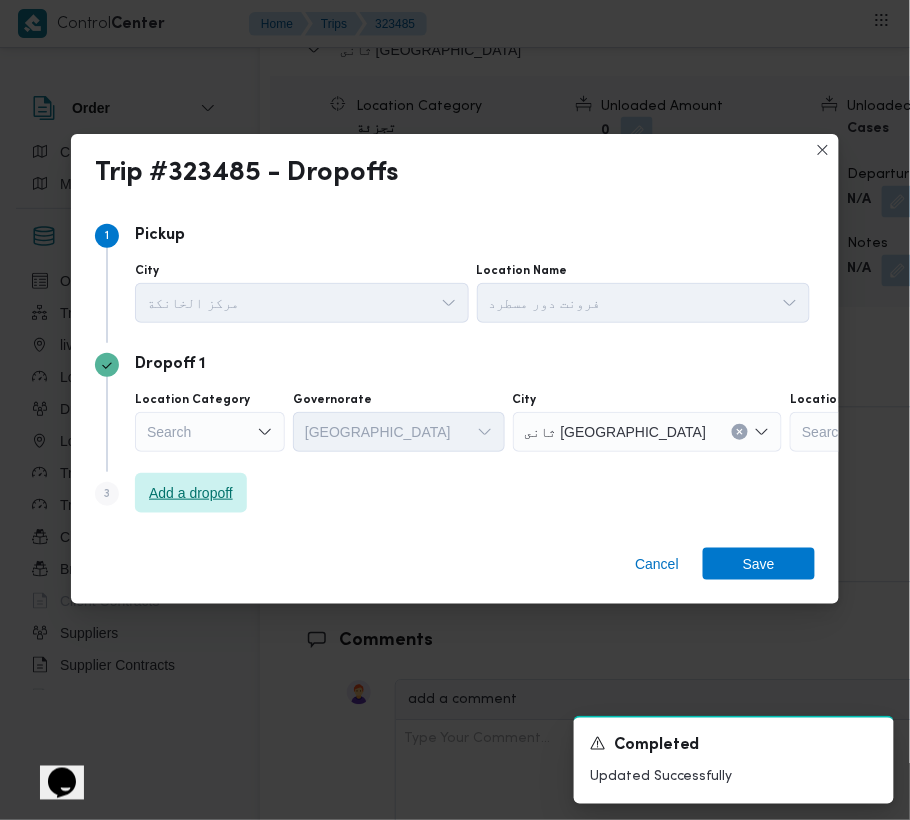 click on "Add a dropoff" at bounding box center (191, 493) 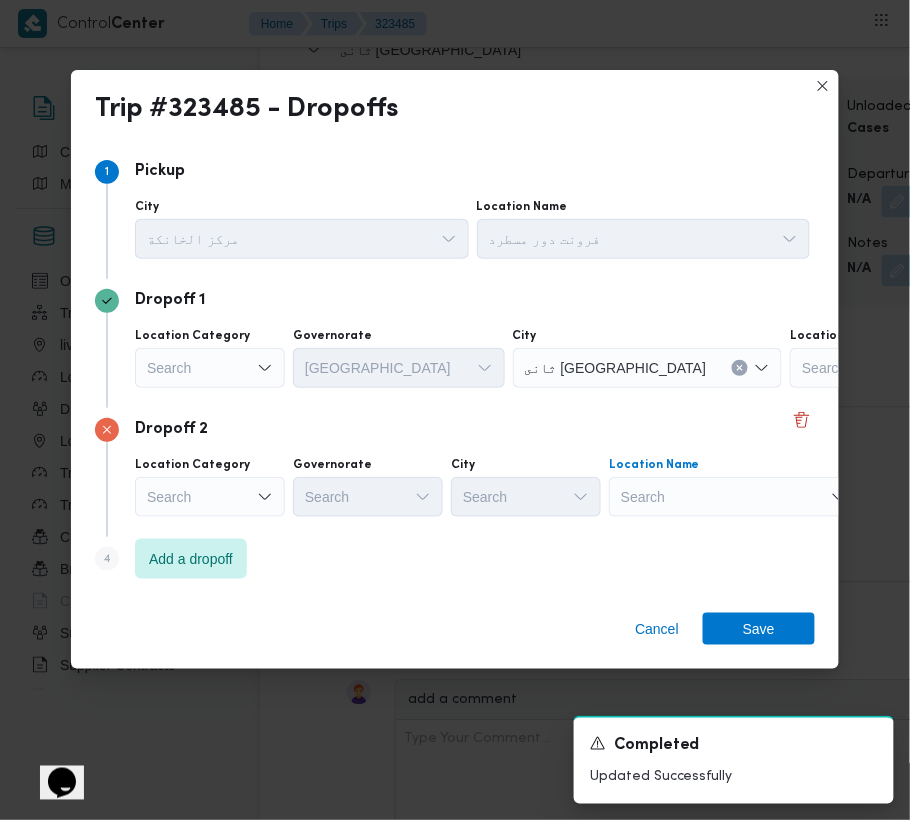click on "Search" at bounding box center [915, 368] 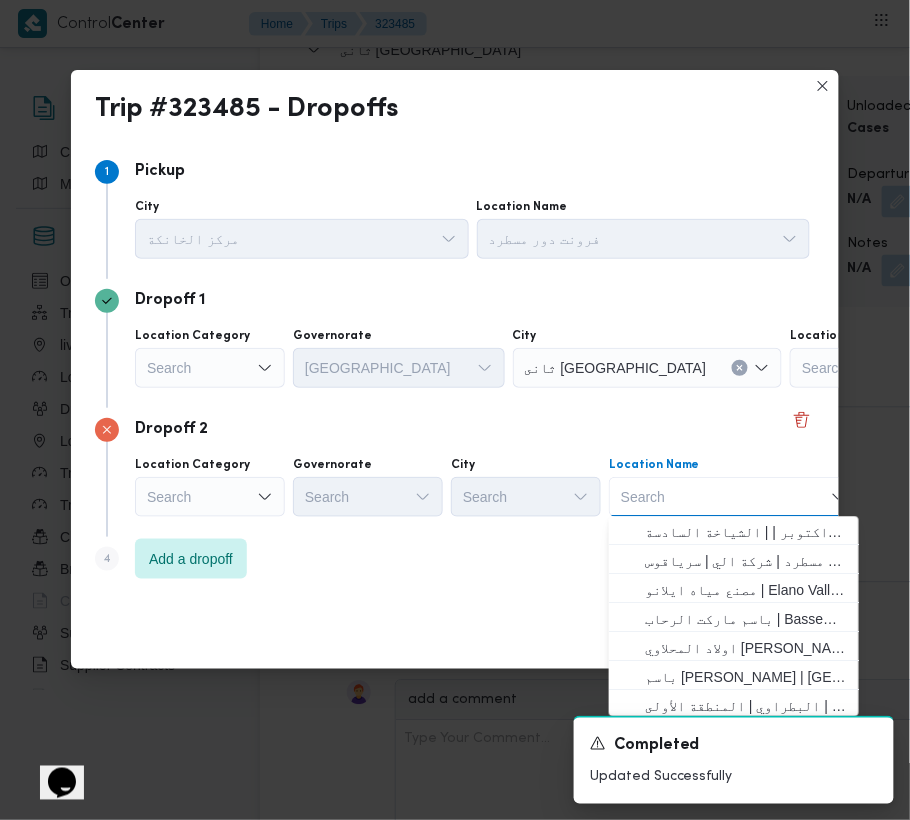 click on "Step 4 is disabled 4 Add a dropoff" at bounding box center (455, 563) 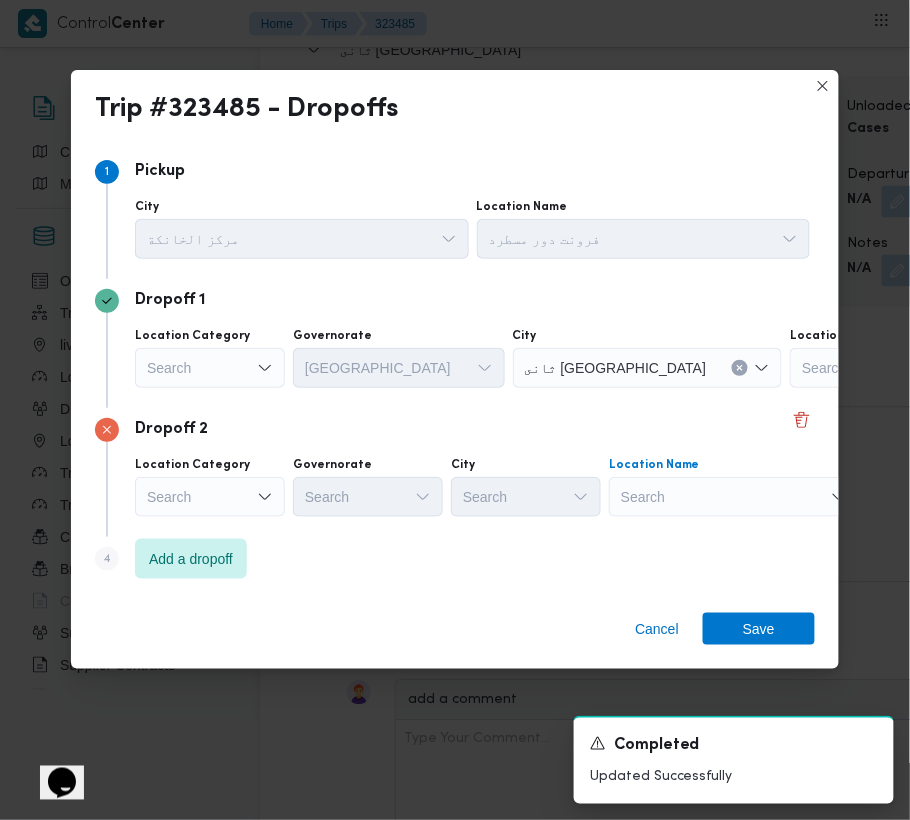 click on "Search" at bounding box center (915, 368) 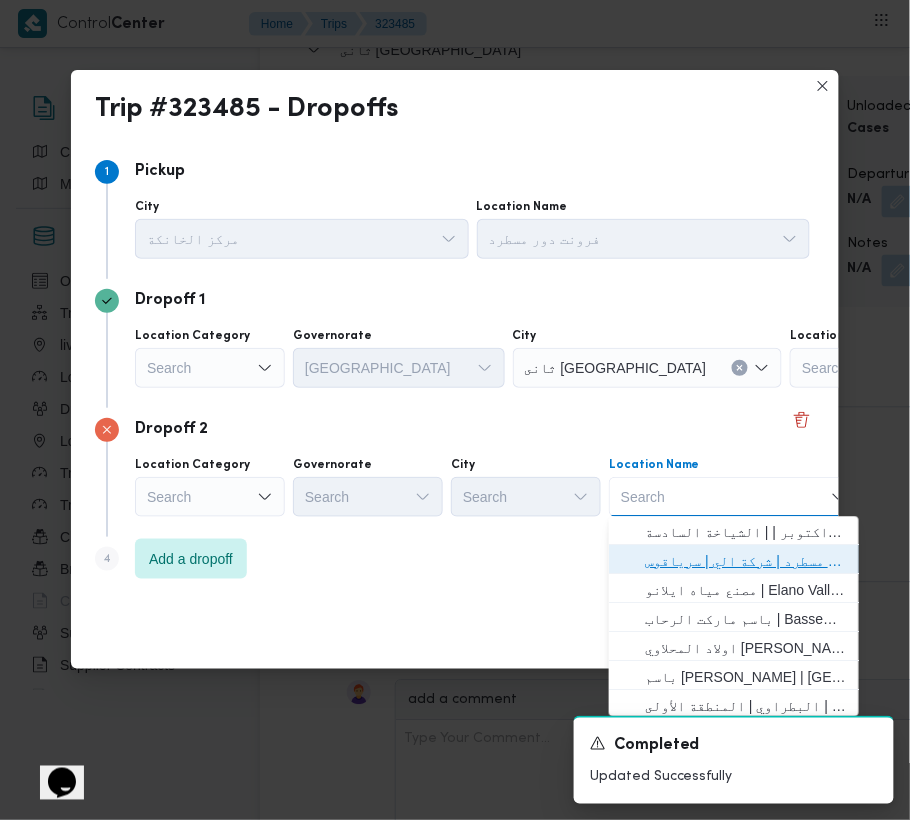drag, startPoint x: 732, startPoint y: 550, endPoint x: 741, endPoint y: 577, distance: 28.460499 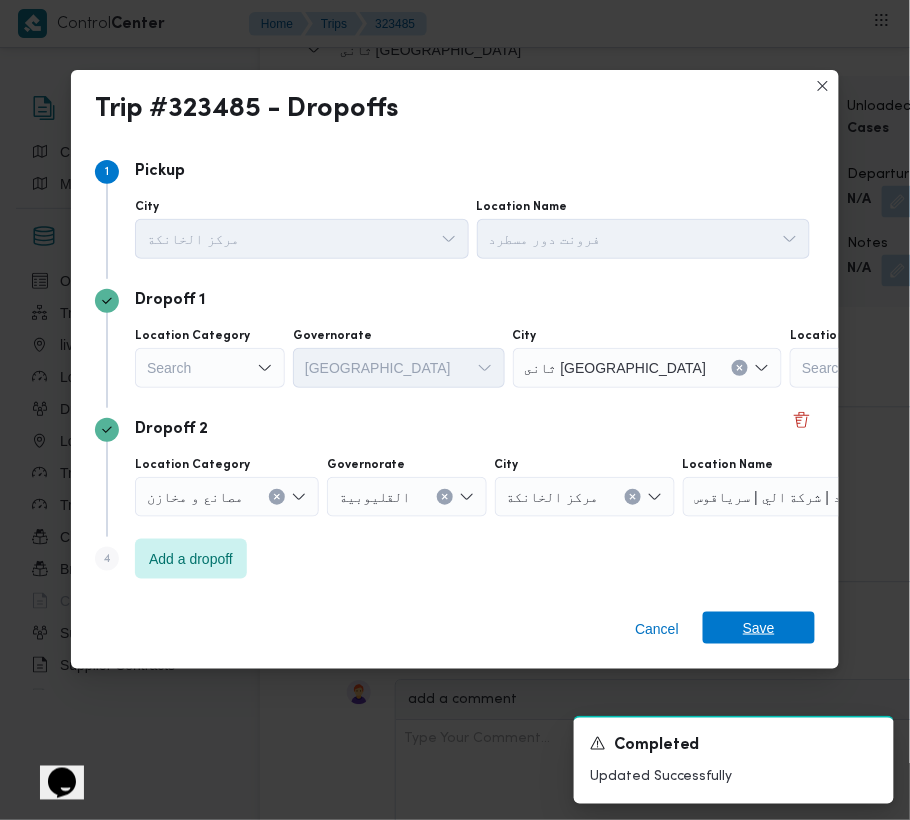click on "Save" at bounding box center (759, 628) 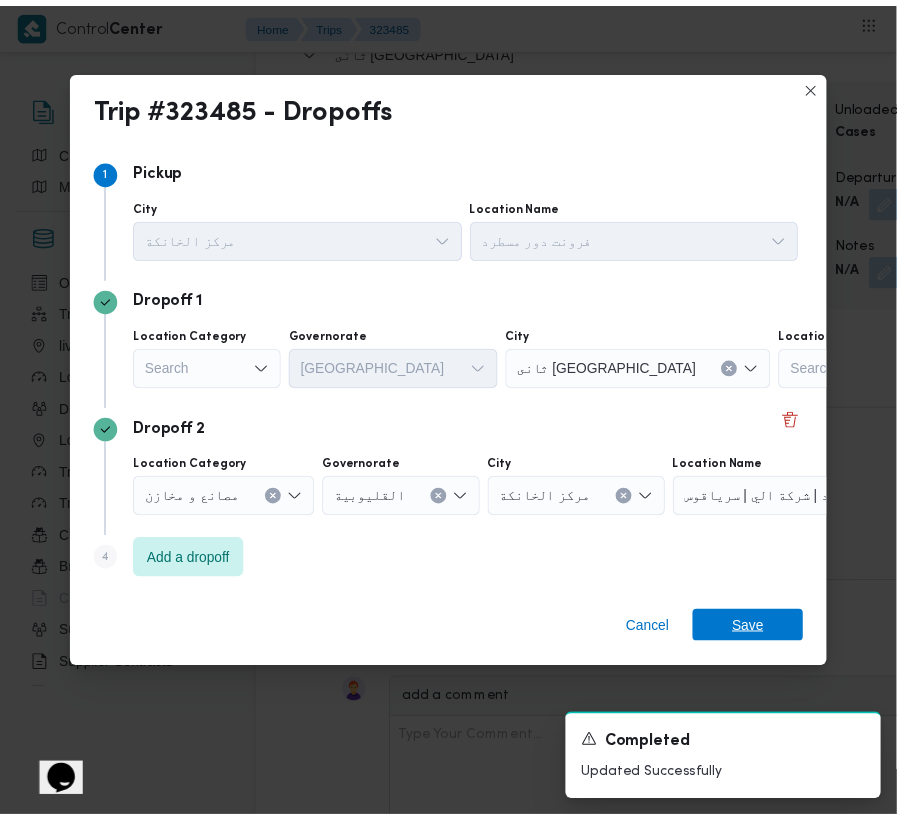 scroll, scrollTop: 3406, scrollLeft: 0, axis: vertical 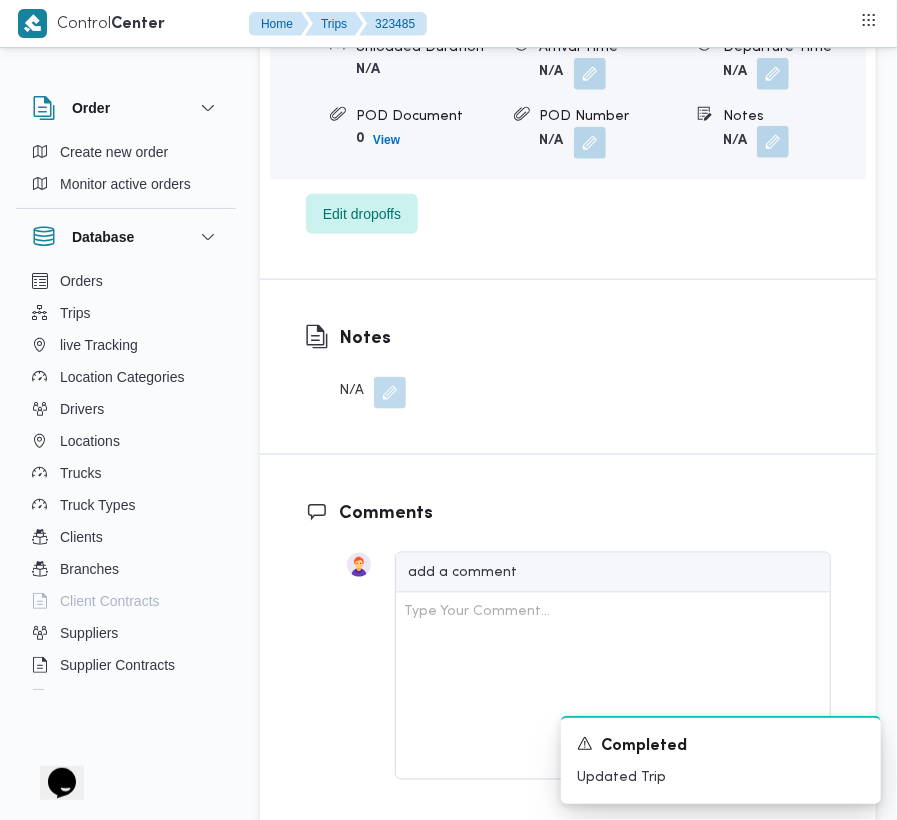 click at bounding box center (773, 142) 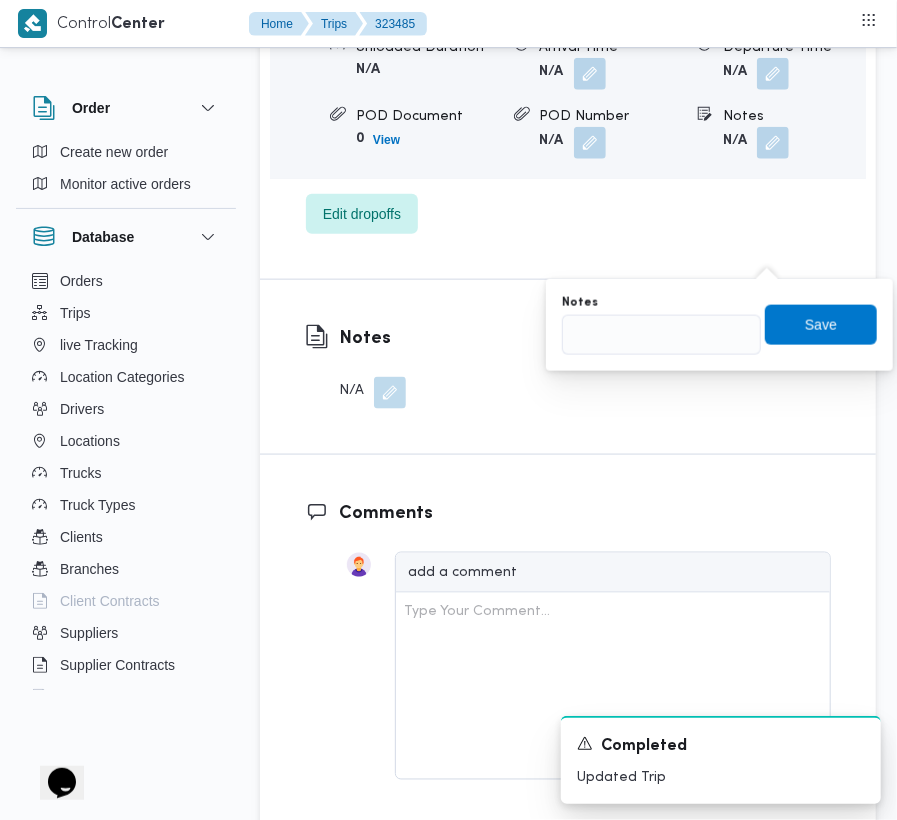 click on "You are in a dialog. To close this dialog, hit escape. Notes Save" at bounding box center (719, 325) 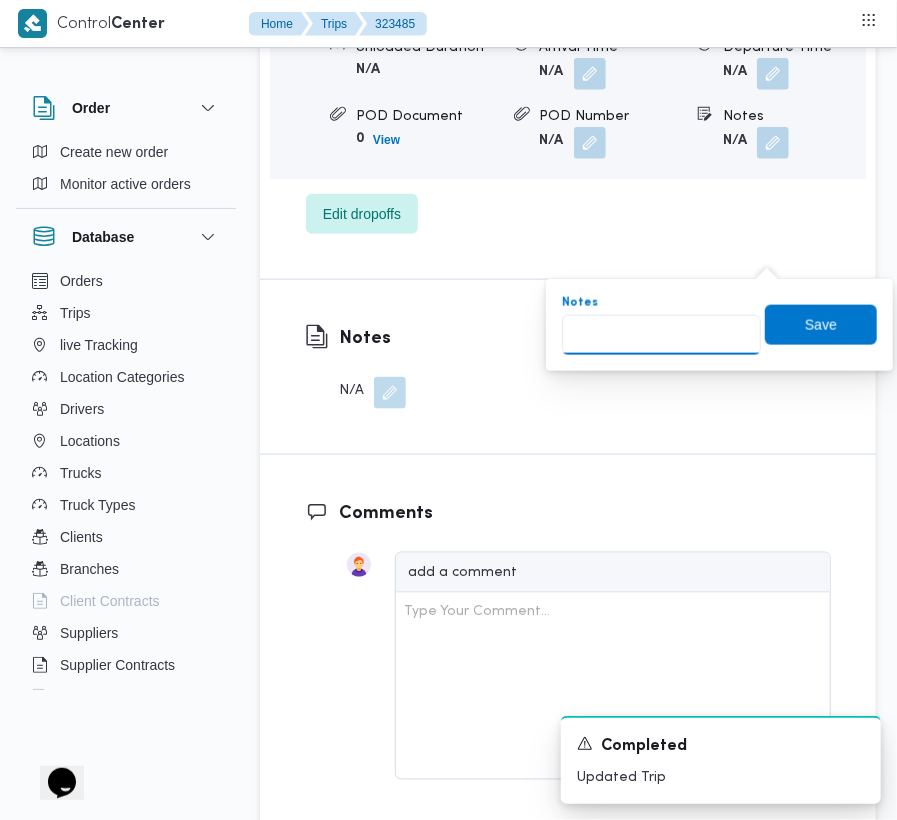 click on "Notes" at bounding box center (661, 335) 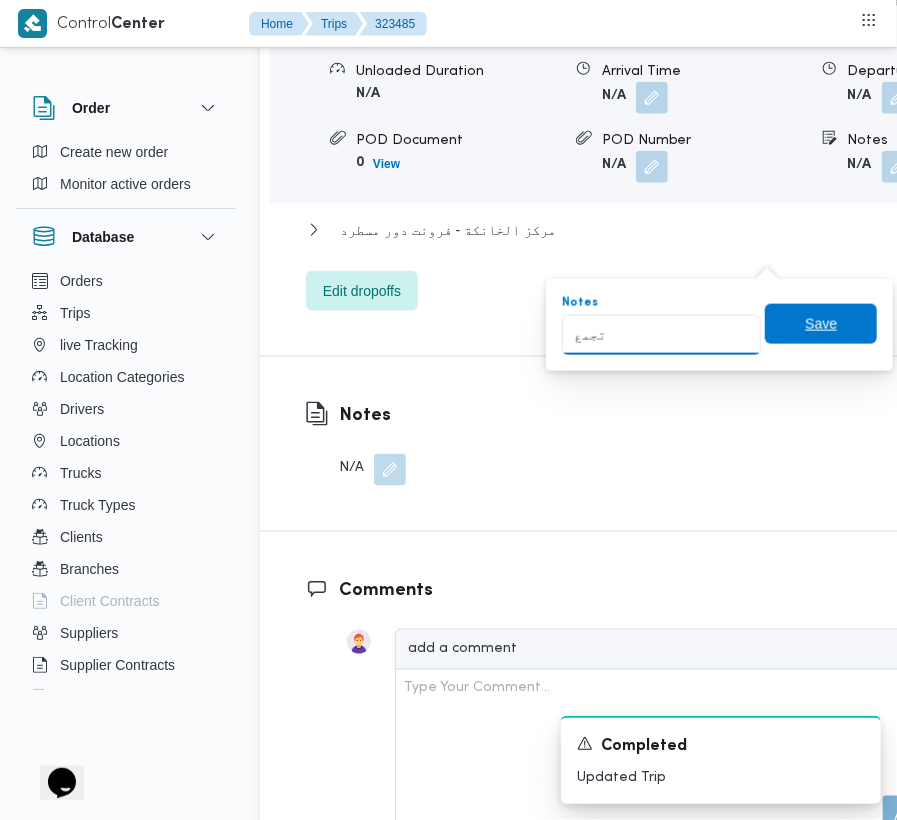 type on "تجمع" 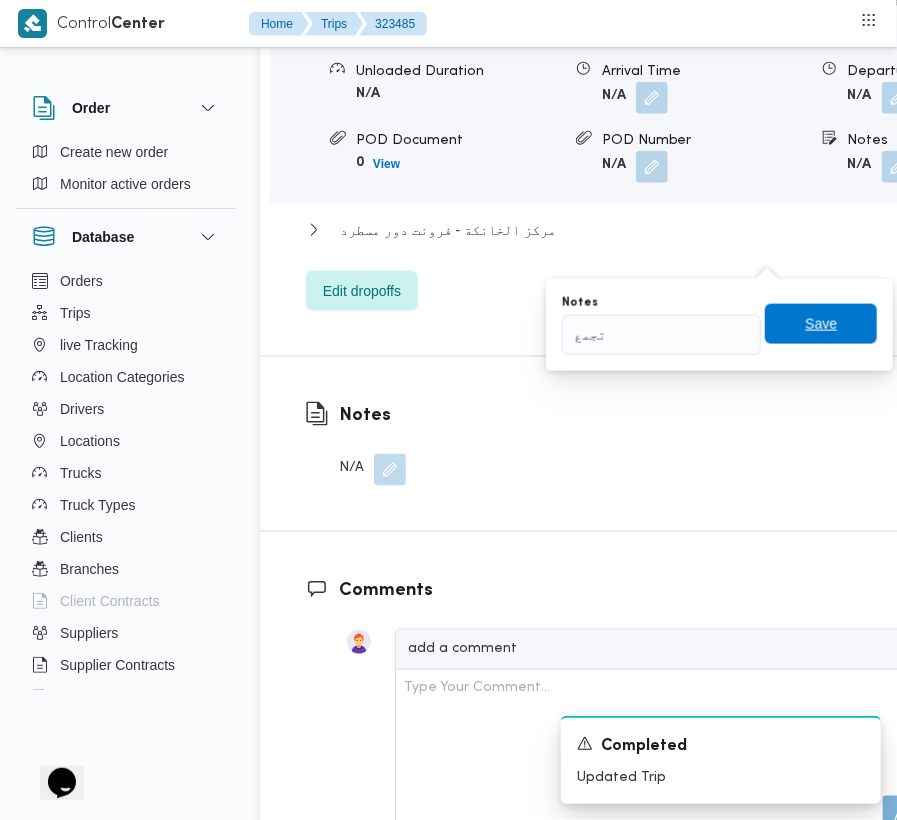 click on "Save" at bounding box center [821, 324] 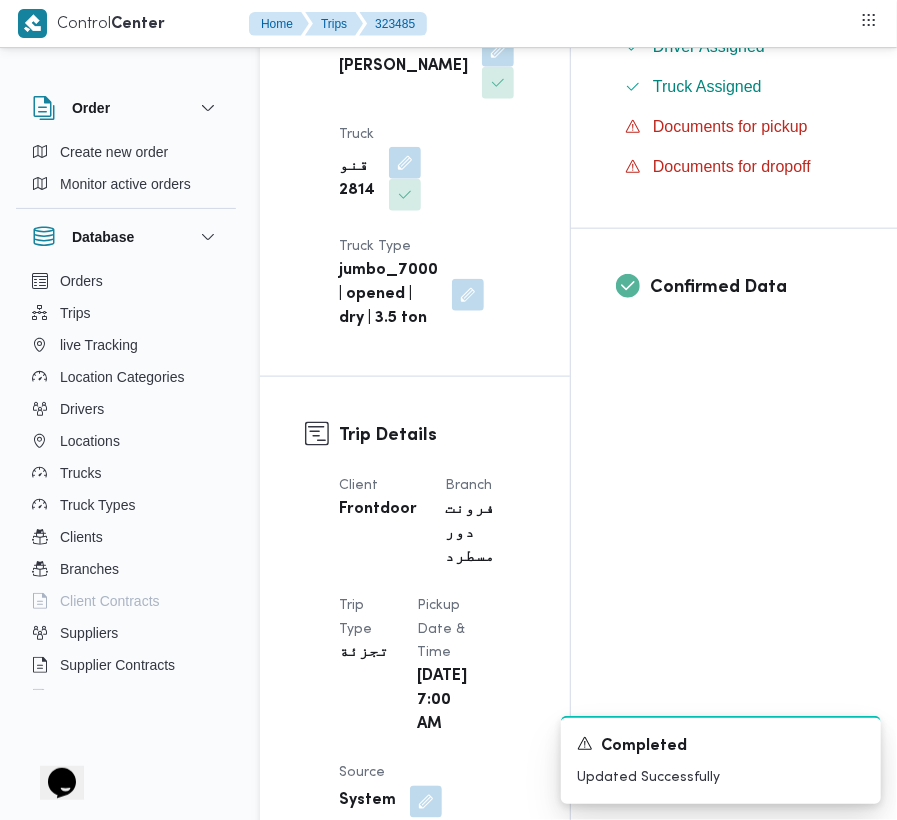 scroll, scrollTop: 0, scrollLeft: 0, axis: both 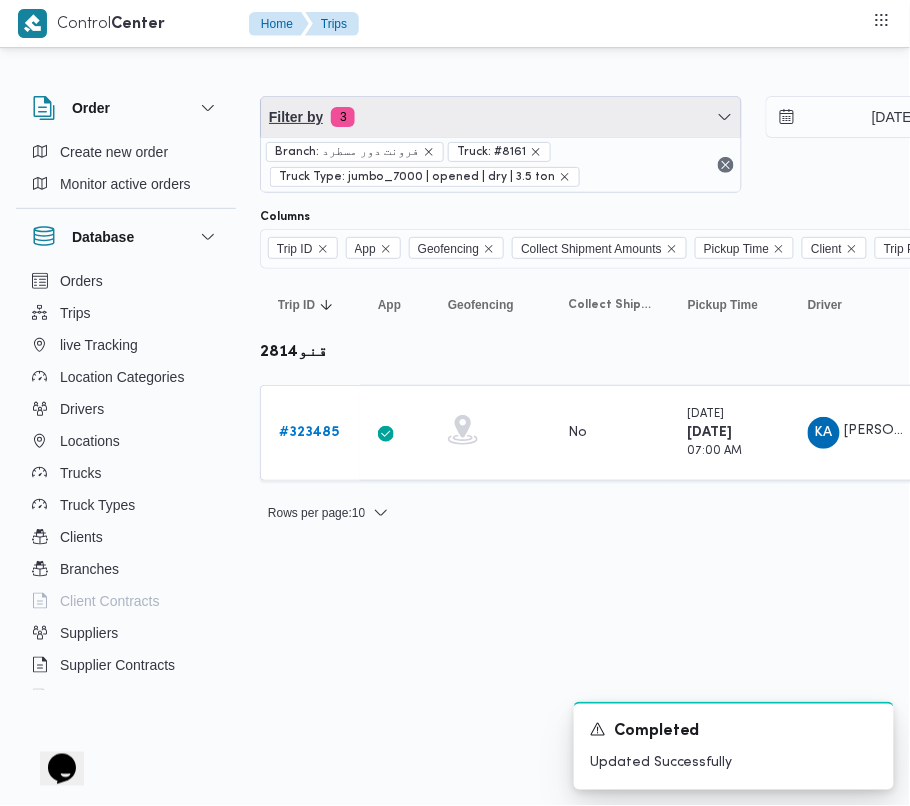 click on "Filter by 3" at bounding box center [501, 117] 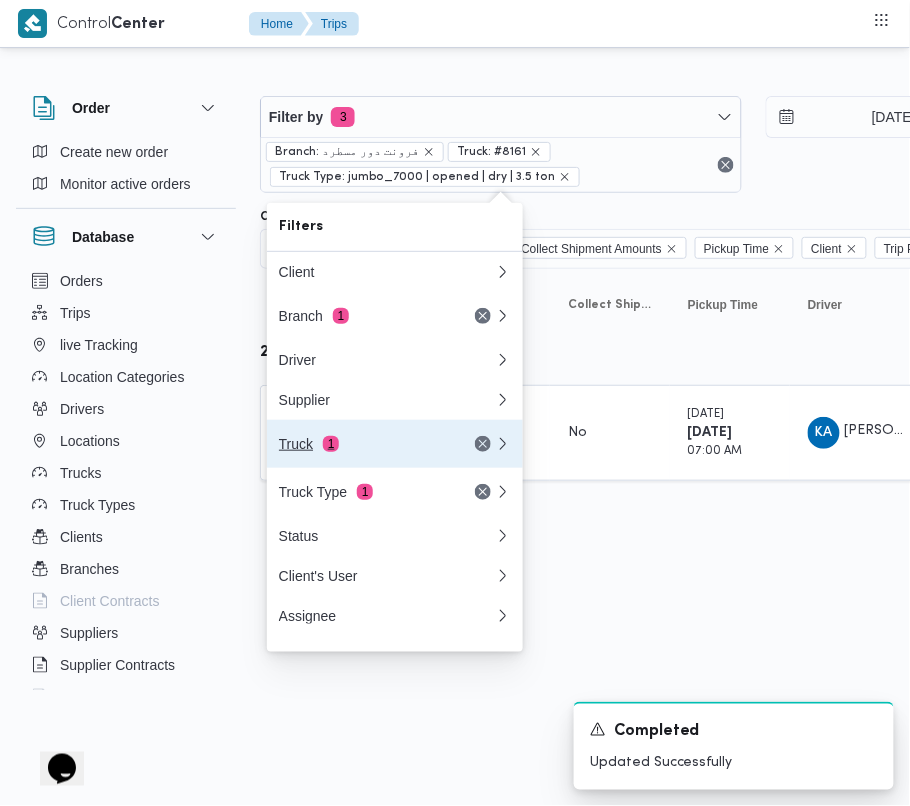 click on "Truck 1" at bounding box center (363, 444) 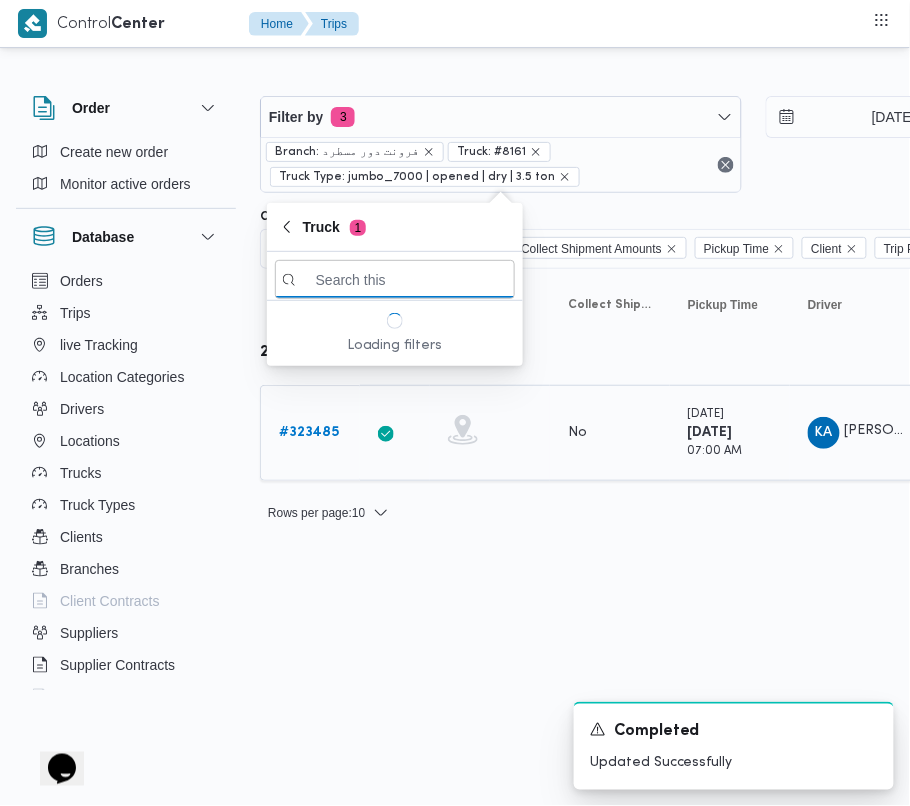 paste on "1734" 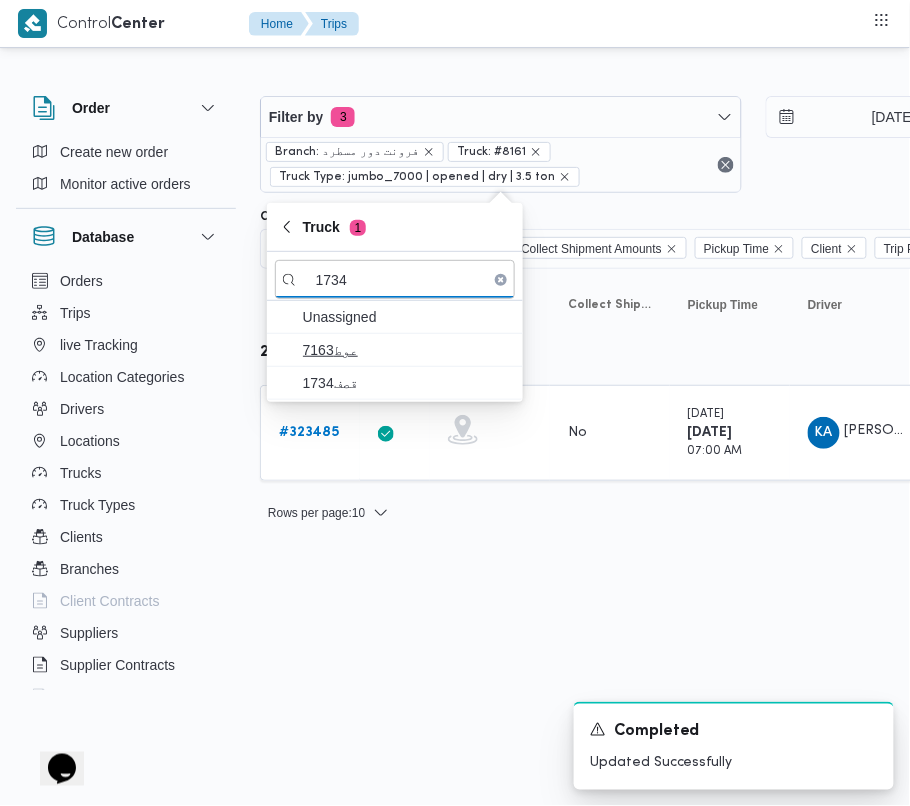 type on "1734" 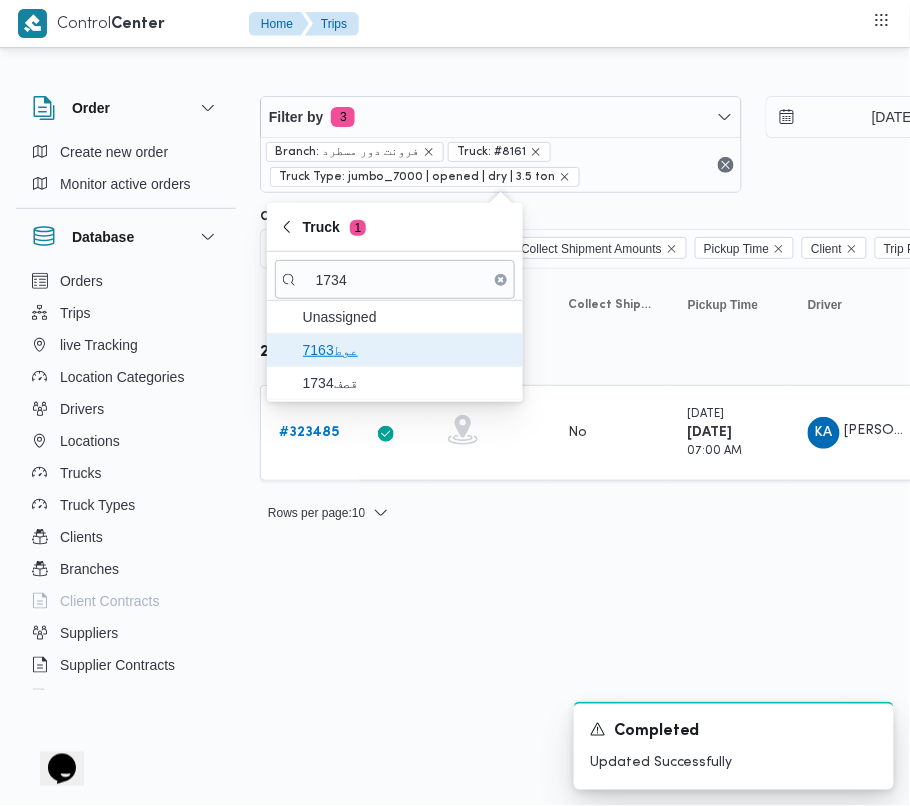 click on "عوط7163" at bounding box center [395, 350] 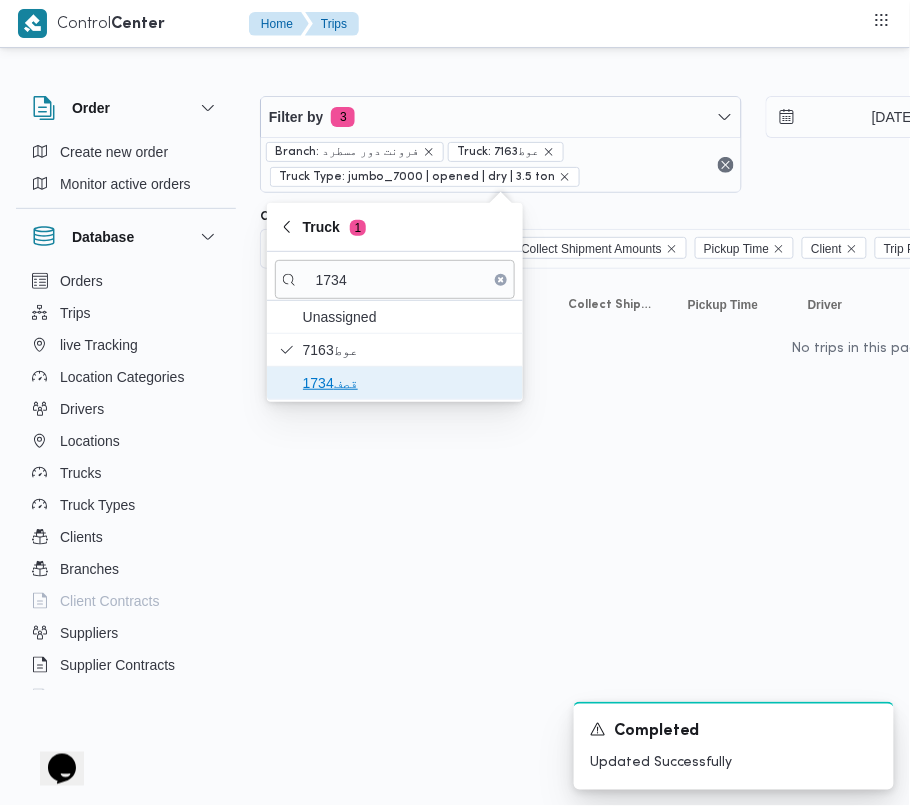 click on "قصف1734" at bounding box center (407, 383) 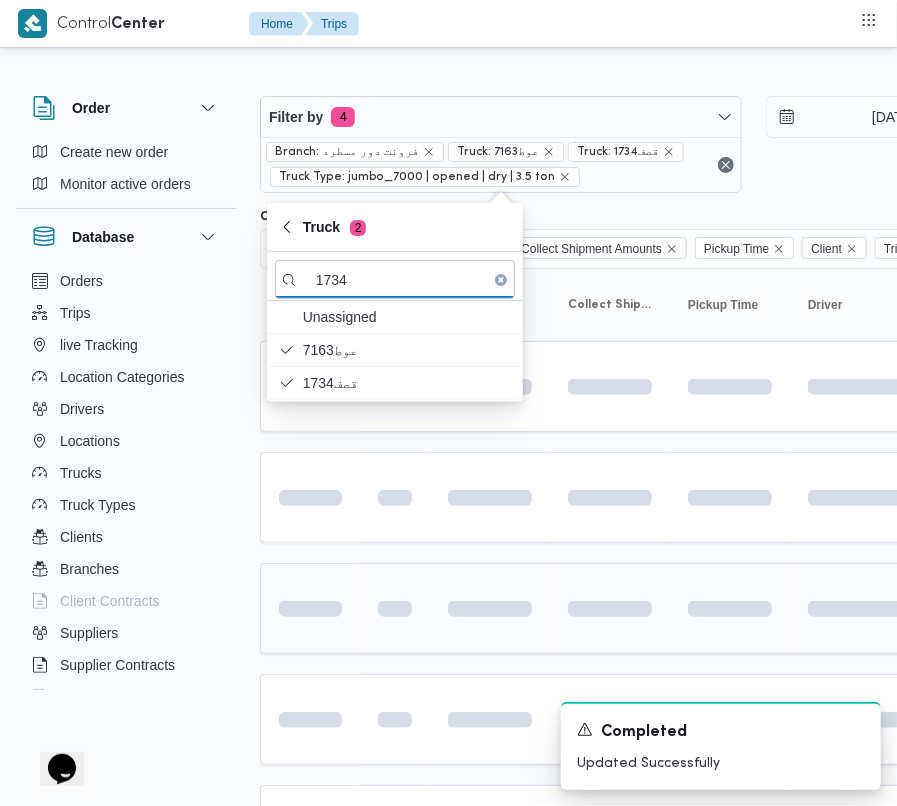 click at bounding box center (310, 608) 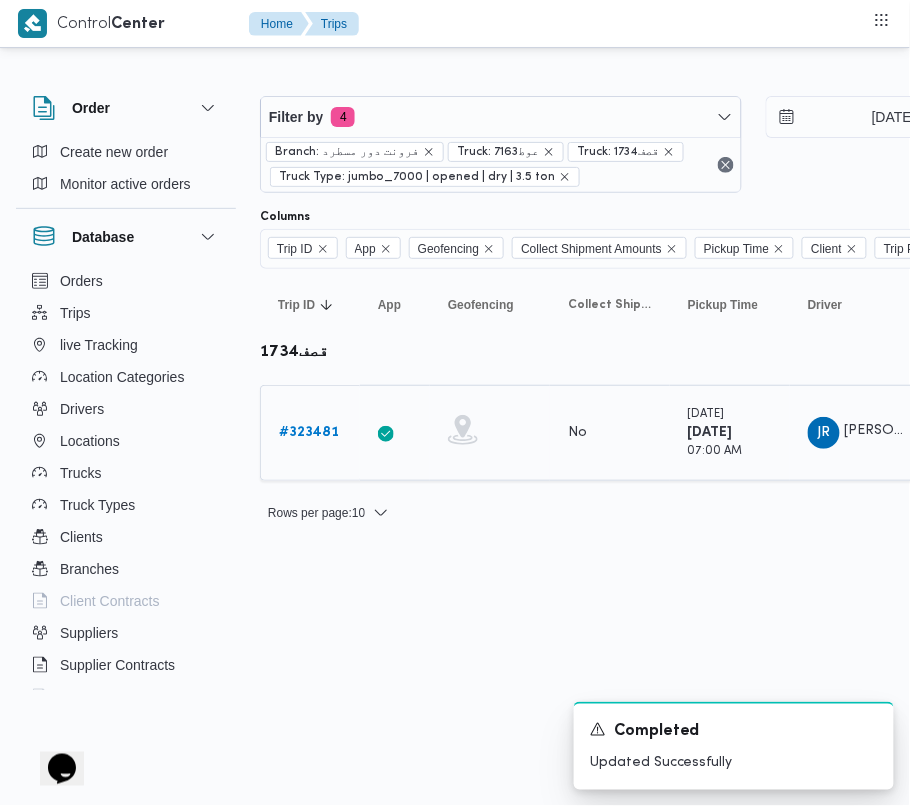 click on "# 323481" at bounding box center (310, 433) 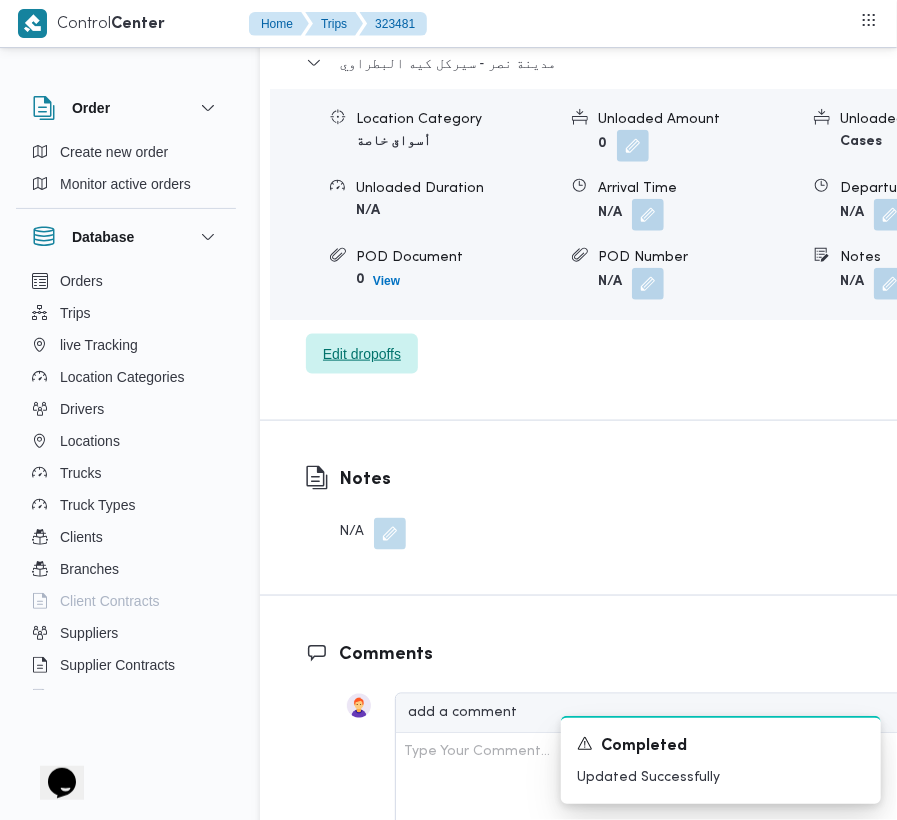 click on "Edit dropoffs" at bounding box center (362, 354) 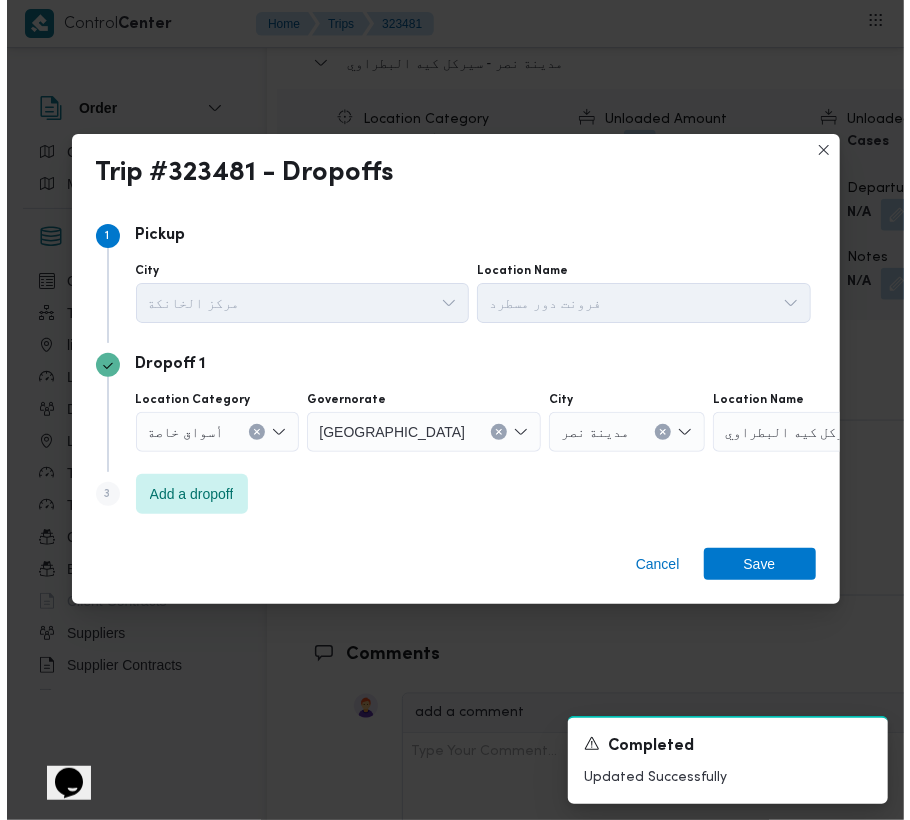 scroll, scrollTop: 3273, scrollLeft: 0, axis: vertical 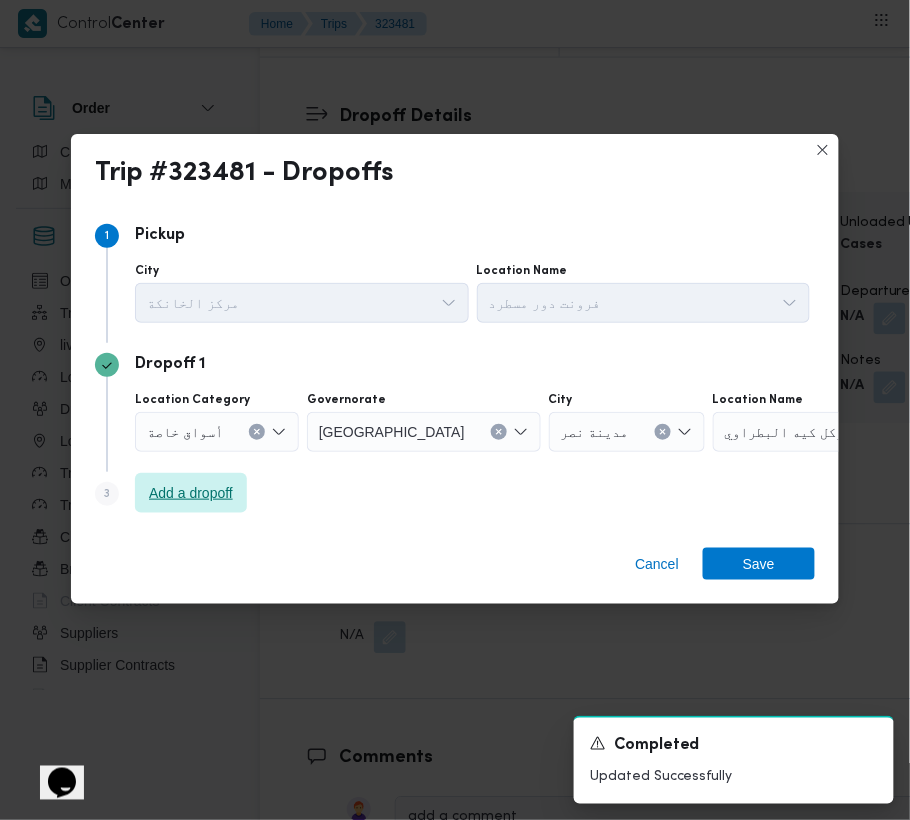 click on "Add a dropoff" at bounding box center [191, 493] 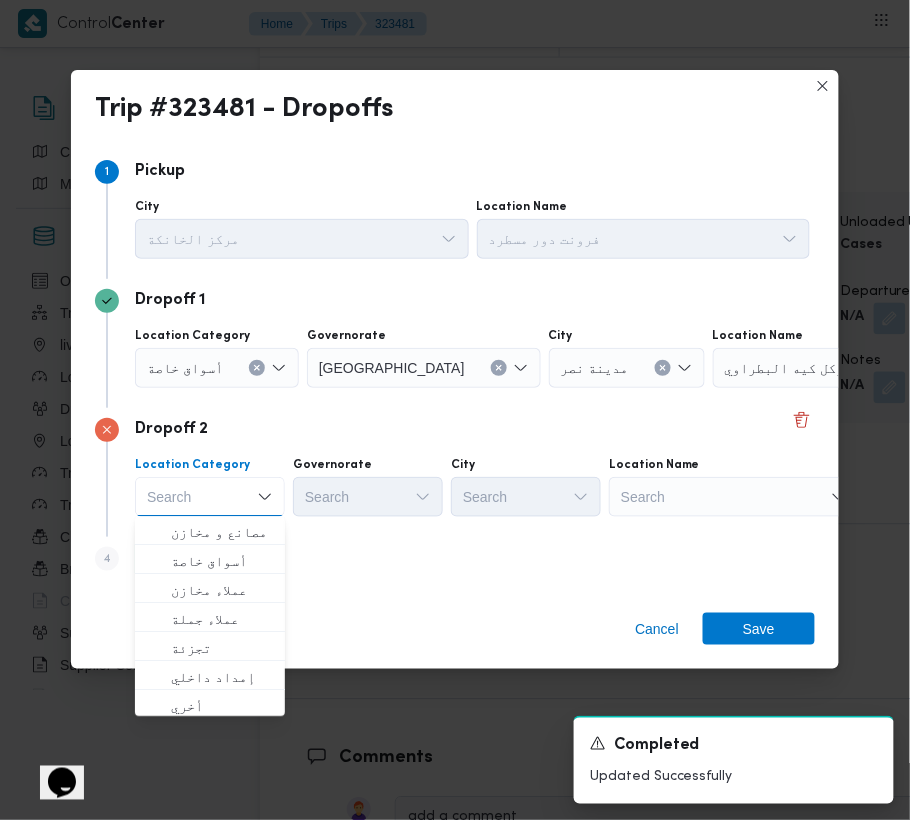 click on "Search" at bounding box center [838, 368] 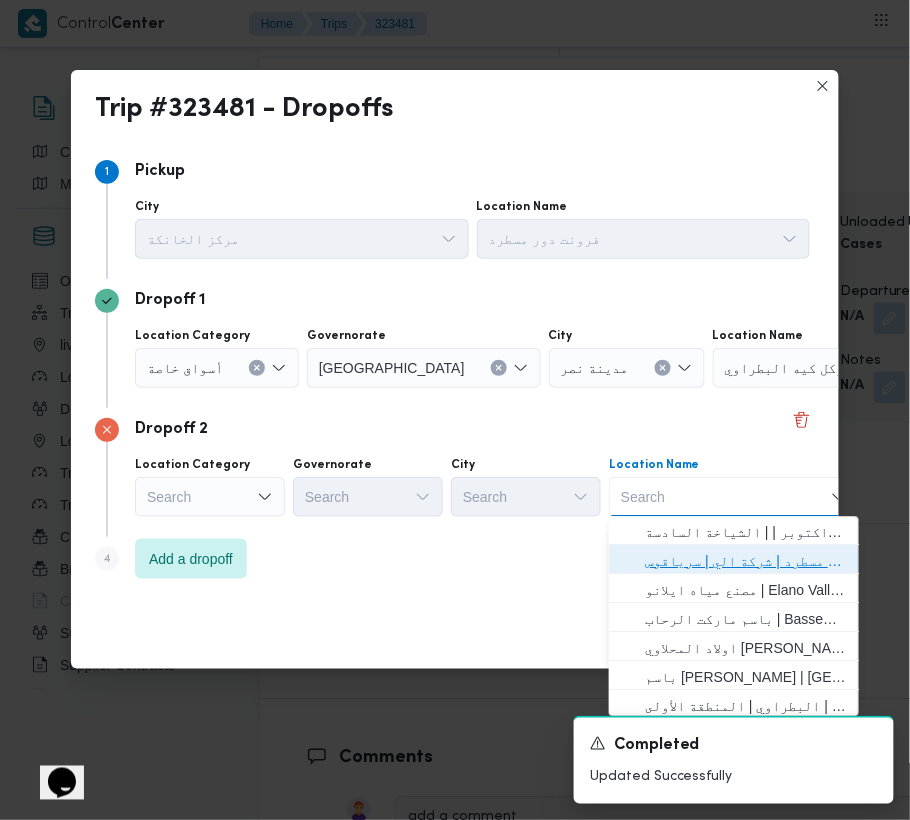 click on "فرونت دور مسطرد | شركة الي | سرياقوس" at bounding box center (746, 562) 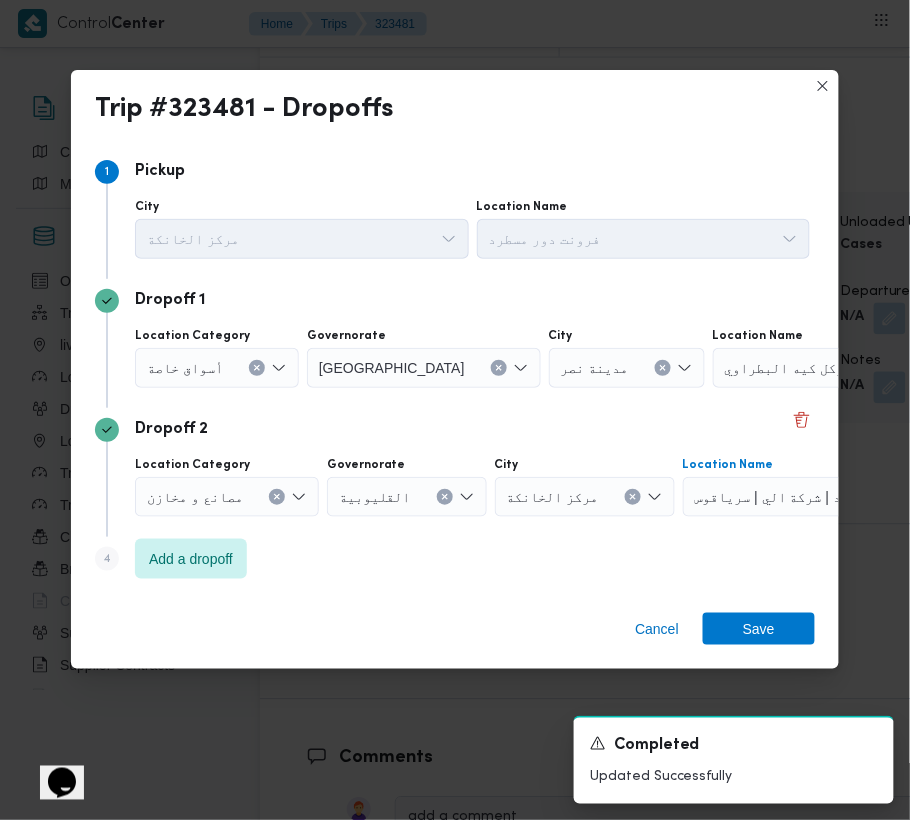 click on "أسواق خاصة" at bounding box center [217, 368] 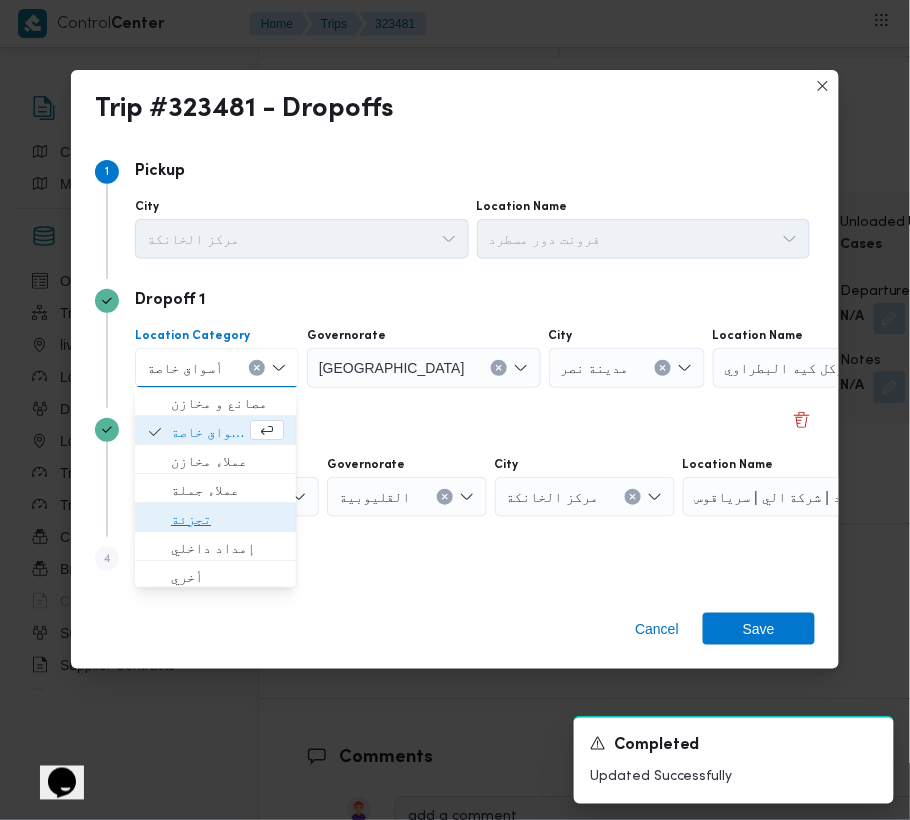drag, startPoint x: 230, startPoint y: 514, endPoint x: 266, endPoint y: 492, distance: 42.190044 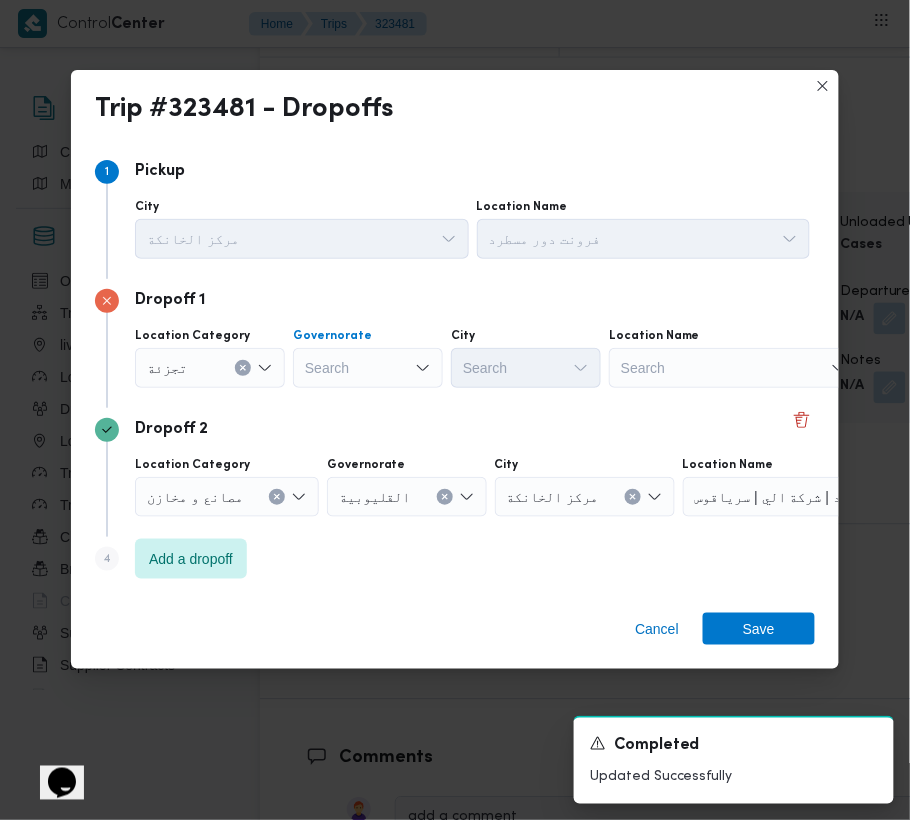 click on "Search" at bounding box center (368, 368) 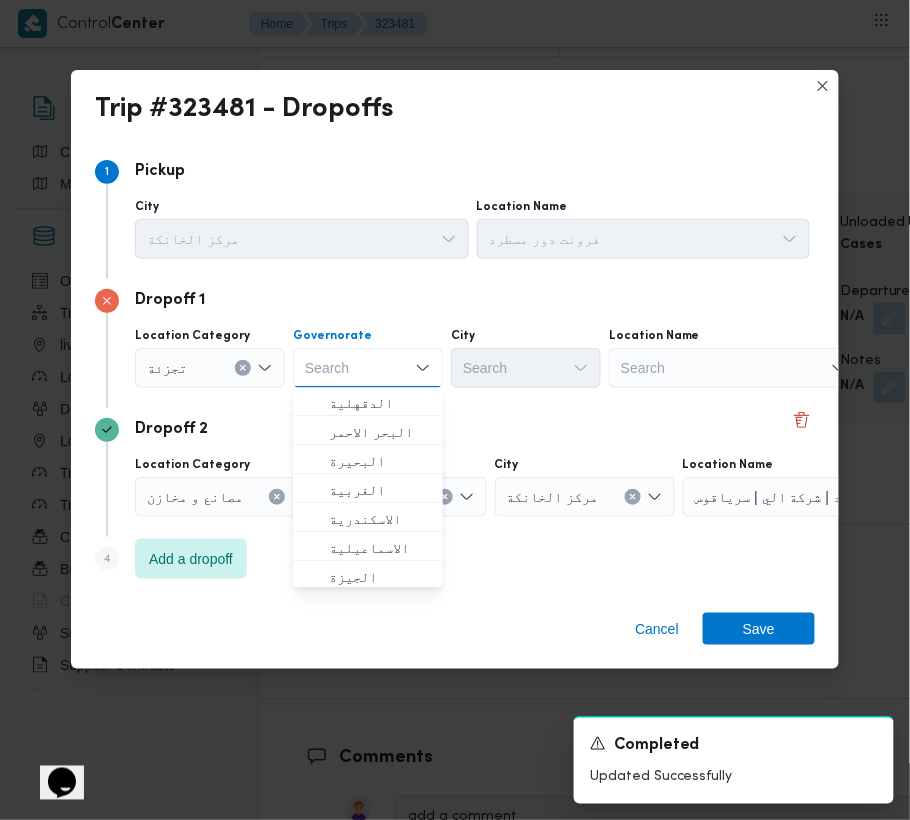 paste on "جيزة" 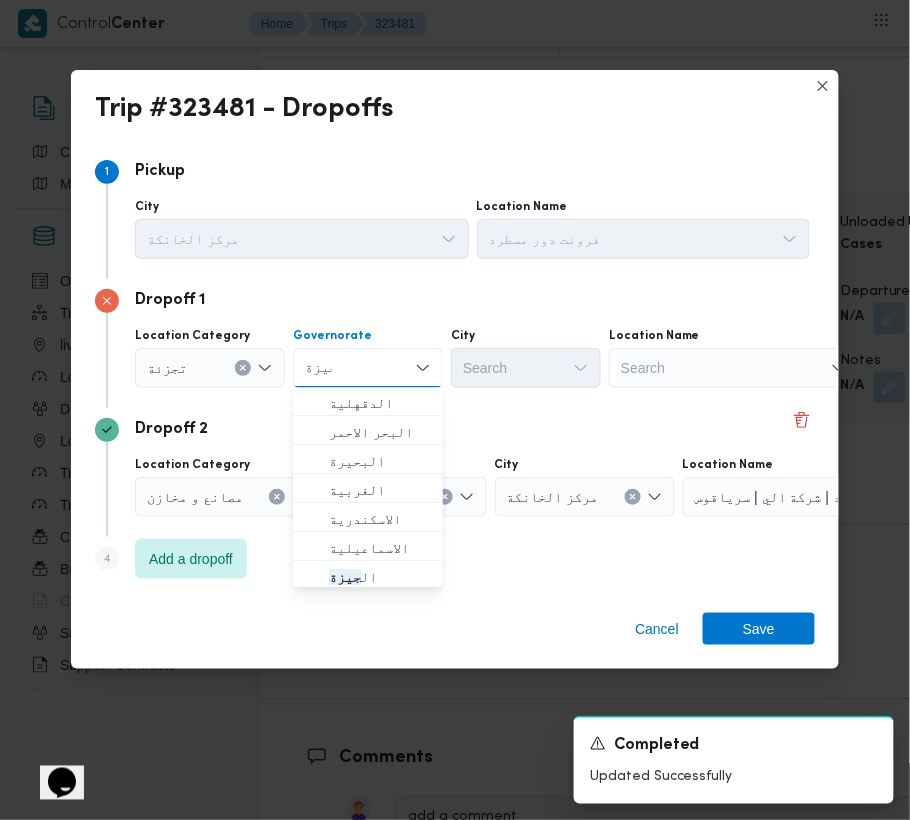 type on "جيزة" 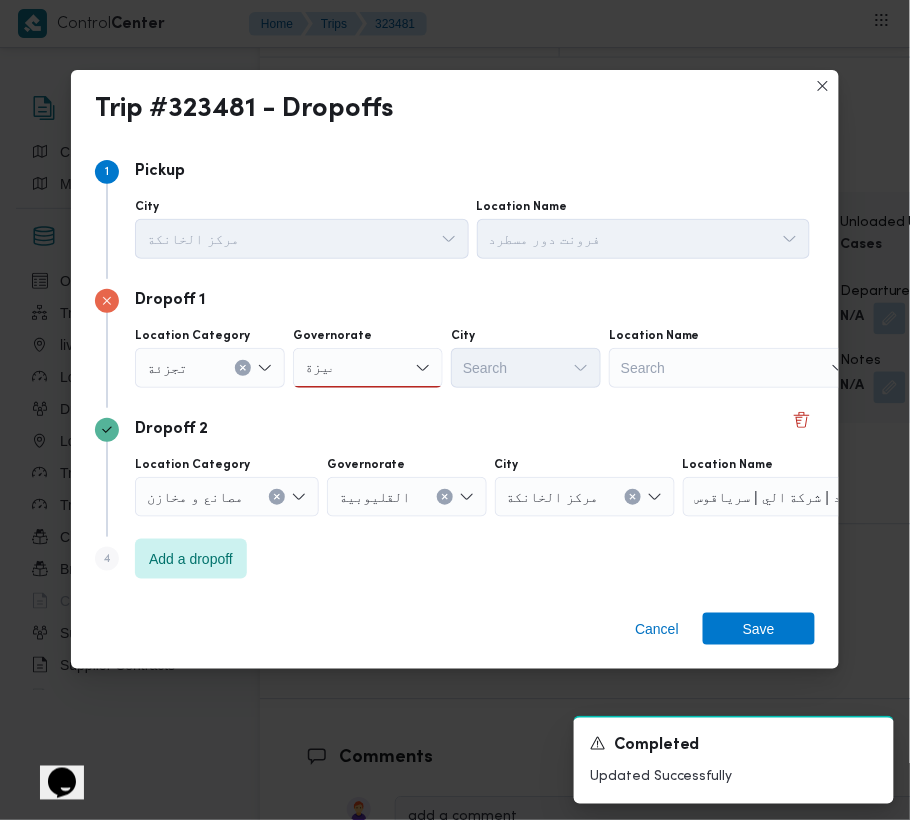 click on "جيزة جيزة" at bounding box center [368, 368] 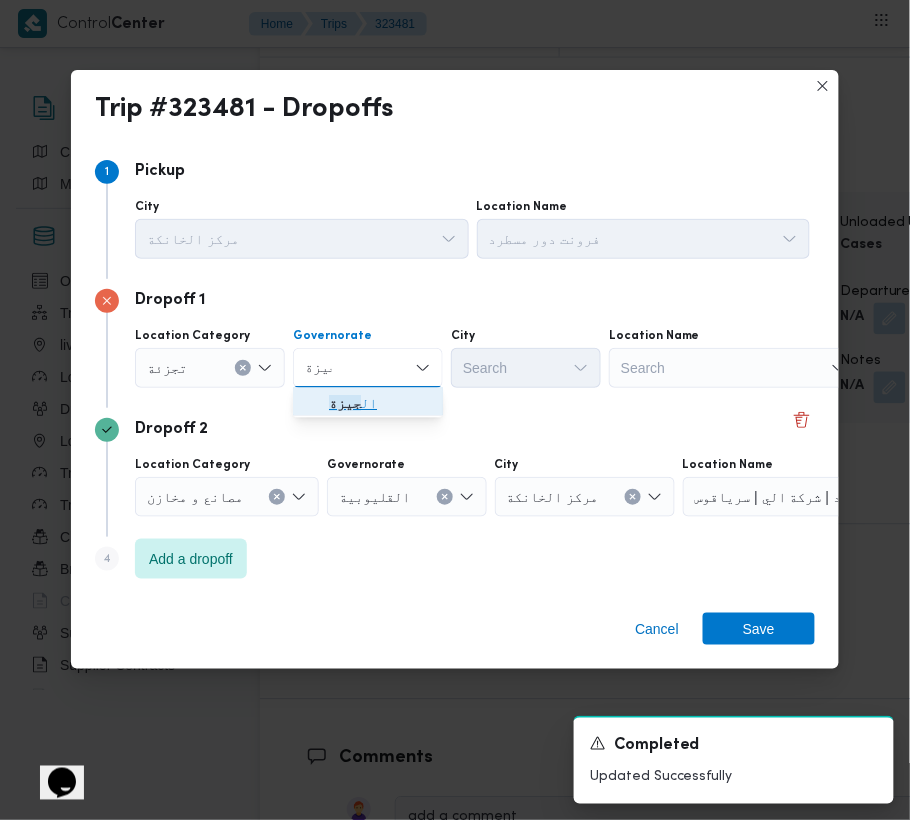 click on "ال جيزة" at bounding box center [380, 404] 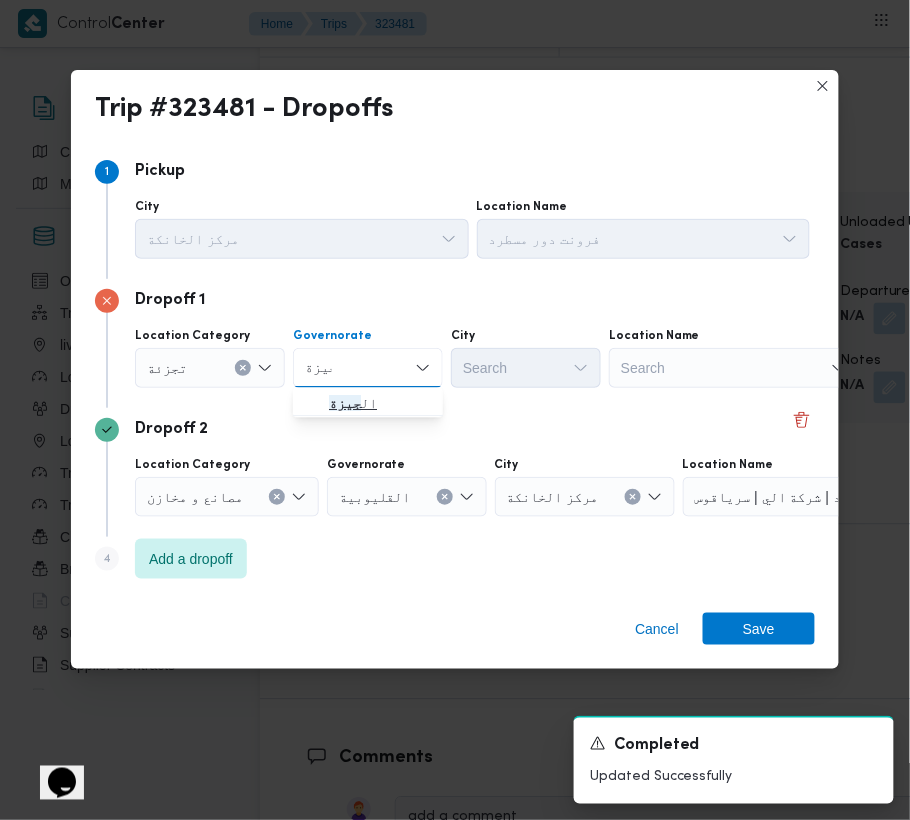 type 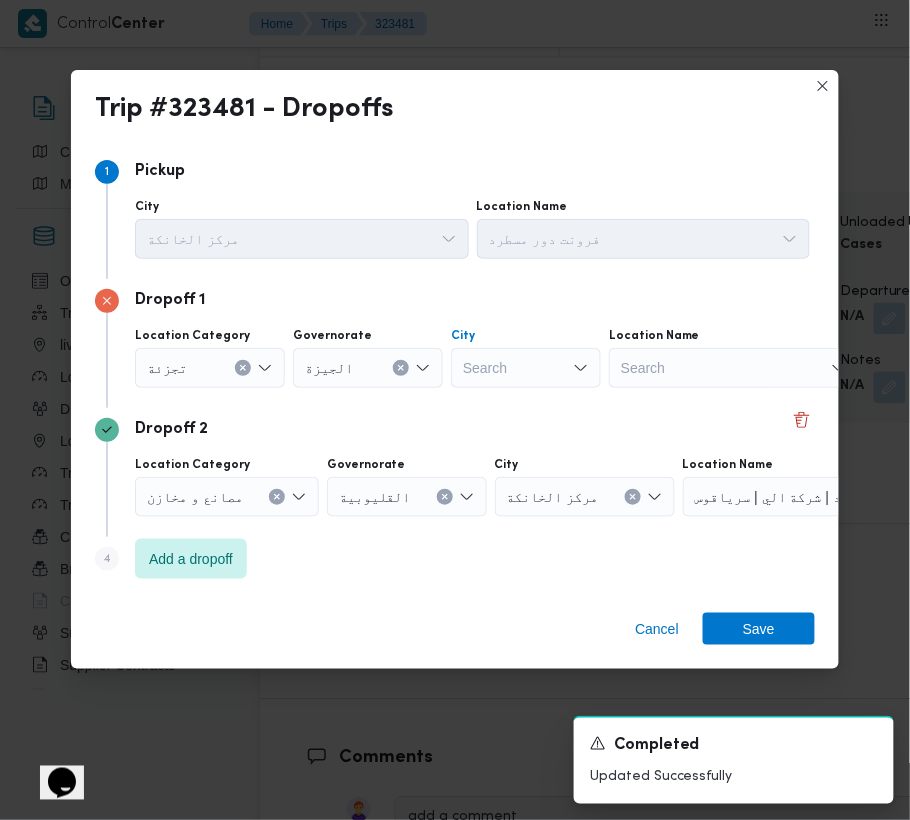 click on "Search" at bounding box center [526, 368] 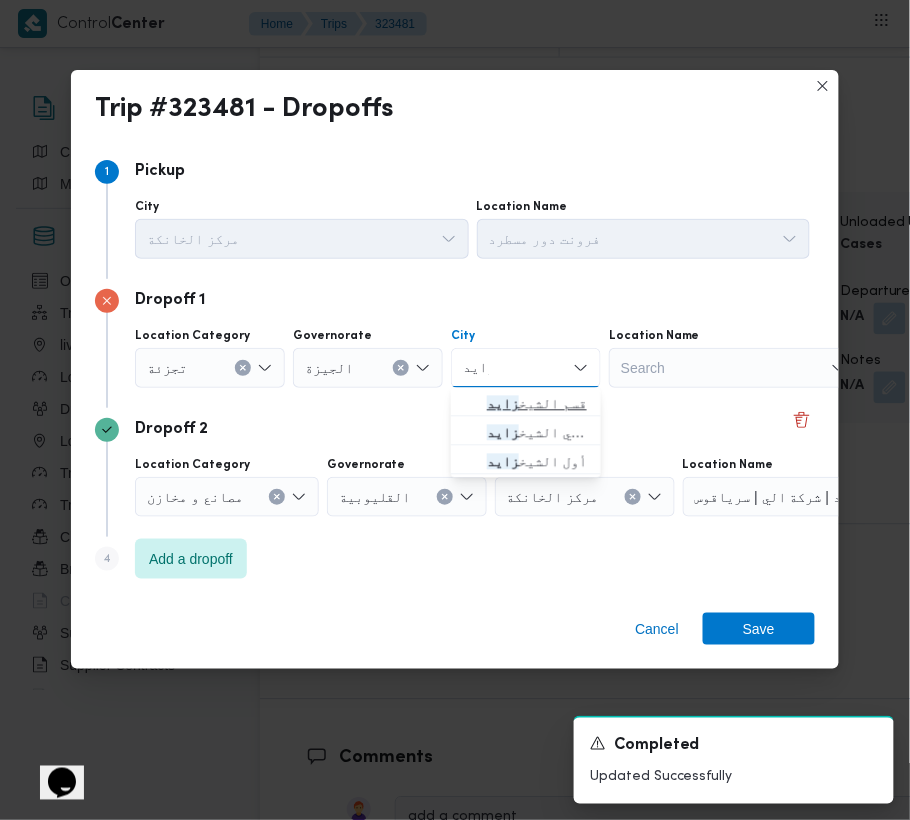 type on "زايد" 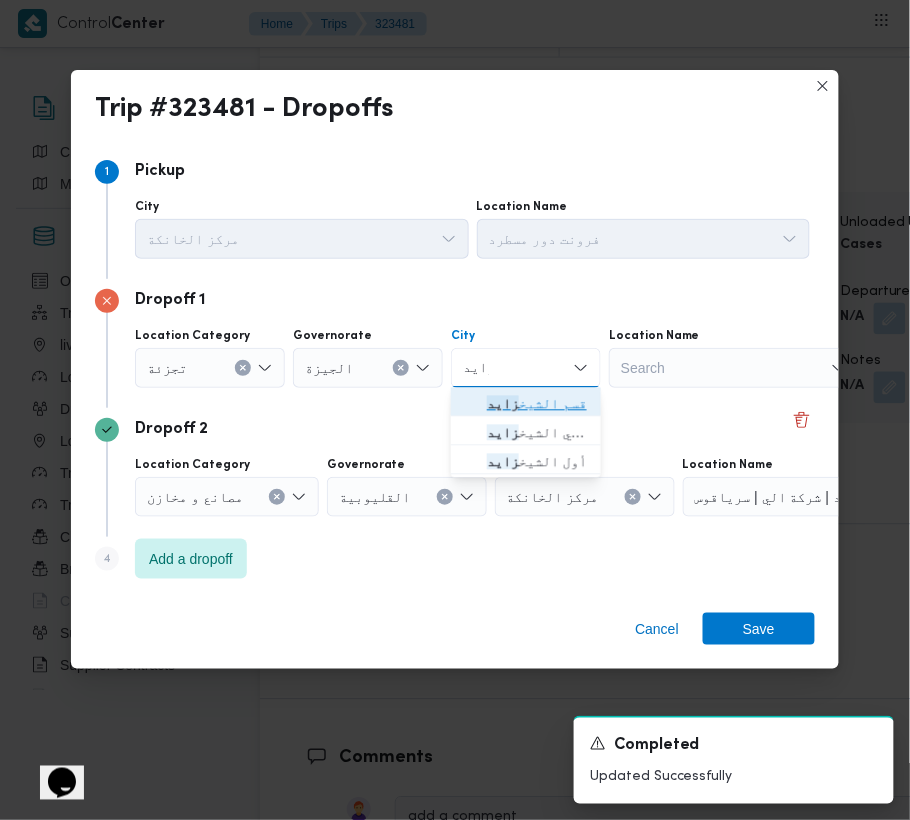 click on "قسم الشيخ  زايد" at bounding box center (526, 404) 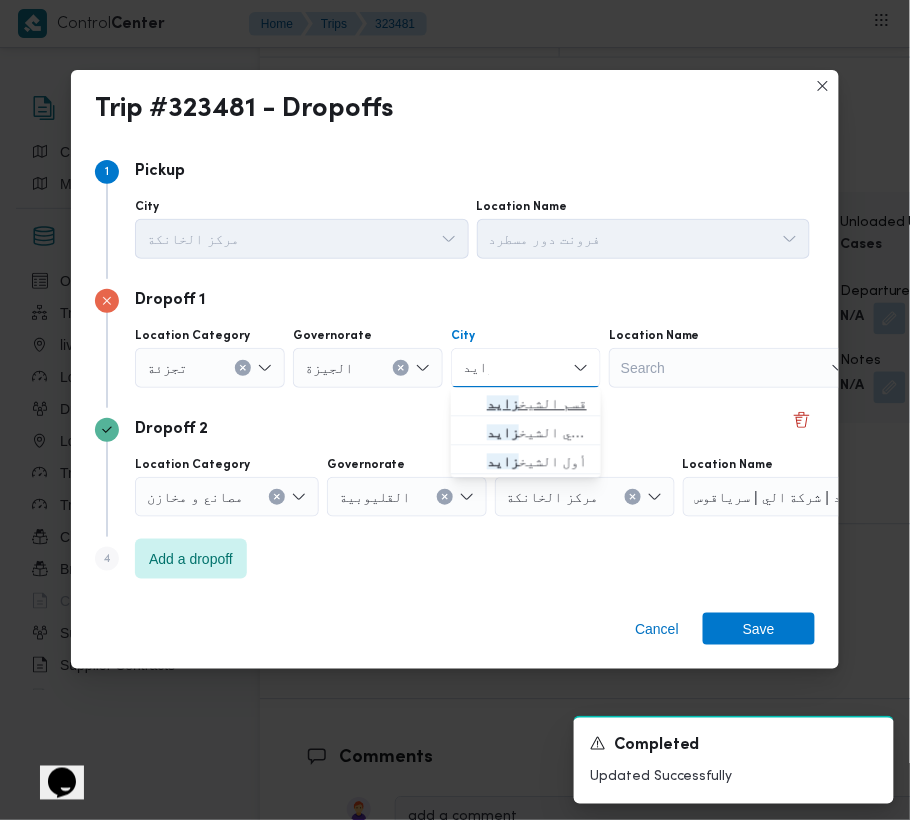 type 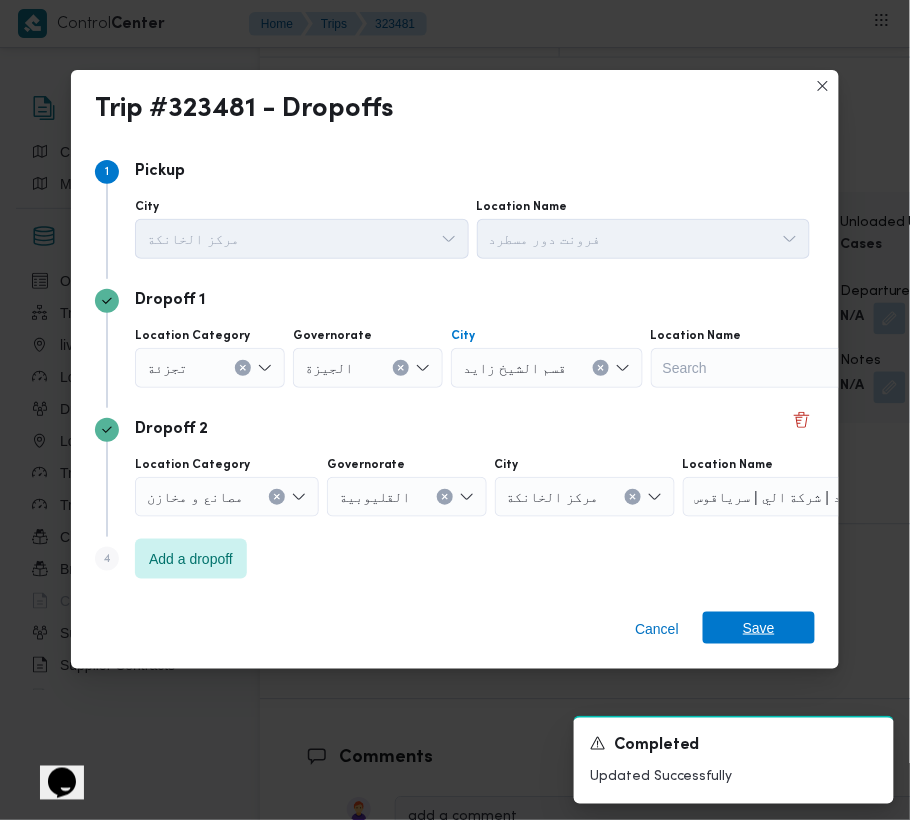 click on "Save" at bounding box center (759, 628) 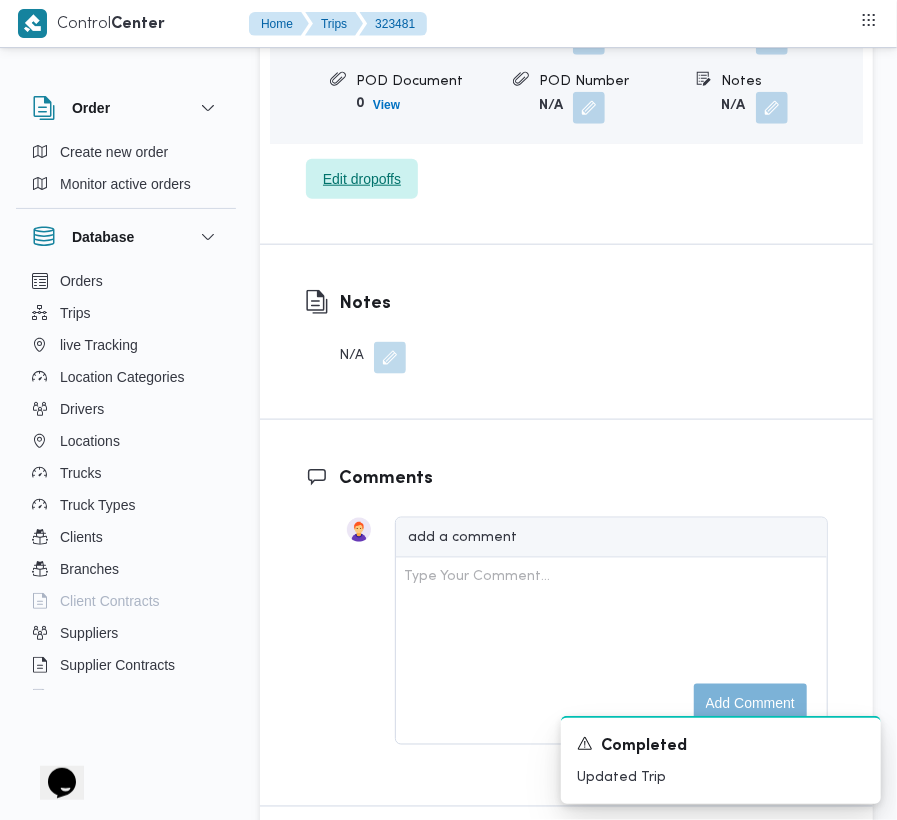 scroll, scrollTop: 2660, scrollLeft: 0, axis: vertical 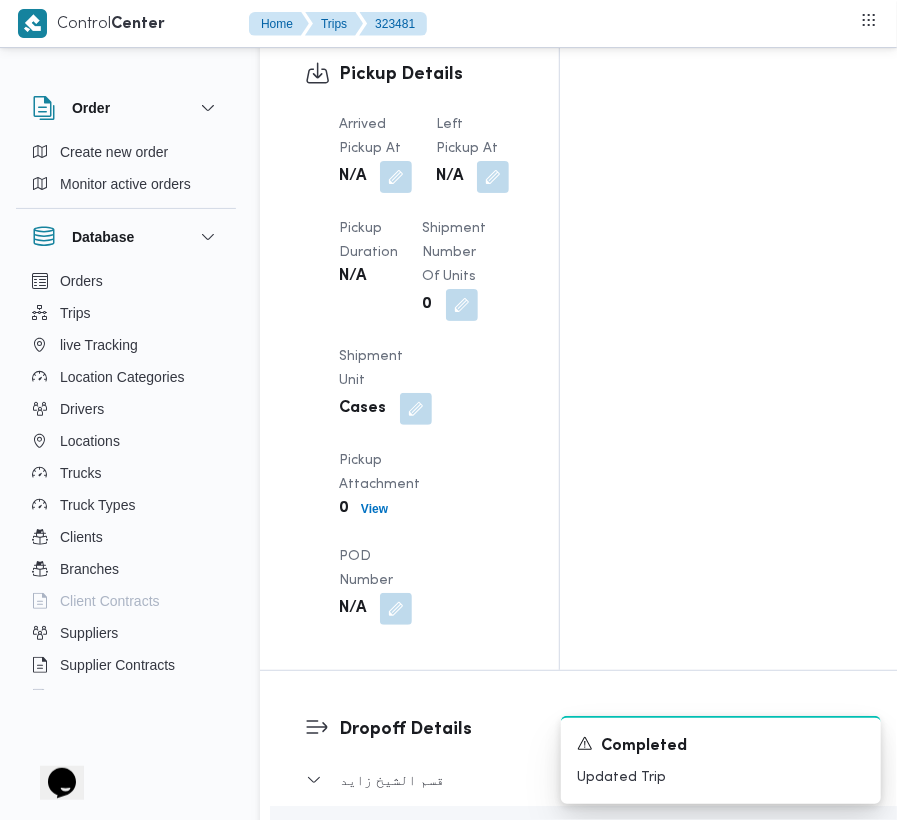 click at bounding box center (488, 177) 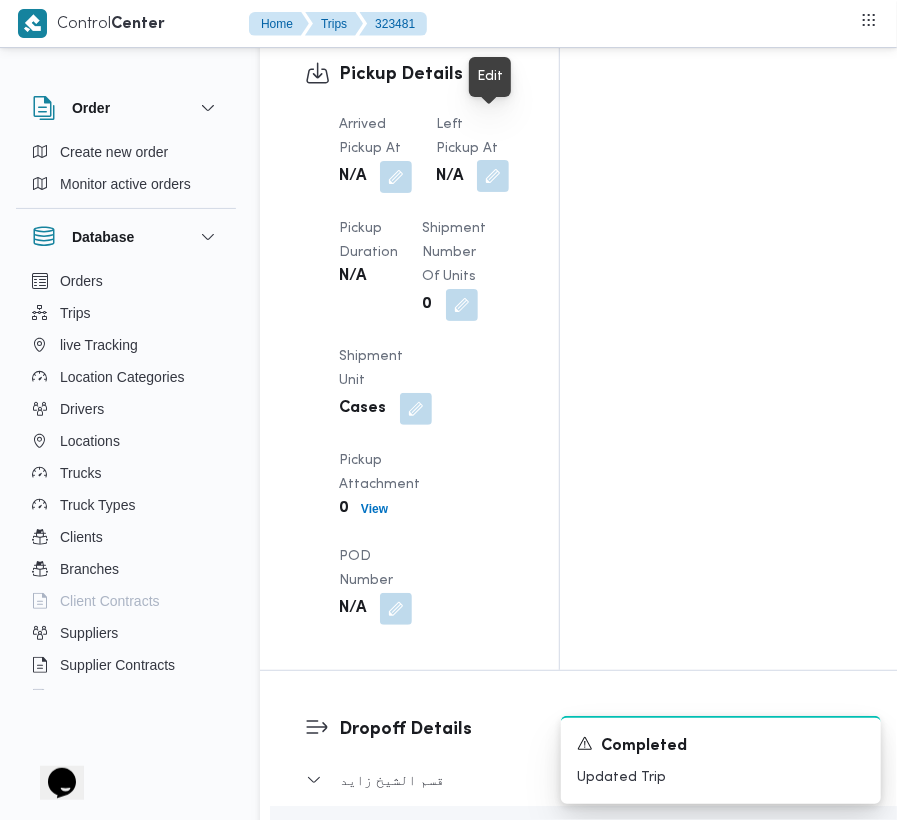 click at bounding box center [493, 176] 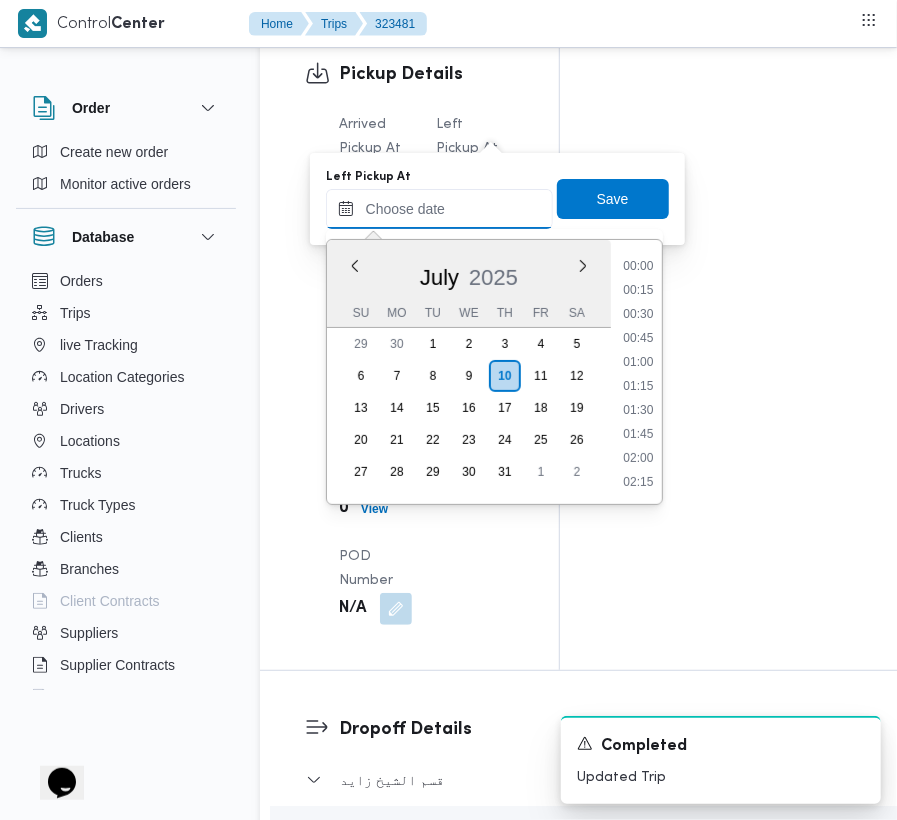 drag, startPoint x: 494, startPoint y: 198, endPoint x: 498, endPoint y: 209, distance: 11.7046995 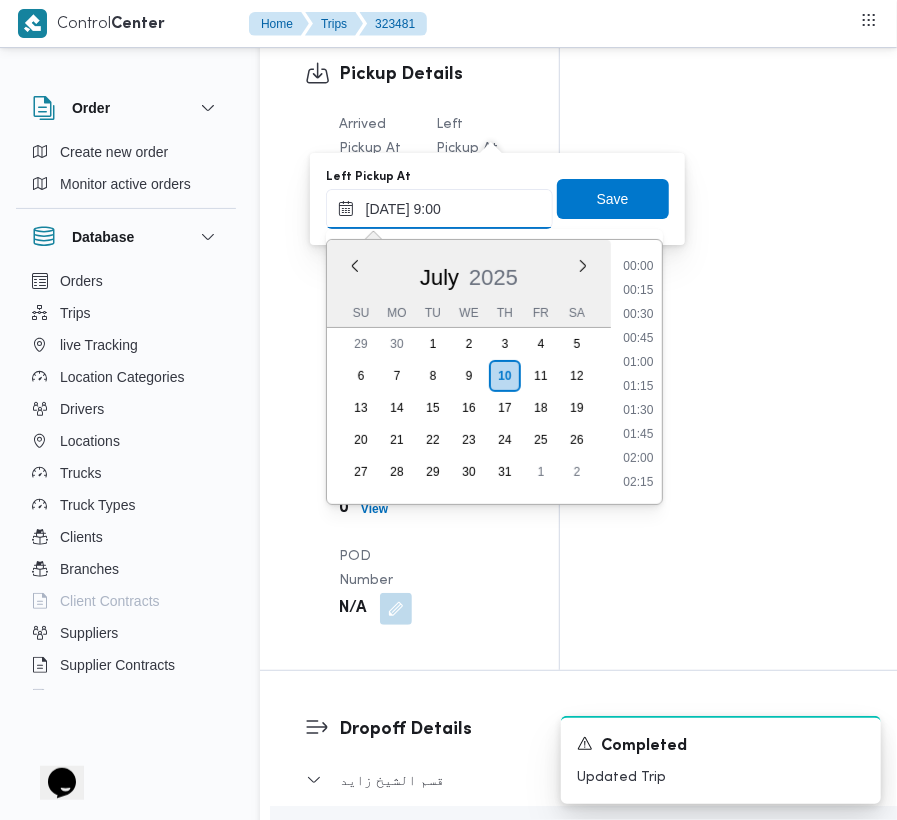 scroll, scrollTop: 864, scrollLeft: 0, axis: vertical 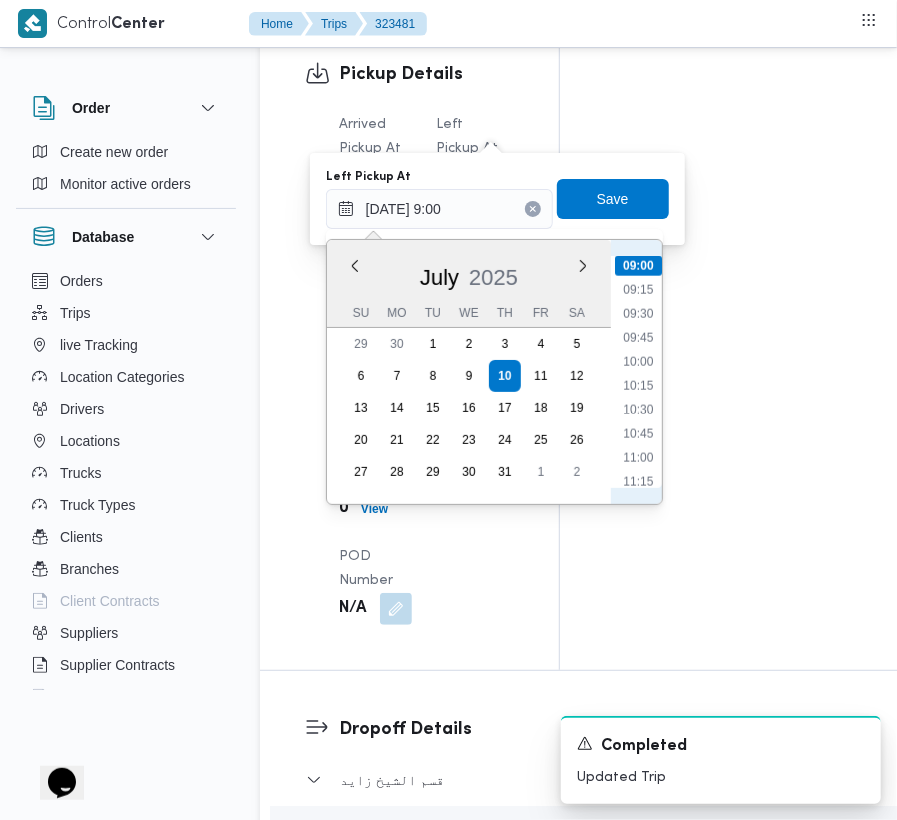 click on "00:00 00:15 00:30 00:45 01:00 01:15 01:30 01:45 02:00 02:15 02:30 02:45 03:00 03:15 03:30 03:45 04:00 04:15 04:30 04:45 05:00 05:15 05:30 05:45 06:00 06:15 06:30 06:45 07:00 07:15 07:30 07:45 08:00 08:15 08:30 08:45 09:00 09:15 09:30 09:45 10:00 10:15 10:30 10:45 11:00 11:15 11:30 11:45 12:00 12:15 12:30 12:45 13:00 13:15 13:30 13:45 14:00 14:15 14:30 14:45 15:00 15:15 15:30 15:45 16:00 16:15 16:30 16:45 17:00 17:15 17:30 17:45 18:00 18:15 18:30 18:45 19:00 19:15 19:30 19:45 20:00 20:15 20:30 20:45 21:00 21:15 21:30 21:45 22:00 22:15 22:30 22:45 23:00 23:15 23:30 23:45" at bounding box center (638, 372) 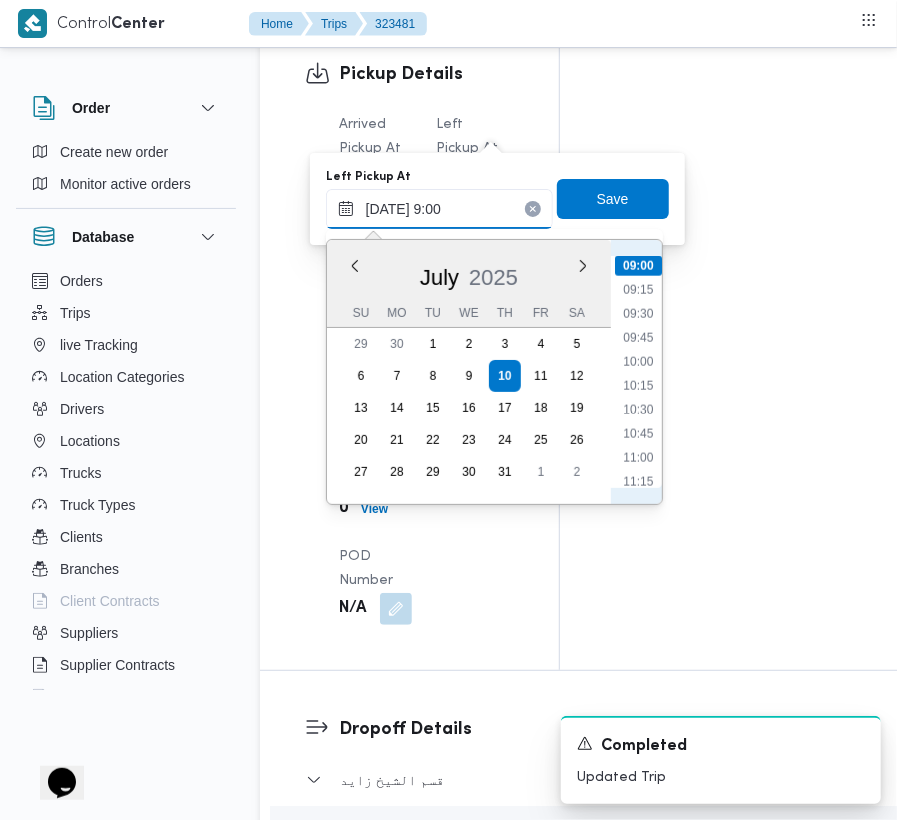 type on "[DATE] 10:00" 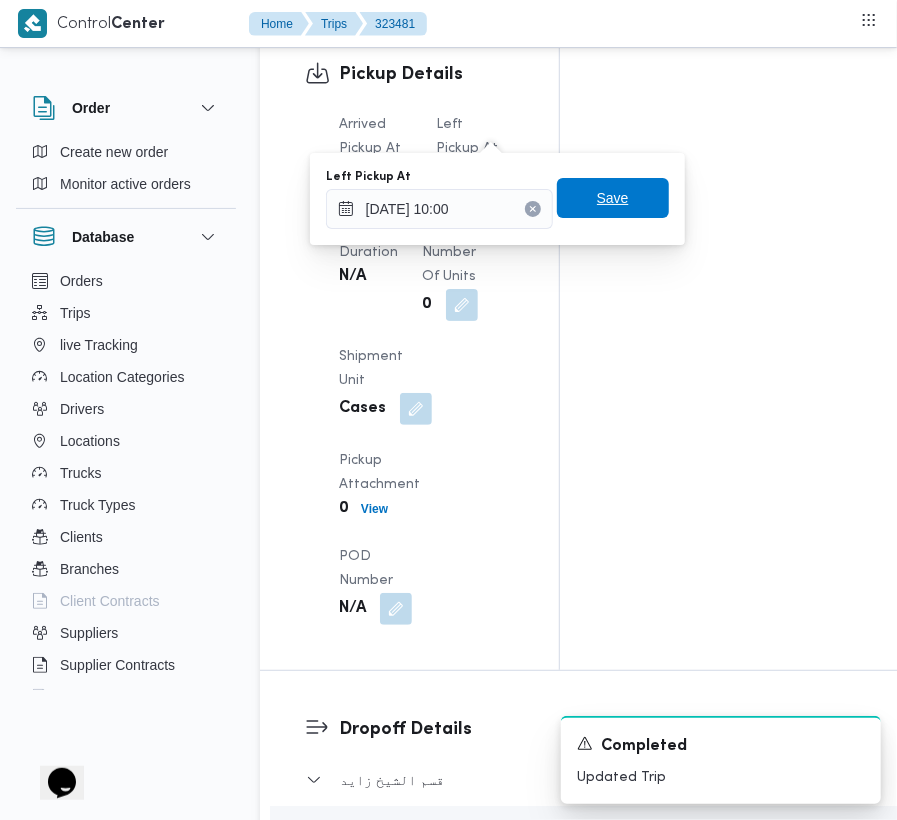 click on "Save" at bounding box center (613, 198) 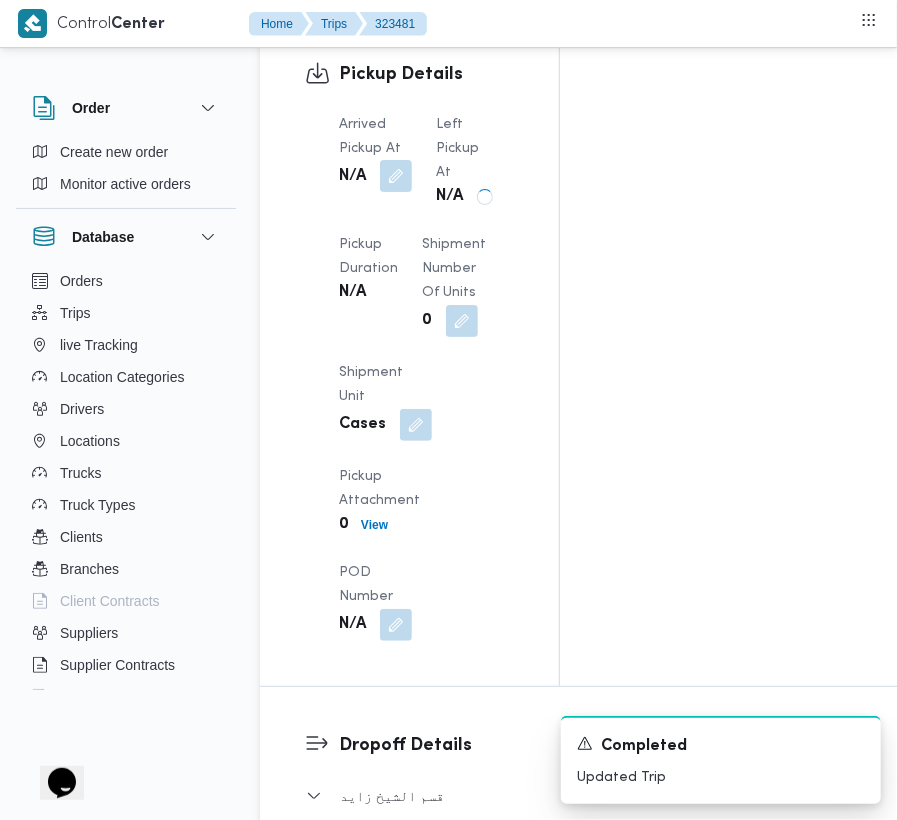 click at bounding box center (396, 176) 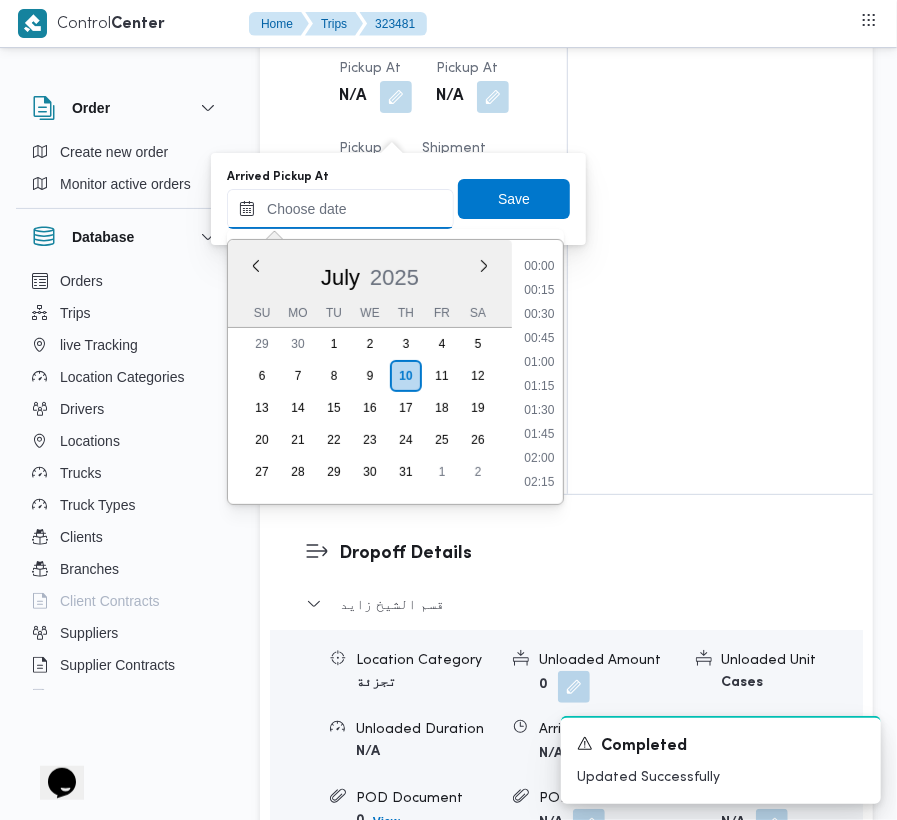 click on "Arrived Pickup At" at bounding box center [340, 209] 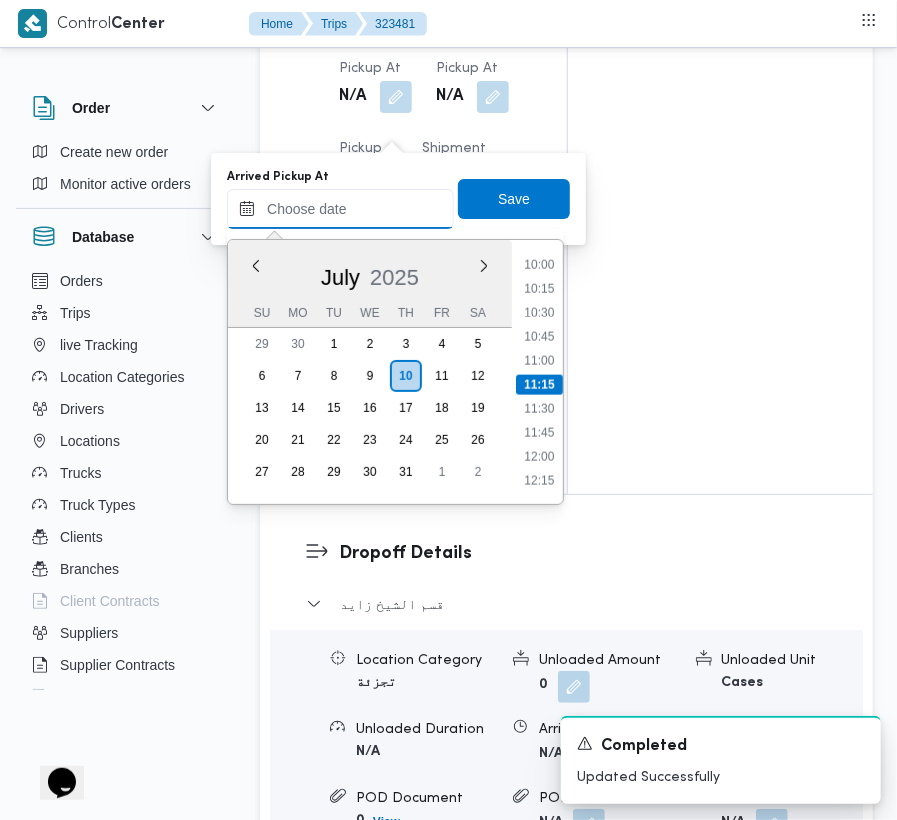 paste on "[DATE] 9:00" 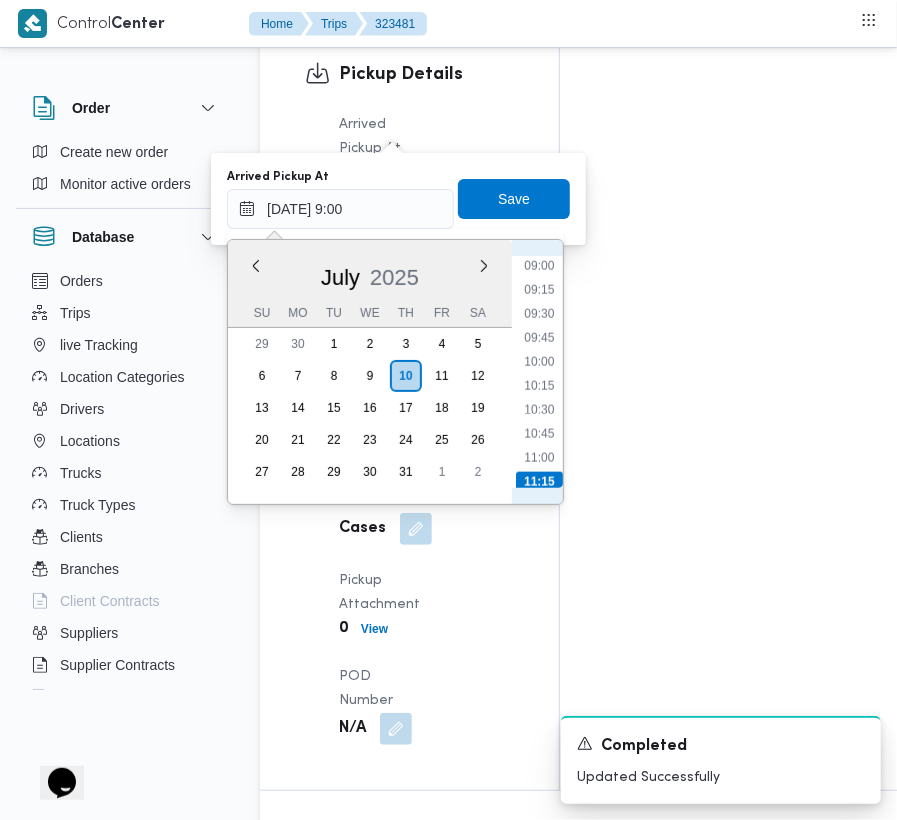 scroll, scrollTop: 810, scrollLeft: 0, axis: vertical 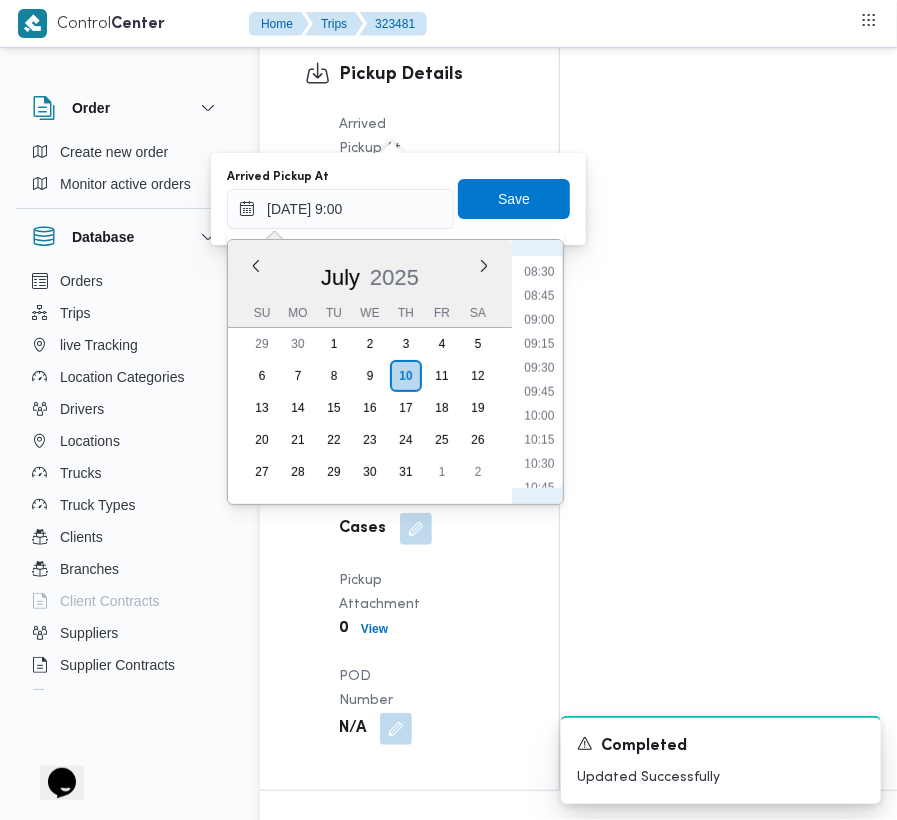 click on "08:45" at bounding box center (539, 296) 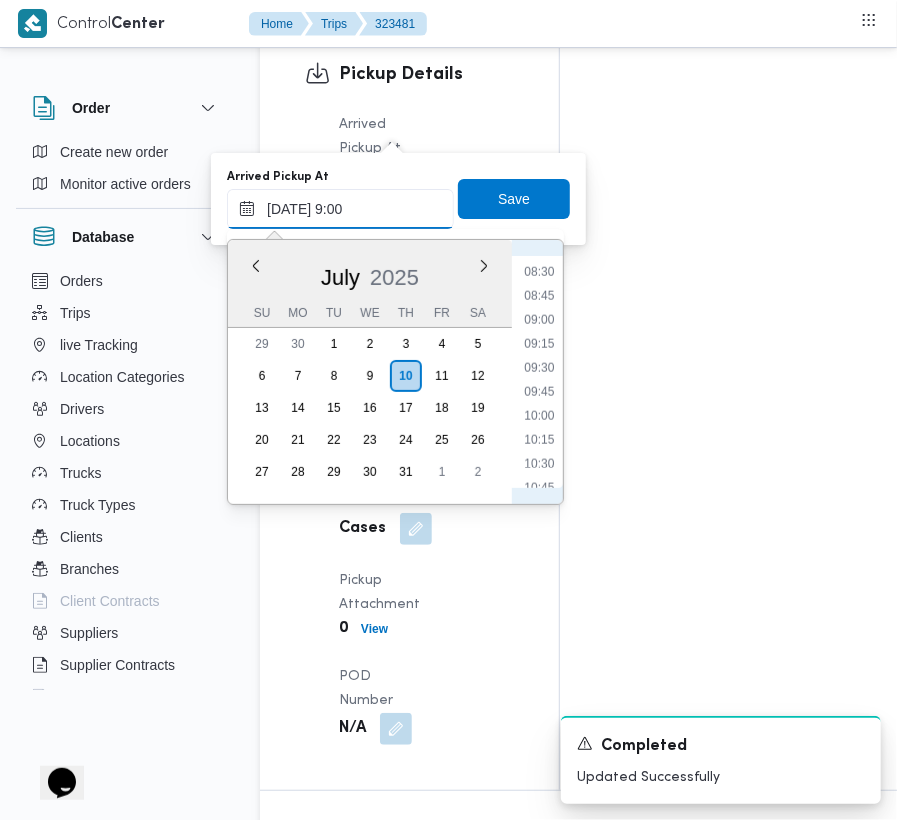 type on "10/07/2025 08:45" 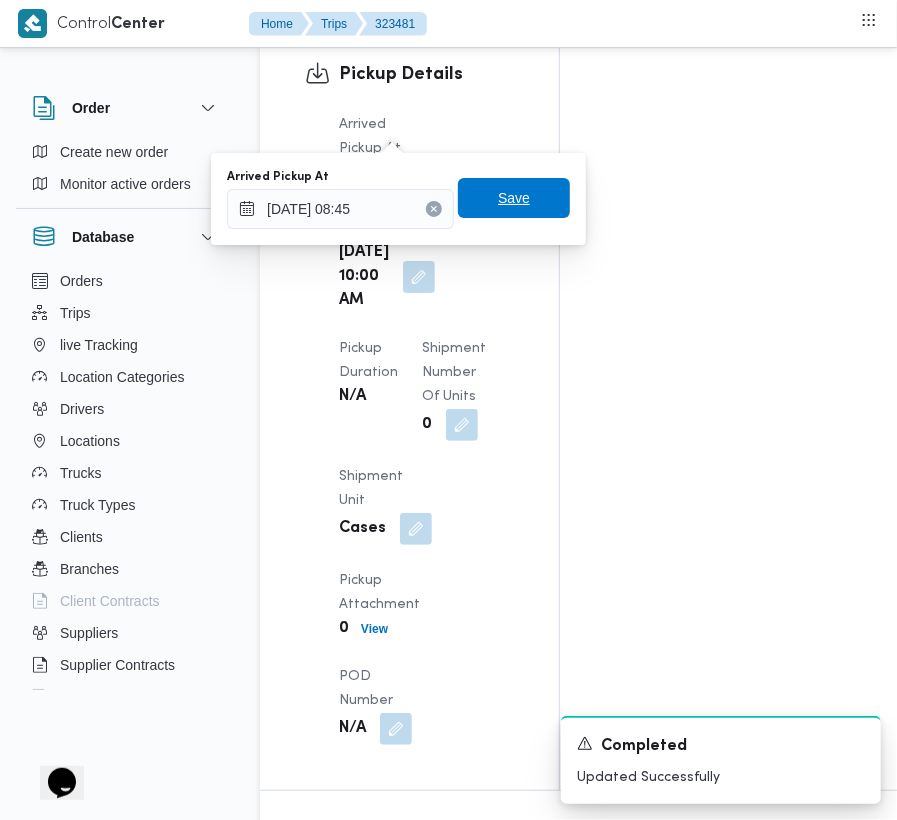 click on "Save" at bounding box center (514, 198) 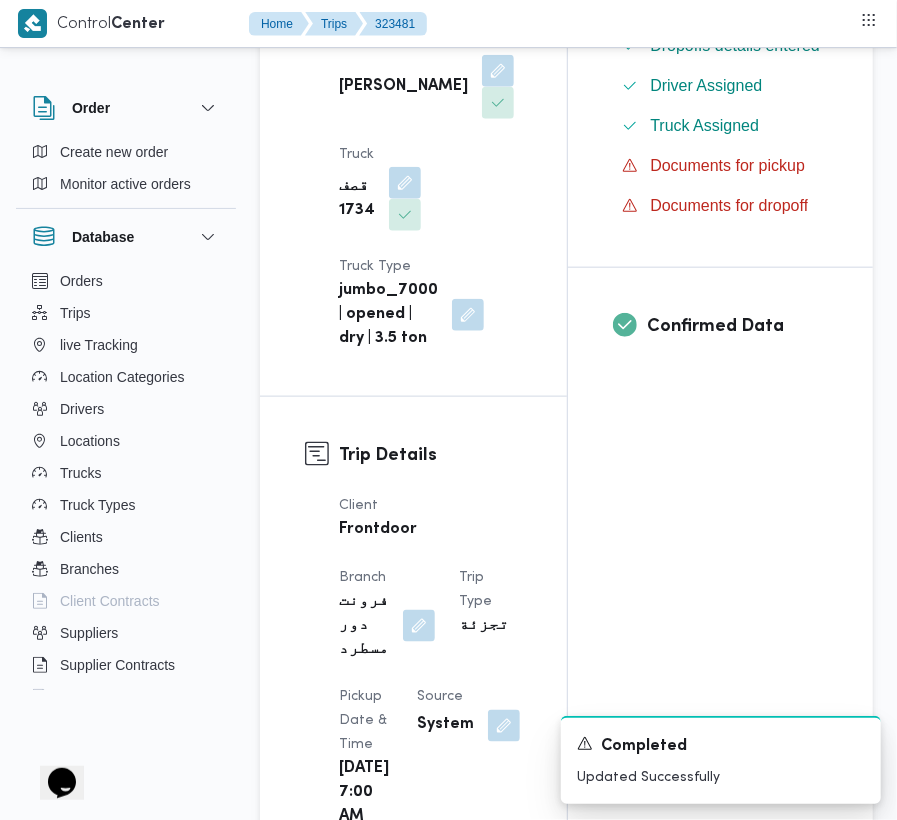 scroll, scrollTop: 0, scrollLeft: 0, axis: both 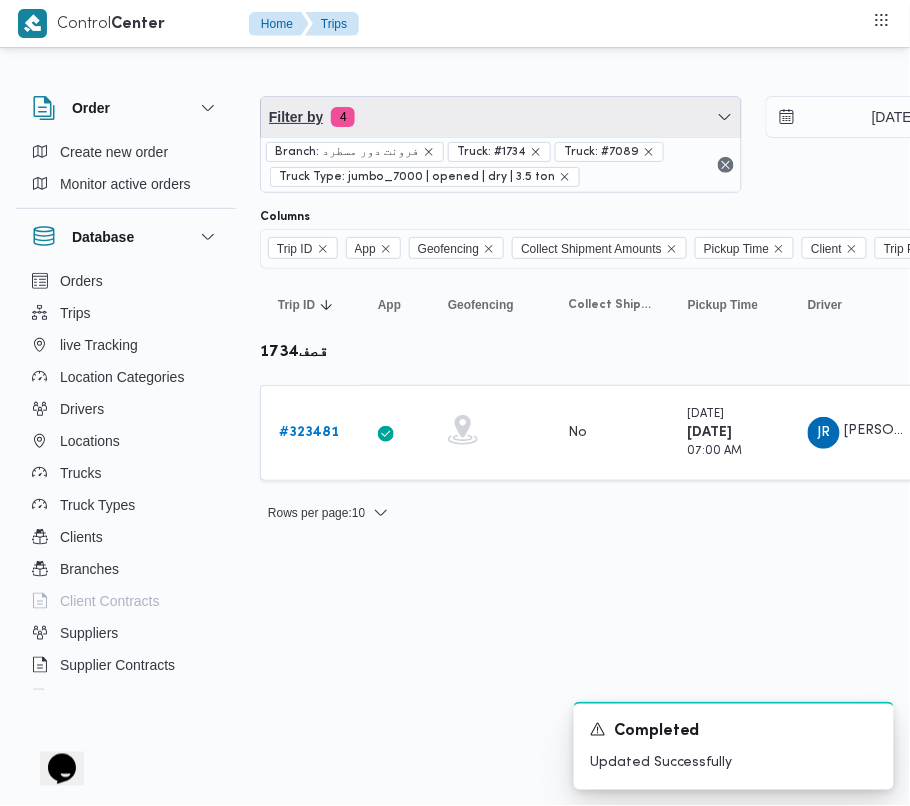 click on "Filter by 4" at bounding box center [501, 117] 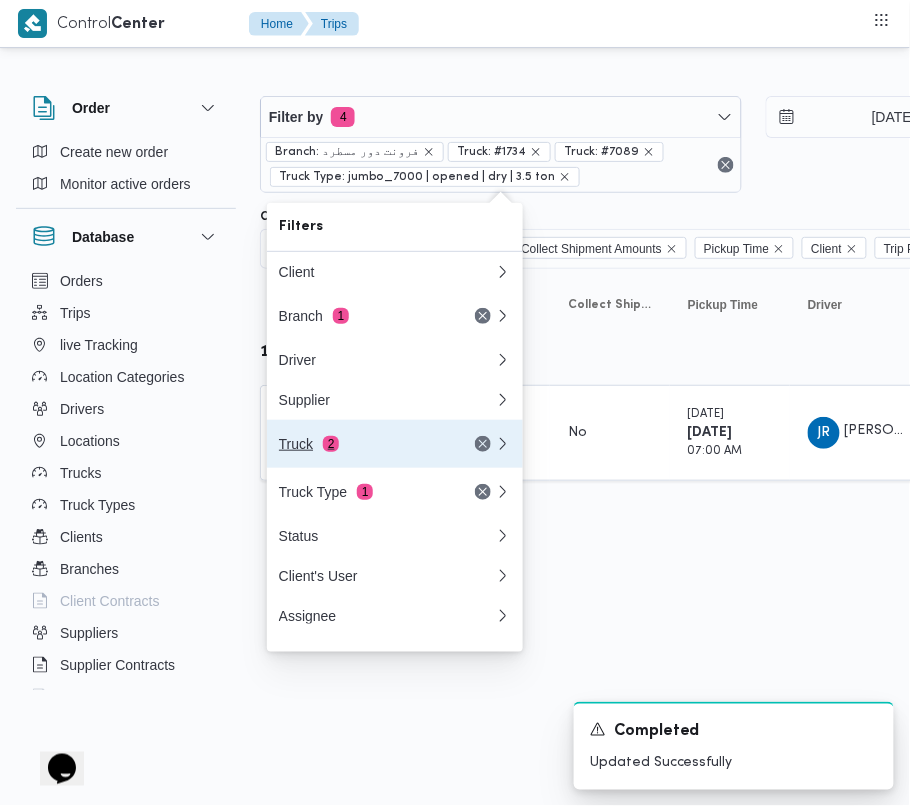 click on "Truck 2" at bounding box center [363, 444] 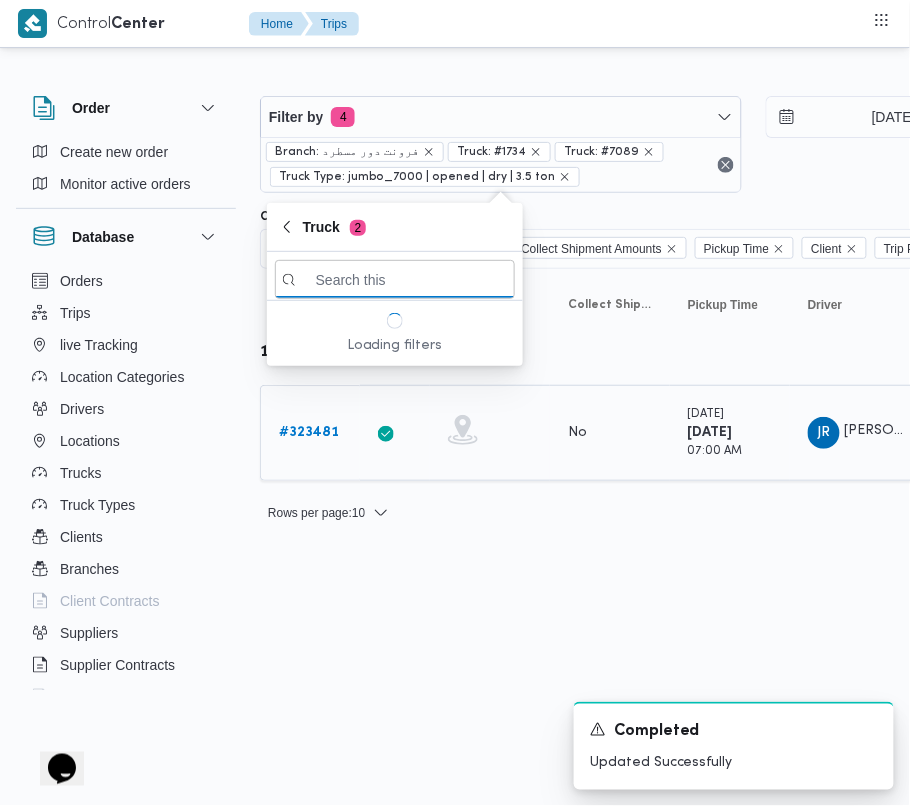 paste on "7349" 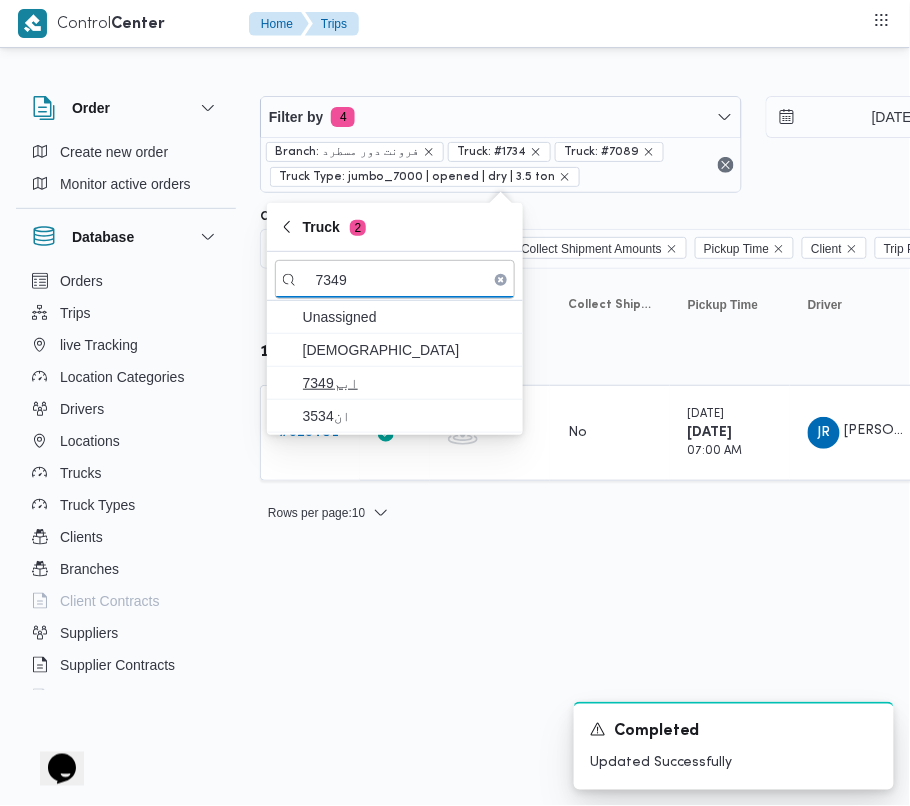 type on "7349" 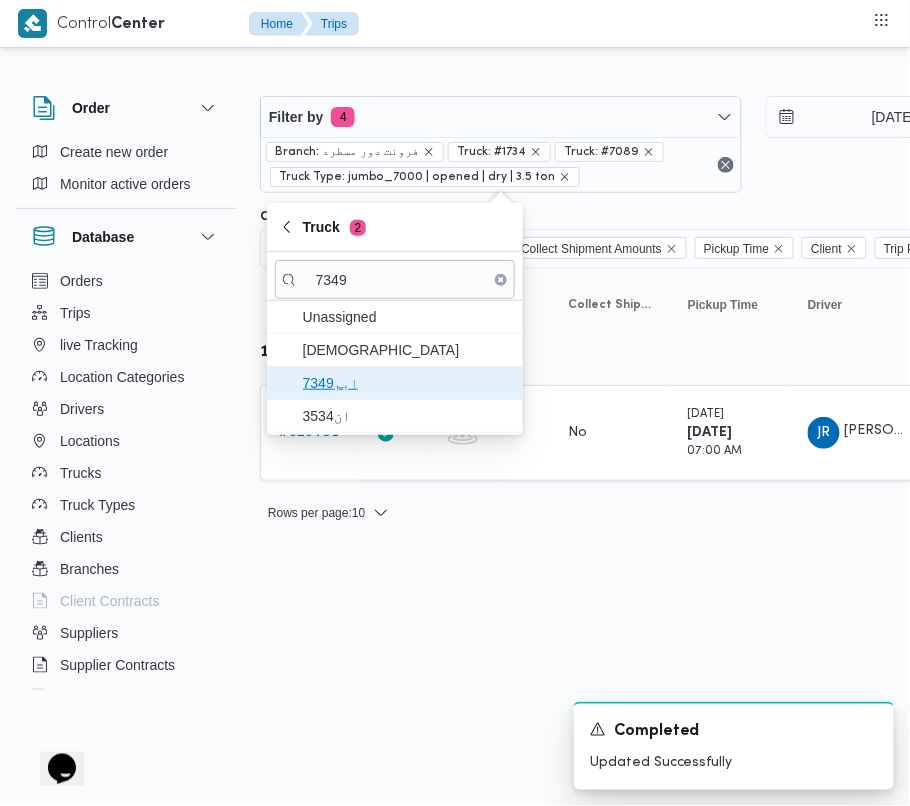 click on "ابم7349" at bounding box center (407, 383) 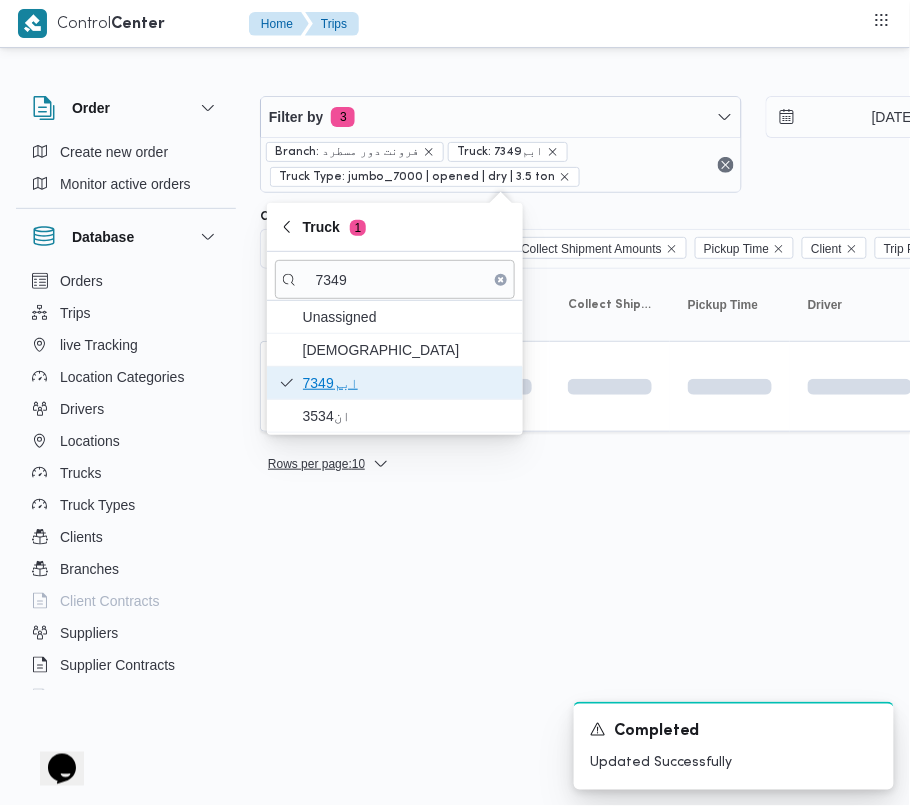 type 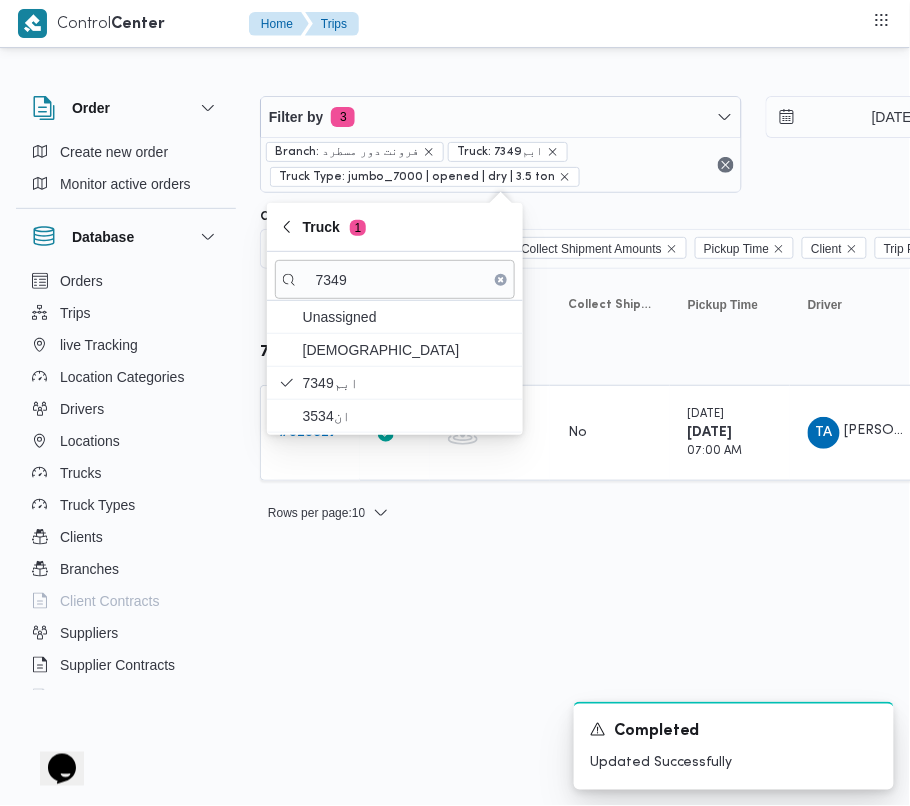 click on "Control  Center Home Trips Order Create new order Monitor active orders Database Orders Trips live Tracking Location Categories Drivers Locations Trucks Truck Types Clients Branches Client Contracts Suppliers Supplier Contracts Devices Users Projects SP Projects Admins organization assignees Tags Filter by 3 Branch: فرونت دور مسطرد Truck: ابم7349 Truck Type: jumbo_7000 | opened | dry | 3.5 ton 10/7/2025 → 10/7/2025 Group By Truck Columns Trip ID App Geofencing Collect Shipment Amounts Pickup Time Client Trip Points Driver Supplier Truck Status Platform Sorting Trip ID Click to sort in ascending order App Click to sort in ascending order Geofencing Click to sort in ascending order Collect Shipment Amounts Pickup Time Click to sort in ascending order Client Click to sort in ascending order Trip Points Driver Click to sort in ascending order Supplier Click to sort in ascending order Truck Click to sort in ascending order Status Click to sort in ascending order Platform Actions ابم7349 # App" at bounding box center (455, 403) 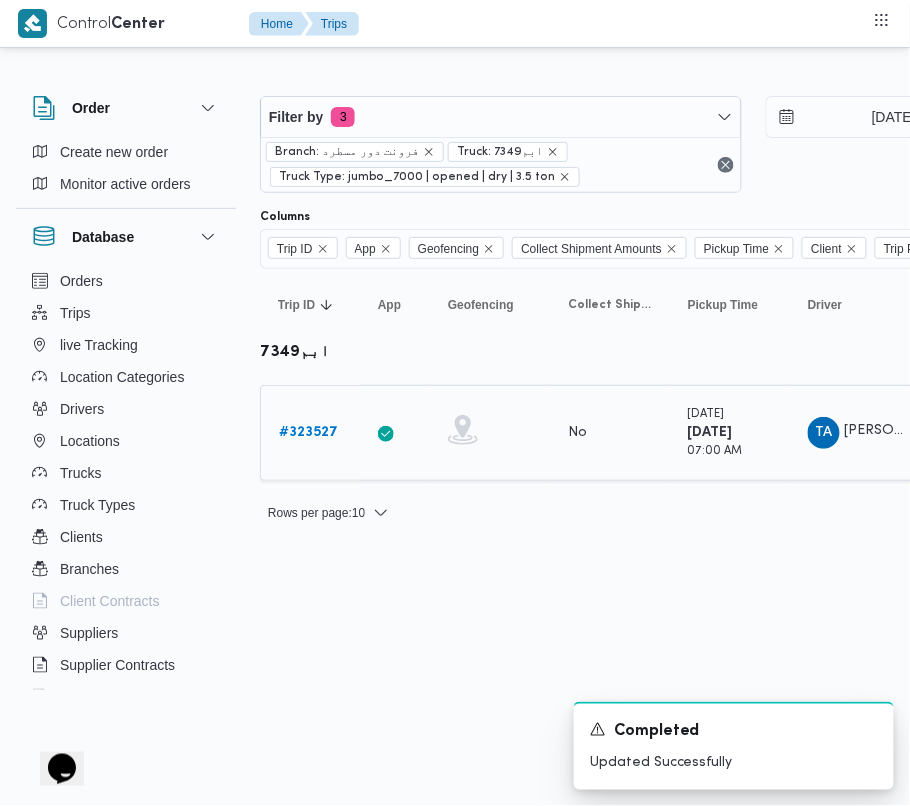 click on "# 323527" at bounding box center [310, 433] 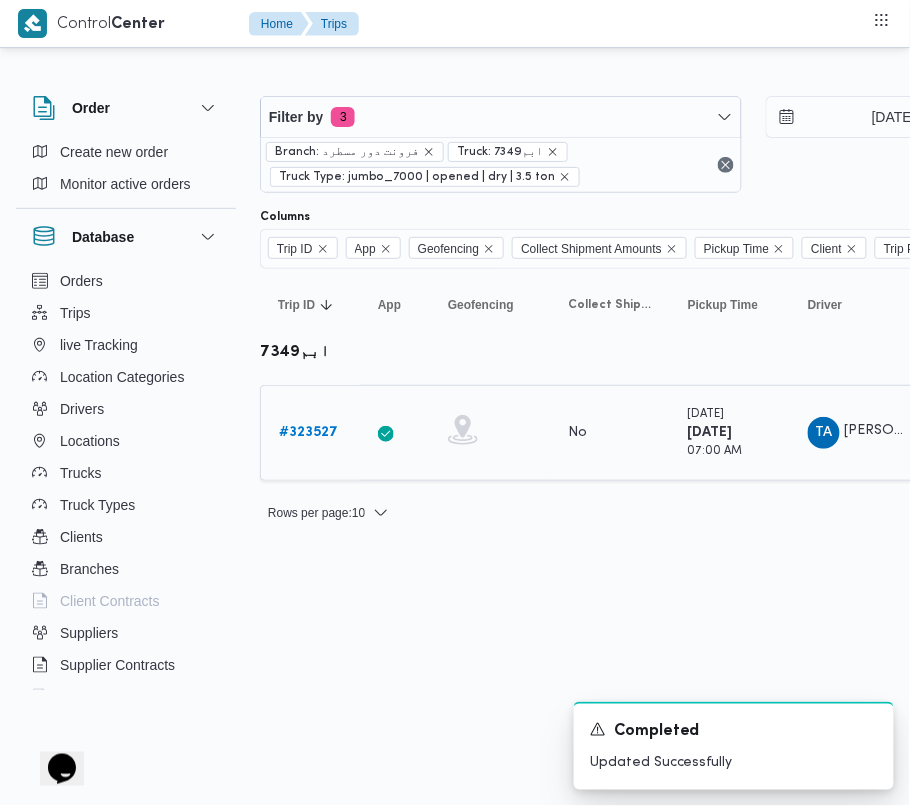 click on "# 323527" at bounding box center (308, 432) 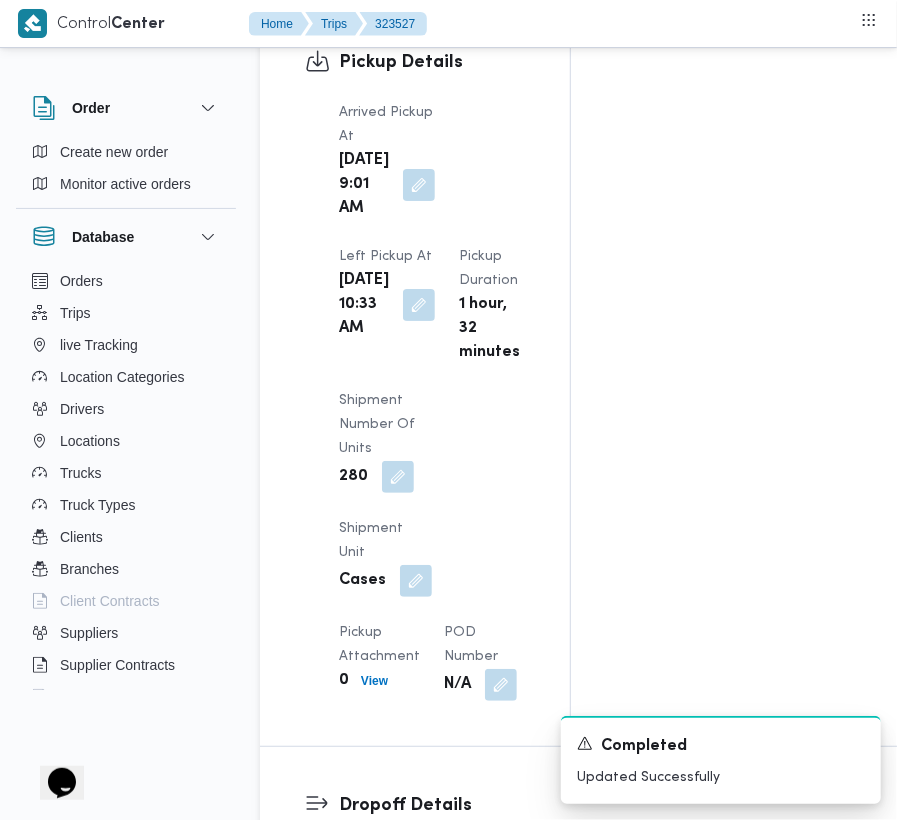 scroll, scrollTop: 3377, scrollLeft: 0, axis: vertical 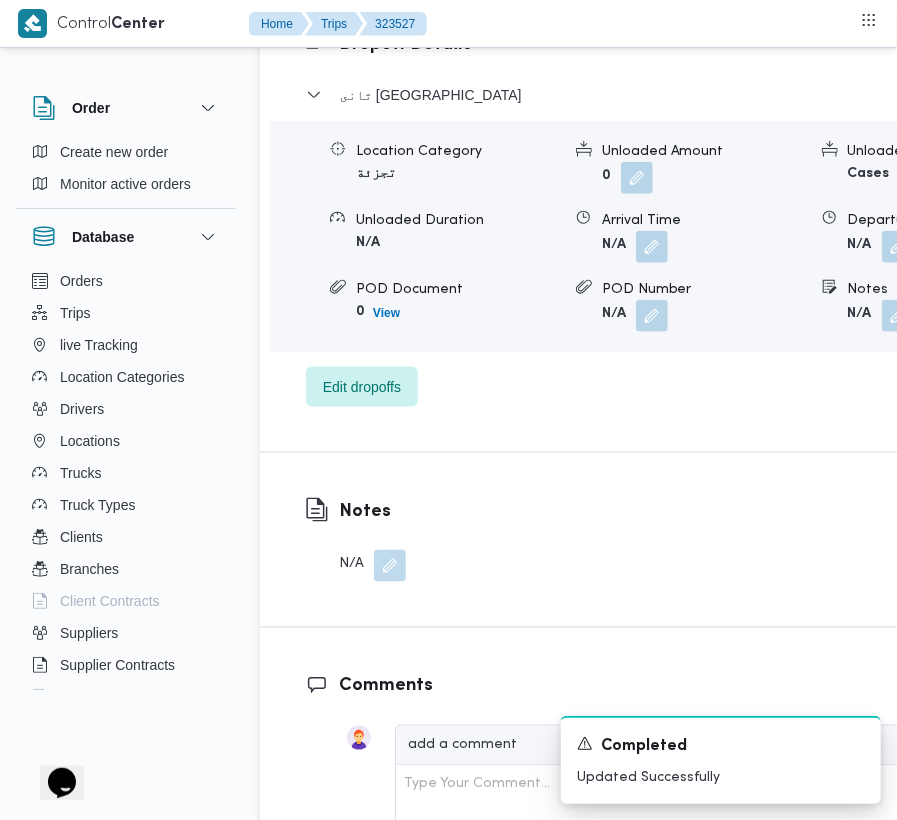 click on "ثانى القاهرة الجديدة Location Category تجزئة Unloaded Amount 0 Unloaded Unit Cases Unloaded Duration N/A Arrival Time N/A Departure Time N/A POD Document 0 View POD Number N/A Notes N/A Edit dropoffs" at bounding box center [661, 245] 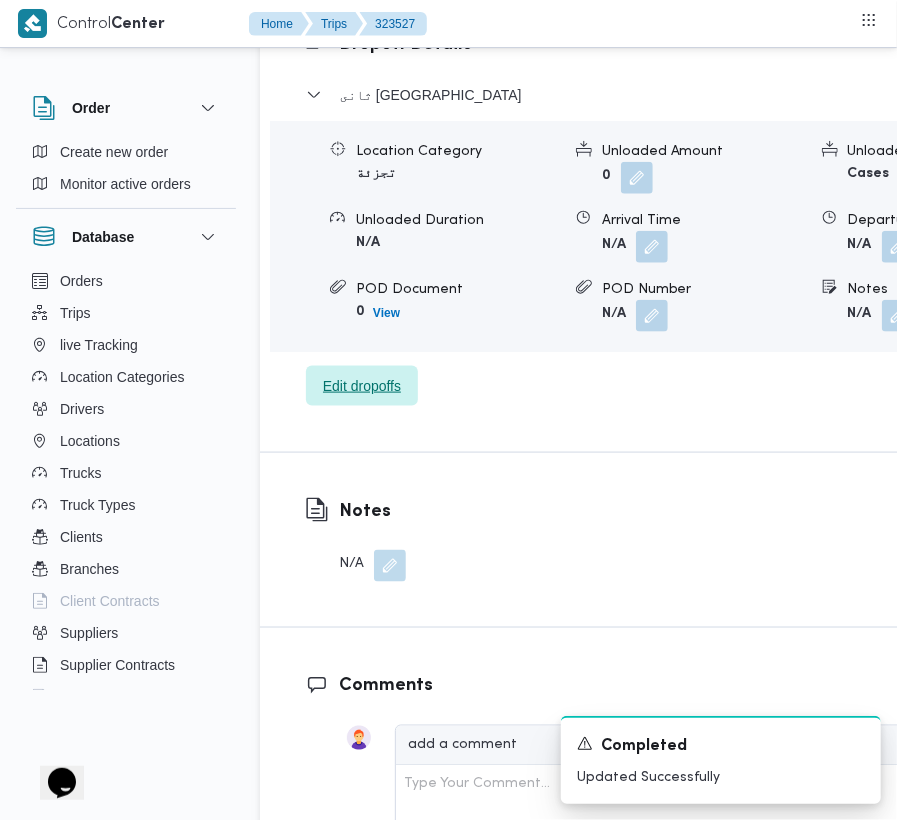 click on "Edit dropoffs" at bounding box center [362, 386] 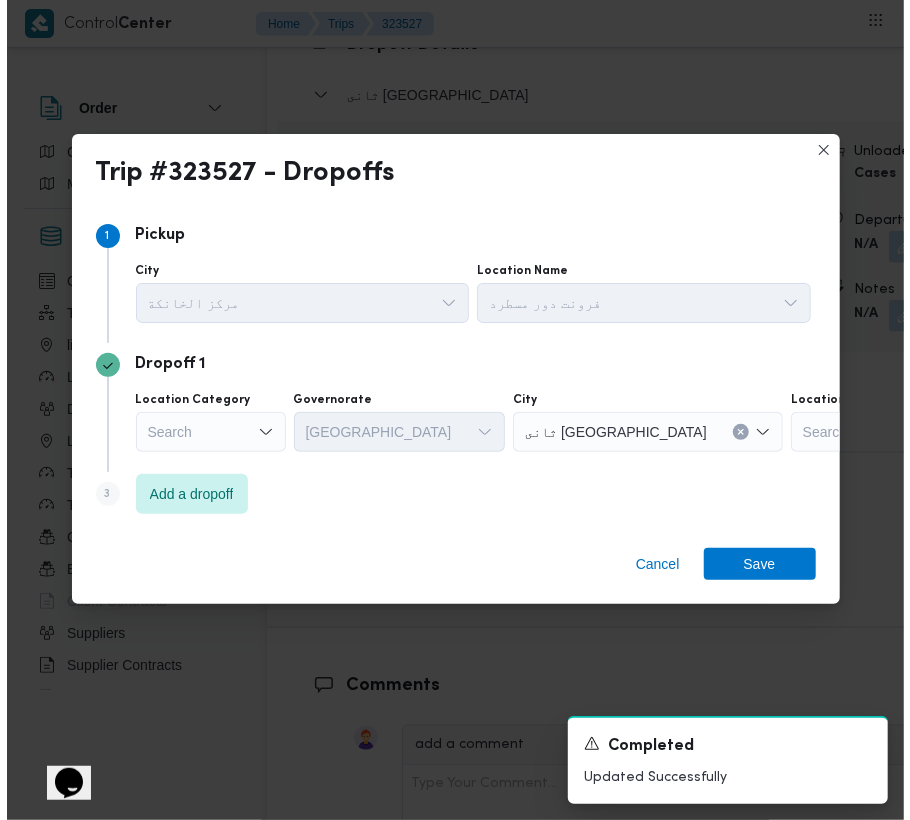 scroll, scrollTop: 3353, scrollLeft: 0, axis: vertical 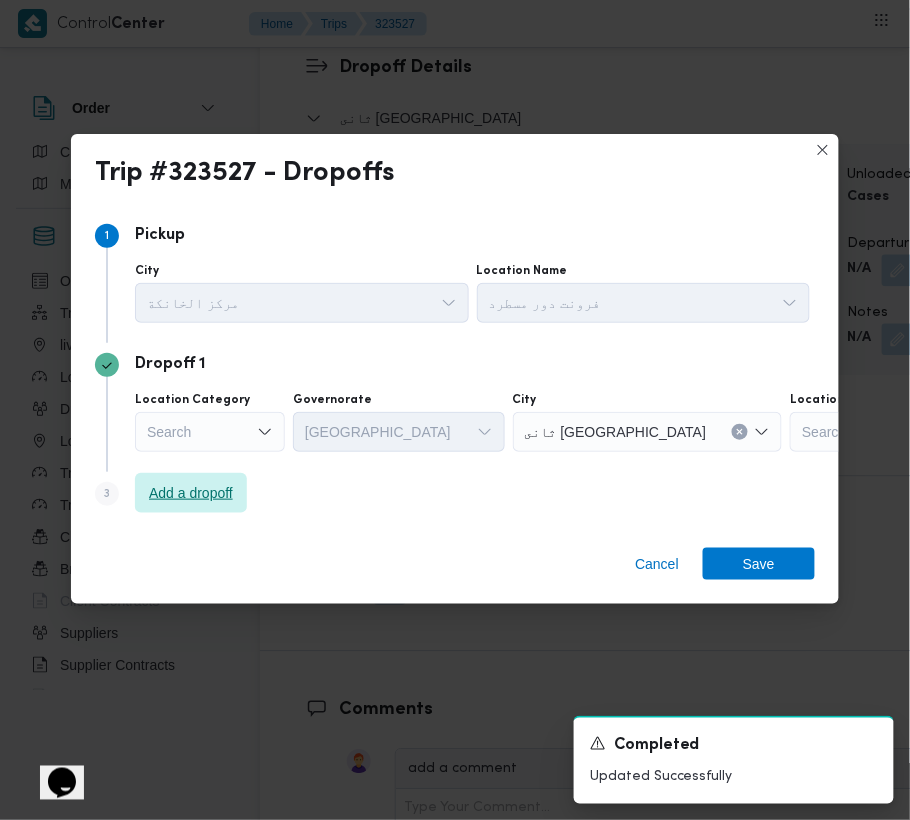 click on "Add a dropoff" at bounding box center (191, 493) 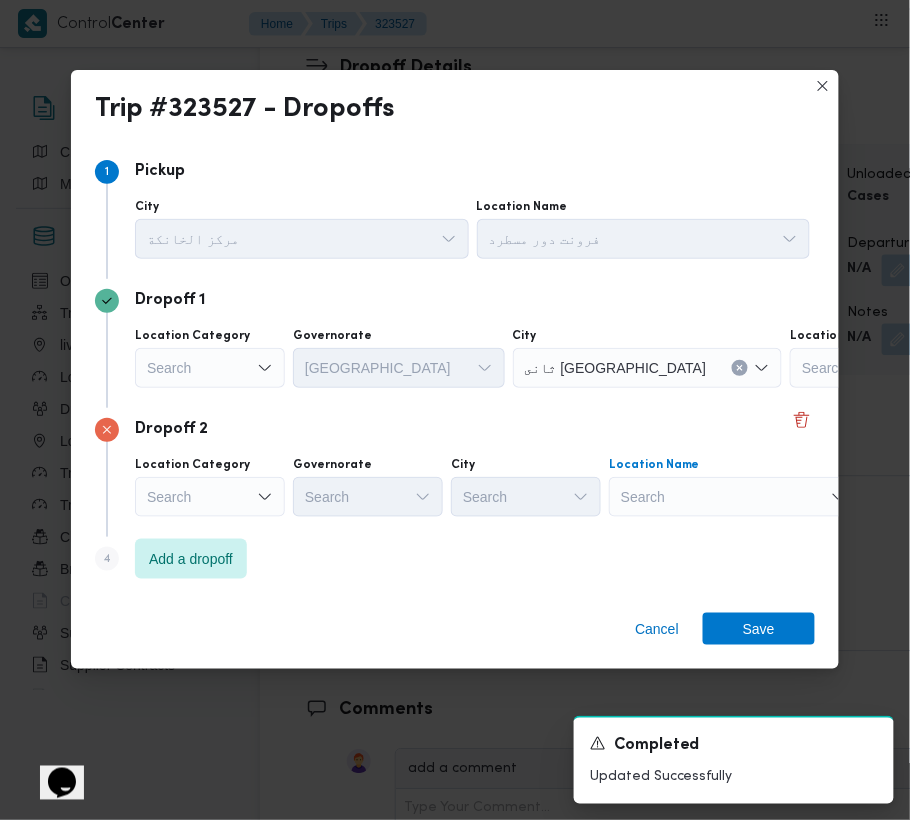 click on "Search" at bounding box center [915, 368] 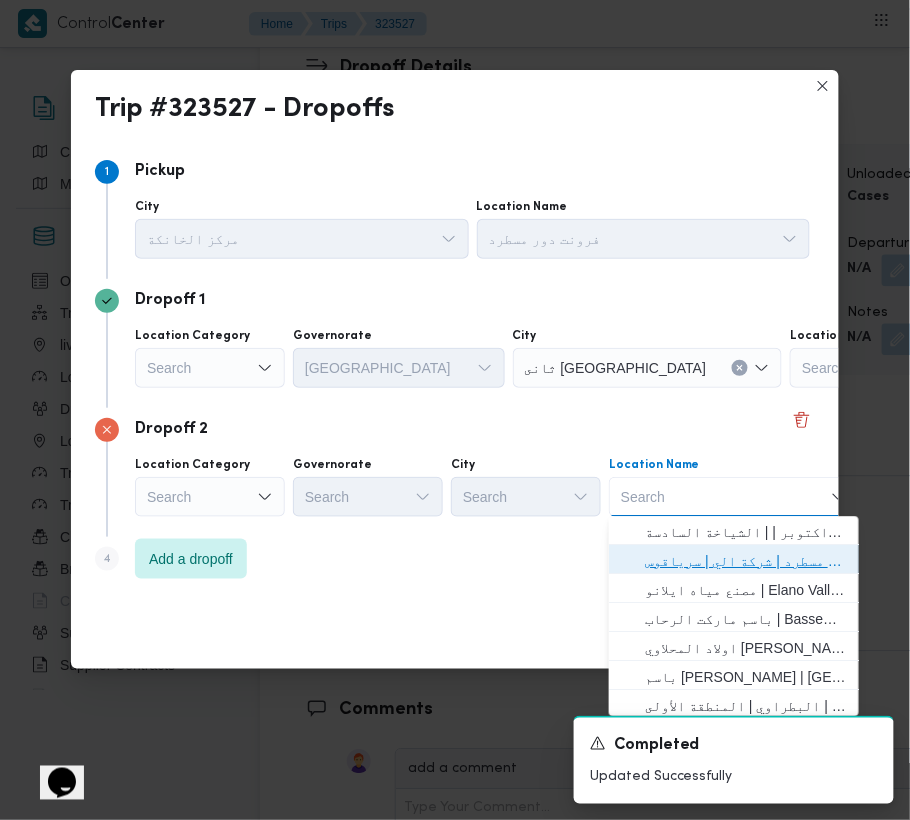click on "فرونت دور مسطرد | شركة الي | سرياقوس" at bounding box center (746, 562) 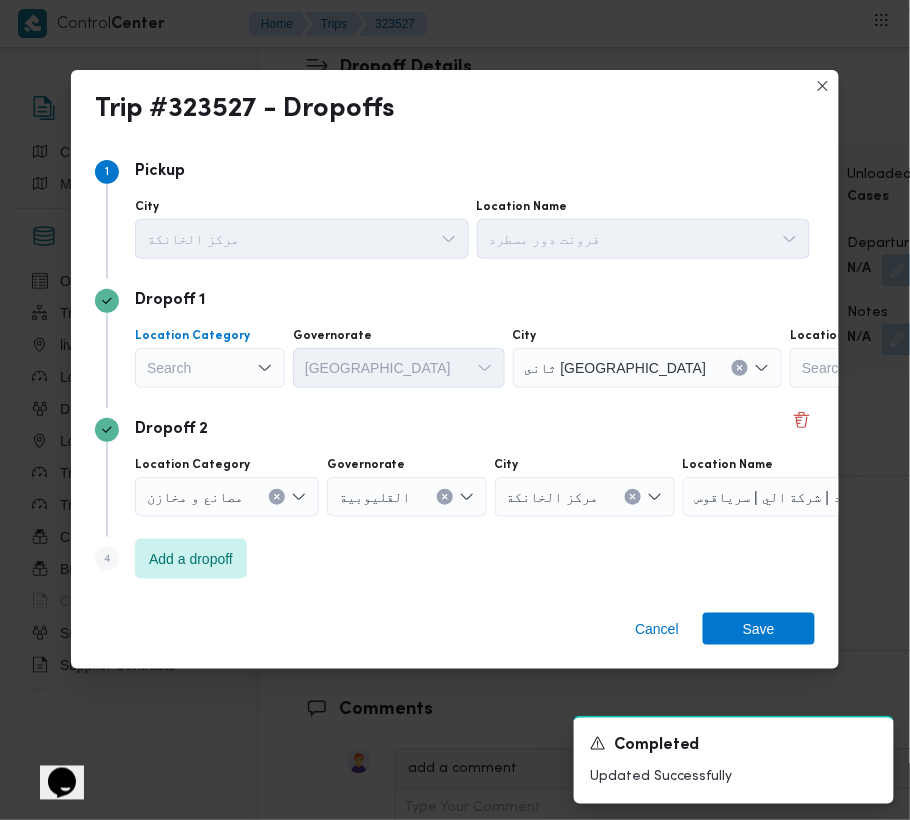 click on "Search" at bounding box center [210, 368] 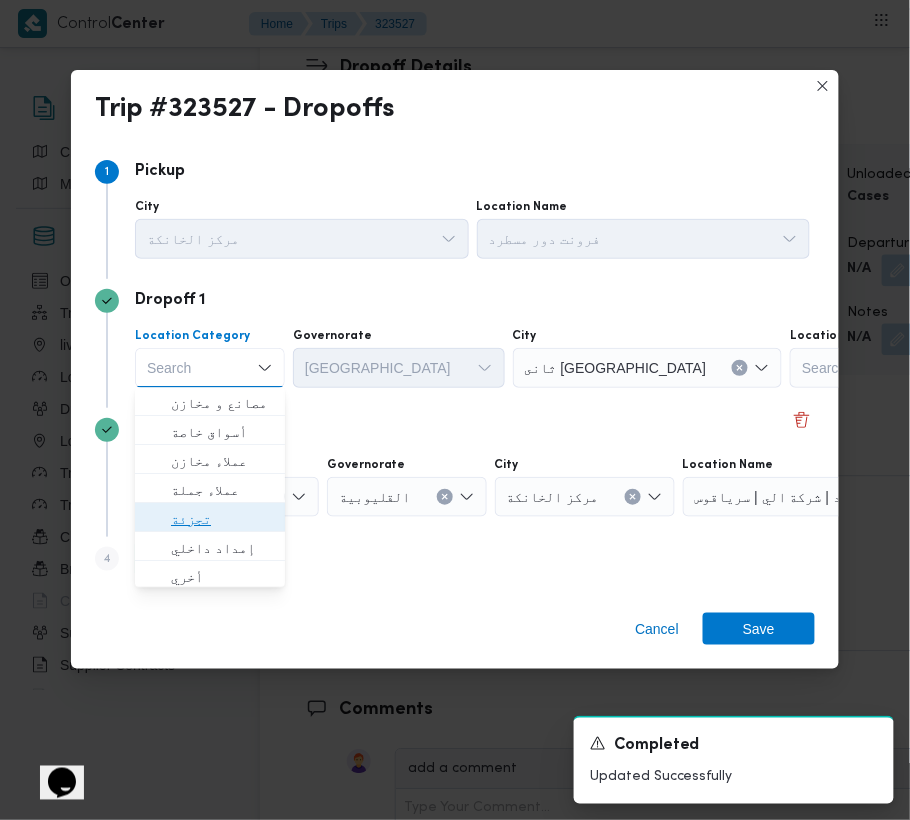 click on "تجزئة" at bounding box center [222, 520] 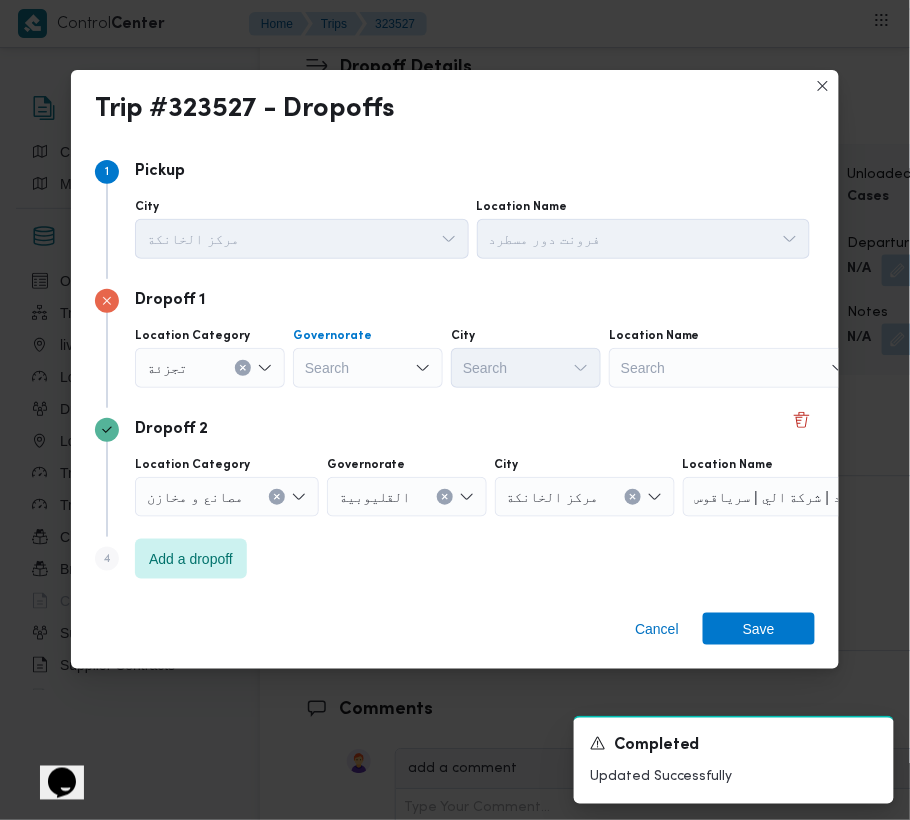 click on "Search" at bounding box center [368, 368] 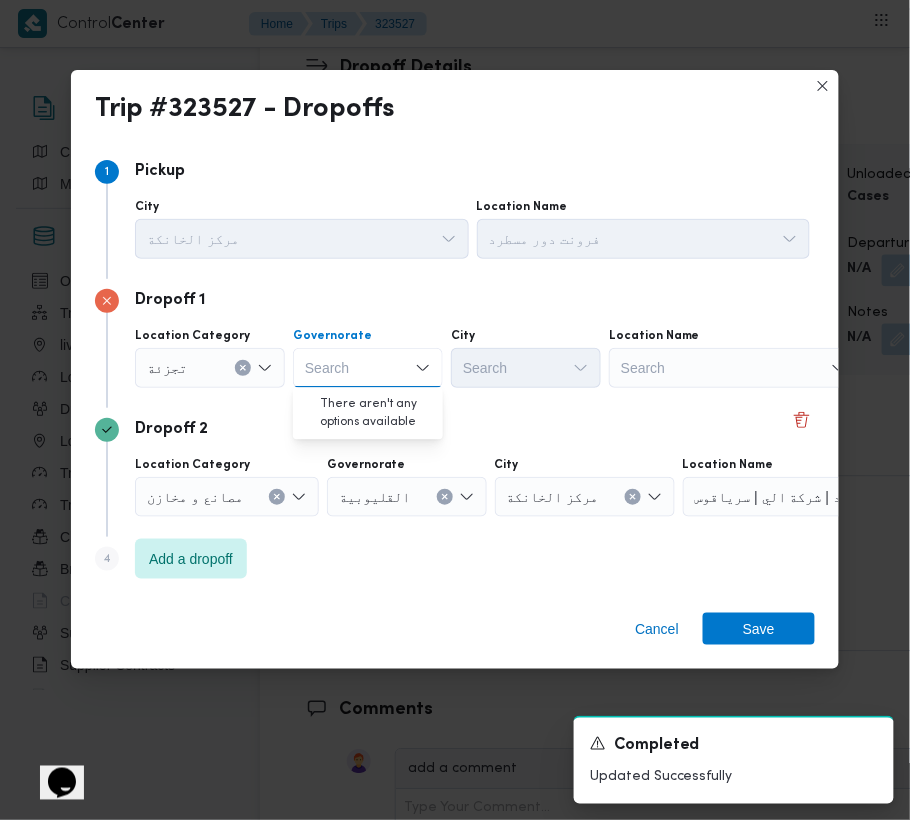 paste on "جيزة" 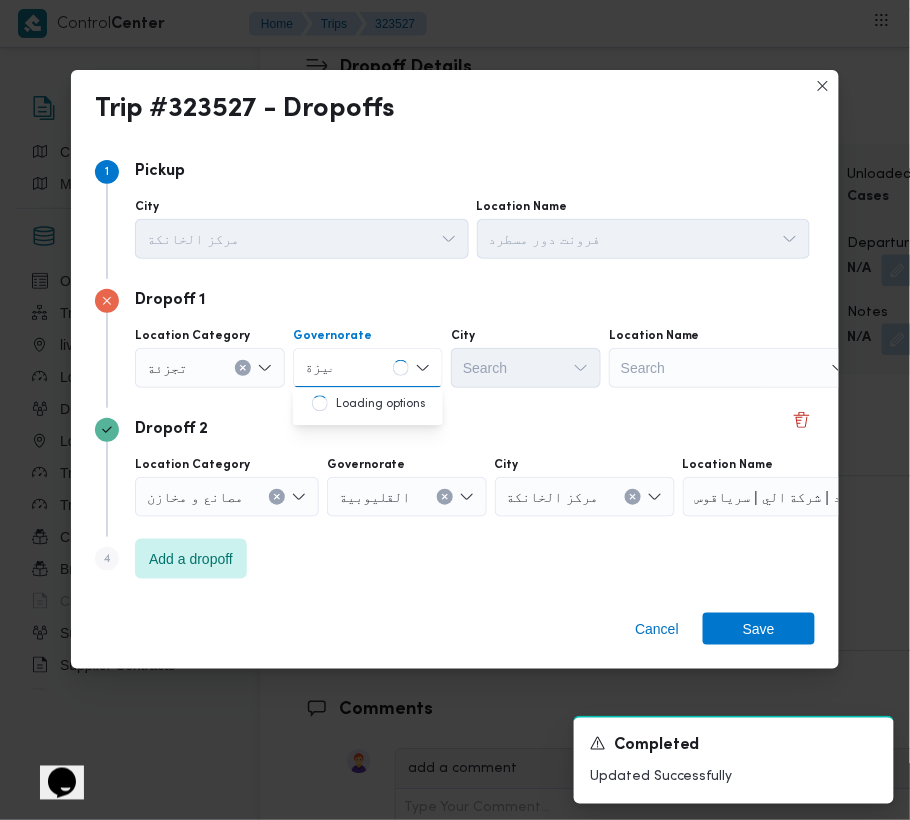 type on "جيزة" 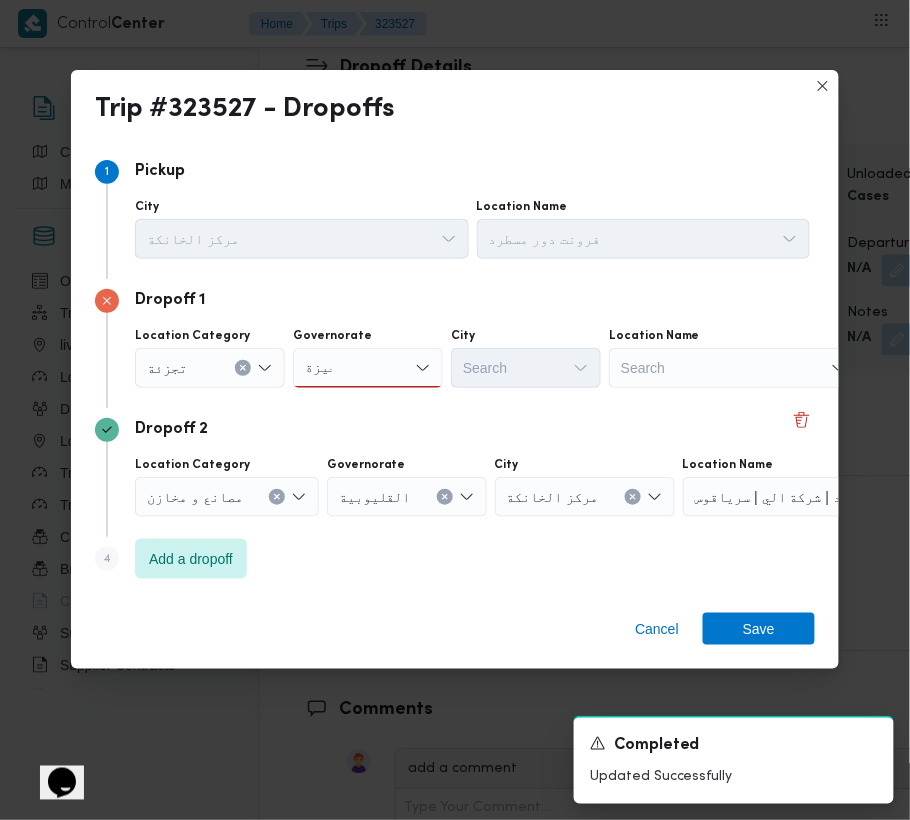 click on "جيزة جيزة" at bounding box center (368, 368) 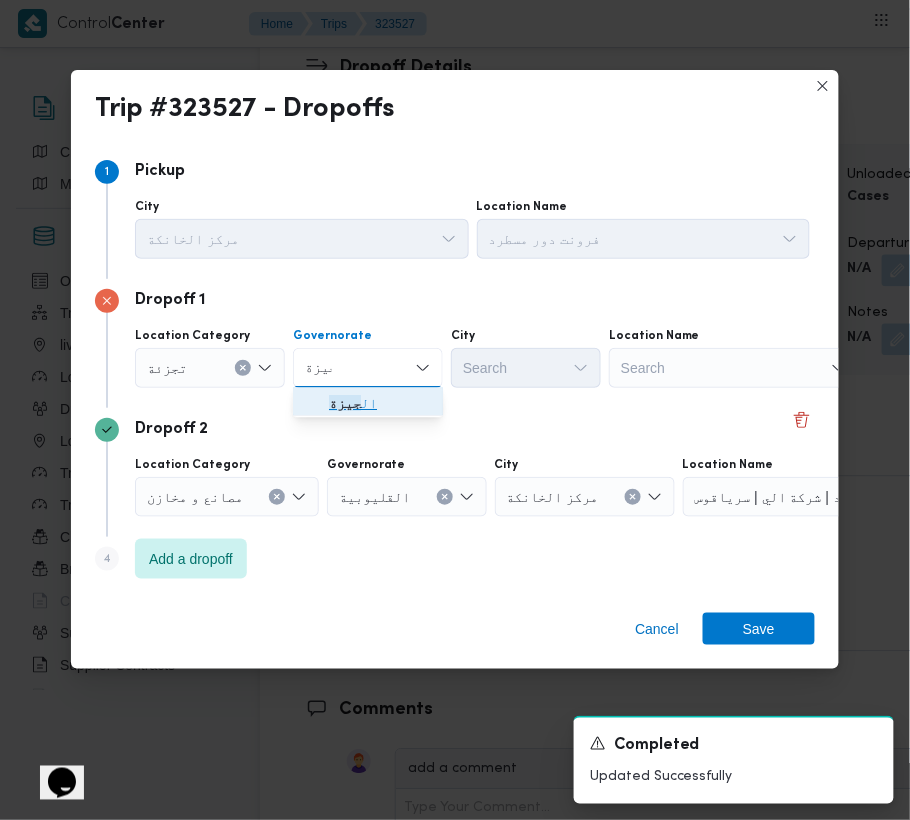 click on "ال جيزة" at bounding box center [380, 404] 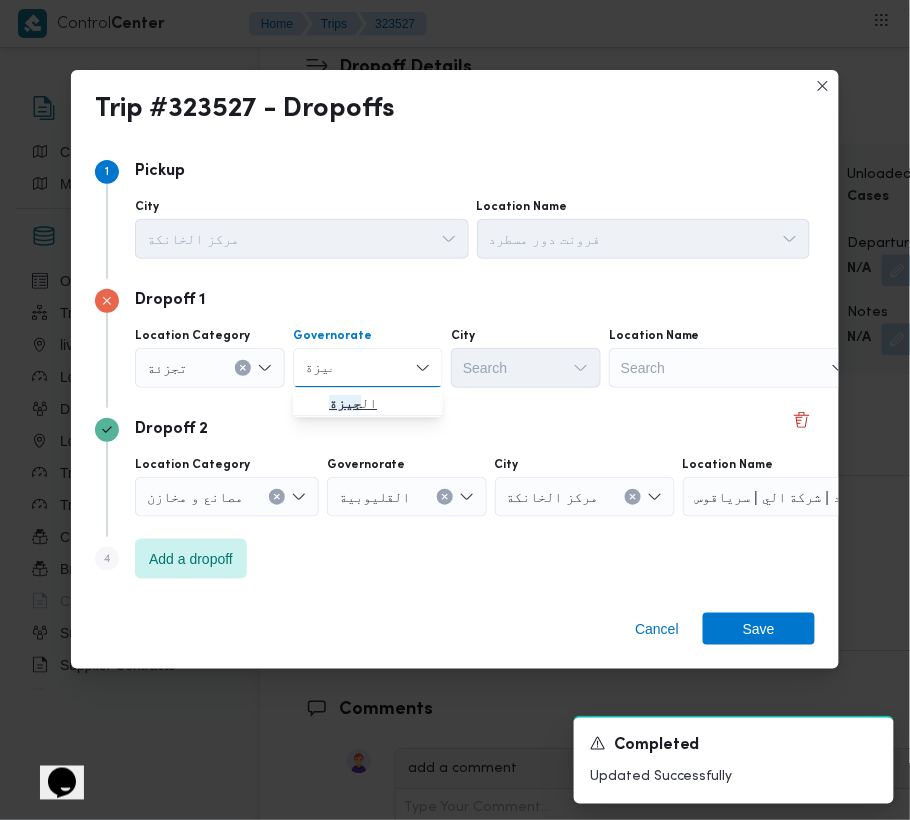 type 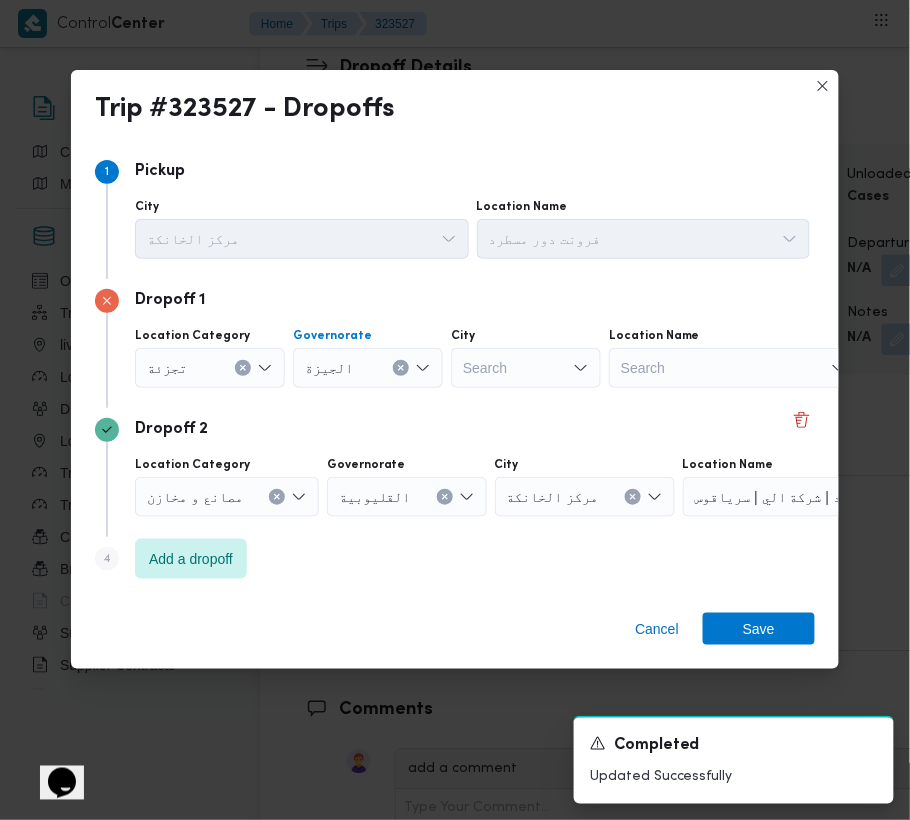 click on "Search" at bounding box center [526, 368] 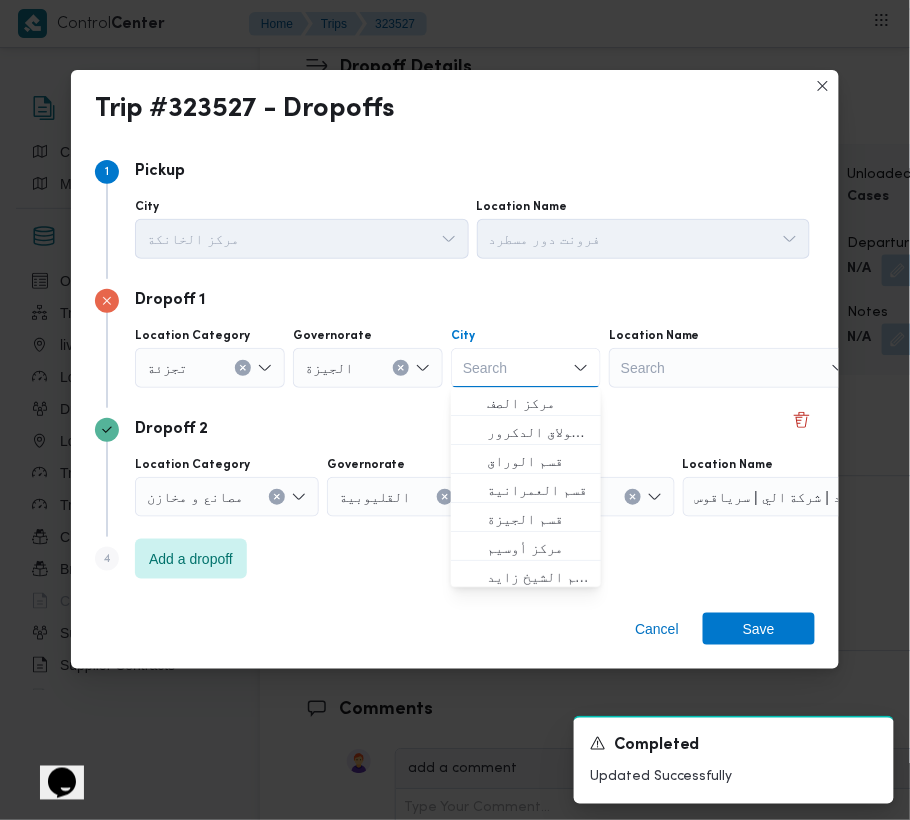 paste on "زايد" 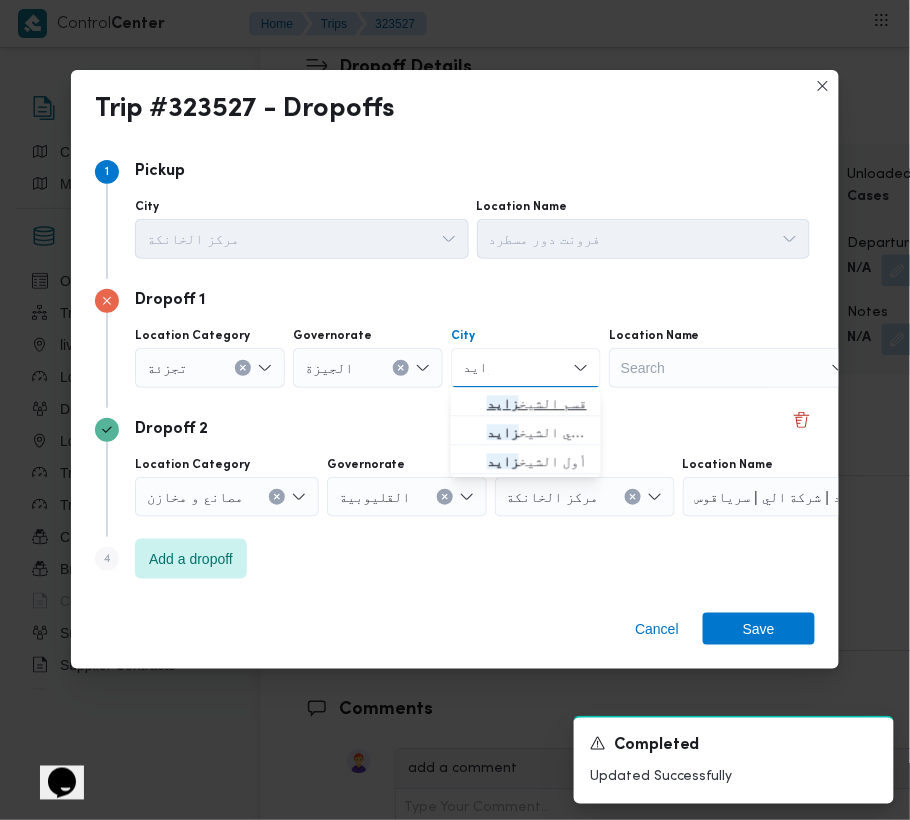 type on "زايد" 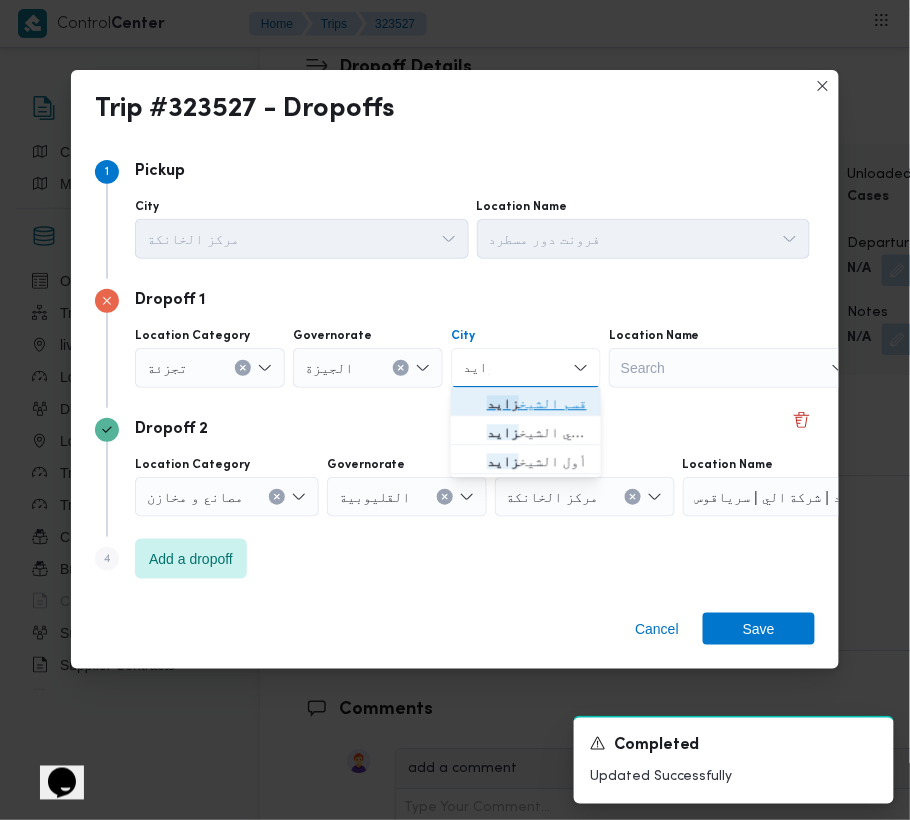click 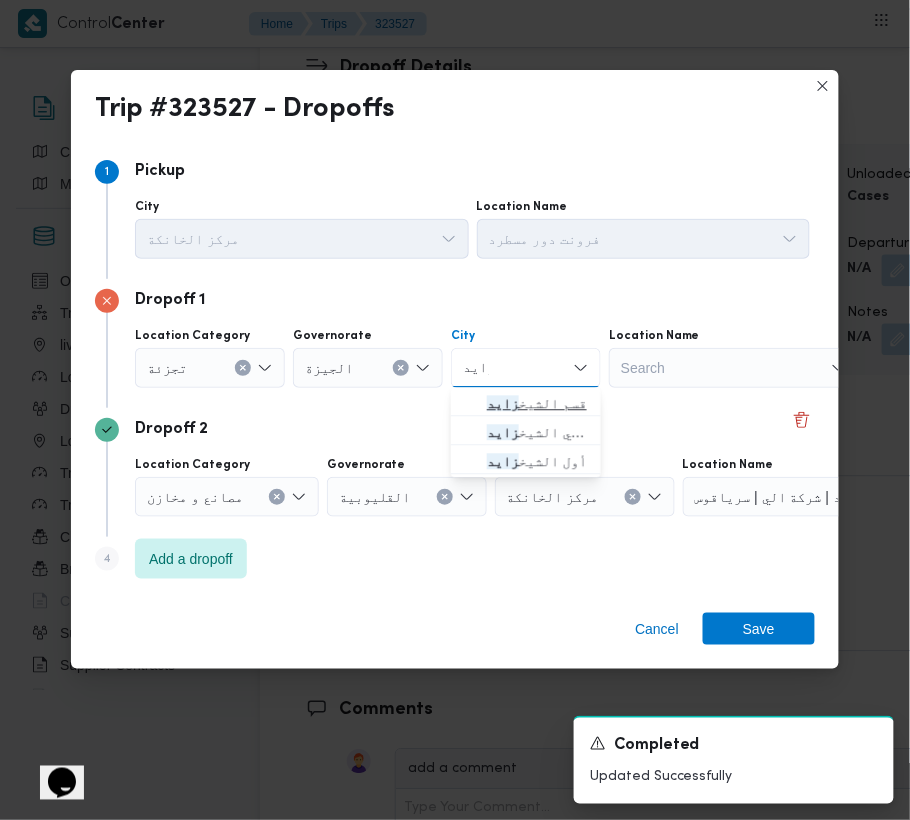 type 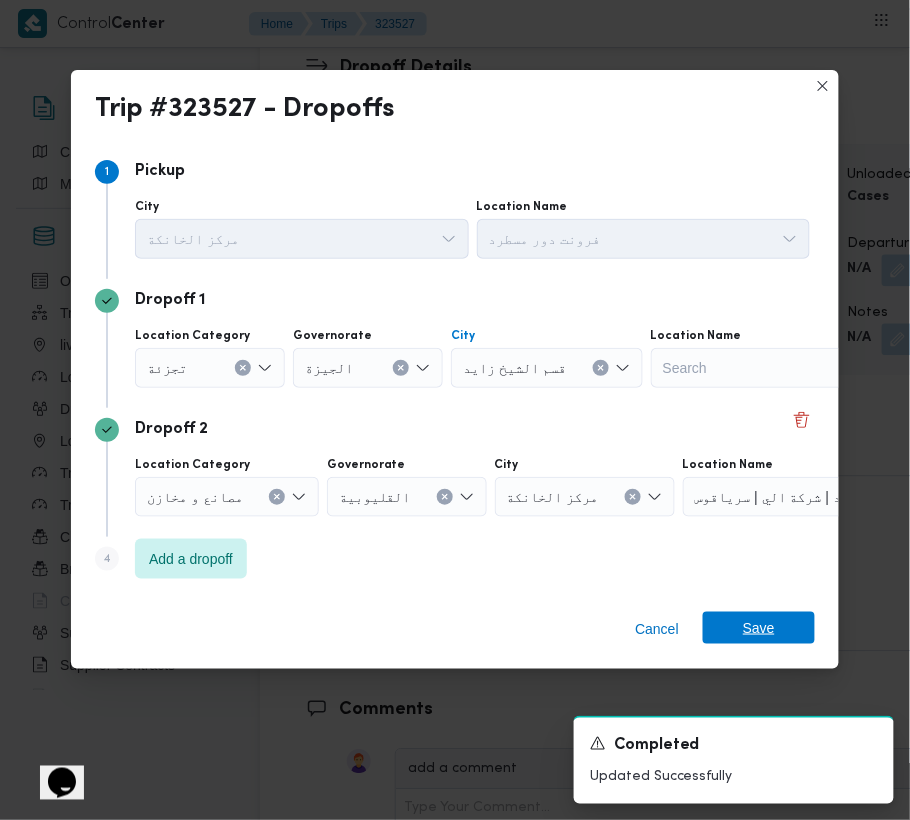 click on "Save" at bounding box center [759, 628] 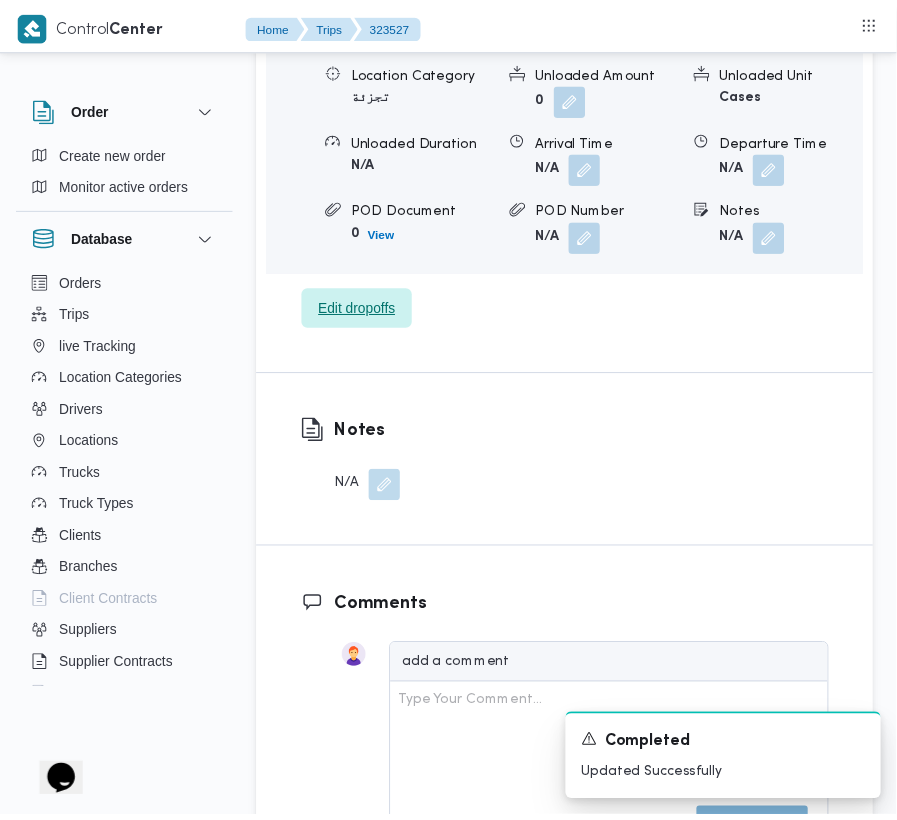 scroll, scrollTop: 3561, scrollLeft: 0, axis: vertical 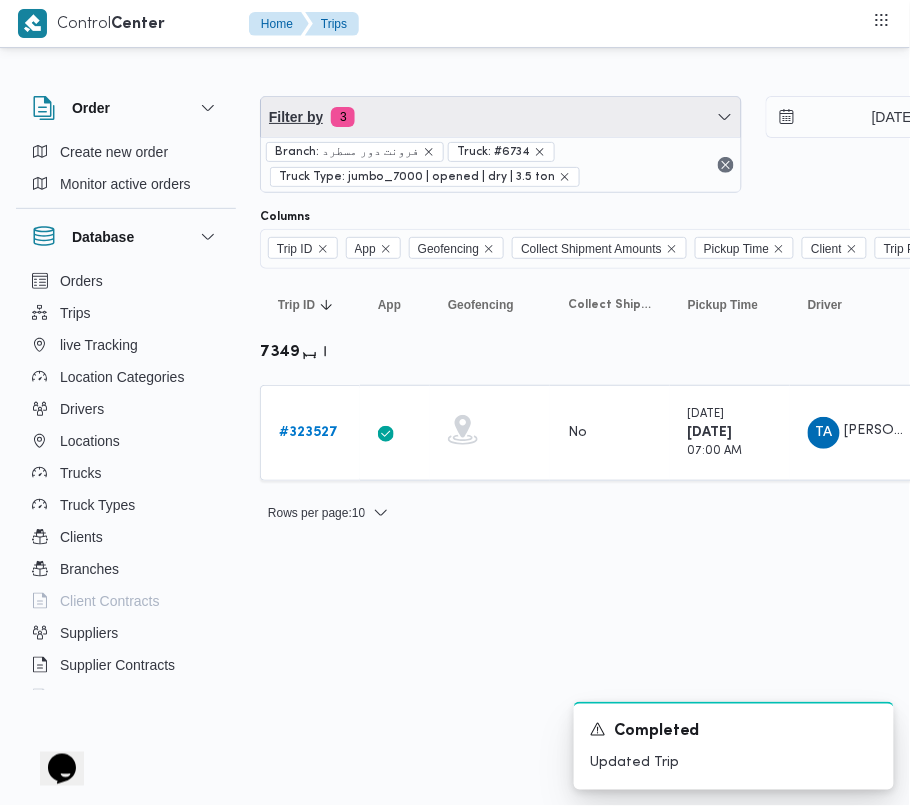 click on "Filter by 3" at bounding box center (501, 117) 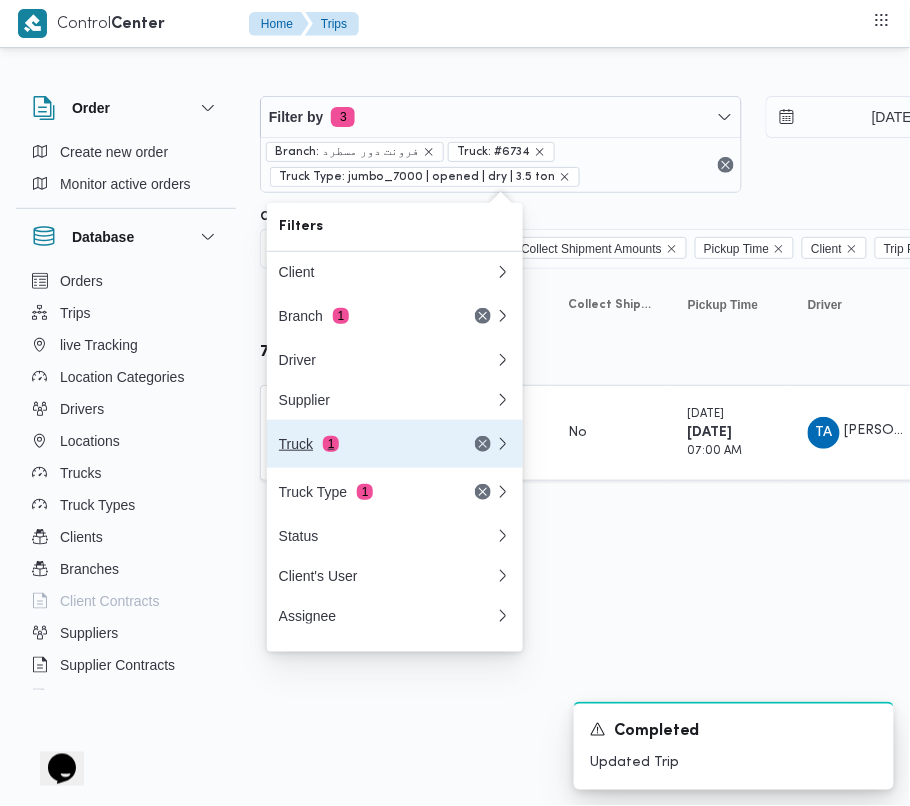 click on "Truck 1" at bounding box center (363, 444) 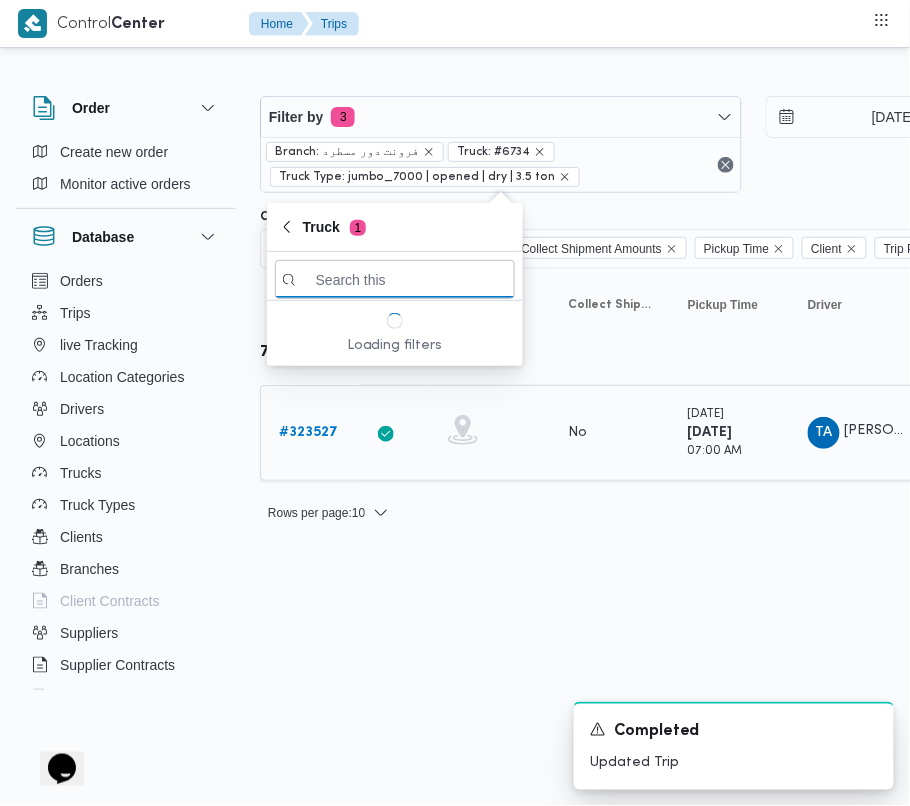 paste on "4217" 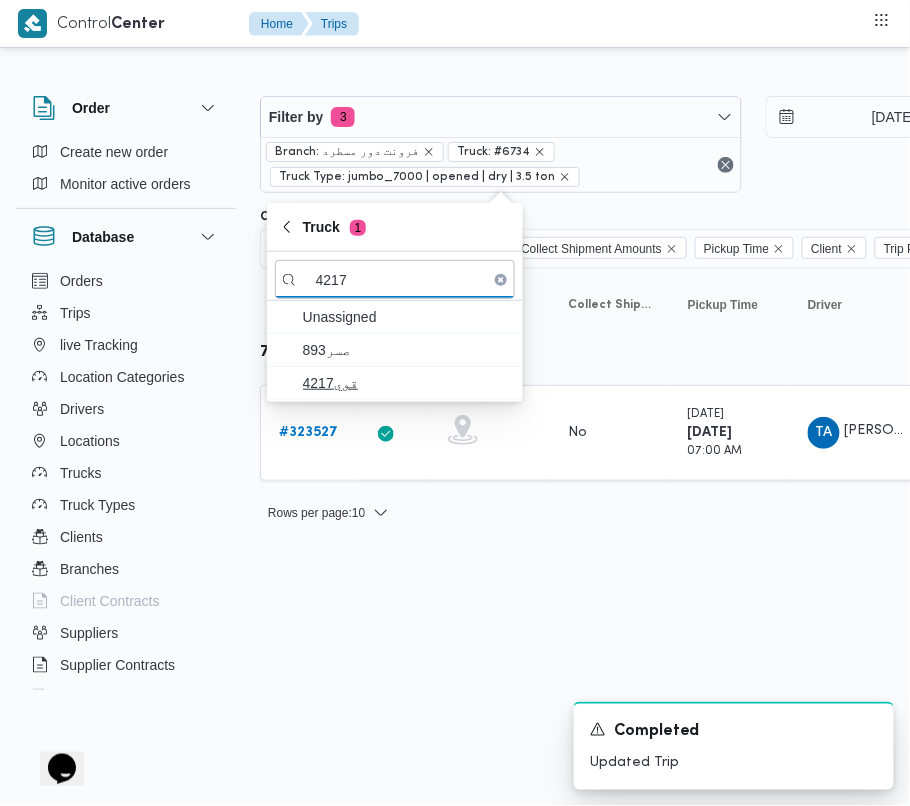 type on "4217" 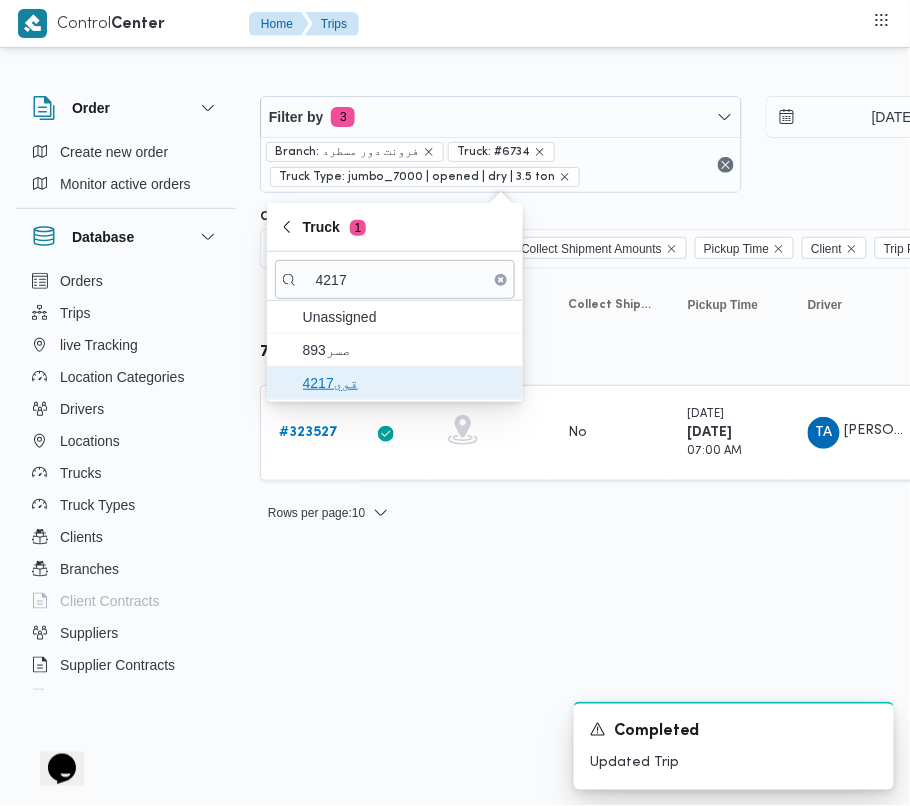 click on "قوي4217" at bounding box center (407, 383) 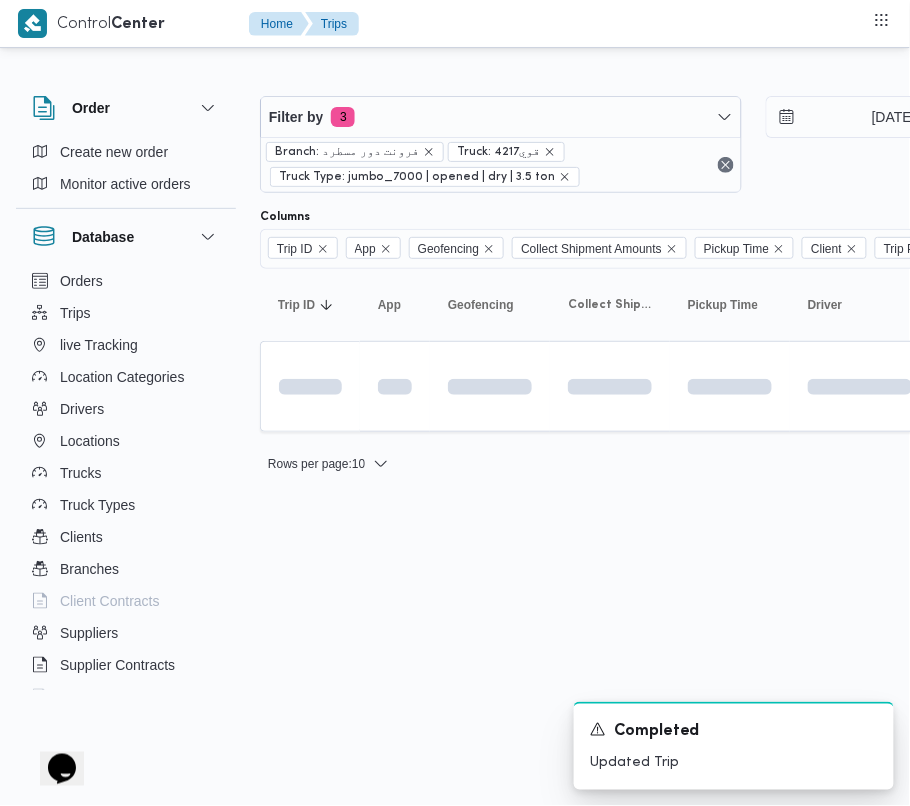click on "Control  Center Home Trips Order Create new order Monitor active orders Database Orders Trips live Tracking Location Categories Drivers Locations Trucks Truck Types Clients Branches Client Contracts Suppliers Supplier Contracts Devices Users Projects SP Projects Admins organization assignees Tags Filter by 3 Branch: فرونت دور مسطرد Truck: قوي4217 Truck Type: jumbo_7000 | opened | dry | 3.5 ton 10/7/2025 → 10/7/2025 Group By Truck Columns Trip ID App Geofencing Collect Shipment Amounts Pickup Time Client Trip Points Driver Supplier Truck Status Platform Sorting Trip ID Click to sort in ascending order App Click to sort in ascending order Geofencing Click to sort in ascending order Collect Shipment Amounts Pickup Time Click to sort in ascending order Client Click to sort in ascending order Trip Points Driver Click to sort in ascending order Supplier Click to sort in ascending order Truck Click to sort in ascending order Status Click to sort in ascending order Platform Actions Rows per page :" at bounding box center (455, 403) 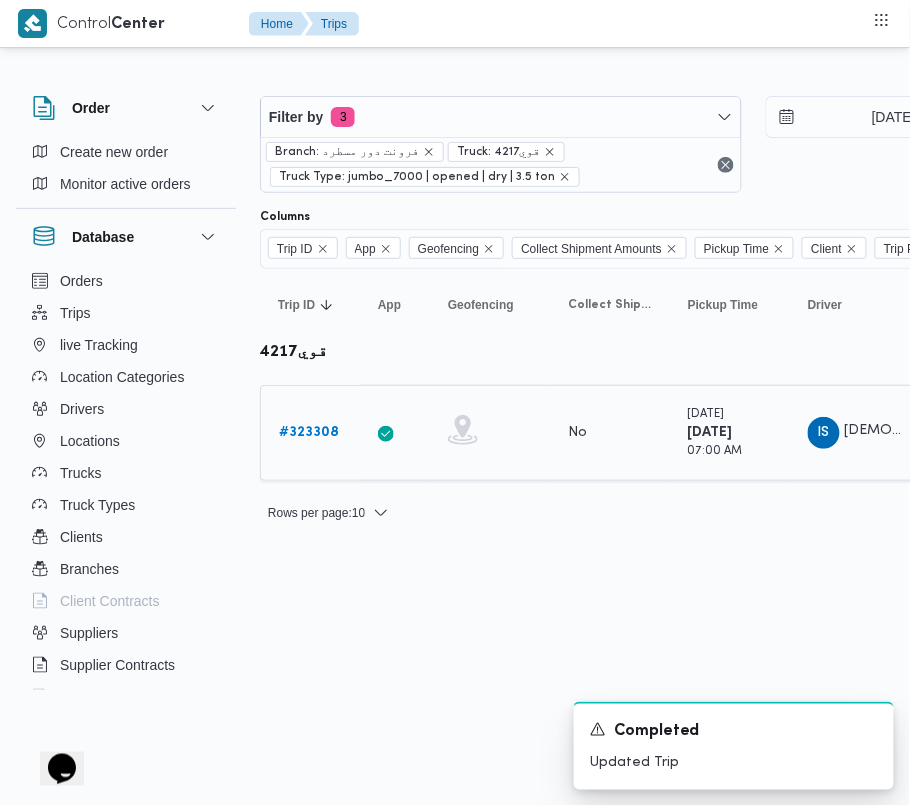 click on "# 323308" at bounding box center [309, 432] 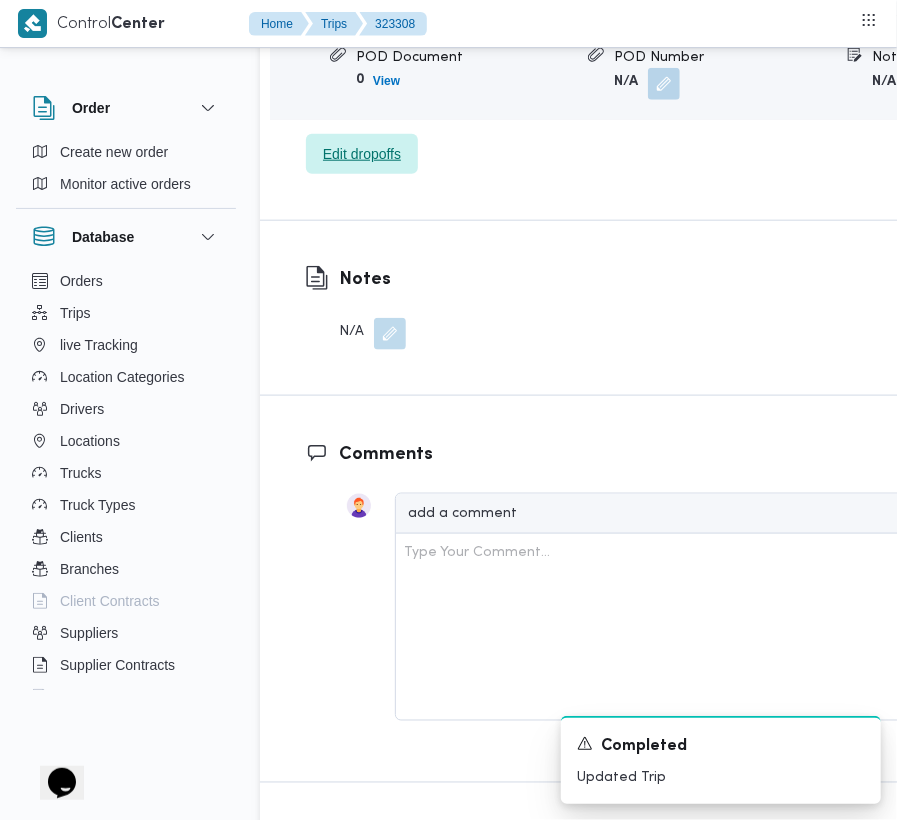 click on "Edit dropoffs" at bounding box center [362, 154] 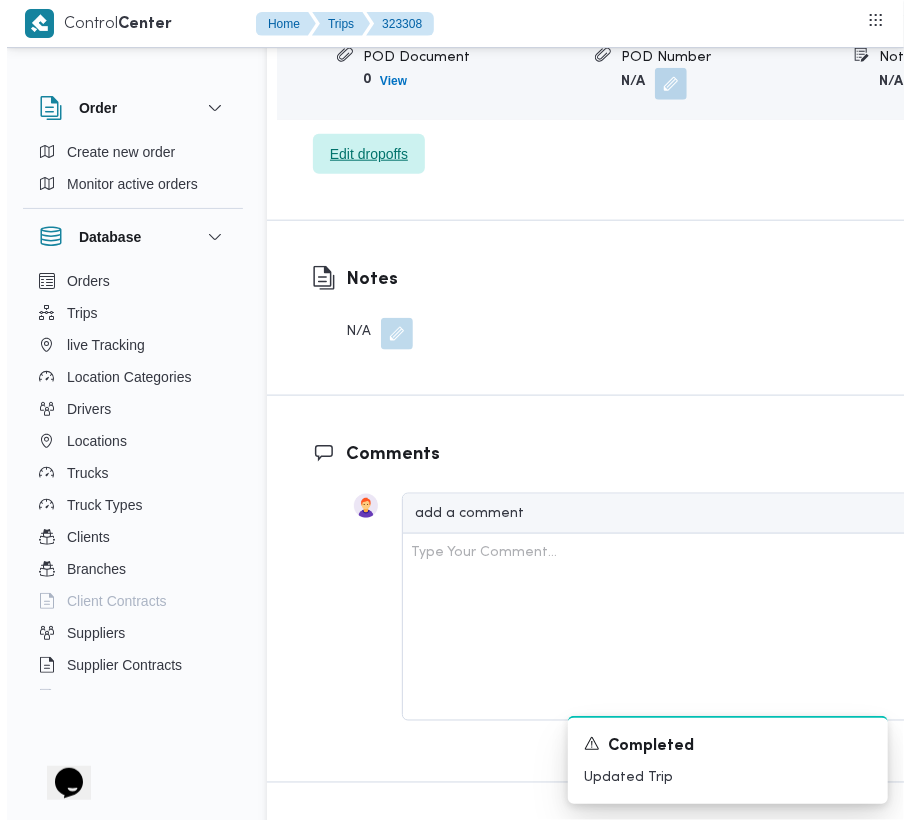 scroll, scrollTop: 3241, scrollLeft: 0, axis: vertical 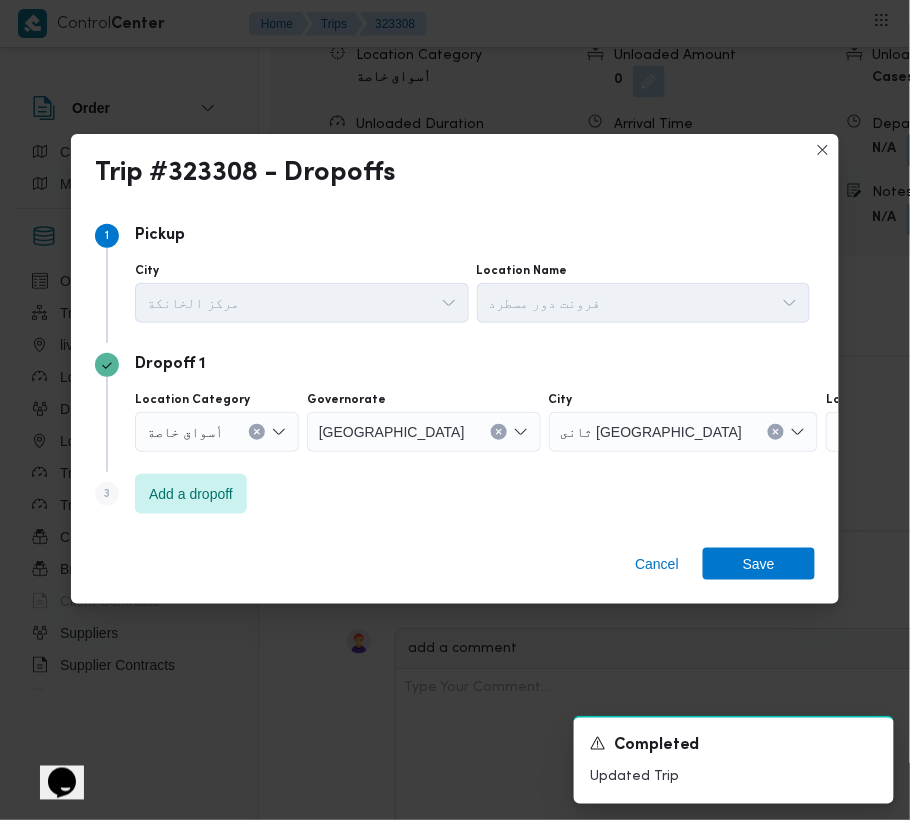 click on "Step 3 is disabled 3 Add a dropoff" at bounding box center (455, 498) 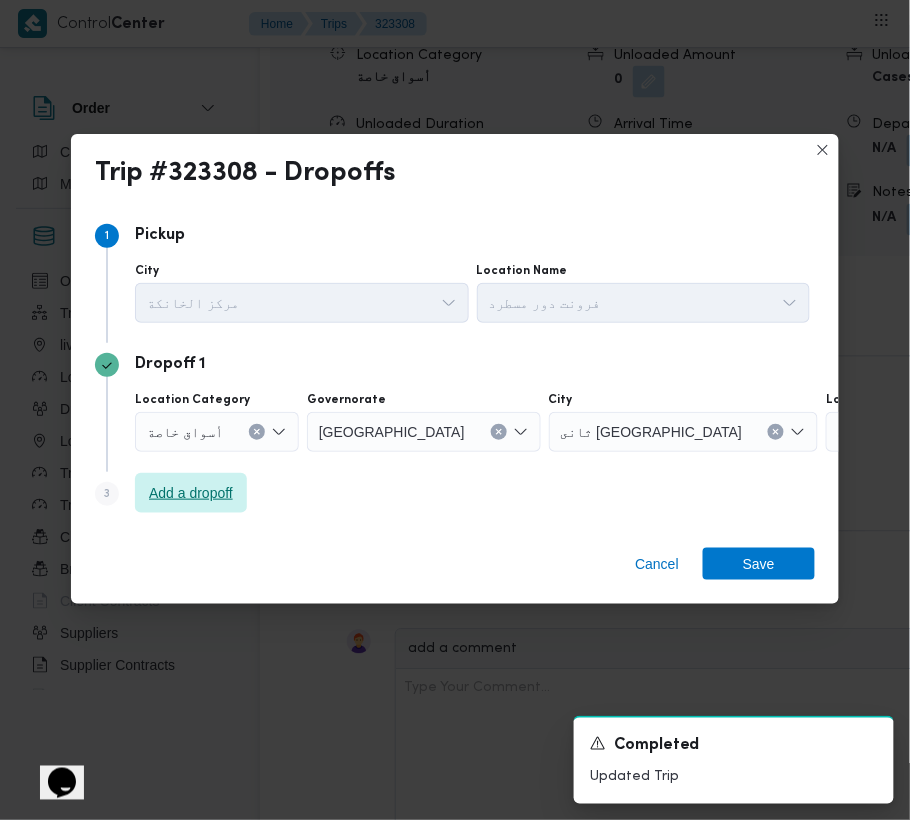 click on "Add a dropoff" at bounding box center (191, 493) 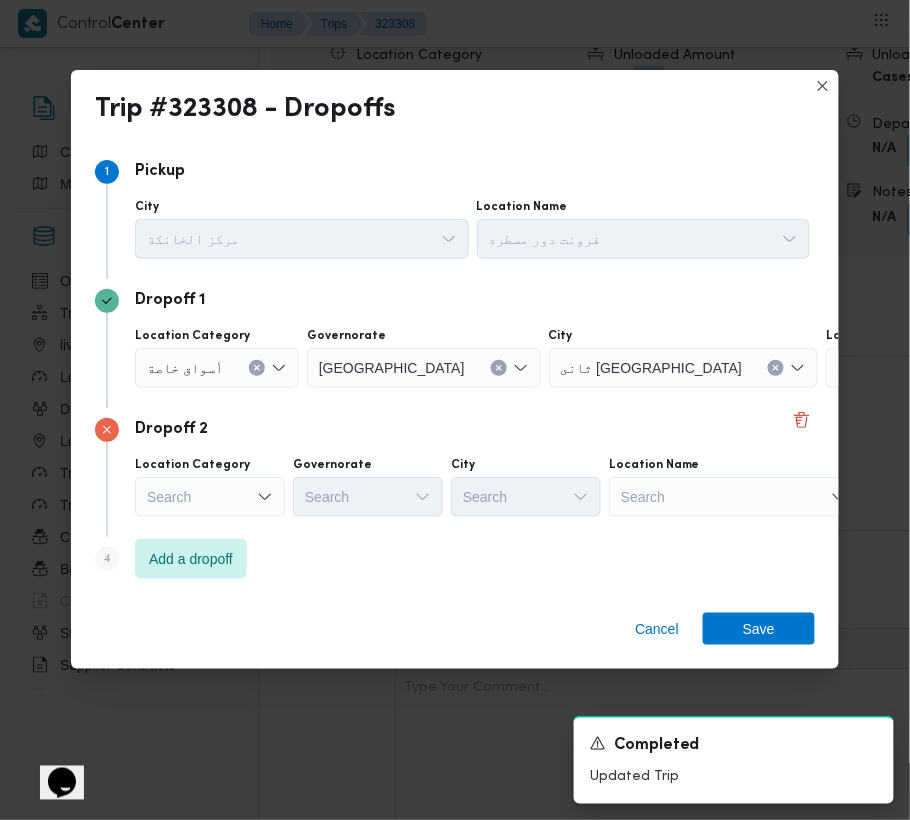 click on "Step 4 is disabled 4 Add a dropoff" at bounding box center (455, 563) 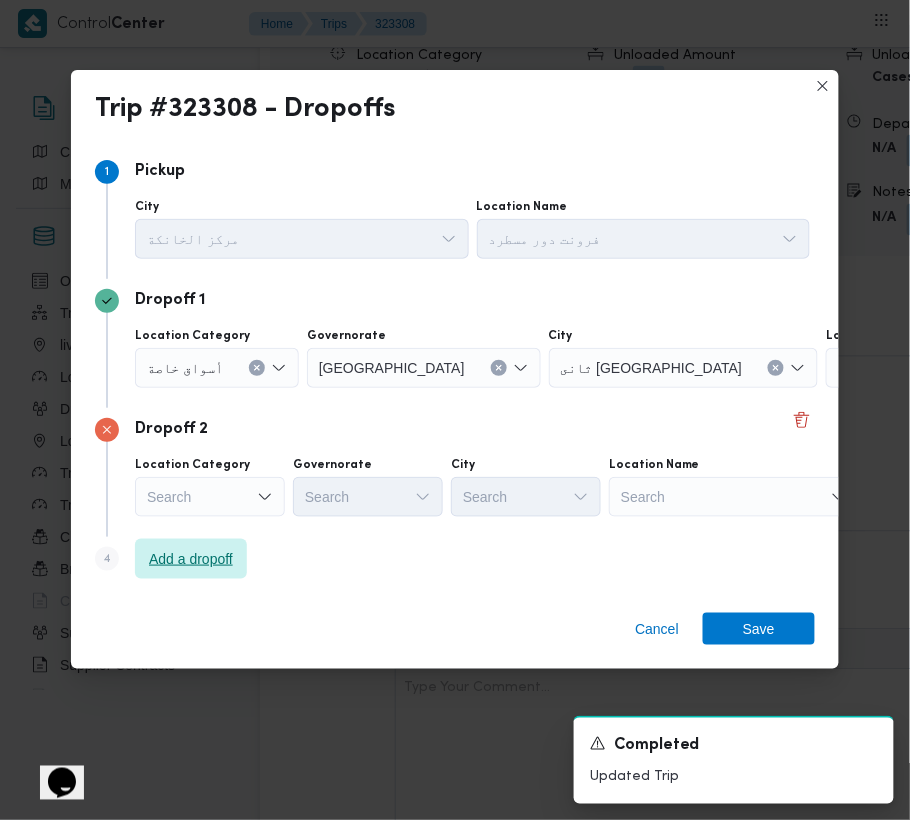 drag, startPoint x: 237, startPoint y: 558, endPoint x: 245, endPoint y: 570, distance: 14.422205 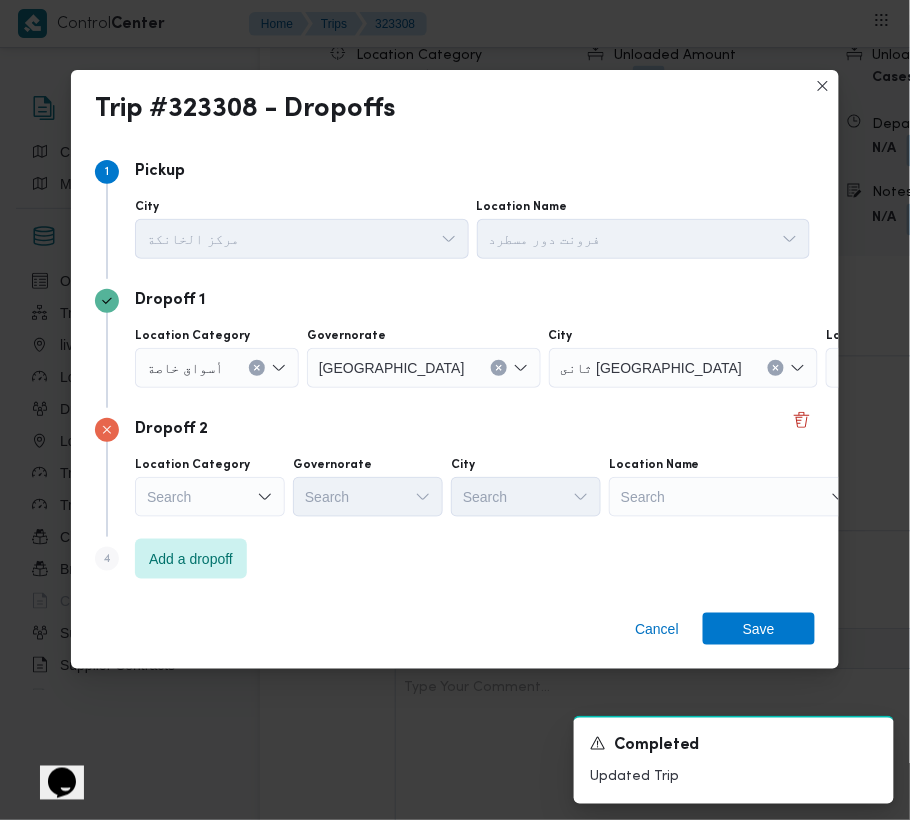 scroll, scrollTop: 113, scrollLeft: 0, axis: vertical 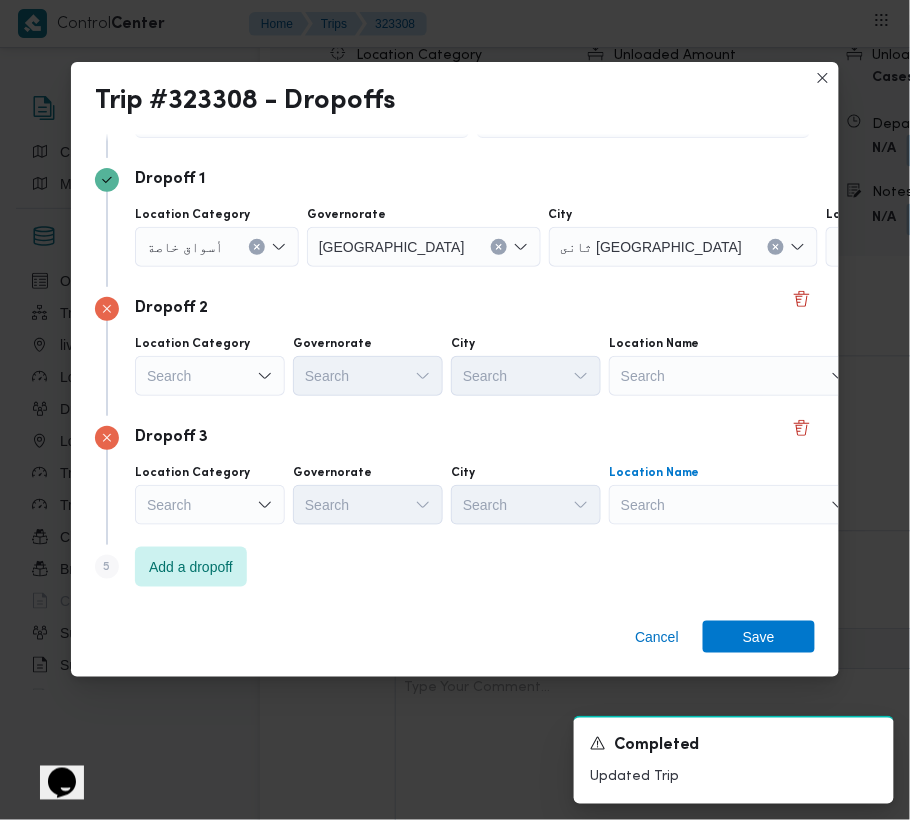 drag, startPoint x: 729, startPoint y: 502, endPoint x: 741, endPoint y: 521, distance: 22.472204 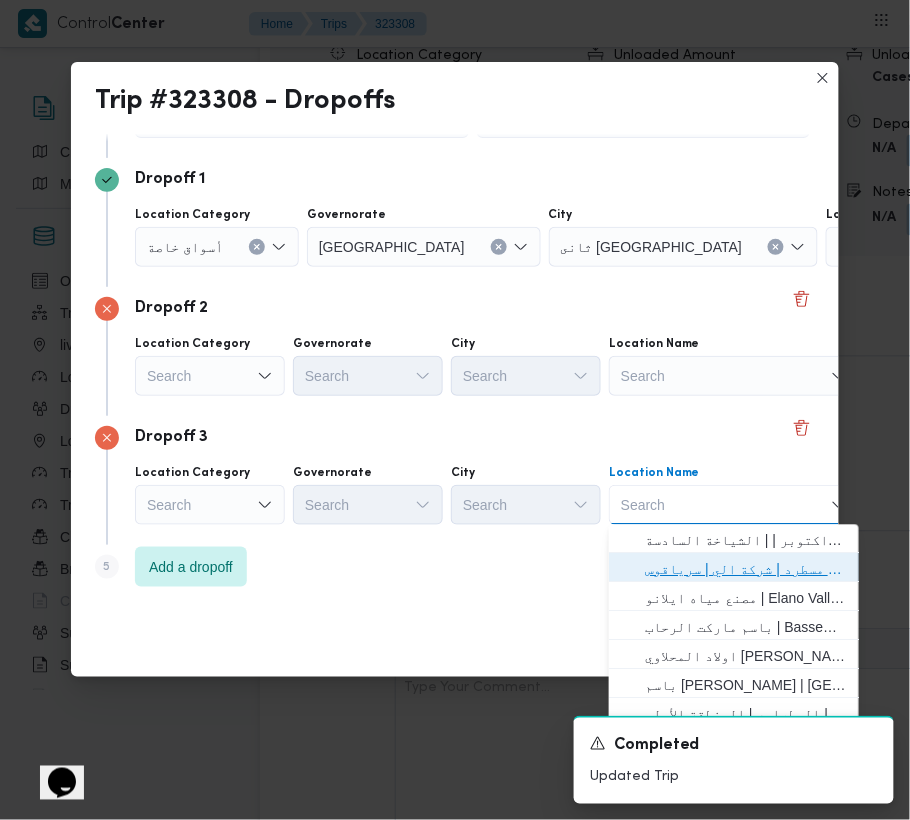 click on "فرونت دور مسطرد | شركة الي | سرياقوس" at bounding box center (746, 570) 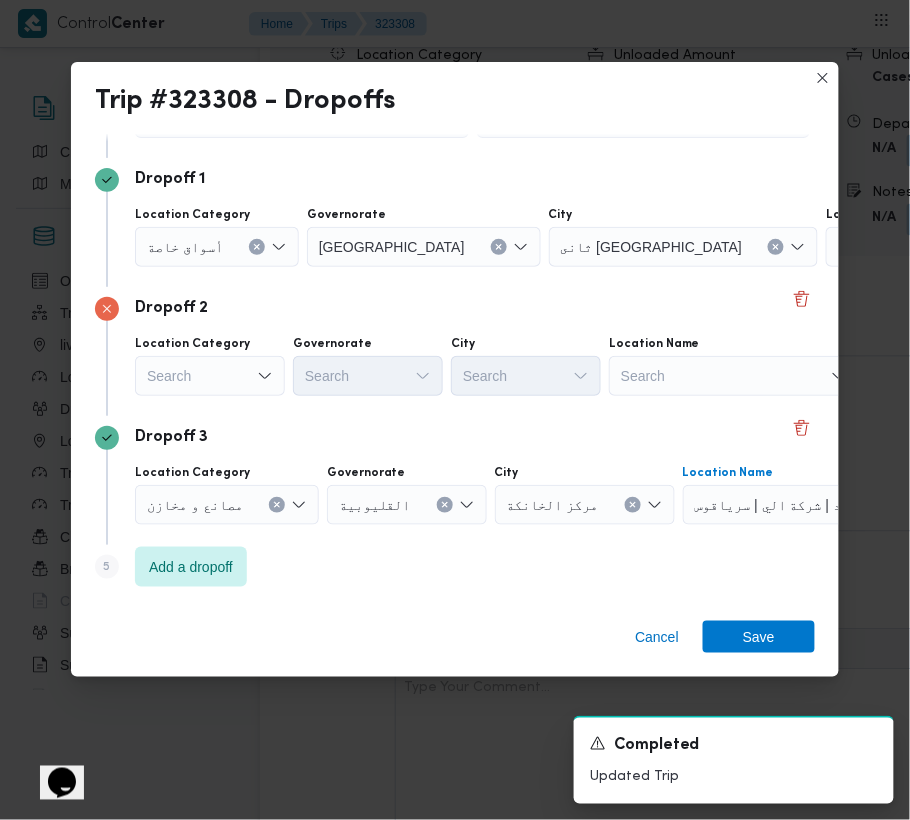 click on "Search" at bounding box center (217, 247) 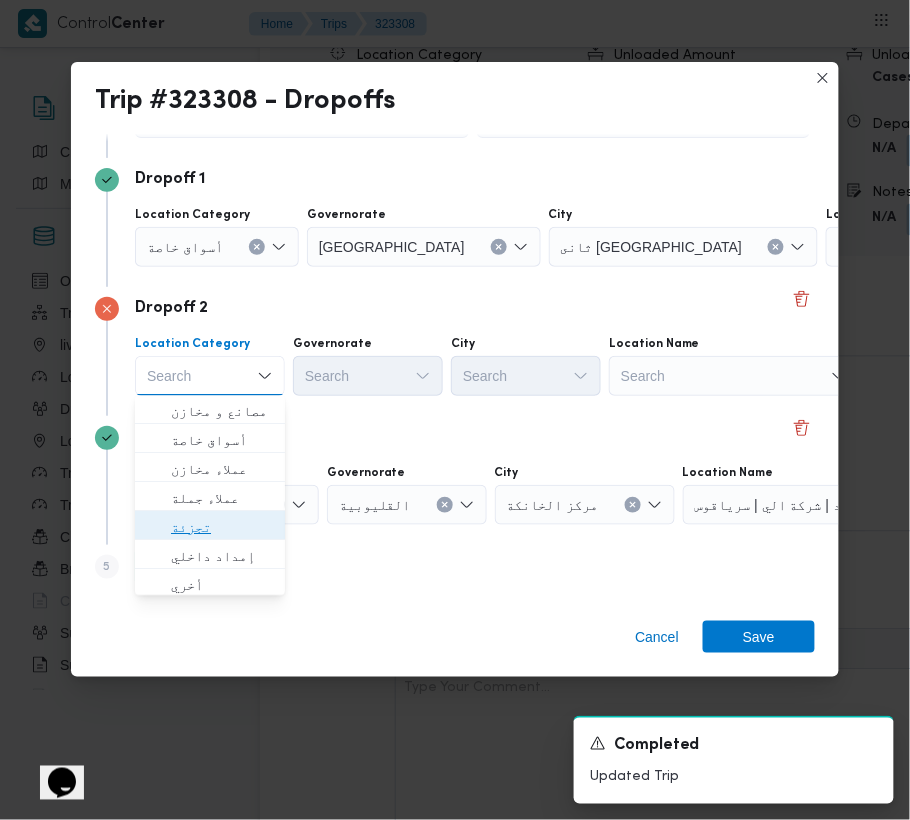 click on "تجزئة" at bounding box center (222, 528) 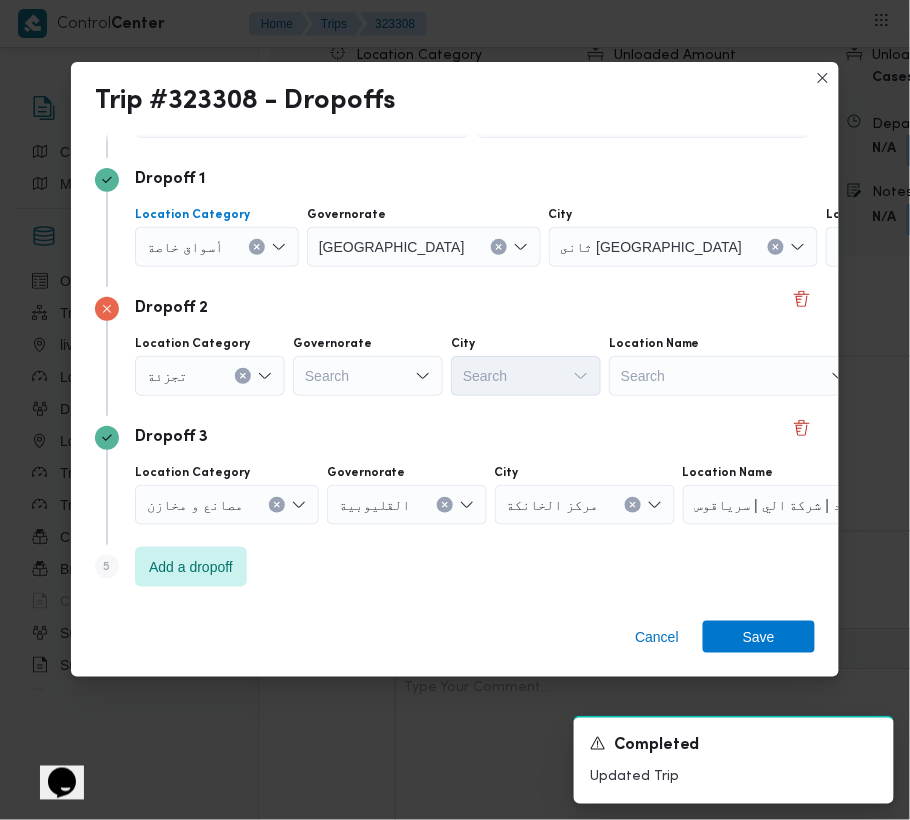 click on "أسواق خاصة" at bounding box center (217, 247) 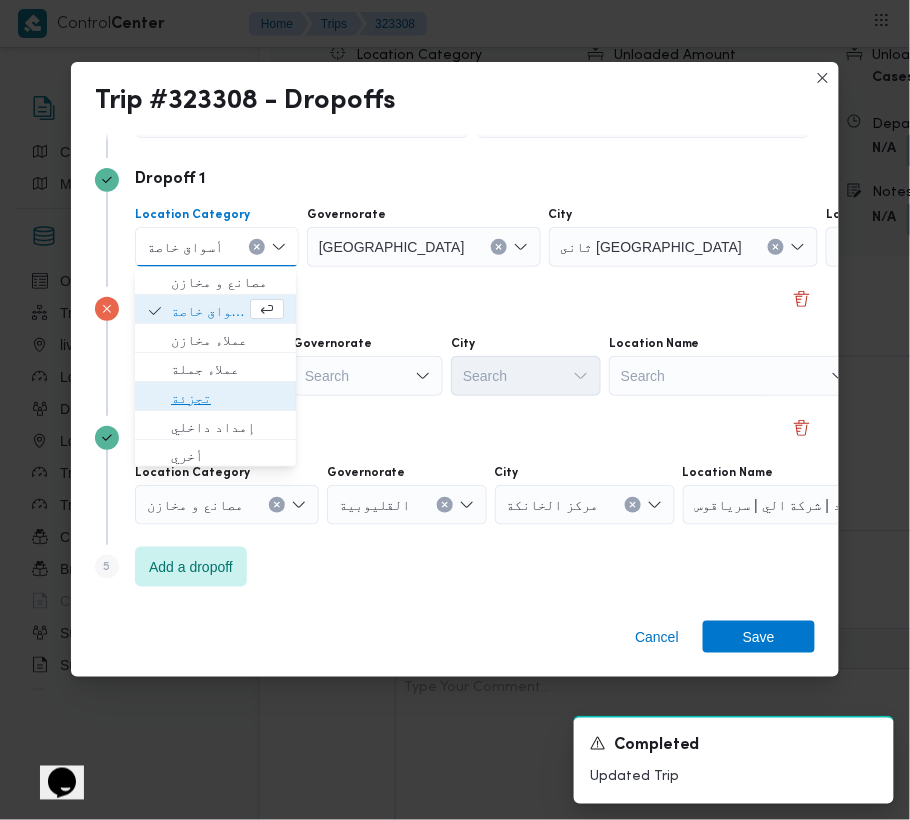 click on "تجزئة" at bounding box center [227, 399] 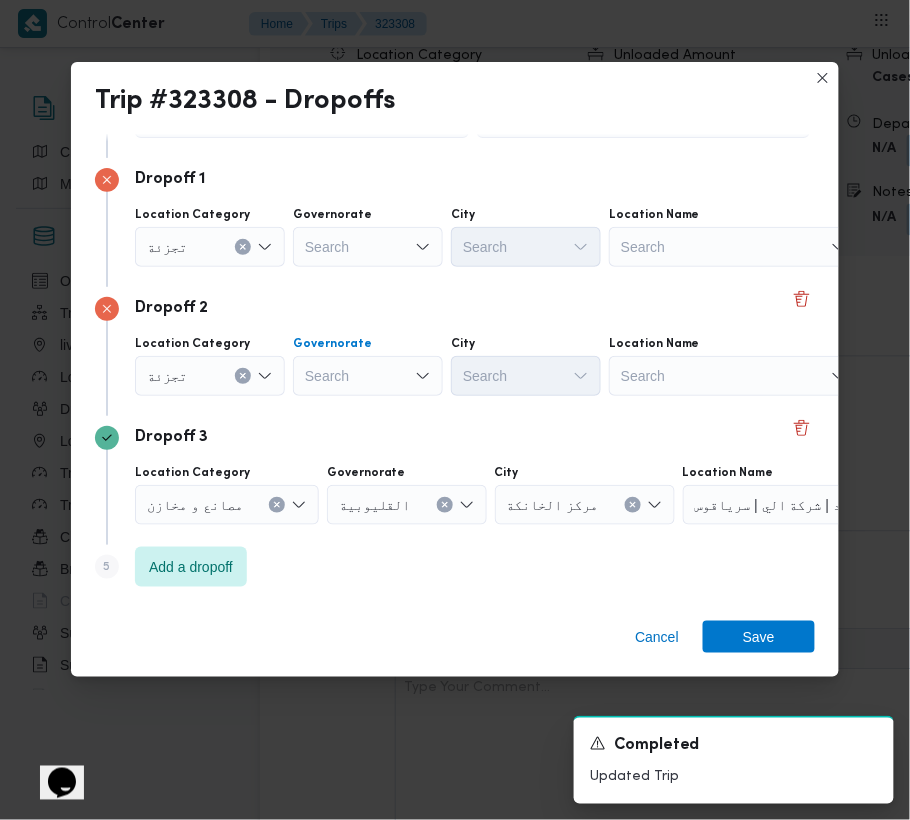 click on "Search" at bounding box center [368, 247] 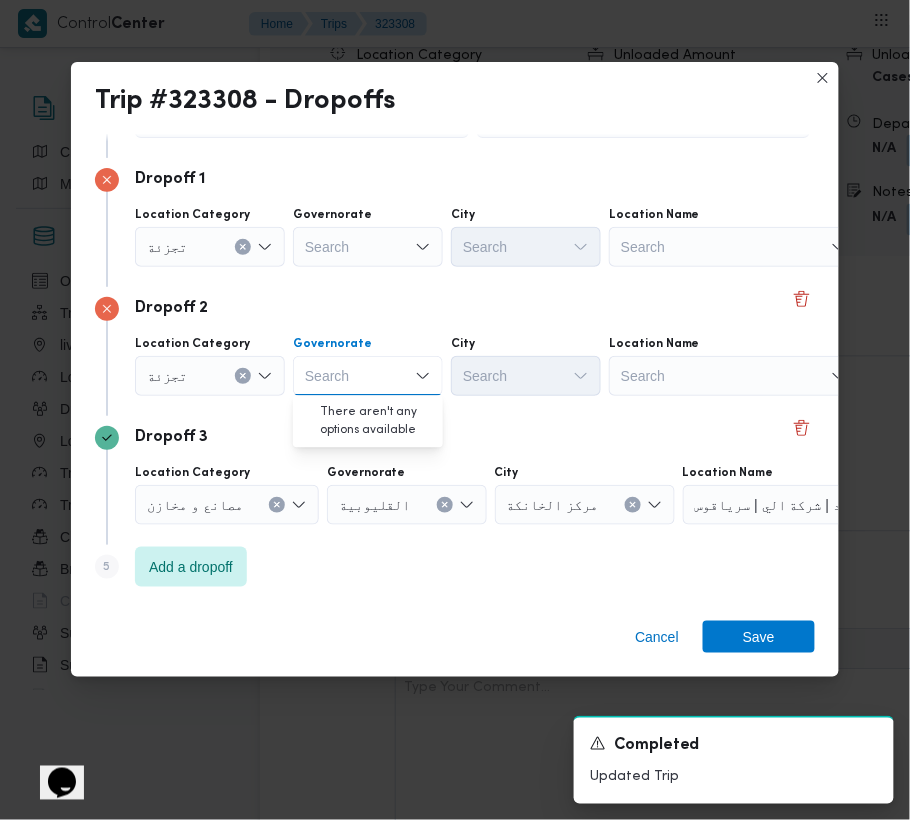 paste on "جيزة" 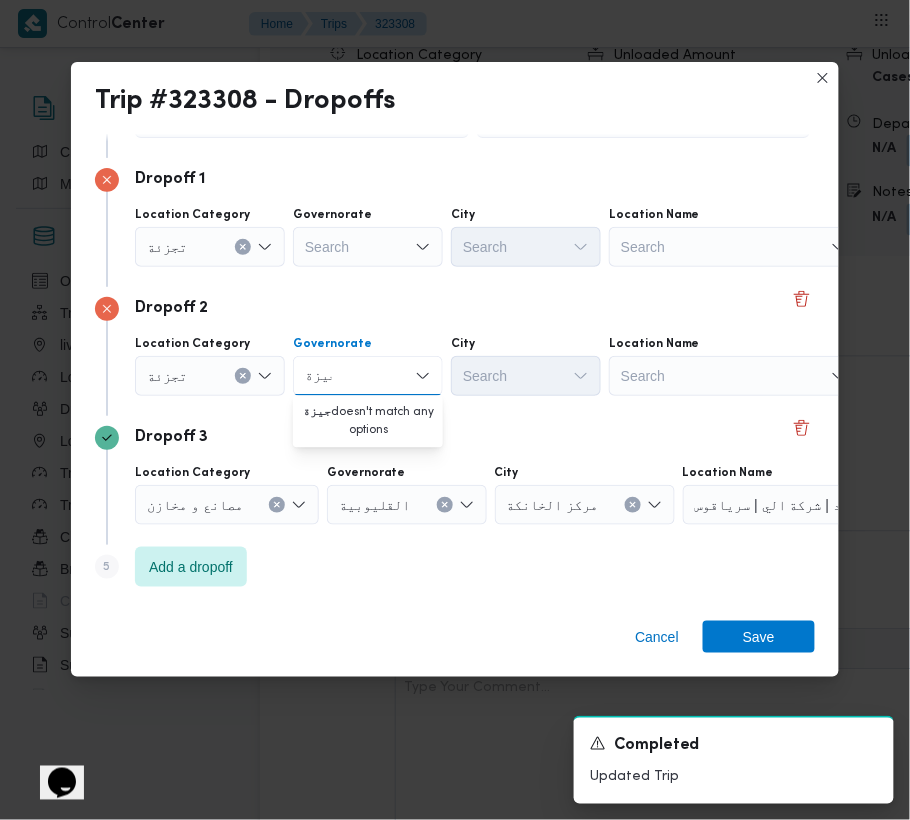 type on "جيزة" 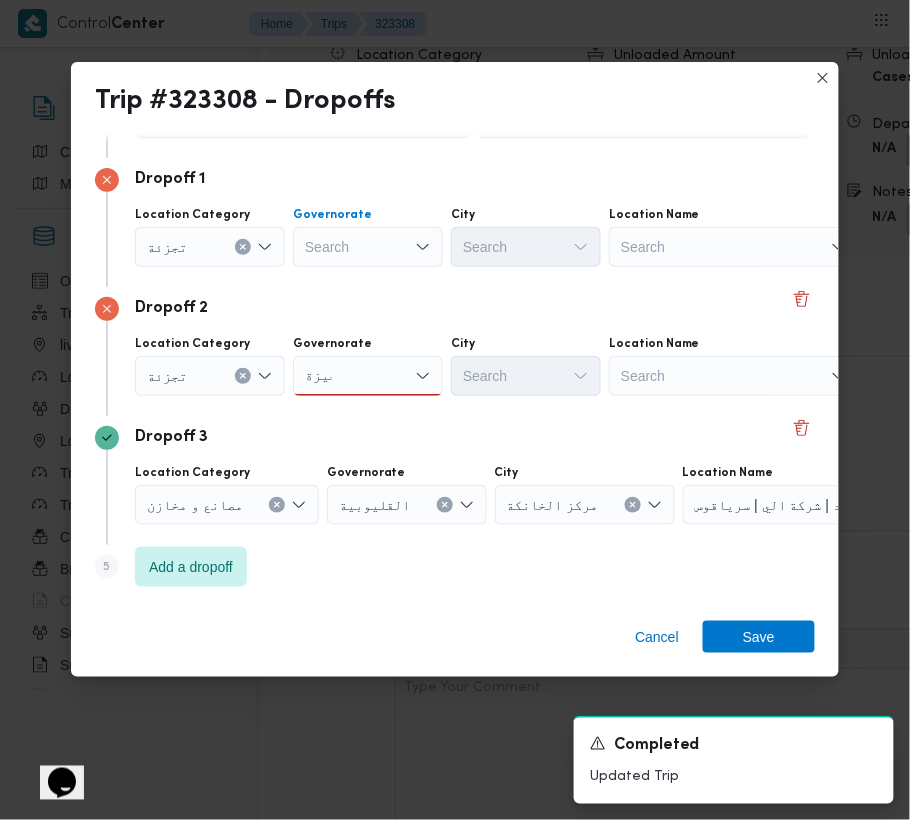 click on "Search" at bounding box center [368, 247] 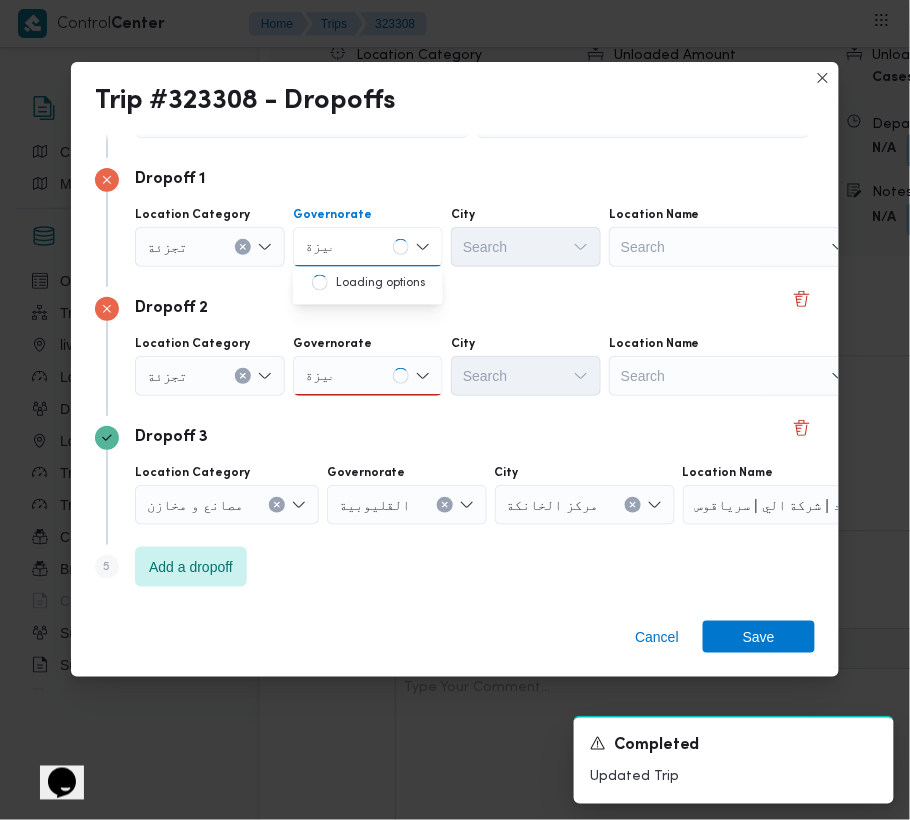 type on "جيزة" 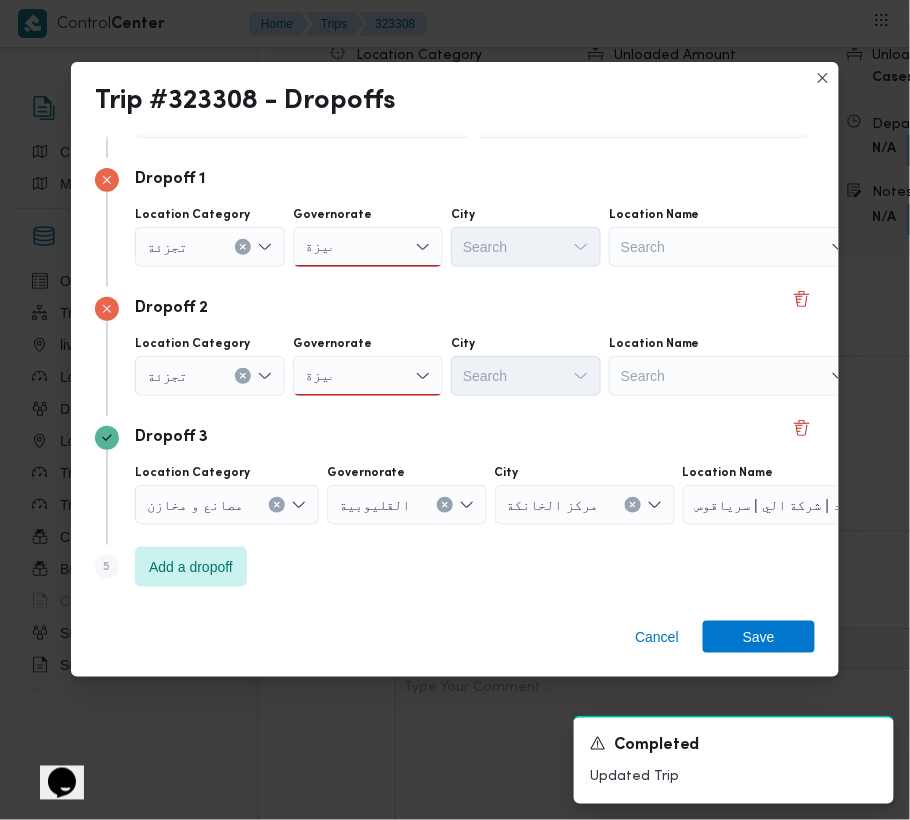 click on "جيزة جيزة" at bounding box center [368, 247] 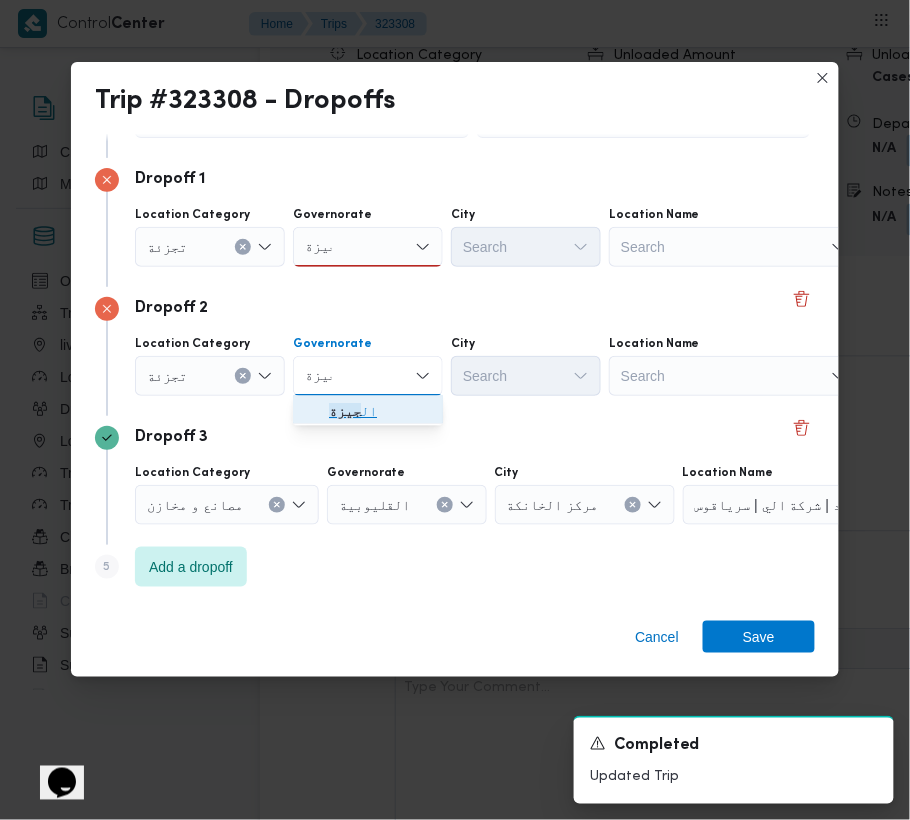 click on "ال جيزة" at bounding box center [380, 412] 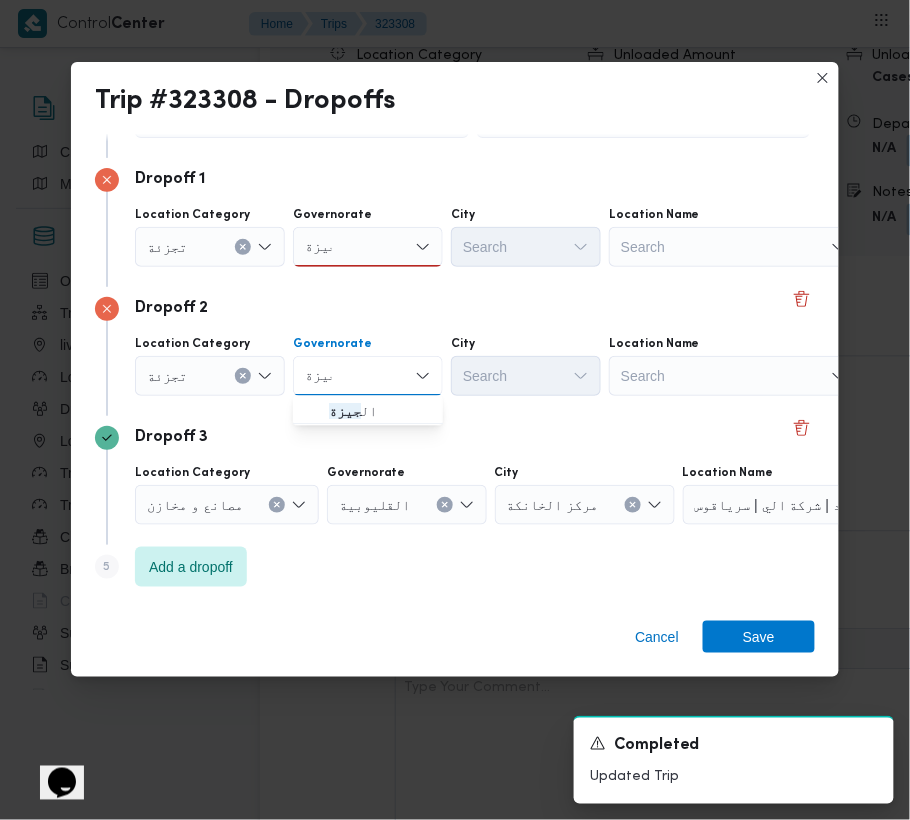 type 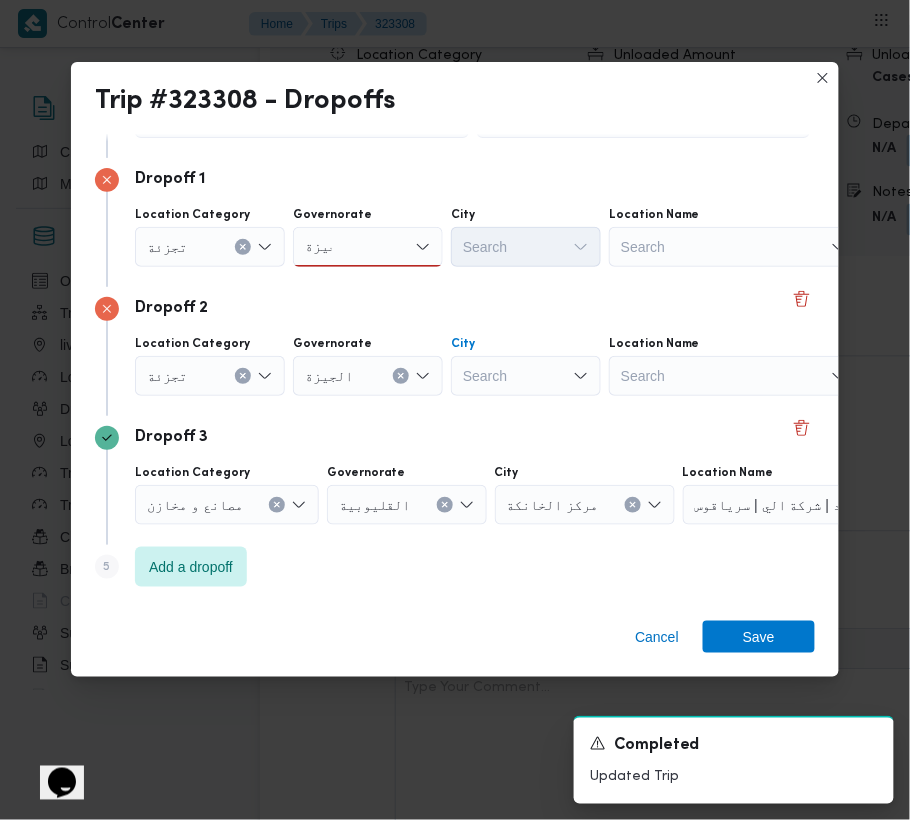 click on "Search" at bounding box center (526, 376) 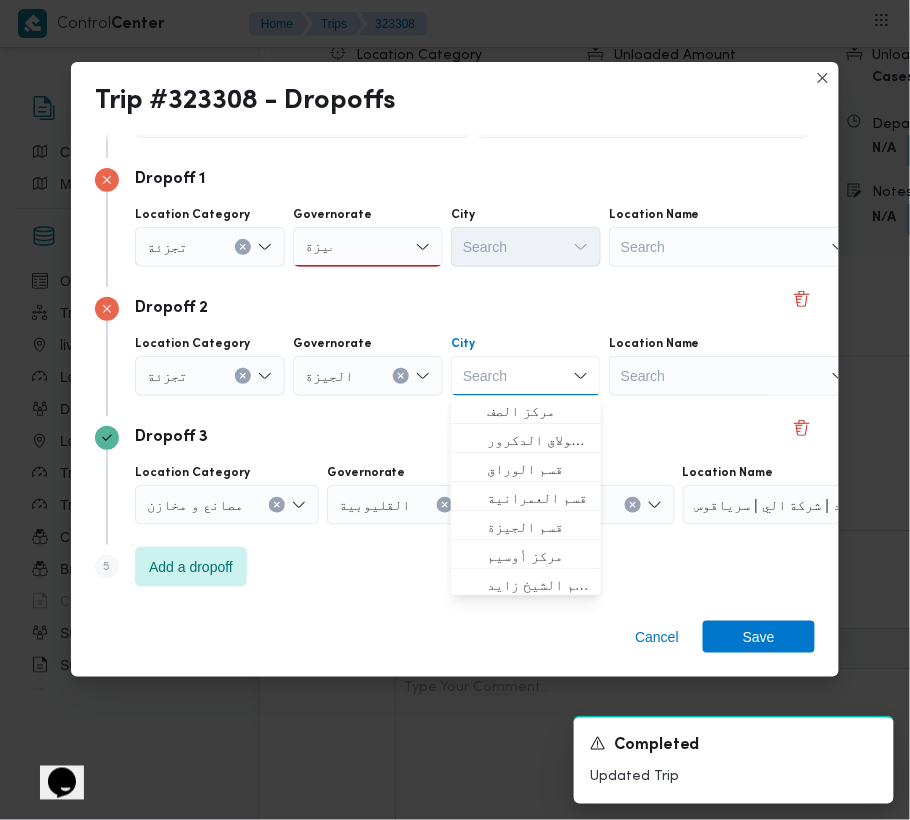 paste on "زايد" 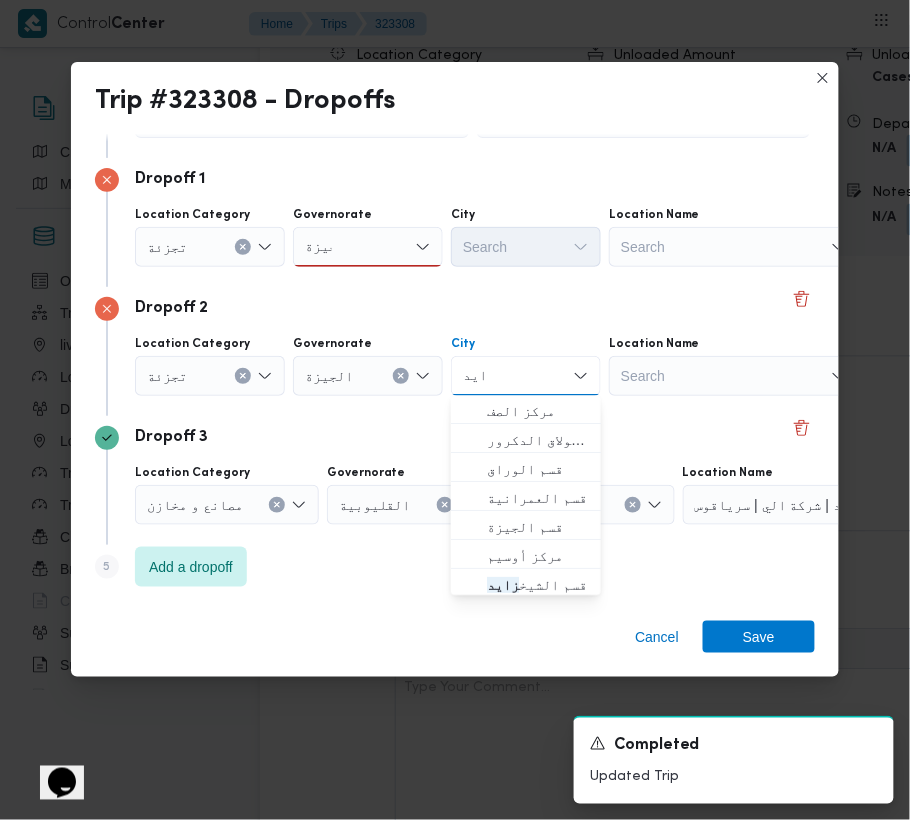 type on "زايد" 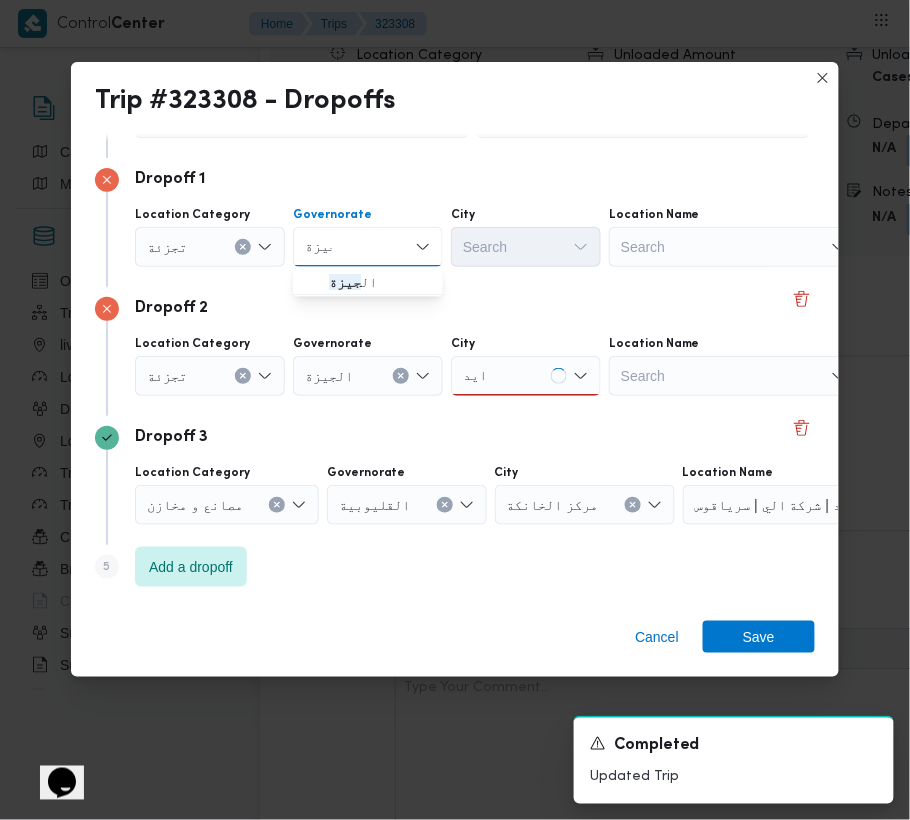 drag, startPoint x: 340, startPoint y: 265, endPoint x: 404, endPoint y: 321, distance: 85.04117 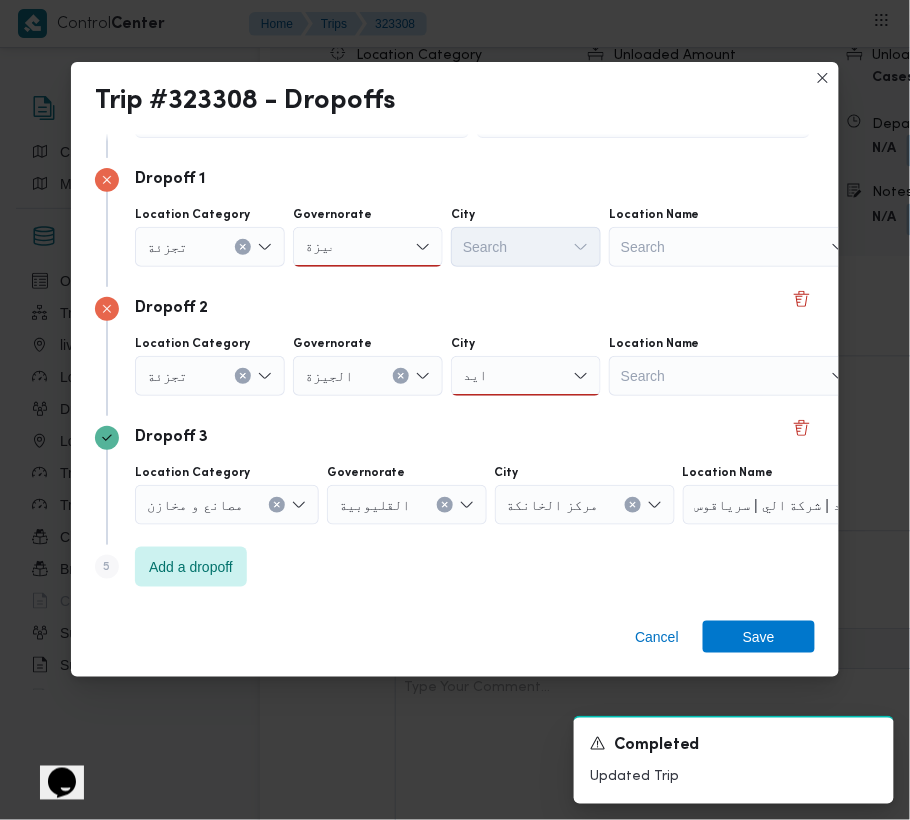 click on "زايد زايد" at bounding box center [526, 376] 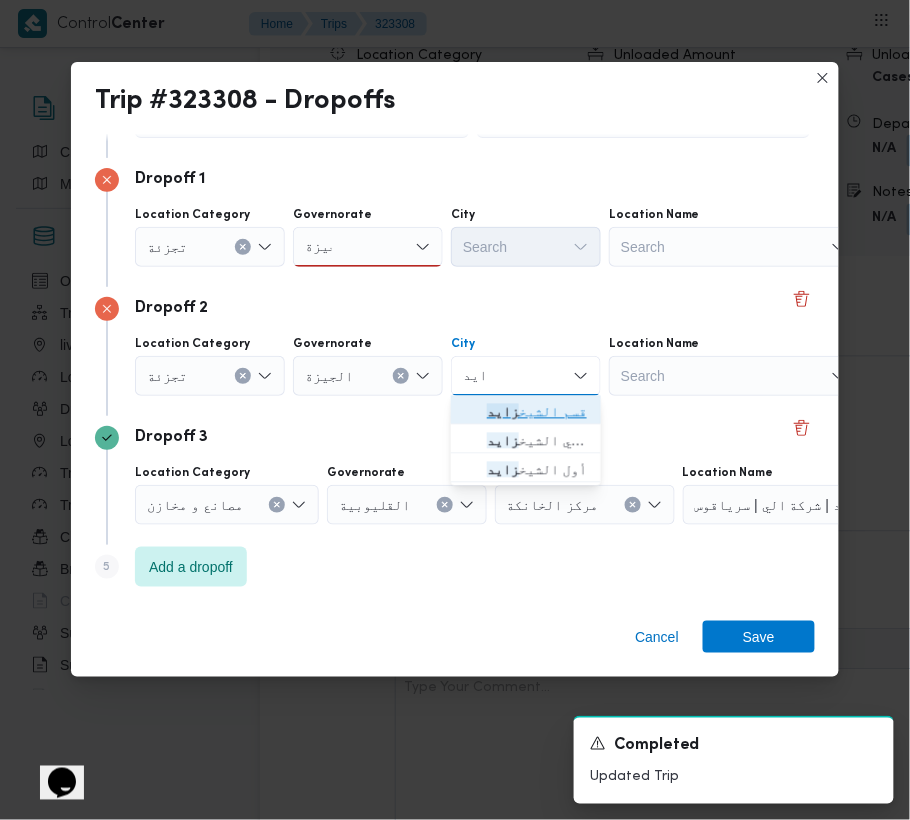 click on "قسم الشيخ  زايد" at bounding box center [526, 412] 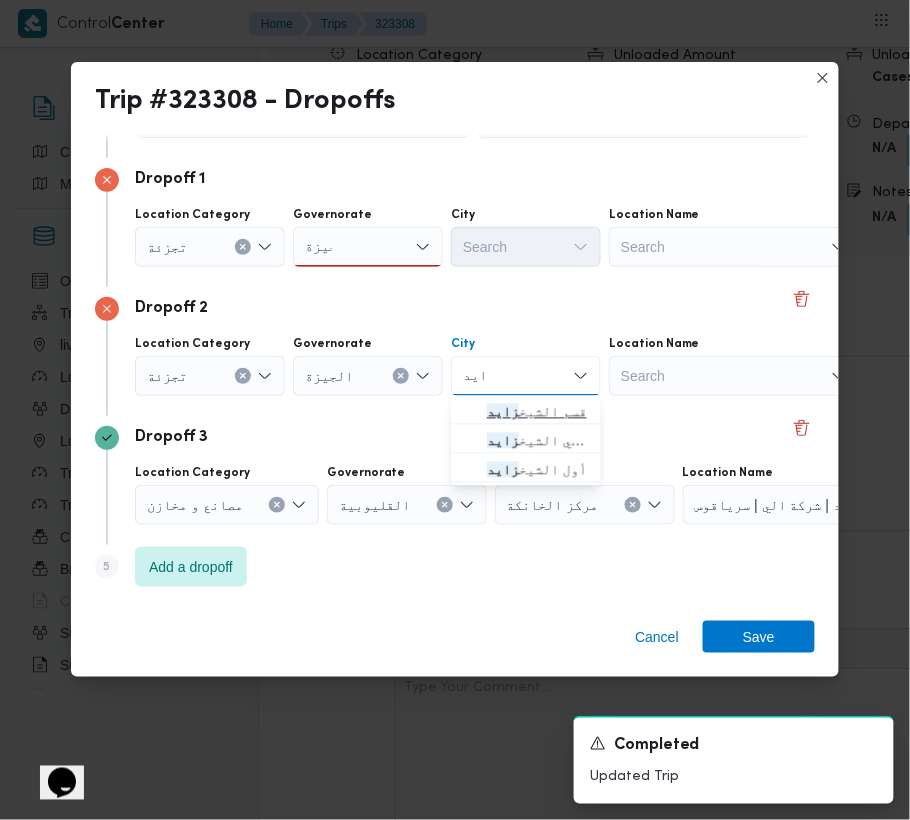 type 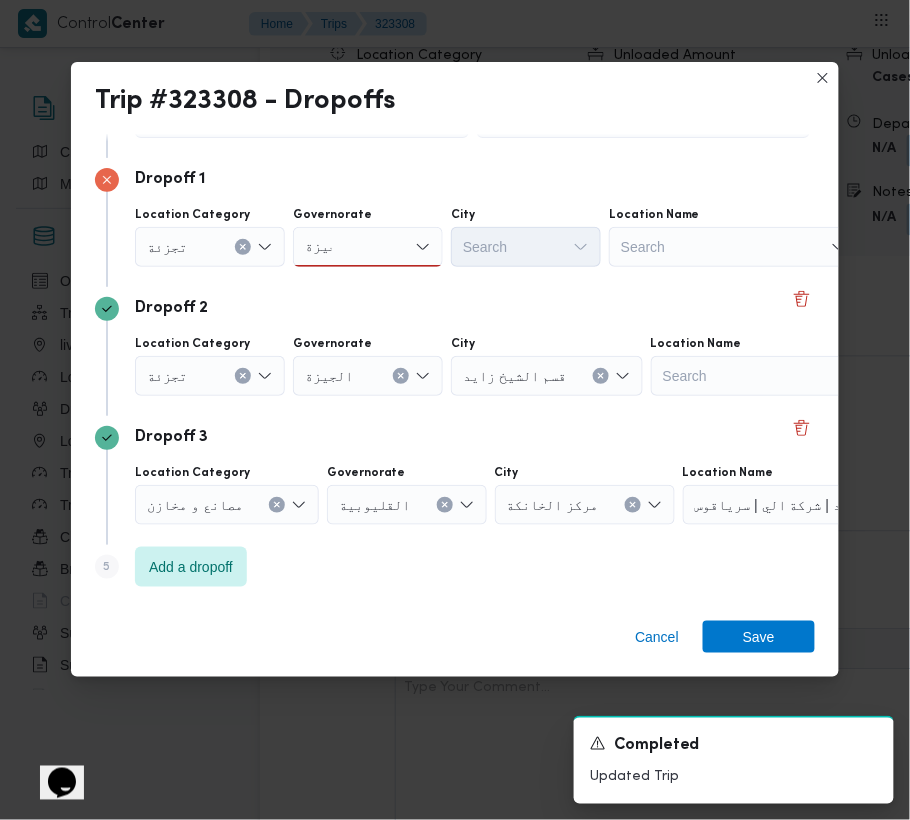 drag, startPoint x: 354, startPoint y: 217, endPoint x: 360, endPoint y: 246, distance: 29.614185 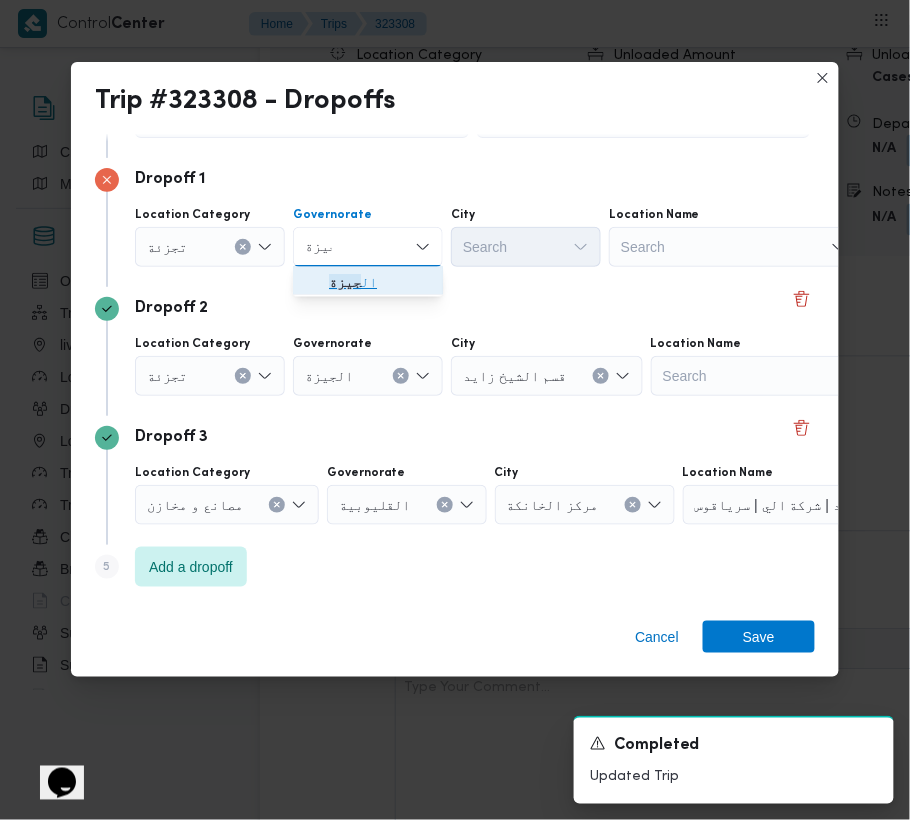 click on "ال جيزة" at bounding box center [380, 283] 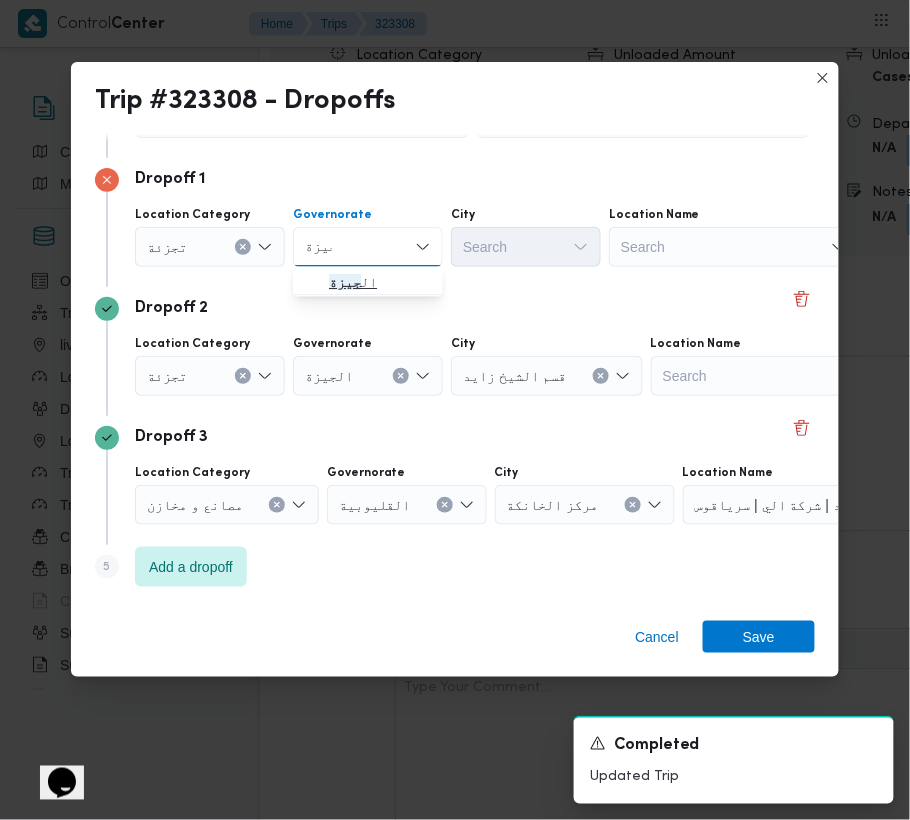 type 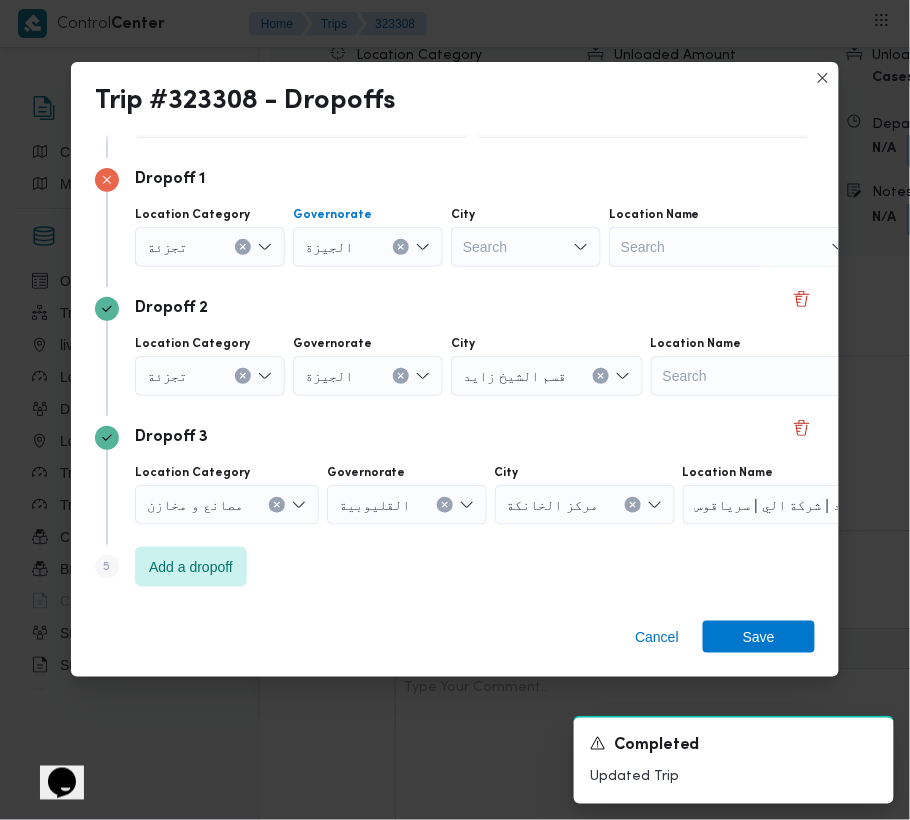 click on "Search" at bounding box center (526, 247) 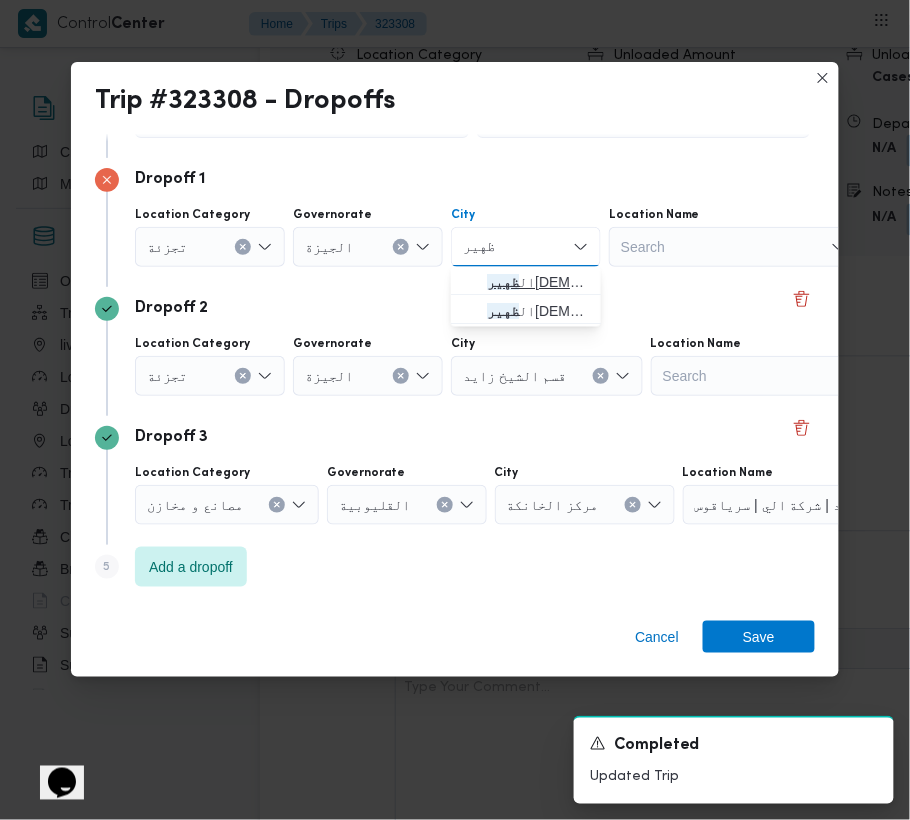 type on "ظهير" 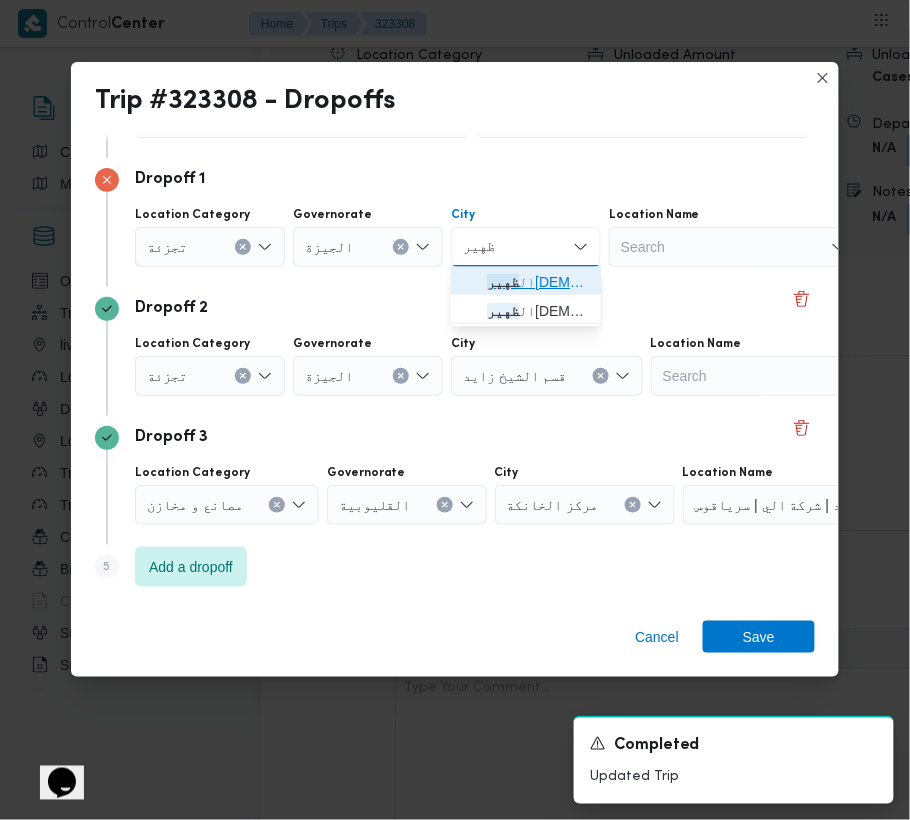 click on "ال ظهير  الصحراوى لمحافظة الجيزة" at bounding box center [538, 283] 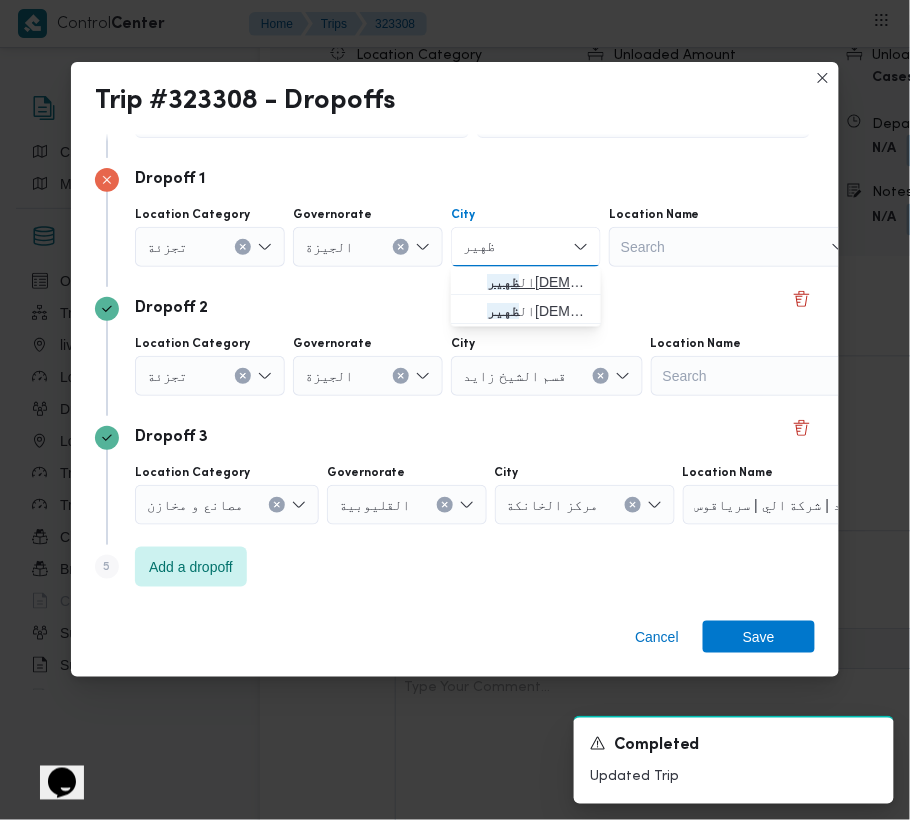 type 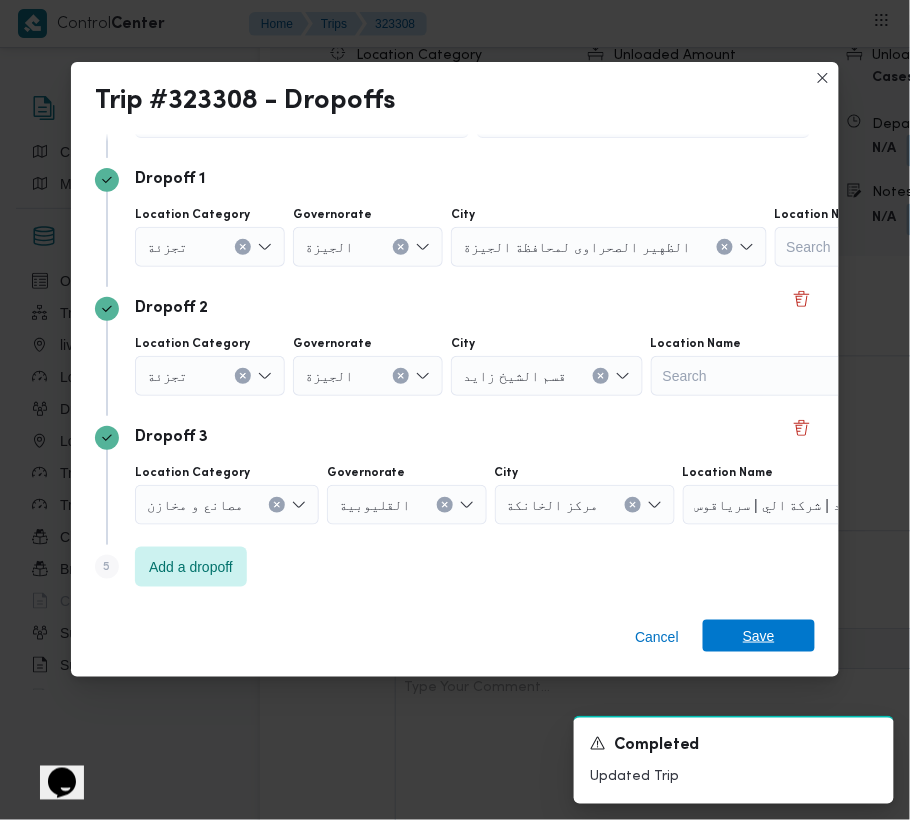 click on "Save" at bounding box center [759, 636] 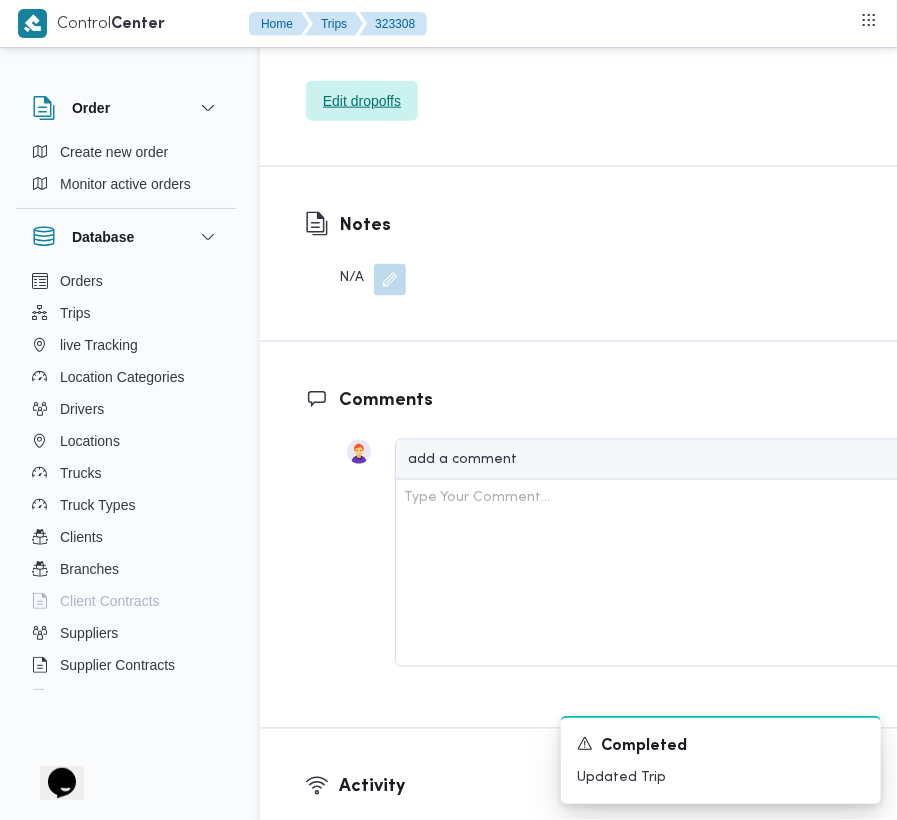 scroll, scrollTop: 3609, scrollLeft: 0, axis: vertical 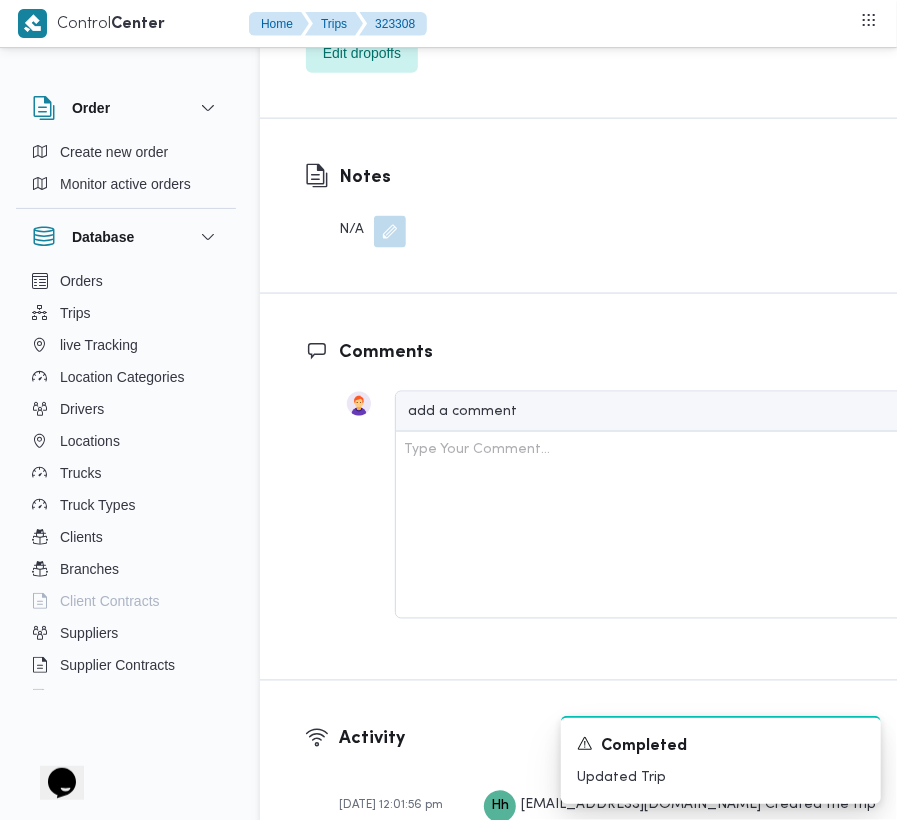 click on "الظهير الصحراوى لمحافظة الجيزة" at bounding box center (454, -345) 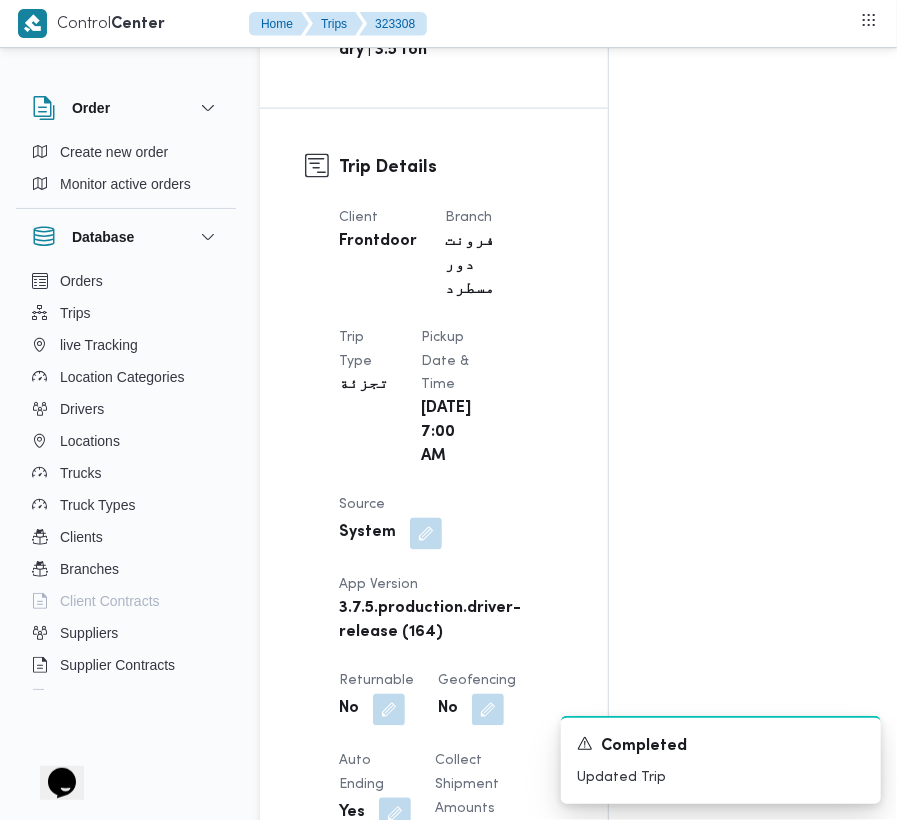 scroll, scrollTop: 0, scrollLeft: 0, axis: both 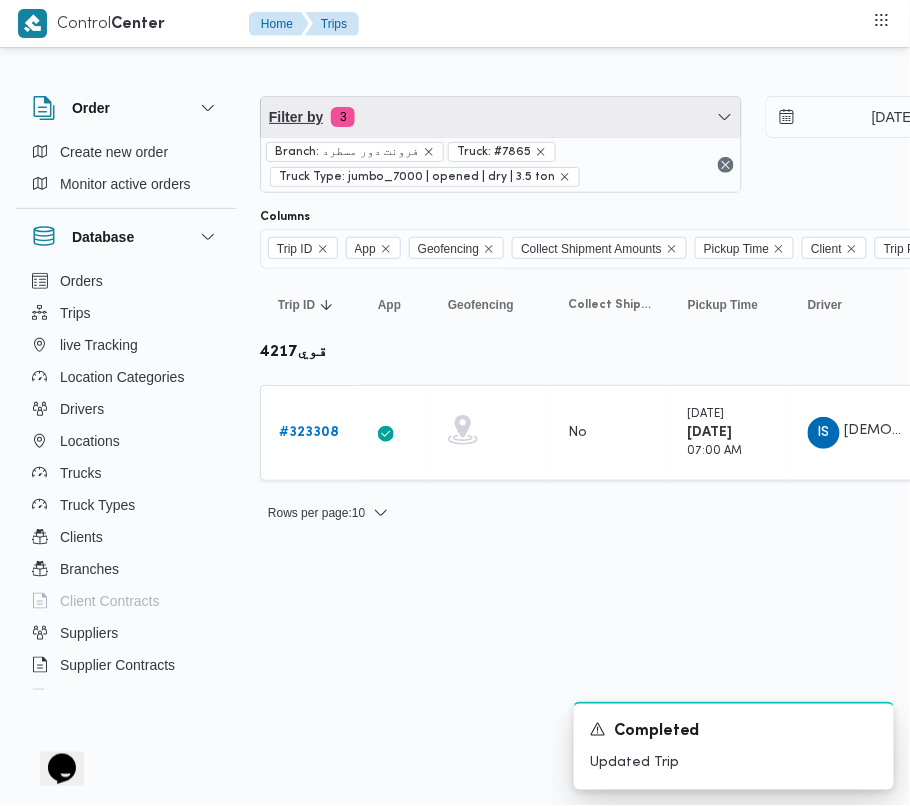 click on "Filter by 3" at bounding box center [501, 117] 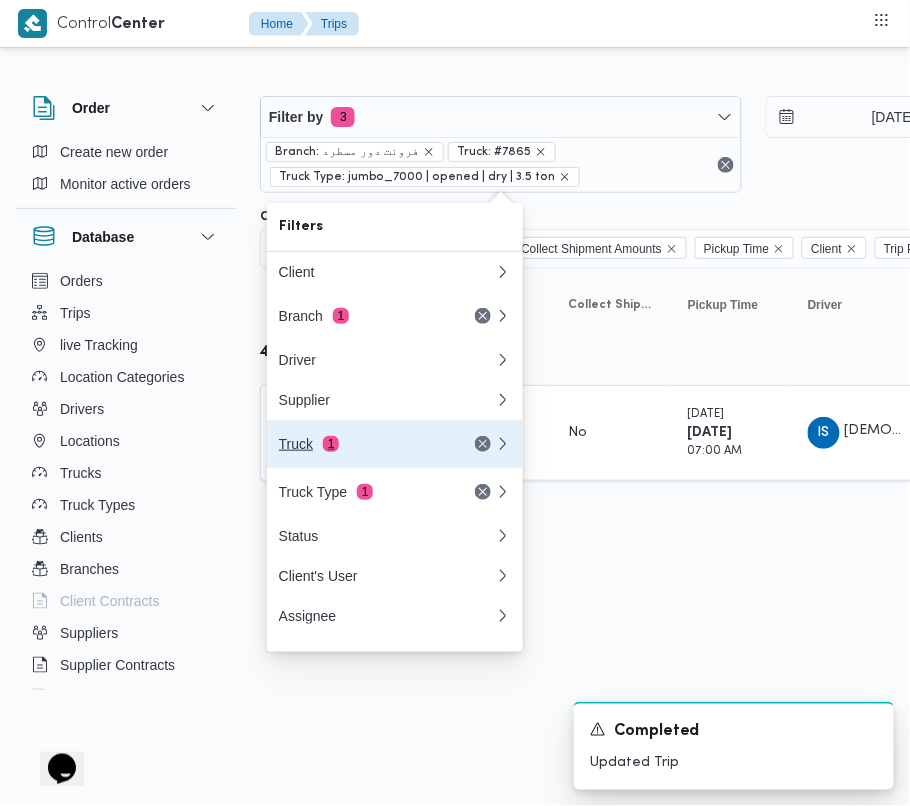 click on "Truck 1" at bounding box center [395, 444] 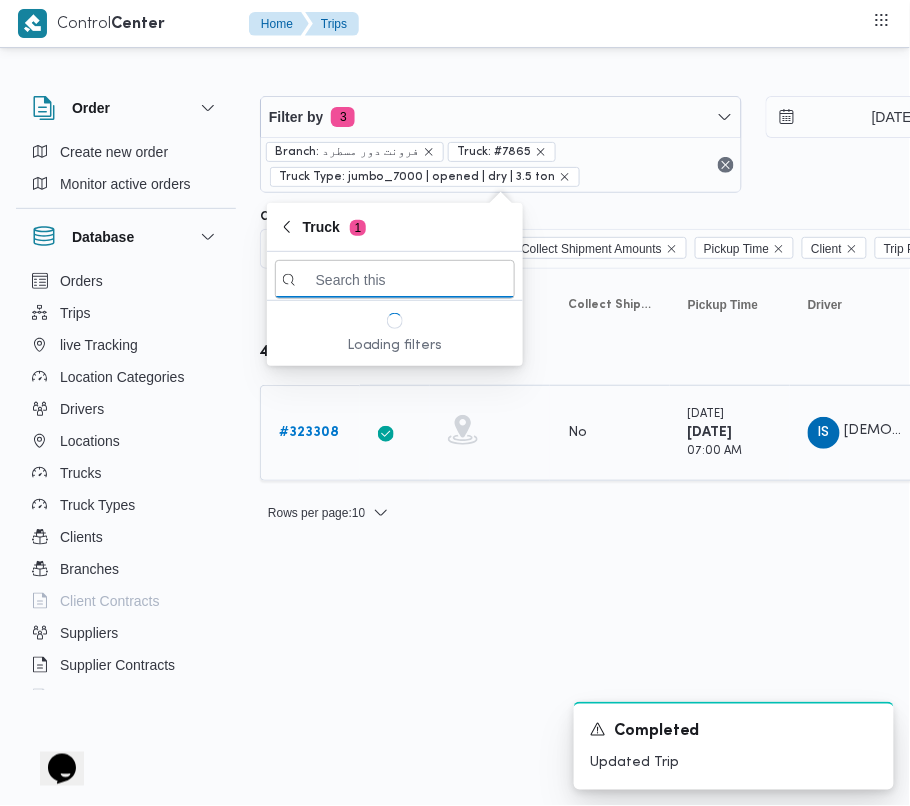 paste on "9851" 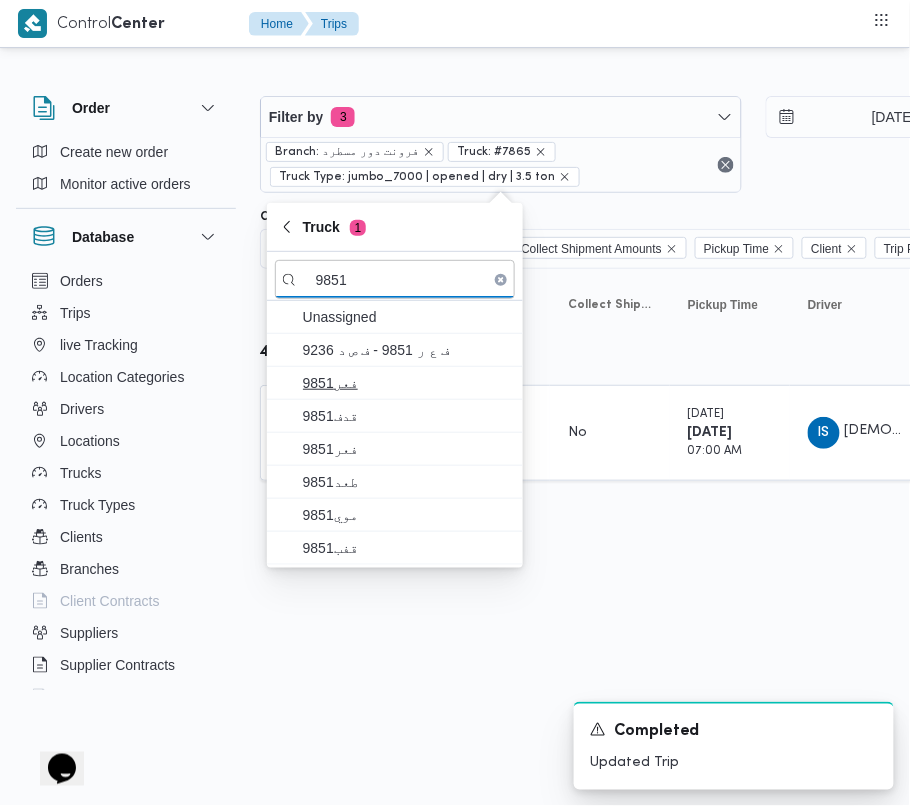 type on "9851" 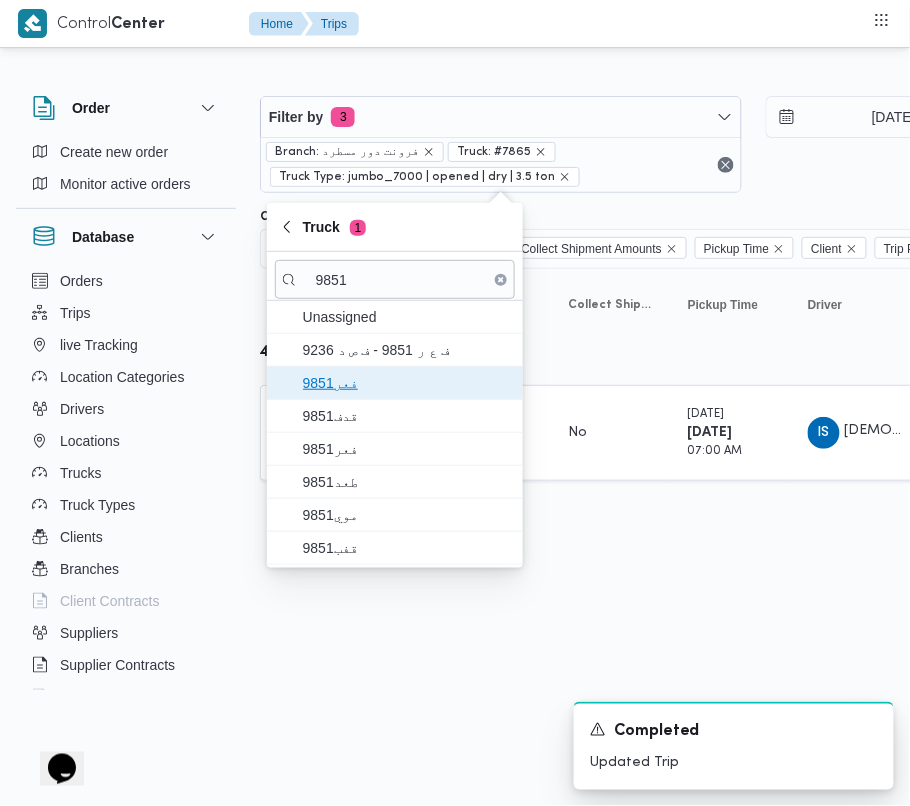 drag, startPoint x: 358, startPoint y: 396, endPoint x: 360, endPoint y: 410, distance: 14.142136 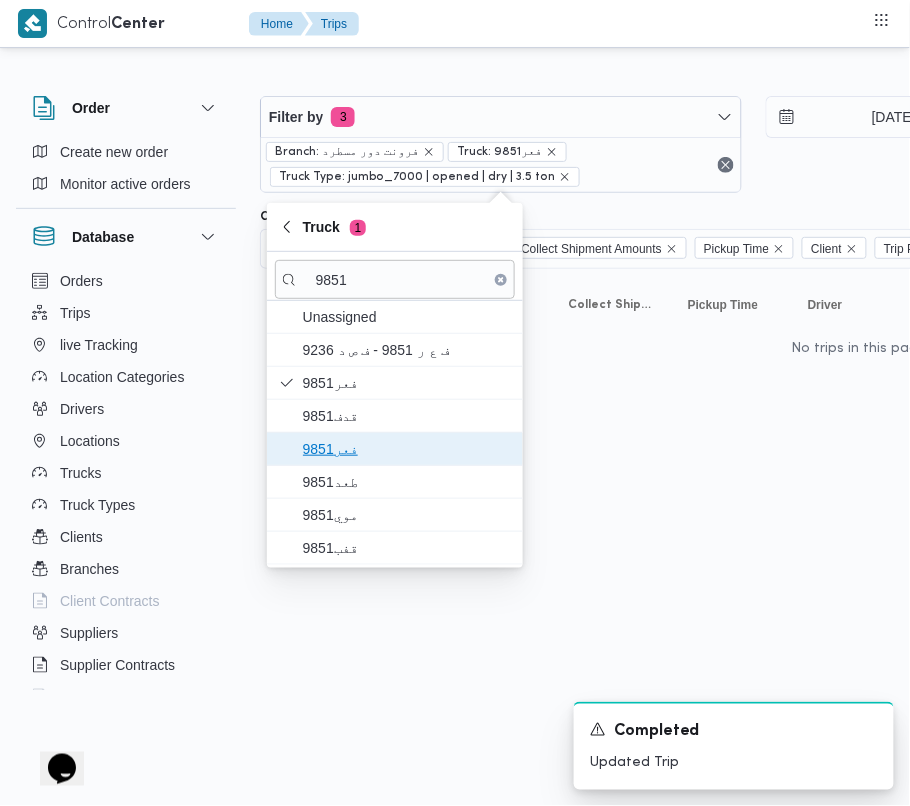 drag, startPoint x: 360, startPoint y: 440, endPoint x: 361, endPoint y: 485, distance: 45.01111 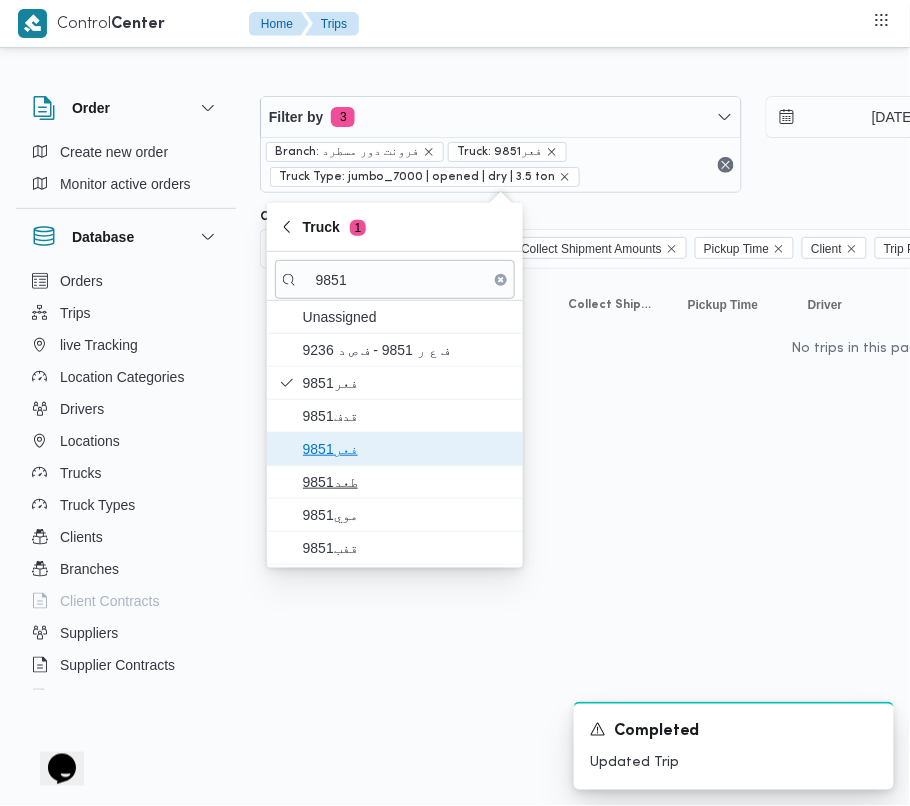 click on "فعر9851" at bounding box center (407, 449) 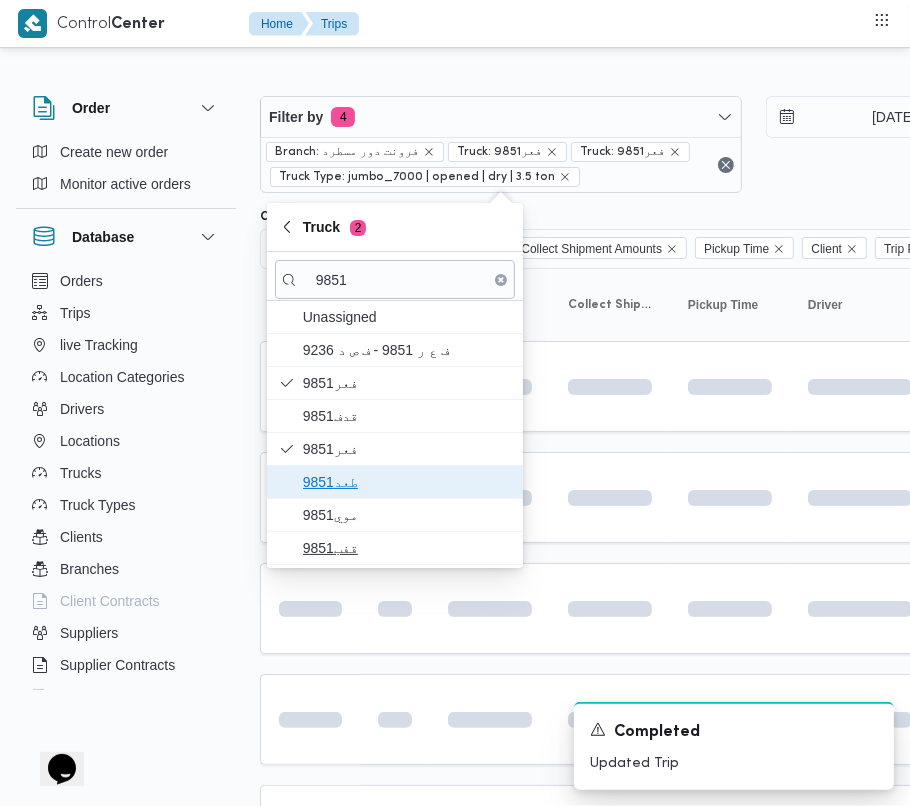 drag, startPoint x: 361, startPoint y: 485, endPoint x: 350, endPoint y: 540, distance: 56.089214 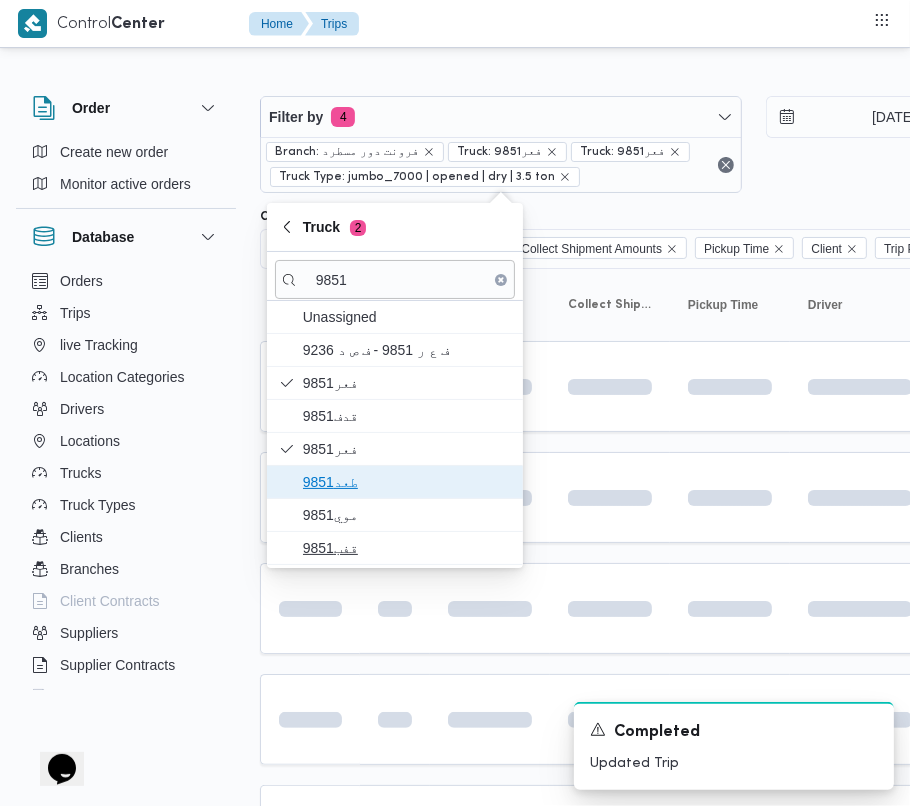 click on "طعد9851" at bounding box center (407, 482) 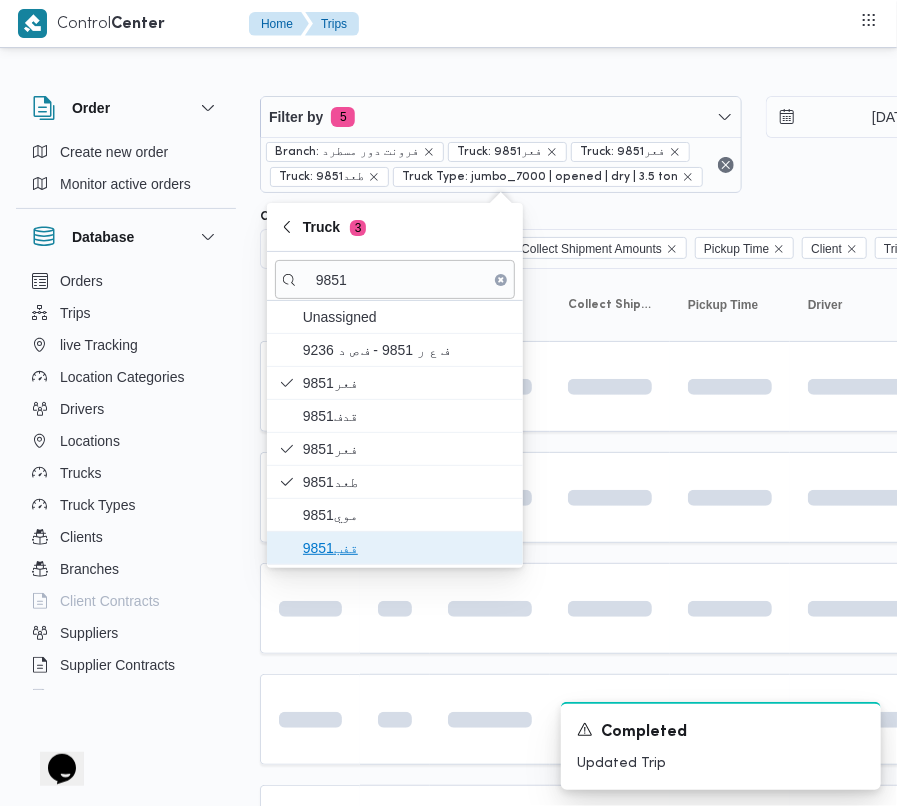 click on "قفب9851" at bounding box center (407, 548) 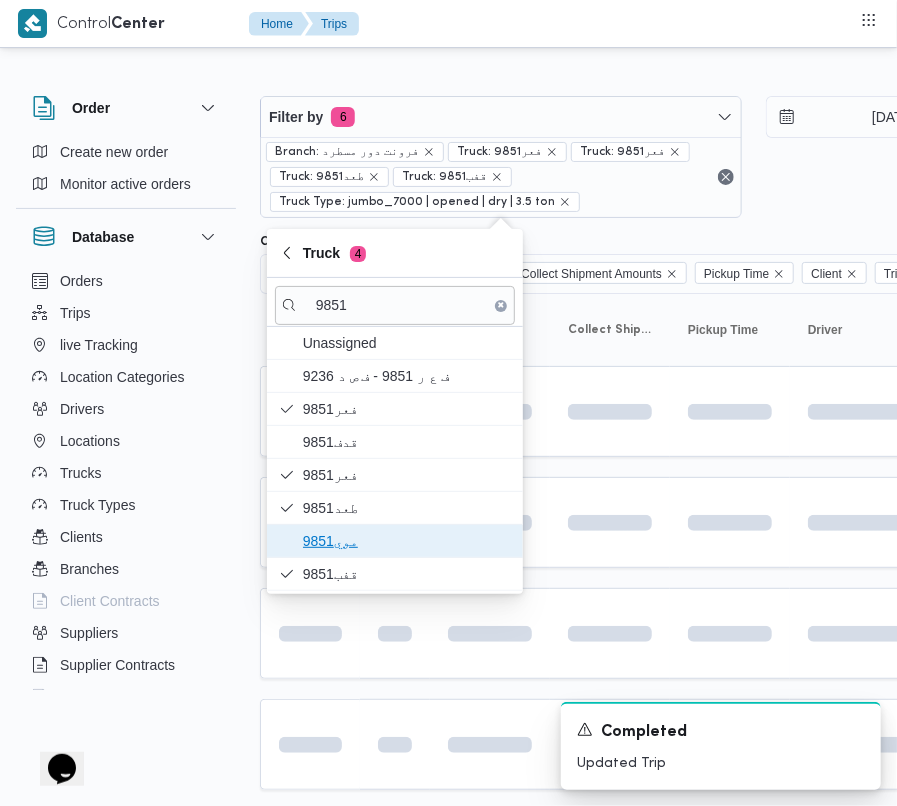click on "موي9851" at bounding box center (407, 541) 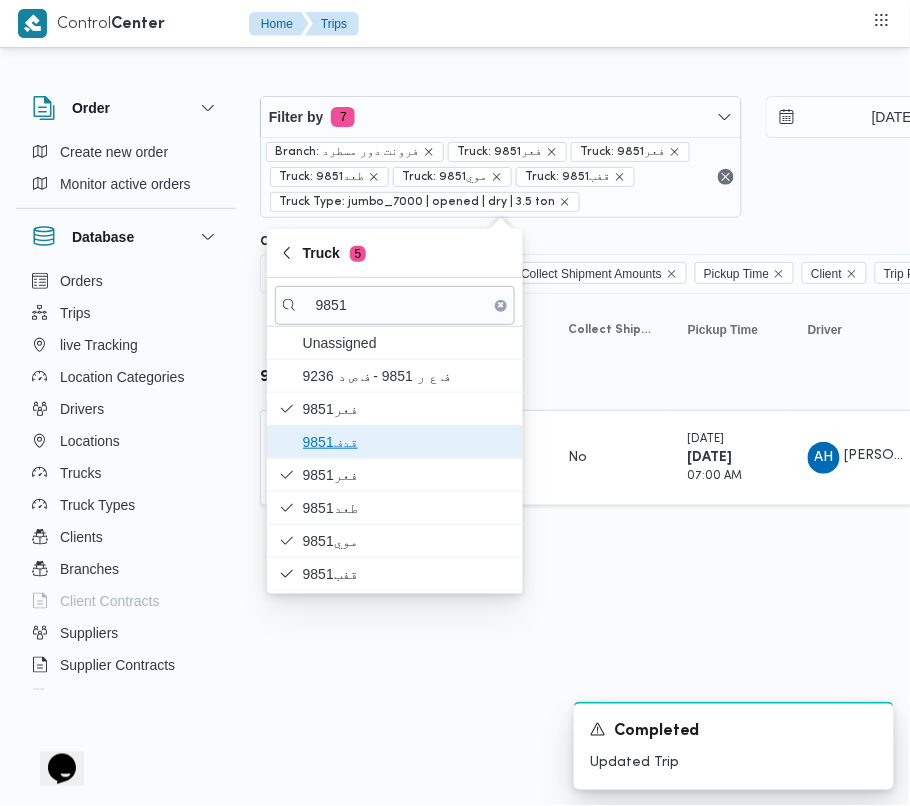click on "9851قدف" at bounding box center [407, 442] 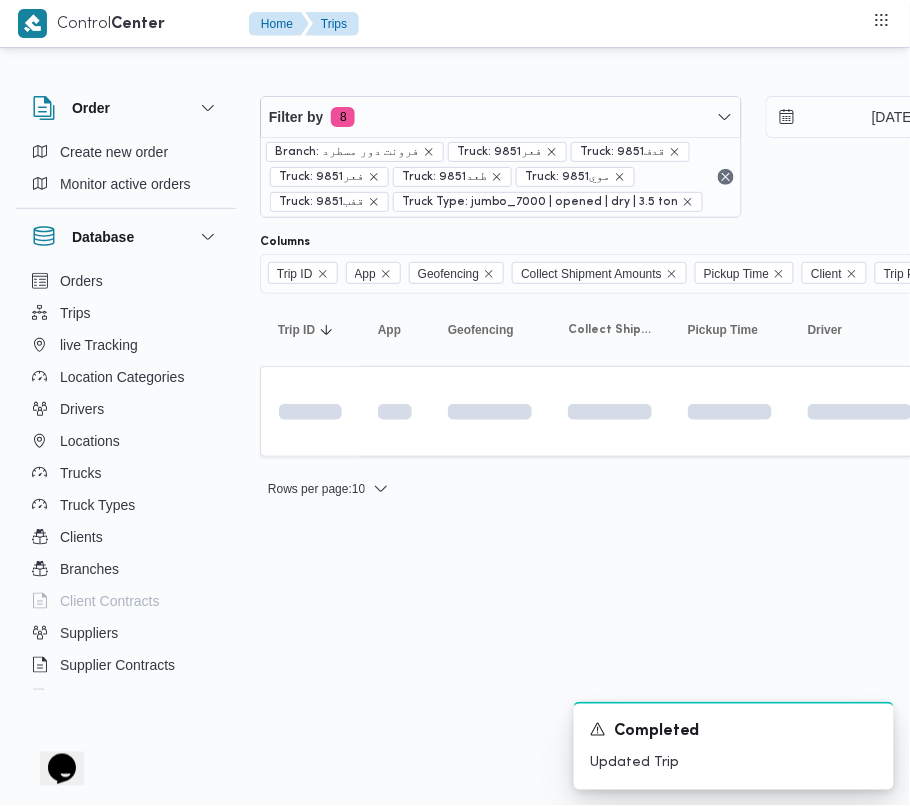 drag, startPoint x: 374, startPoint y: 653, endPoint x: 360, endPoint y: 612, distance: 43.32436 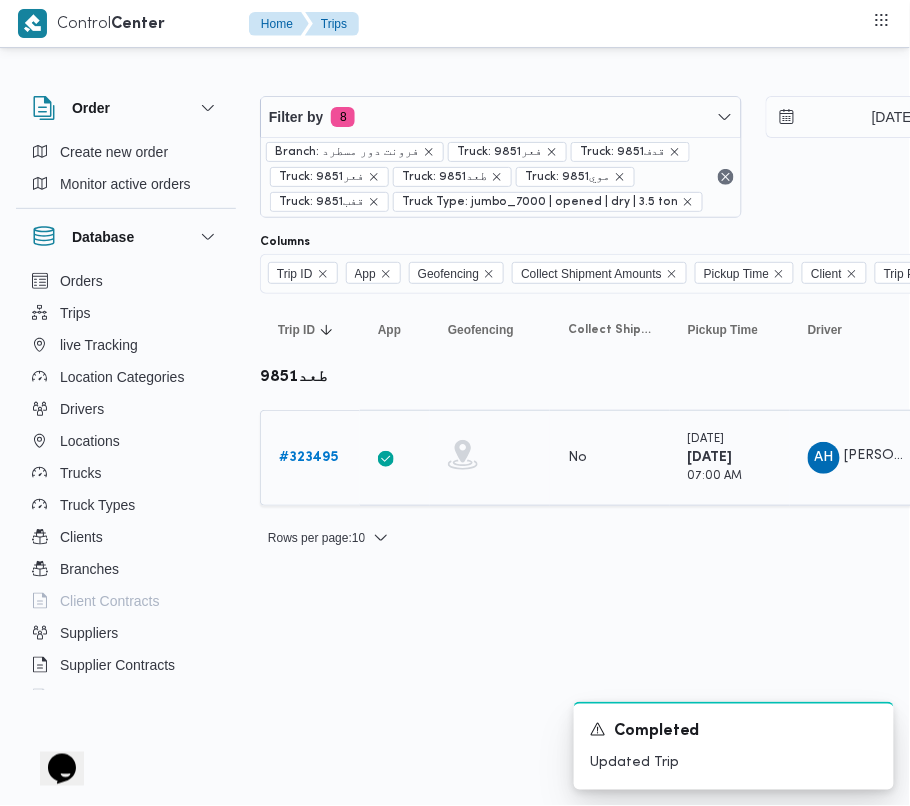 click on "Trip ID # 323495" at bounding box center (310, 458) 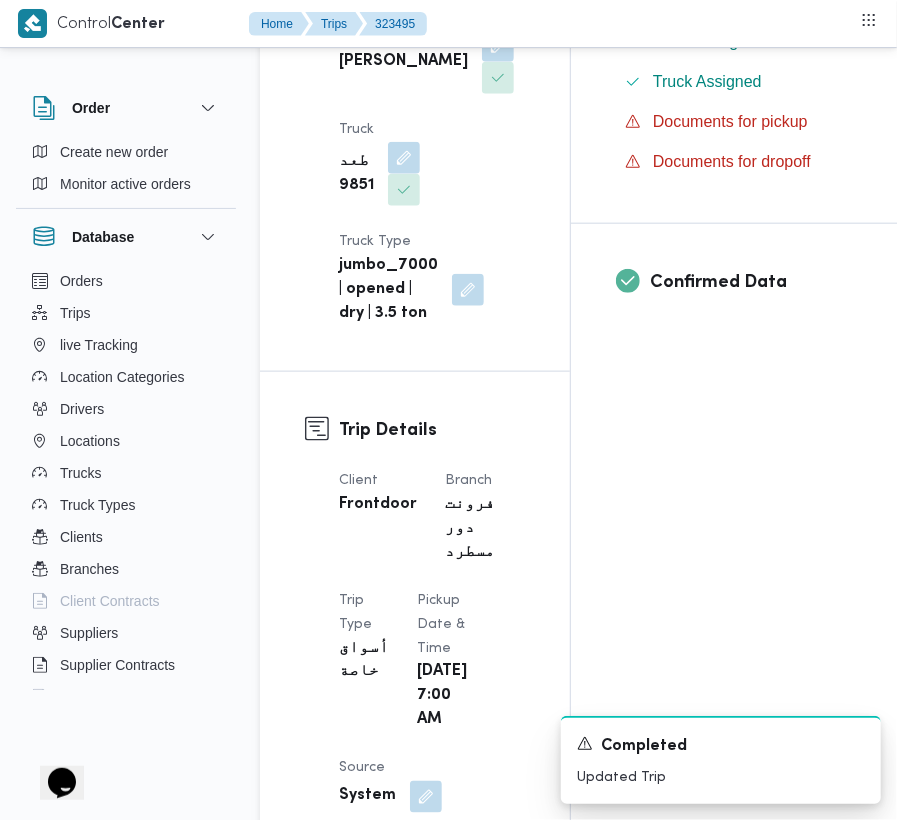 scroll, scrollTop: 844, scrollLeft: 0, axis: vertical 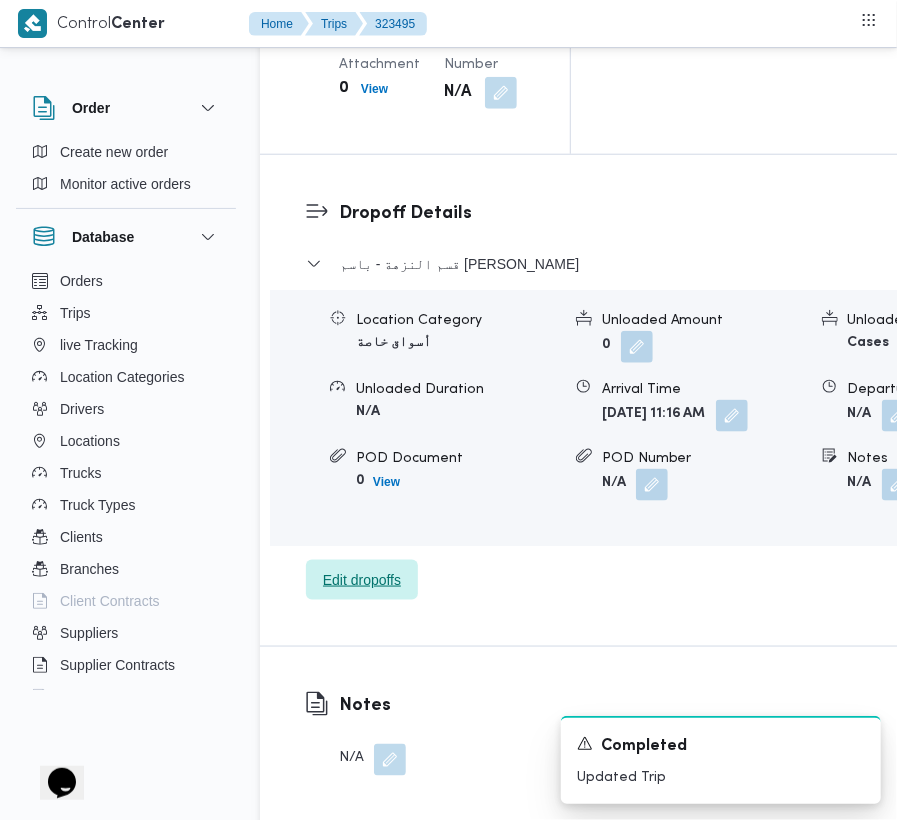click on "Edit dropoffs" at bounding box center (362, 580) 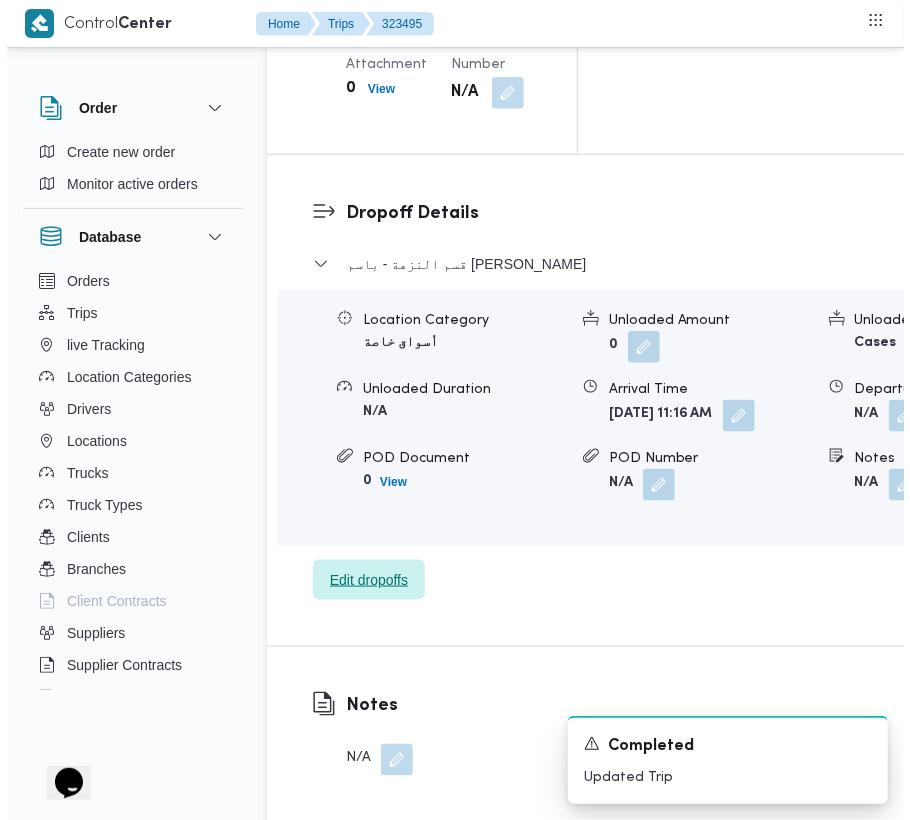 scroll, scrollTop: 3288, scrollLeft: 0, axis: vertical 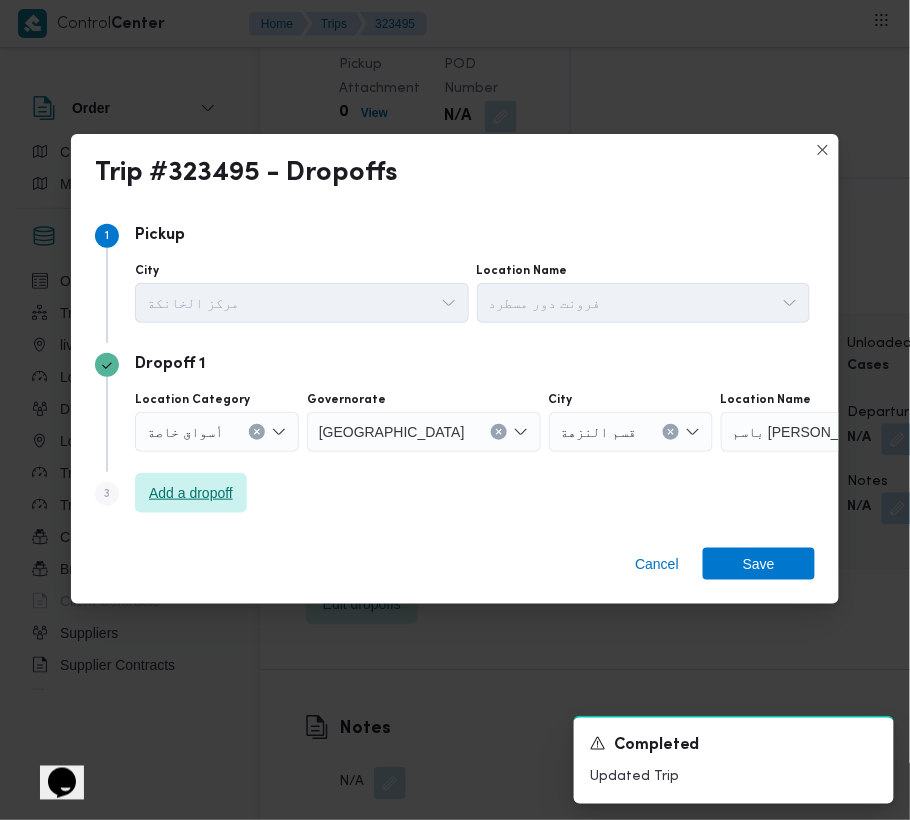 click on "Add a dropoff" at bounding box center (191, 493) 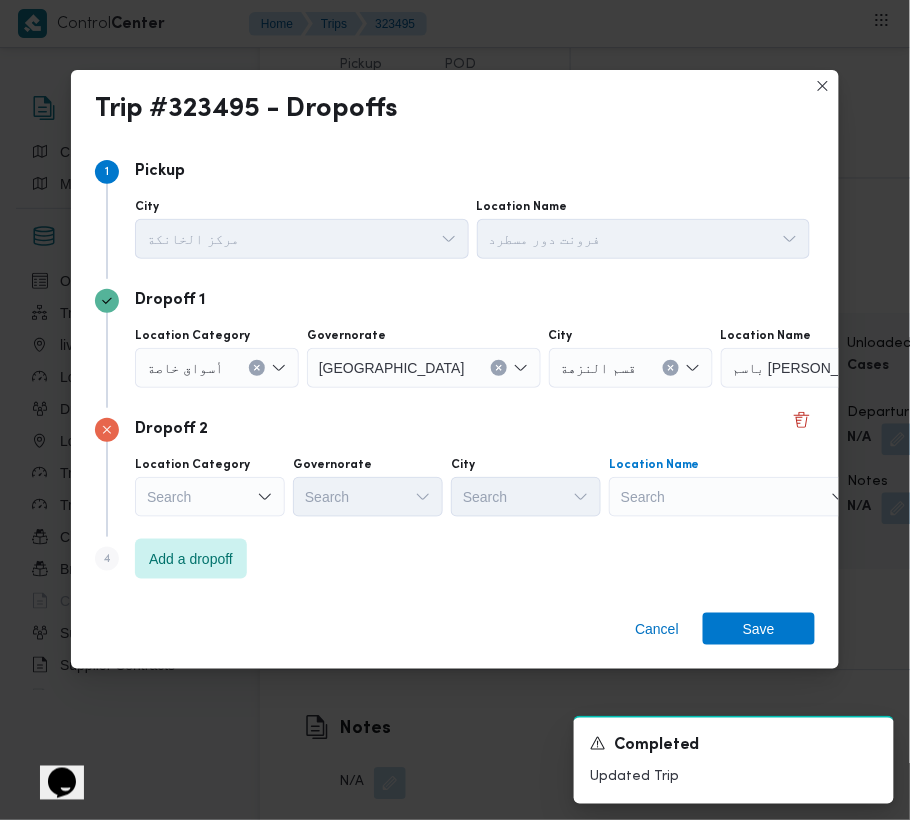 click on "Search" at bounding box center (846, 368) 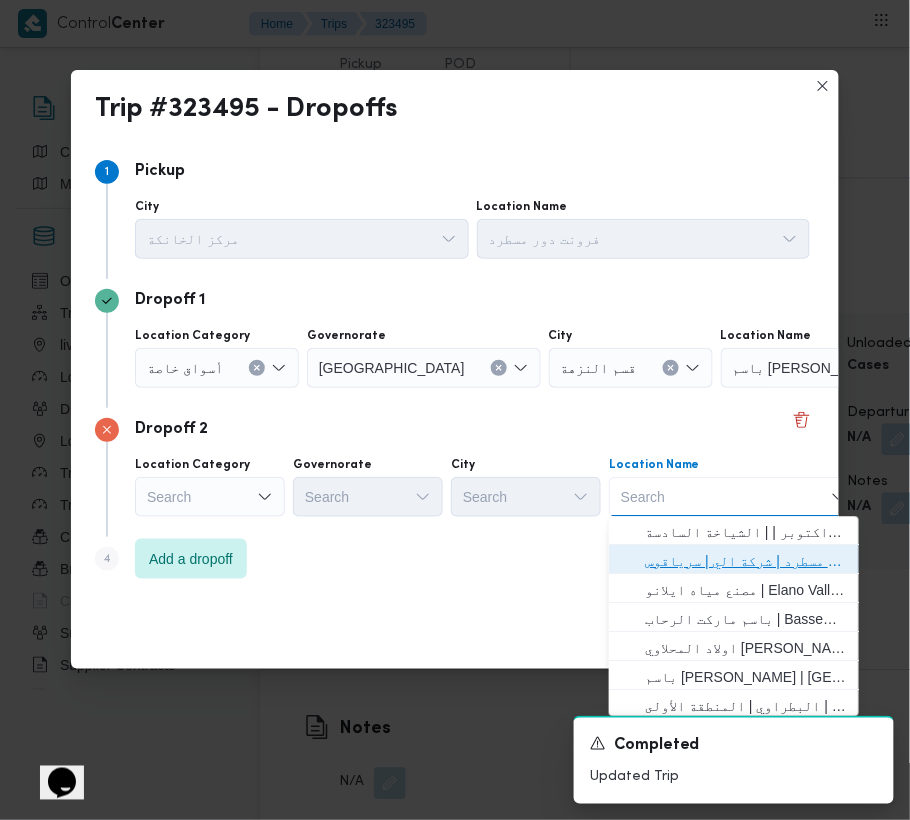 drag, startPoint x: 724, startPoint y: 560, endPoint x: 710, endPoint y: 558, distance: 14.142136 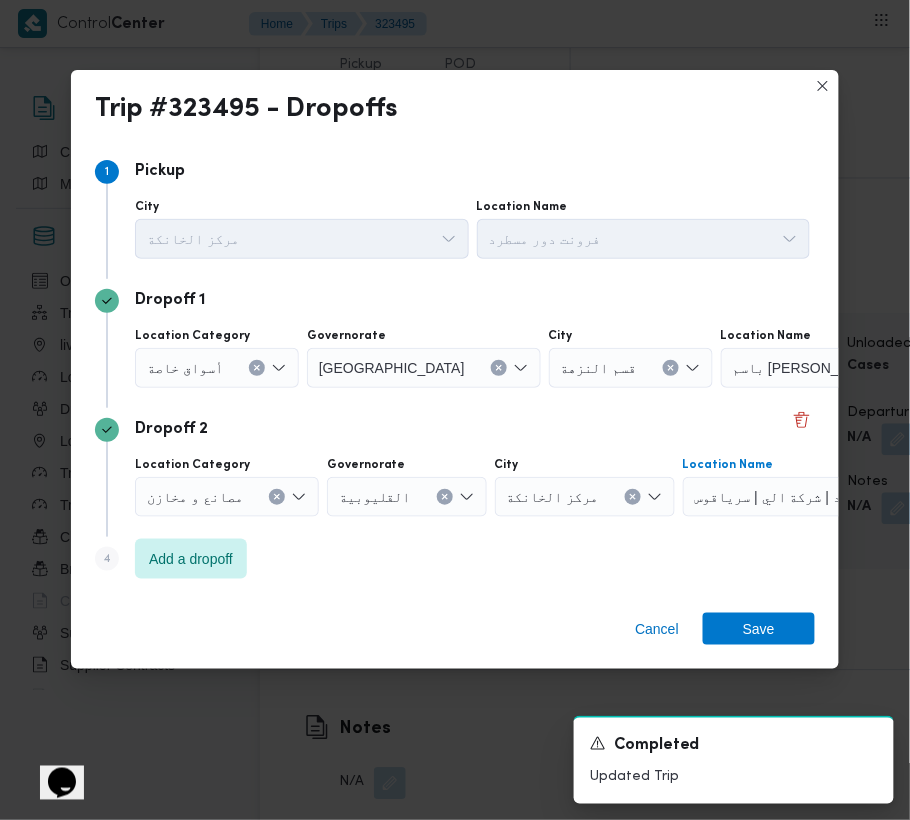 click on "أسواق خاصة" at bounding box center [217, 368] 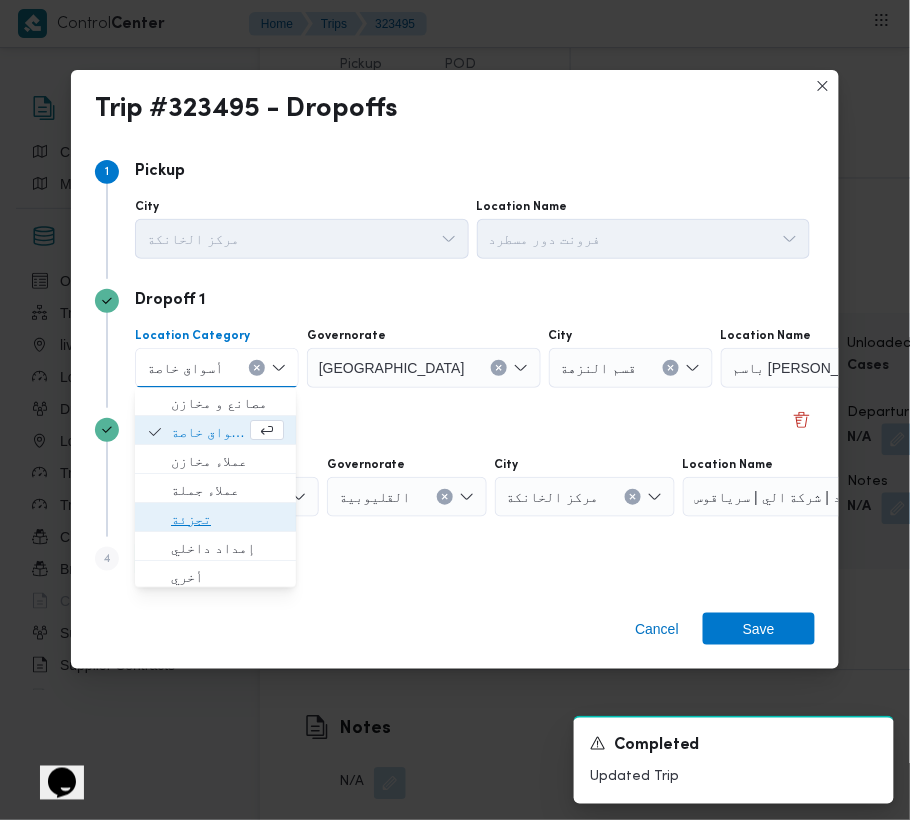 click on "تجزئة" at bounding box center (227, 520) 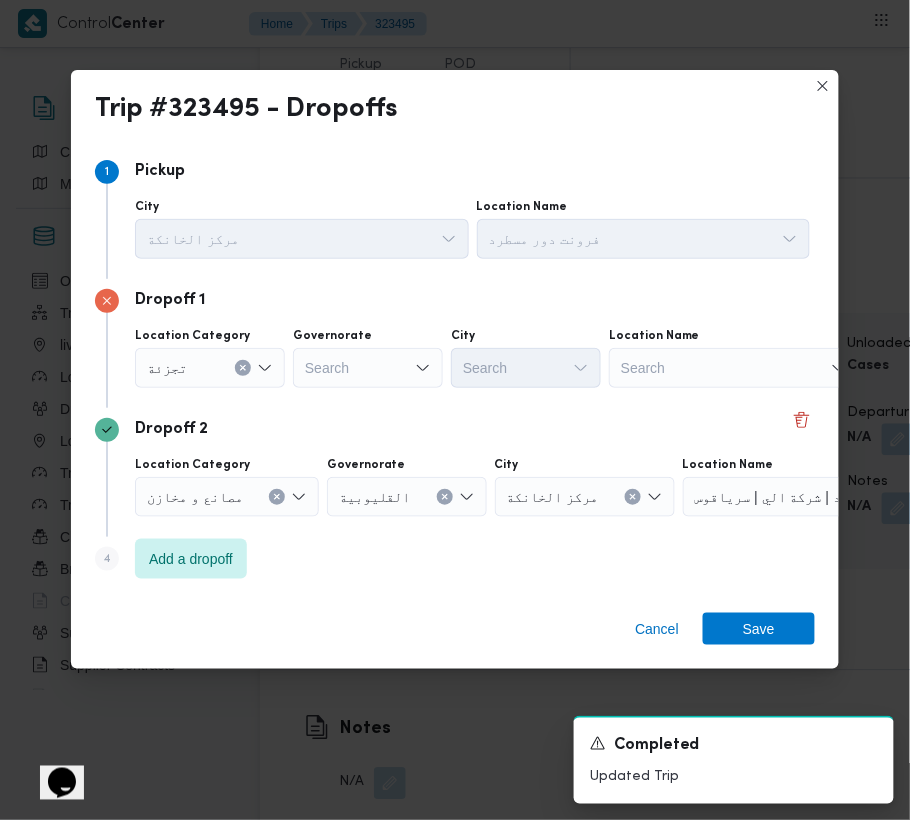 drag, startPoint x: 362, startPoint y: 386, endPoint x: 360, endPoint y: 366, distance: 20.09975 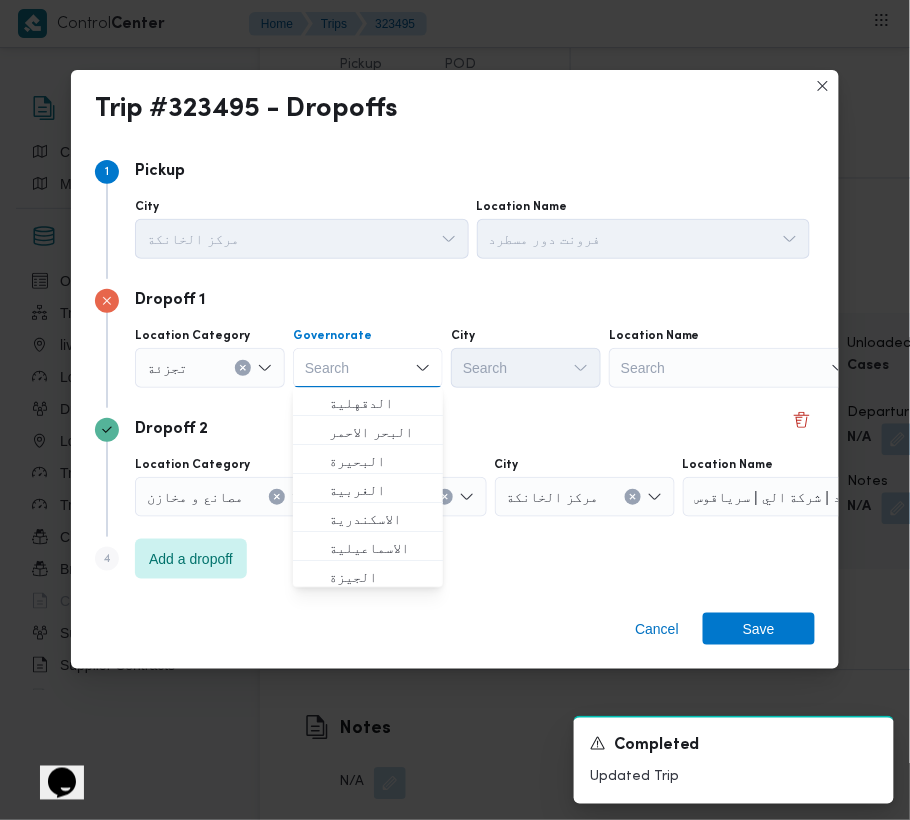 click on "Search" at bounding box center [368, 368] 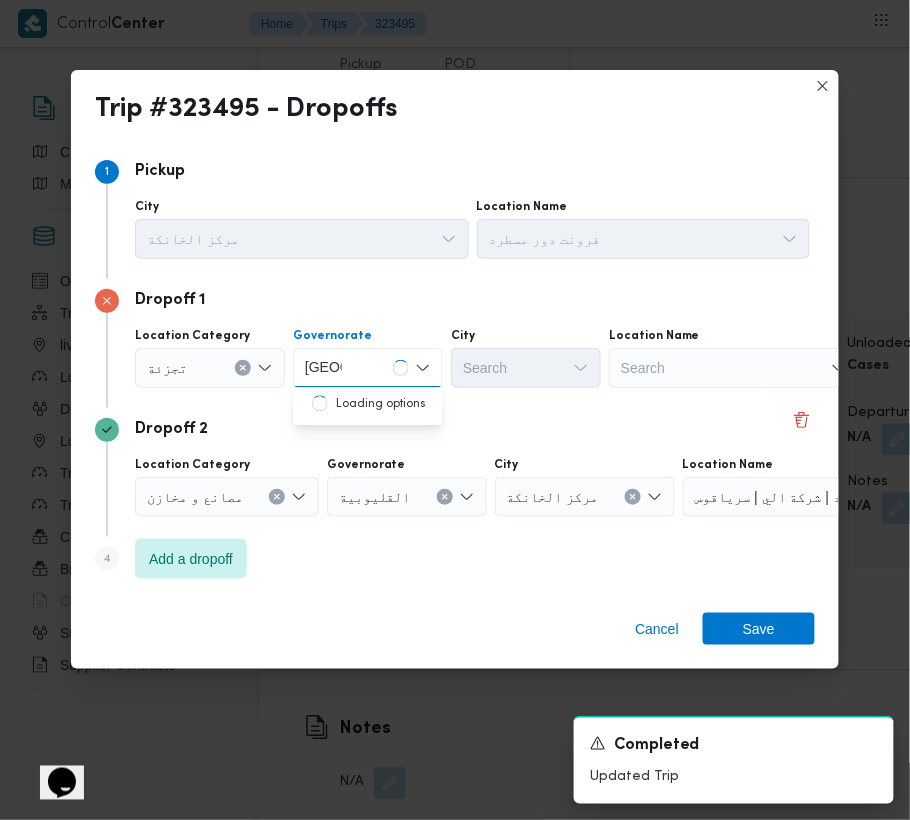 type on "[GEOGRAPHIC_DATA]" 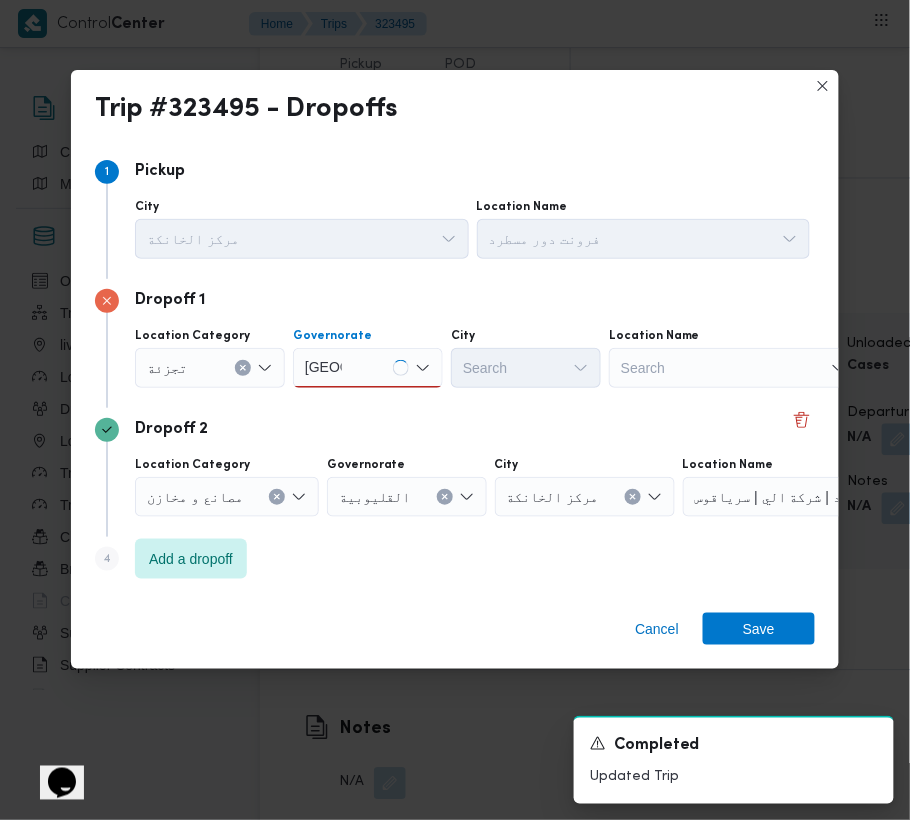 click on "[GEOGRAPHIC_DATA] [GEOGRAPHIC_DATA]" at bounding box center [368, 368] 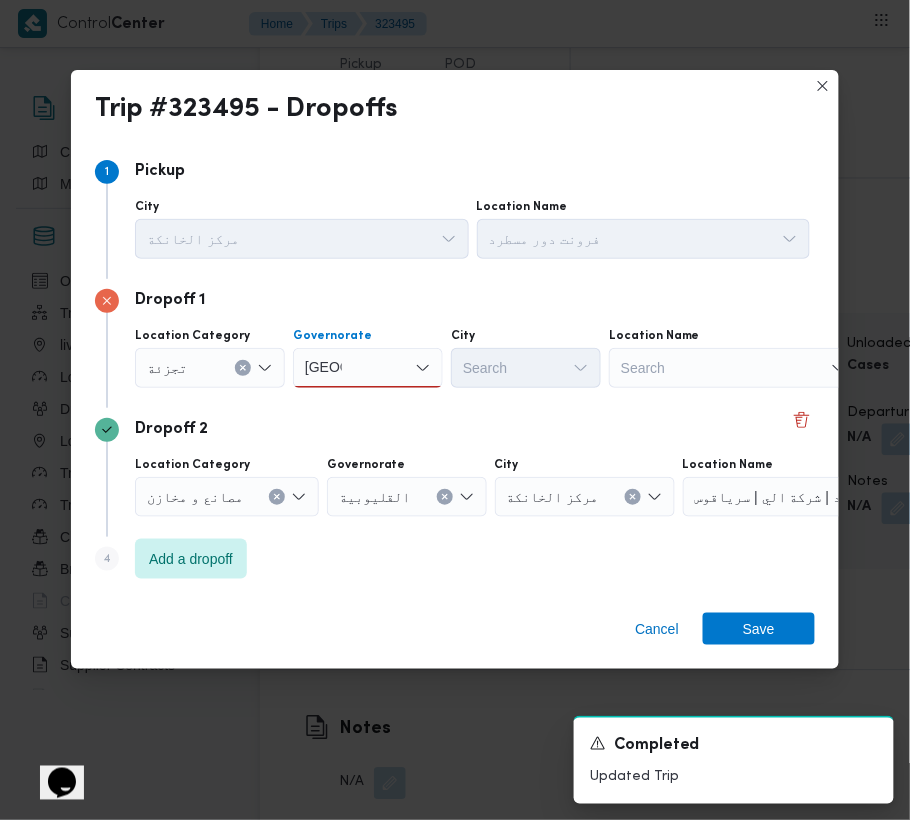 click on "[GEOGRAPHIC_DATA] [GEOGRAPHIC_DATA]" at bounding box center [368, 368] 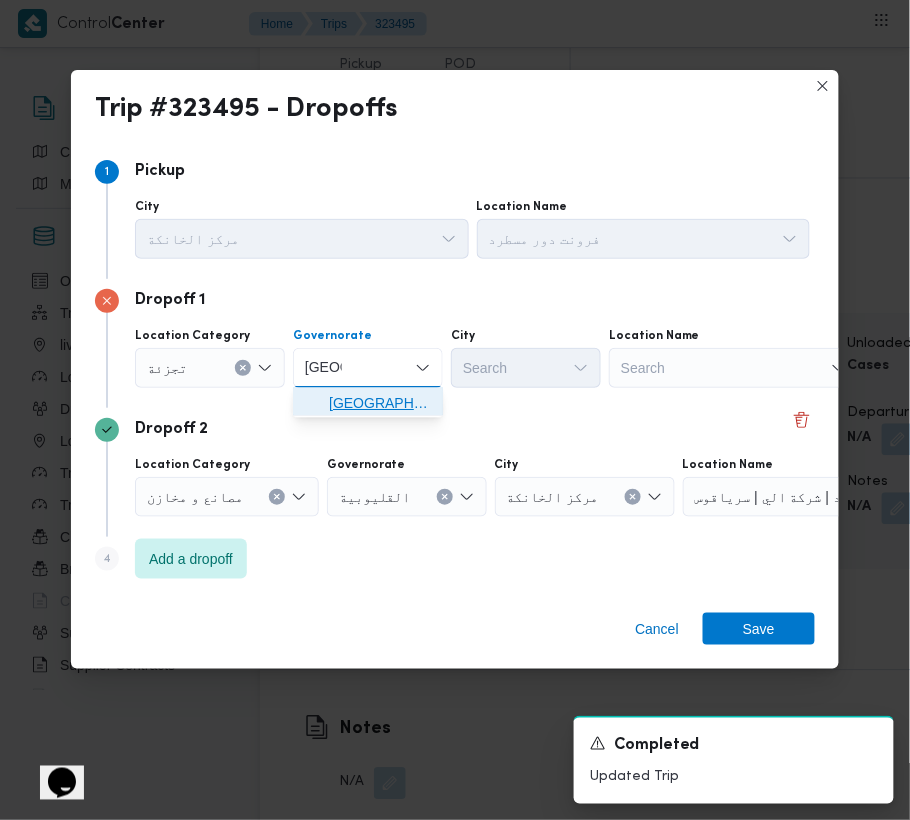 click on "ال[GEOGRAPHIC_DATA]" at bounding box center (380, 404) 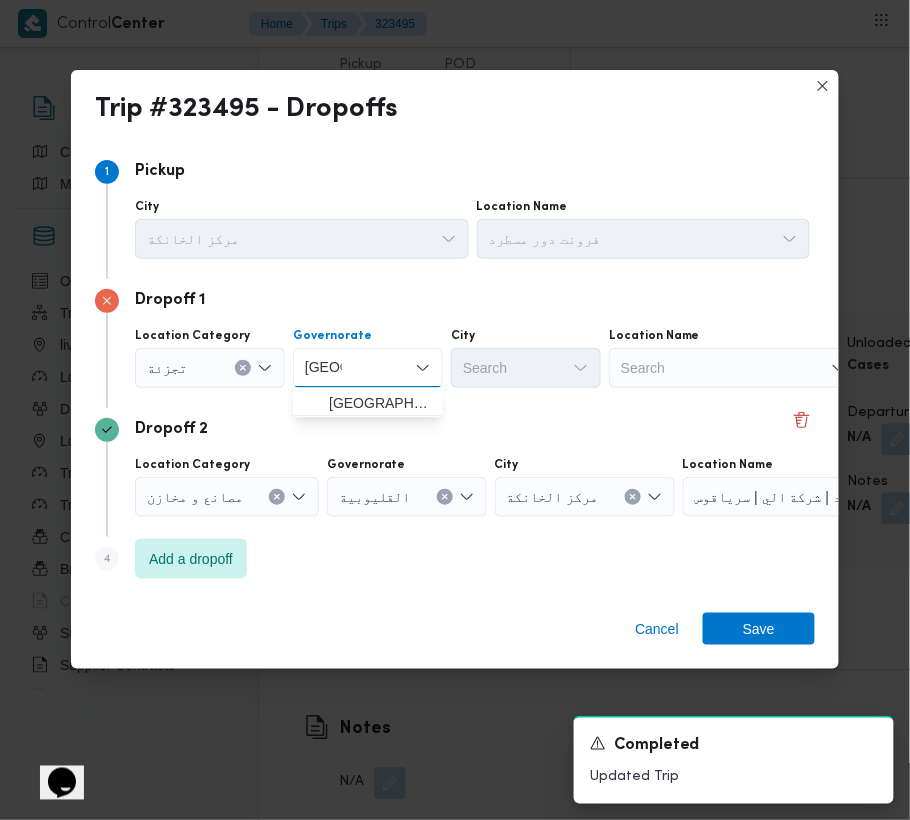 type 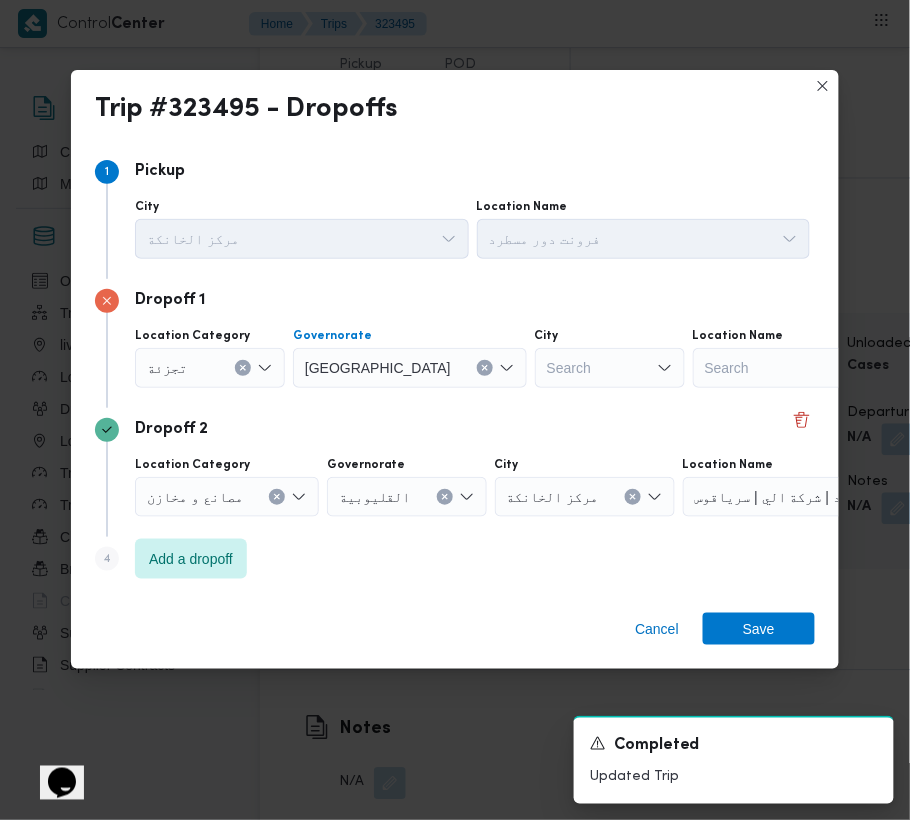 click on "Search" at bounding box center (610, 368) 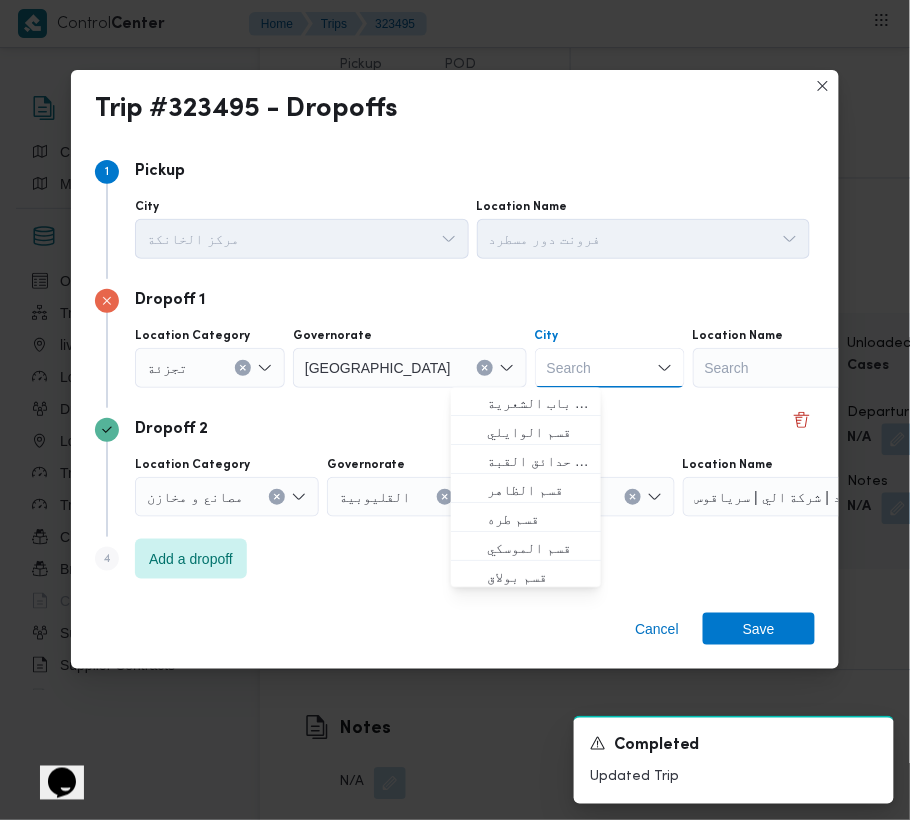 paste on "[GEOGRAPHIC_DATA]" 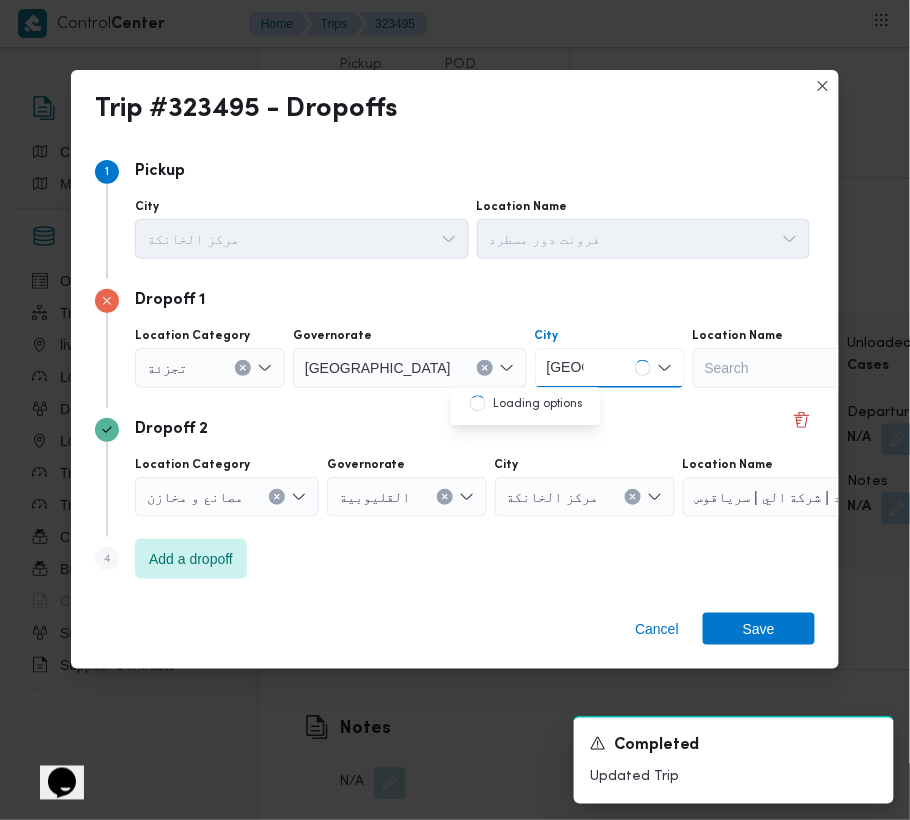type on "[GEOGRAPHIC_DATA]" 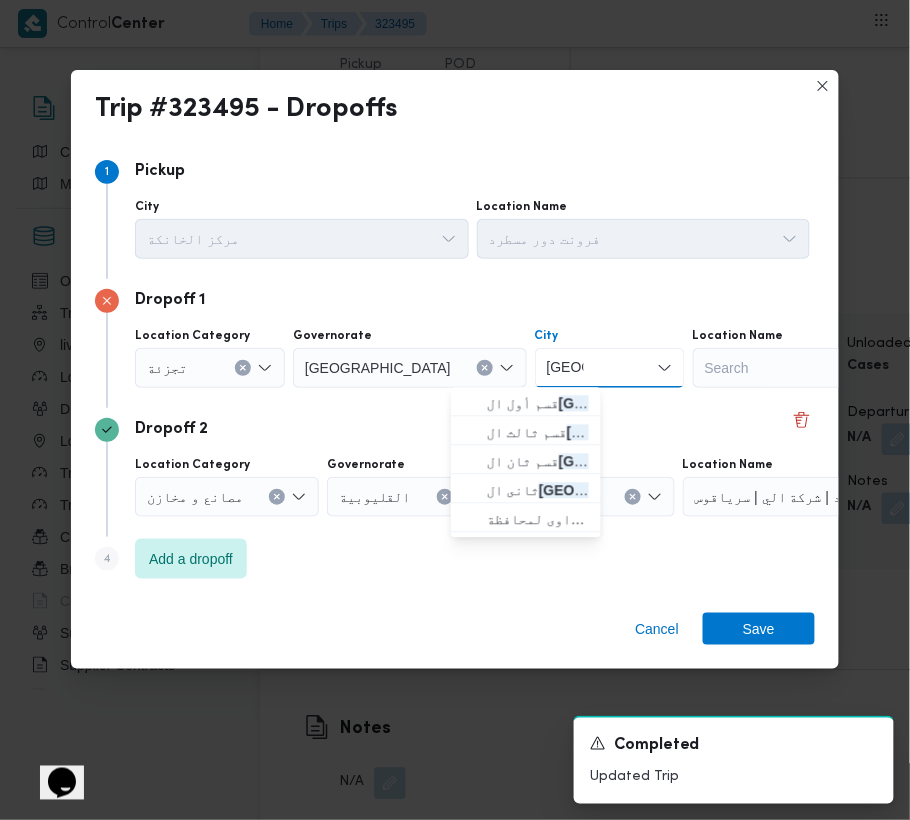 click on "قسم أول ال قاهرة  الجديدة" at bounding box center [526, 404] 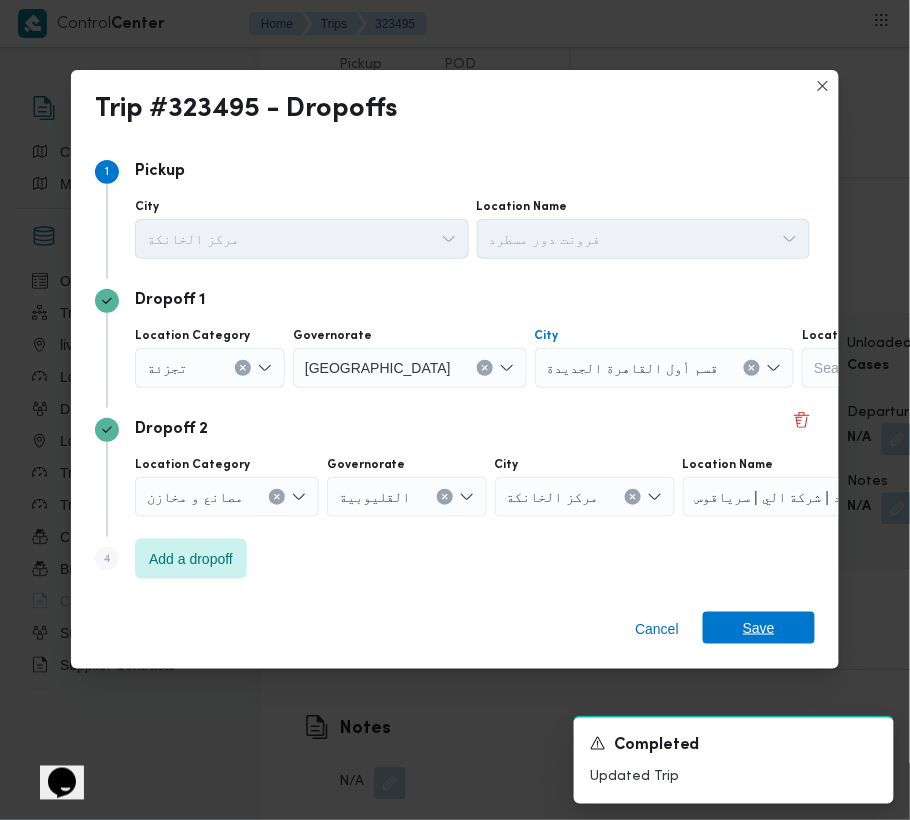 click on "Save" at bounding box center (759, 628) 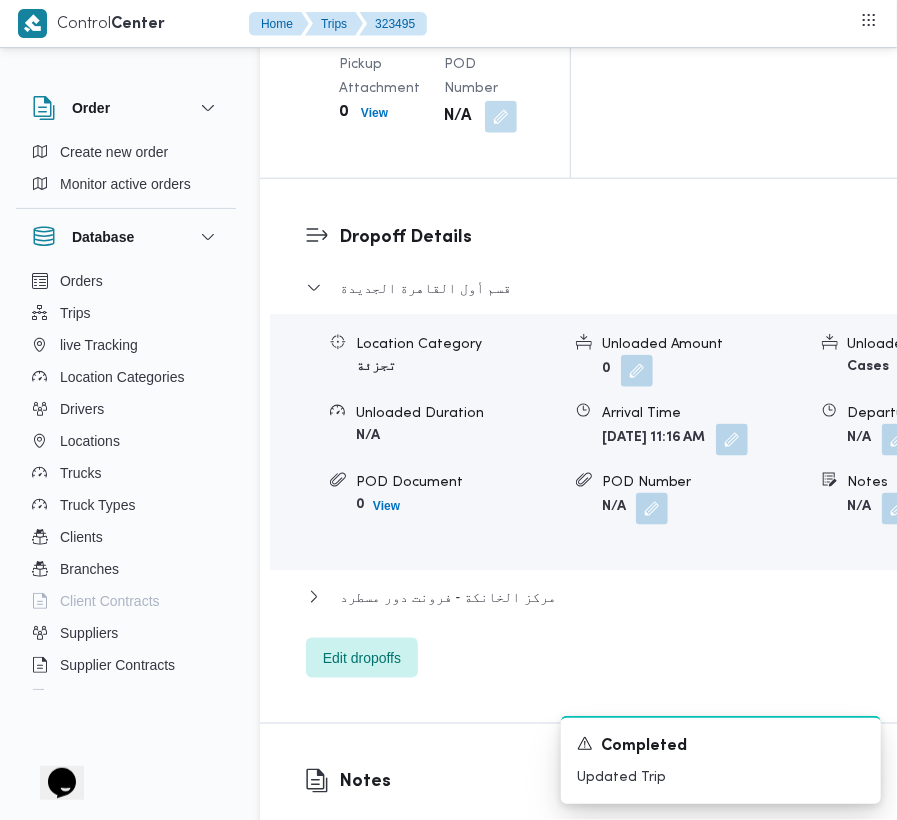 scroll, scrollTop: 3336, scrollLeft: 0, axis: vertical 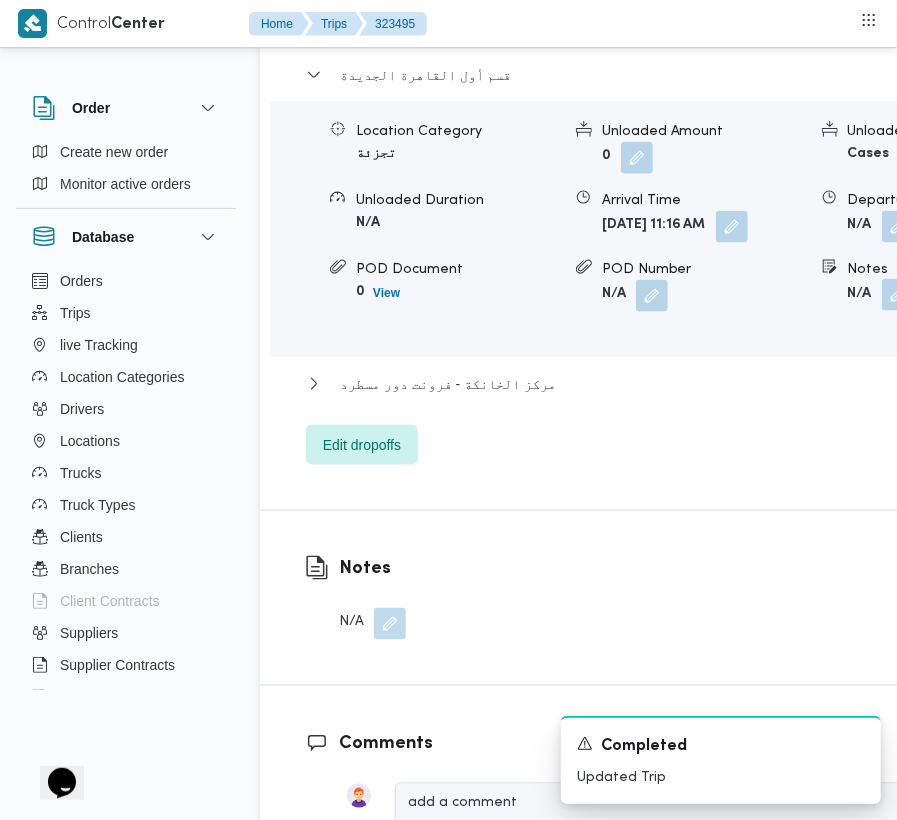 click at bounding box center [898, 295] 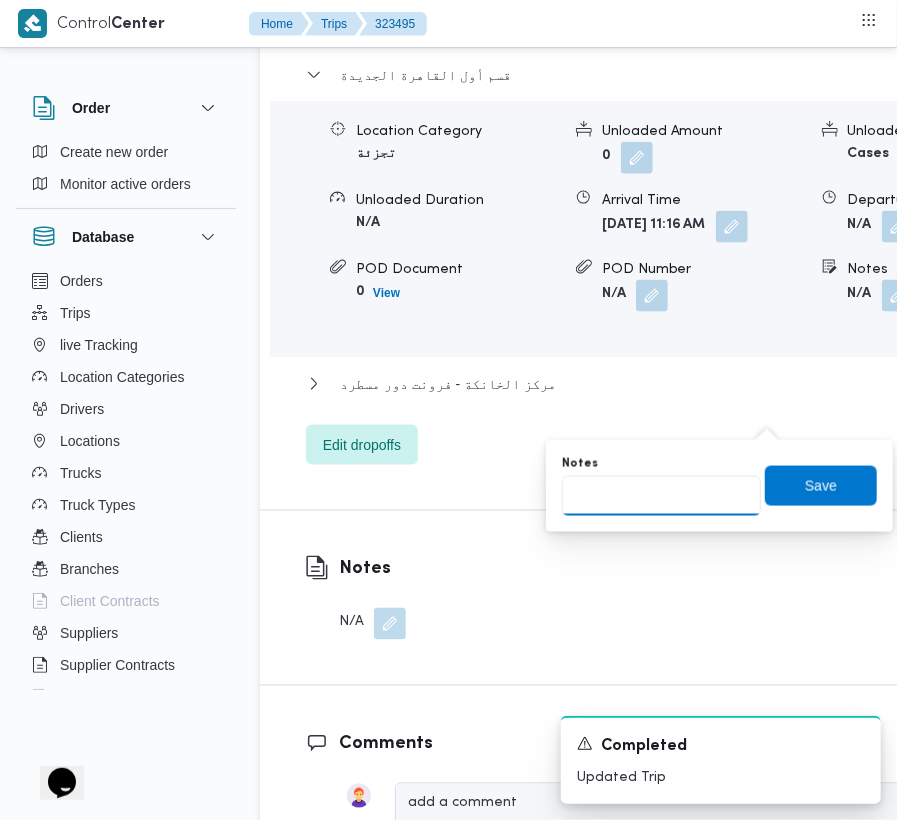 click on "Notes" at bounding box center [661, 496] 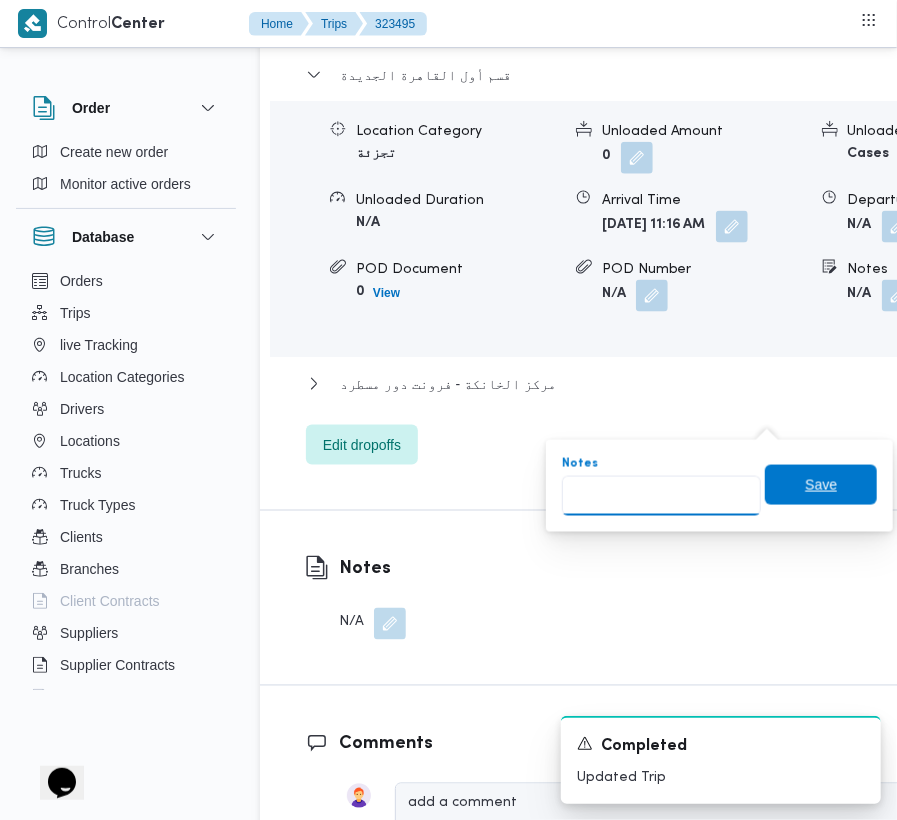 paste on "تجمع" 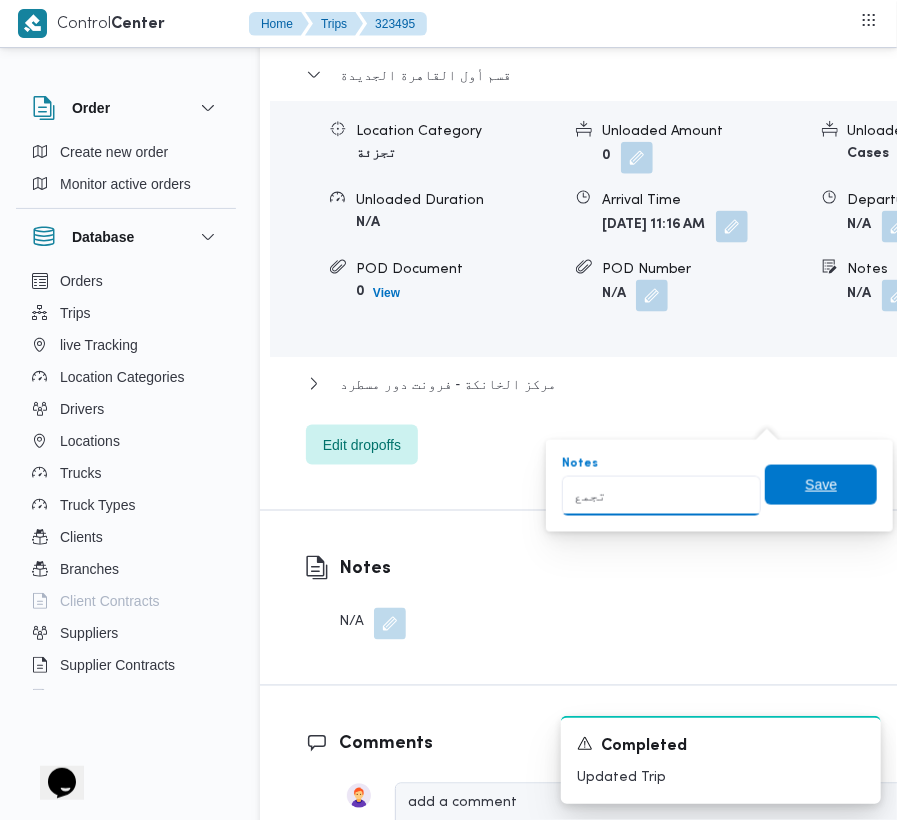 type on "تجمع" 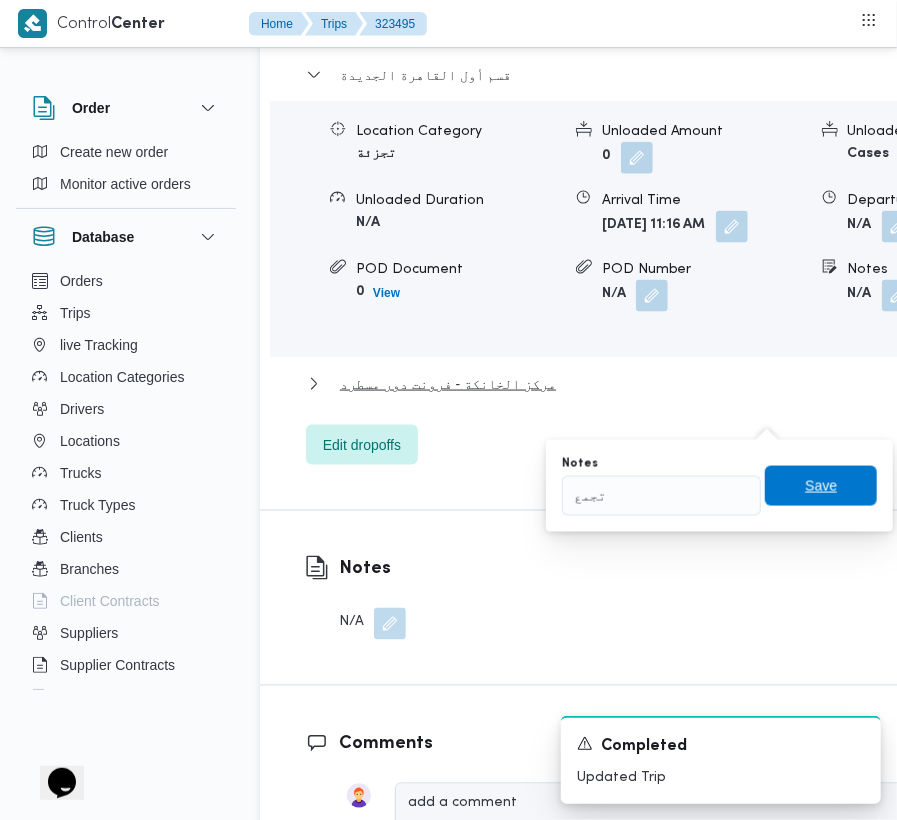 drag, startPoint x: 809, startPoint y: 486, endPoint x: 824, endPoint y: 470, distance: 21.931713 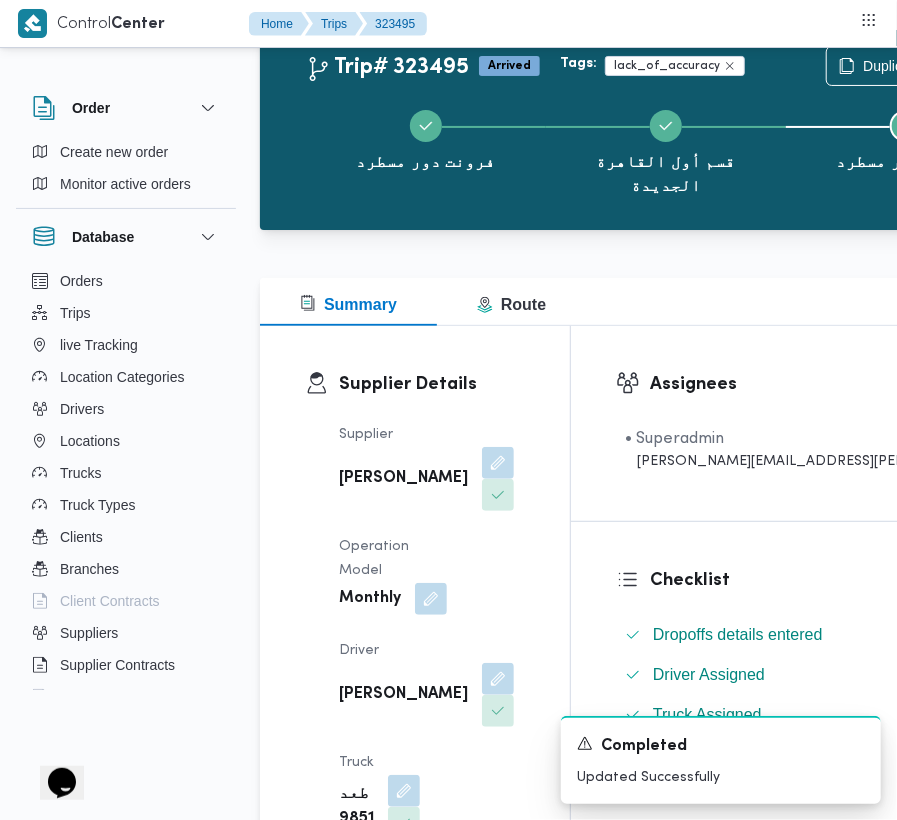 scroll, scrollTop: 0, scrollLeft: 0, axis: both 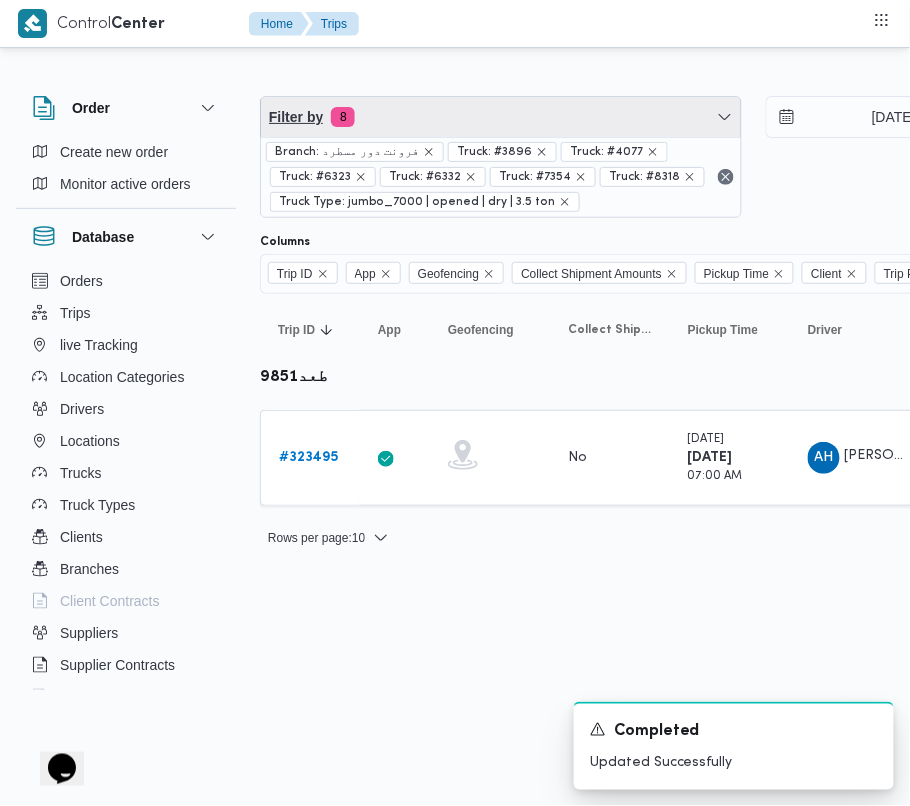click on "Filter by 8" at bounding box center [501, 117] 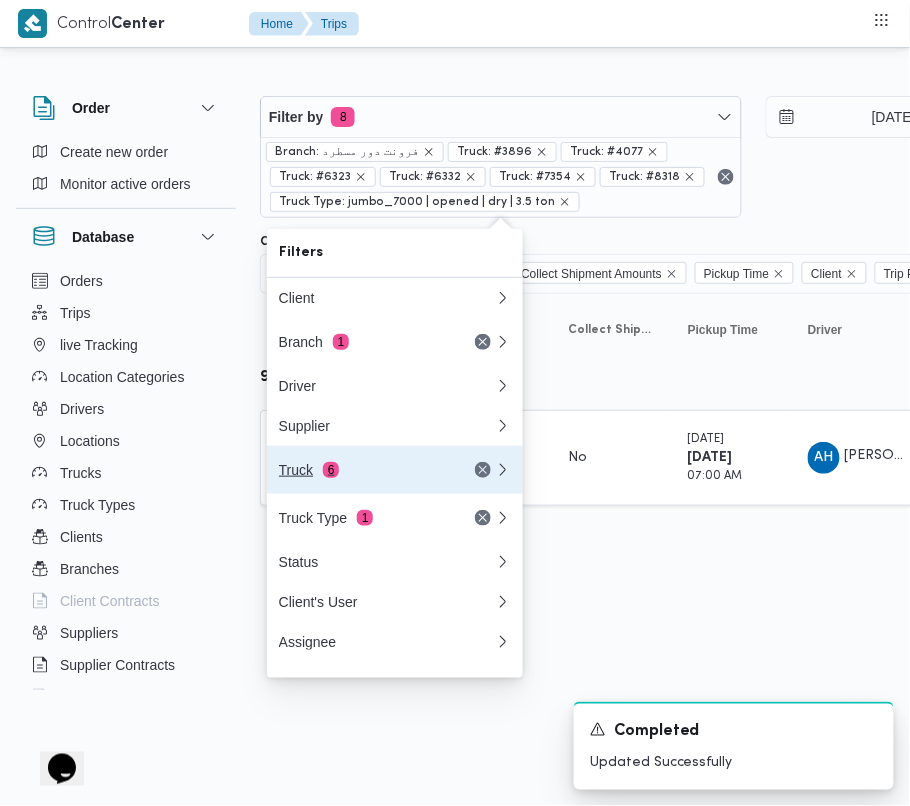 click on "Truck 6" at bounding box center [363, 470] 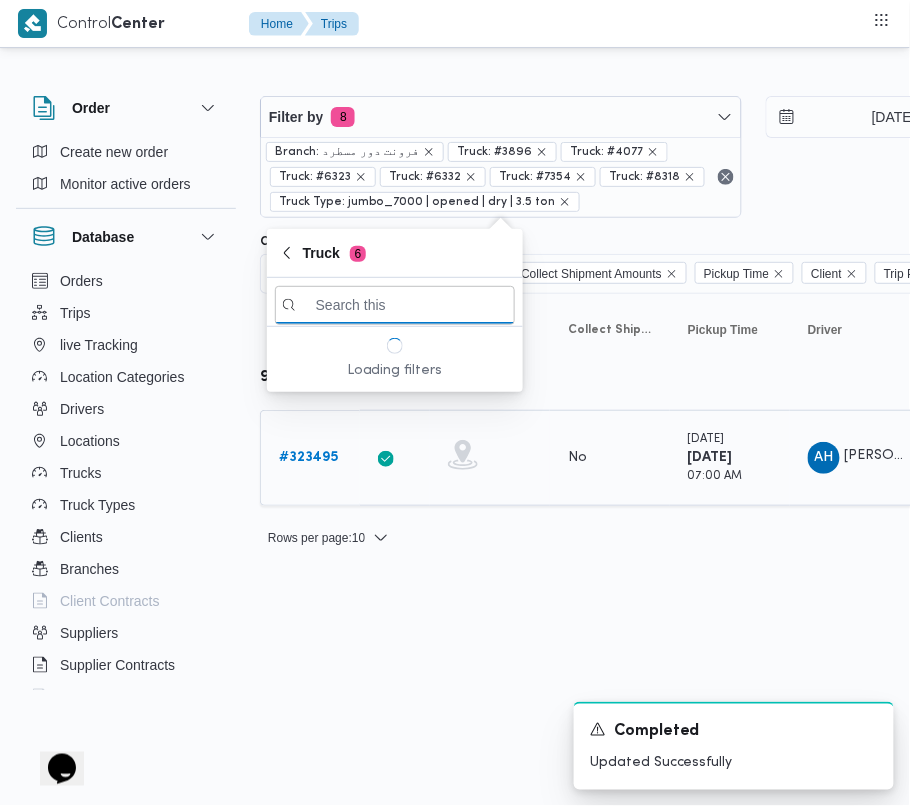 paste on "1372" 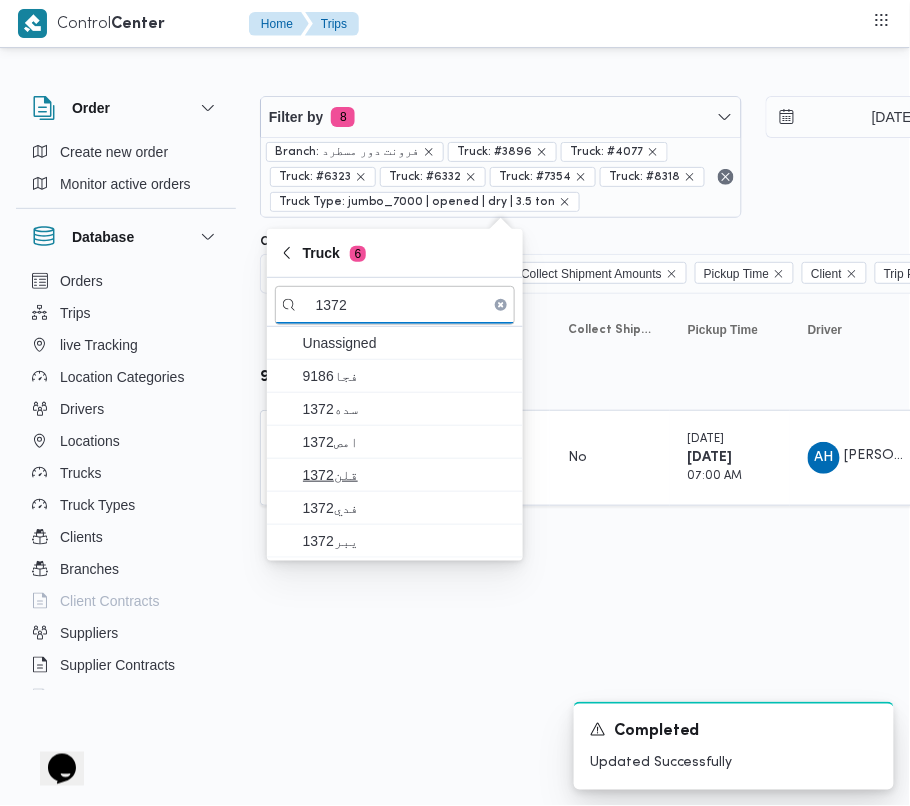 type on "1372" 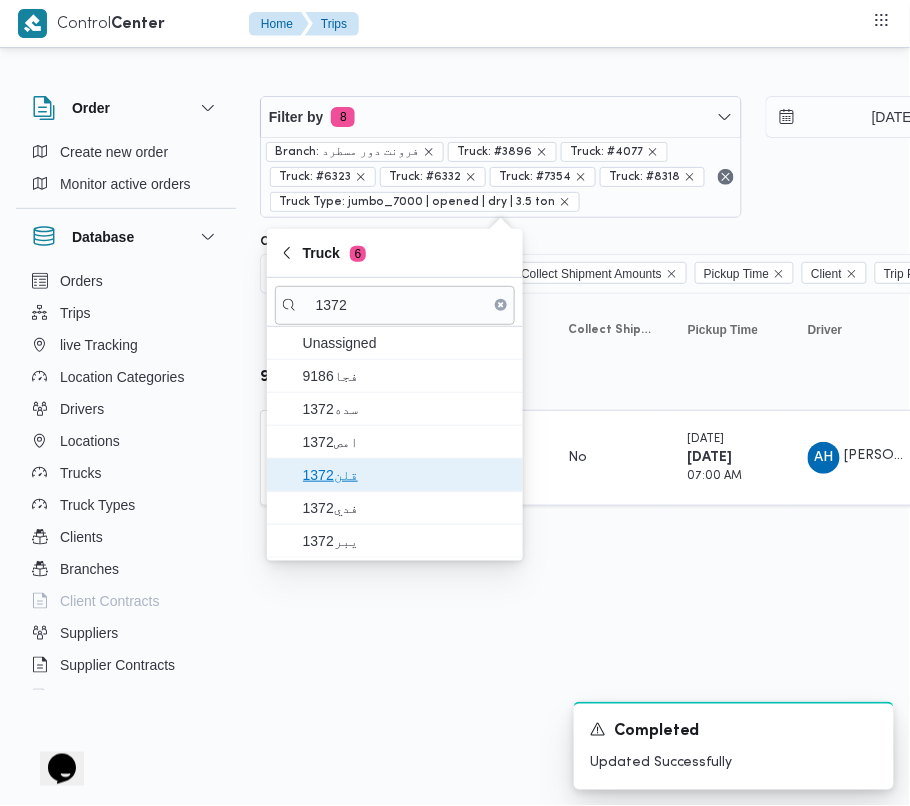 click on "قلن1372" at bounding box center (407, 475) 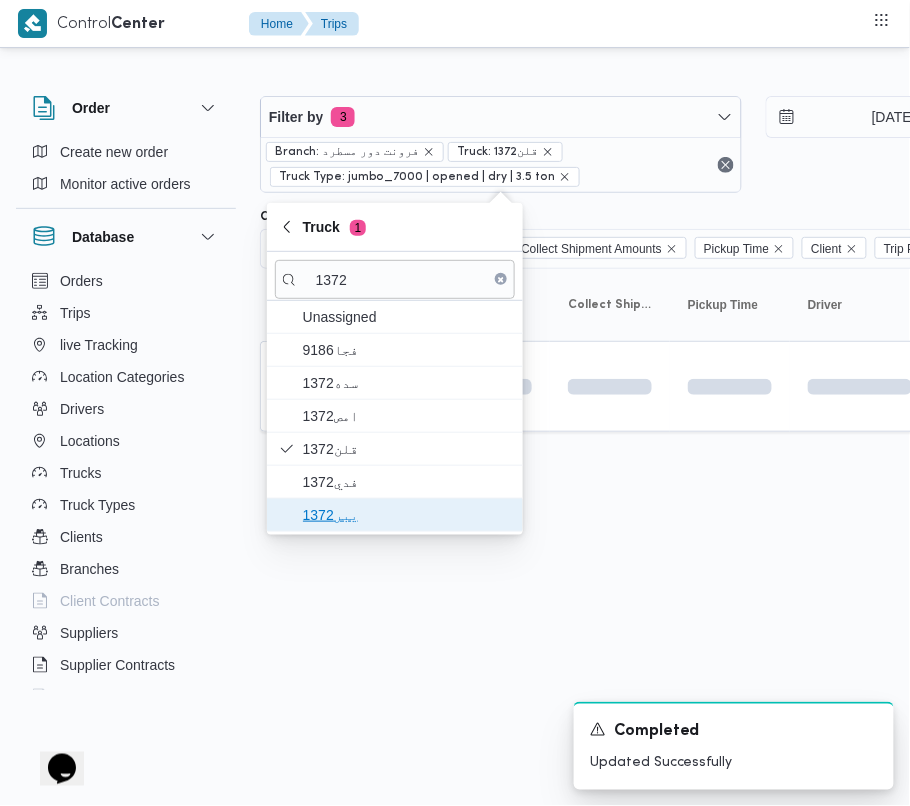 click on "يبر1372" at bounding box center [407, 515] 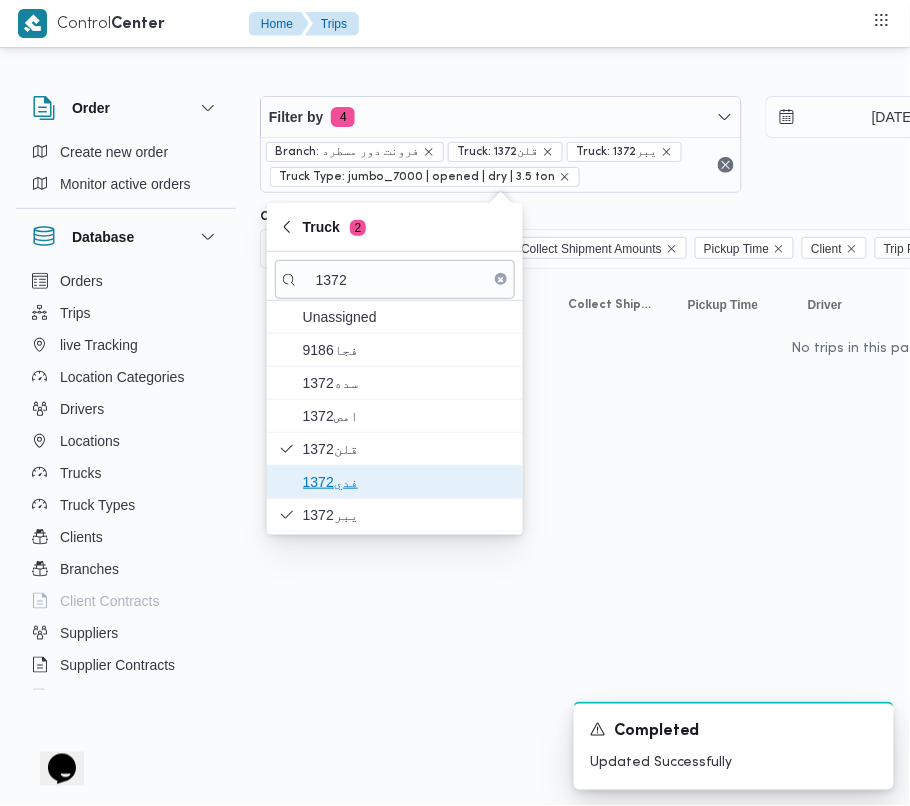 click on "فدي1372" at bounding box center (407, 482) 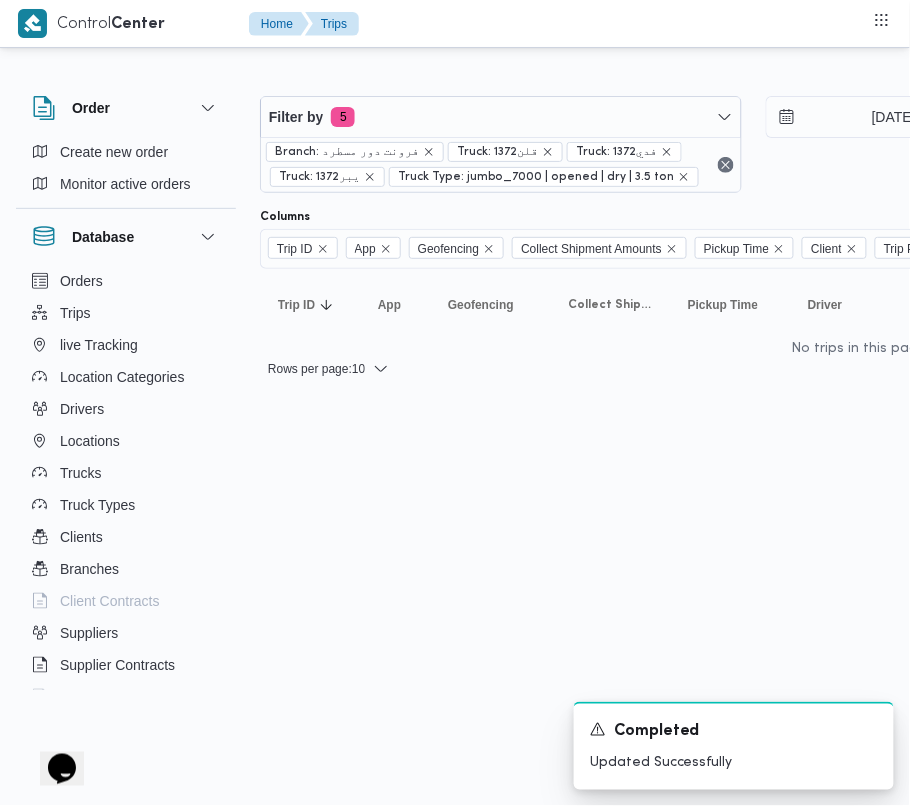 drag, startPoint x: 649, startPoint y: 509, endPoint x: 620, endPoint y: 504, distance: 29.427877 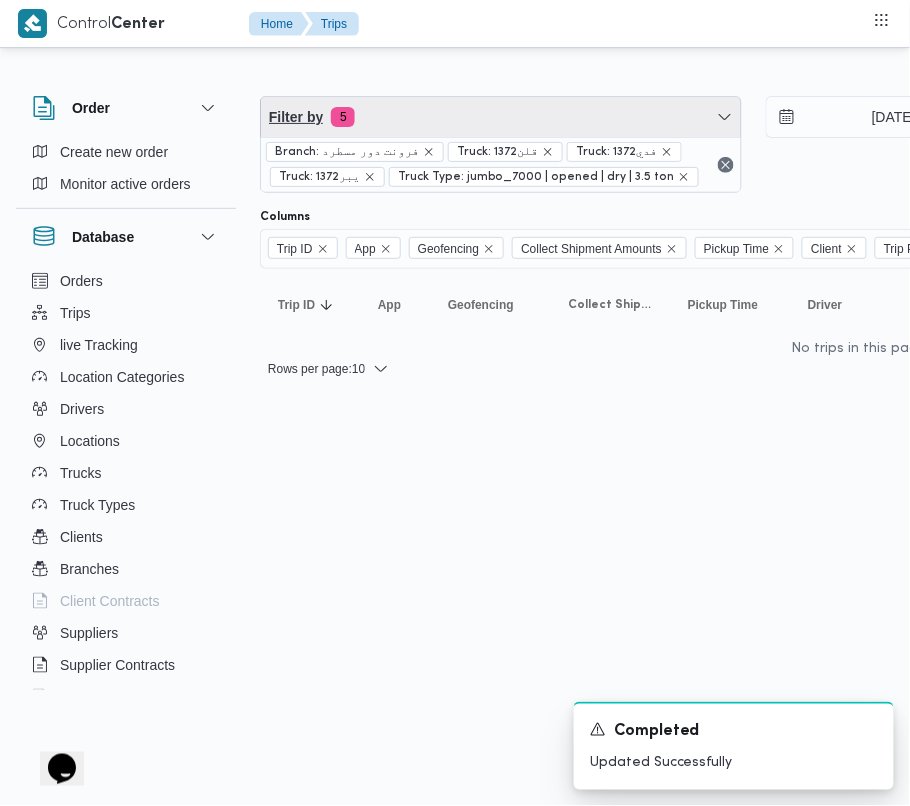 click on "Filter by 5" at bounding box center (501, 117) 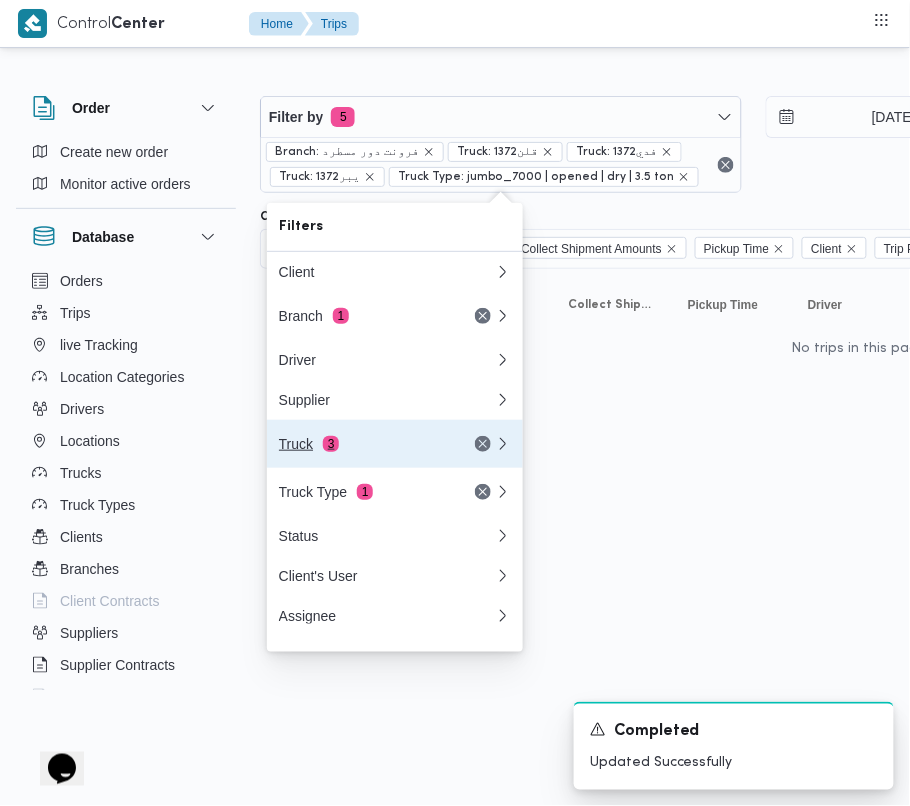 click on "Truck 3" at bounding box center [363, 444] 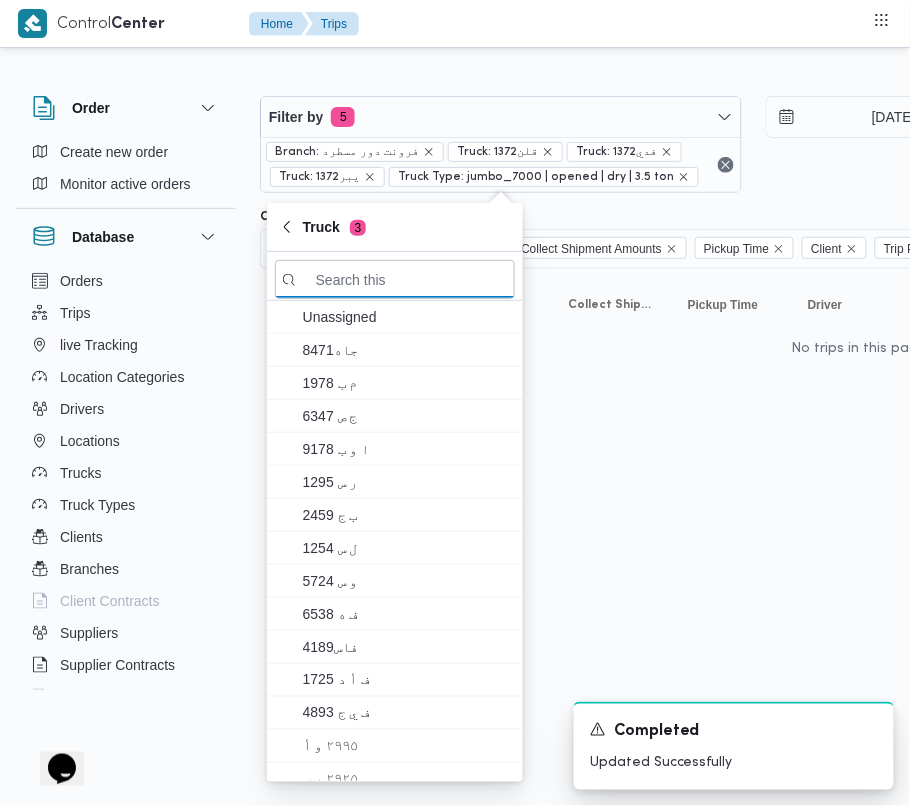 paste on "1372" 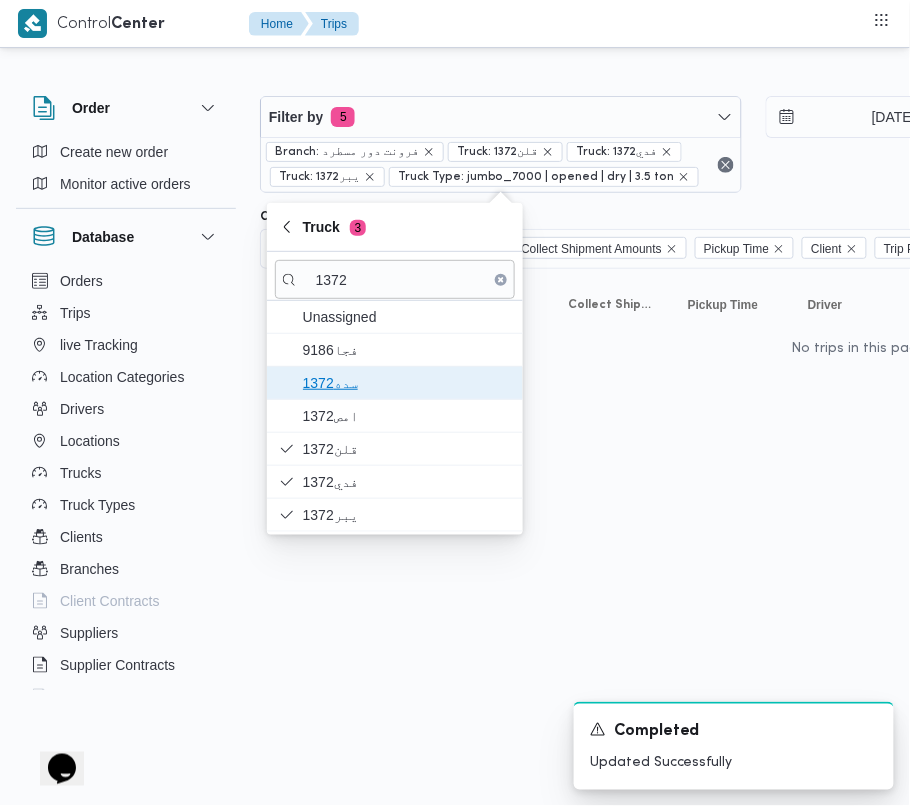 click on "1372سده" at bounding box center (407, 383) 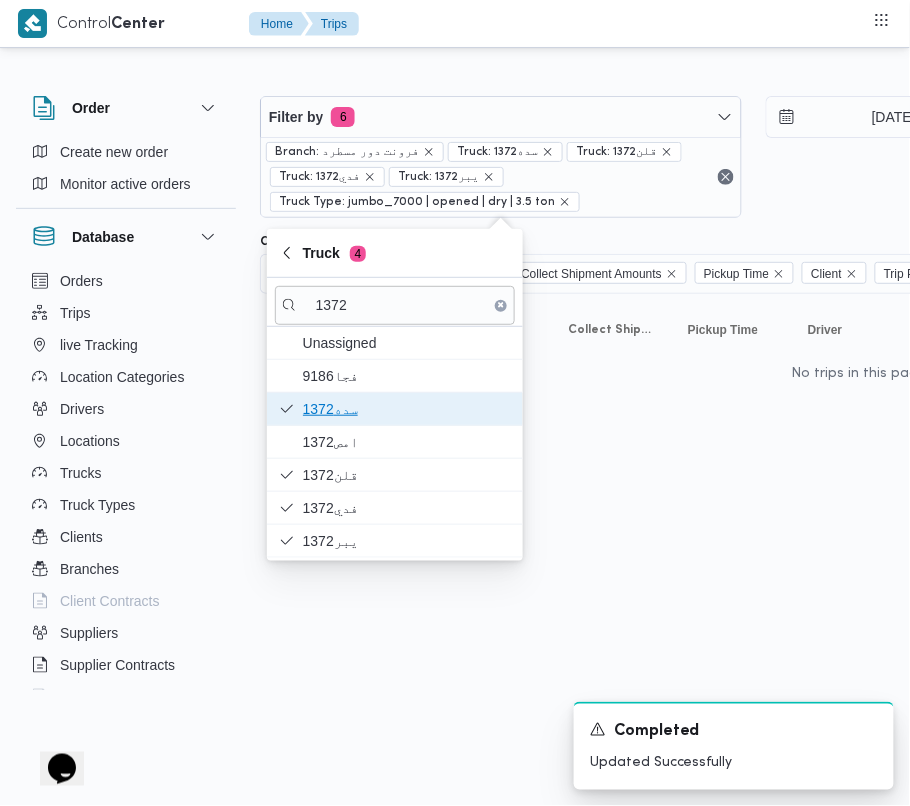 click on "1372سده" at bounding box center (407, 409) 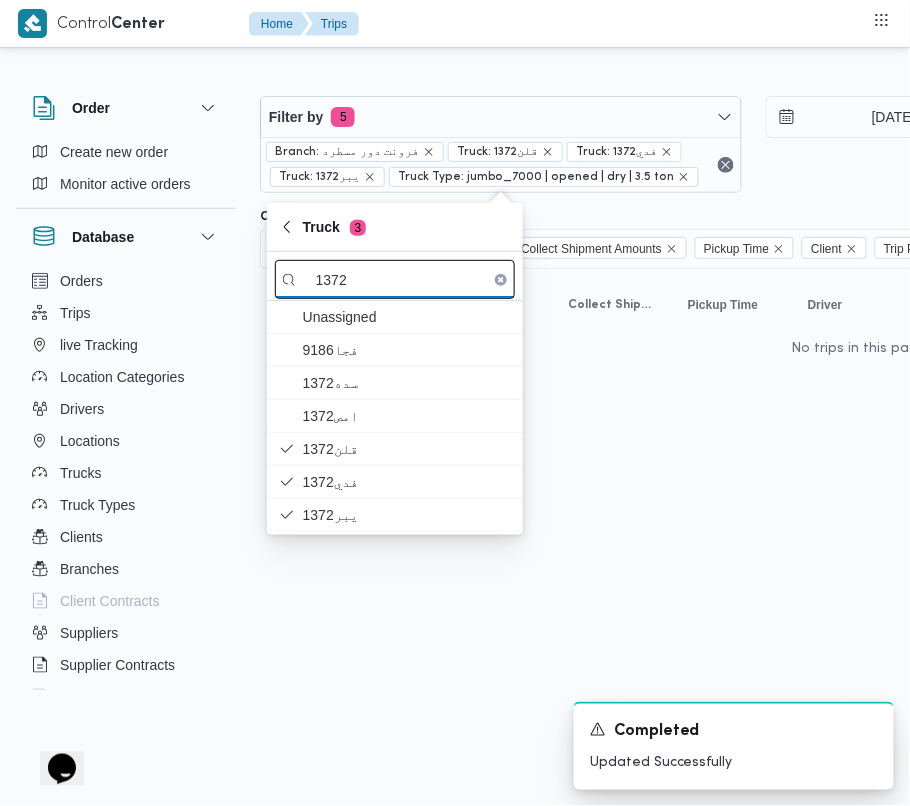 click on "1372" at bounding box center [395, 279] 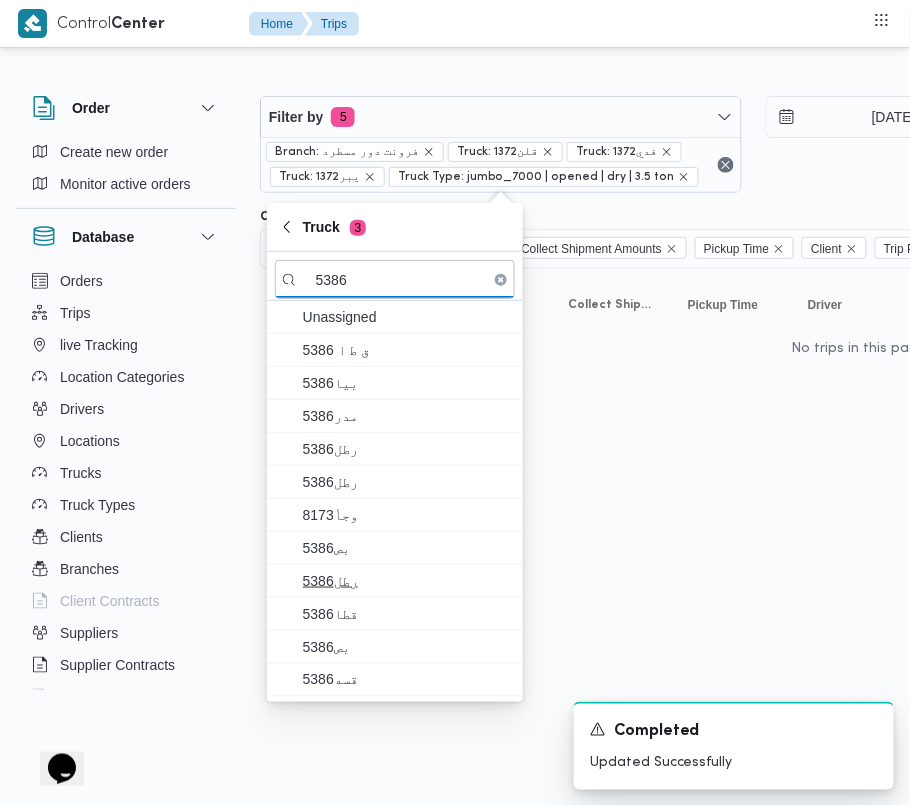 type on "5386" 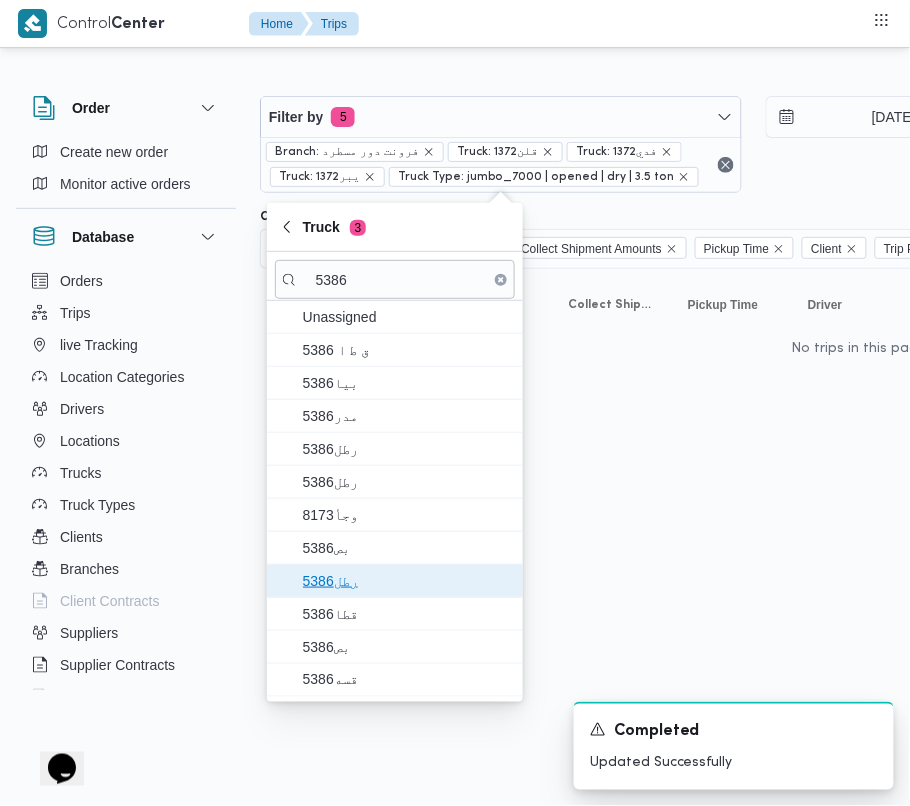 click on "رطل5386" at bounding box center (395, 581) 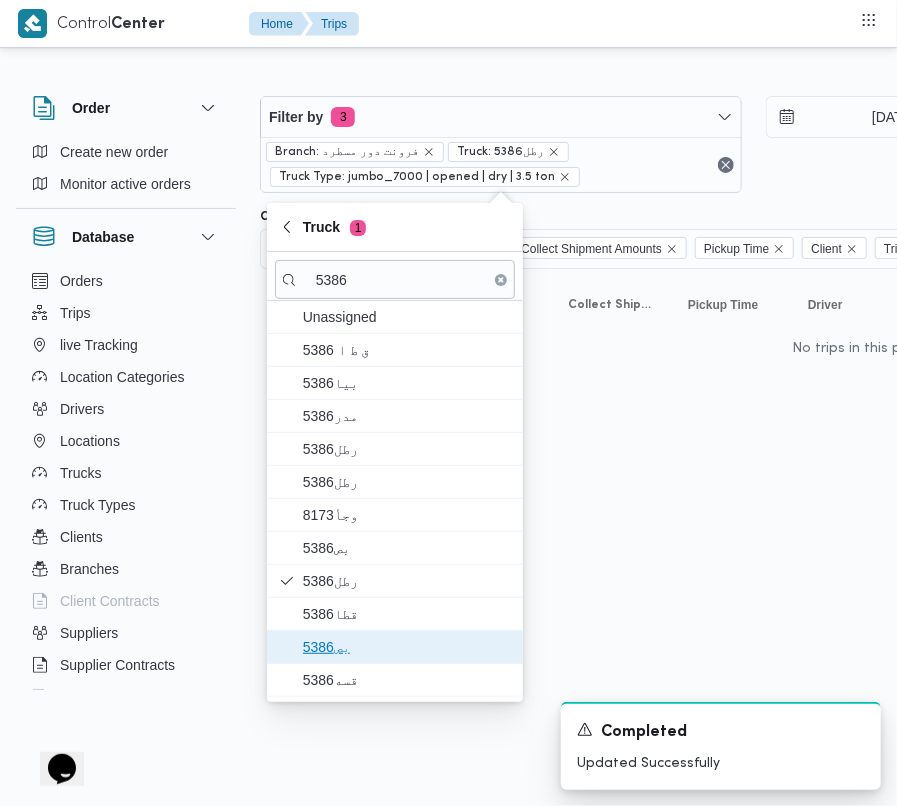 drag, startPoint x: 342, startPoint y: 640, endPoint x: 338, endPoint y: 657, distance: 17.464249 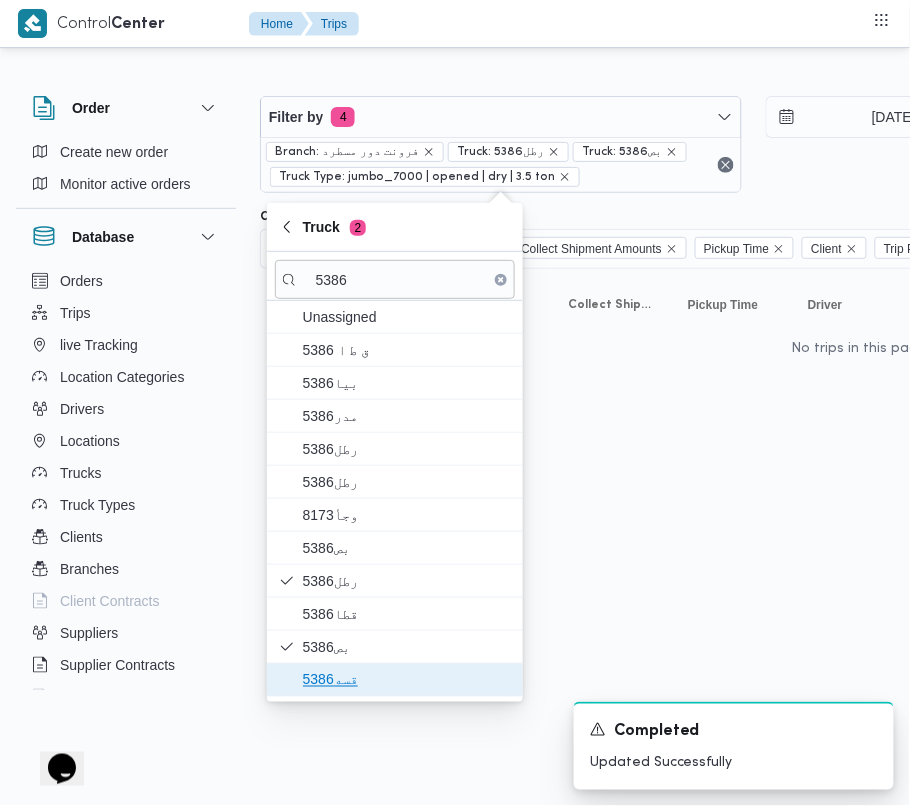 click on "قسه5386" at bounding box center (407, 680) 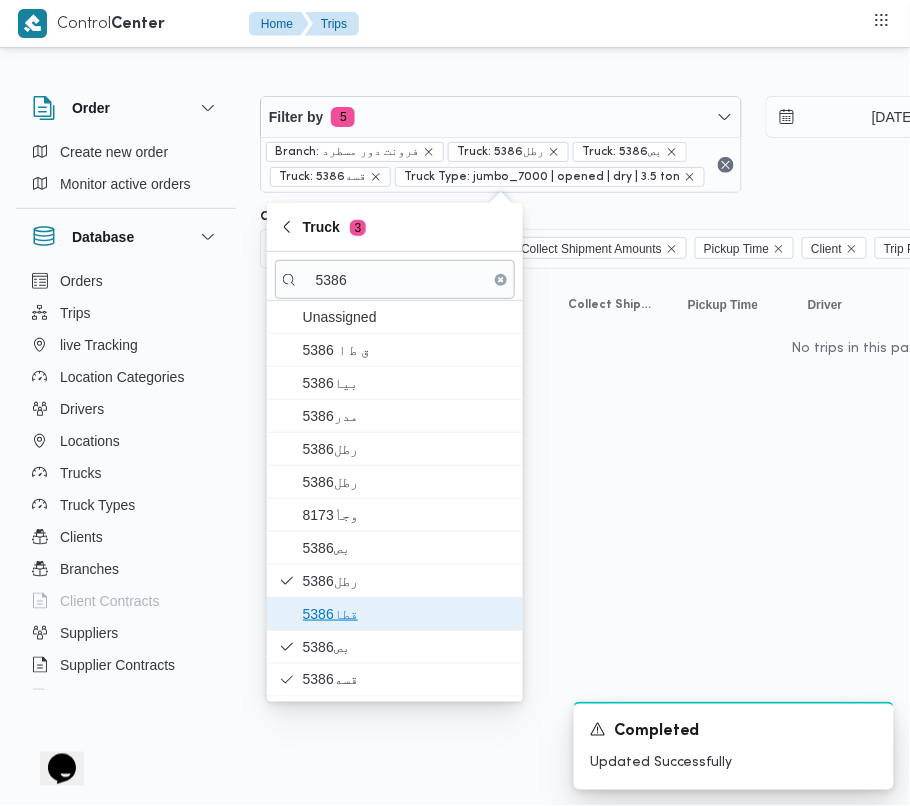 click on "قطا5386" at bounding box center [407, 614] 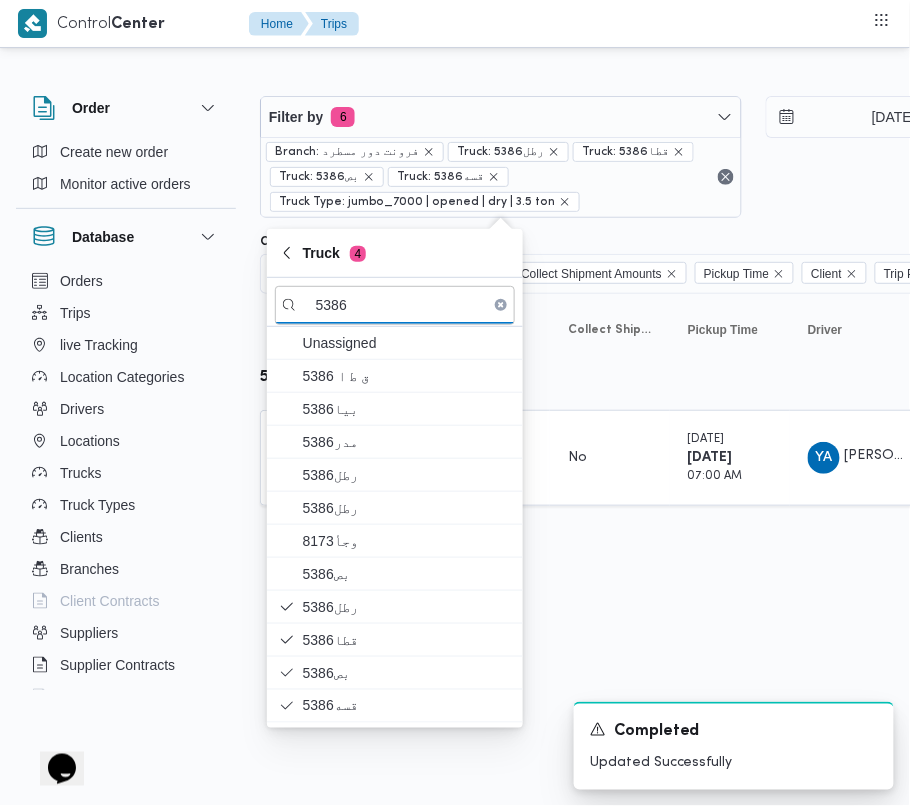 click on "Filter by 6 Branch: فرونت دور مسطرد Truck: رطل5386 Truck: قطا5386 Truck: بص5386 Truck: قسه5386 Truck Type: jumbo_7000 | opened | dry | 3.5 ton 10/7/2025 → 10/7/2025 Group By Truck Columns Trip ID App Geofencing Collect Shipment Amounts Pickup Time Client Trip Points Driver Supplier Truck Status Platform Sorting Trip ID Click to sort in ascending order App Click to sort in ascending order Geofencing Click to sort in ascending order Collect Shipment Amounts Pickup Time Click to sort in ascending order Client Click to sort in ascending order Trip Points Driver Click to sort in ascending order Supplier Click to sort in ascending order Truck Click to sort in ascending order Status Click to sort in ascending order Platform Click to sort in ascending order Actions قطا5386 Trip ID # 323338 App Geofencing Collect Shipment Amounts No Pickup Time Thursday 10/7/2025 07:00 AM   Client Frontdoor Trip Points فرونت دور مسطرد 01:09 AM Driver YA يحي احمد محمد حلمي  AM :" at bounding box center [443, 313] 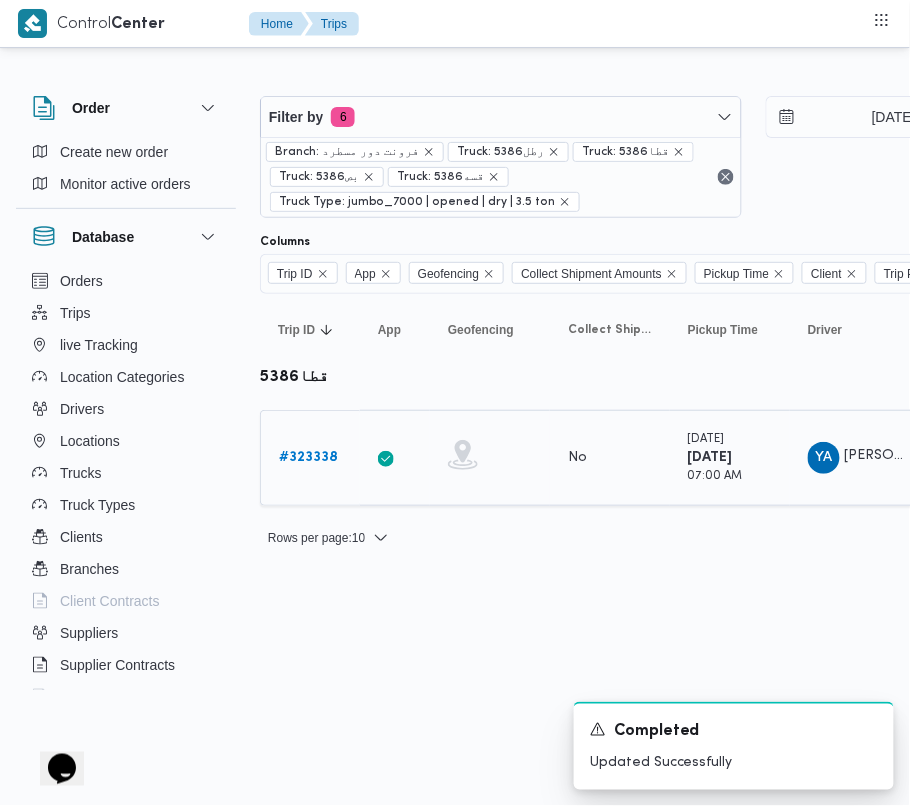 click on "# 323338" at bounding box center (310, 458) 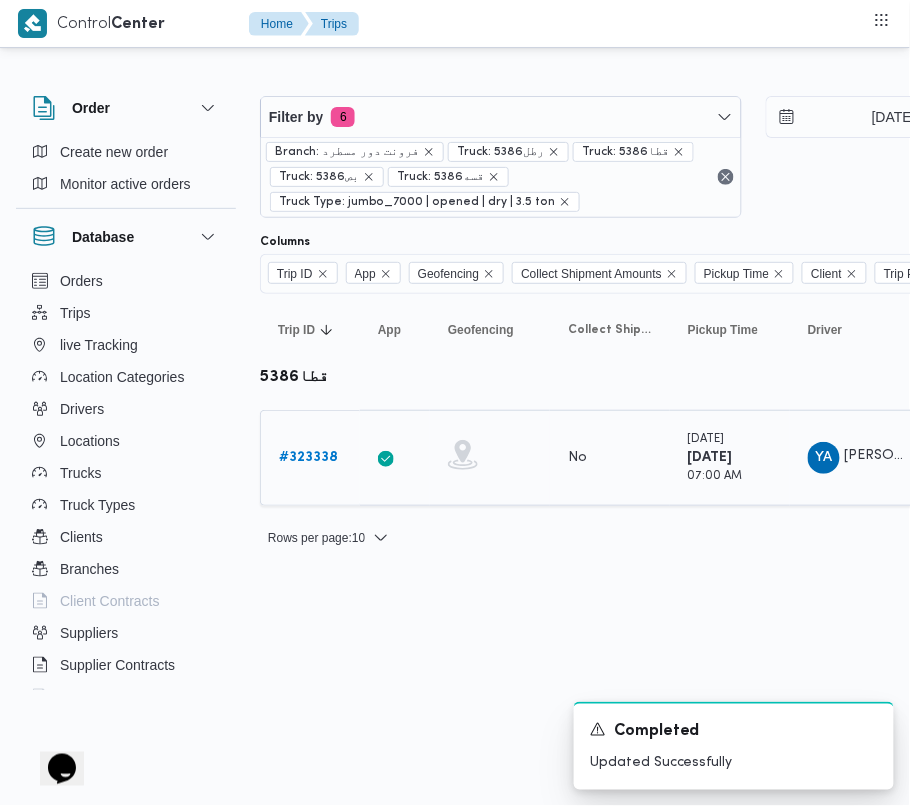 click on "# 323338" at bounding box center (308, 458) 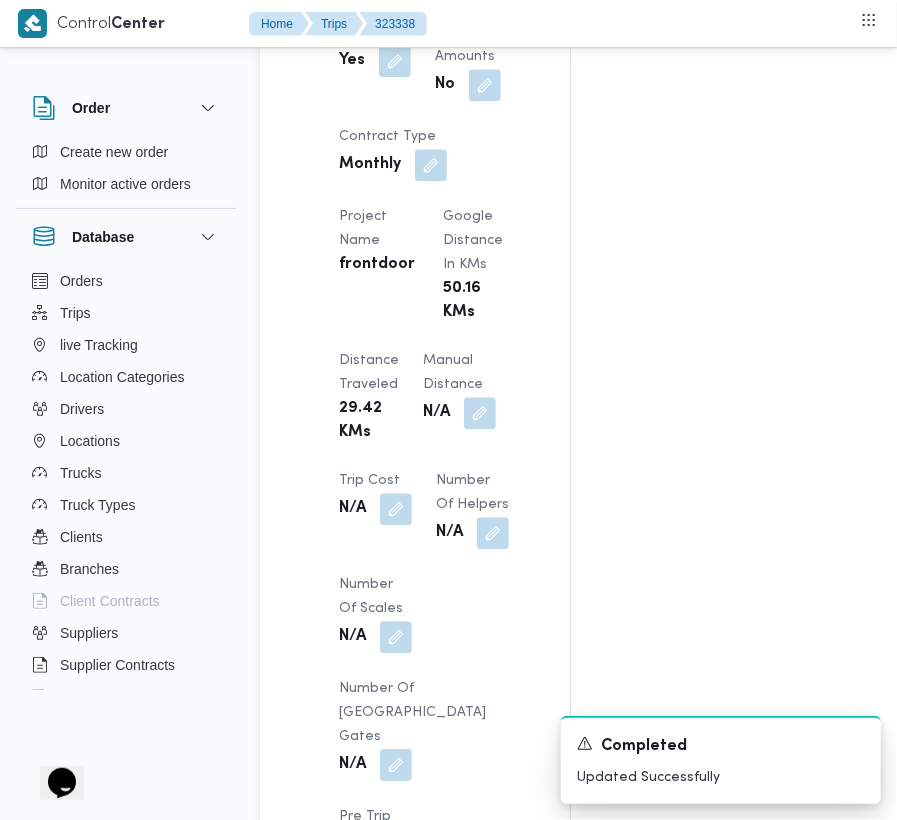 scroll, scrollTop: 2533, scrollLeft: 0, axis: vertical 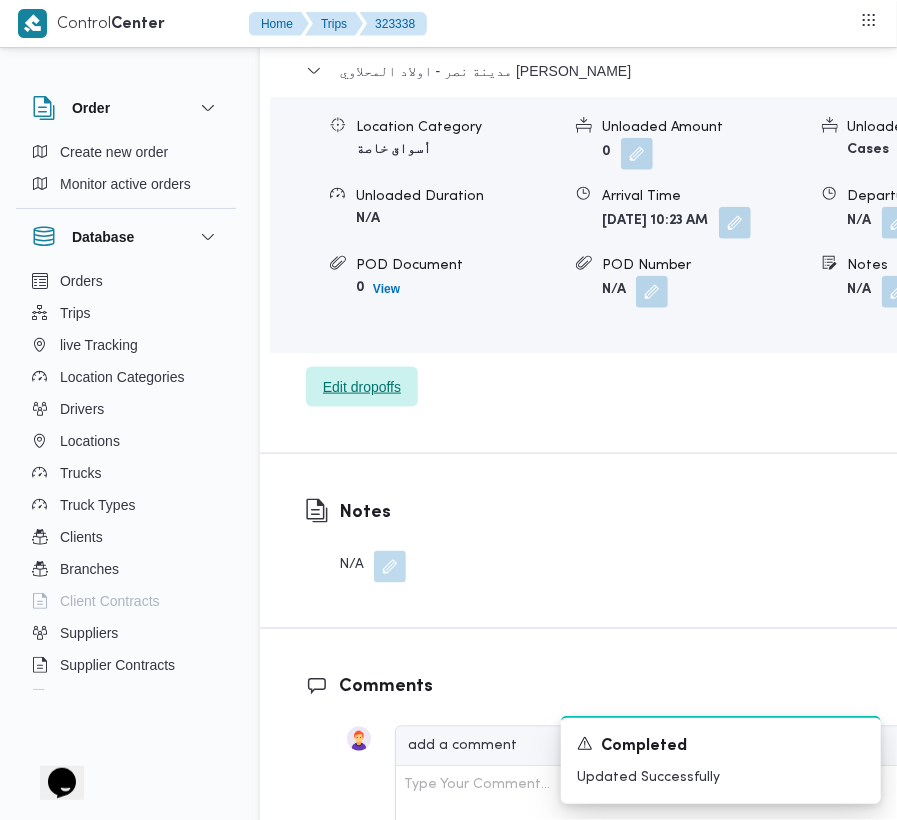 click on "Edit dropoffs" at bounding box center [362, 387] 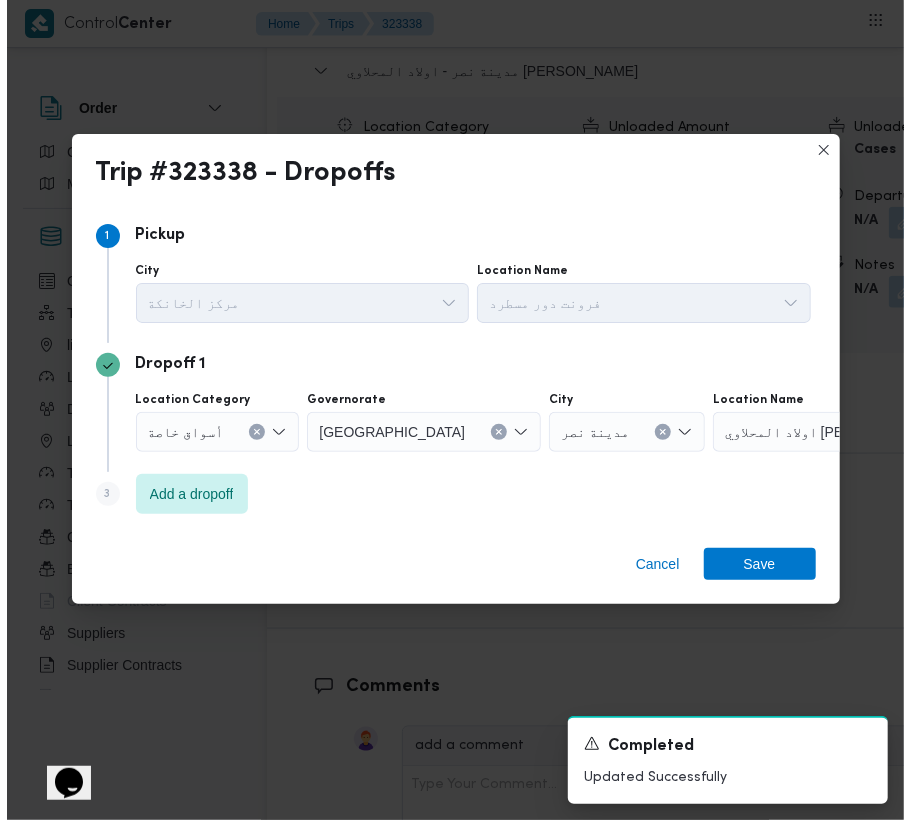 scroll, scrollTop: 3353, scrollLeft: 0, axis: vertical 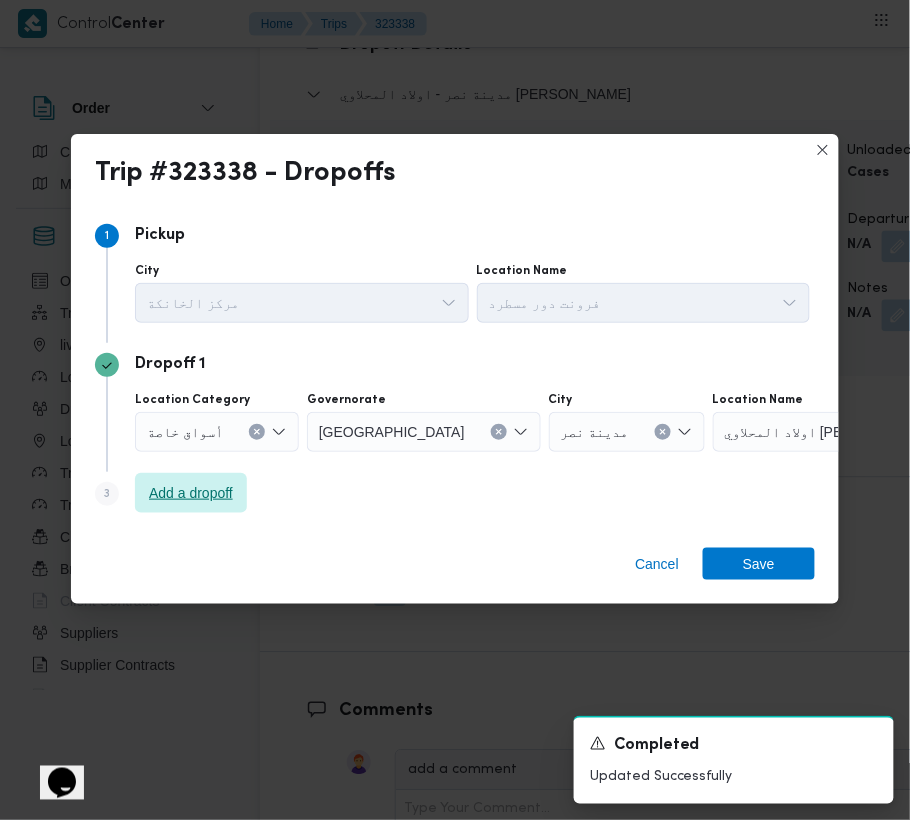 click on "Add a dropoff" at bounding box center [191, 493] 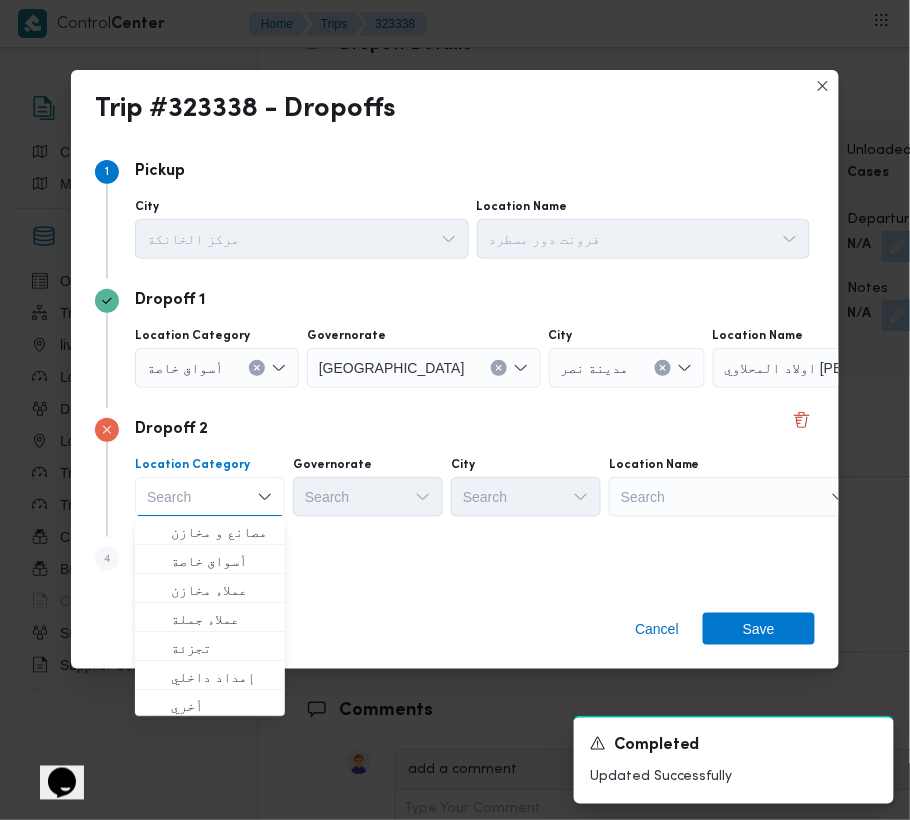 click on "Search" at bounding box center (838, 368) 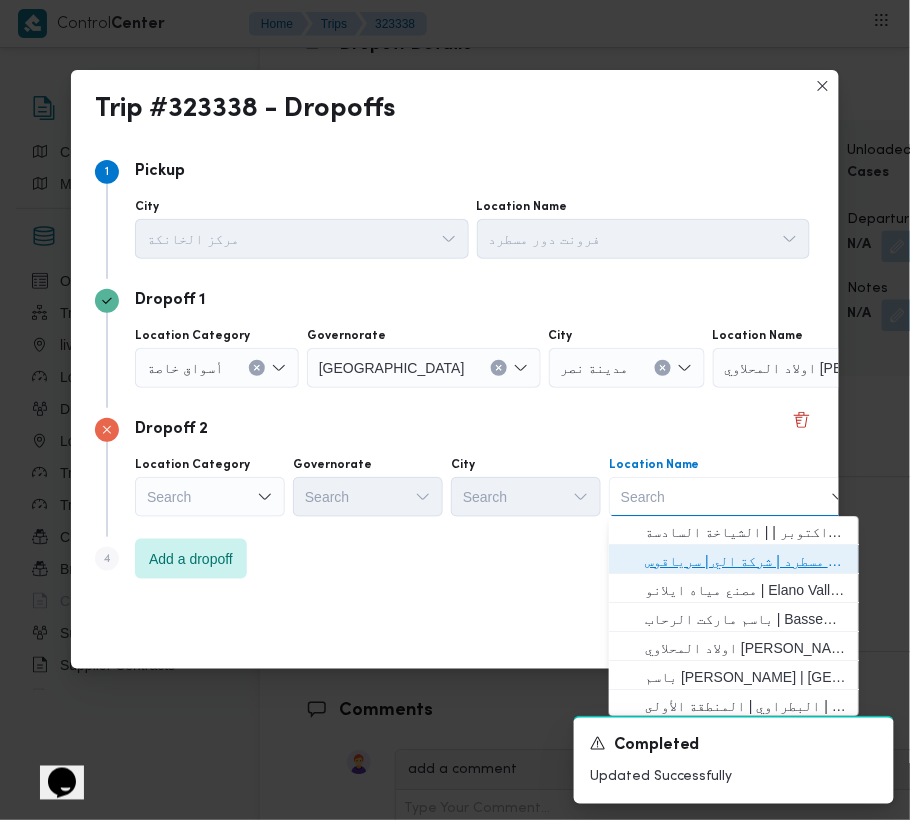click on "فرونت دور مسطرد | شركة الي | سرياقوس" at bounding box center [746, 562] 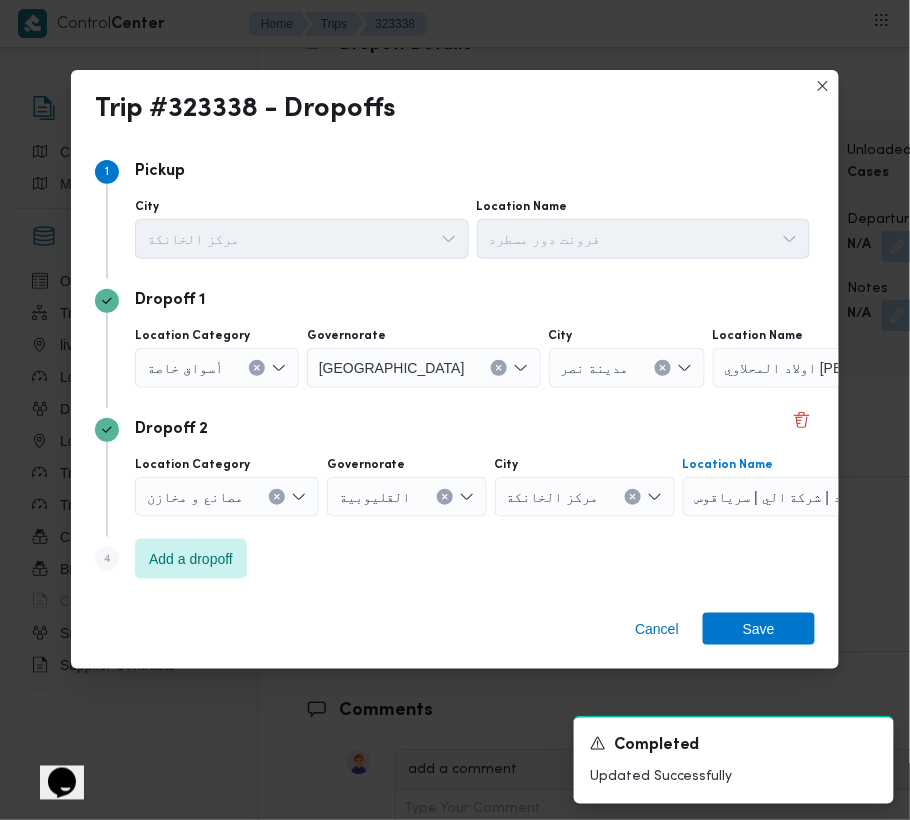 click on "أسواق خاصة" at bounding box center (185, 367) 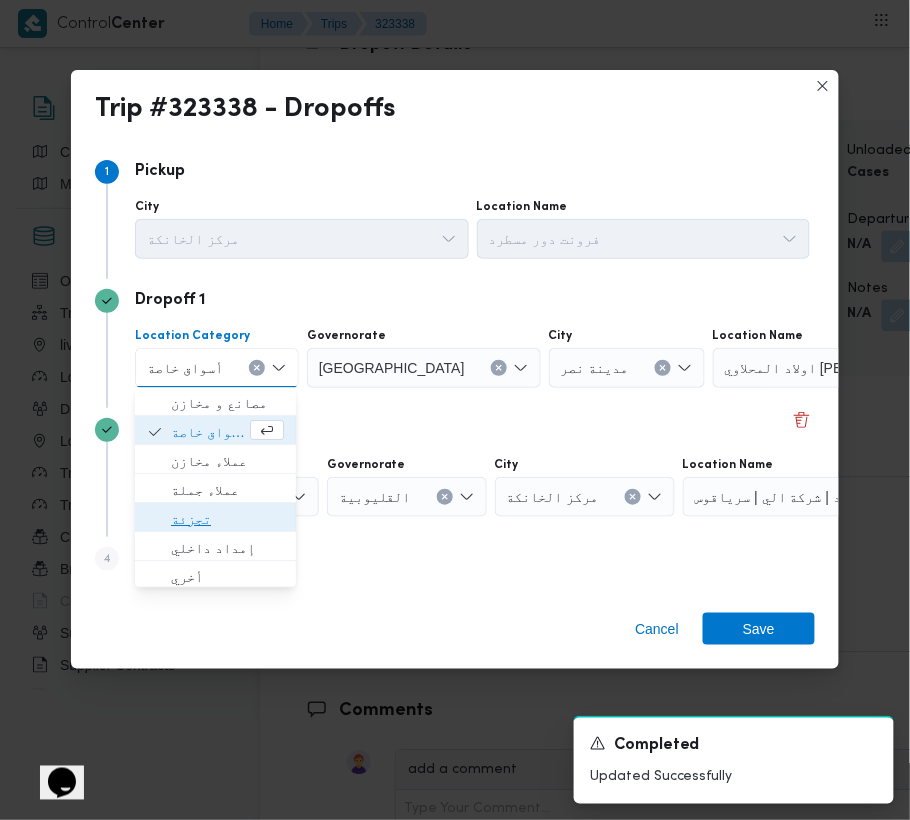 click on "تجزئة" at bounding box center (215, 520) 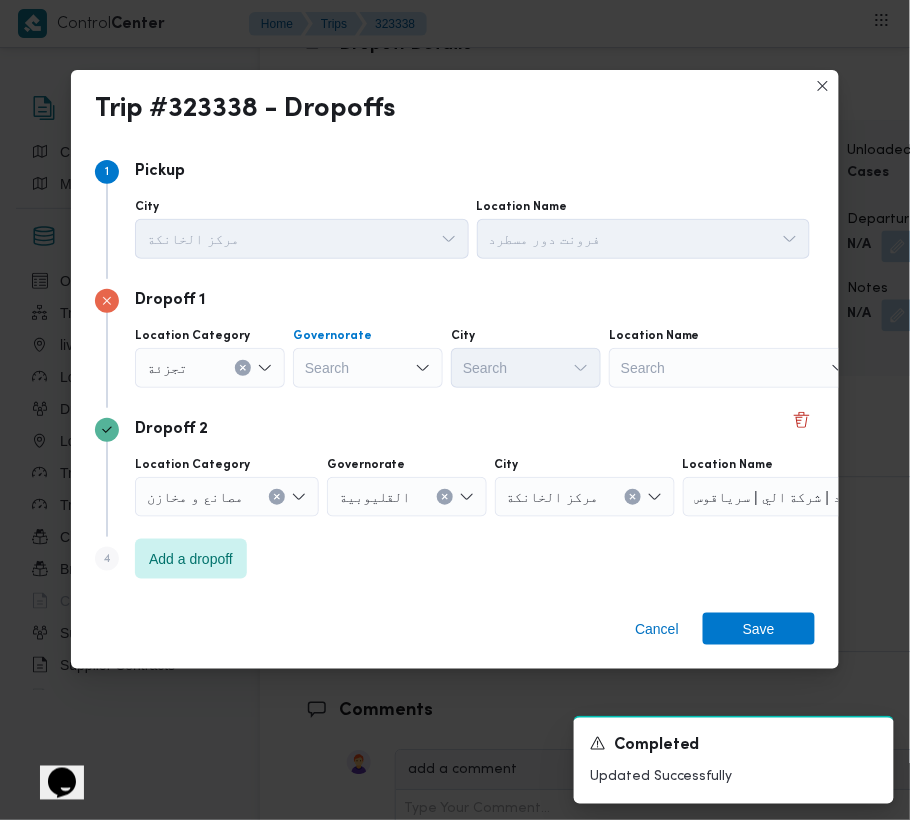 click on "Search" at bounding box center [368, 368] 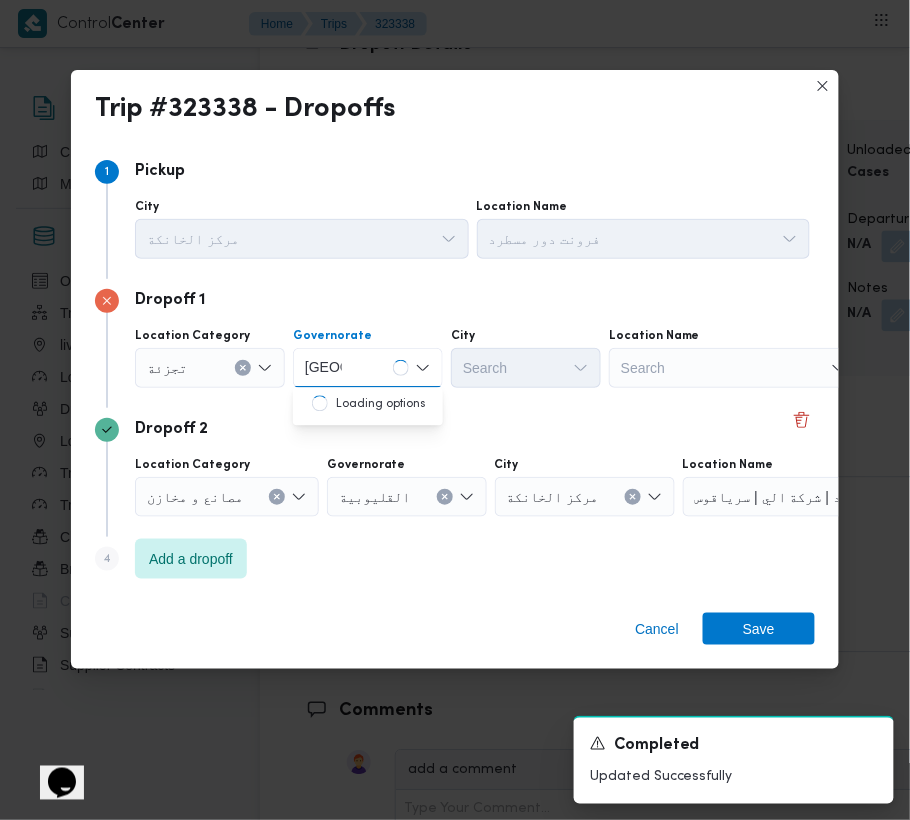 type on "[GEOGRAPHIC_DATA]" 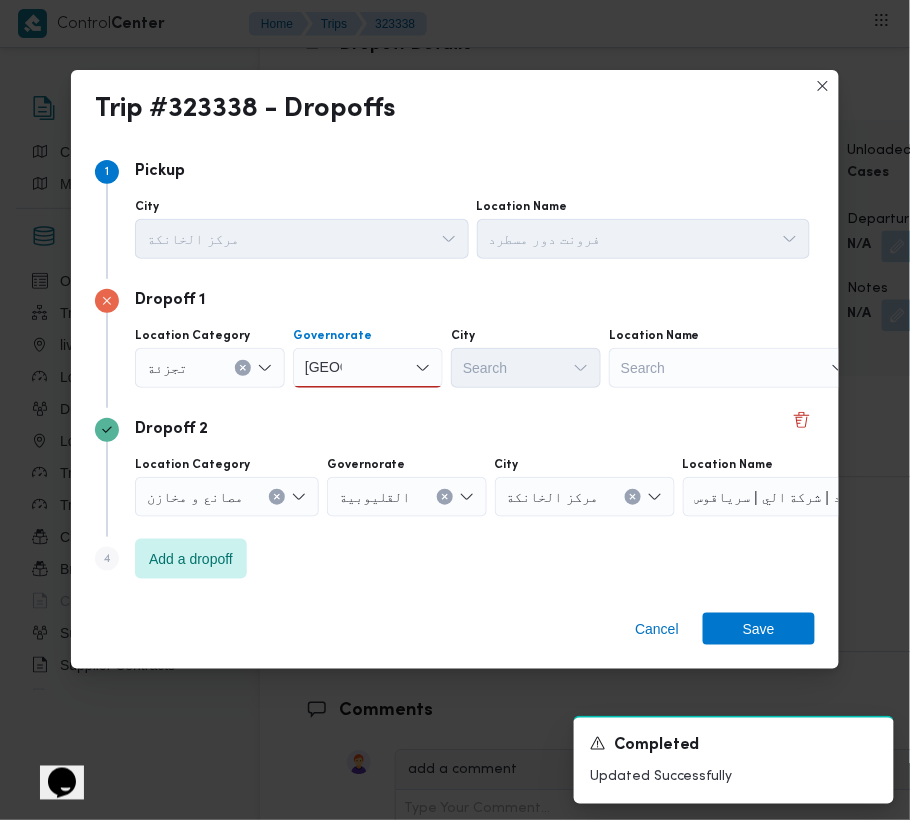 click on "[GEOGRAPHIC_DATA] [GEOGRAPHIC_DATA]" at bounding box center [368, 368] 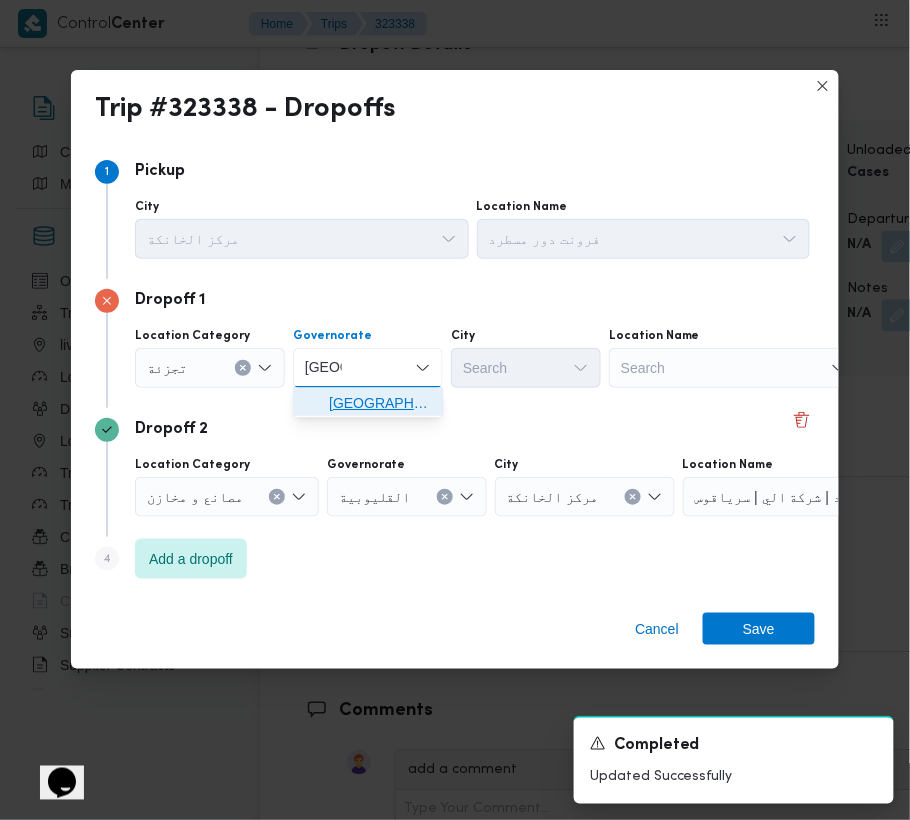 drag, startPoint x: 368, startPoint y: 380, endPoint x: 370, endPoint y: 410, distance: 30.066593 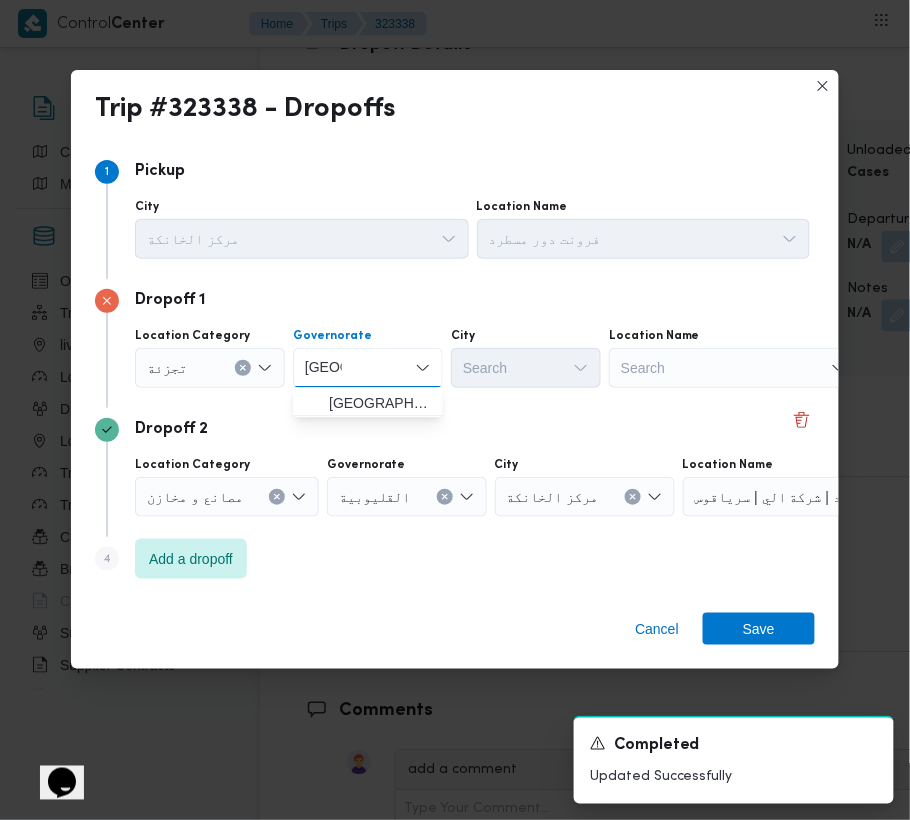 type 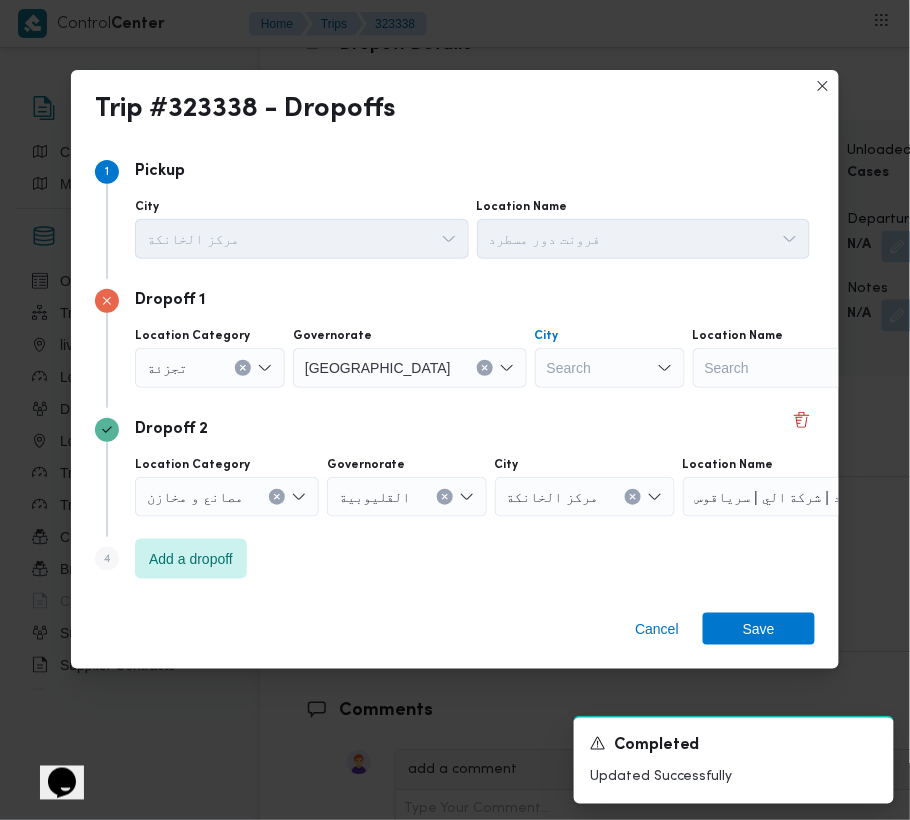 click on "Search" at bounding box center (610, 368) 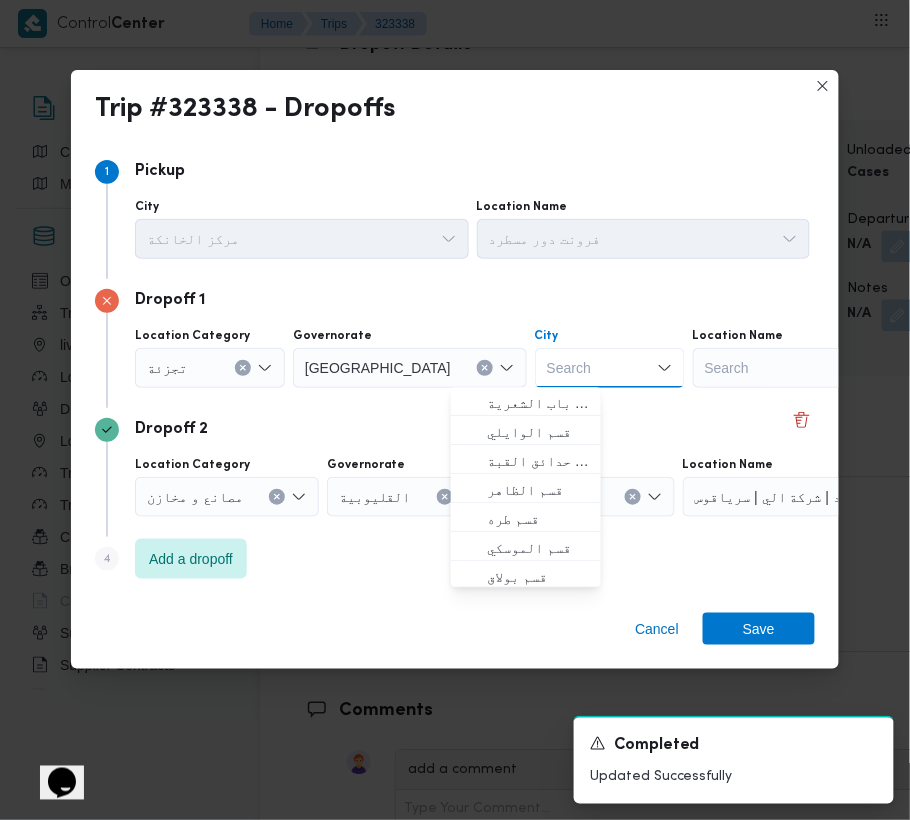 paste on "المعادي" 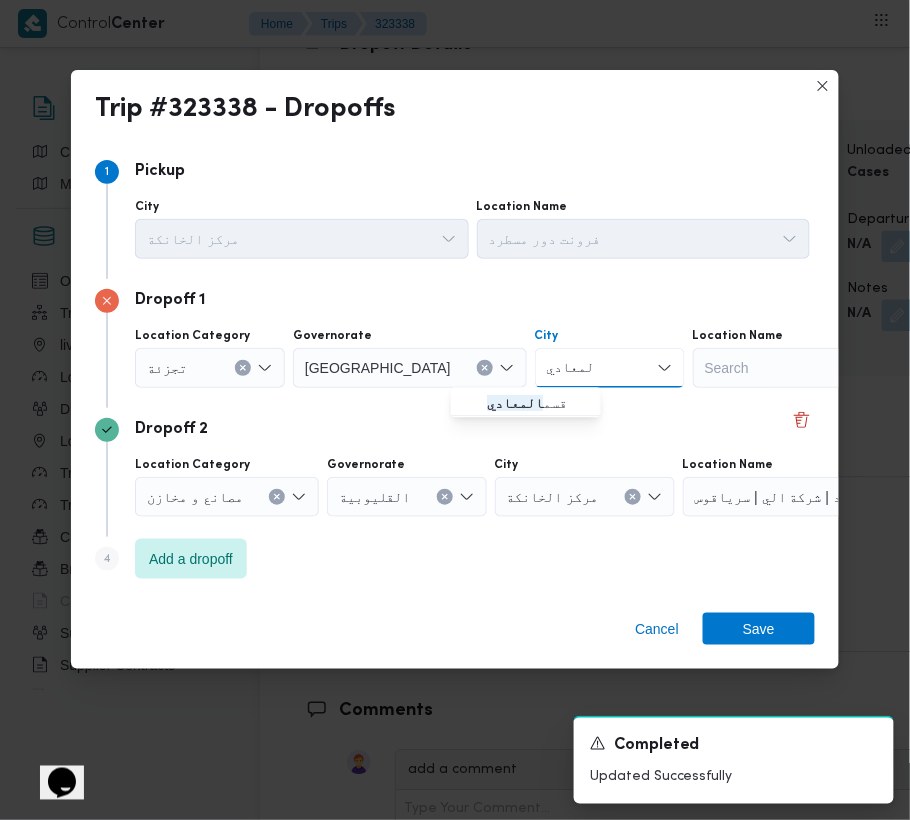 type on "المعادي" 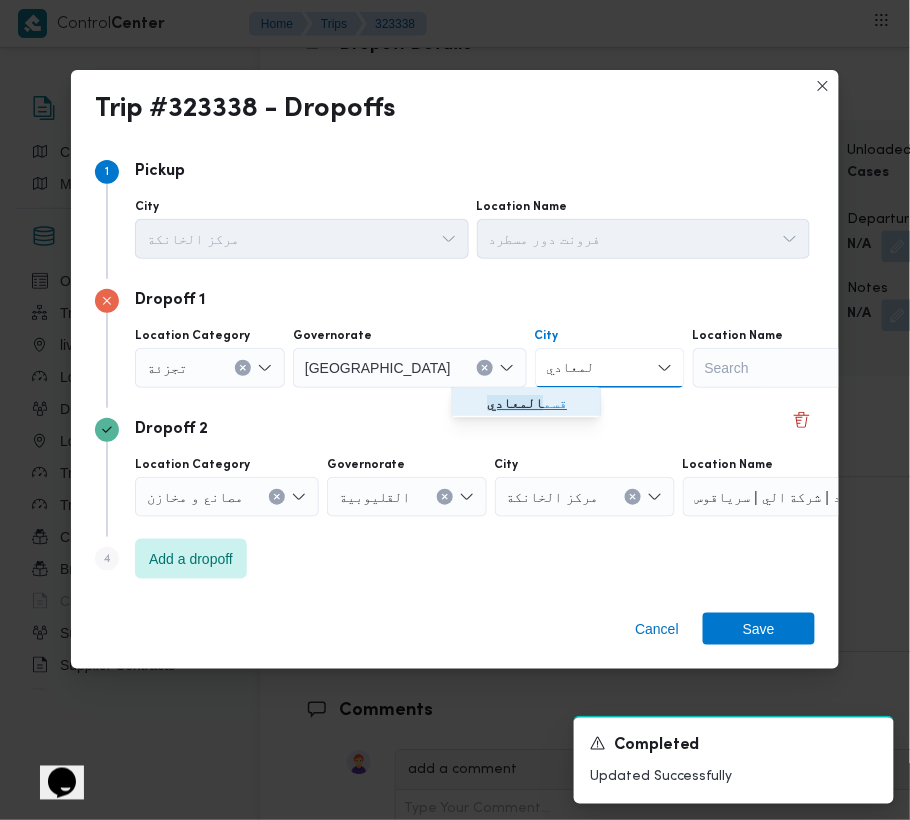 click on "قسم  المعادي" at bounding box center [526, 404] 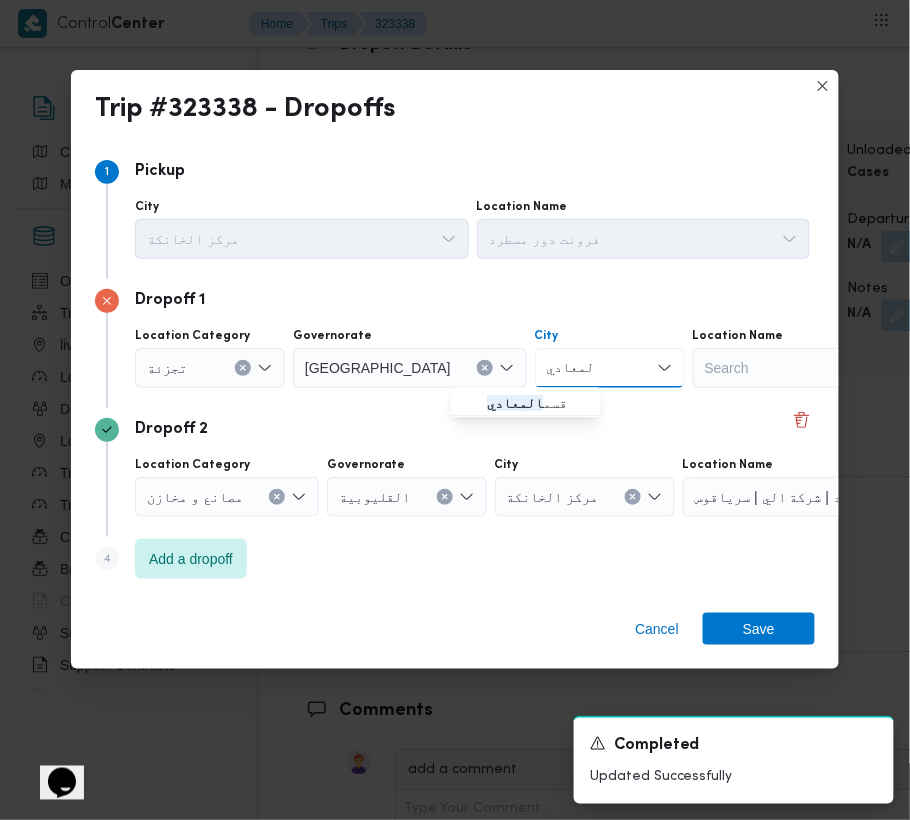 type 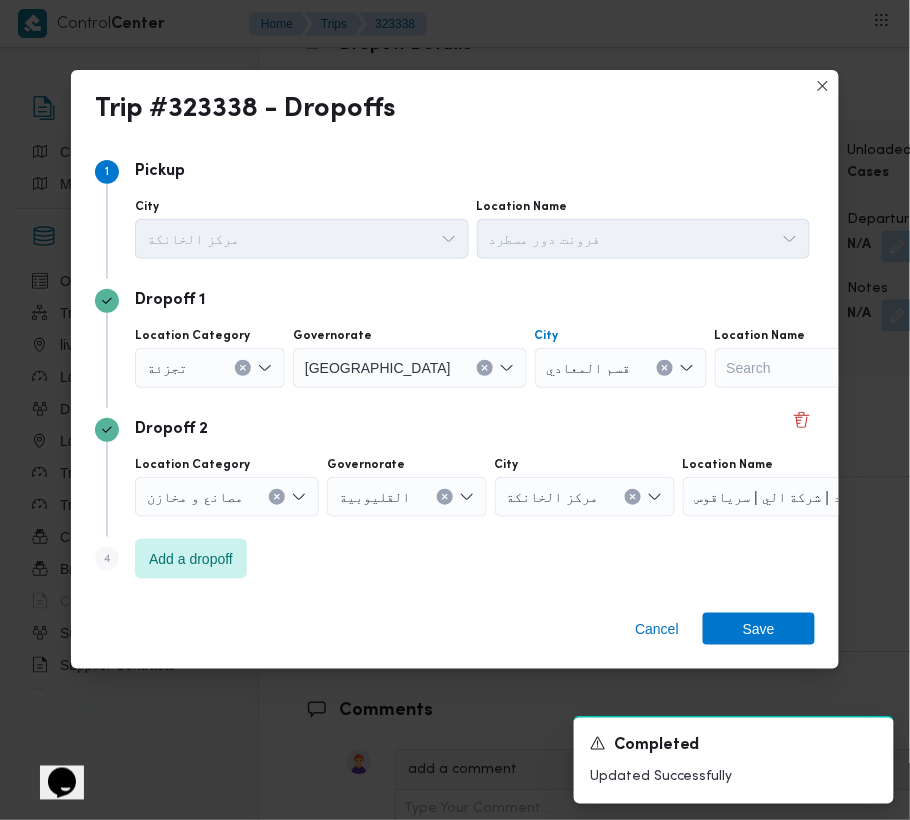 click on "Dropoff 2 Location Category مصانع و مخازن Governorate القليوبية City مركز الخانكة Location Name فرونت دور مسطرد | شركة الي | سرياقوس" at bounding box center [455, 472] 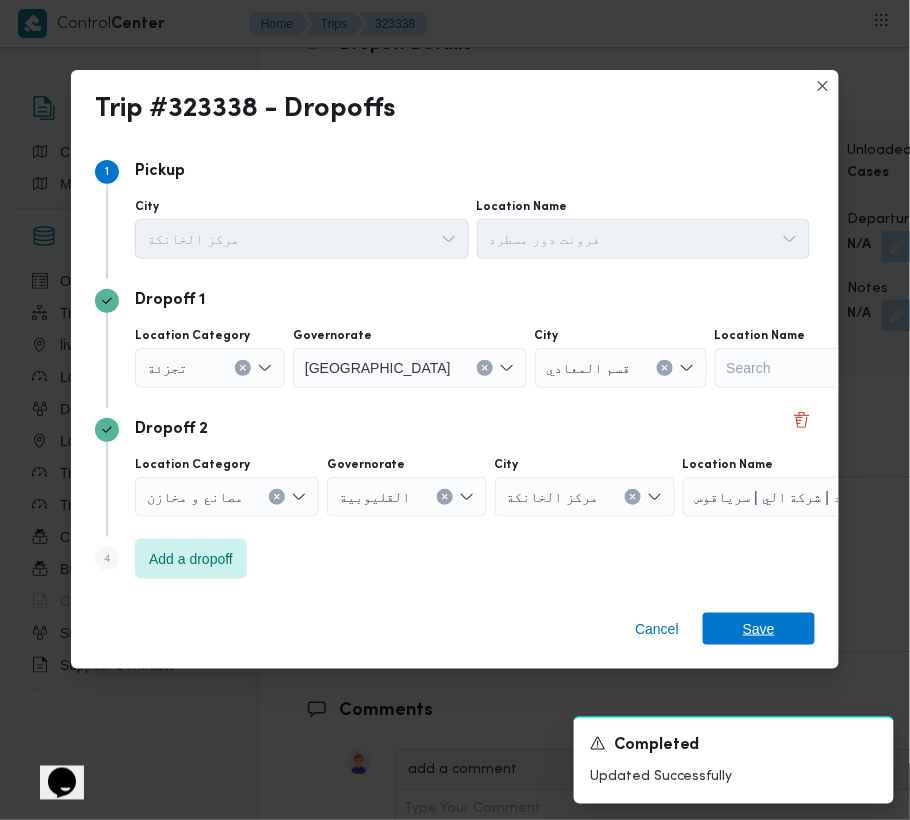 click on "Save" at bounding box center [759, 629] 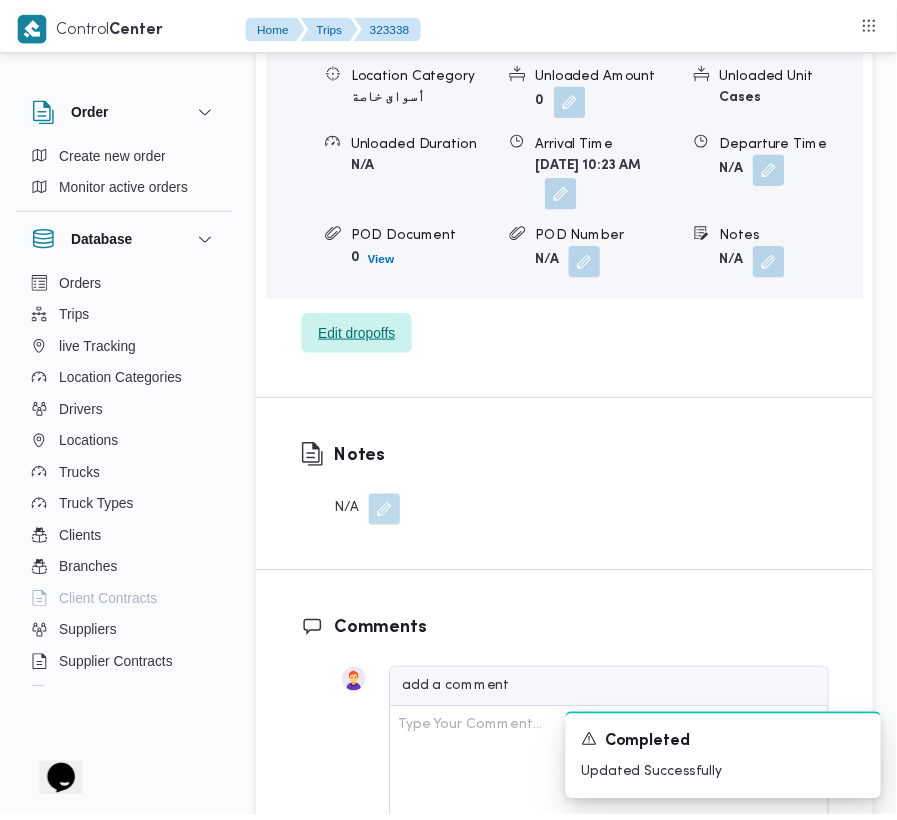 scroll, scrollTop: 3577, scrollLeft: 0, axis: vertical 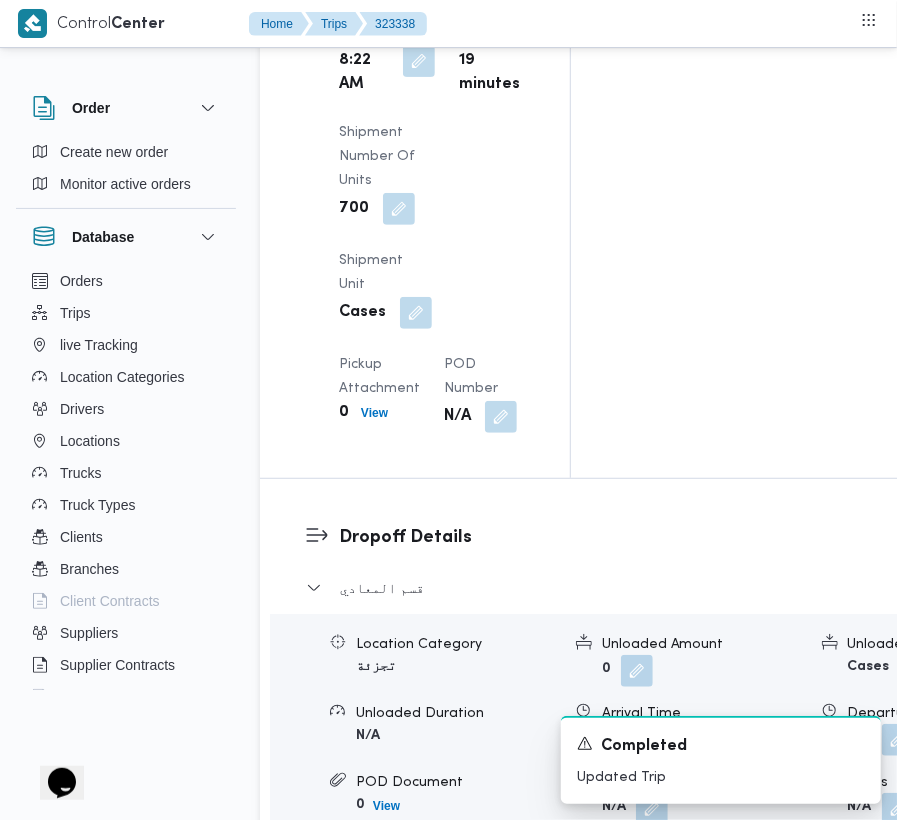 click on "Order Create new order Monitor active orders Database Orders Trips live Tracking Location Categories Drivers Locations Trucks Truck Types Clients Branches Client Contracts Suppliers Supplier Contracts Devices Users Projects SP Projects Admins organization assignees Tags Trip# 323338 Arrived Duplicate Trip   فرونت دور مسطرد قسم المعادي Step 3 is incomplete 3 فرونت دور مسطرد Summary Route Supplier Details Supplier الهامي محمد خالد علي Operation Model Monthly Driver يحي احمد محمد حلمي  Truck قطا 5386 Truck Type jumbo_7000 | opened | dry | 3.5 ton Trip Details Client Frontdoor Branch فرونت دور مسطرد Trip Type تجزئة Pickup date & time Thu, Jul 10, 2025 7:00 AM Source System App Version 3.7.5.production.driver-release (164) Returnable No Geofencing No Auto Ending Yes Collect Shipment Amounts No Contract Type Monthly Project Name frontdoor Google distance in KMs 50.16 KMs Distance Traveled 29.42 KMs Manual Distance N/A Trip Cost" at bounding box center (448, -105) 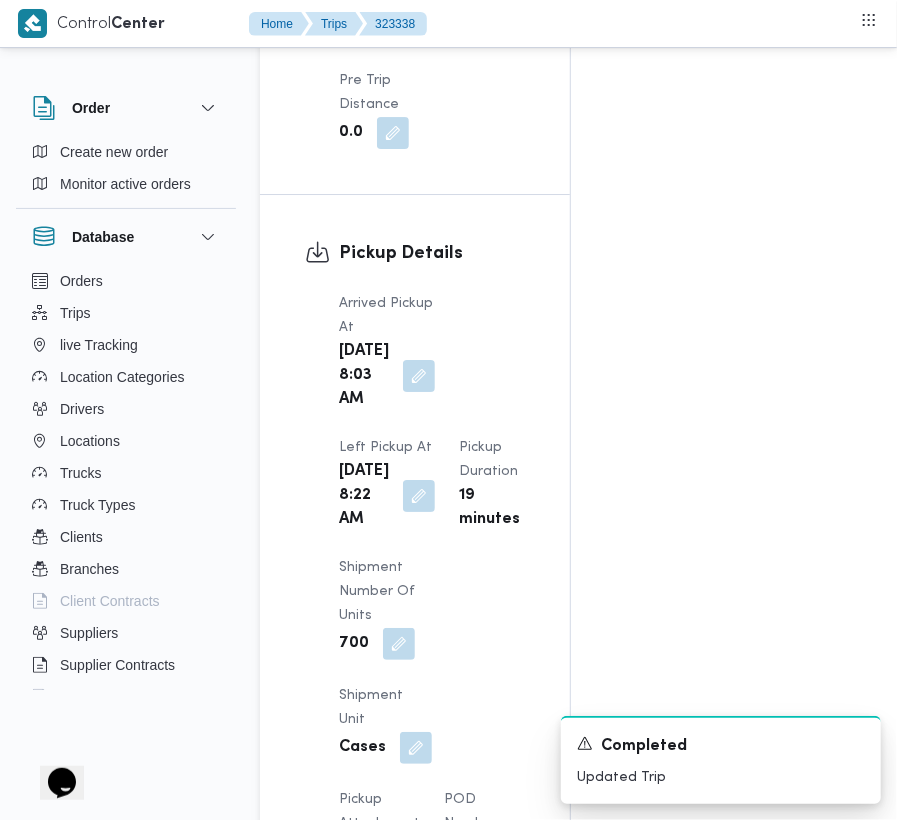 scroll, scrollTop: 2406, scrollLeft: 0, axis: vertical 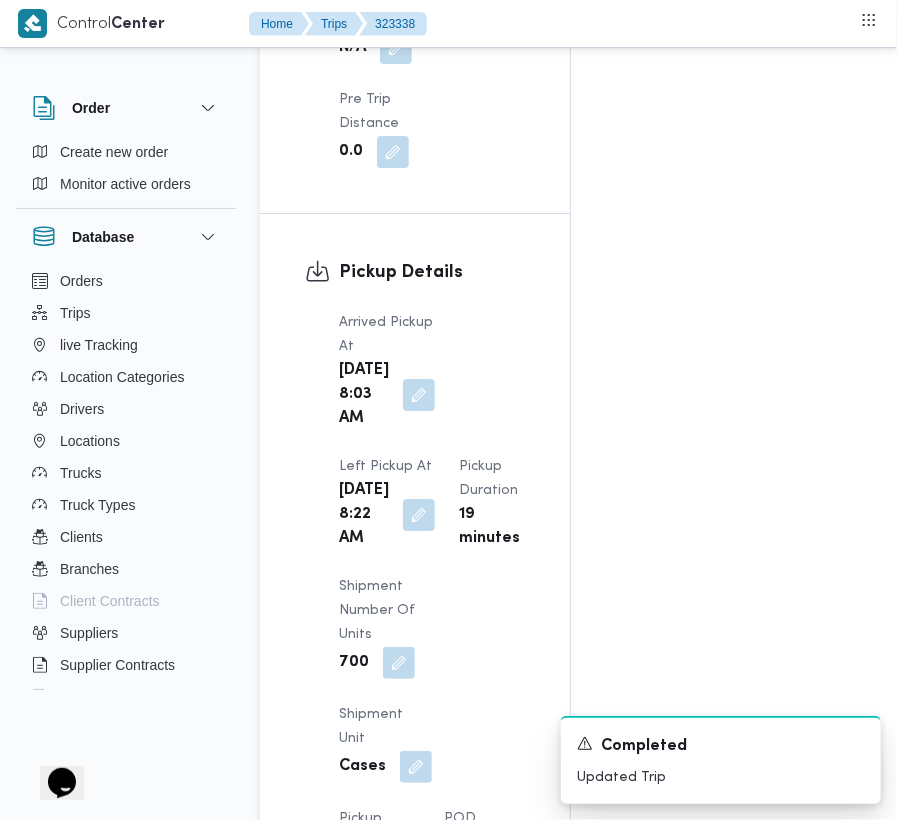 click on "Arrived Pickup At Thu, Jul 10, 2025 8:03 AM Left Pickup At Thu, Jul 10, 2025 8:22 AM Pickup Duration 19 minutes Shipment Number of Units 700 Shipment Unit Cases Pickup Attachment 0 View POD Number N/A" at bounding box center (432, 599) 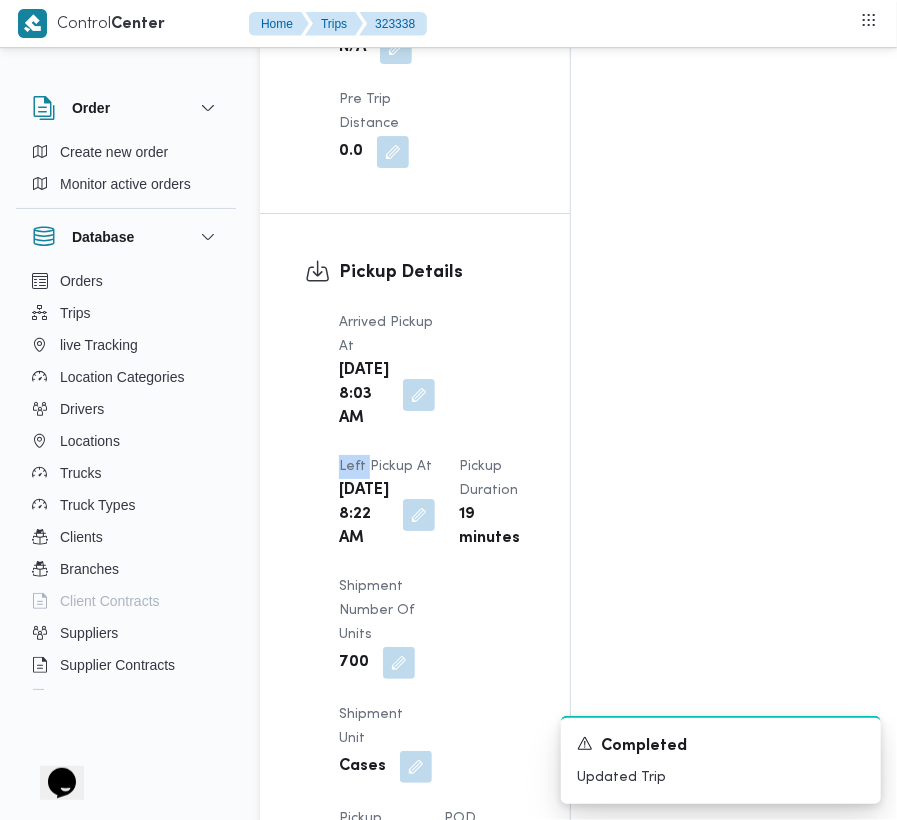 click on "Arrived Pickup At Thu, Jul 10, 2025 8:03 AM Left Pickup At Thu, Jul 10, 2025 8:22 AM Pickup Duration 19 minutes Shipment Number of Units 700 Shipment Unit Cases Pickup Attachment 0 View POD Number N/A" at bounding box center [432, 599] 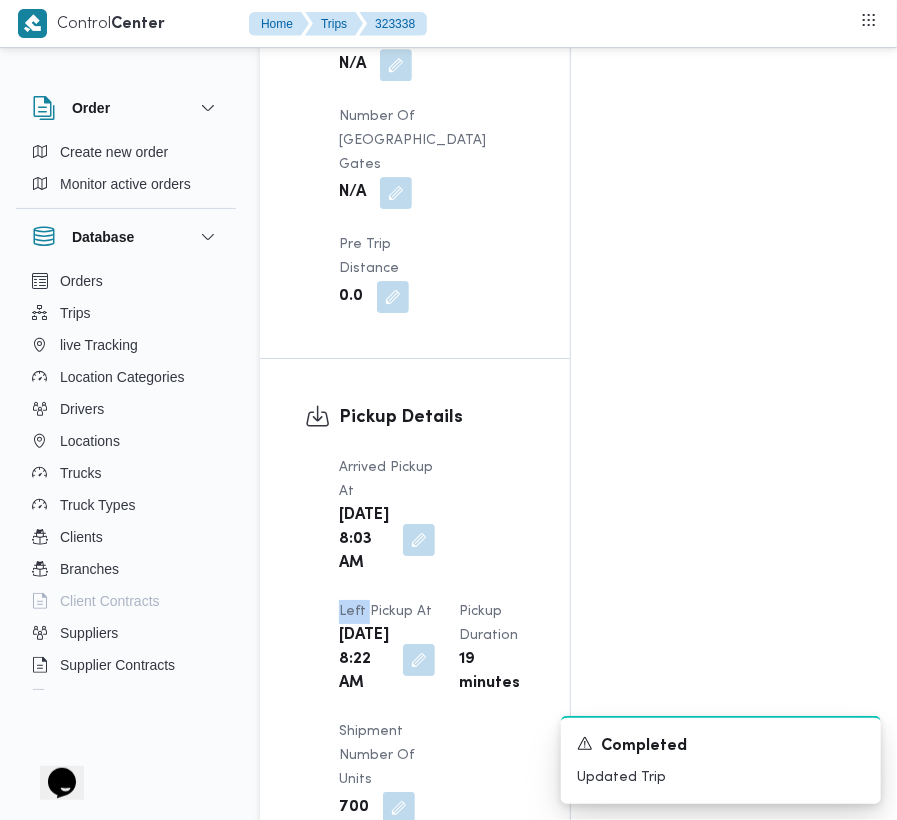 scroll, scrollTop: 1512, scrollLeft: 0, axis: vertical 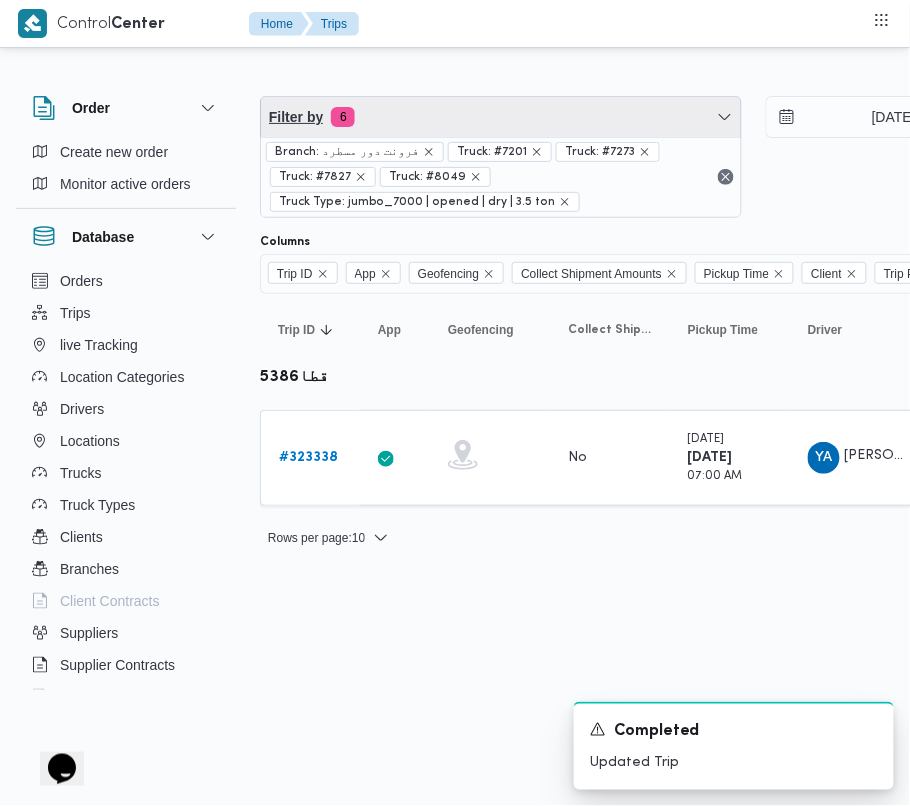 click on "Filter by 6" at bounding box center [501, 117] 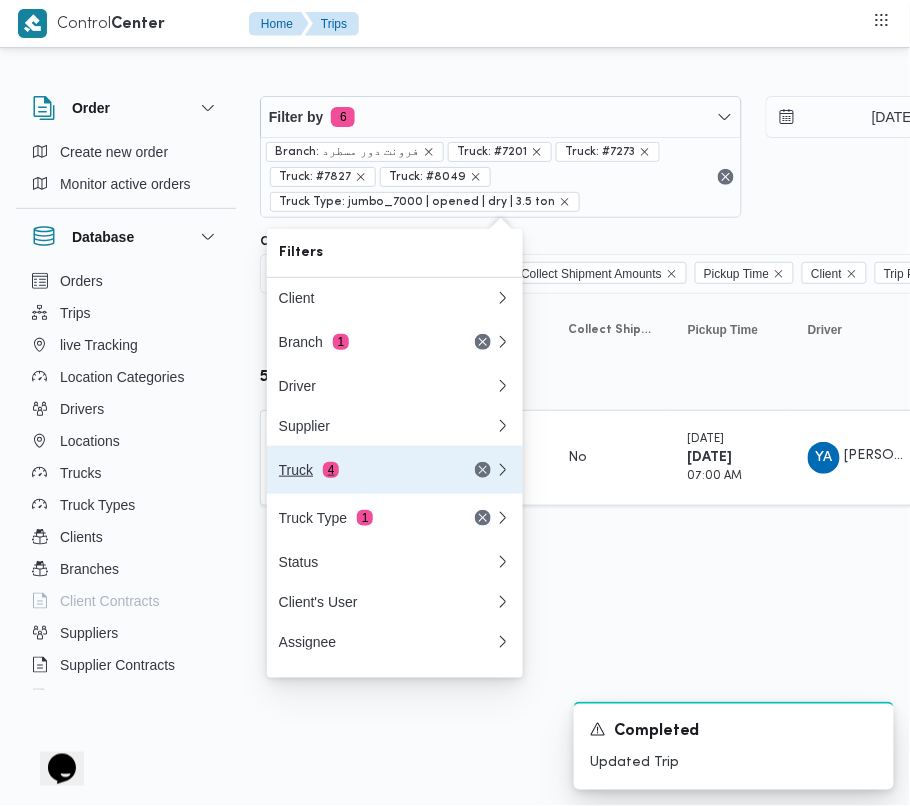 click on "Truck 4" at bounding box center (363, 470) 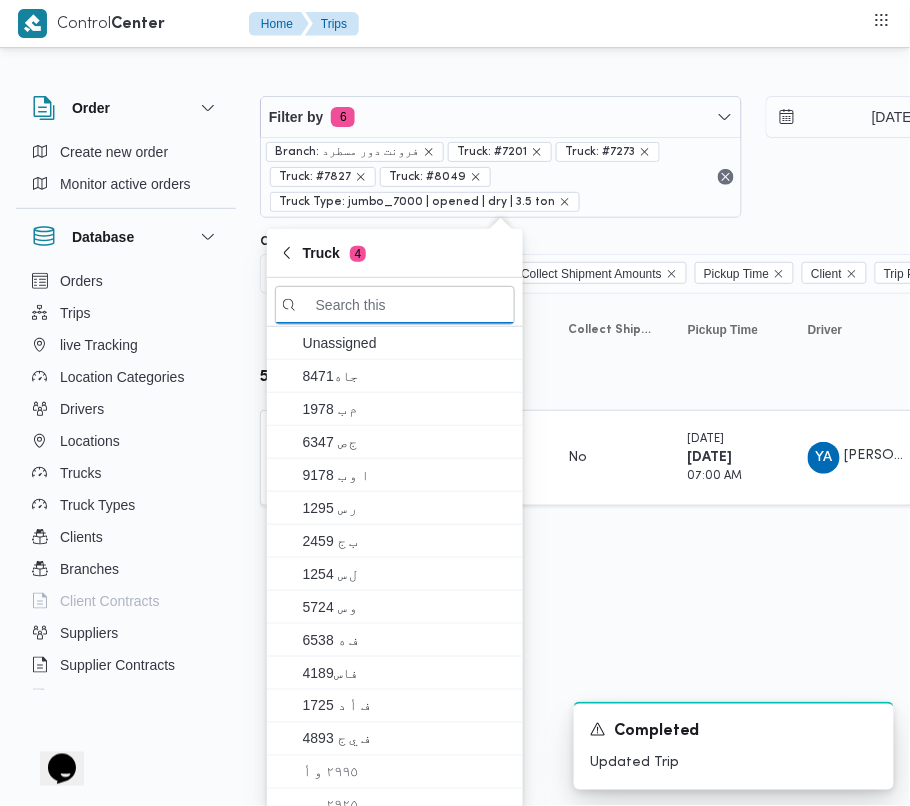 paste on "4238" 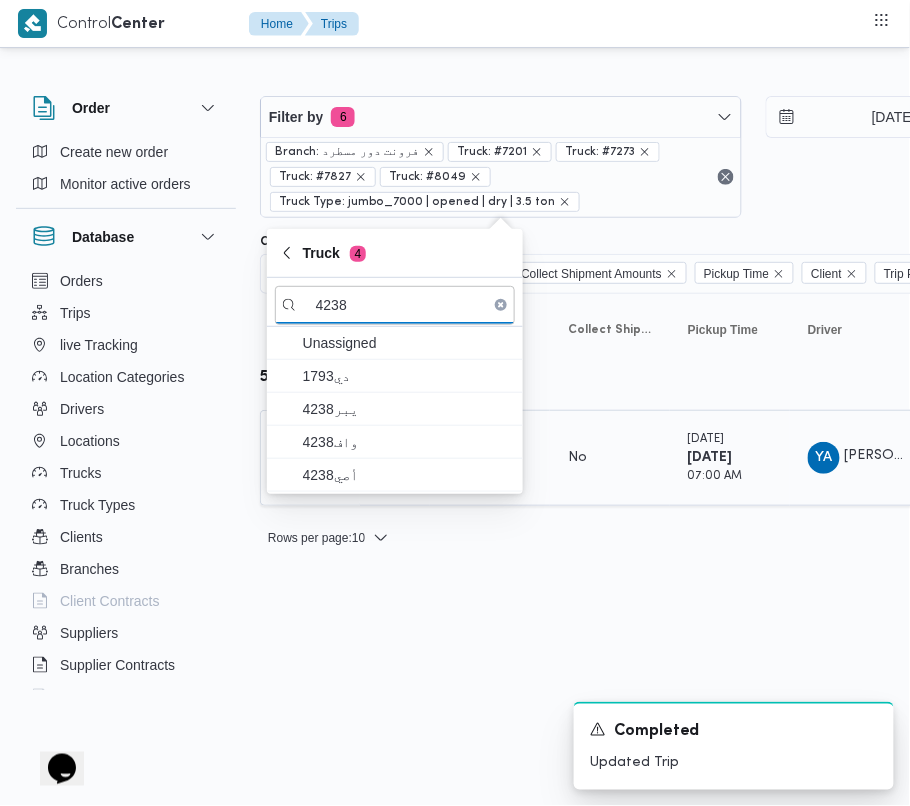 type on "4238" 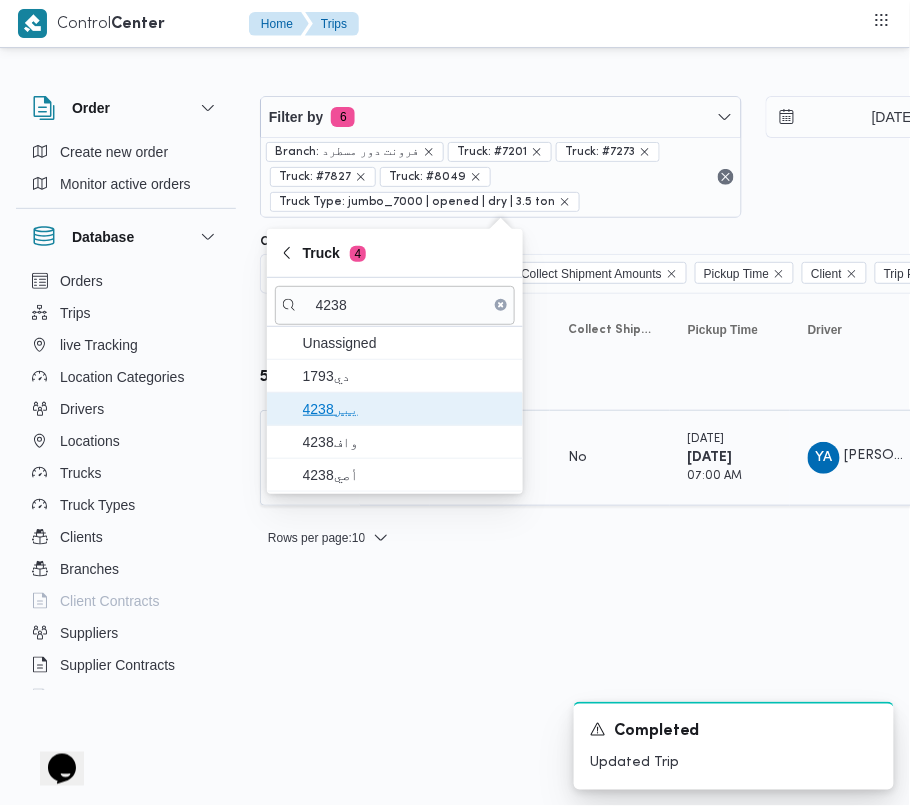 click on "يبر4238" at bounding box center (395, 409) 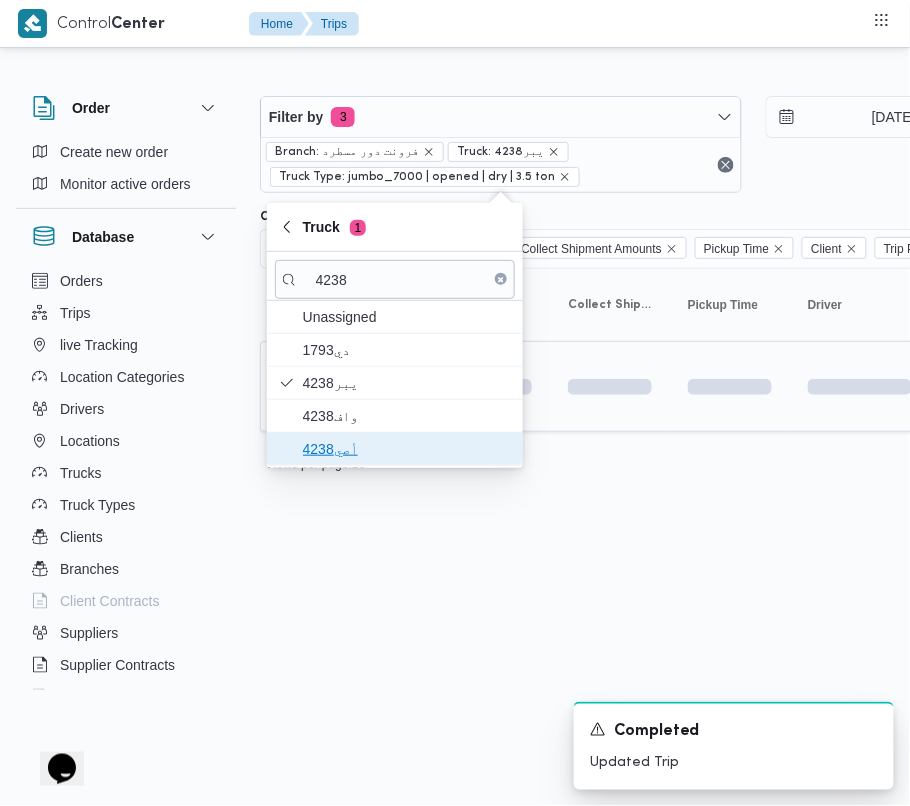 click on "أصي4238" at bounding box center (407, 449) 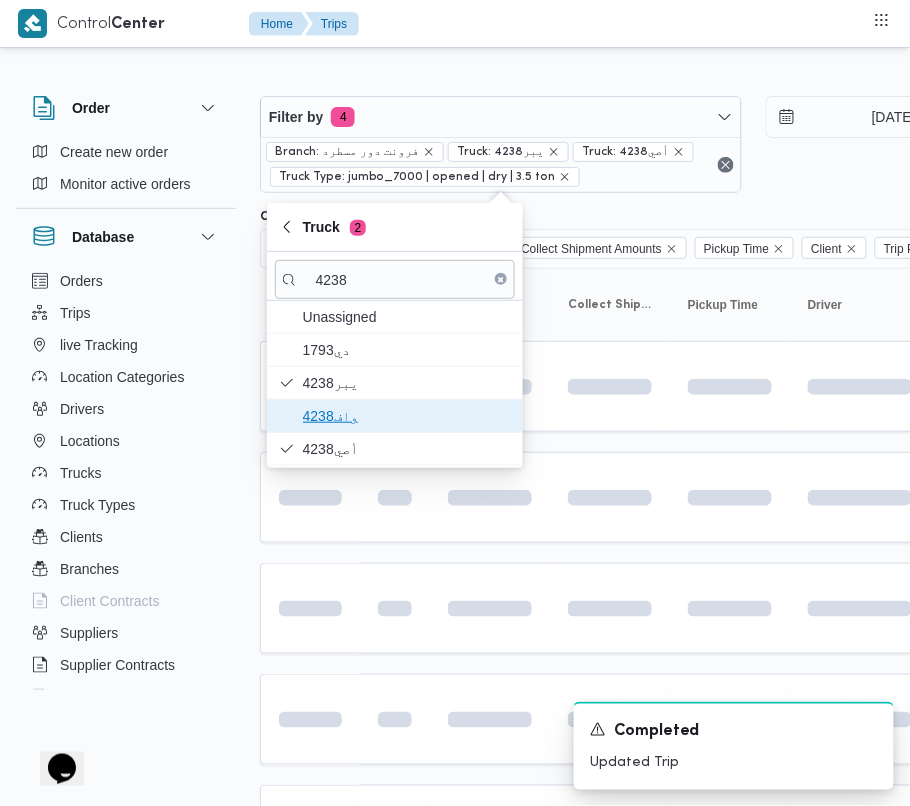 click on "4238واف" at bounding box center (407, 416) 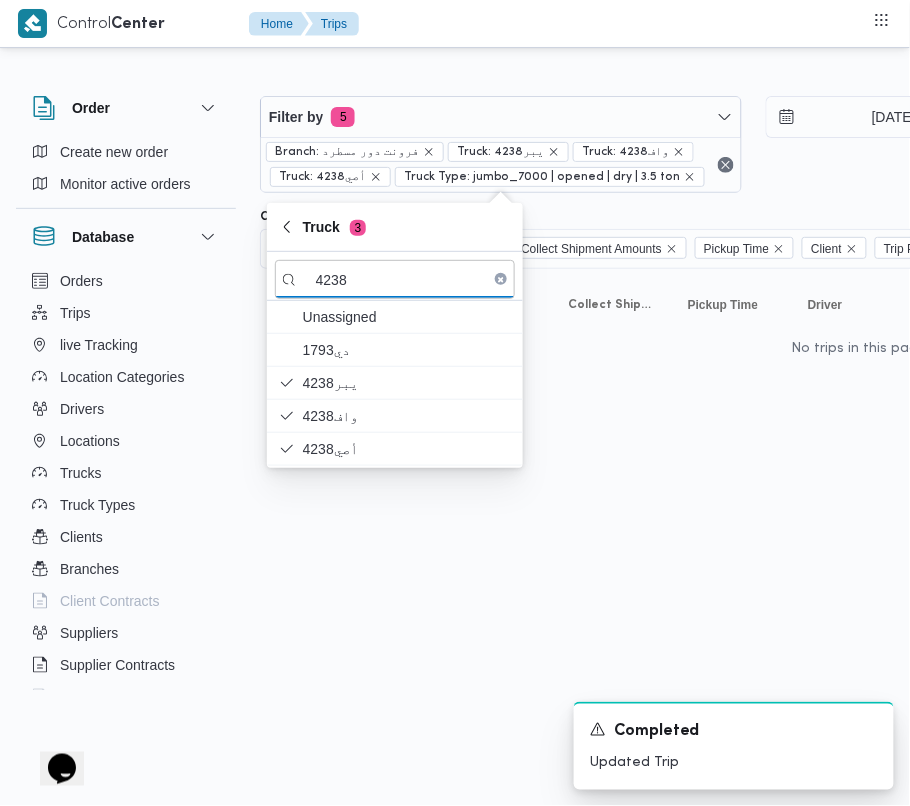 click on "Control  Center Home Trips Order Create new order Monitor active orders Database Orders Trips live Tracking Location Categories Drivers Locations Trucks Truck Types Clients Branches Client Contracts Suppliers Supplier Contracts Devices Users Projects SP Projects Admins organization assignees Tags Filter by 5 Branch: فرونت دور مسطرد Truck: يبر4238 Truck: 4238واف Truck: أصي4238 Truck Type: jumbo_7000 | opened | dry | 3.5 ton 10/7/2025 → 10/7/2025 Group By Truck Columns Trip ID App Geofencing Collect Shipment Amounts Pickup Time Client Trip Points Driver Supplier Truck Status Platform Sorting Trip ID Click to sort in ascending order App Click to sort in ascending order Geofencing Click to sort in ascending order Collect Shipment Amounts Pickup Time Click to sort in ascending order Client Click to sort in ascending order Trip Points Driver Click to sort in ascending order Supplier Click to sort in ascending order Truck Click to sort in ascending order Status Platform Actions Rows per page" at bounding box center [455, 403] 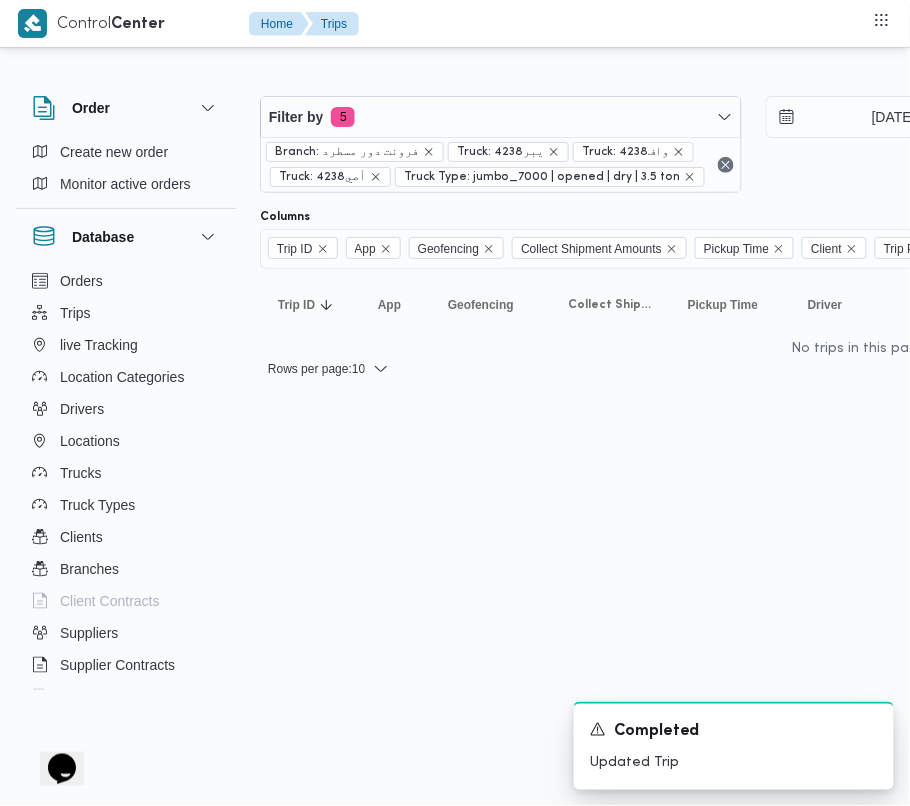 click at bounding box center [860, 80] 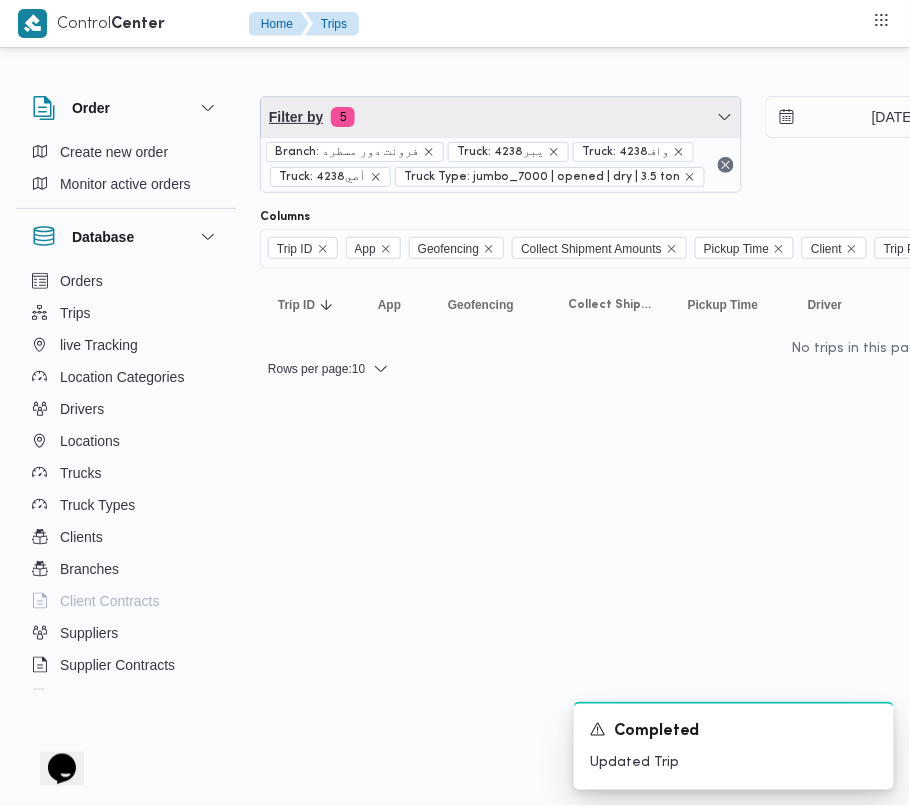 click on "Filter by 5" at bounding box center [501, 117] 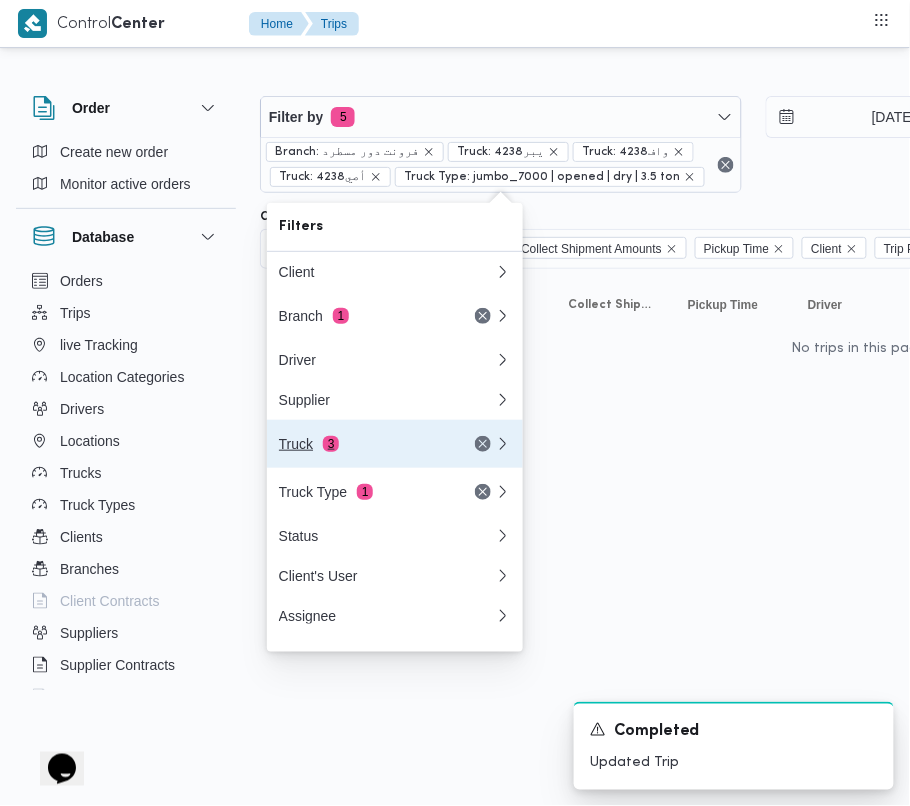 click on "Truck 3" at bounding box center (395, 444) 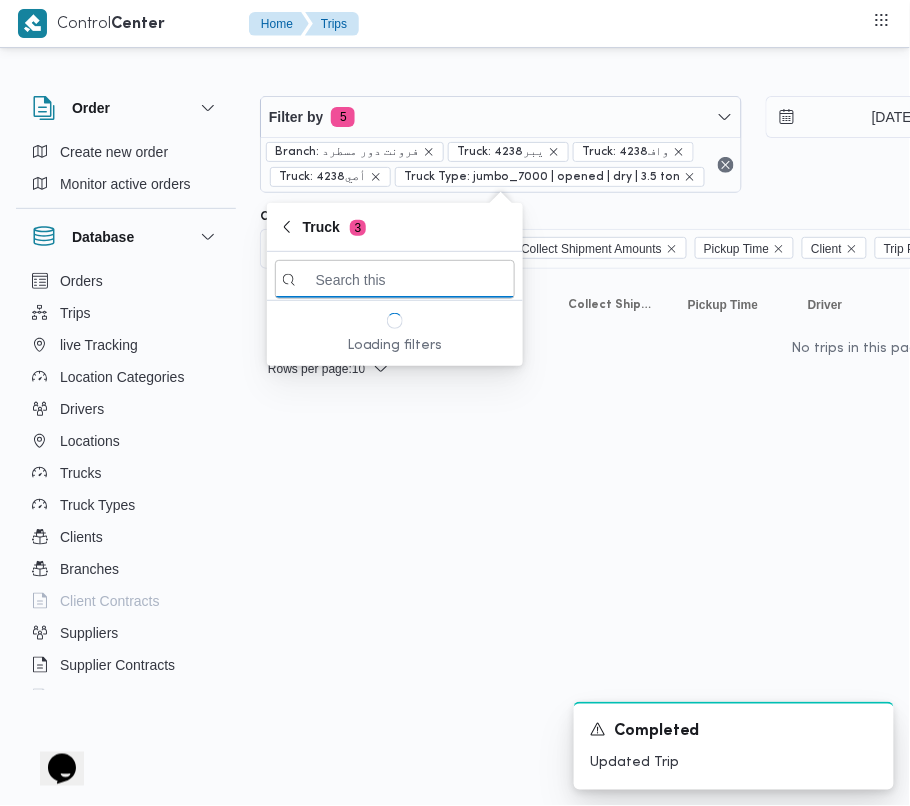 paste on "4238" 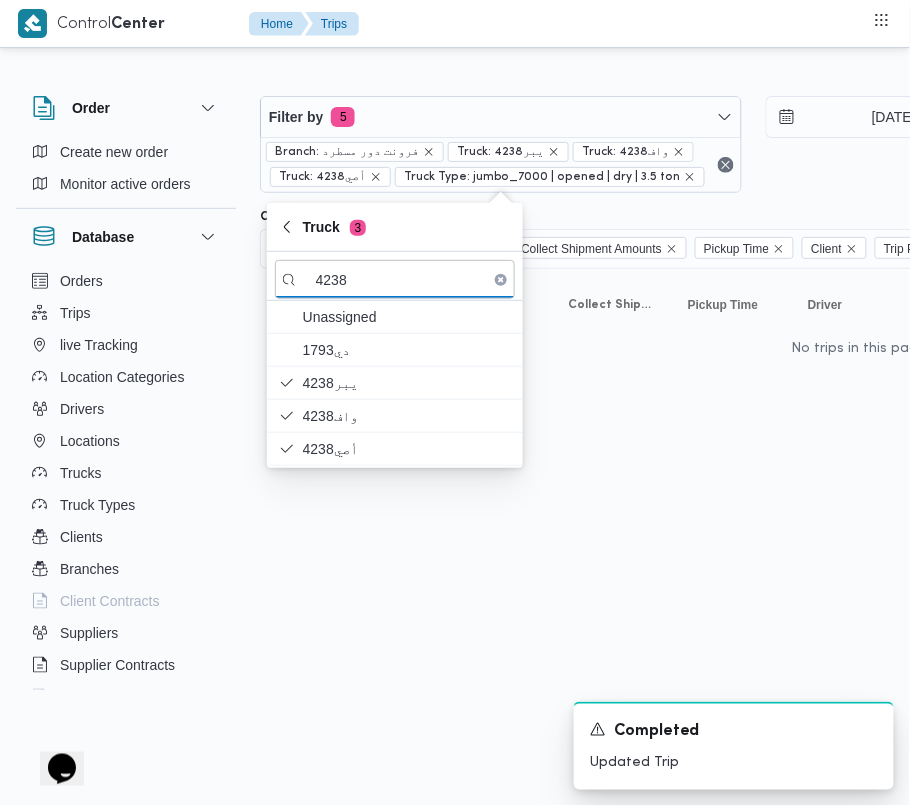type on "4238" 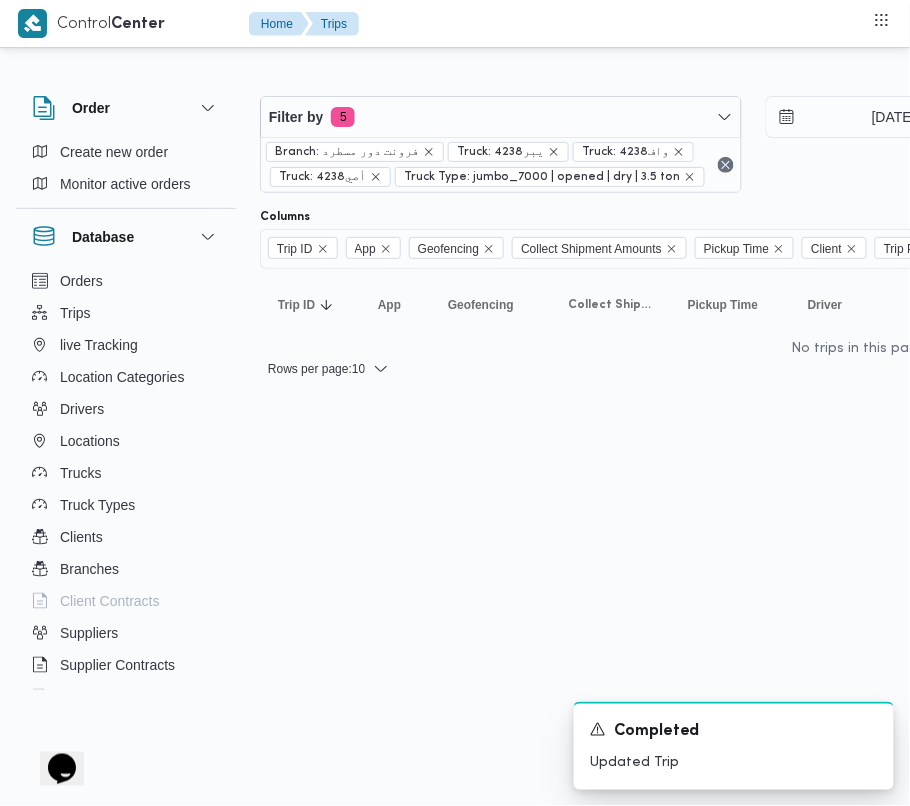 drag, startPoint x: 346, startPoint y: 574, endPoint x: 344, endPoint y: 533, distance: 41.04875 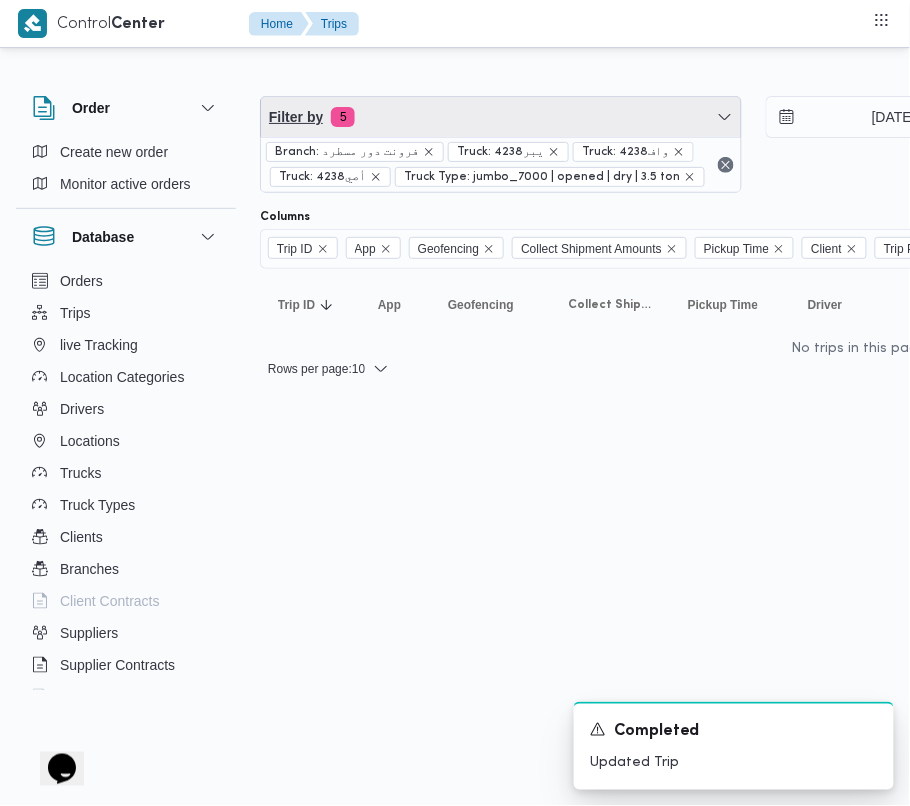 click on "Filter by 5" at bounding box center [501, 117] 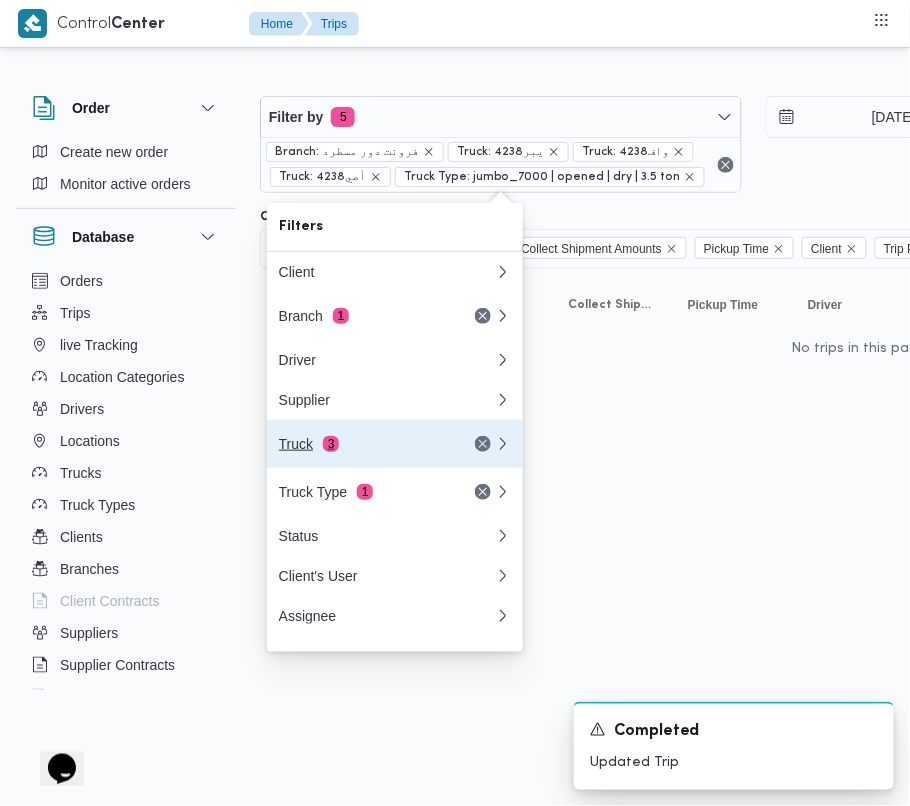 click on "Truck 3" at bounding box center (363, 444) 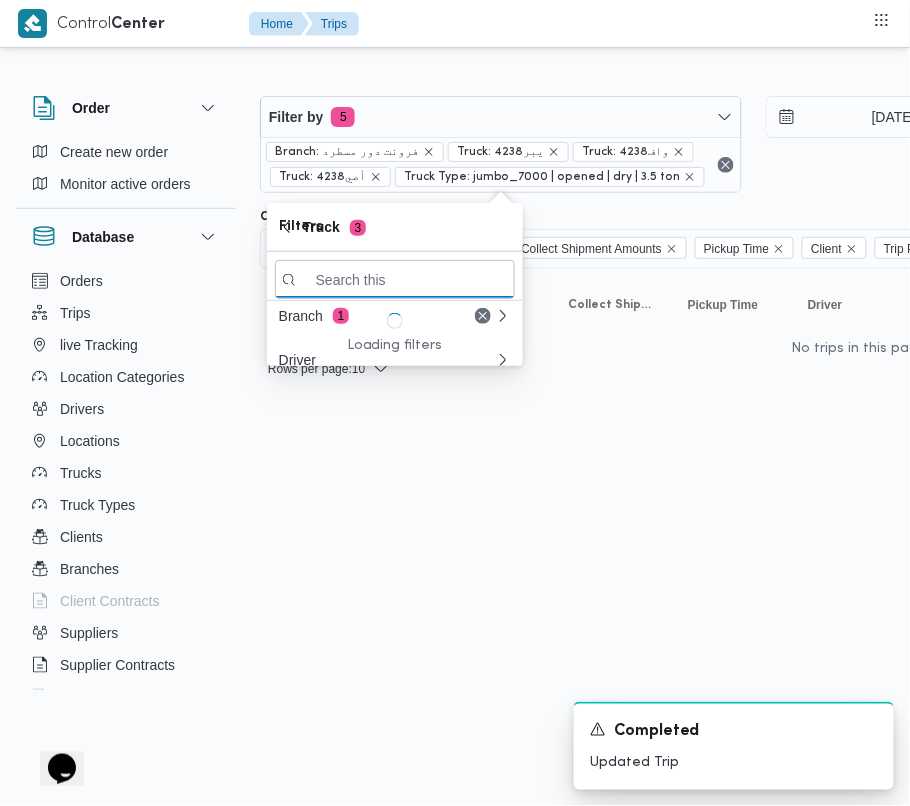paste on "9565" 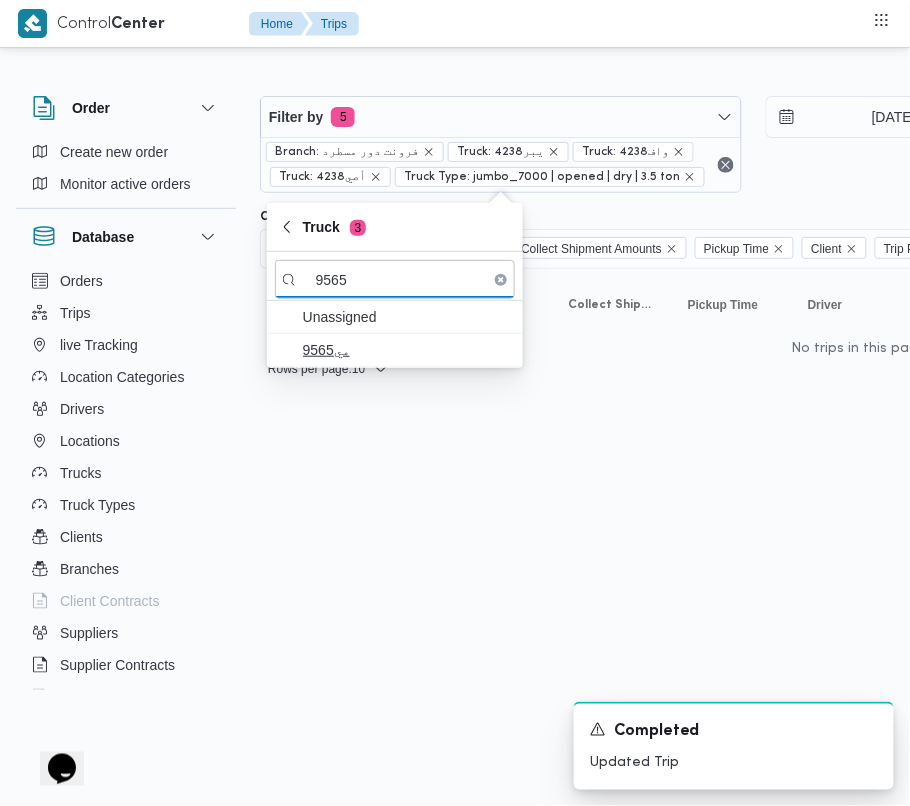 type on "9565" 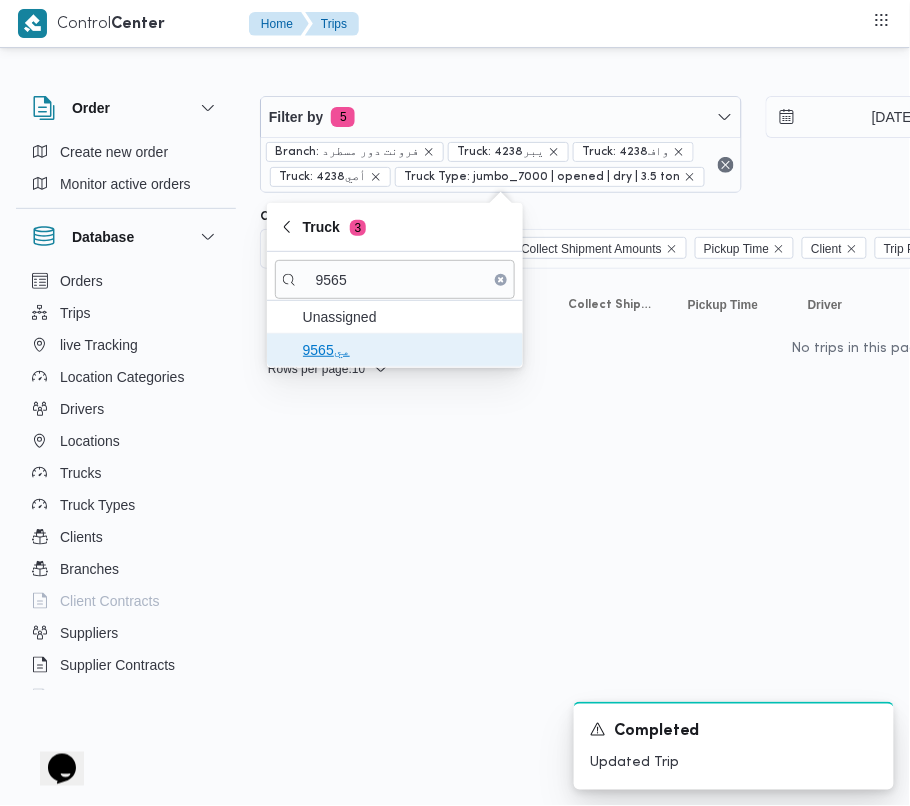 click on "مي9565" at bounding box center (407, 350) 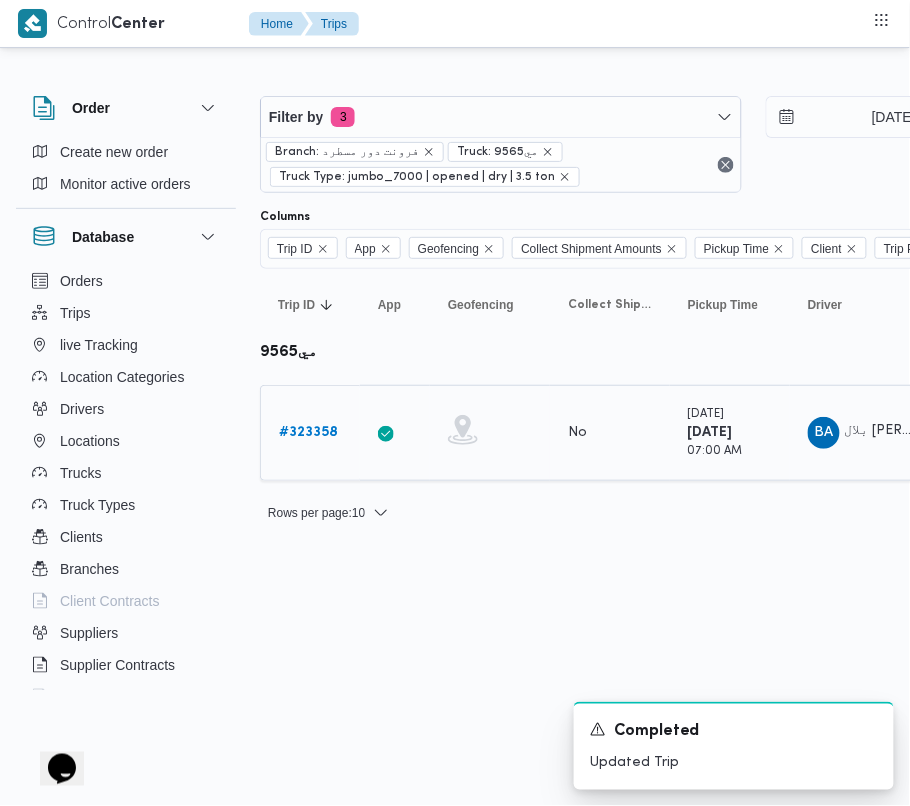 click on "# 323358" at bounding box center [308, 433] 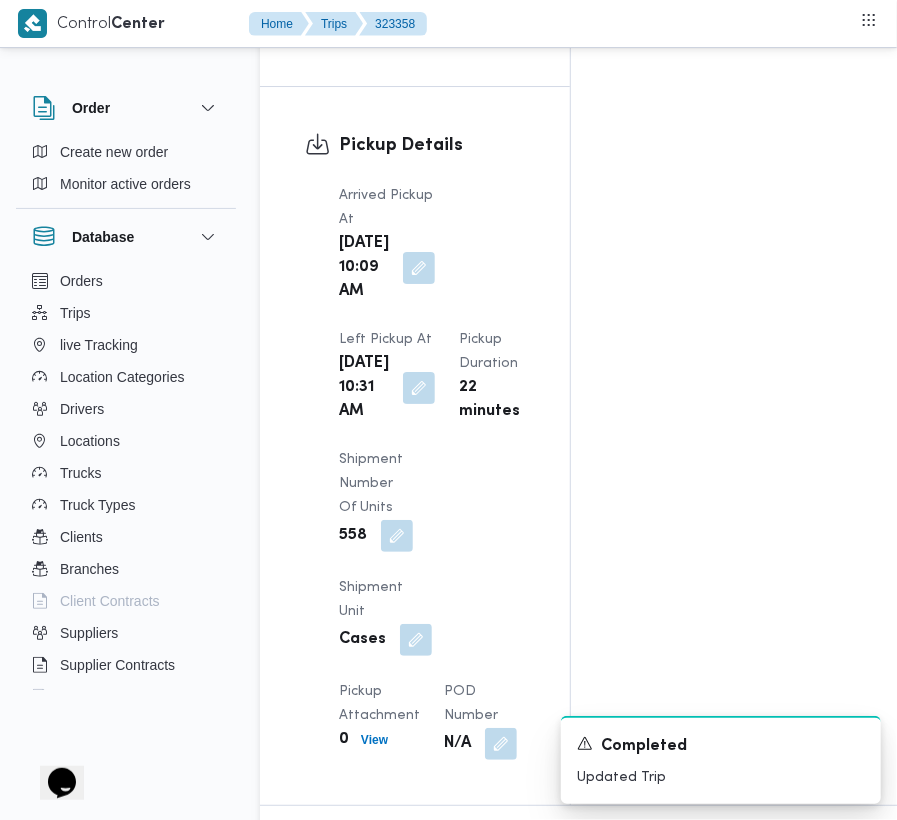 scroll, scrollTop: 3377, scrollLeft: 0, axis: vertical 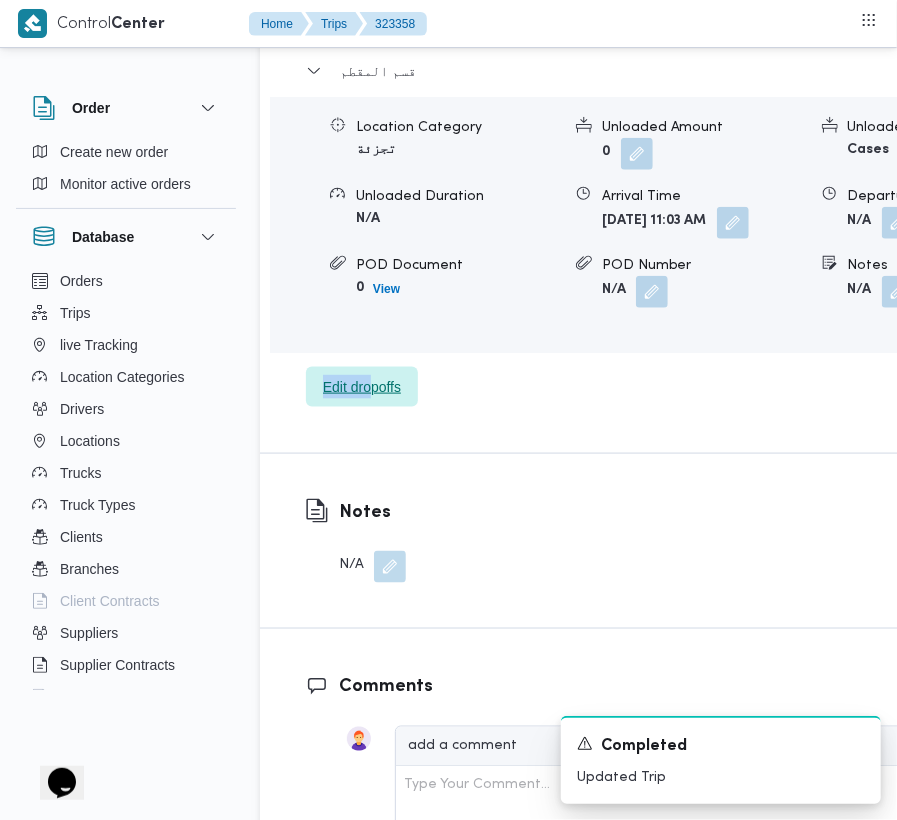 click on "قسم المقطم Location Category تجزئة Unloaded Amount 0 Unloaded Unit Cases Unloaded Duration N/A Arrival Time Thu, Jul 10, 2025 11:03 AM Departure Time N/A POD Document 0 View POD Number N/A Notes N/A Edit dropoffs" at bounding box center [661, 233] 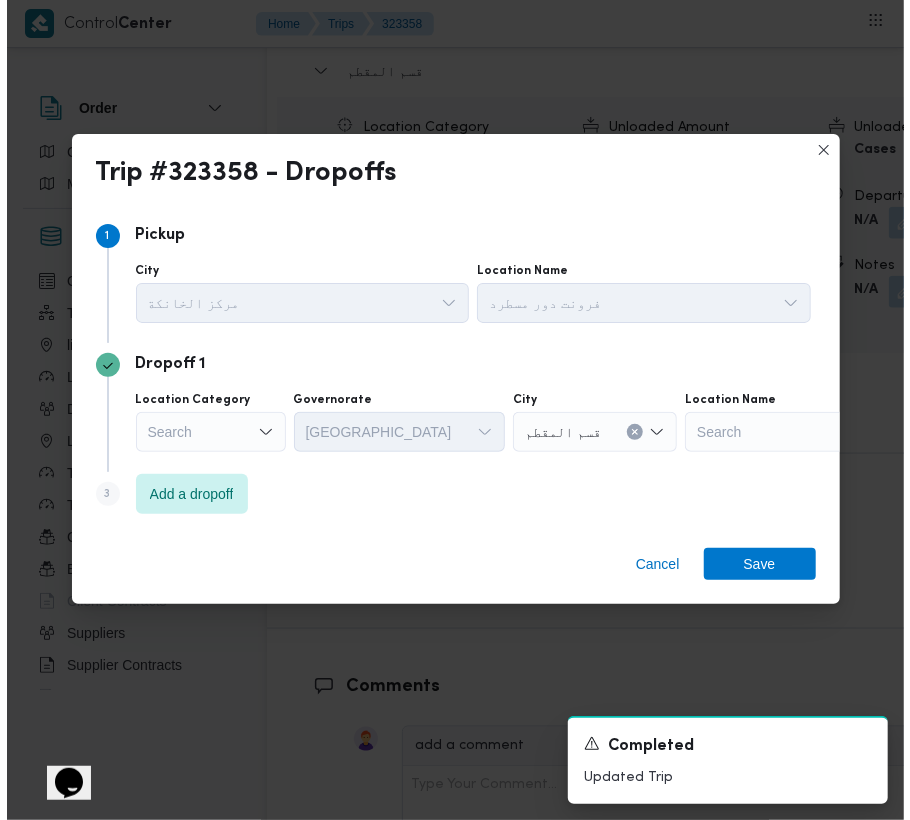 scroll, scrollTop: 3353, scrollLeft: 0, axis: vertical 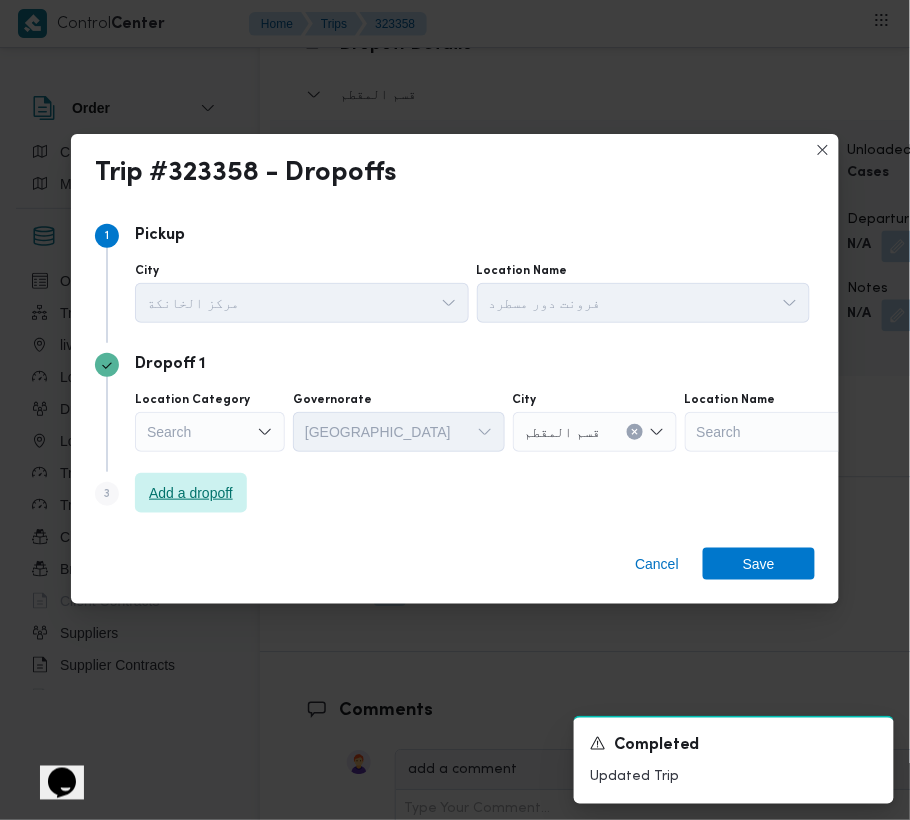 click on "Add a dropoff" at bounding box center [191, 493] 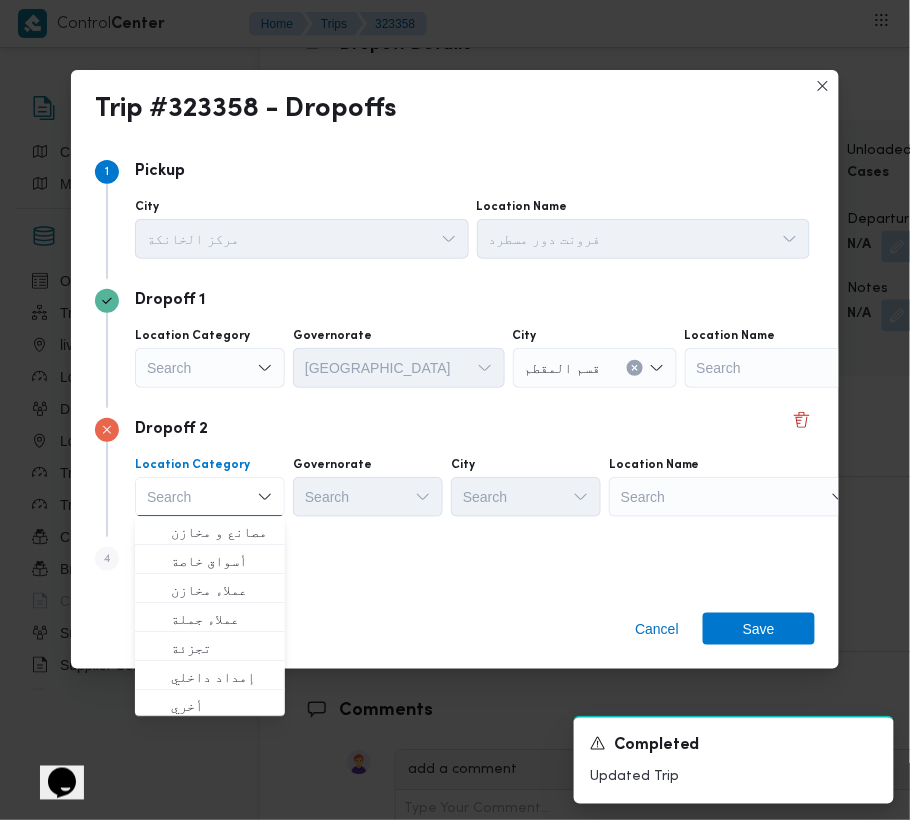 click on "Search" at bounding box center [810, 368] 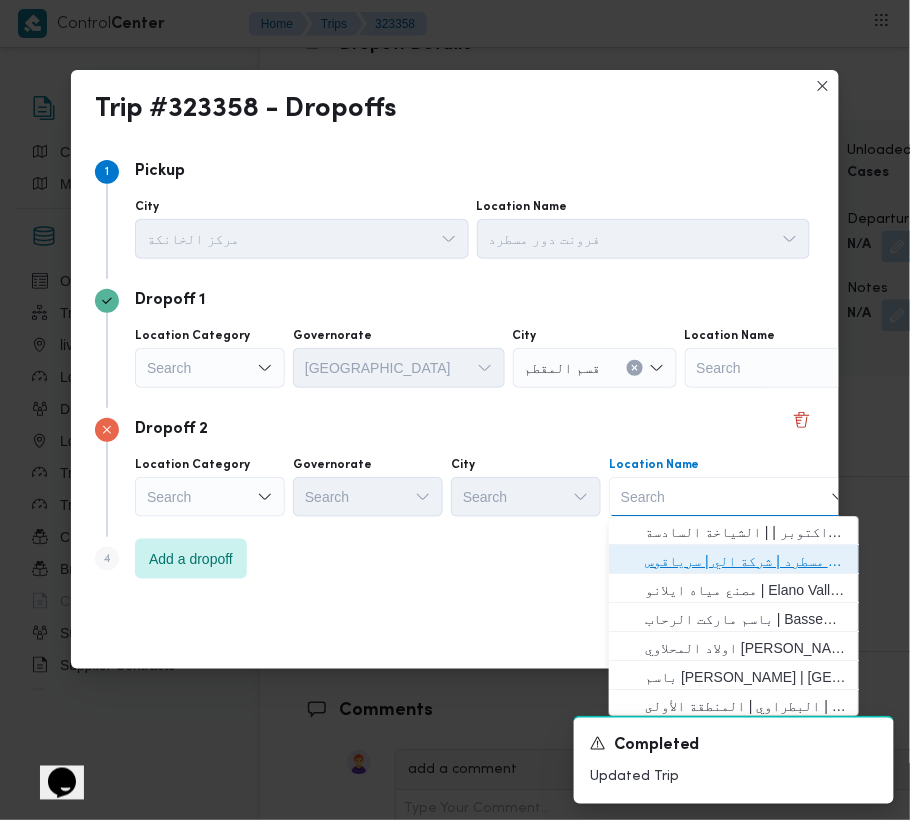 click on "فرونت دور مسطرد | شركة الي | سرياقوس" at bounding box center (746, 562) 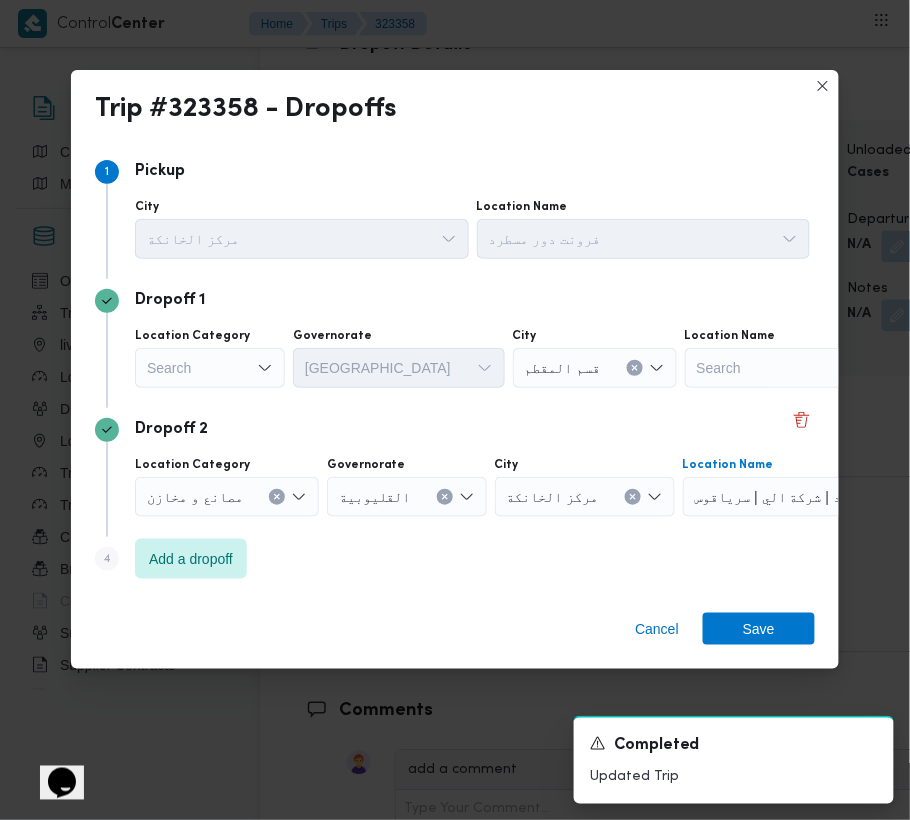 click on "Search" at bounding box center (210, 368) 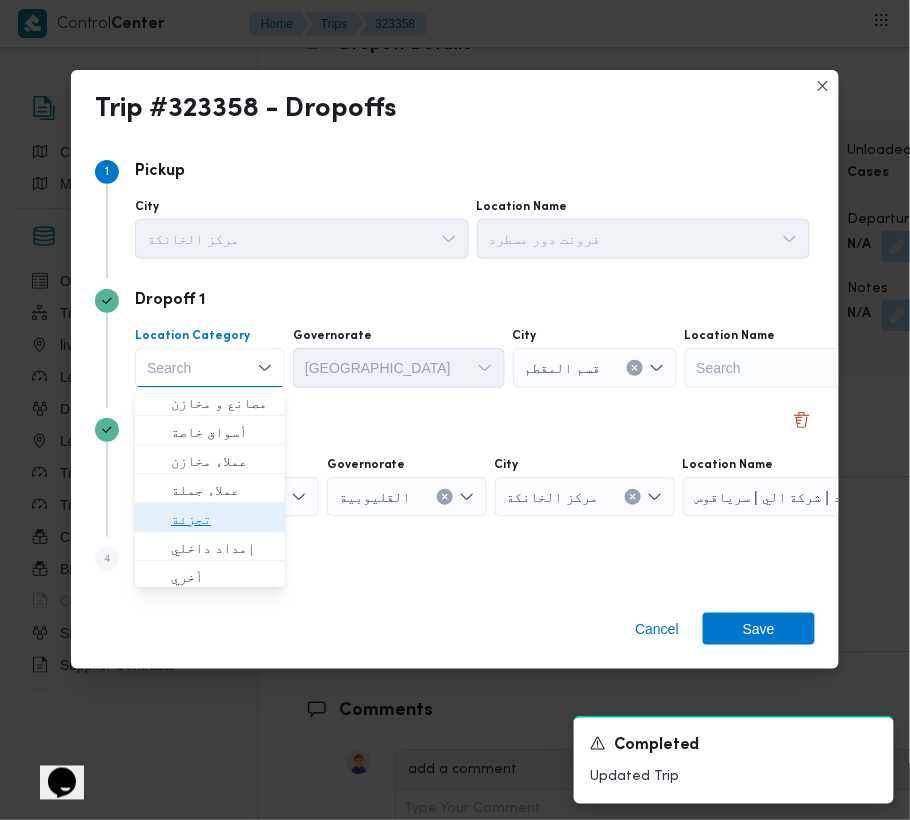 click on "تجزئة" at bounding box center [222, 520] 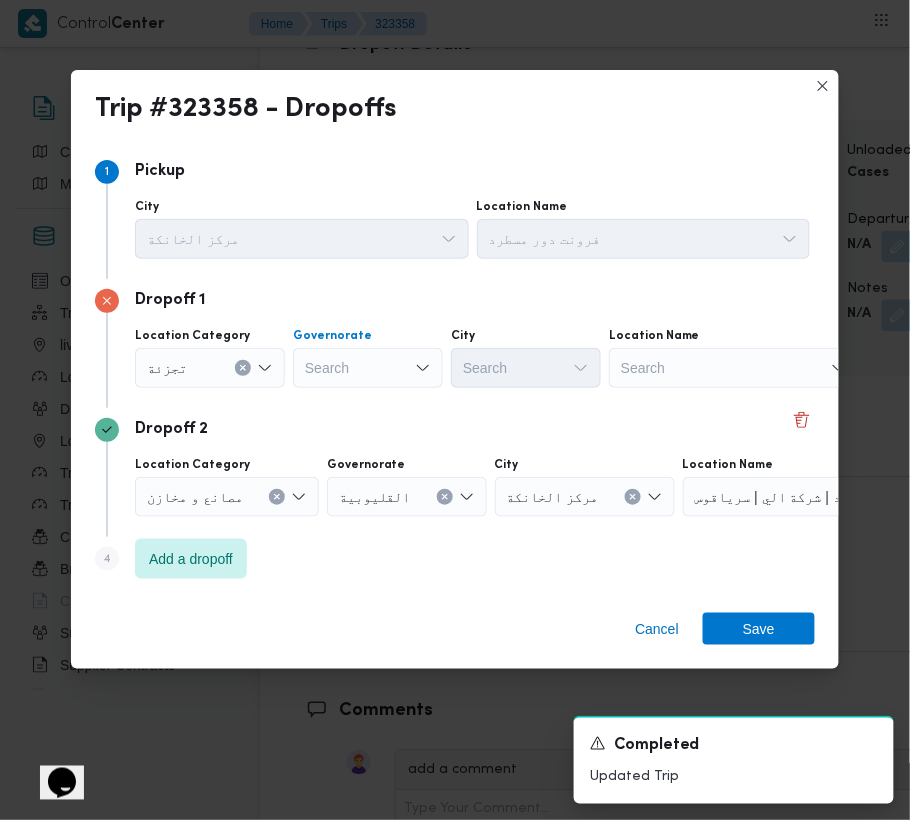 click on "Search" at bounding box center [368, 368] 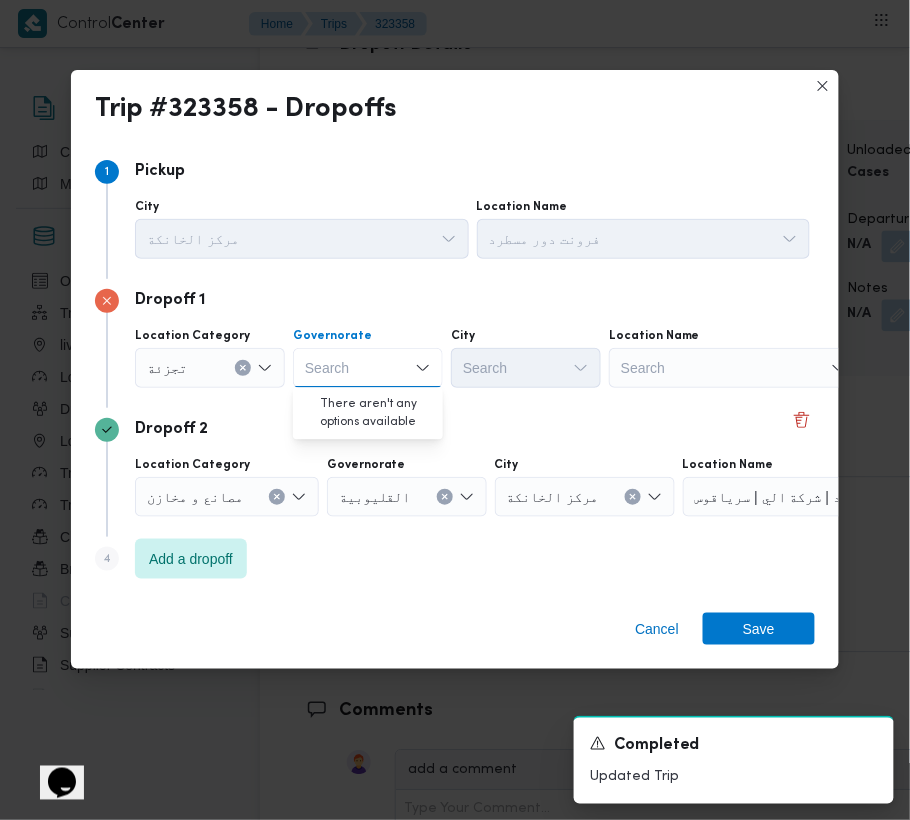 paste on "[GEOGRAPHIC_DATA]" 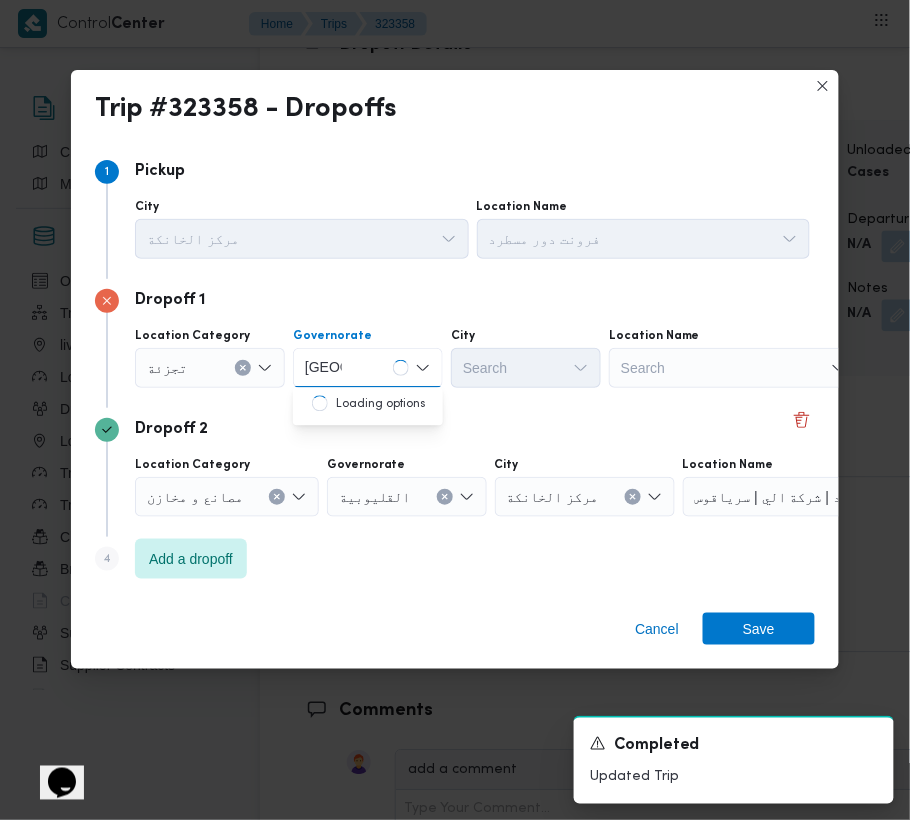 type on "[GEOGRAPHIC_DATA]" 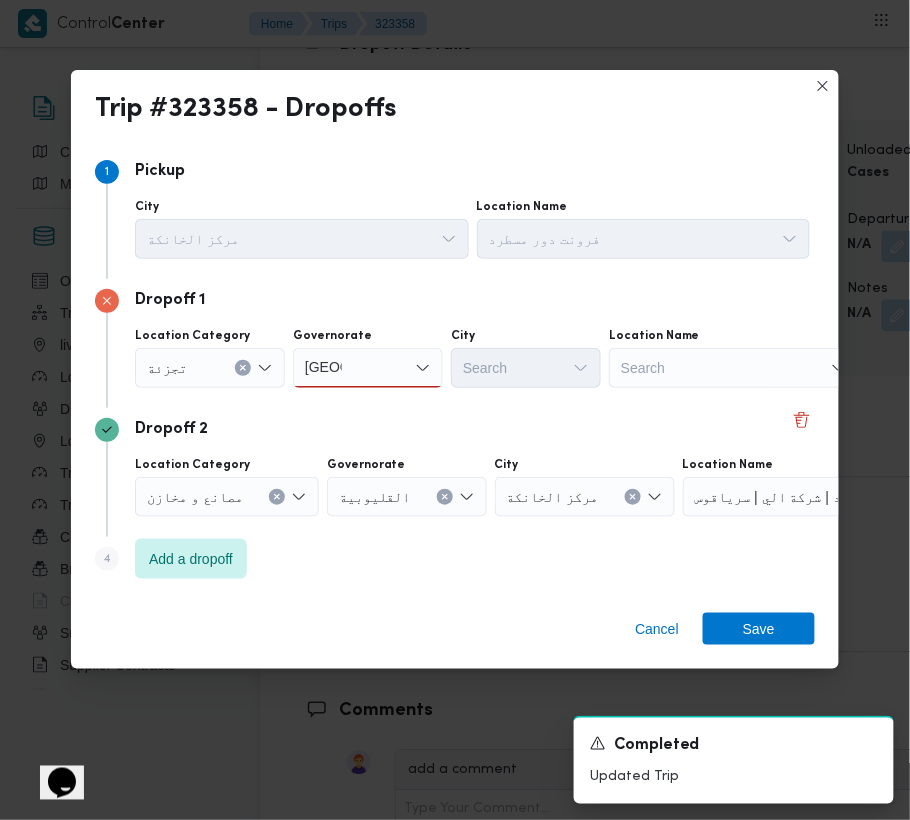 click on "[GEOGRAPHIC_DATA] [GEOGRAPHIC_DATA]" at bounding box center (368, 368) 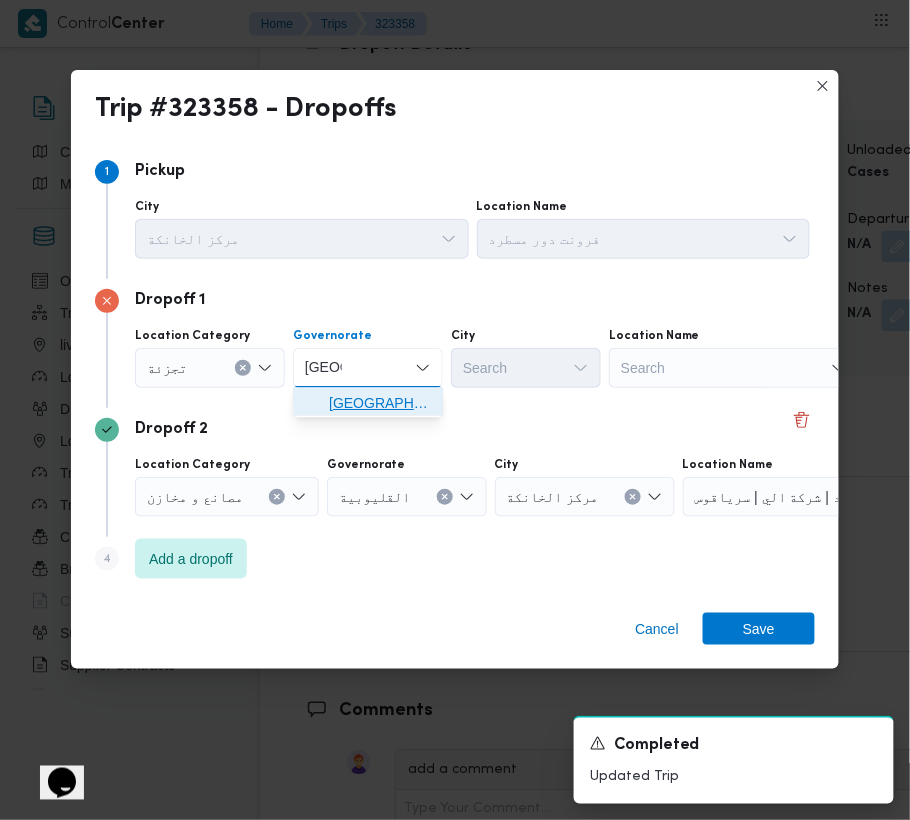 click on "ال[GEOGRAPHIC_DATA]" at bounding box center (380, 404) 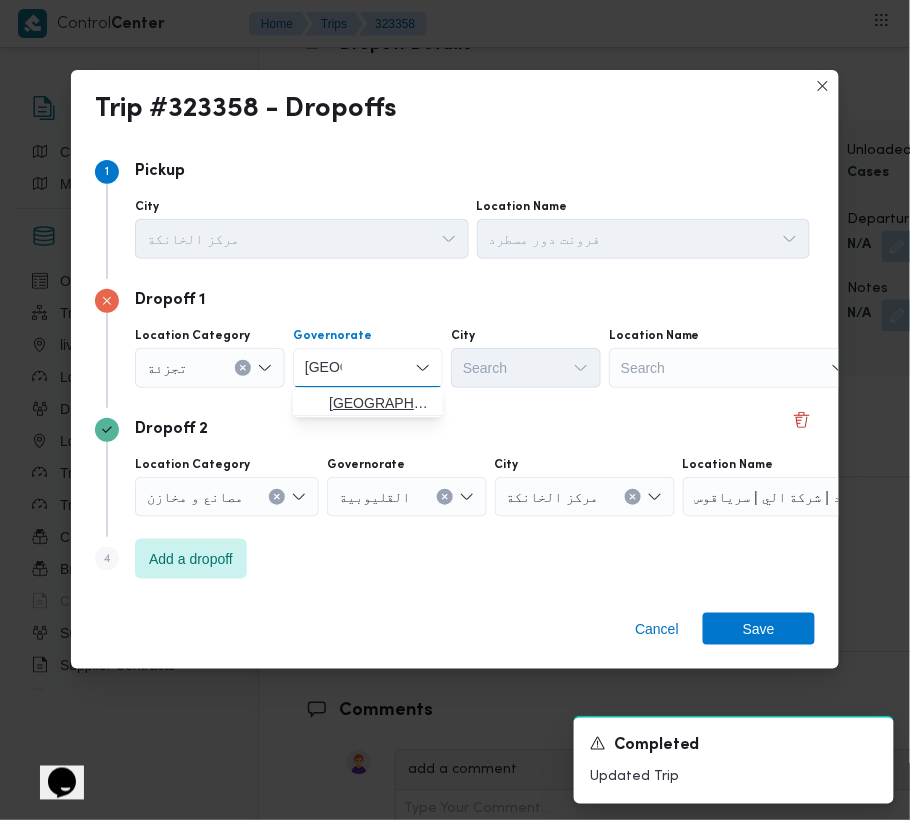 type 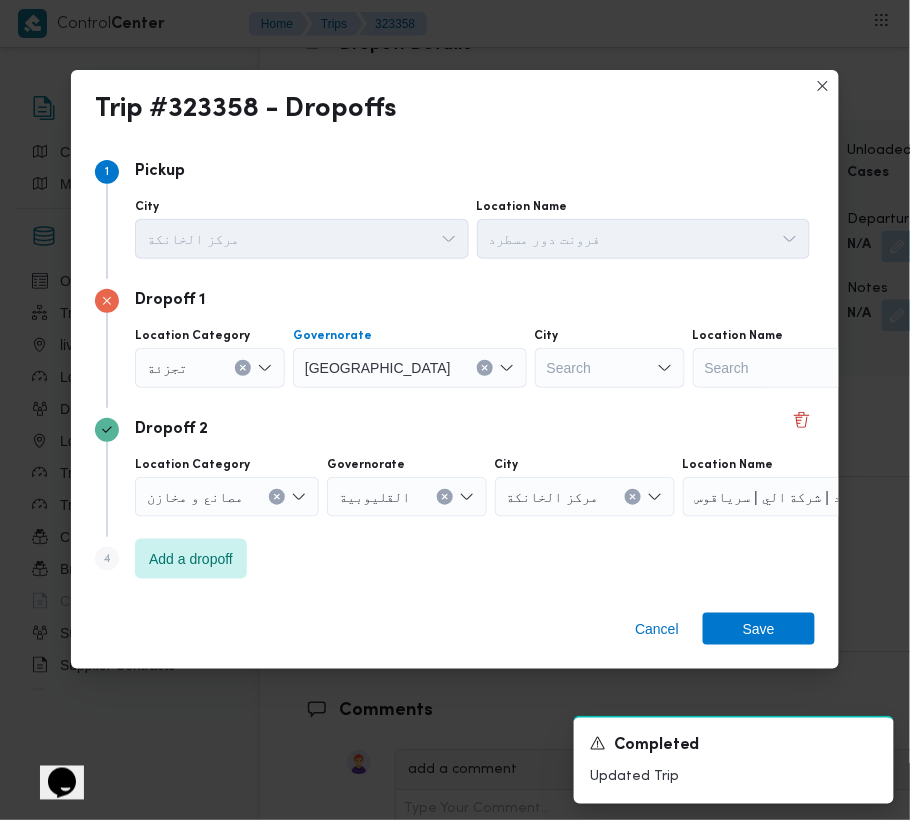 click on "Search" at bounding box center (610, 368) 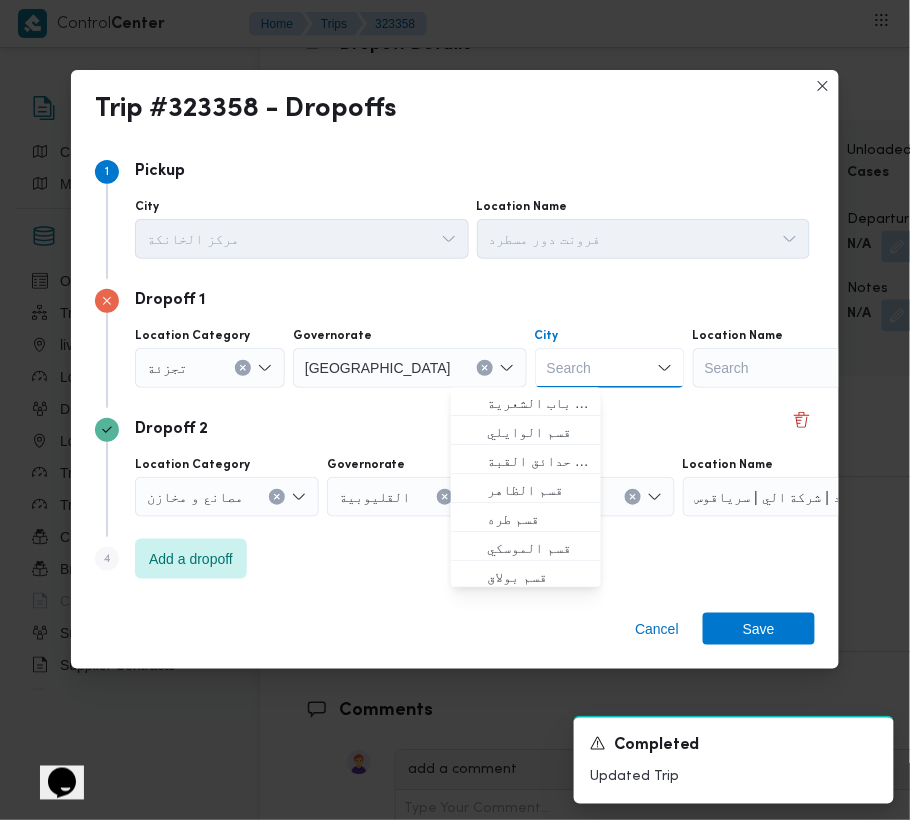 paste on "المعادي" 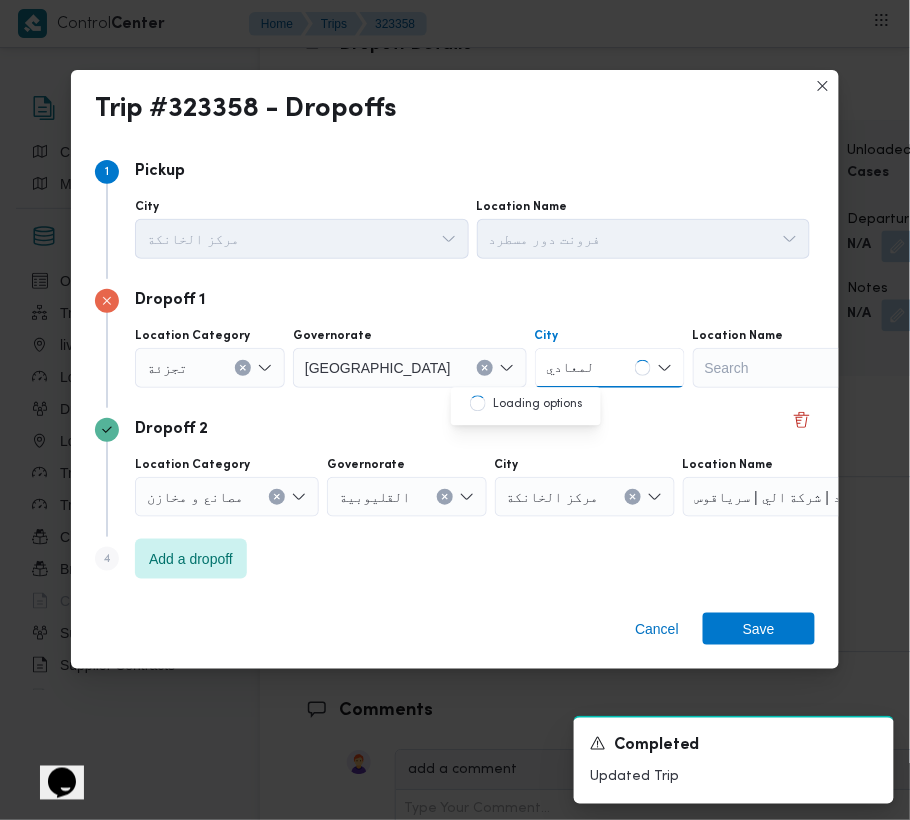 type on "المعادي" 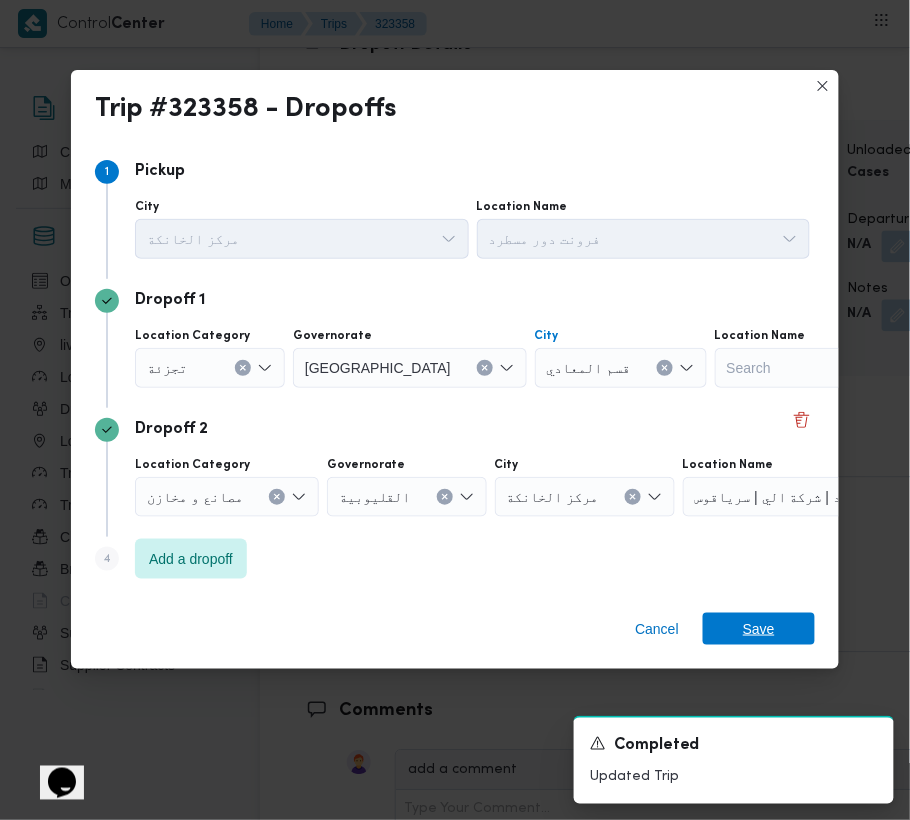 click on "Save" at bounding box center (759, 629) 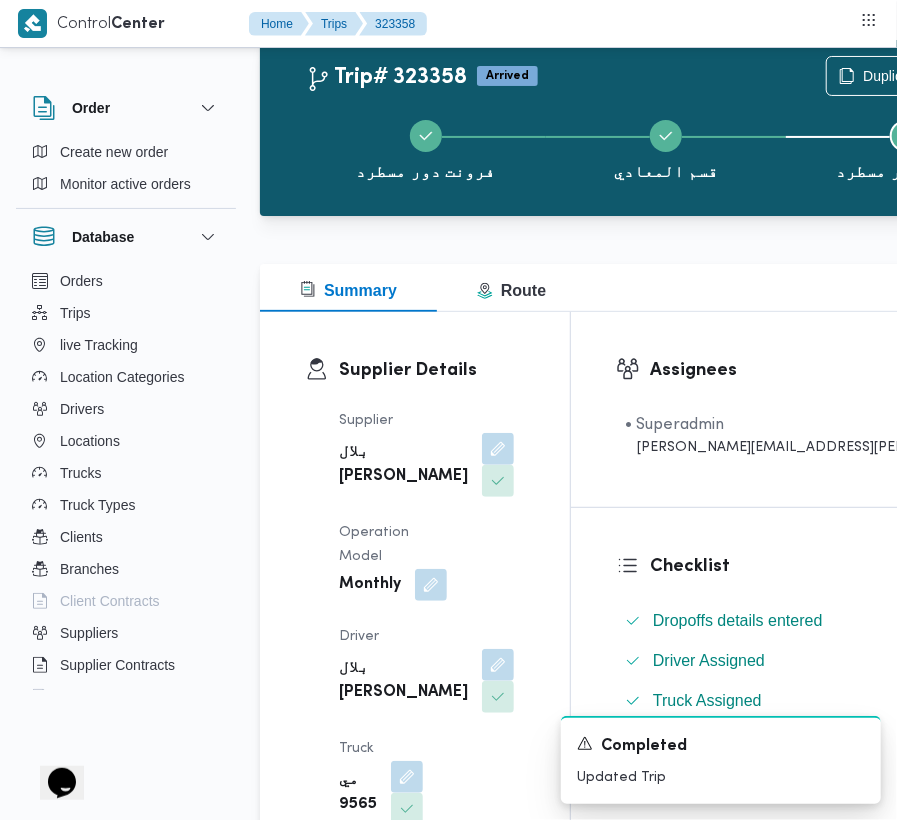scroll, scrollTop: 0, scrollLeft: 0, axis: both 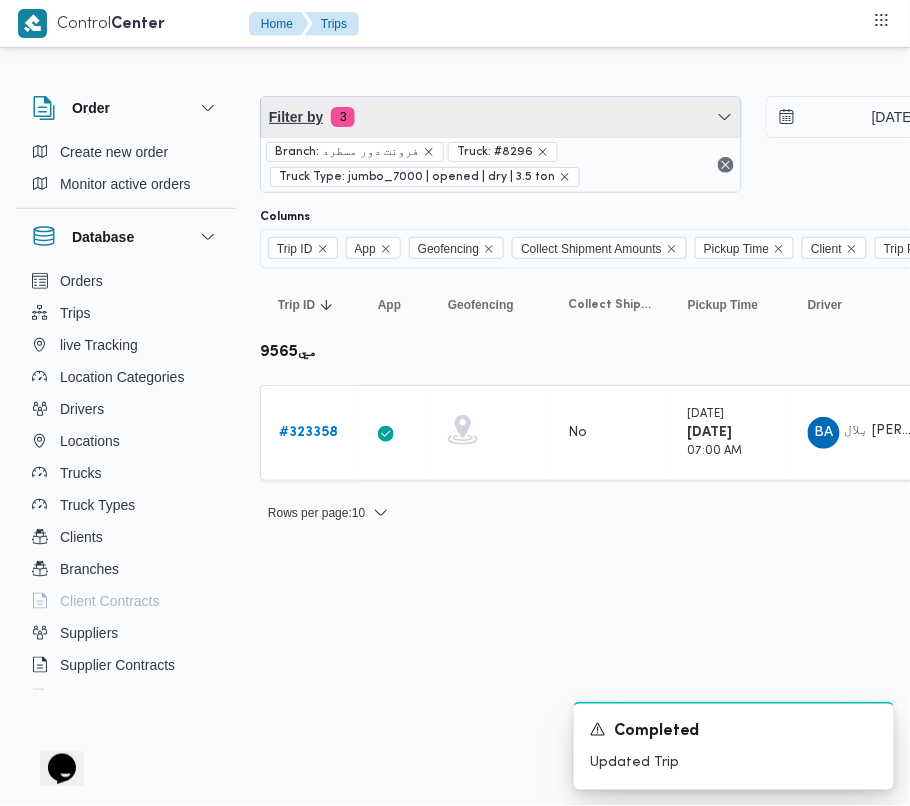 click on "Filter by 3" at bounding box center (501, 117) 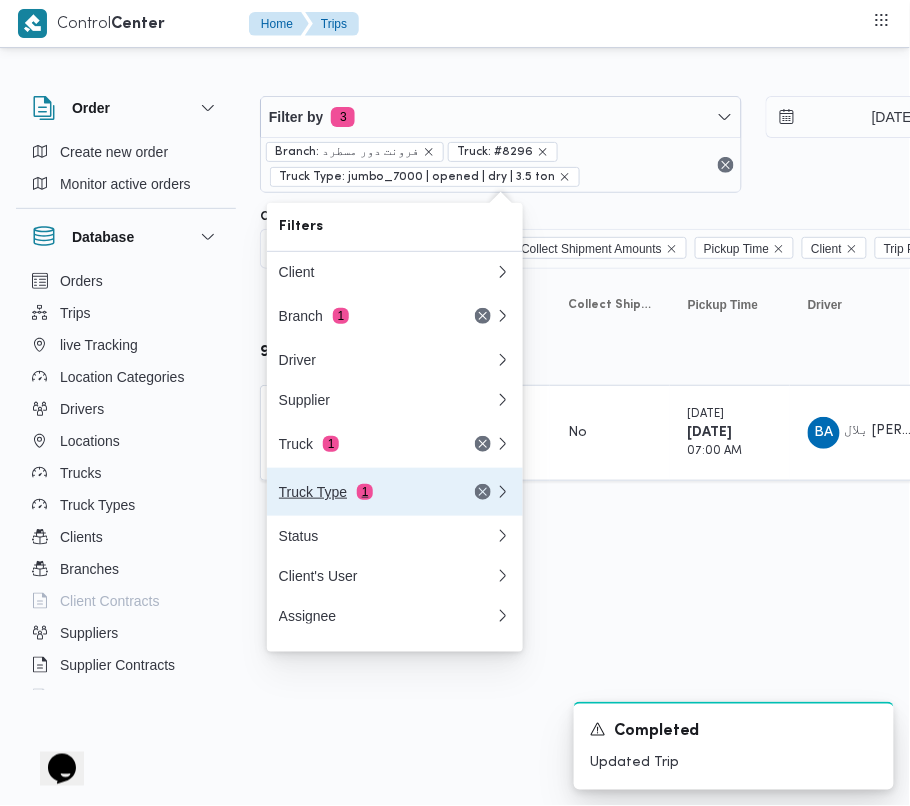 click on "Truck Type 1" at bounding box center [395, 492] 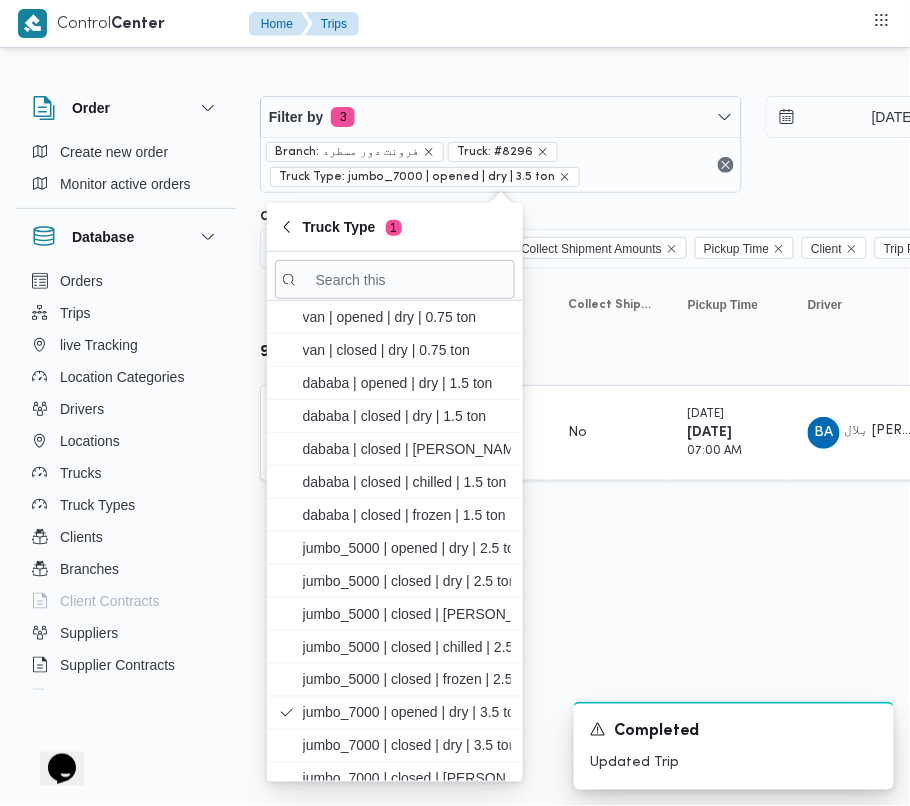 click on "Filter by 3 Branch: فرونت دور مسطرد Truck: #8296 Truck Type: jumbo_7000 | opened | dry | 3.5 ton" at bounding box center [501, 144] 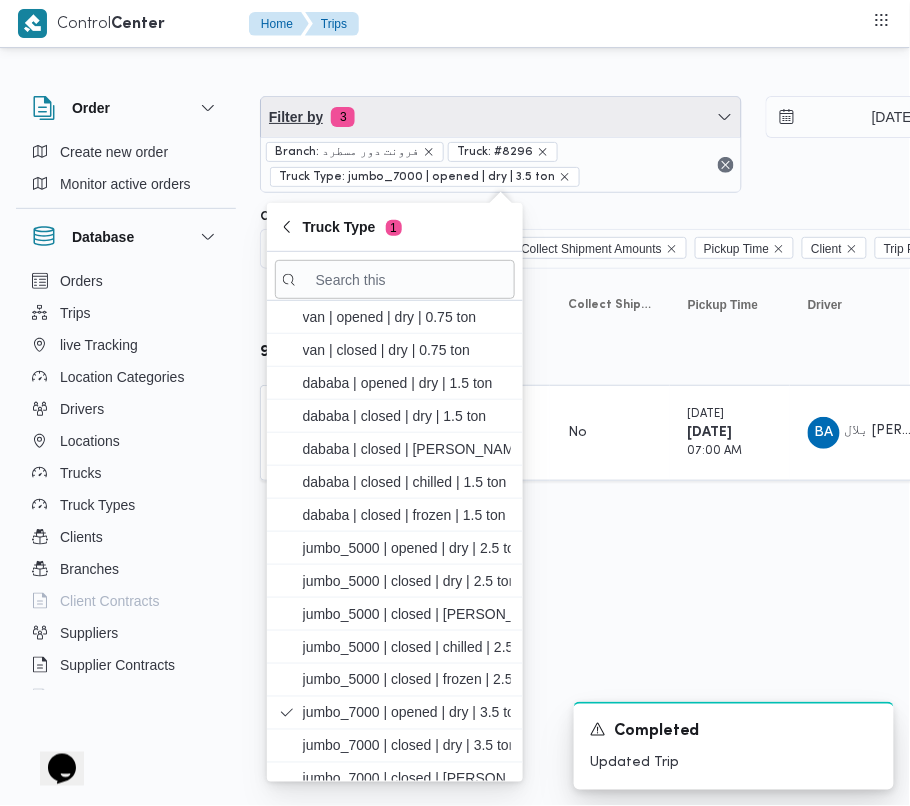 click on "Filter by 3" at bounding box center [501, 117] 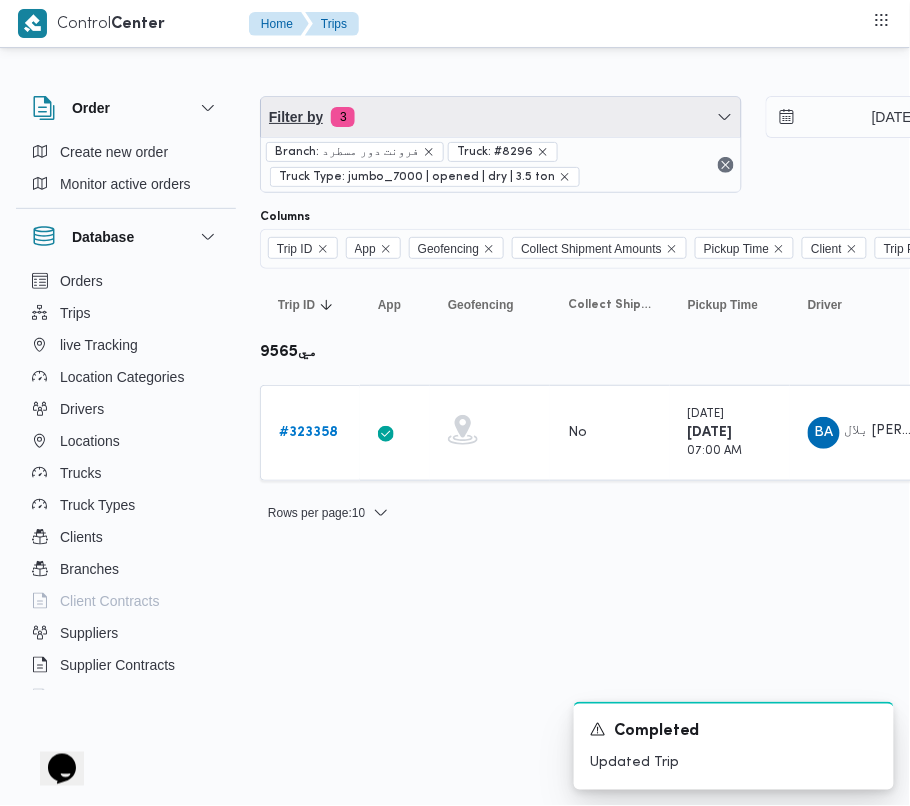 click on "Filter by 3" at bounding box center [501, 117] 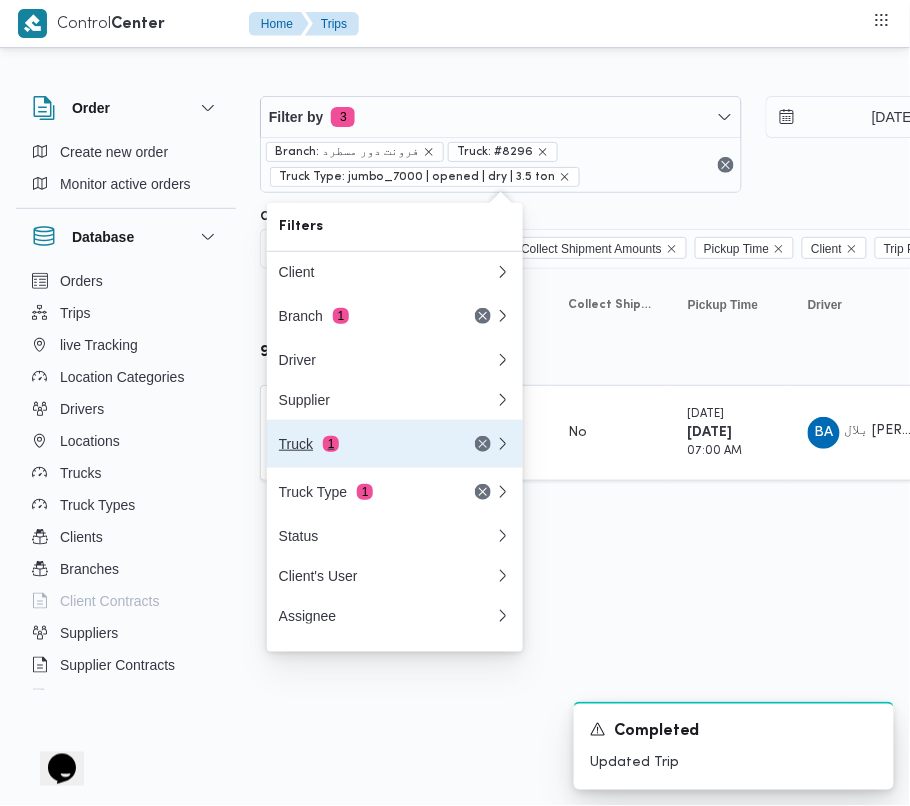 click on "Truck 1" at bounding box center [395, 444] 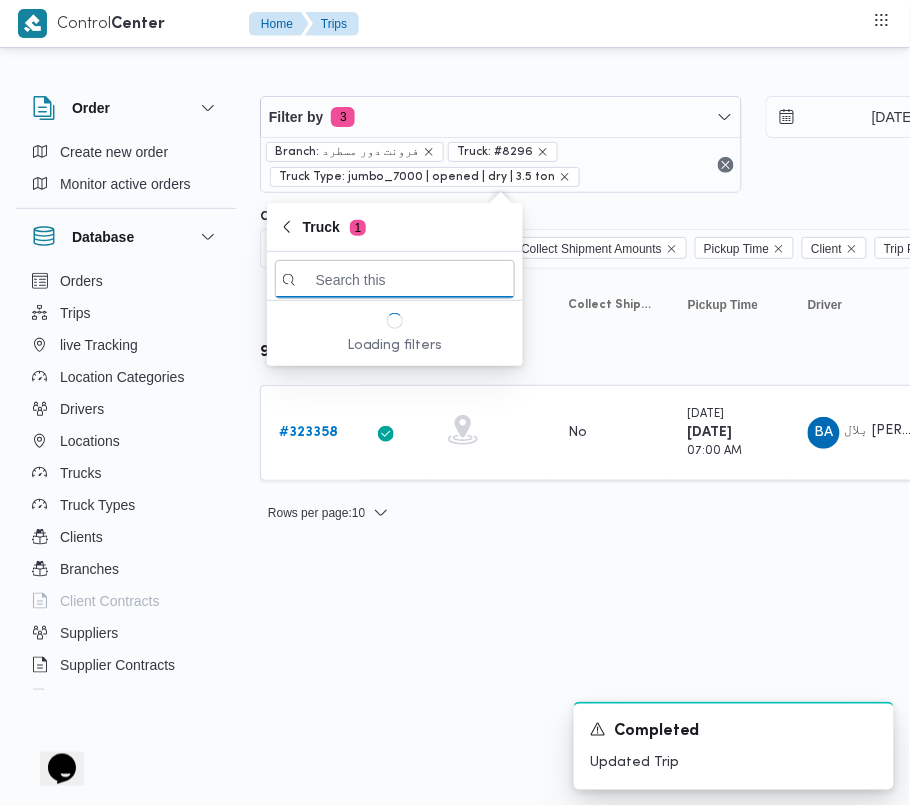 paste on "9879" 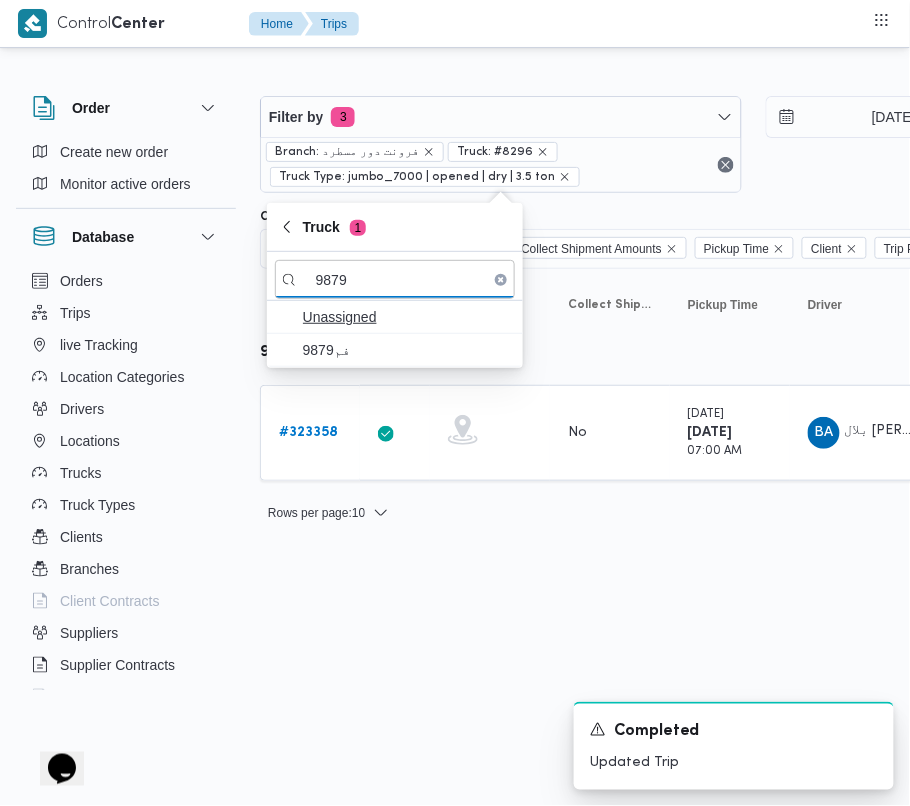 type on "9879" 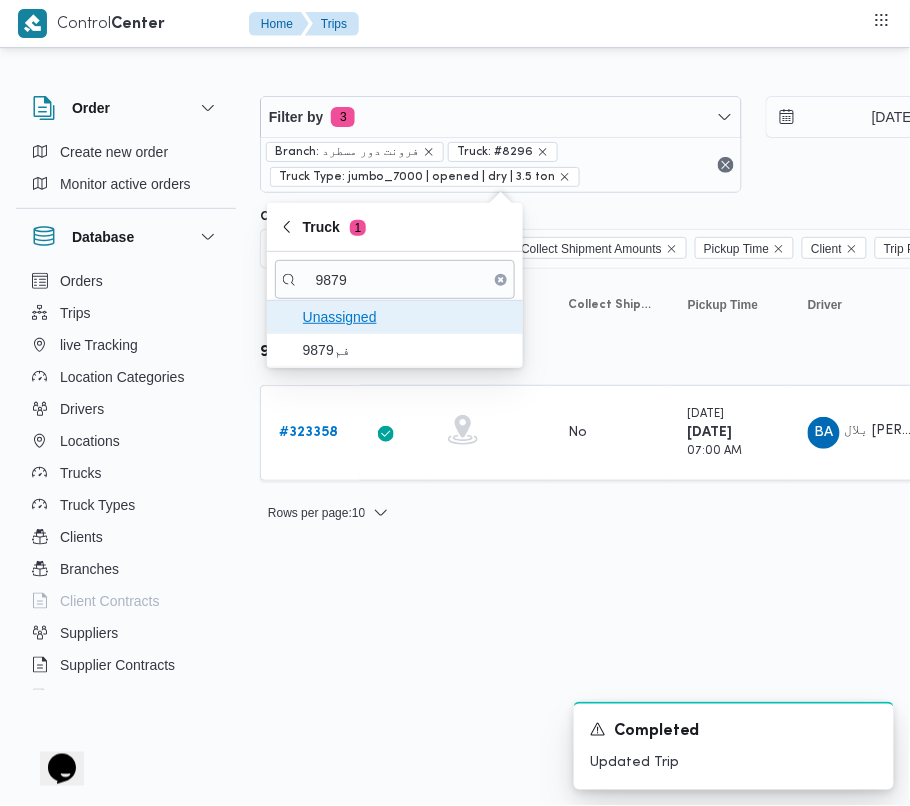 click on "Unassigned" at bounding box center [395, 317] 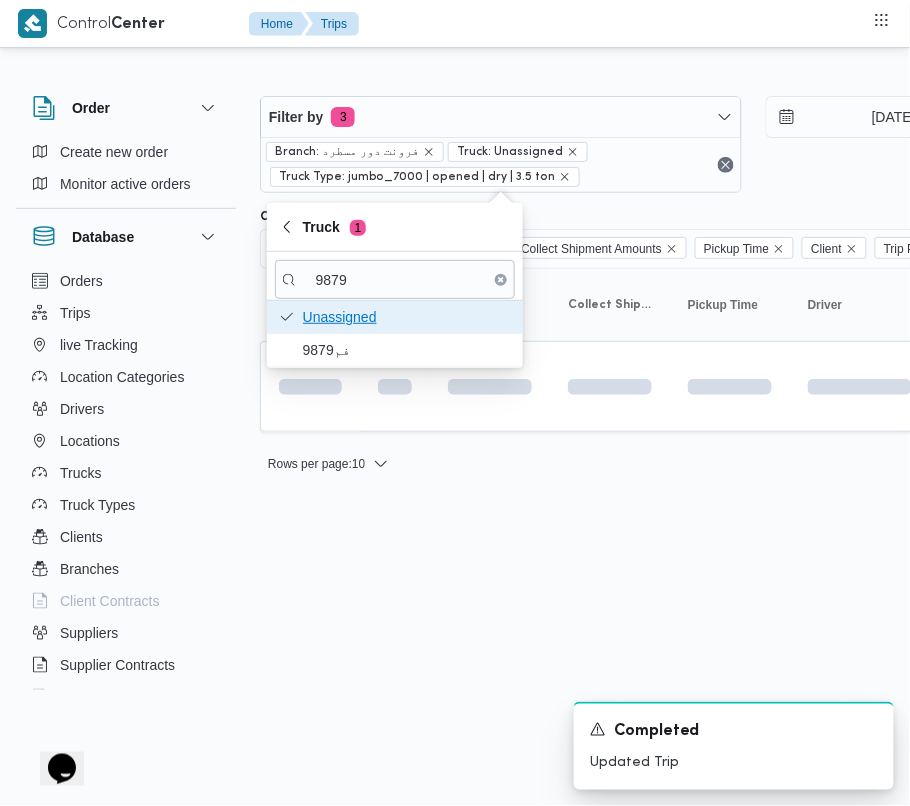 click on "Unassigned" at bounding box center (395, 317) 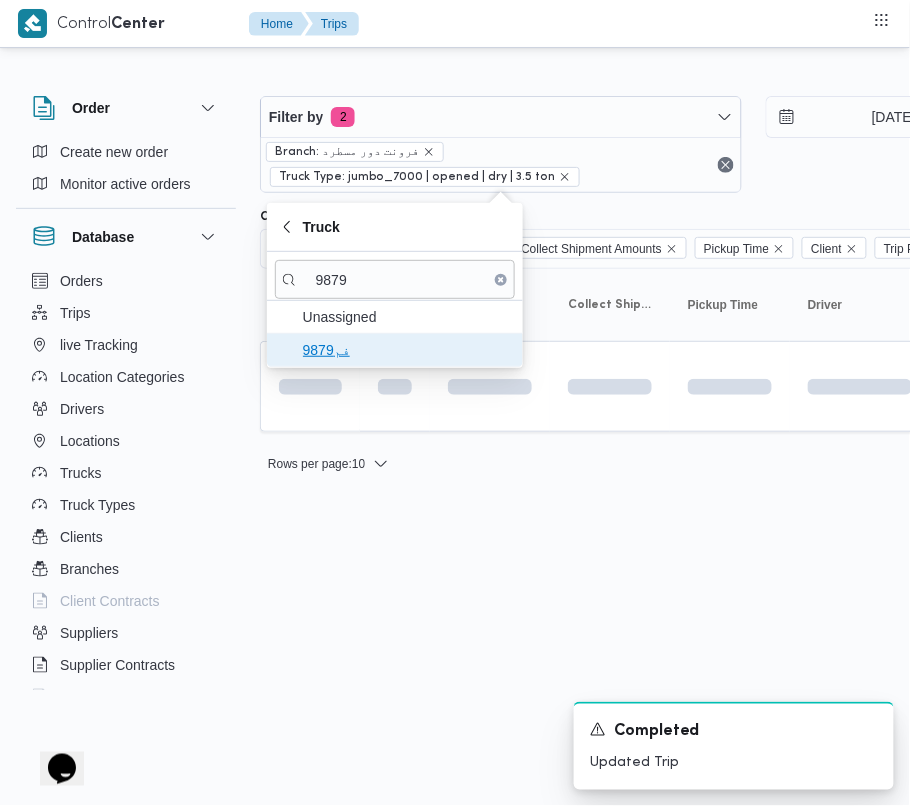 click on "فم9879" at bounding box center [407, 350] 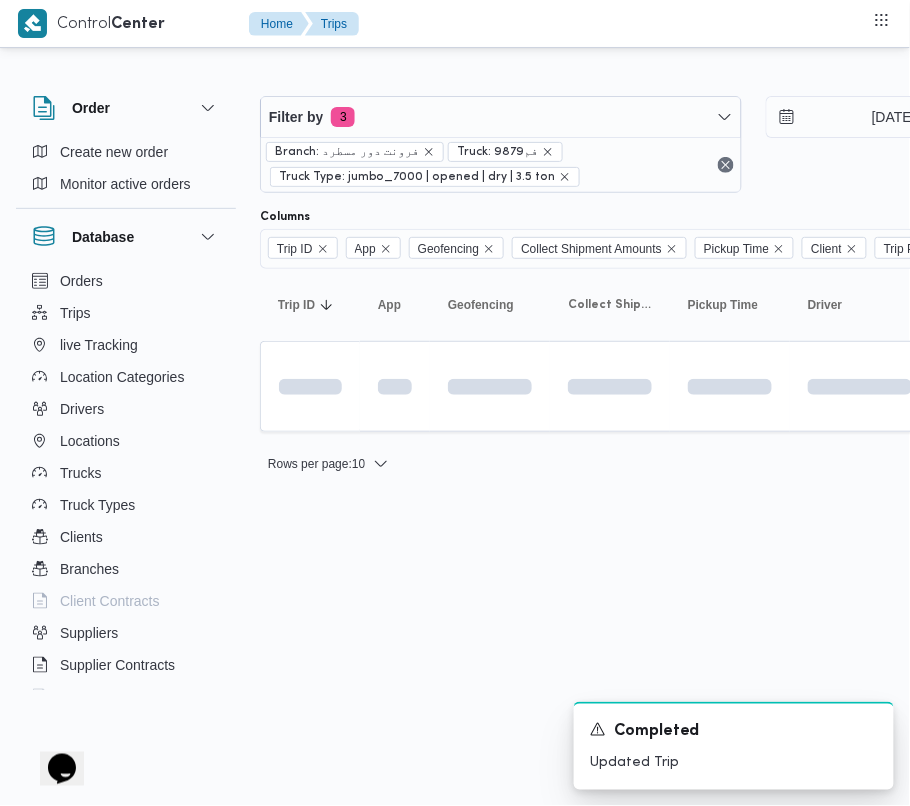 click on "Control  Center Home Trips Order Create new order Monitor active orders Database Orders Trips live Tracking Location Categories Drivers Locations Trucks Truck Types Clients Branches Client Contracts Suppliers Supplier Contracts Devices Users Projects SP Projects Admins organization assignees Tags Filter by 3 Branch: فرونت دور مسطرد Truck: فم9879 Truck Type: jumbo_7000 | opened | dry | 3.5 ton 10/7/2025 → 10/7/2025 Group By Truck Columns Trip ID App Geofencing Collect Shipment Amounts Pickup Time Client Trip Points Driver Supplier Truck Status Platform Sorting Trip ID Click to sort in ascending order App Click to sort in ascending order Geofencing Click to sort in ascending order Collect Shipment Amounts Pickup Time Click to sort in ascending order Client Click to sort in ascending order Trip Points Driver Click to sort in ascending order Supplier Click to sort in ascending order Truck Click to sort in ascending order Status Click to sort in ascending order Platform Actions Rows per page :  10" at bounding box center (455, 403) 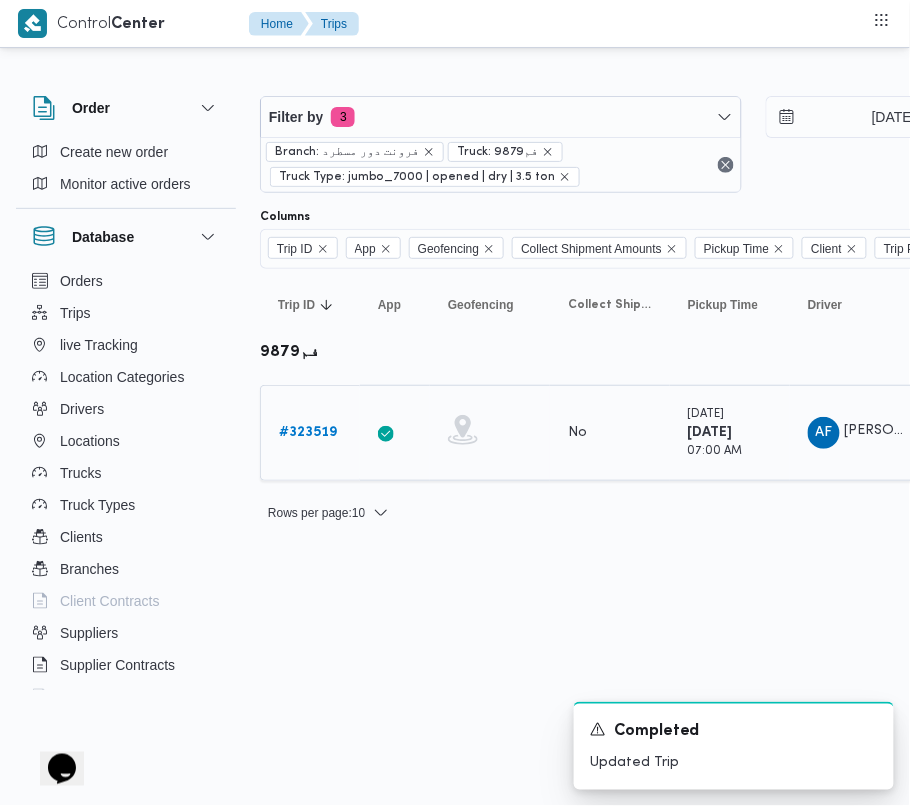 click on "# 323519" at bounding box center (308, 432) 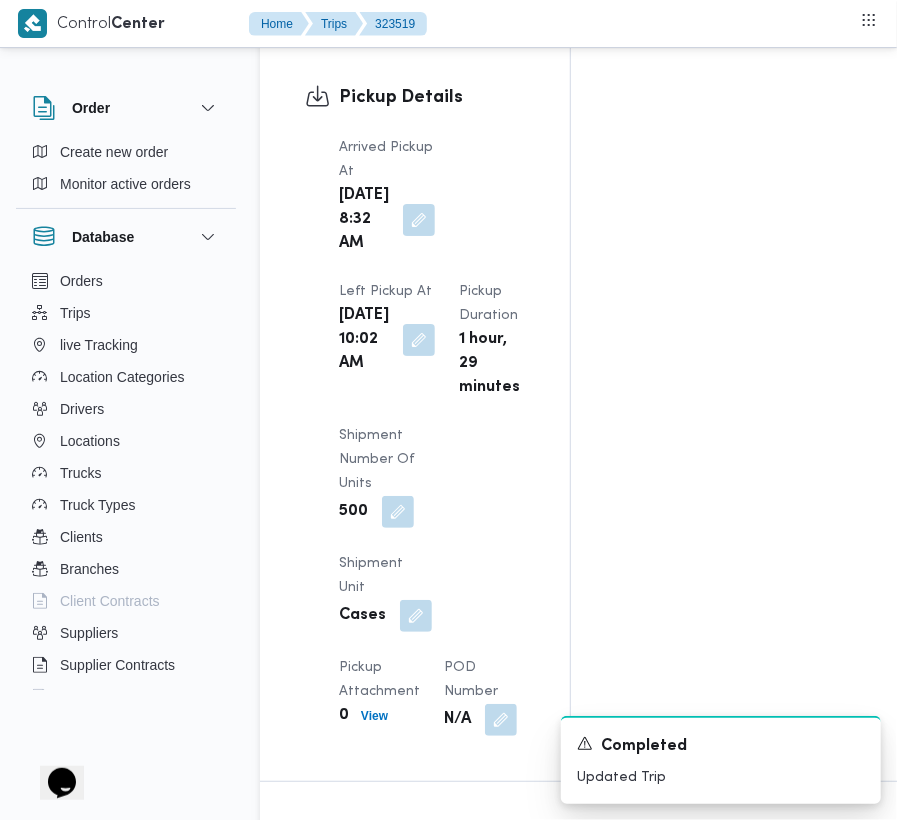 scroll, scrollTop: 3377, scrollLeft: 0, axis: vertical 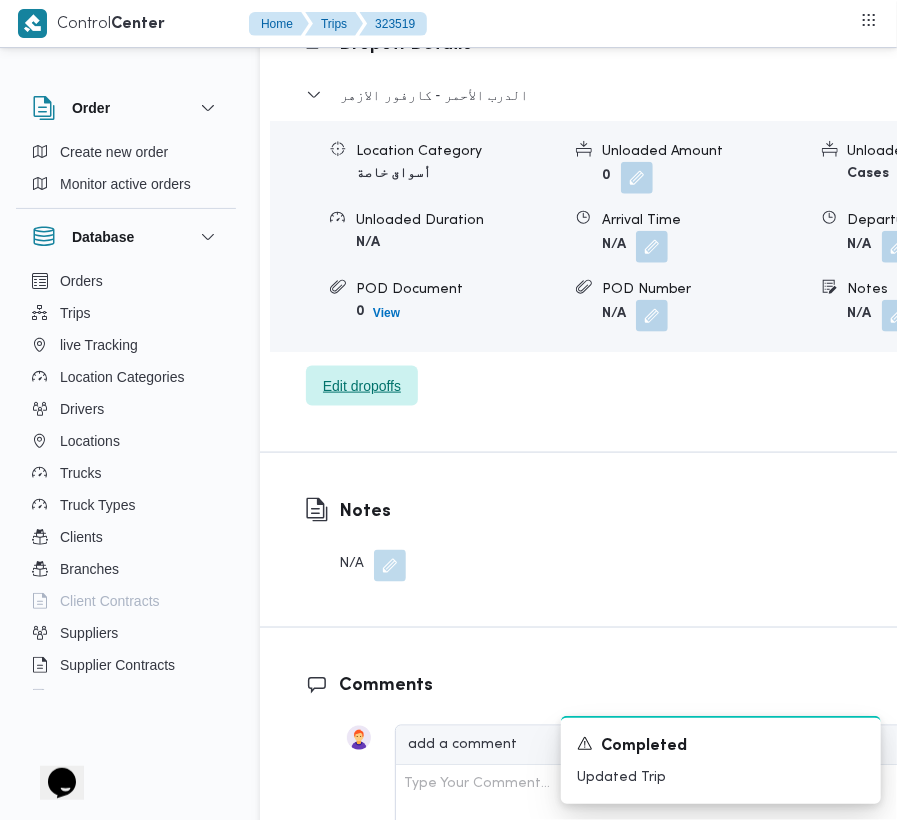 click on "Edit dropoffs" at bounding box center [362, 386] 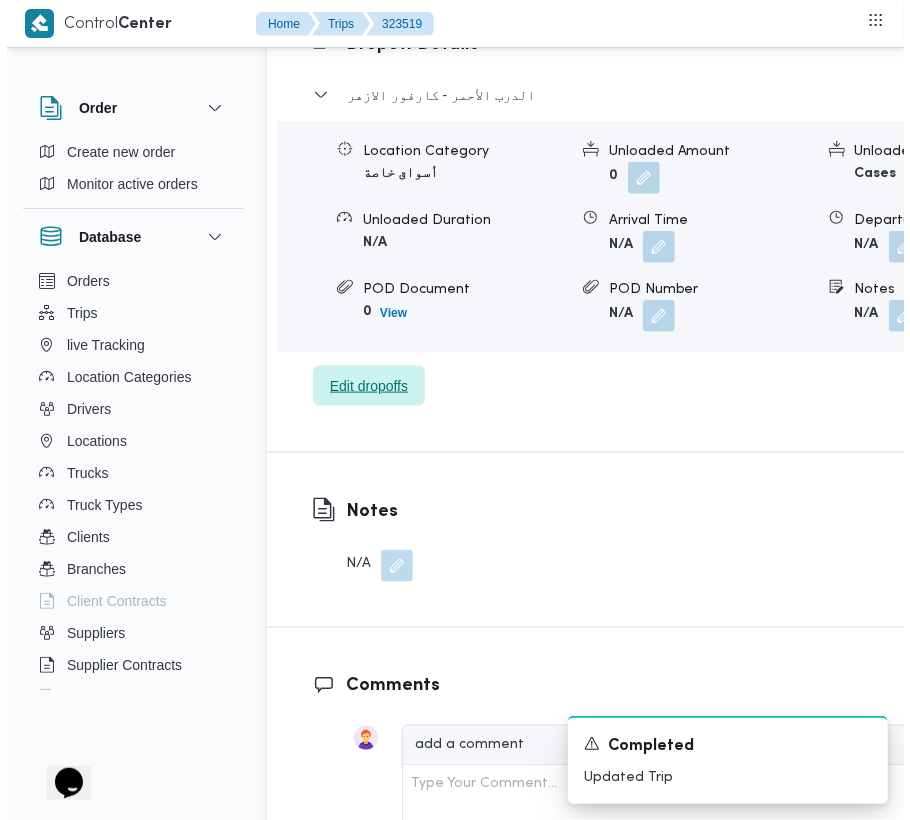 scroll, scrollTop: 3241, scrollLeft: 0, axis: vertical 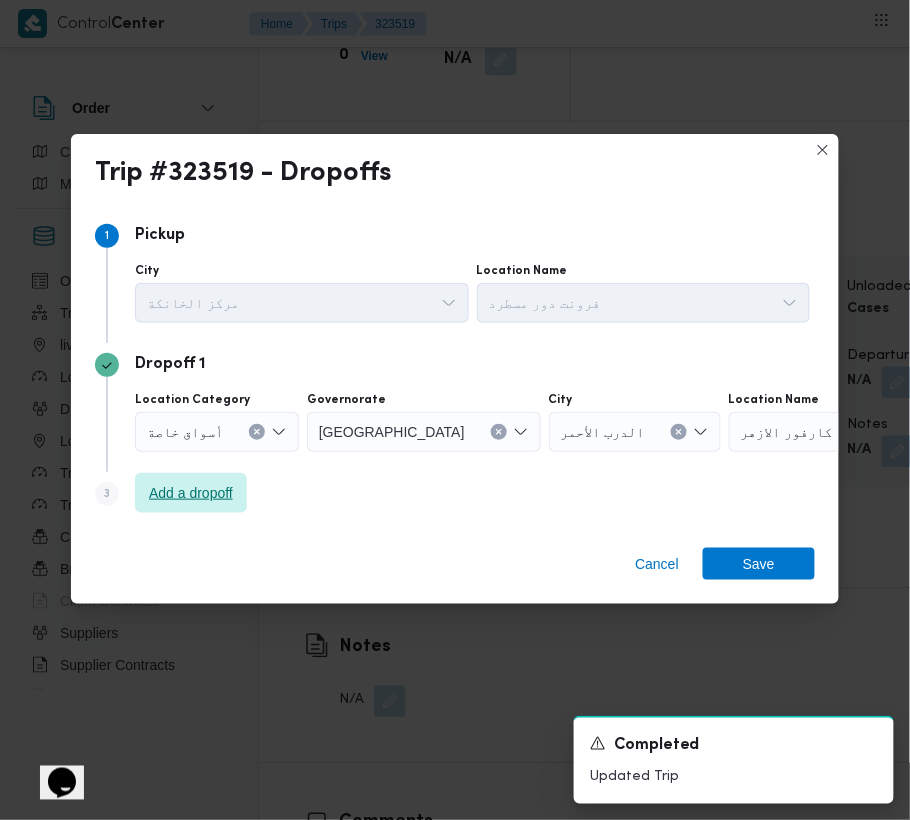 click on "Add a dropoff" at bounding box center (191, 493) 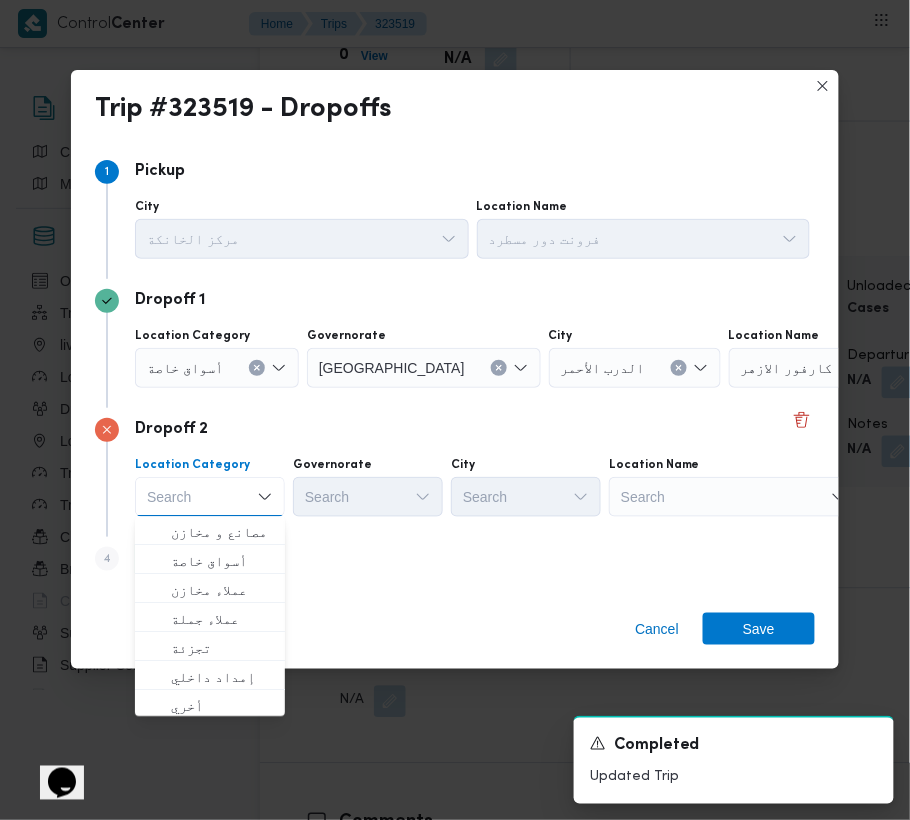 click on "Search" at bounding box center [854, 368] 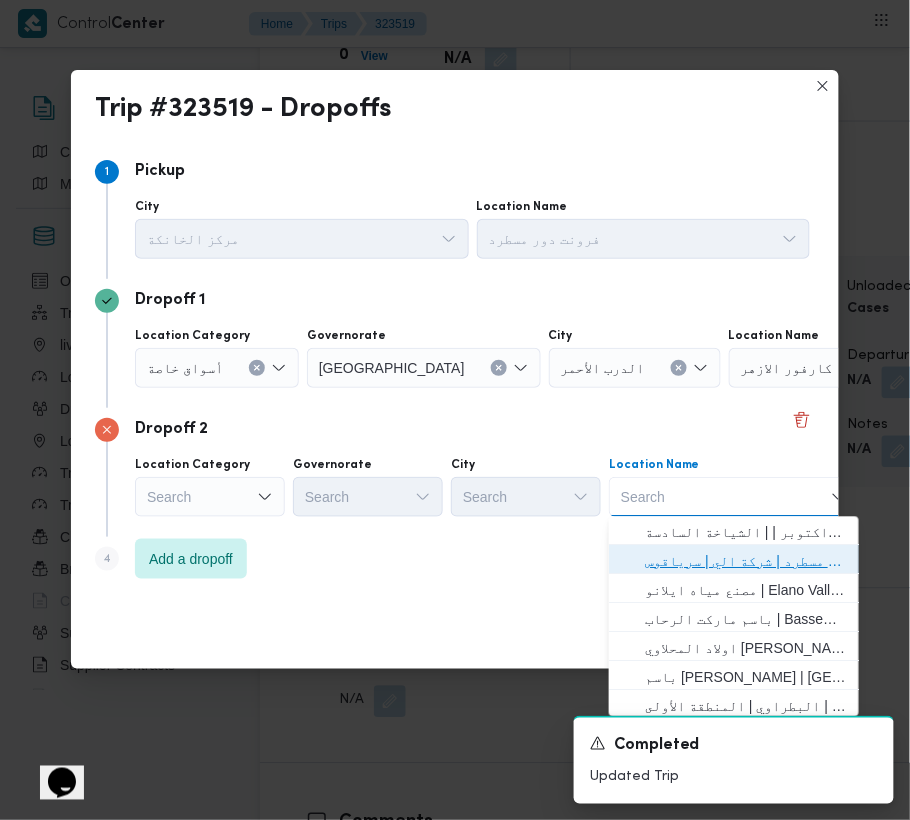 click on "فرونت دور مسطرد | شركة الي | سرياقوس" at bounding box center (746, 562) 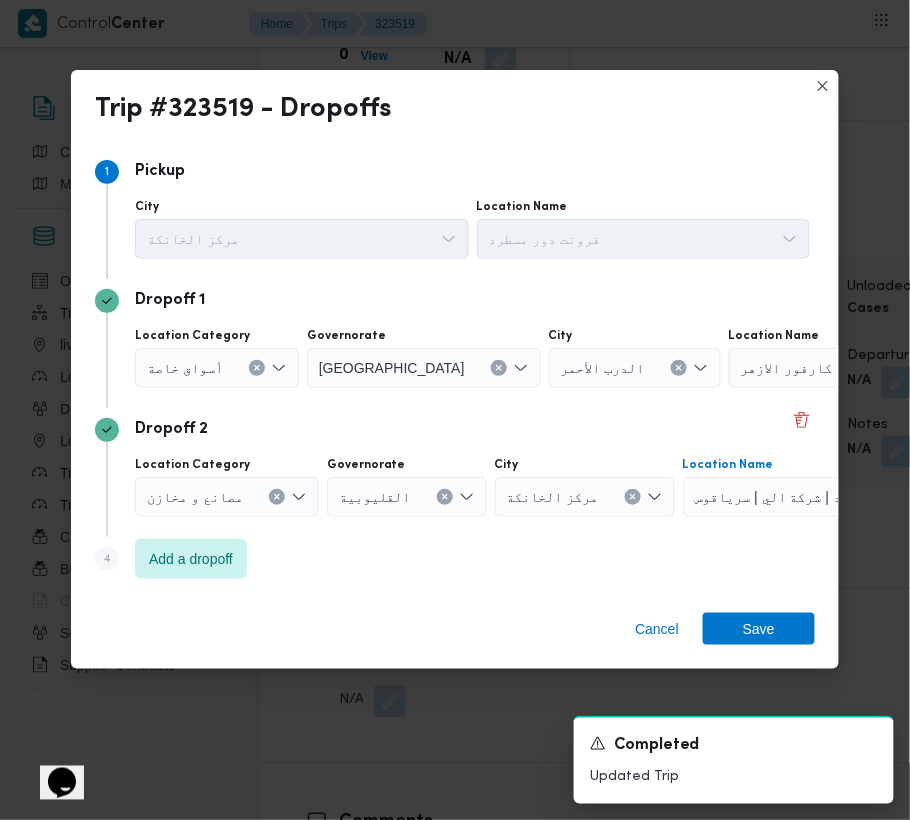 click on "أسواق خاصة" at bounding box center (217, 368) 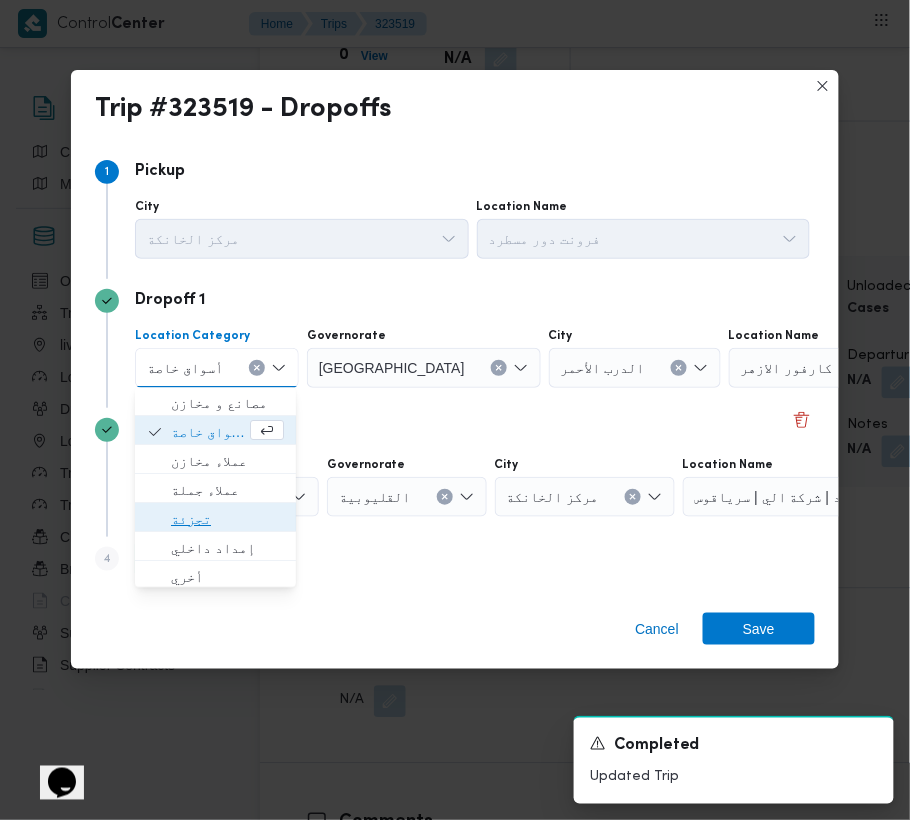 click on "تجزئة" at bounding box center [227, 520] 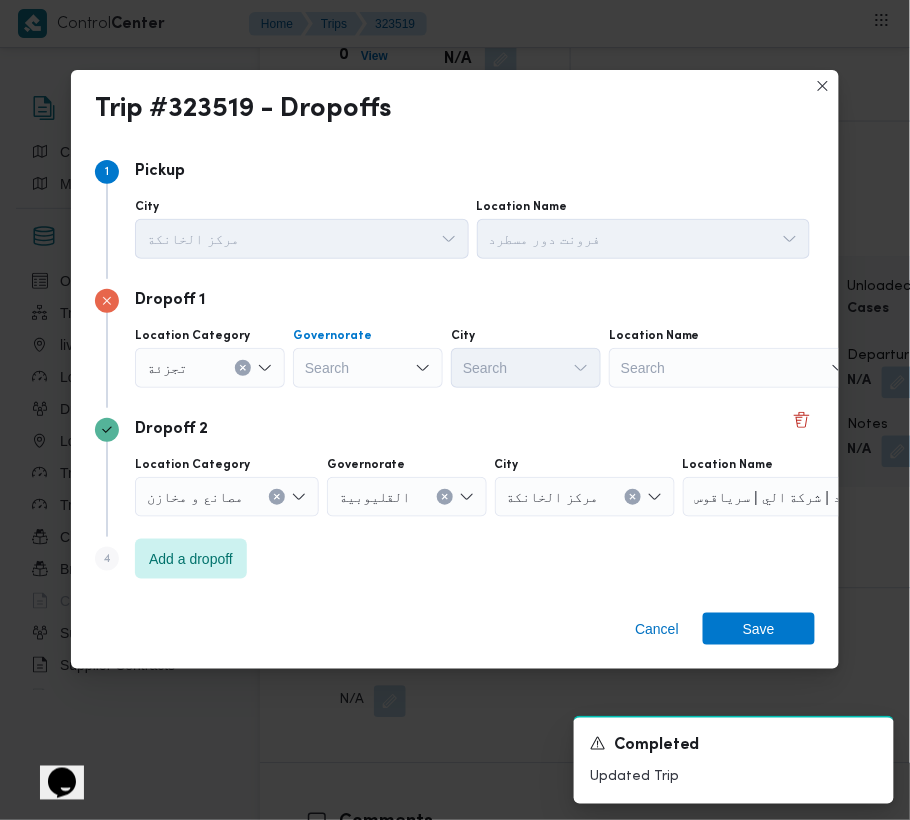 click on "Search" at bounding box center (368, 368) 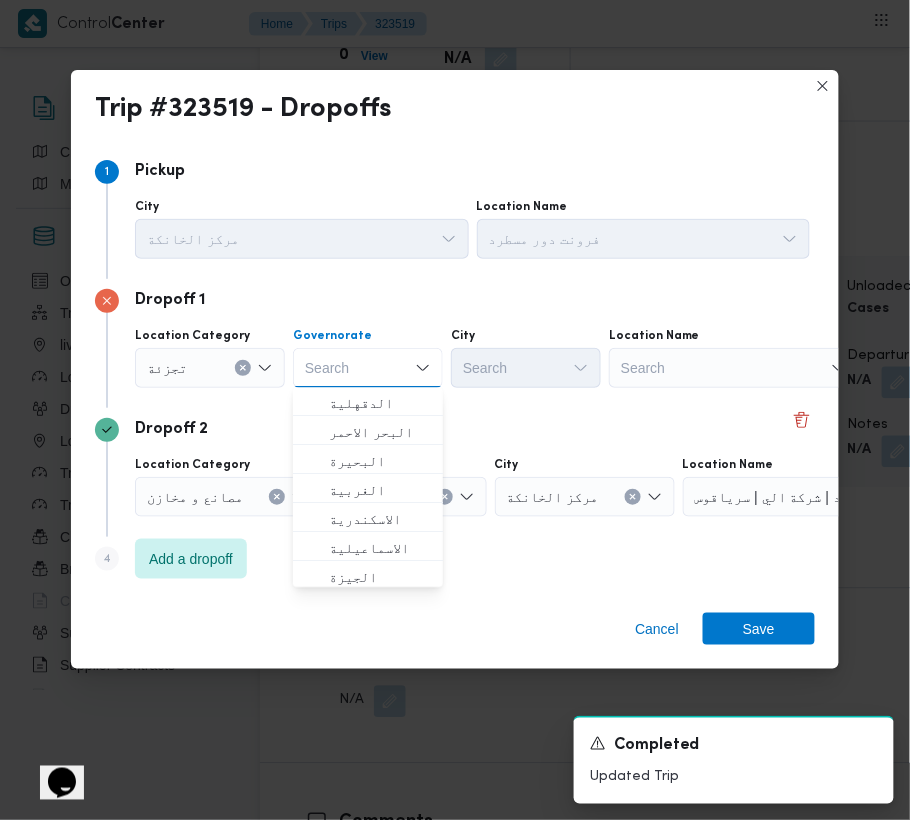 click on "Search Combo box. Selected. Combo box input. Search. Type some text or, to display a list of choices, press Down Arrow. To exit the list of choices, press Escape." at bounding box center [368, 368] 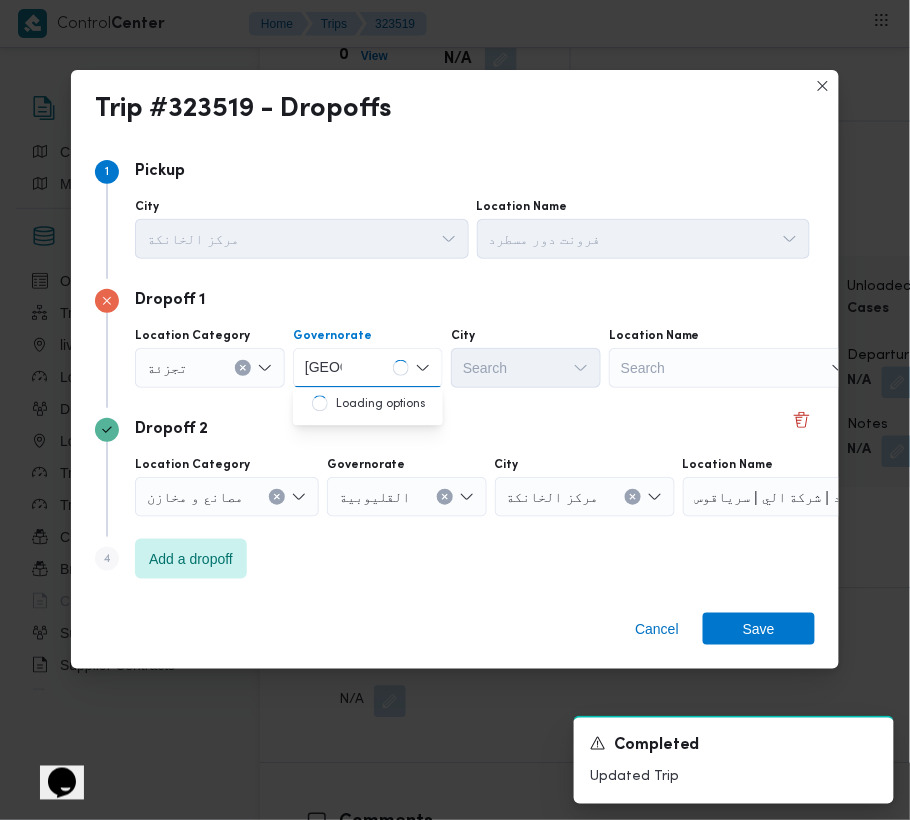 type on "[GEOGRAPHIC_DATA]" 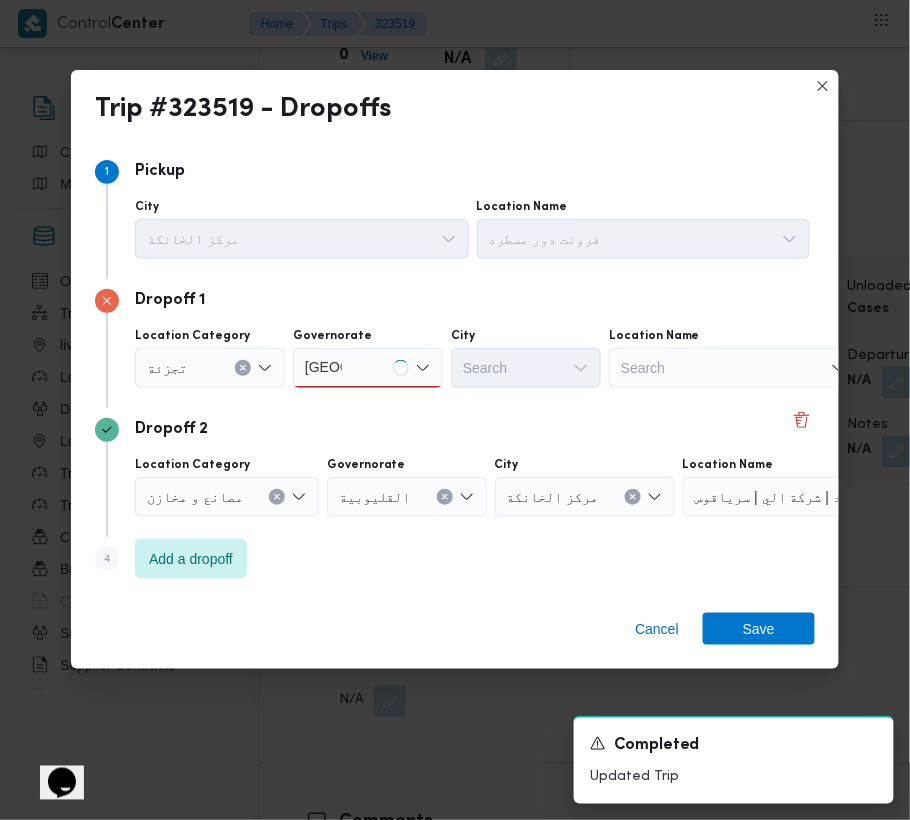 drag, startPoint x: 330, startPoint y: 374, endPoint x: 378, endPoint y: 373, distance: 48.010414 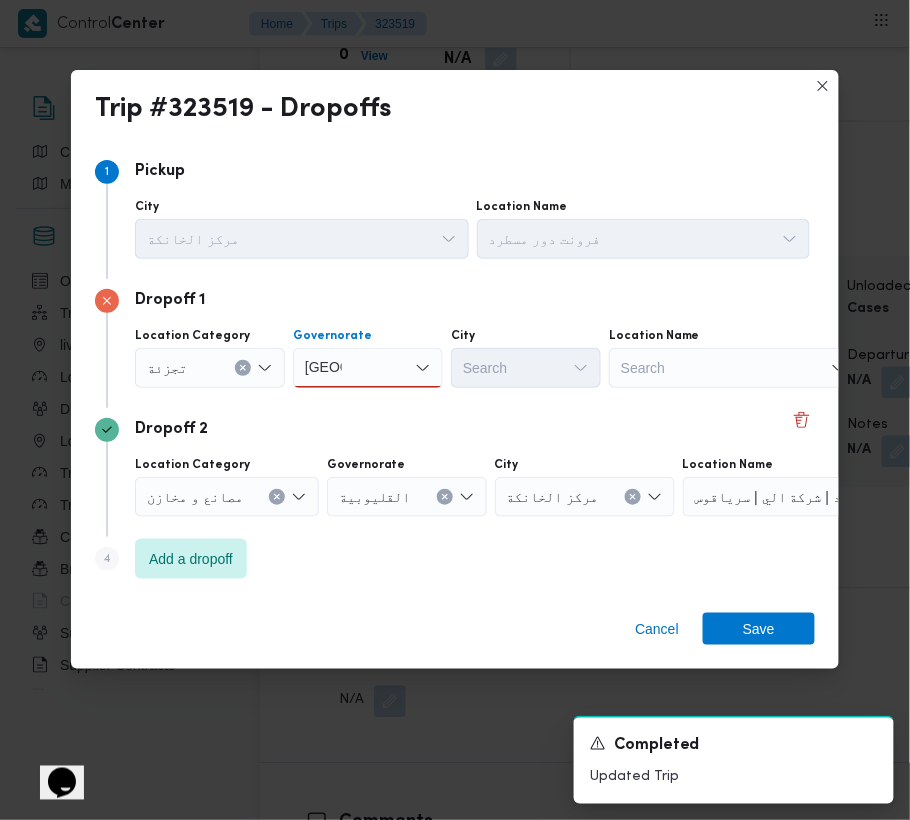 click on "[GEOGRAPHIC_DATA] [GEOGRAPHIC_DATA]" at bounding box center (368, 368) 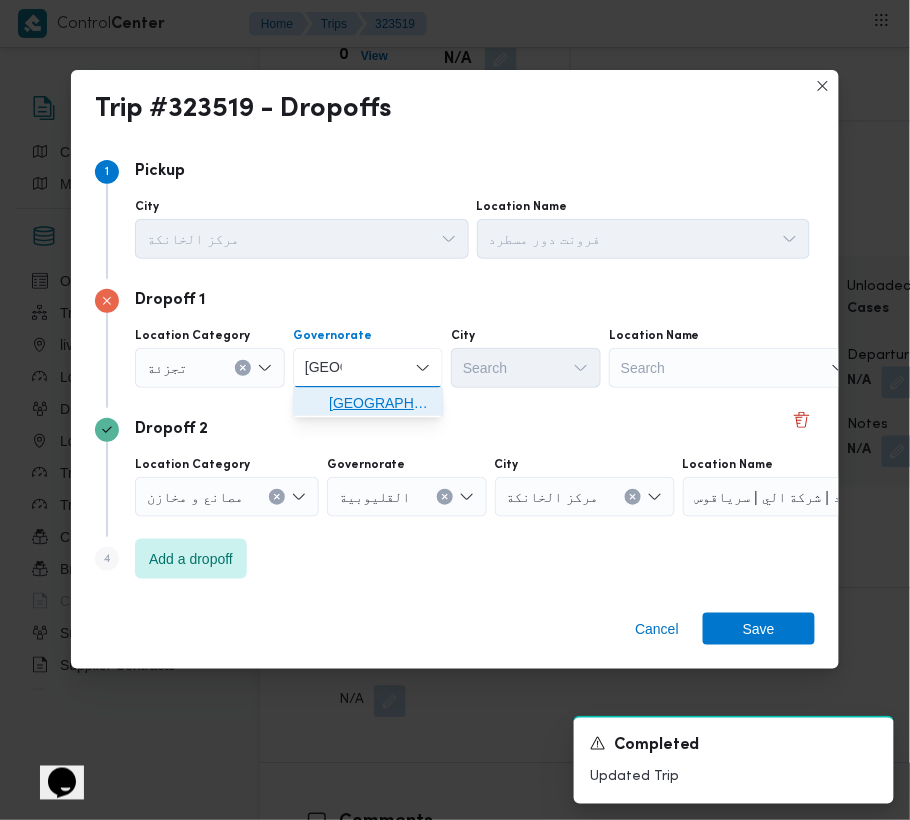 click on "ال[GEOGRAPHIC_DATA]" at bounding box center [380, 404] 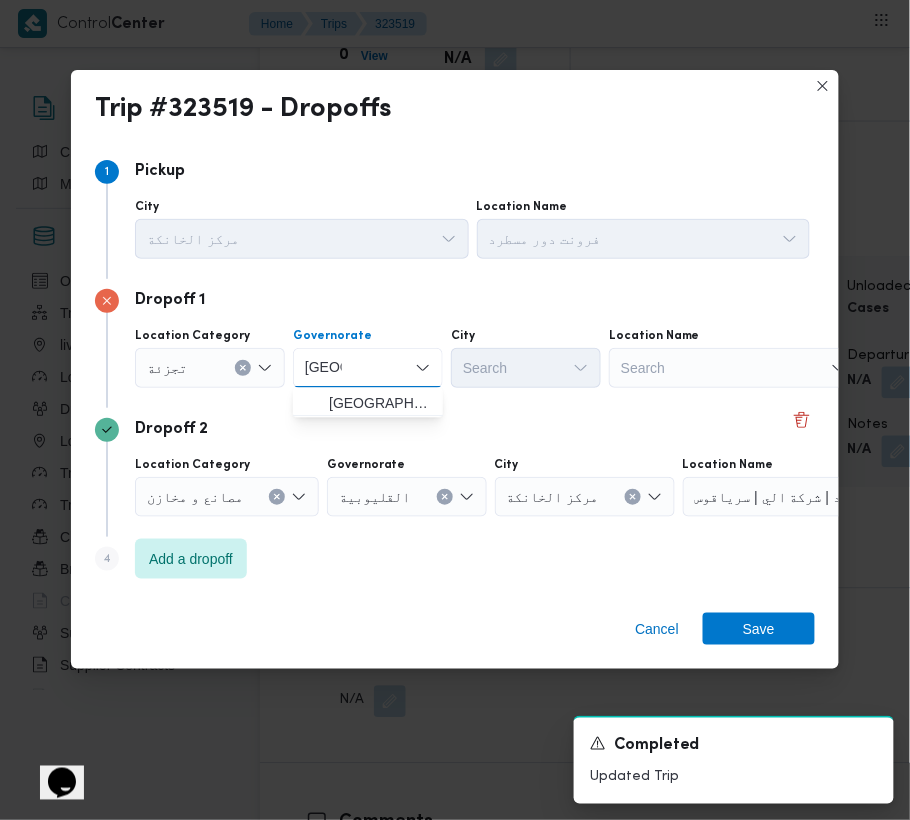 type 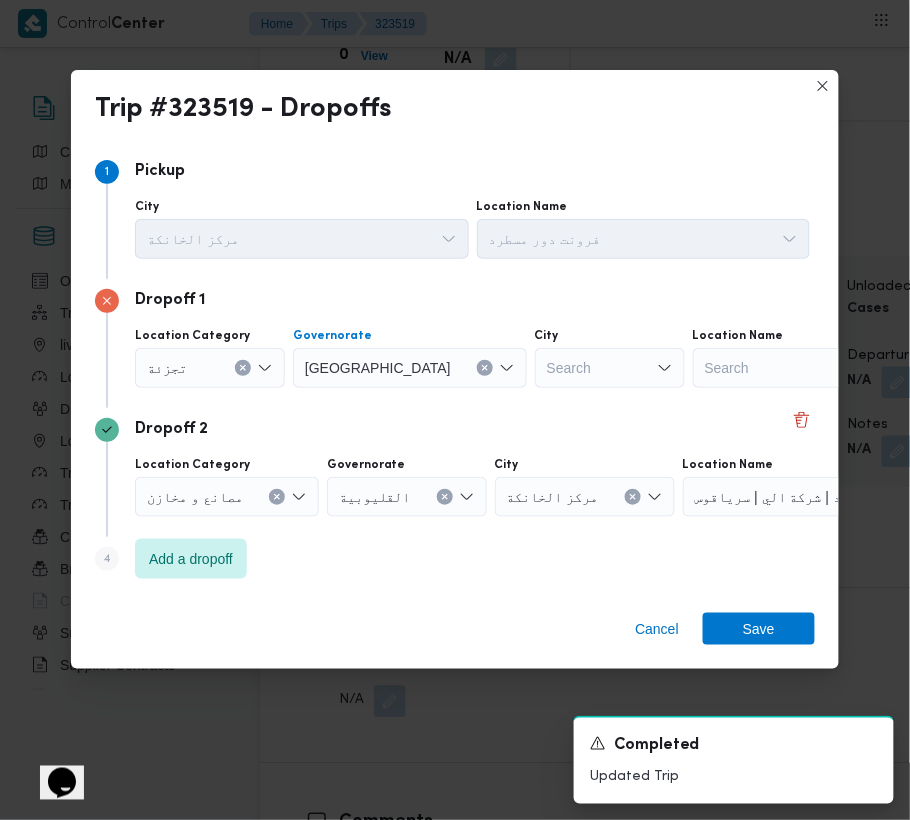 click on "Search" at bounding box center [610, 368] 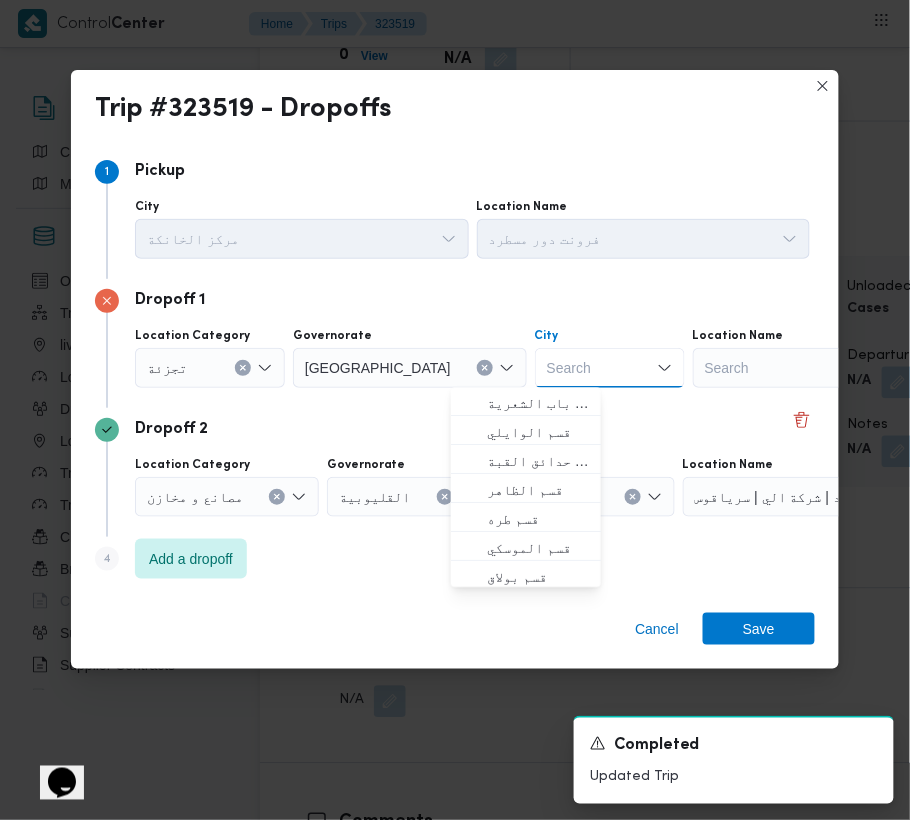 paste on "[GEOGRAPHIC_DATA]" 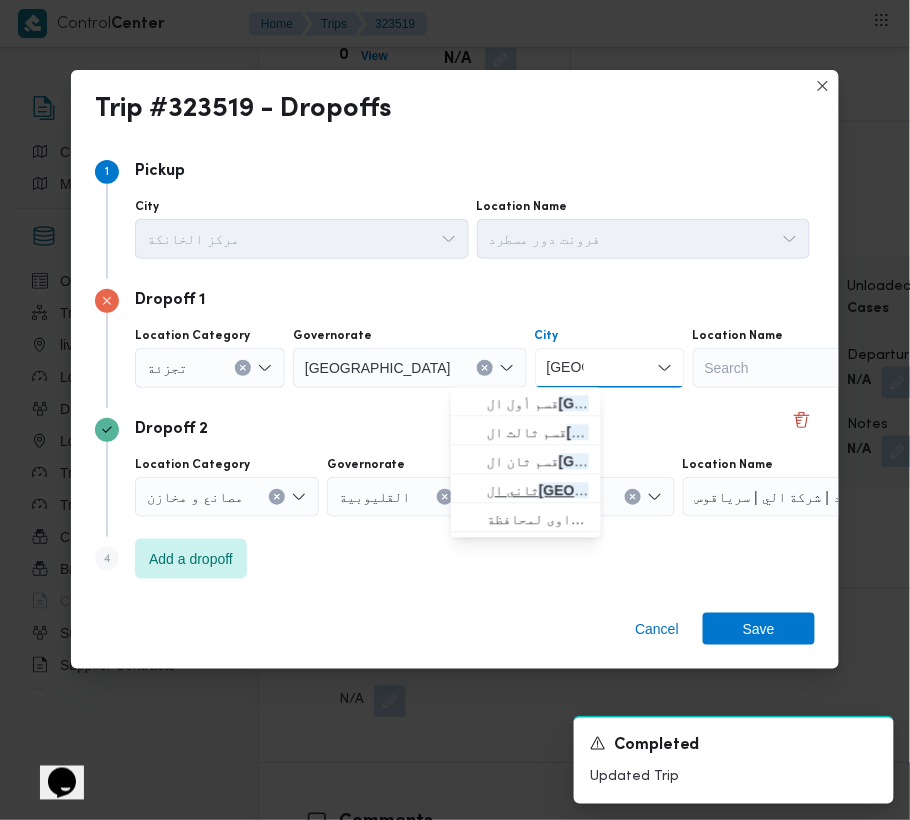 type on "[GEOGRAPHIC_DATA]" 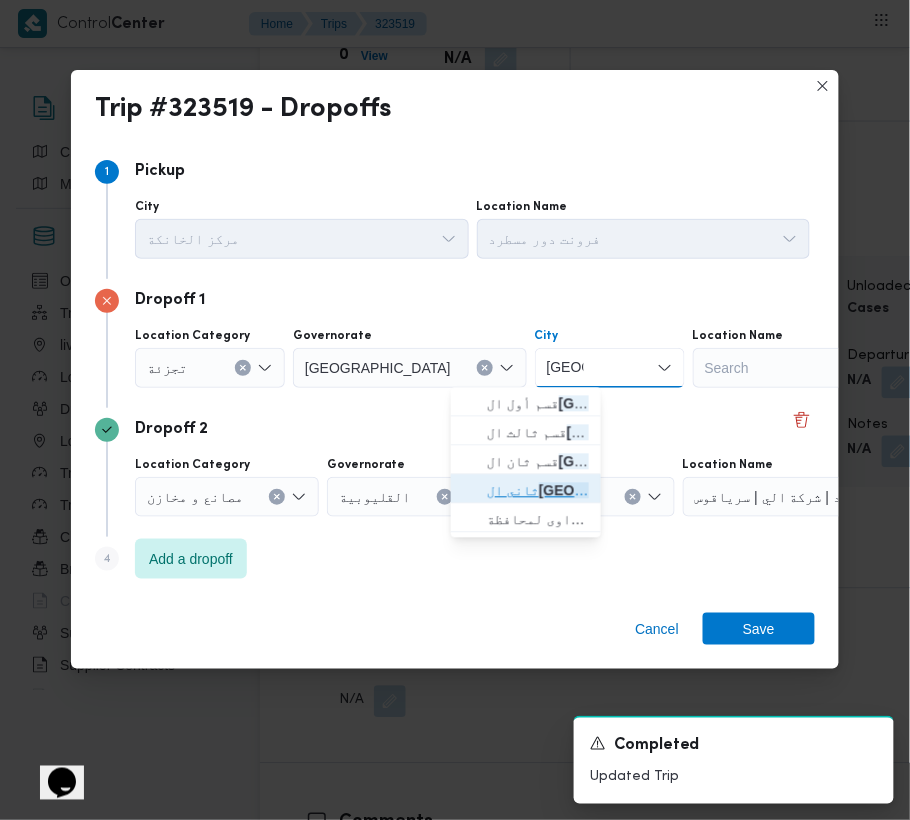 click on "[GEOGRAPHIC_DATA]" at bounding box center [614, 491] 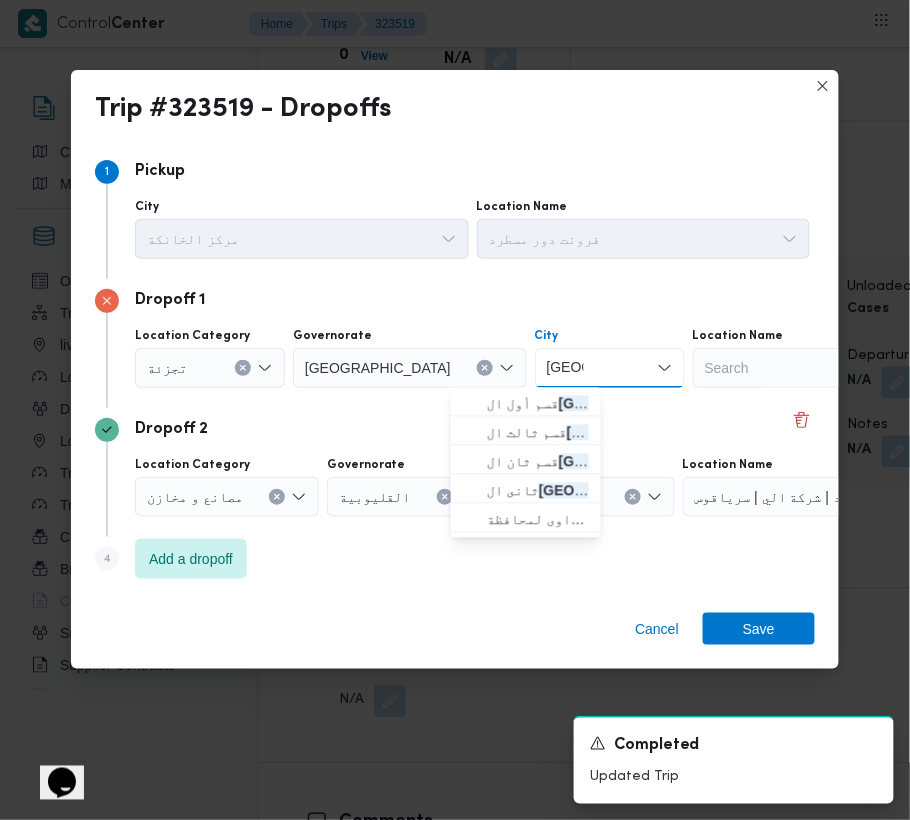type 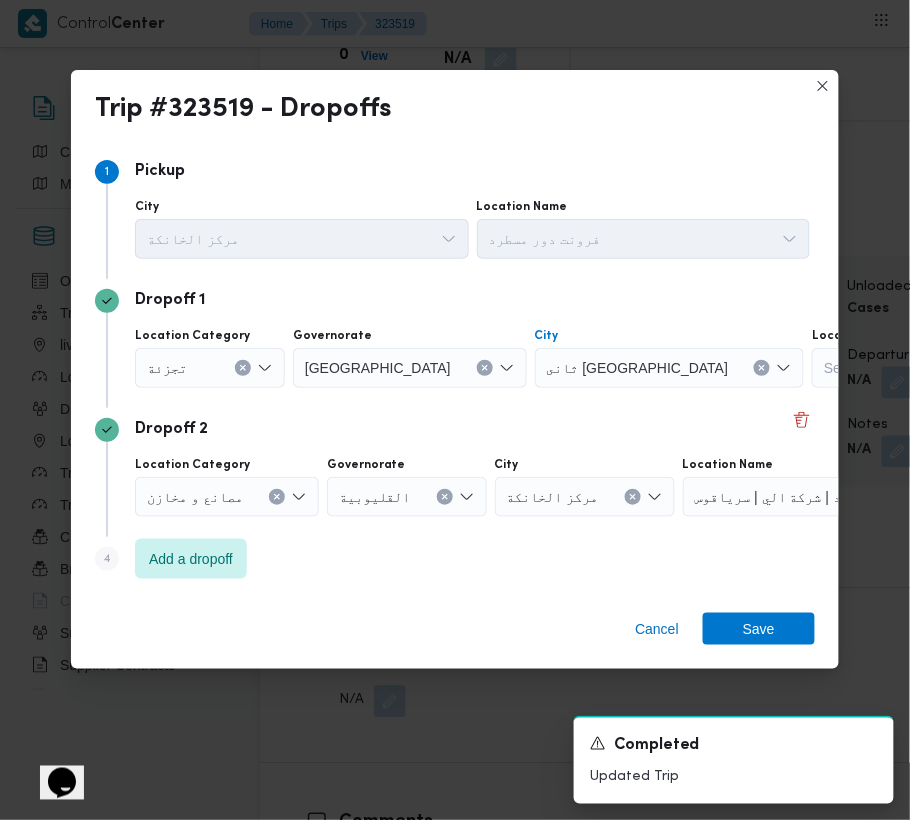 click on "Dropoff 2" at bounding box center [455, 430] 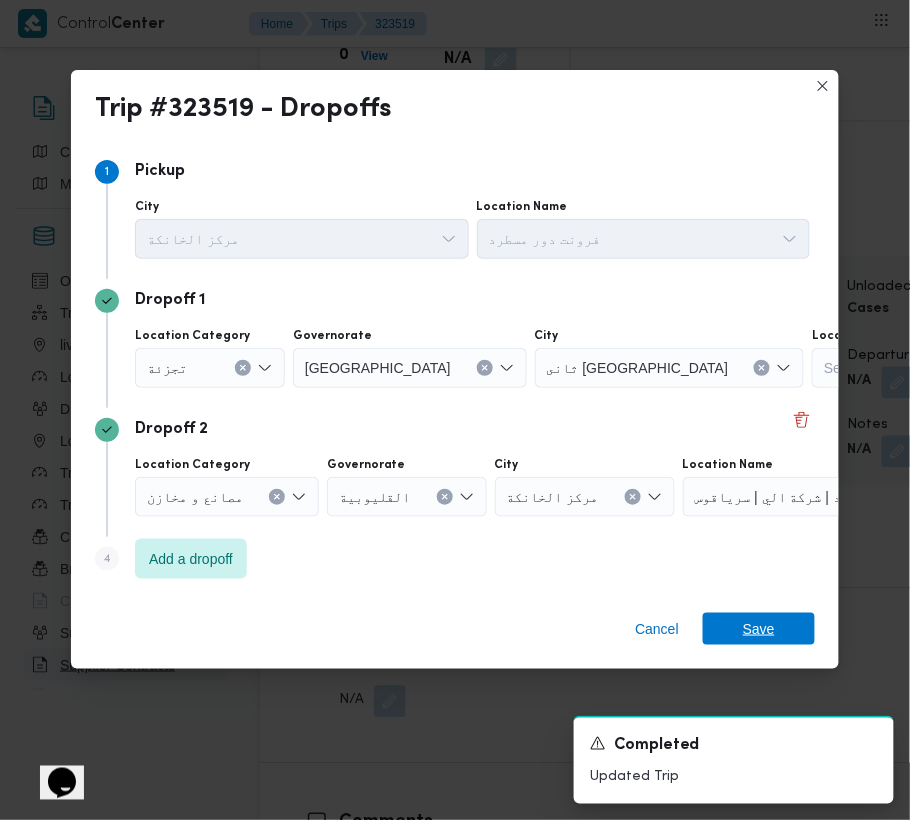 drag, startPoint x: 736, startPoint y: 633, endPoint x: 29, endPoint y: 673, distance: 708.1306 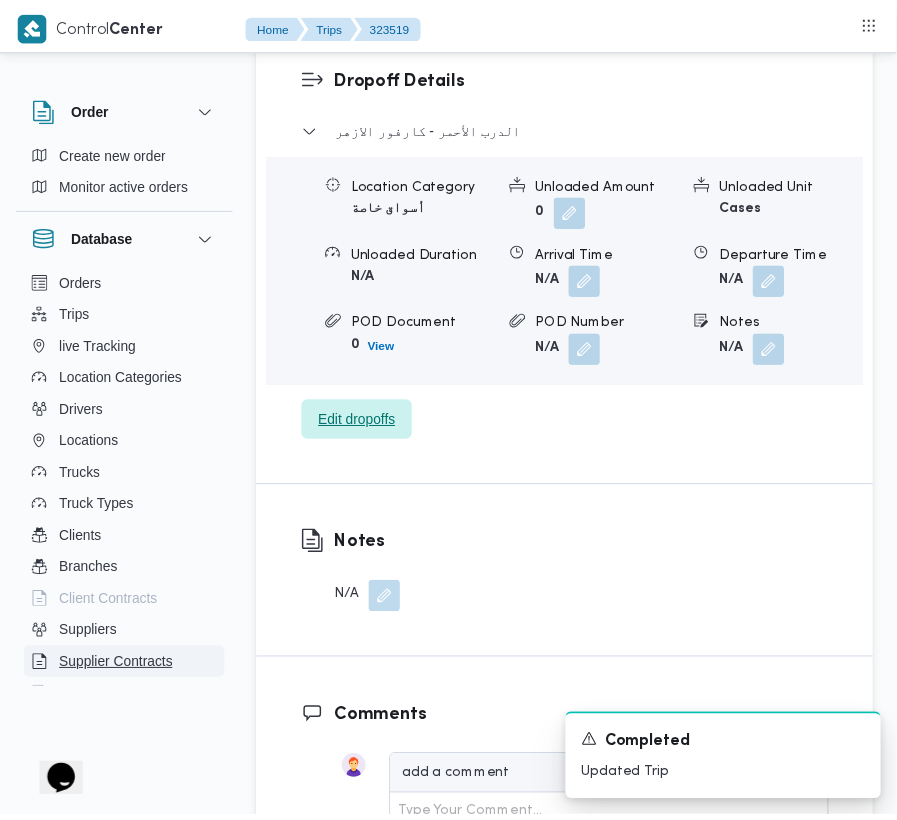 scroll, scrollTop: 3561, scrollLeft: 0, axis: vertical 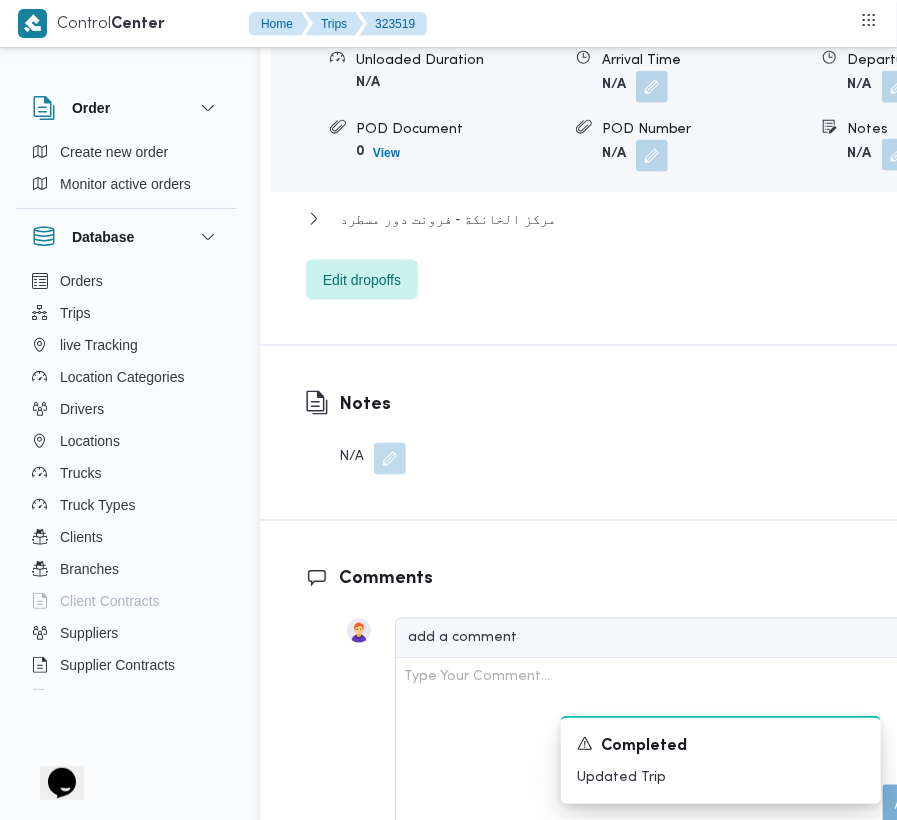 click on "N/A" at bounding box center [950, 156] 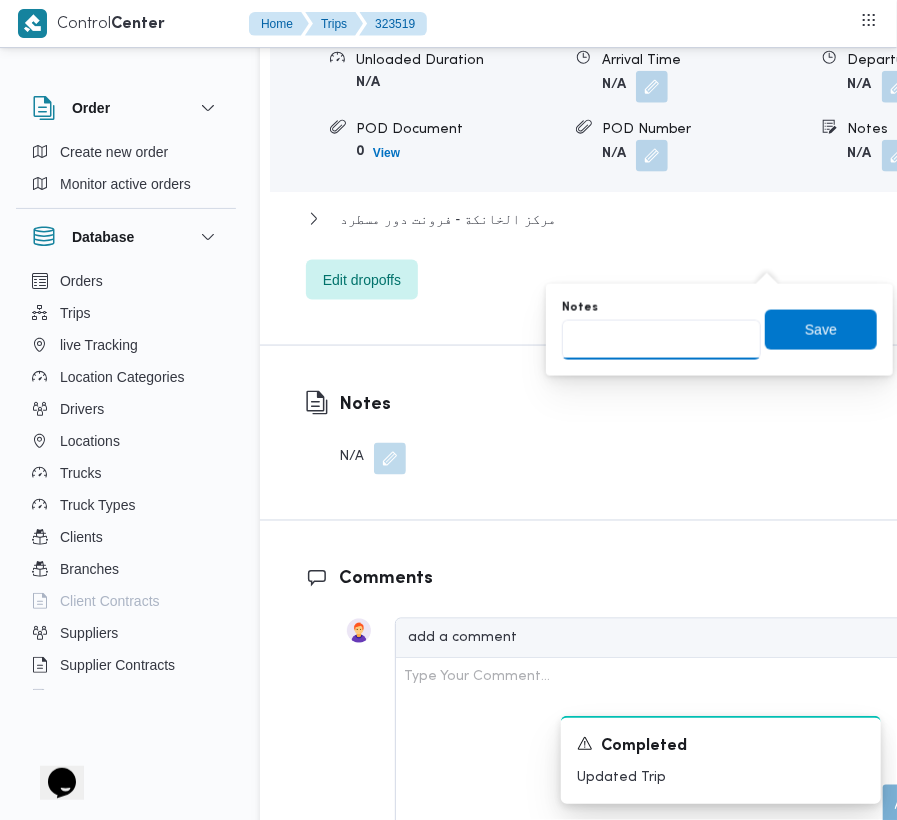 click on "Notes" at bounding box center (661, 340) 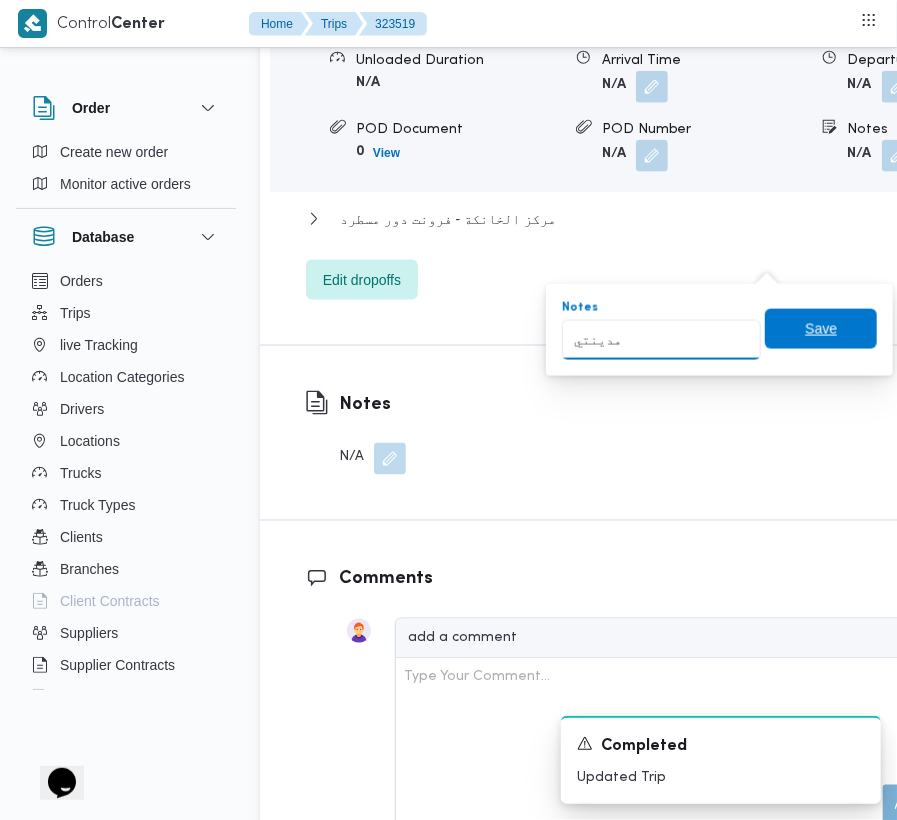 type on "مدينتي" 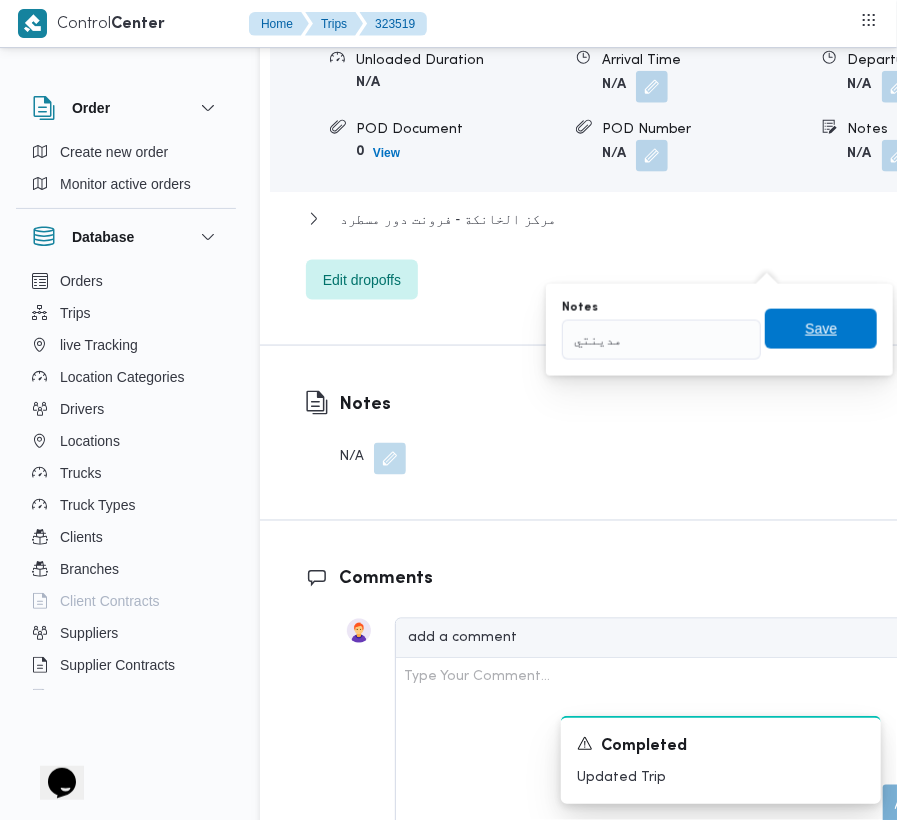 click on "Save" at bounding box center (821, 329) 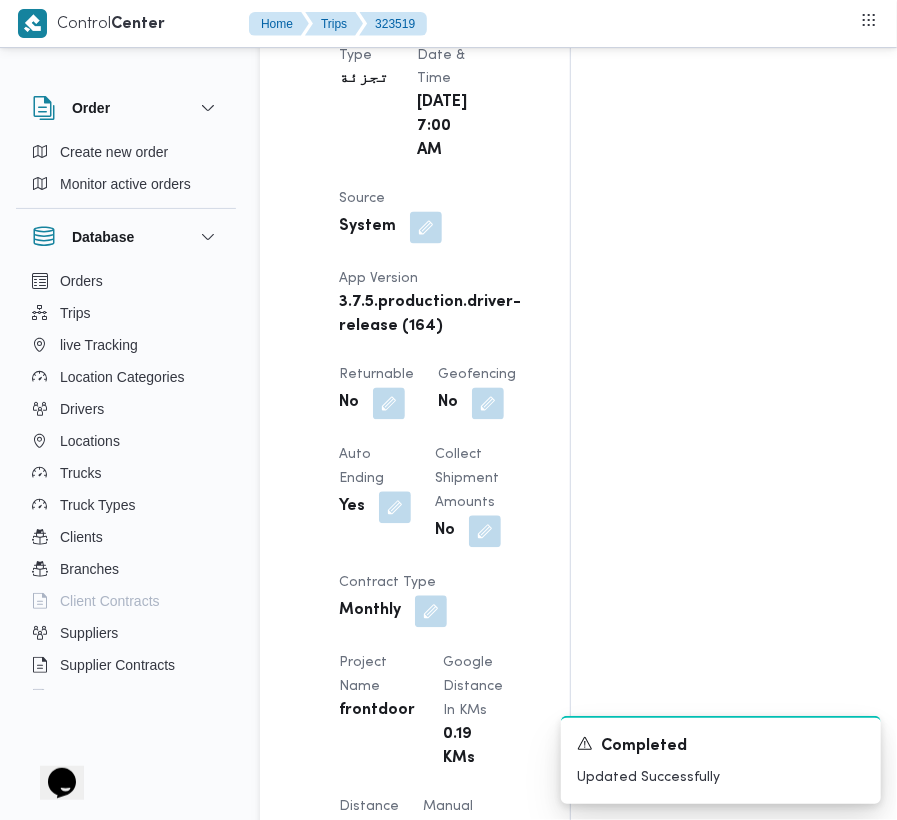 scroll, scrollTop: 844, scrollLeft: 0, axis: vertical 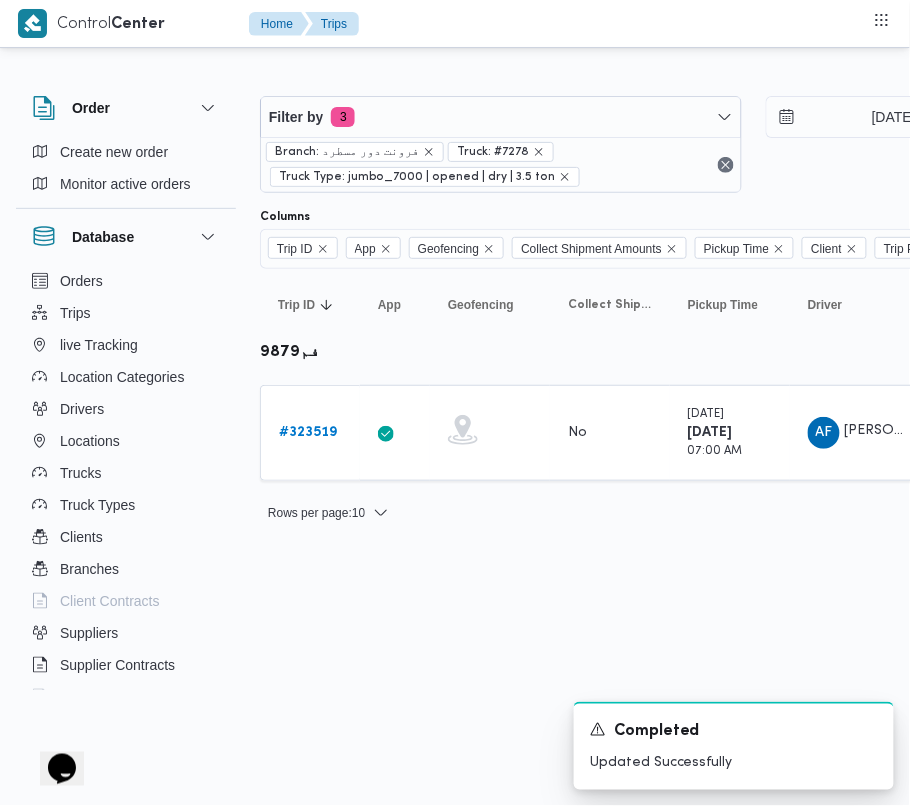 click on "Branch: فرونت دور مسطرد Truck: #7278 Truck Type: jumbo_7000 | opened | dry | 3.5 ton" at bounding box center [501, 164] 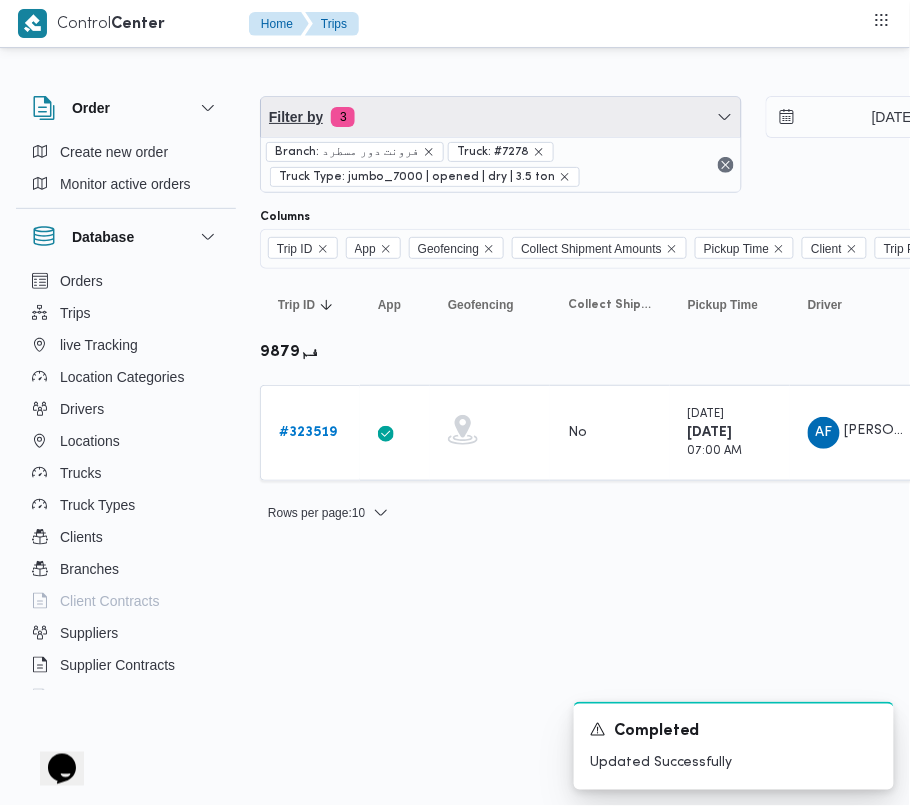 click on "Filter by 3" at bounding box center [501, 117] 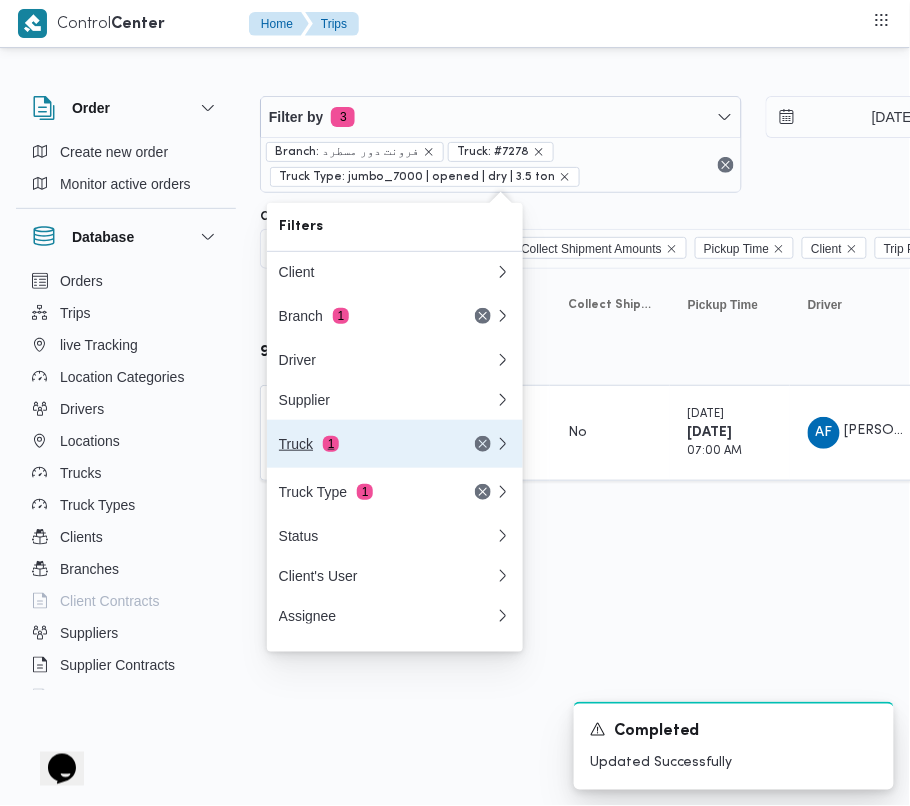 click on "Truck 1" at bounding box center [363, 444] 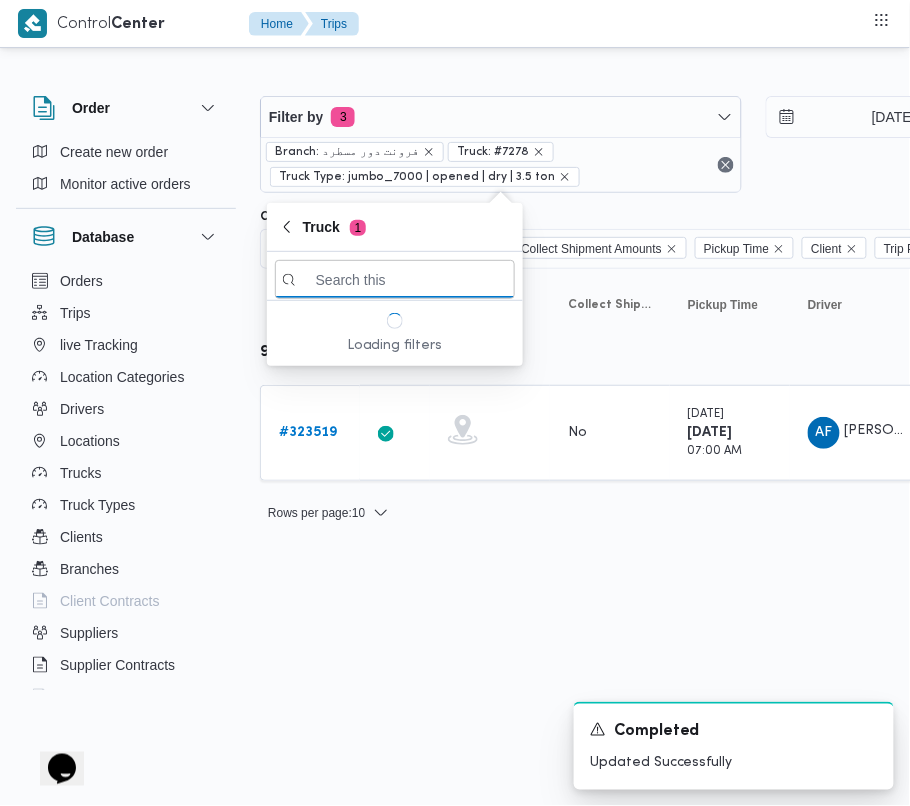 paste on "7121" 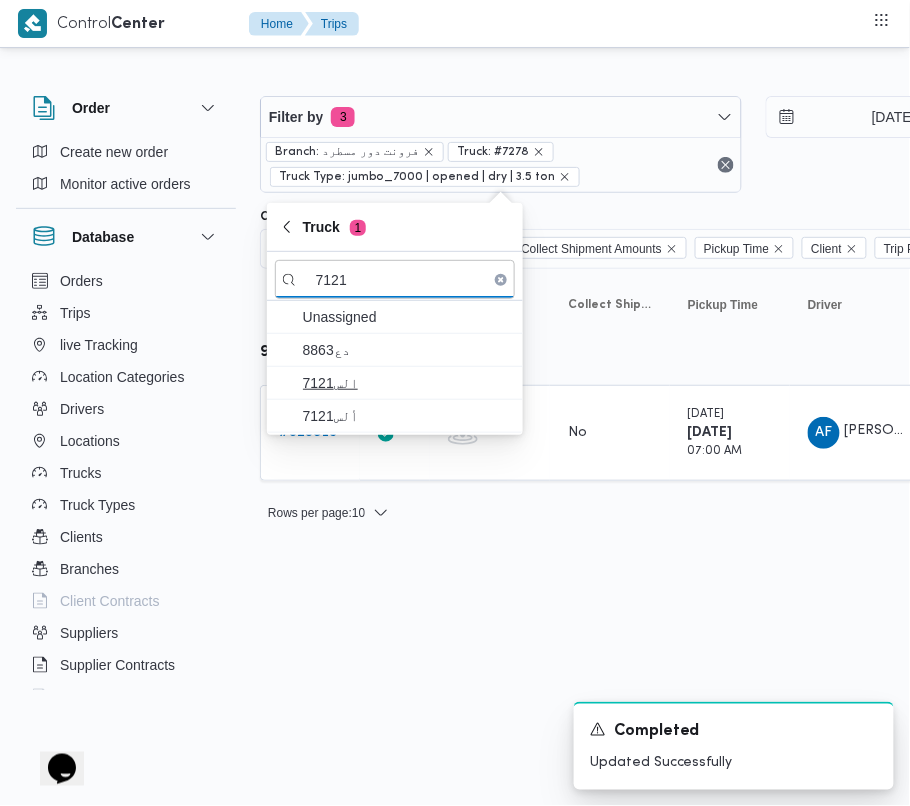 type on "7121" 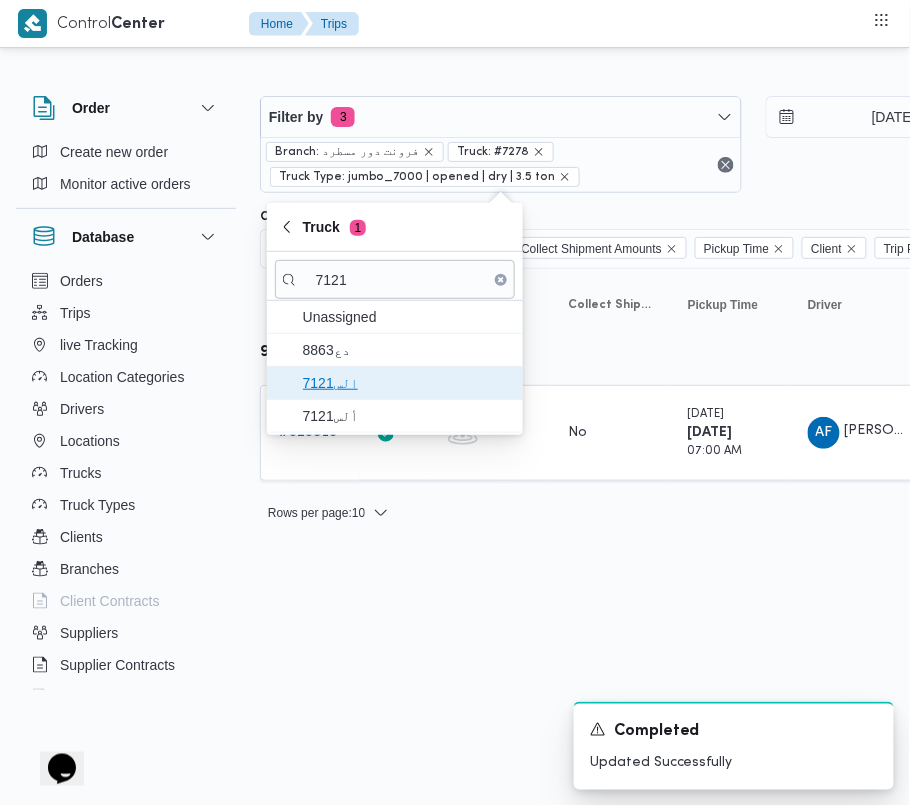 click on "الس7121" at bounding box center (407, 383) 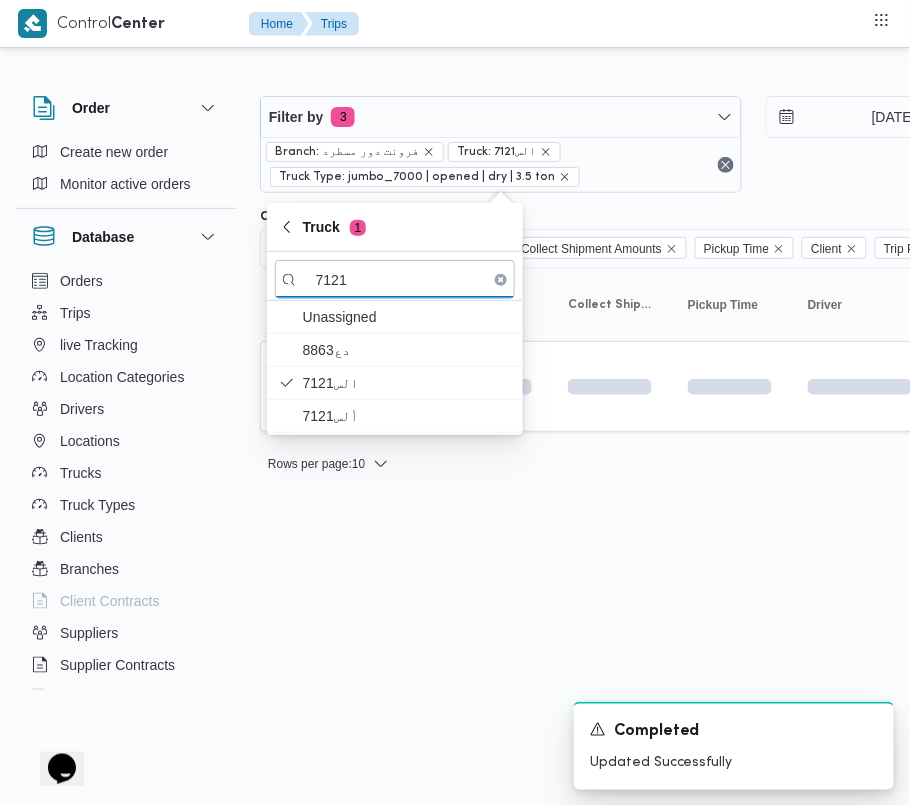 drag, startPoint x: 370, startPoint y: 573, endPoint x: 356, endPoint y: 505, distance: 69.426216 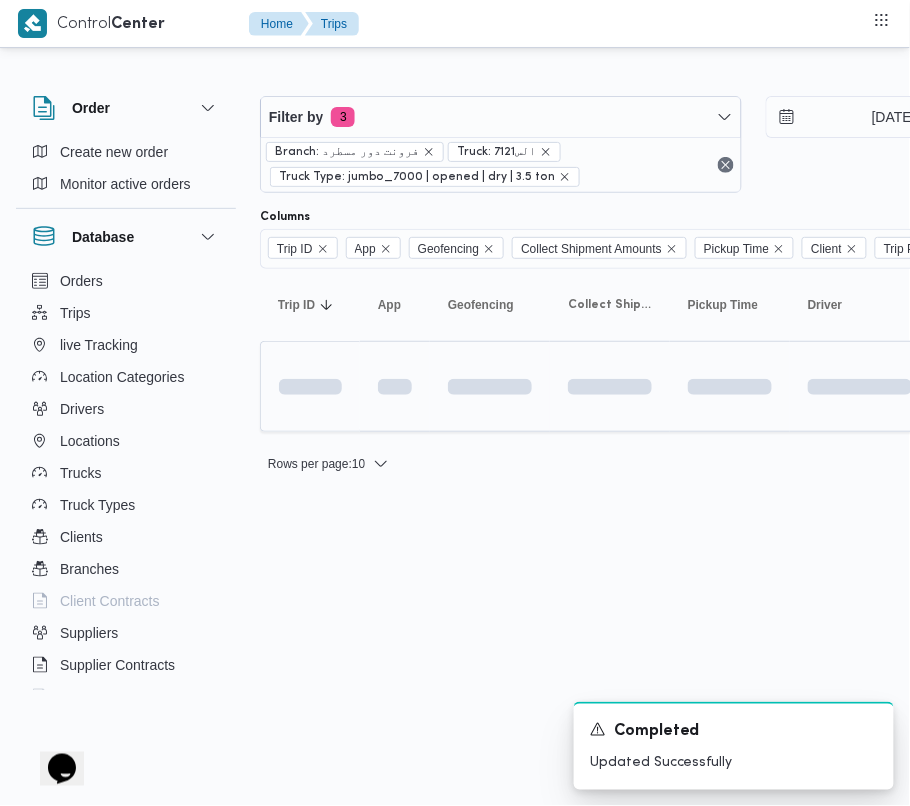 click at bounding box center [310, 386] 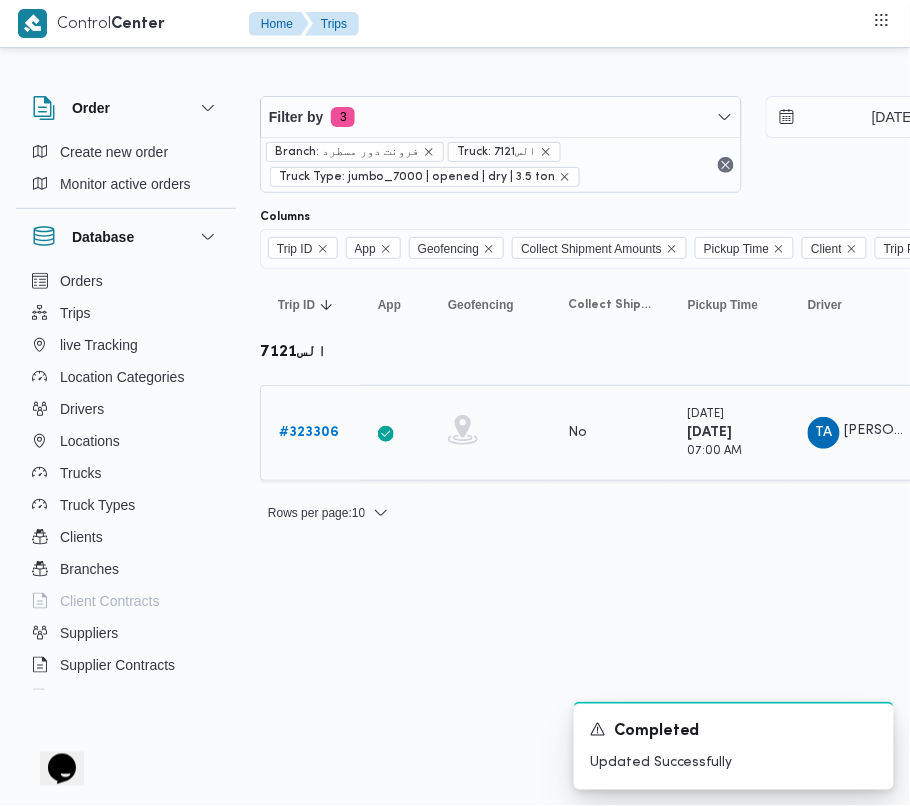 click on "# 323306" at bounding box center (309, 433) 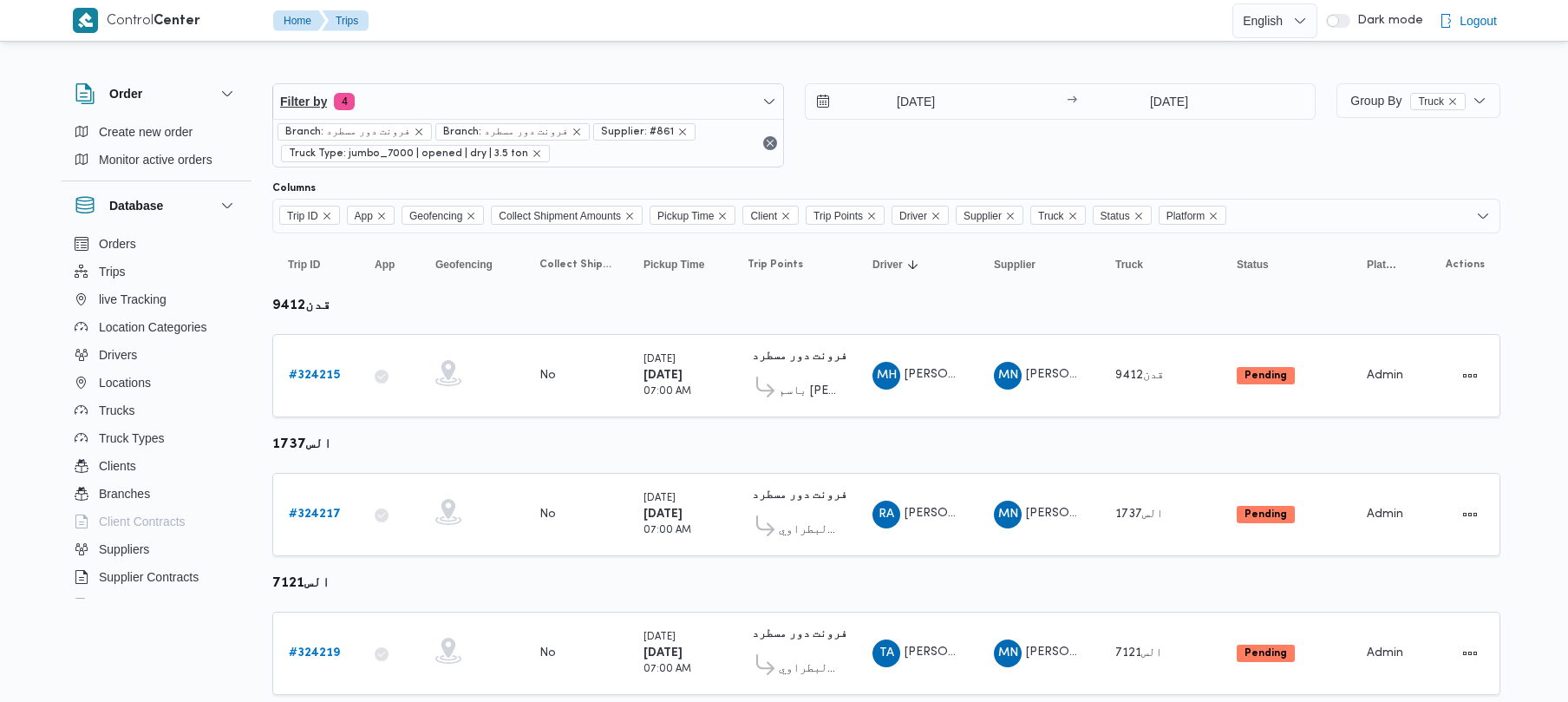 scroll, scrollTop: 0, scrollLeft: 0, axis: both 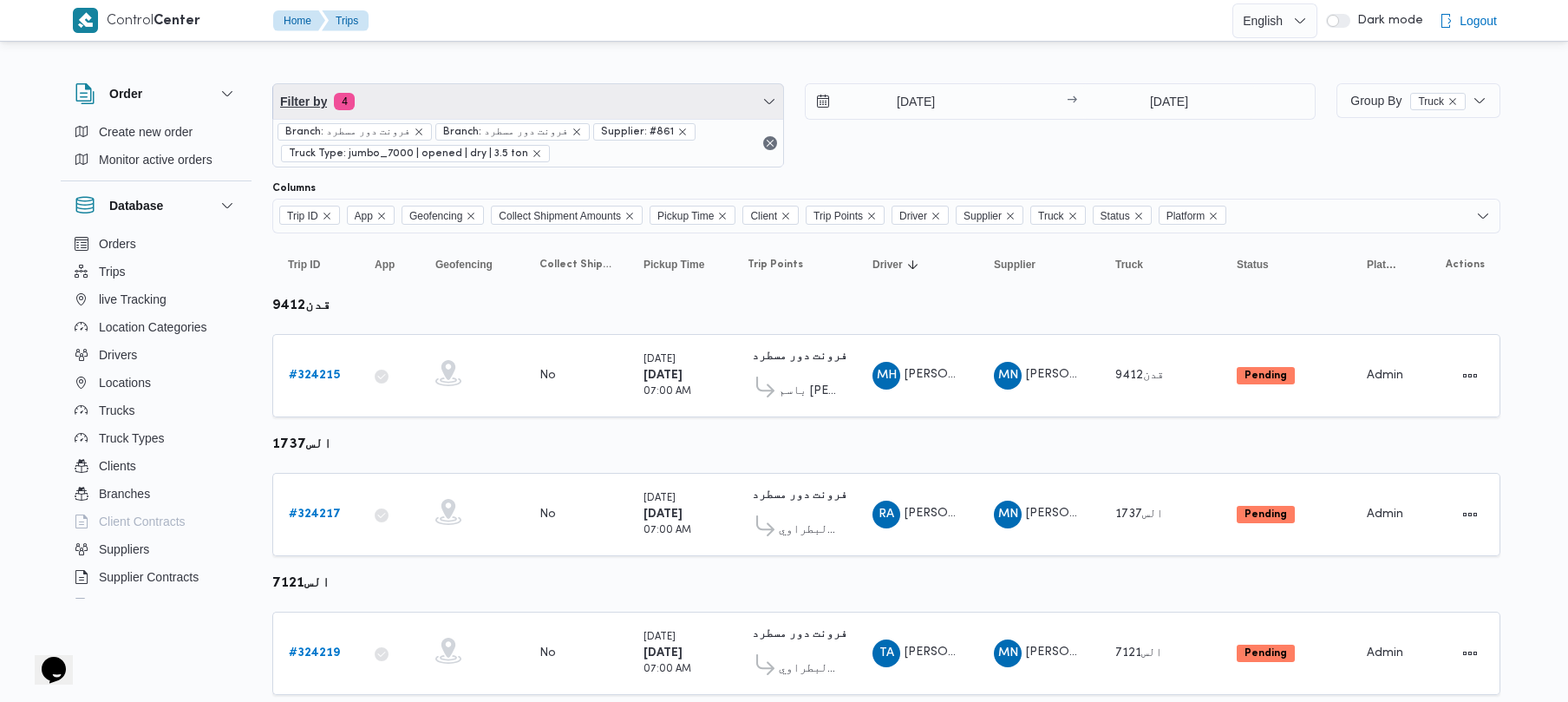 click on "Filter by 4" at bounding box center (528, 102) 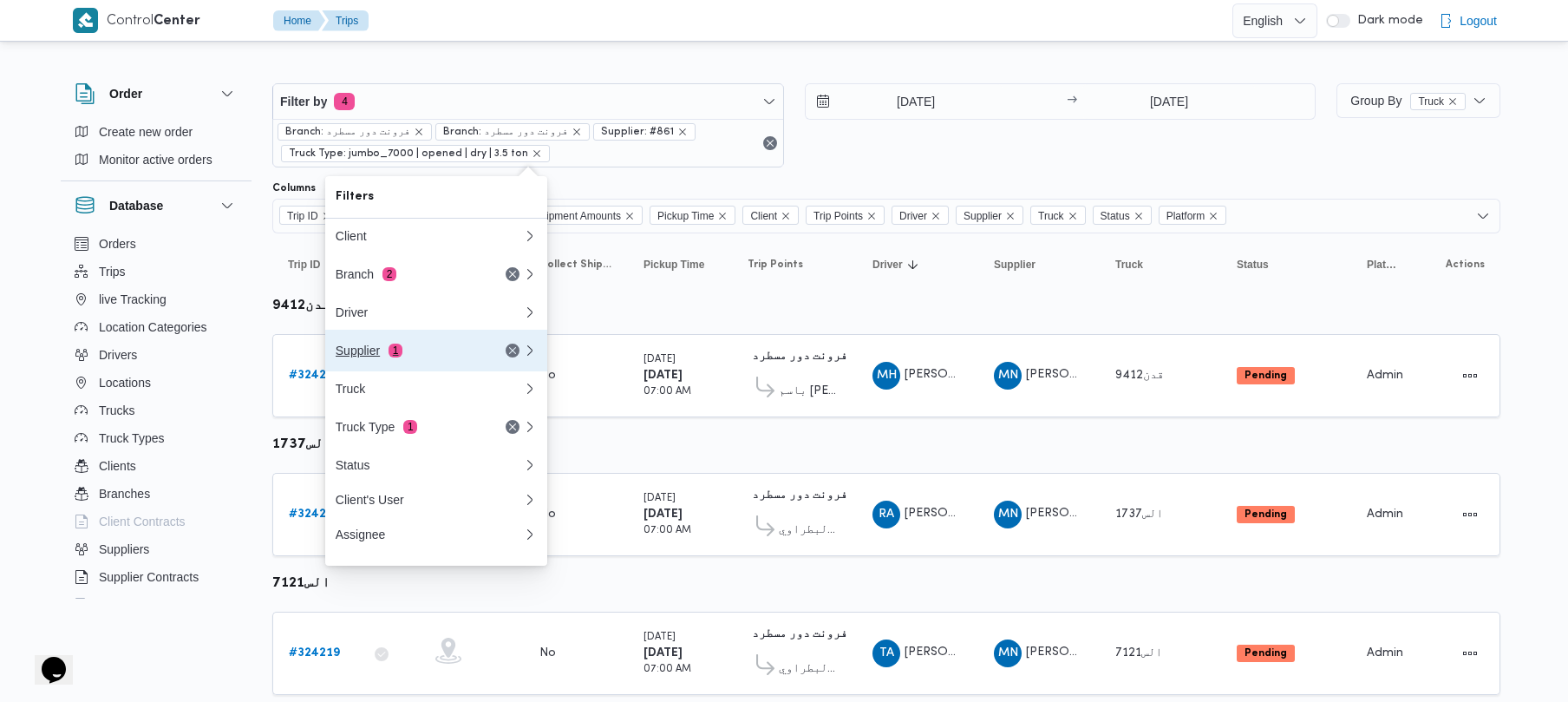 click on "Supplier 1" at bounding box center (408, 351) 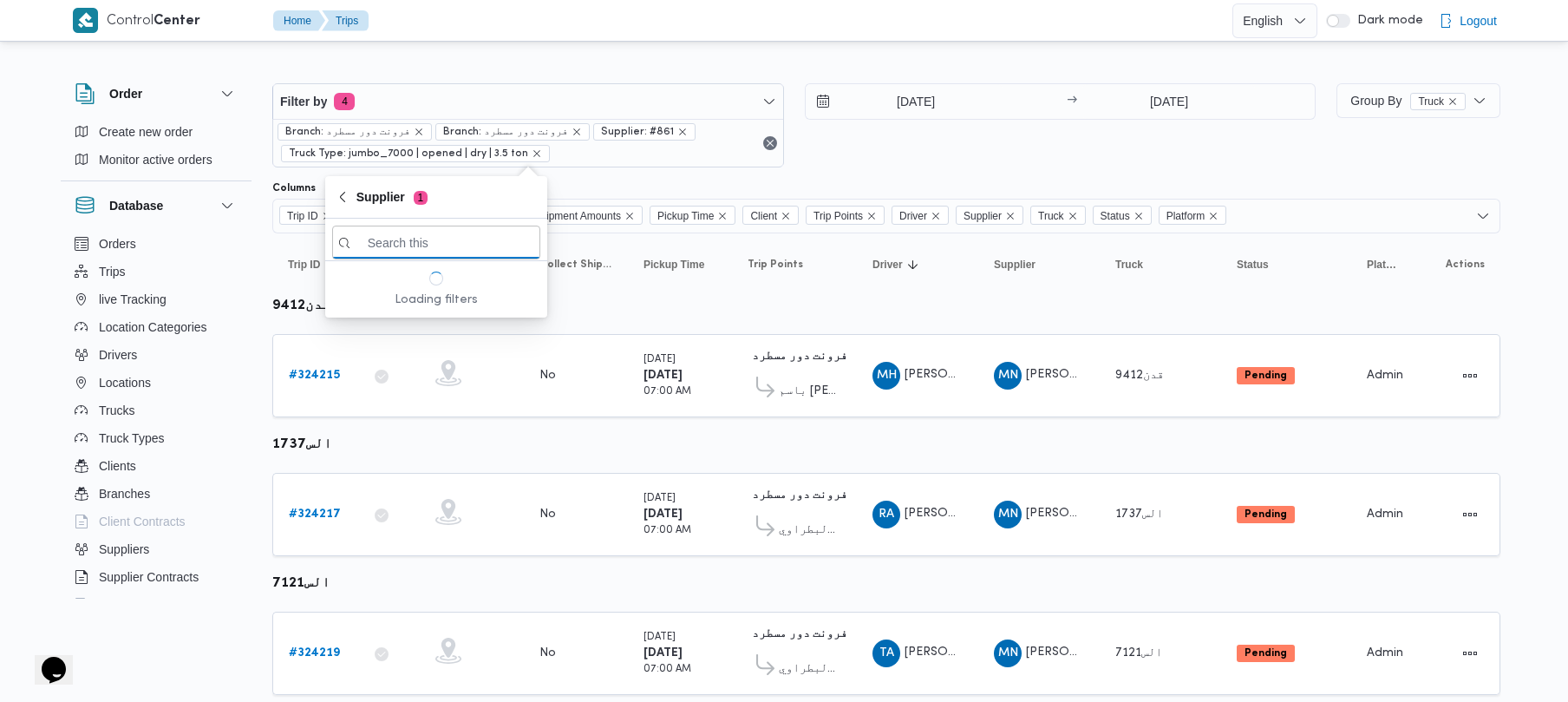 paste on "ال[PERSON_NAME]" 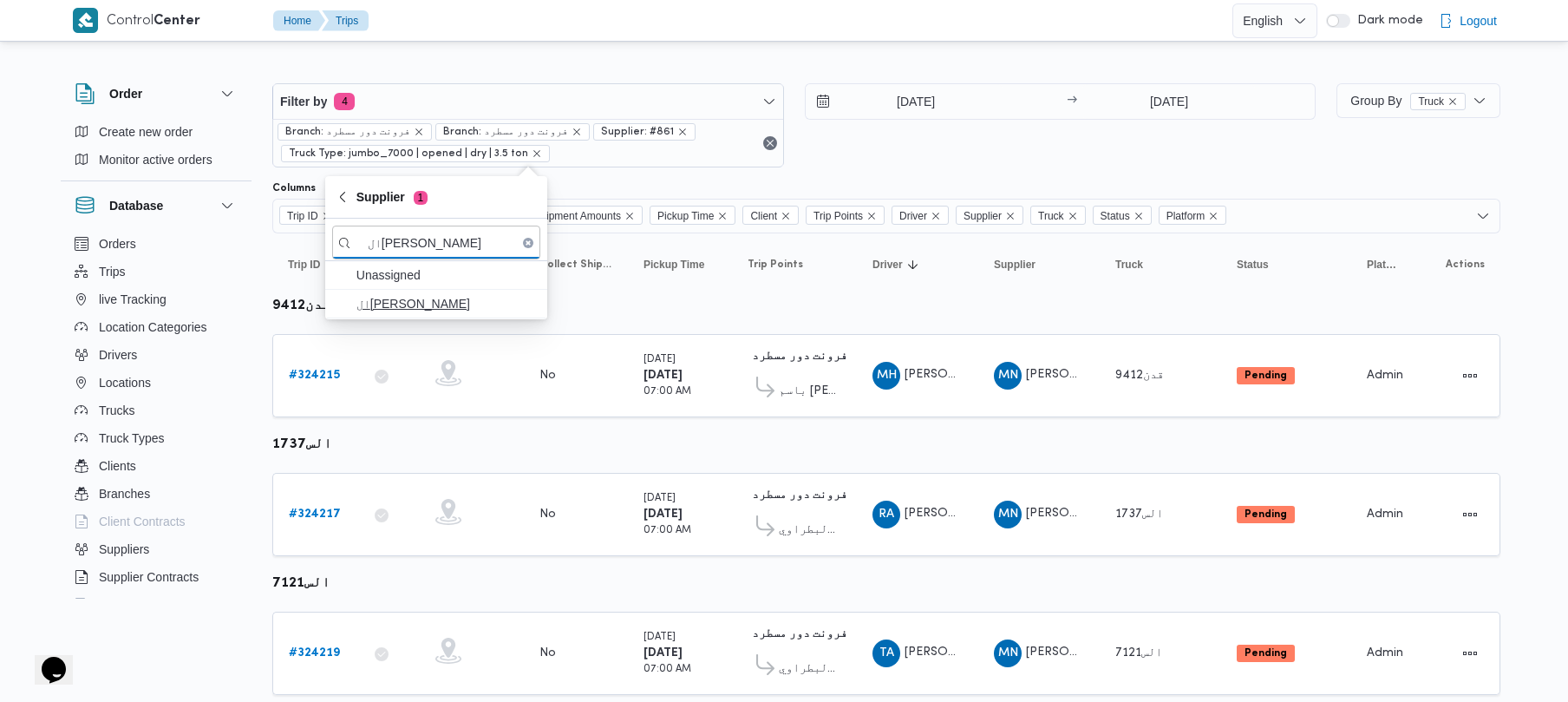 type on "ال[PERSON_NAME]" 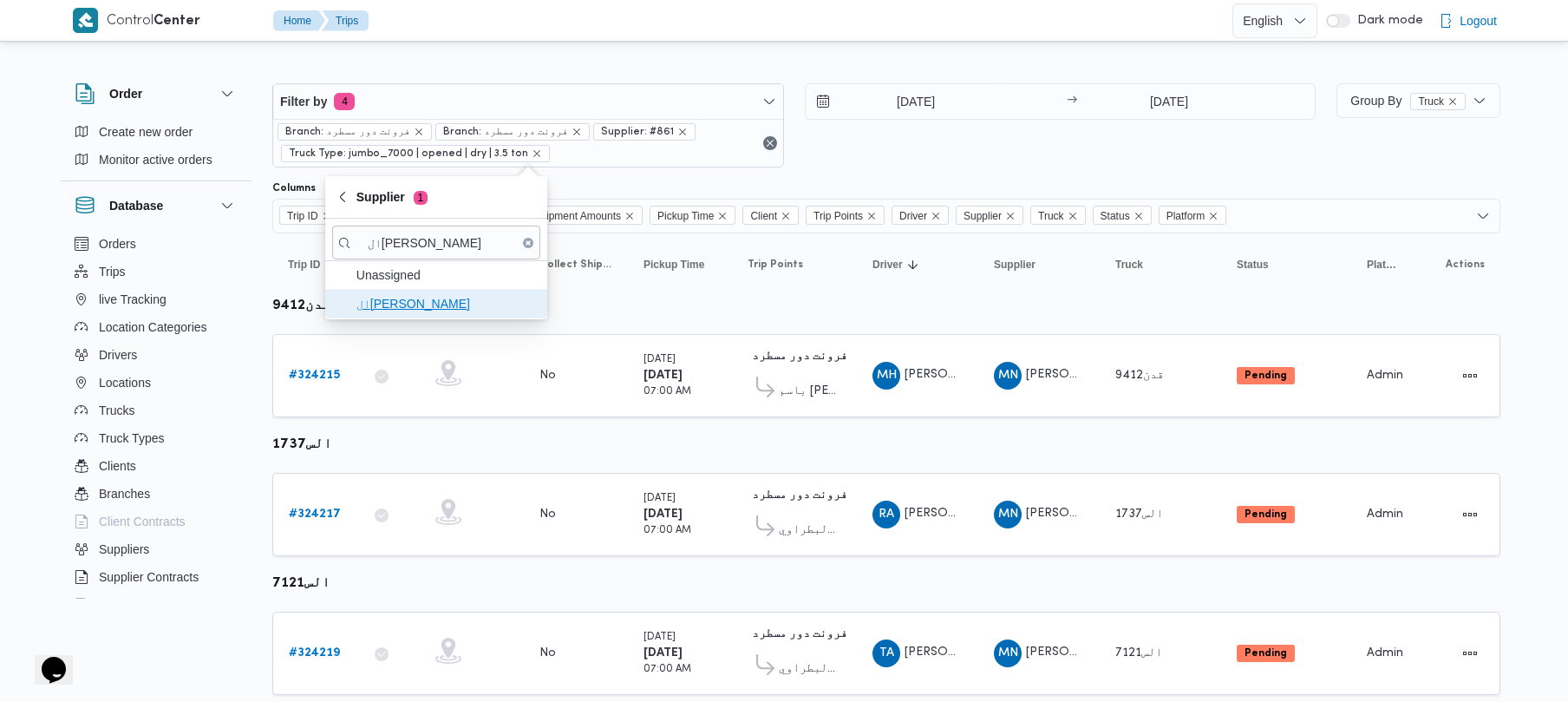 click on "ال[PERSON_NAME]" at bounding box center [447, 304] 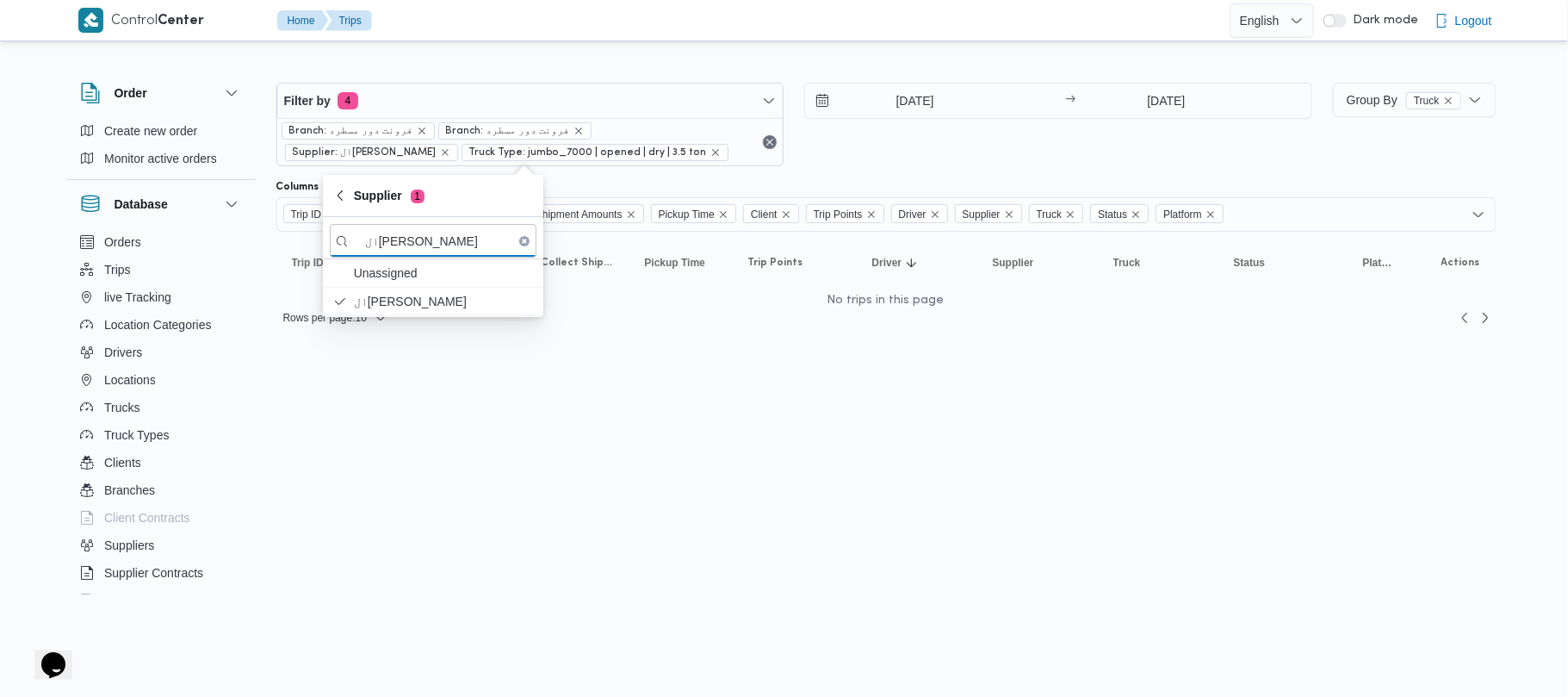 click on "15/7/2025 → 15/7/2025" at bounding box center [1058, 124] 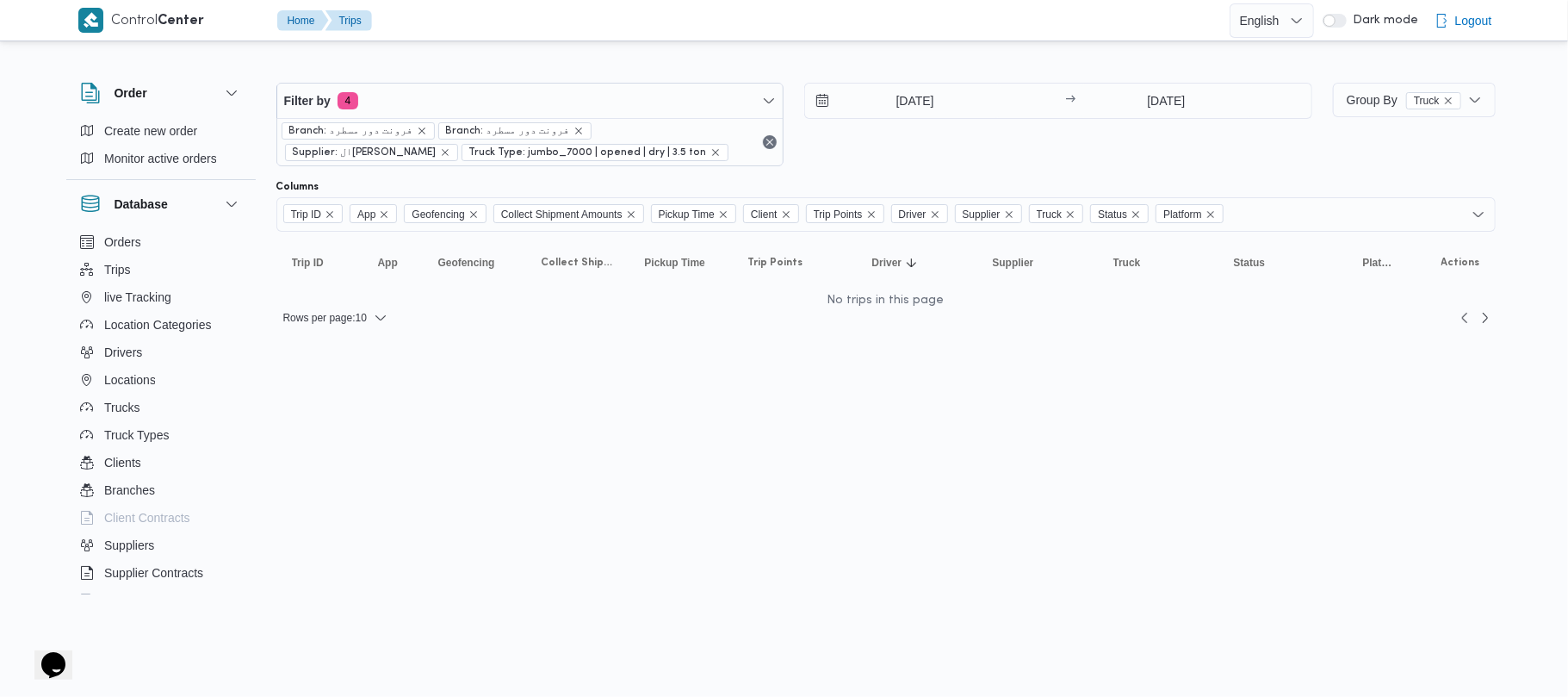 click on "Filter by 4 Branch: فرونت دور مسطرد Branch: فرونت دور مسطرد  Supplier: الهامي محمد خالد علي Truck Type: jumbo_7000 | opened | dry | 3.5 ton 15/7/2025 → 15/7/2025" at bounding box center [794, 124] 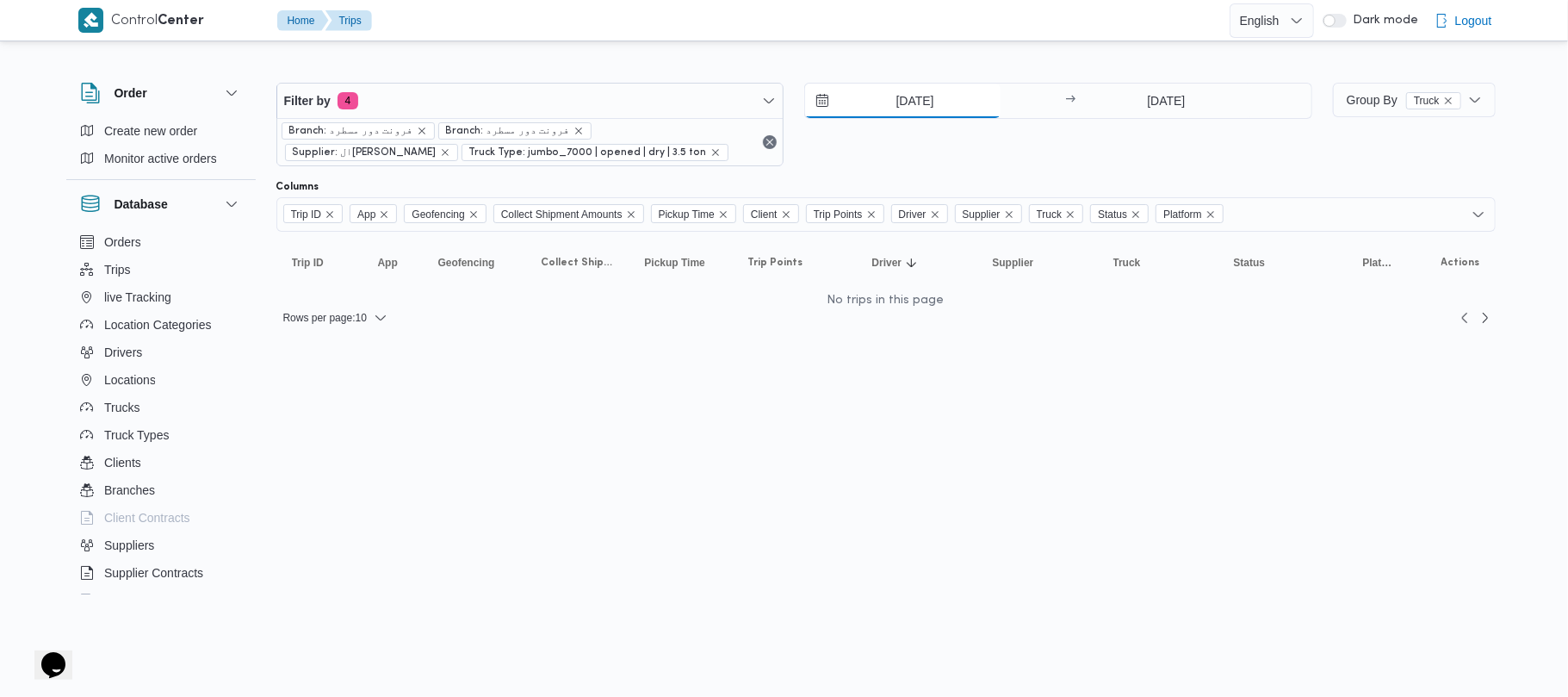 click on "[DATE]" at bounding box center (902, 101) 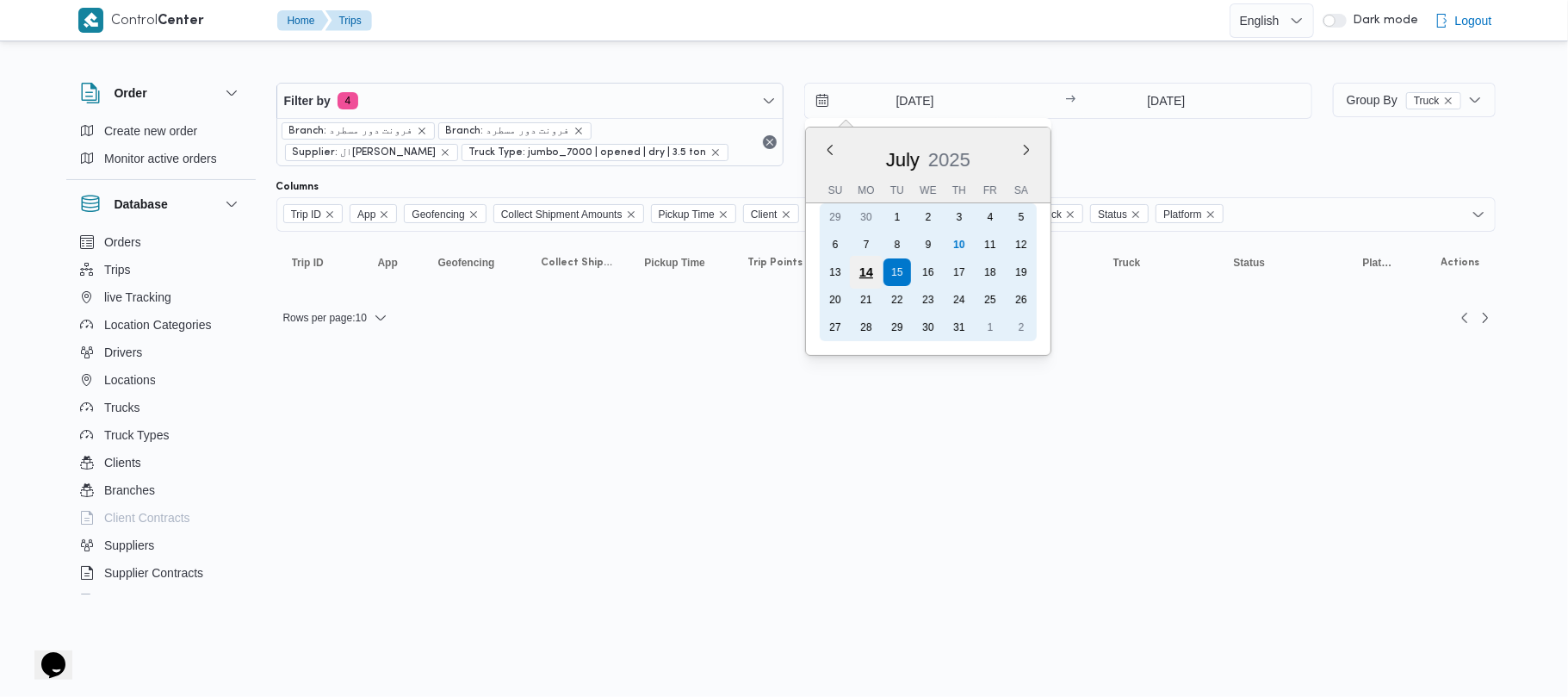 click on "14" at bounding box center (866, 272) 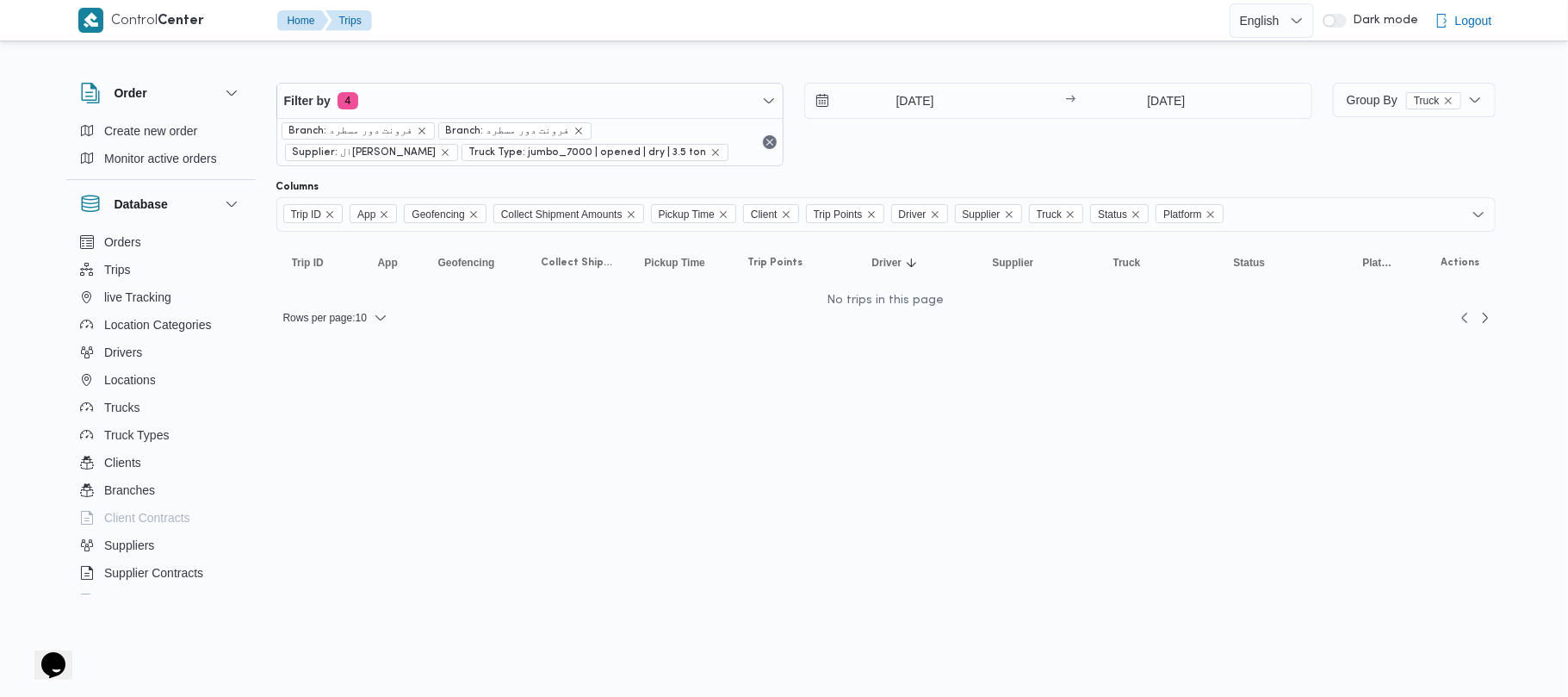 click on "14/7/2025 → 15/7/2025" at bounding box center [1058, 124] 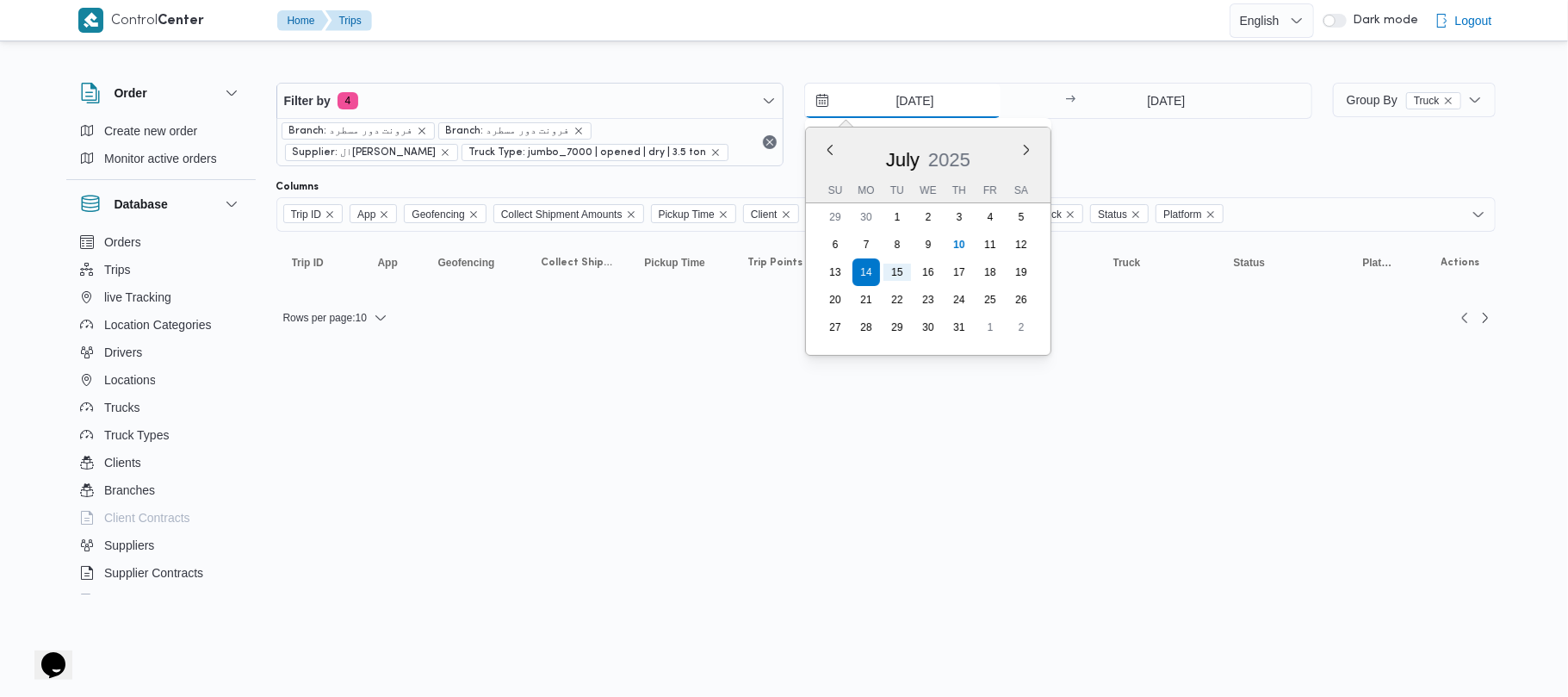 click on "14/7/2025" at bounding box center (902, 101) 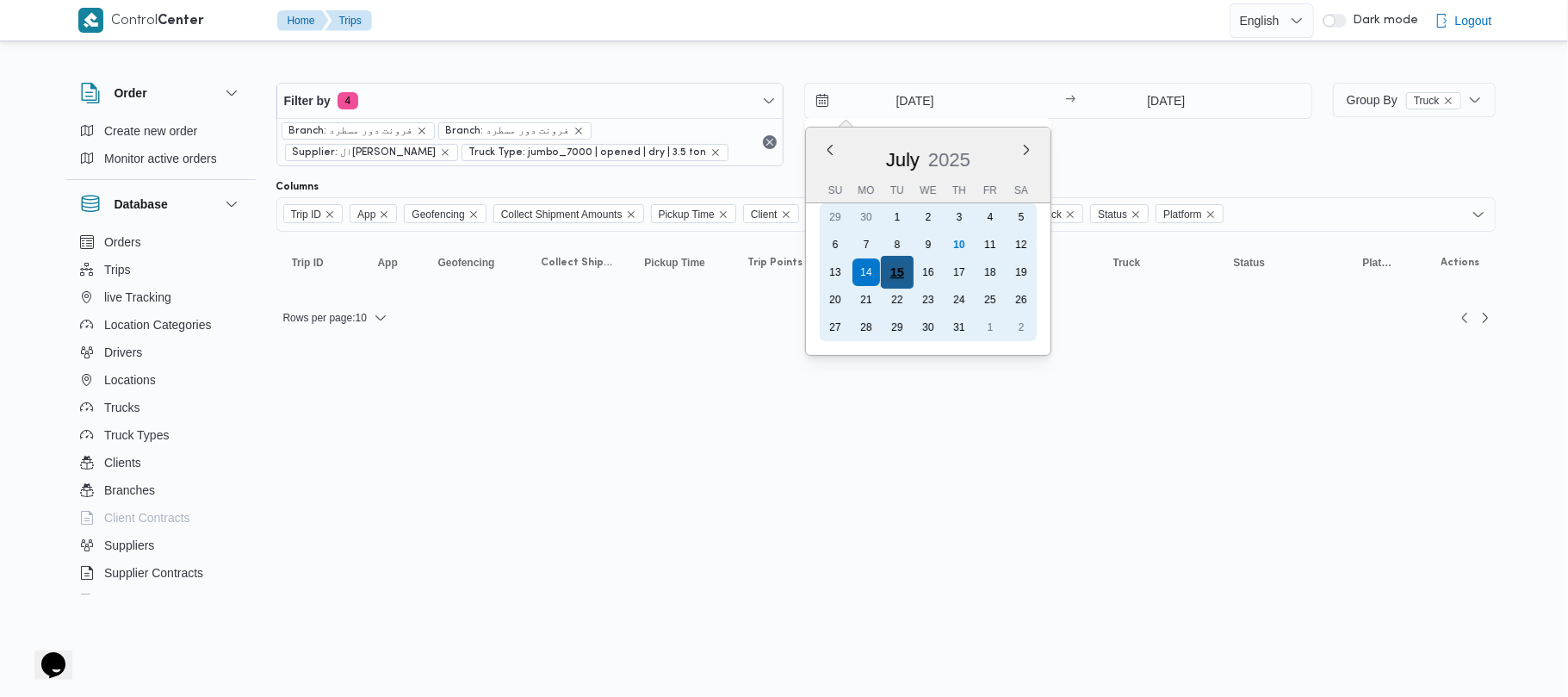 click on "15" at bounding box center (897, 272) 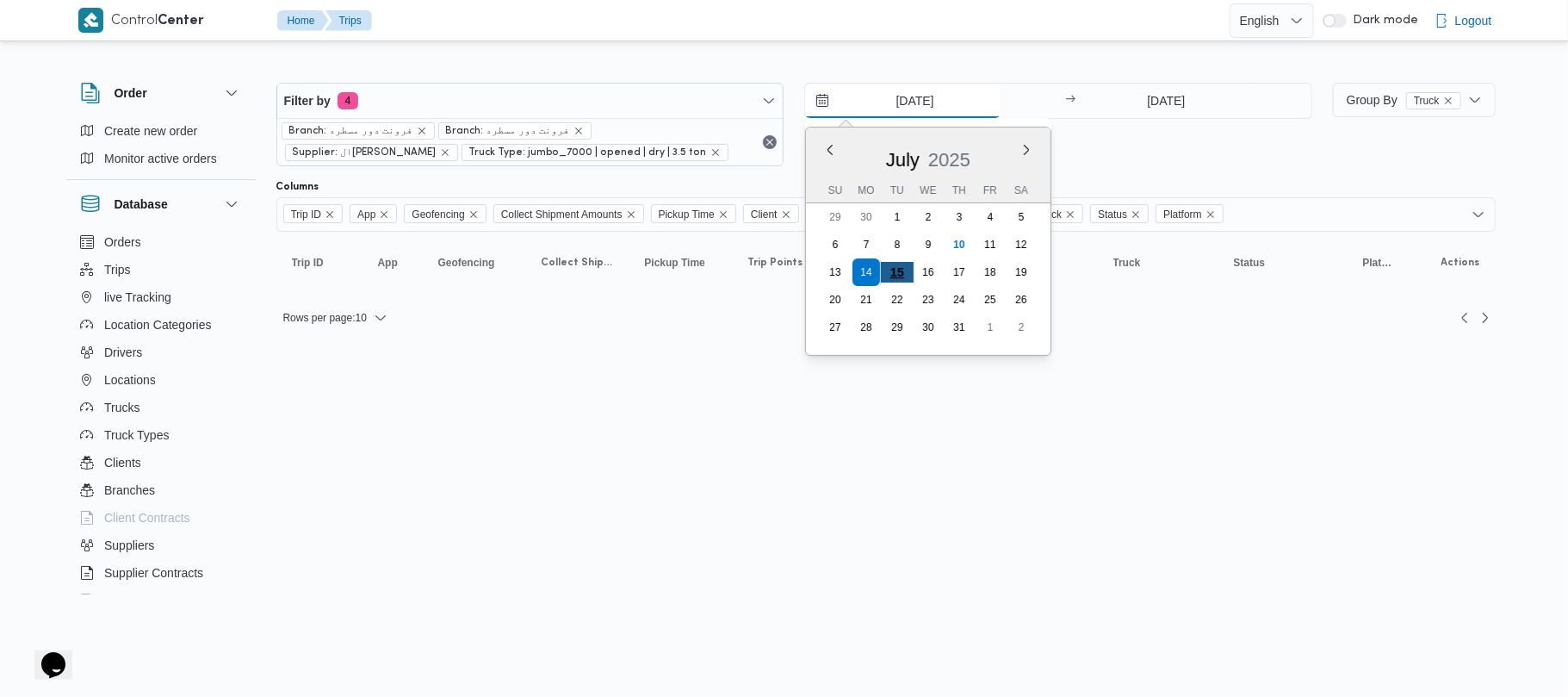 type on "[DATE]" 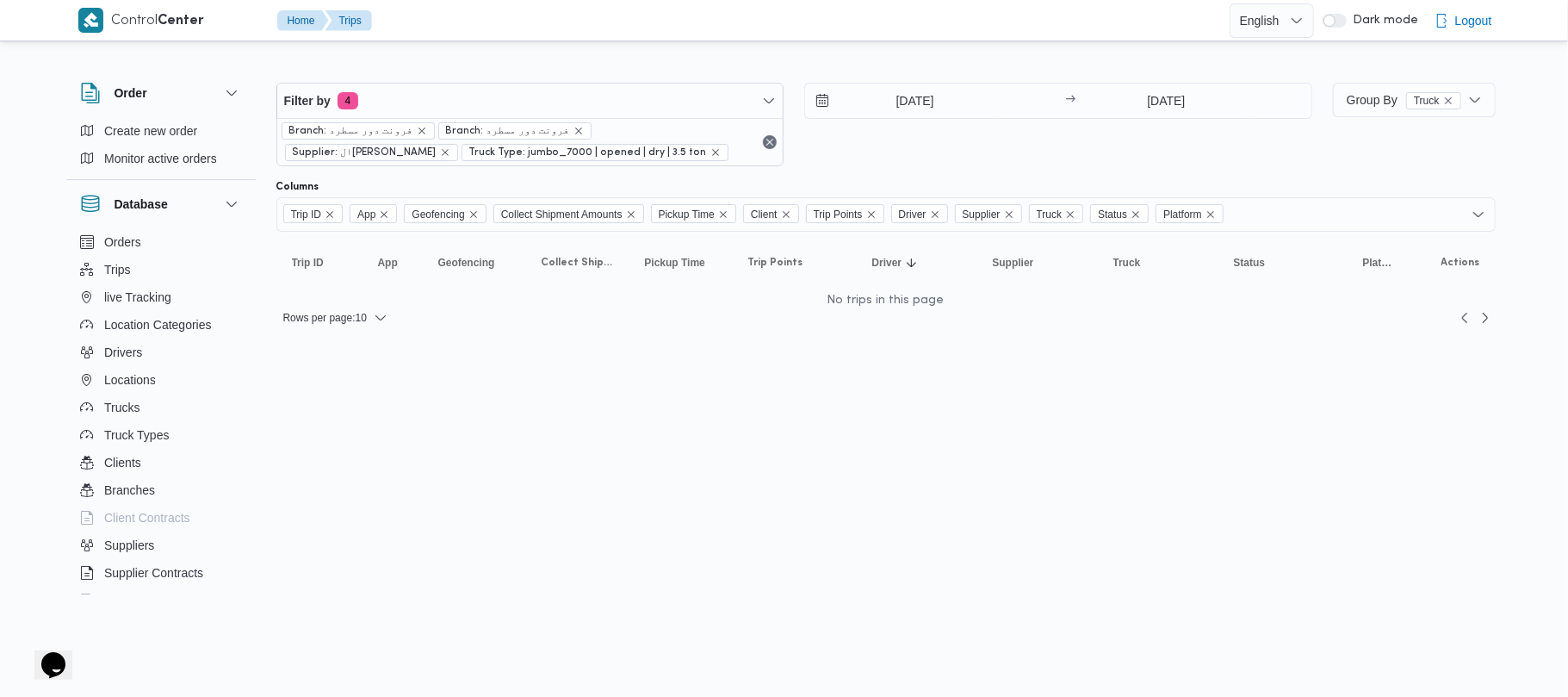 click on "15/7/2025 → 15/7/2025" at bounding box center (1058, 124) 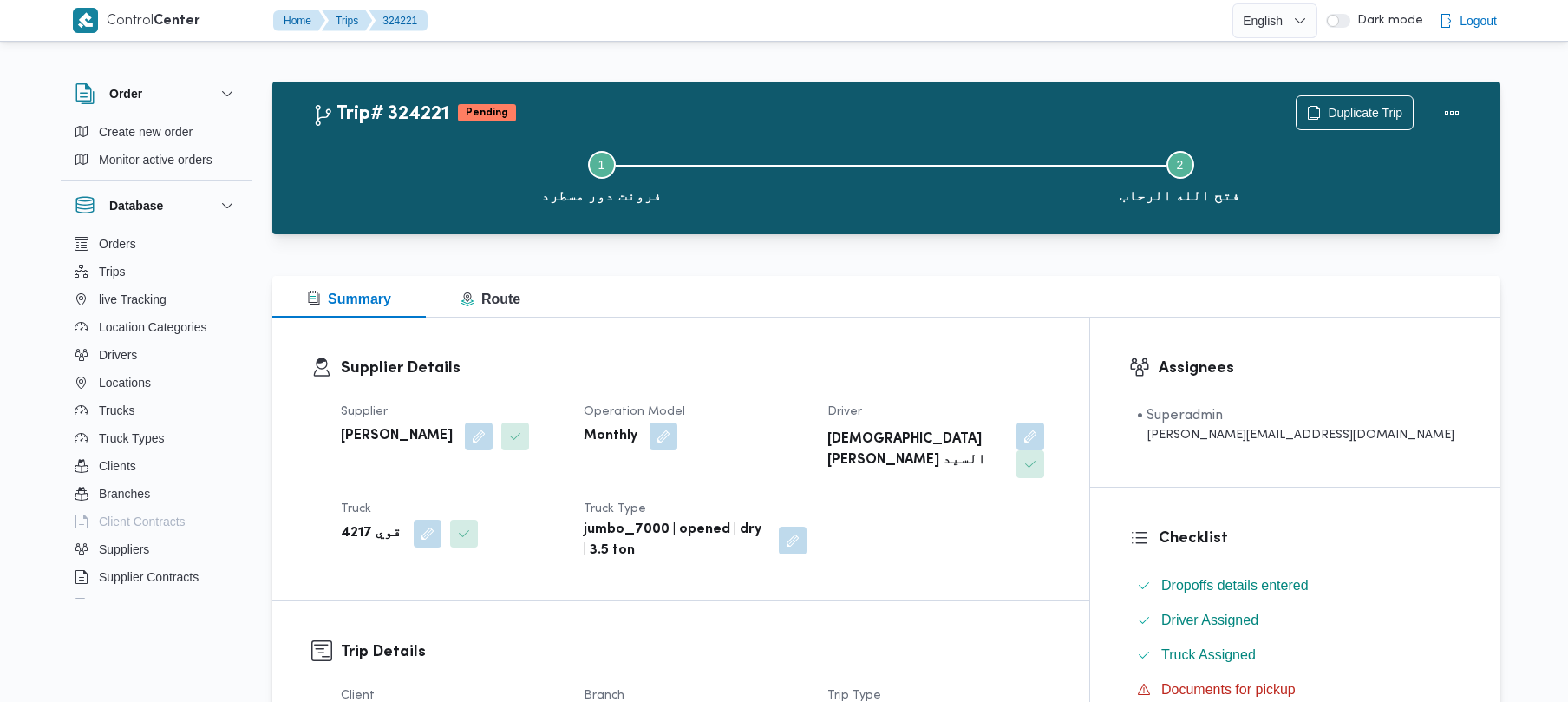 scroll, scrollTop: 0, scrollLeft: 0, axis: both 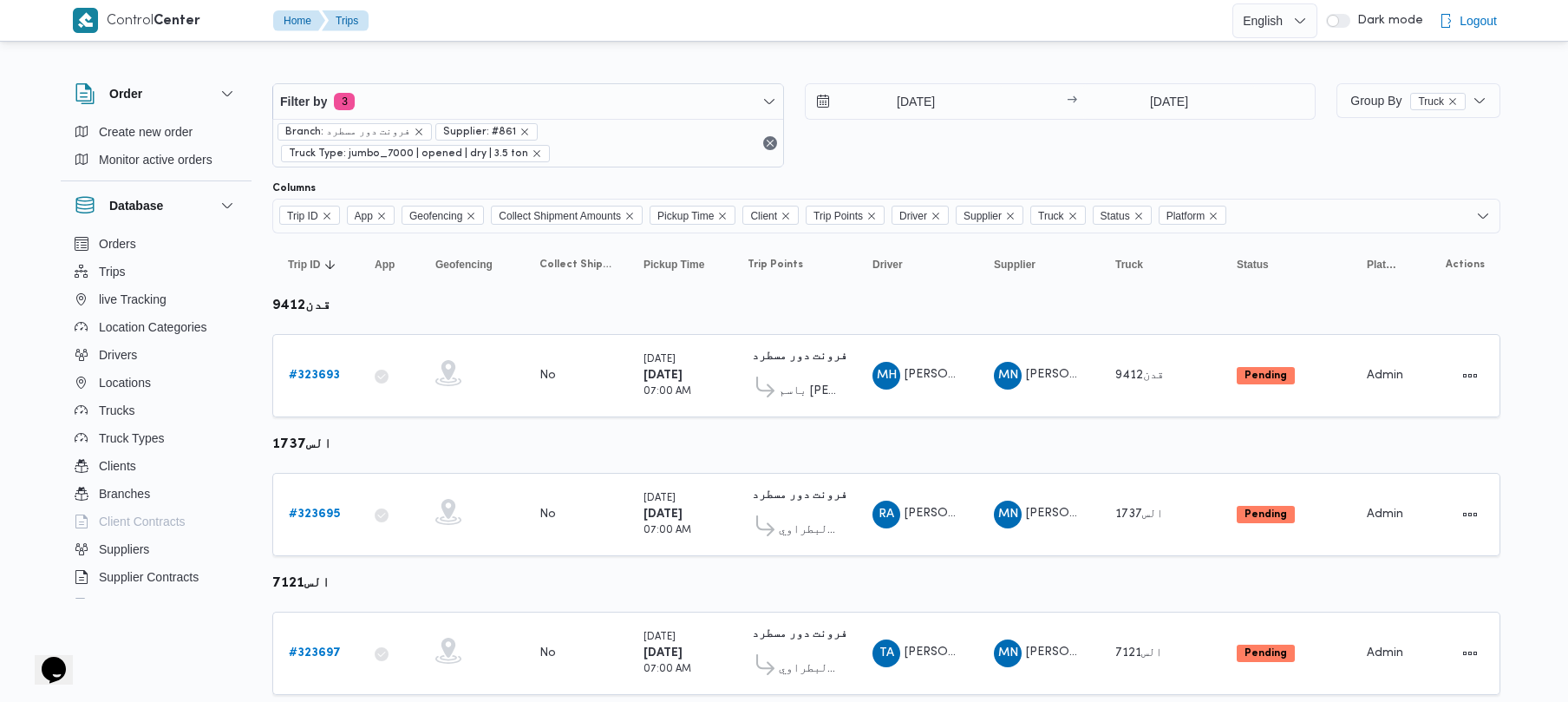 click on "Branch: فرونت دور مسطرد Supplier: #861 Truck Type: jumbo_7000 | opened | dry | 3.5 ton" at bounding box center [528, 142] 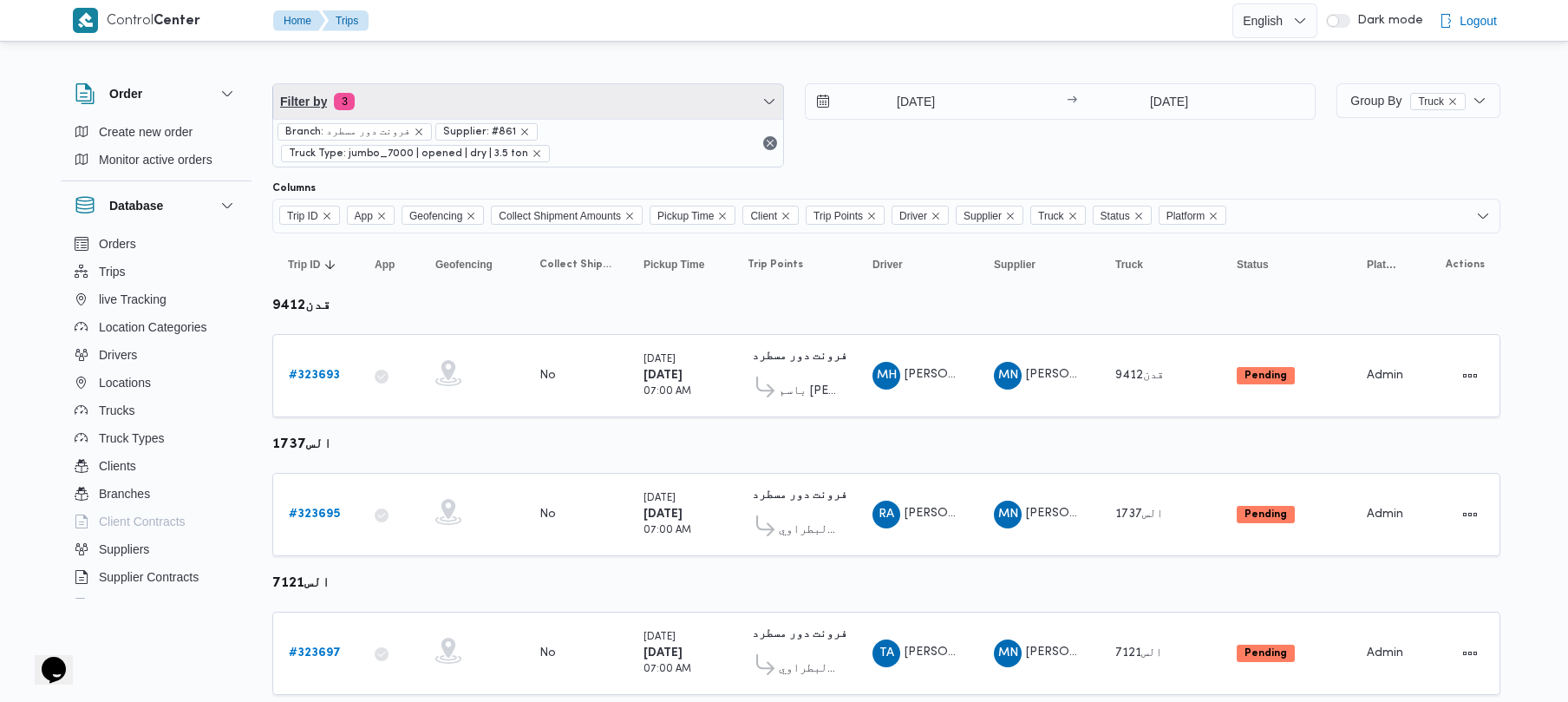 click on "Filter by 3" at bounding box center (528, 102) 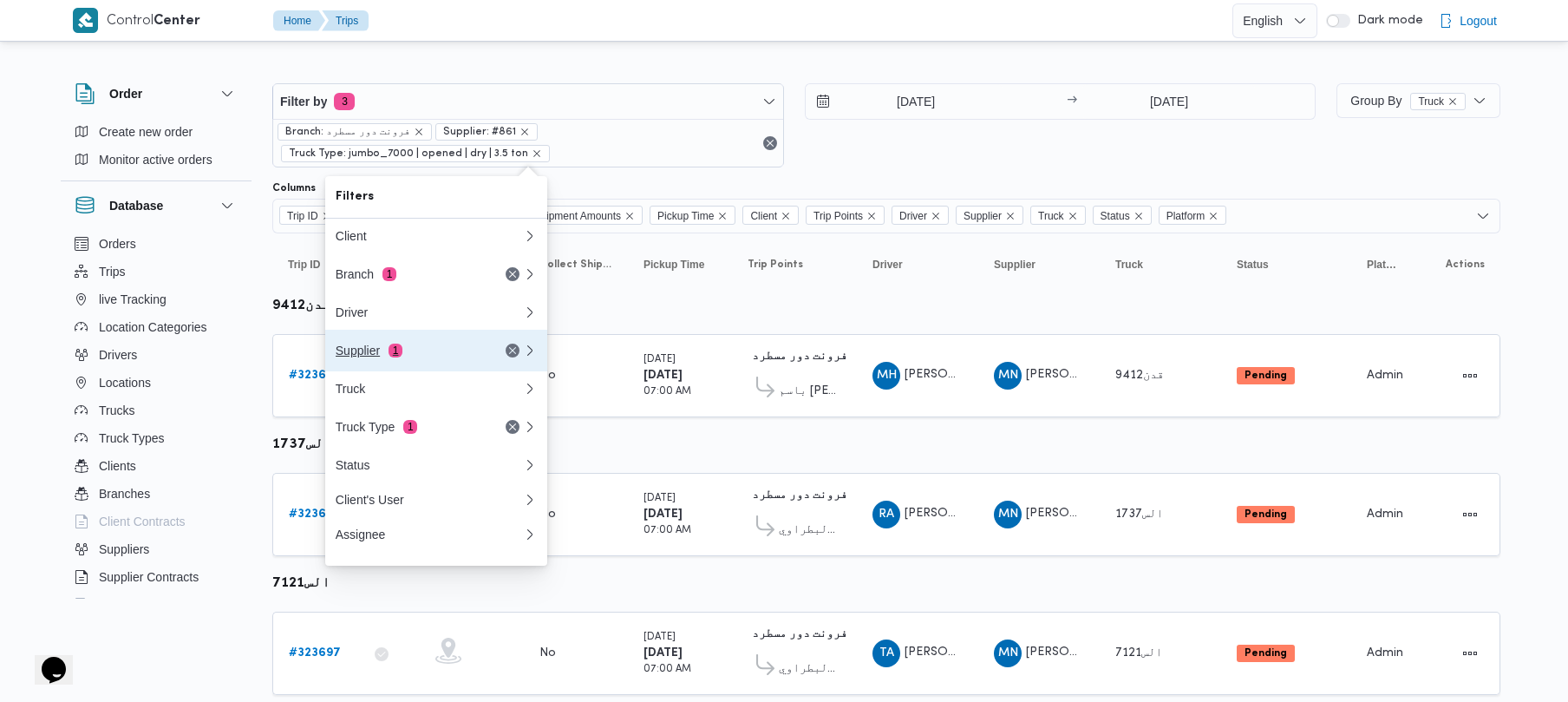 click on "Supplier 1" at bounding box center (408, 351) 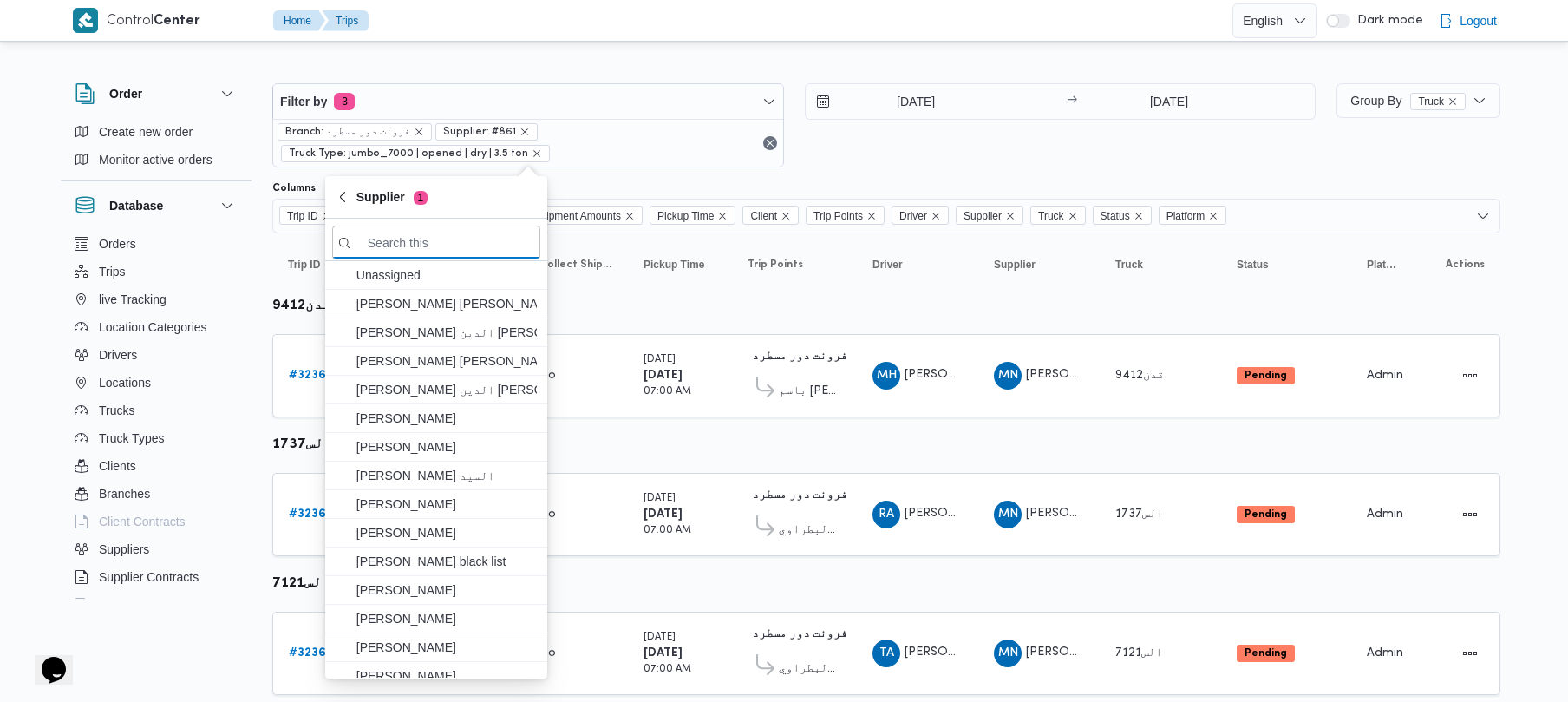 paste on "ال[PERSON_NAME]" 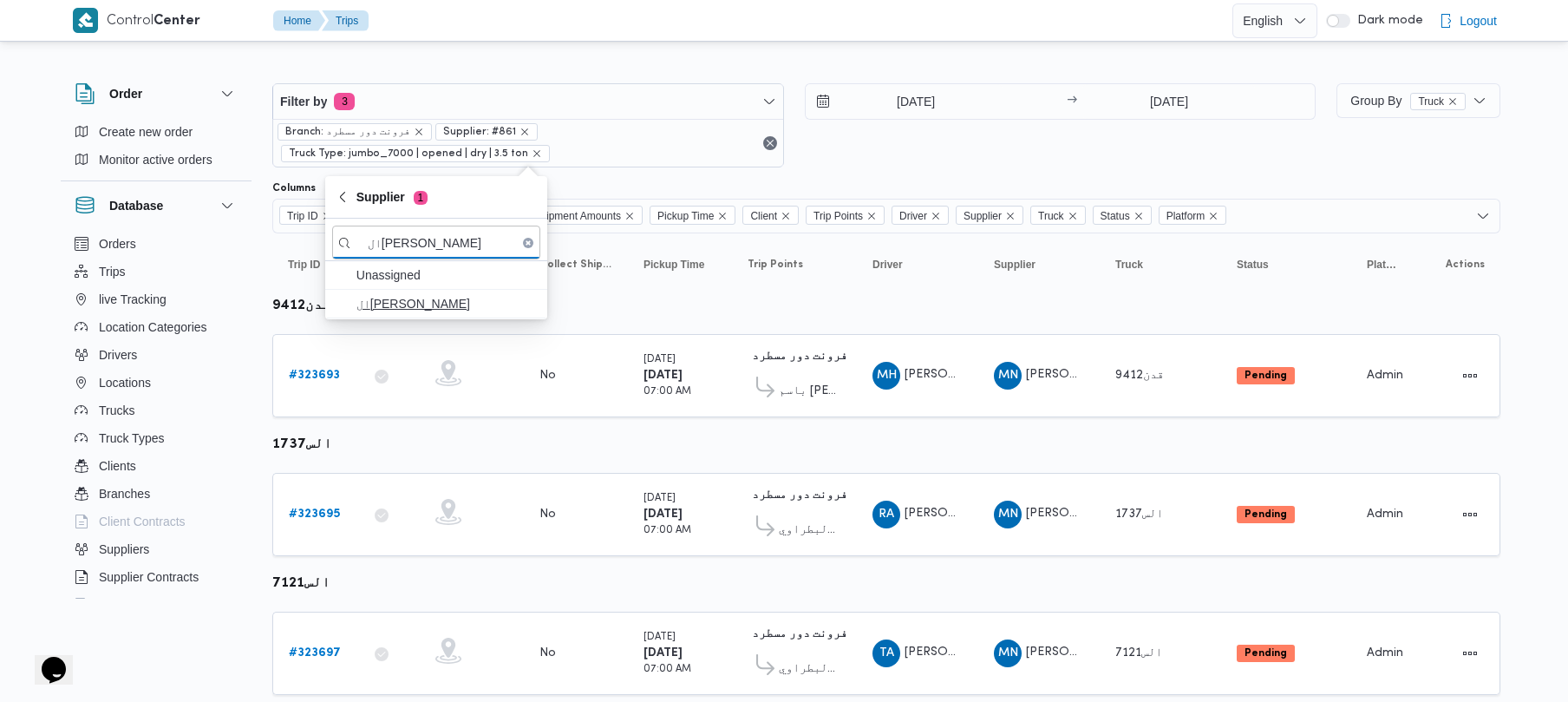 type on "ال[PERSON_NAME]" 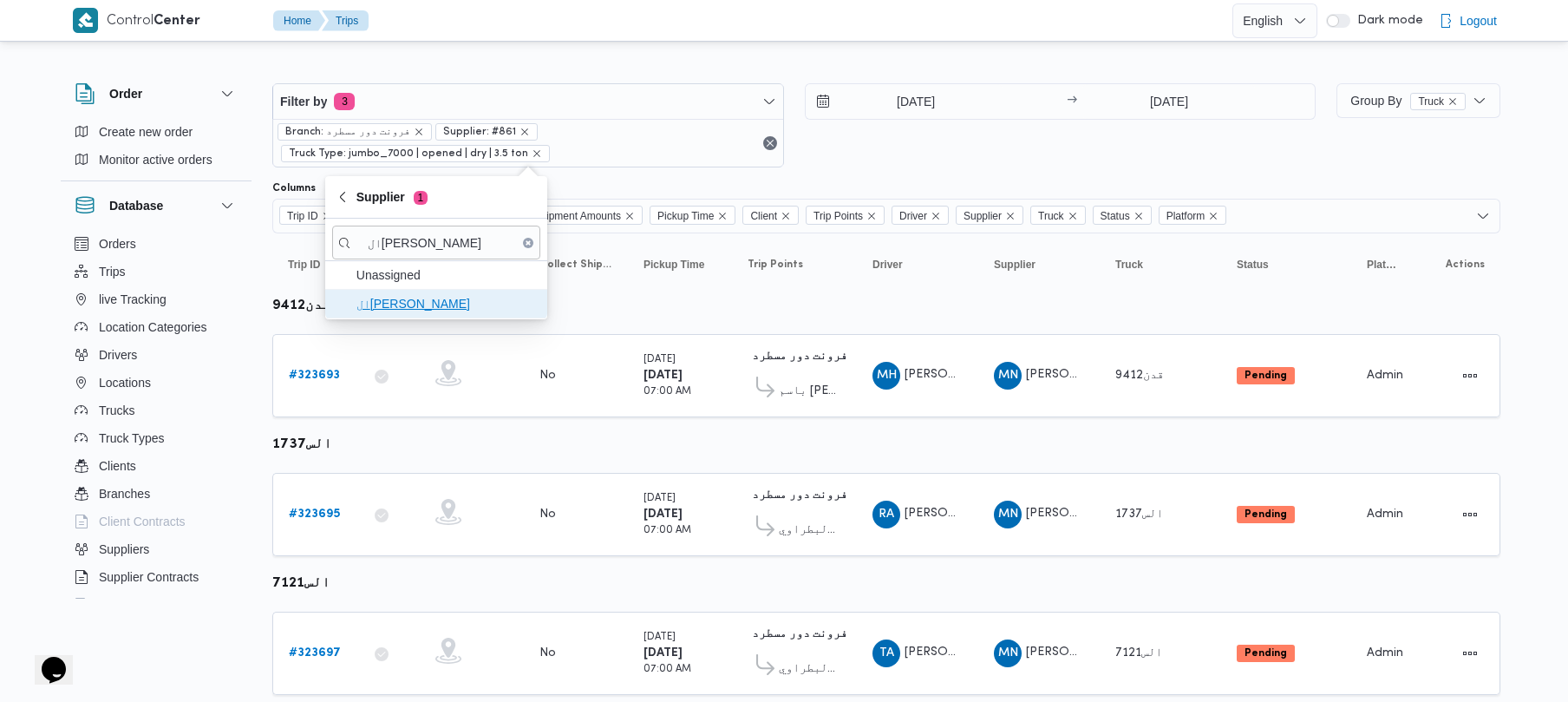 click on "ال[PERSON_NAME]" at bounding box center (447, 304) 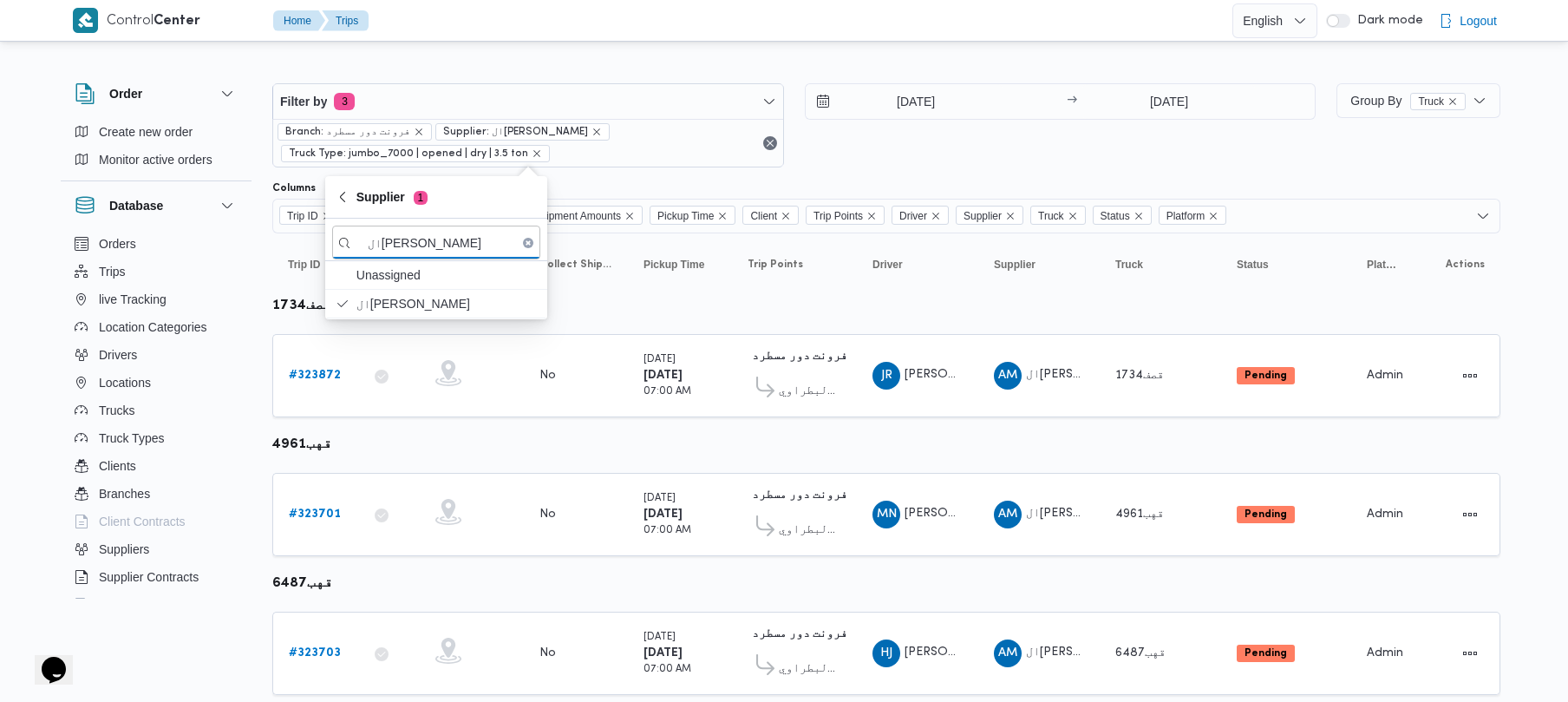 click on "13/7/2025 → 13/7/2025" at bounding box center (1061, 125) 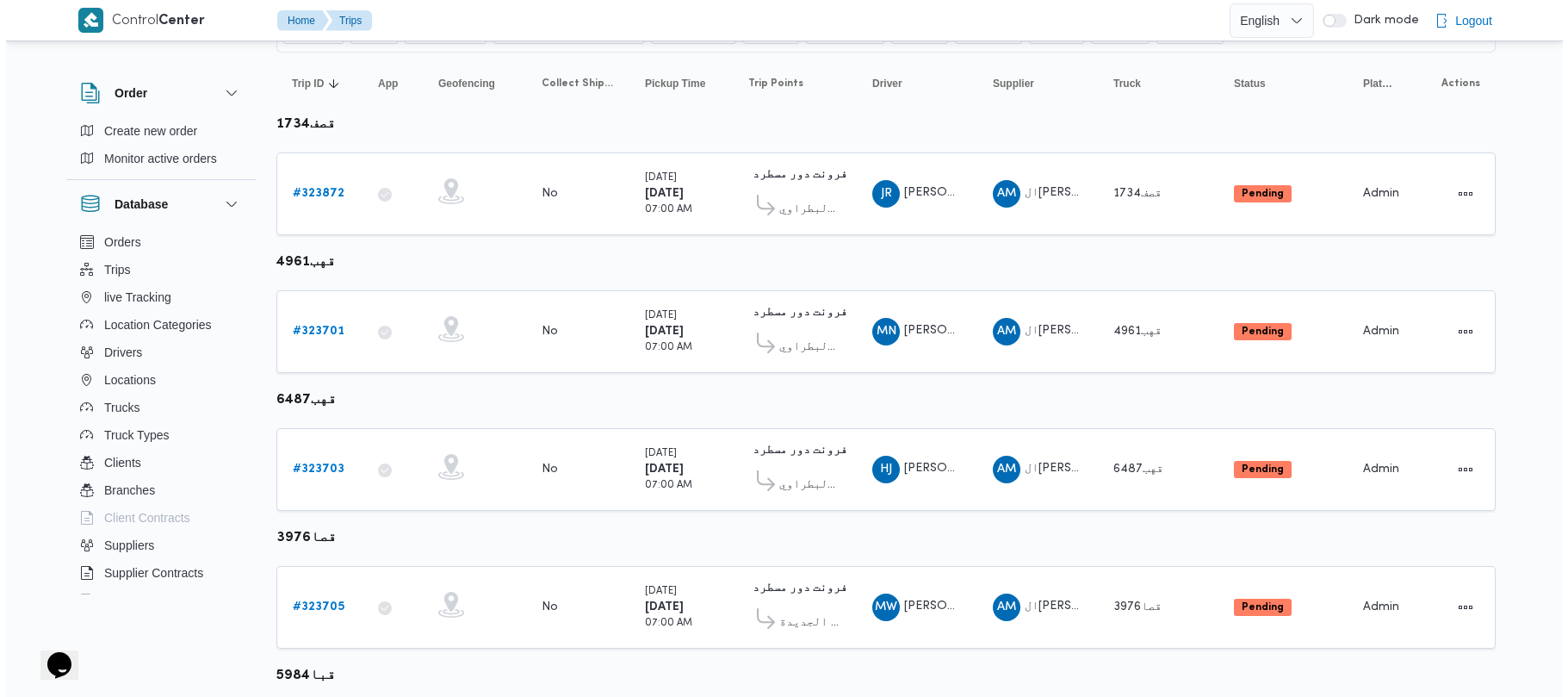 scroll, scrollTop: 0, scrollLeft: 0, axis: both 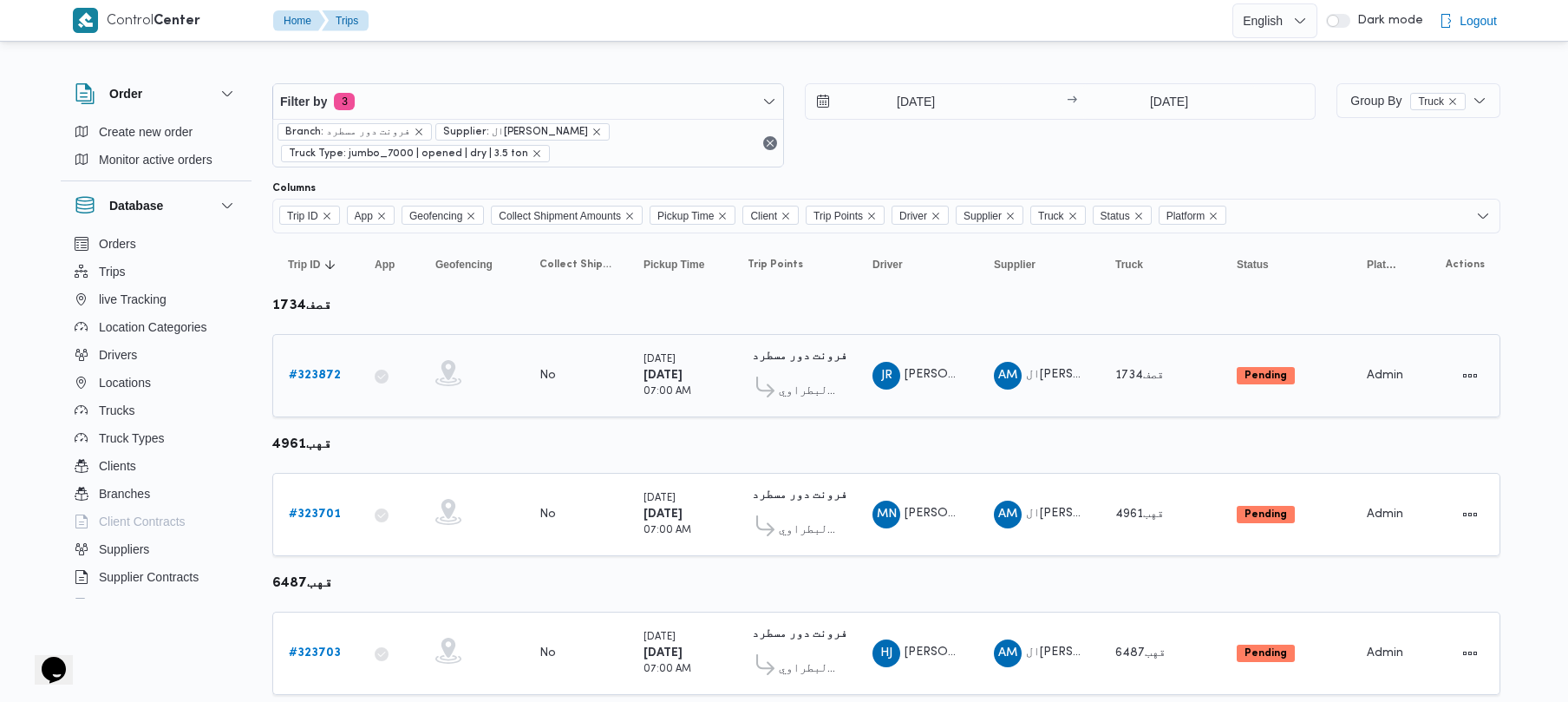 click on "# 323872" at bounding box center [315, 375] 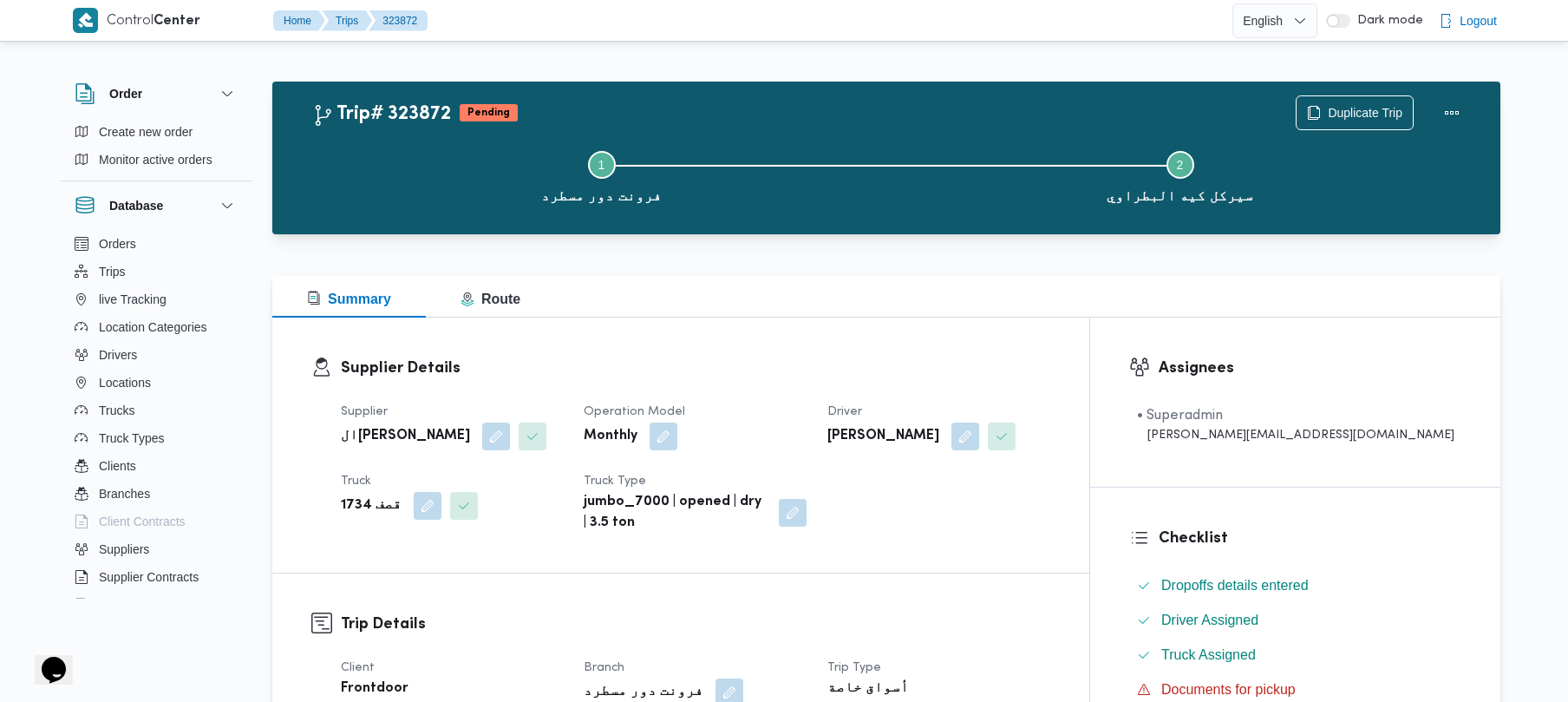 click on "Duplicate Trip" at bounding box center (1382, 113) 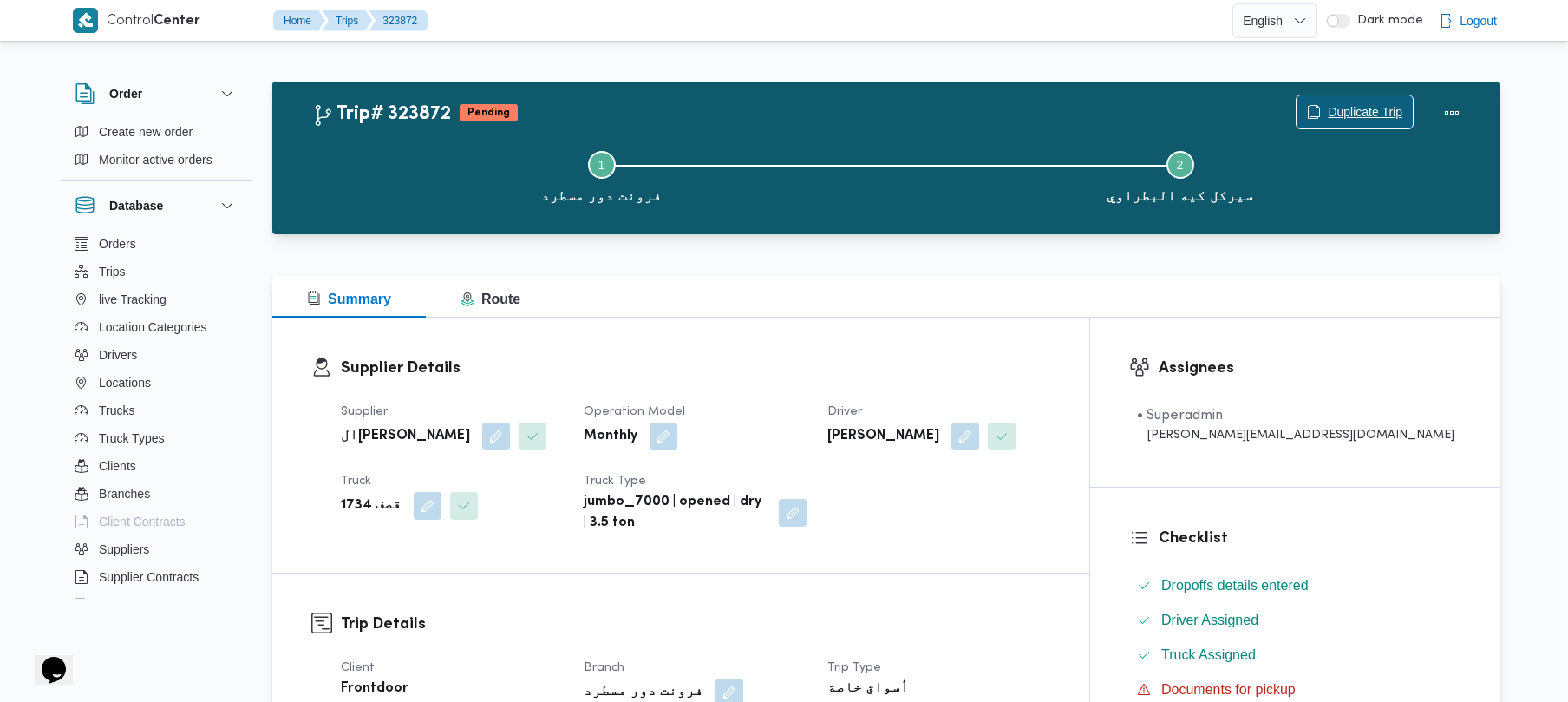 click on "Duplicate Trip" at bounding box center (1365, 112) 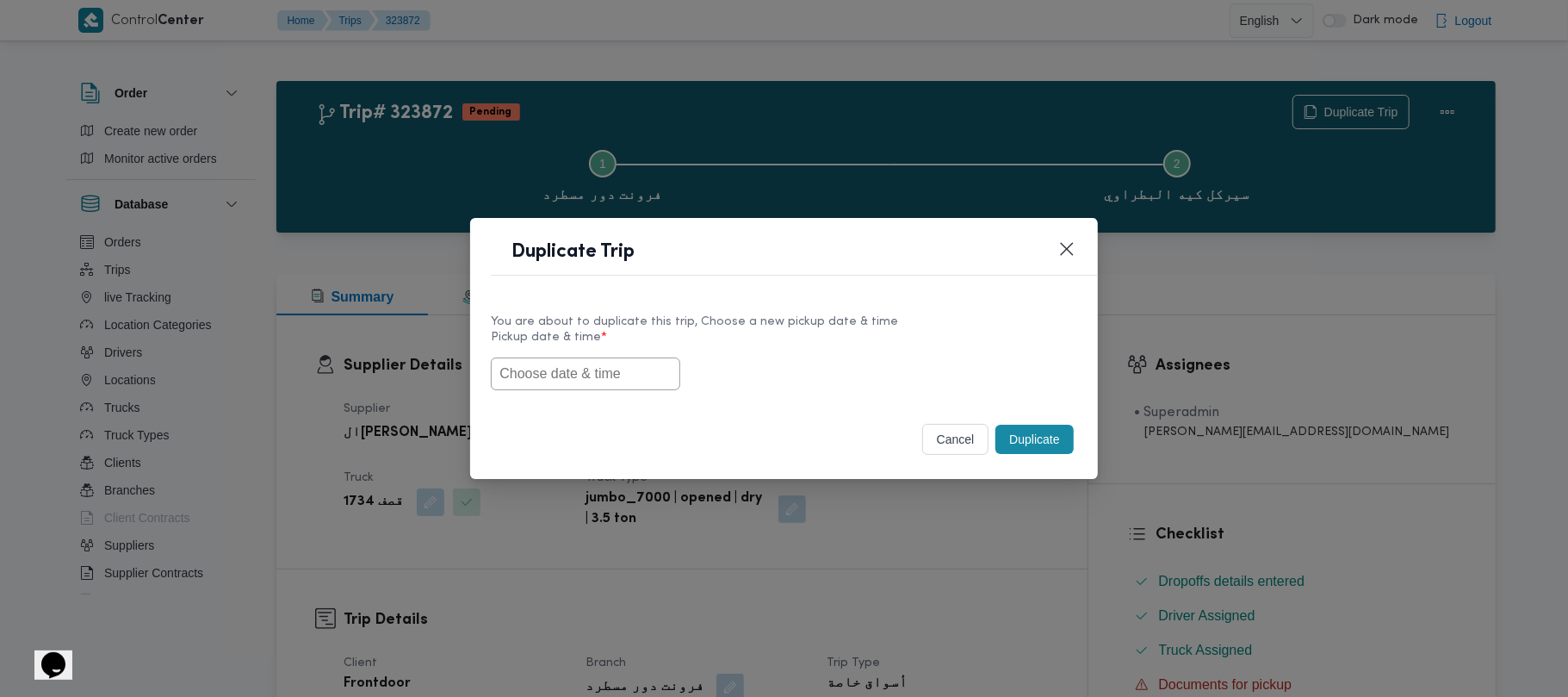 click at bounding box center (784, 374) 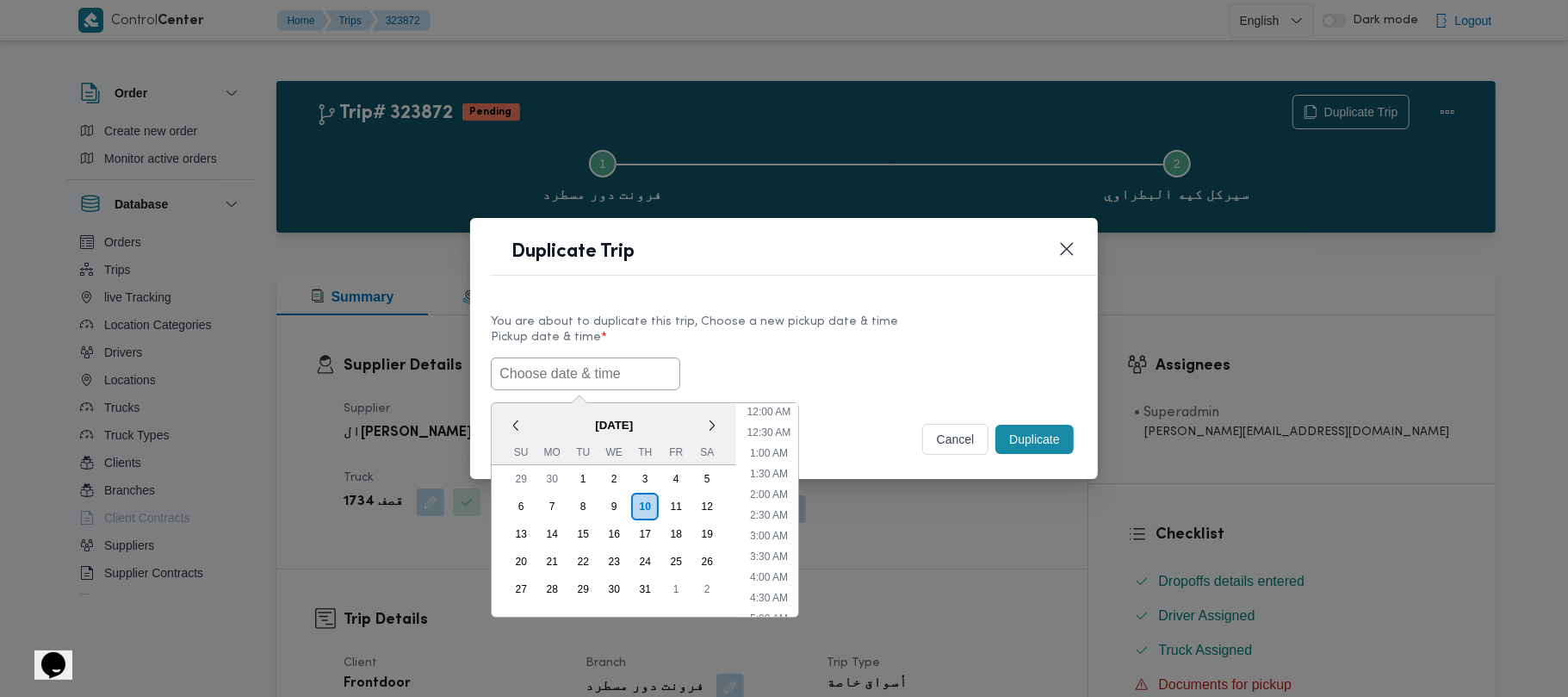 scroll, scrollTop: 359, scrollLeft: 0, axis: vertical 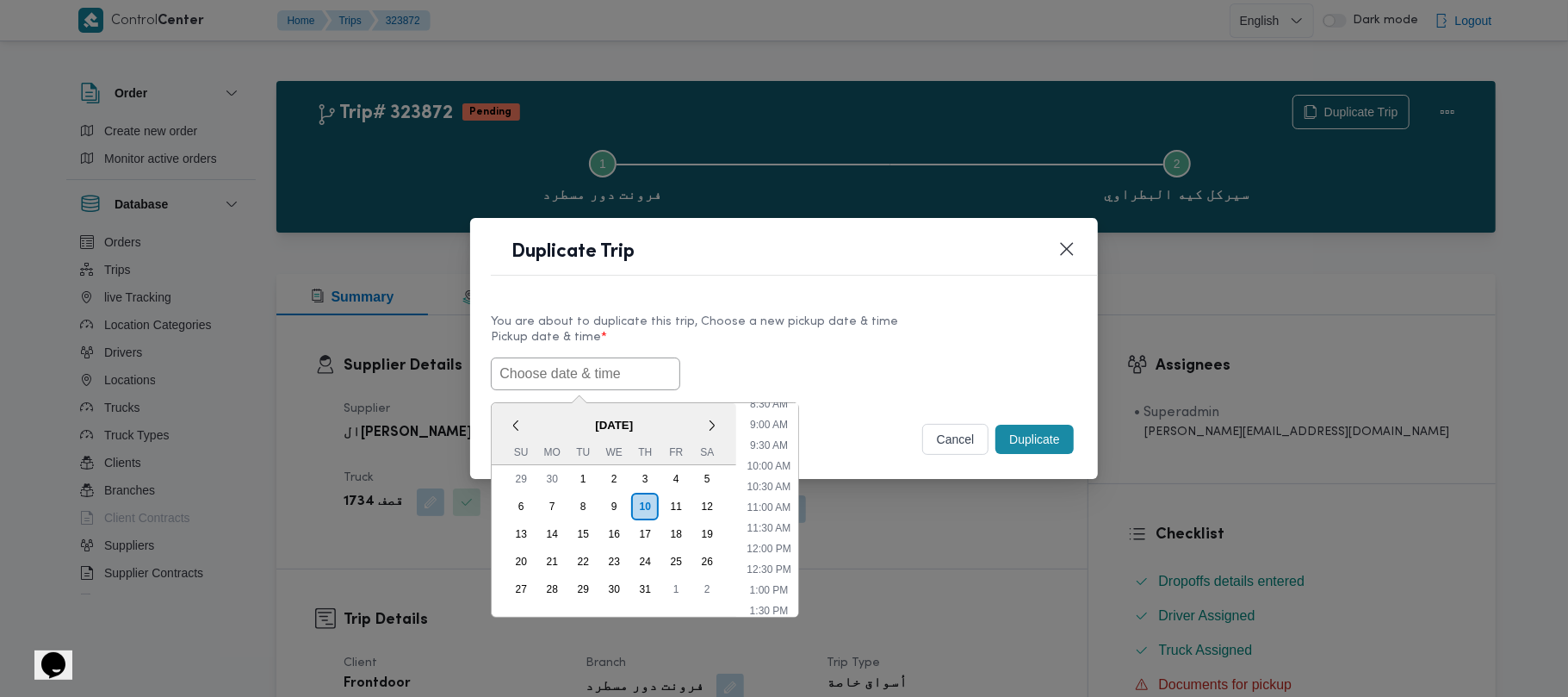 click on "July 2025" at bounding box center (614, 425) 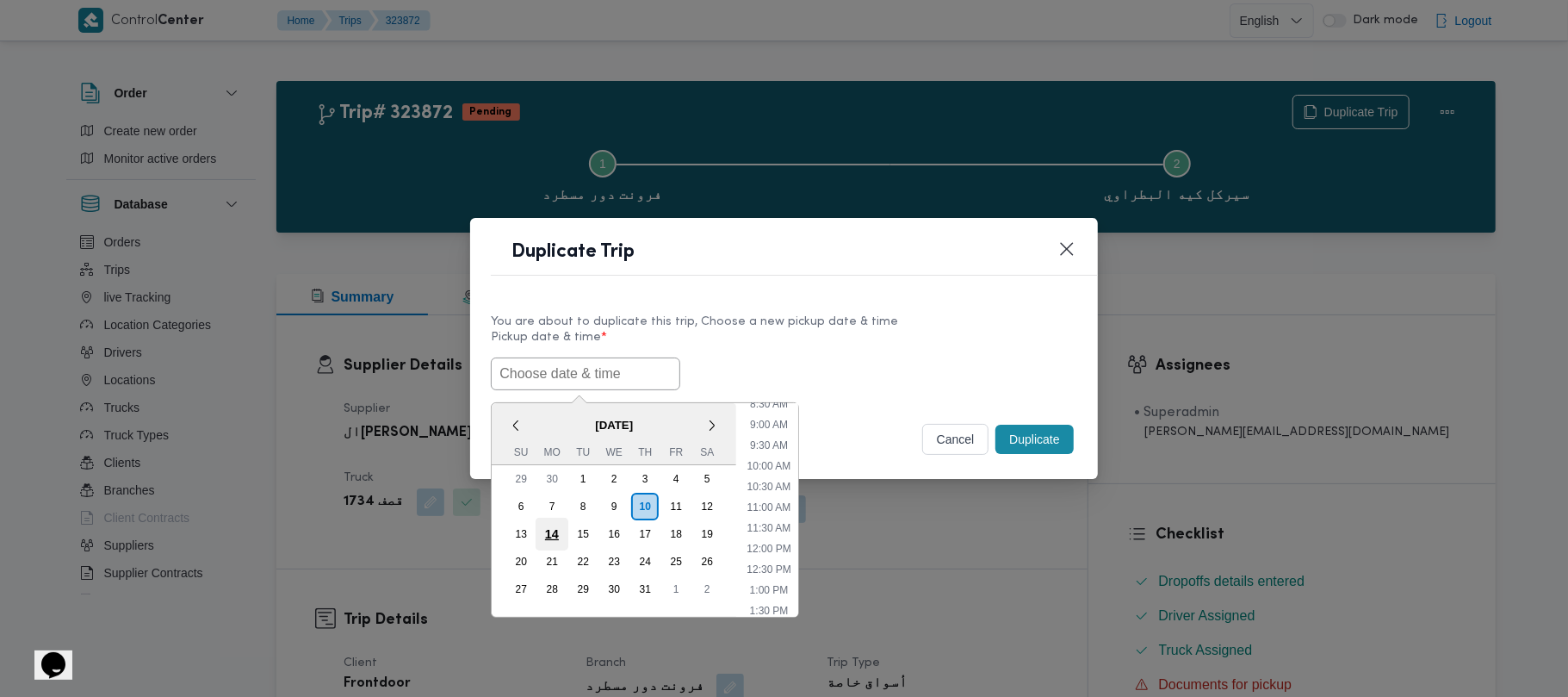 click on "14" at bounding box center [552, 534] 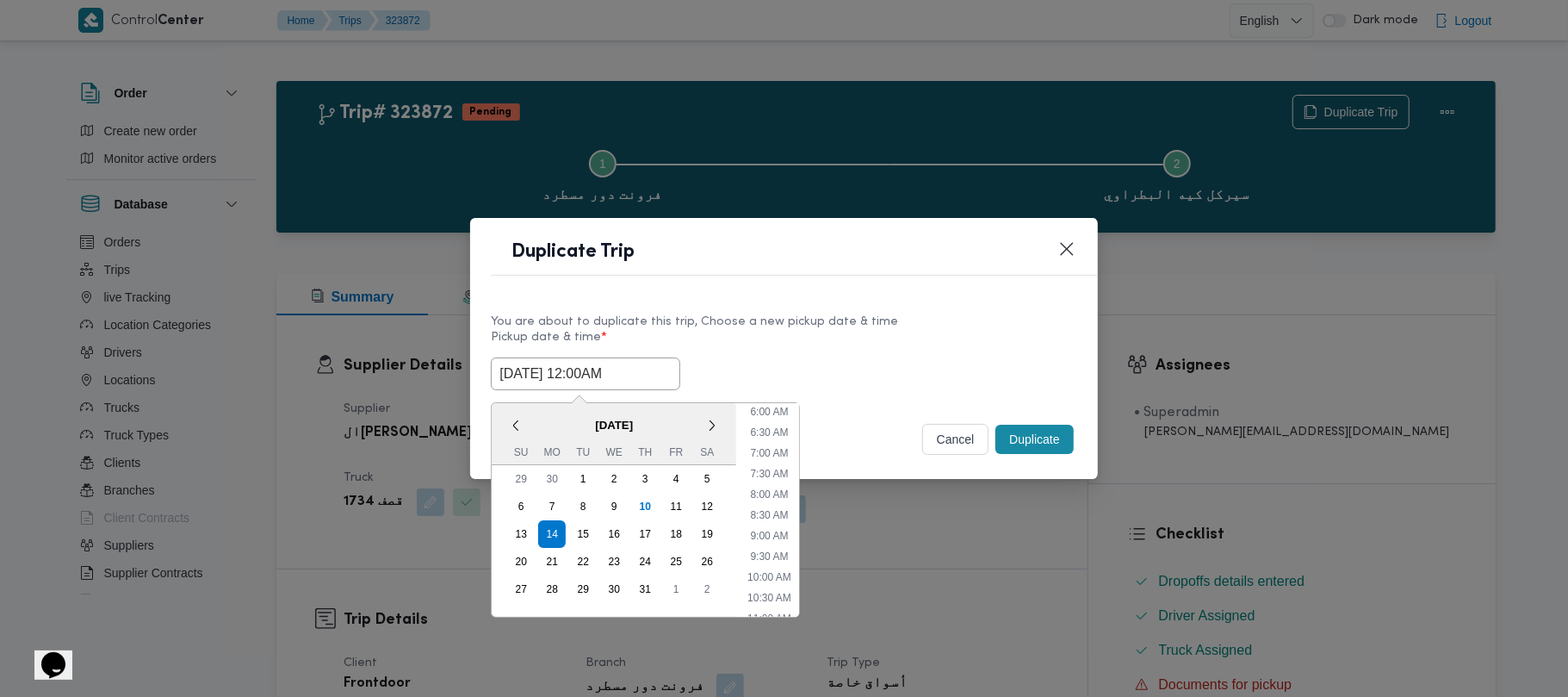 scroll, scrollTop: 176, scrollLeft: 0, axis: vertical 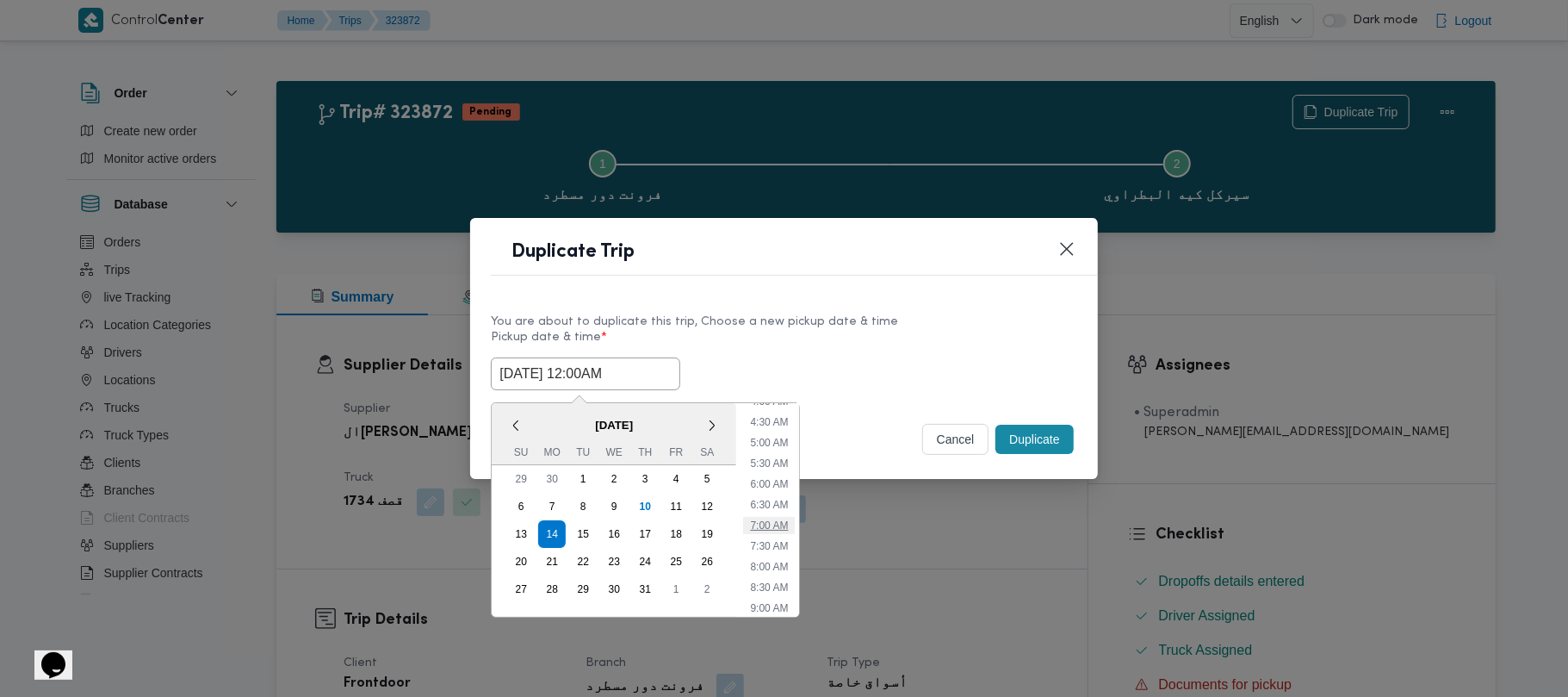click on "7:00 AM" at bounding box center [769, 526] 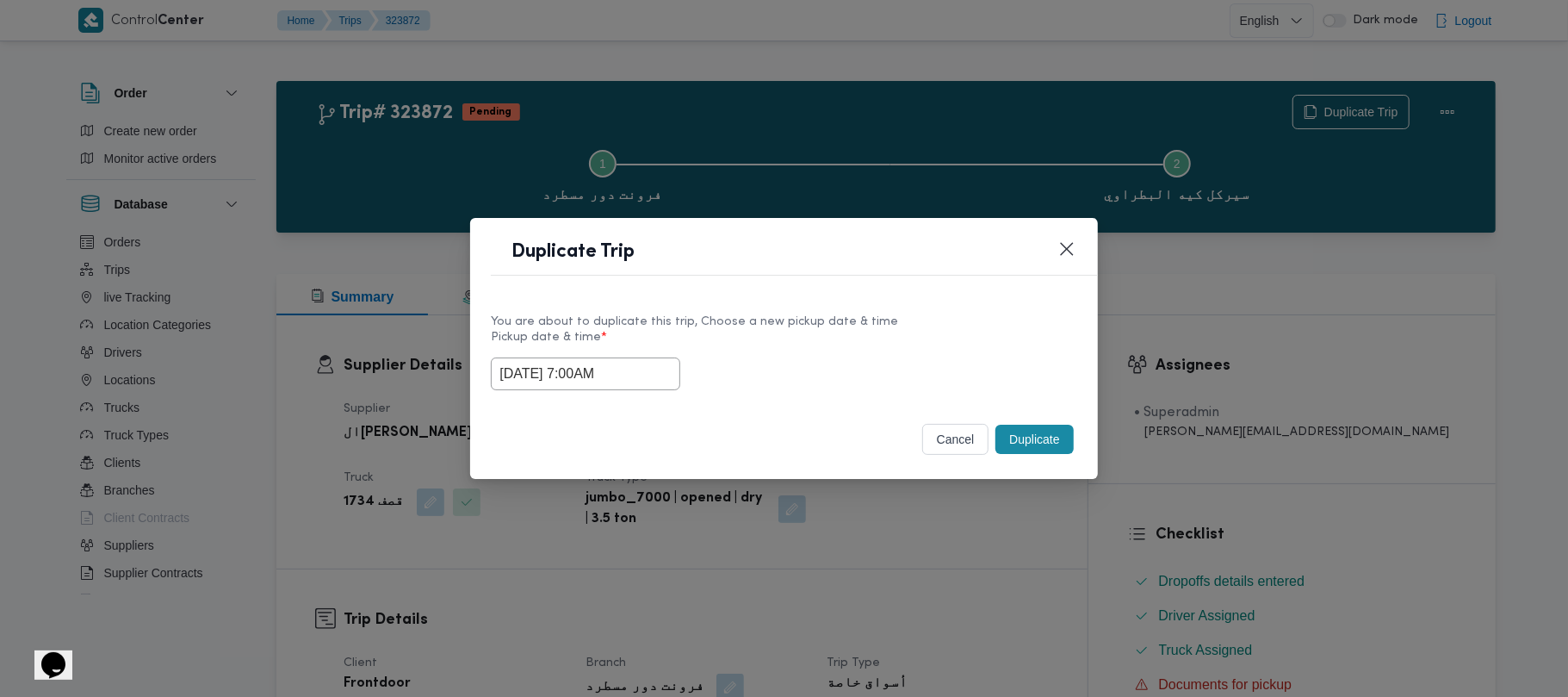 click on "14/07/2025 7:00AM" at bounding box center (586, 374) 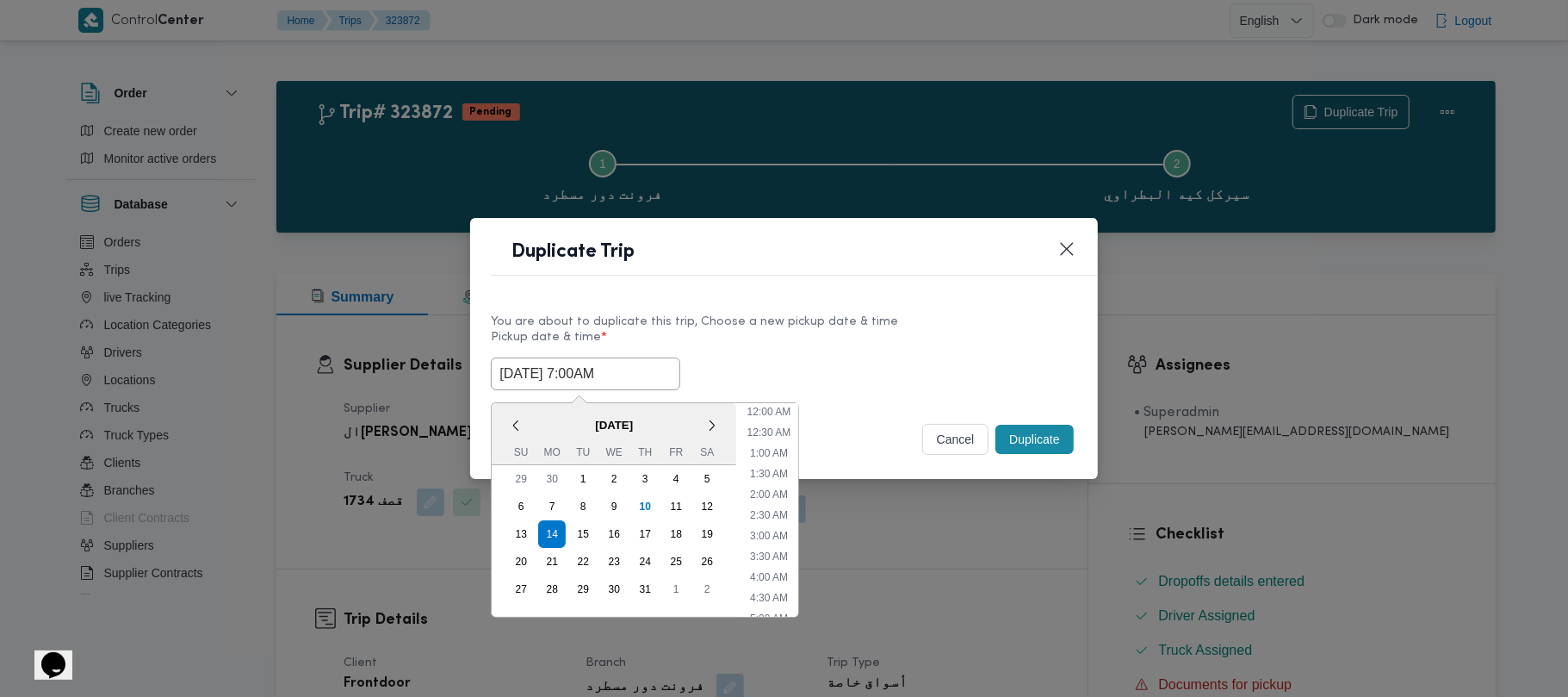 click on "14/07/2025 7:00AM" at bounding box center (586, 374) 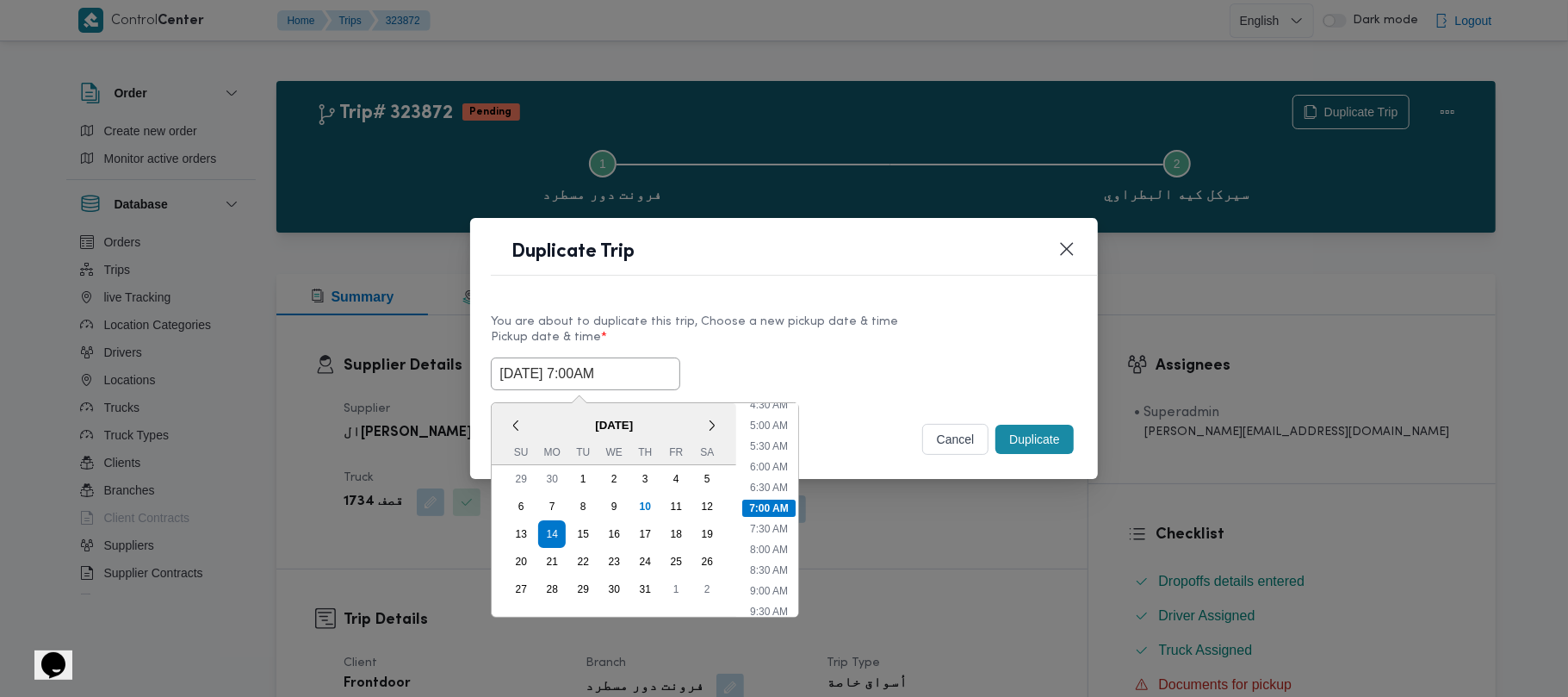click on "14/07/2025 7:00AM" at bounding box center [586, 374] 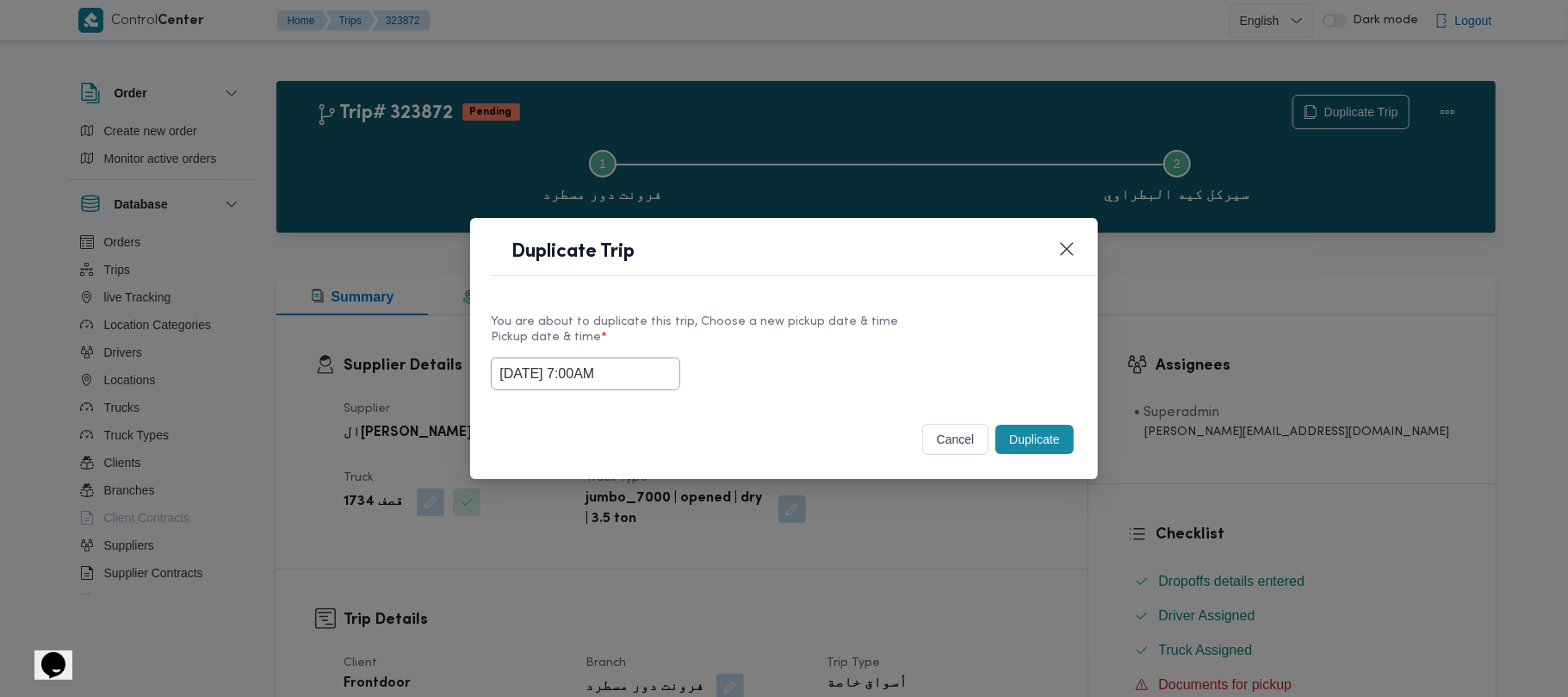 click on "You are about to duplicate this trip, Choose a new pickup date & time" at bounding box center (784, 321) 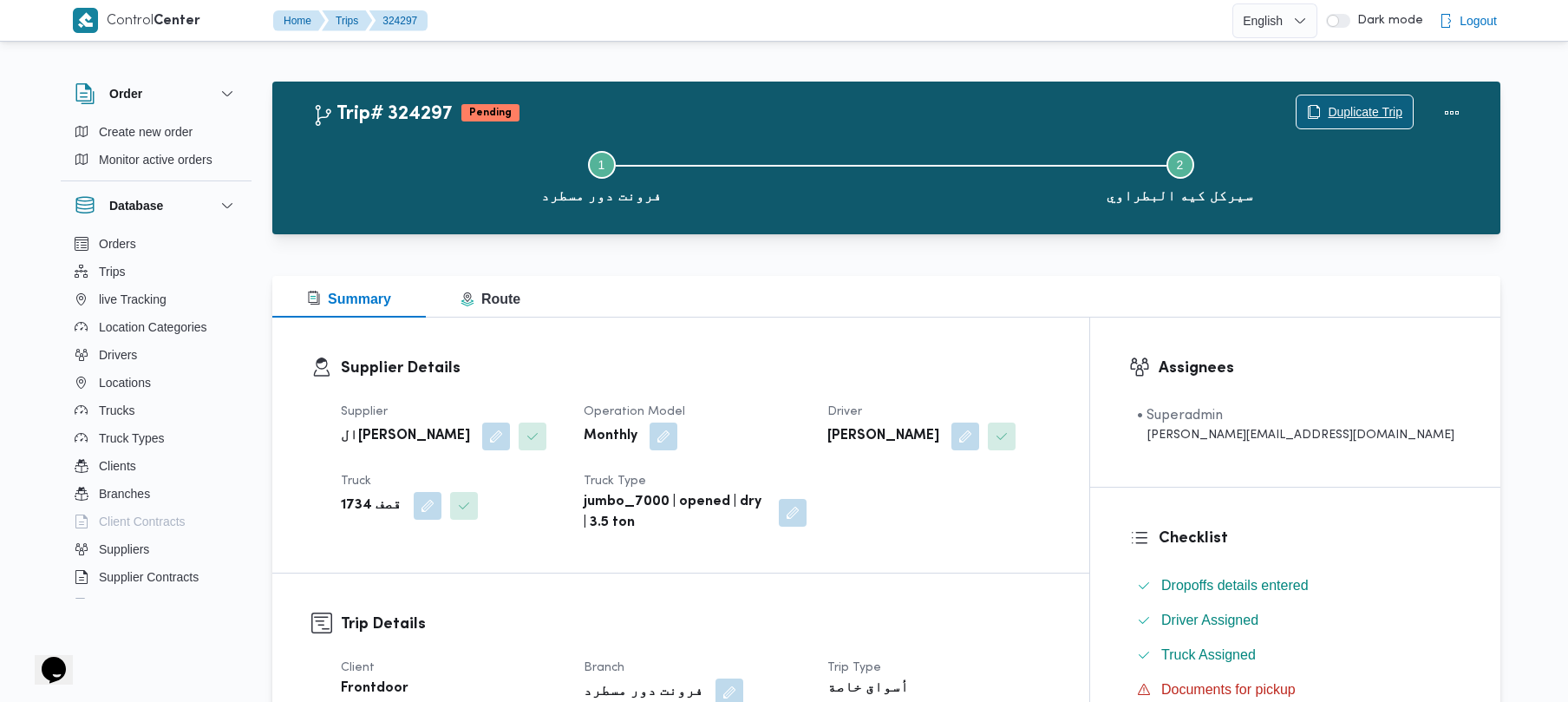 click on "Duplicate Trip" at bounding box center (1365, 112) 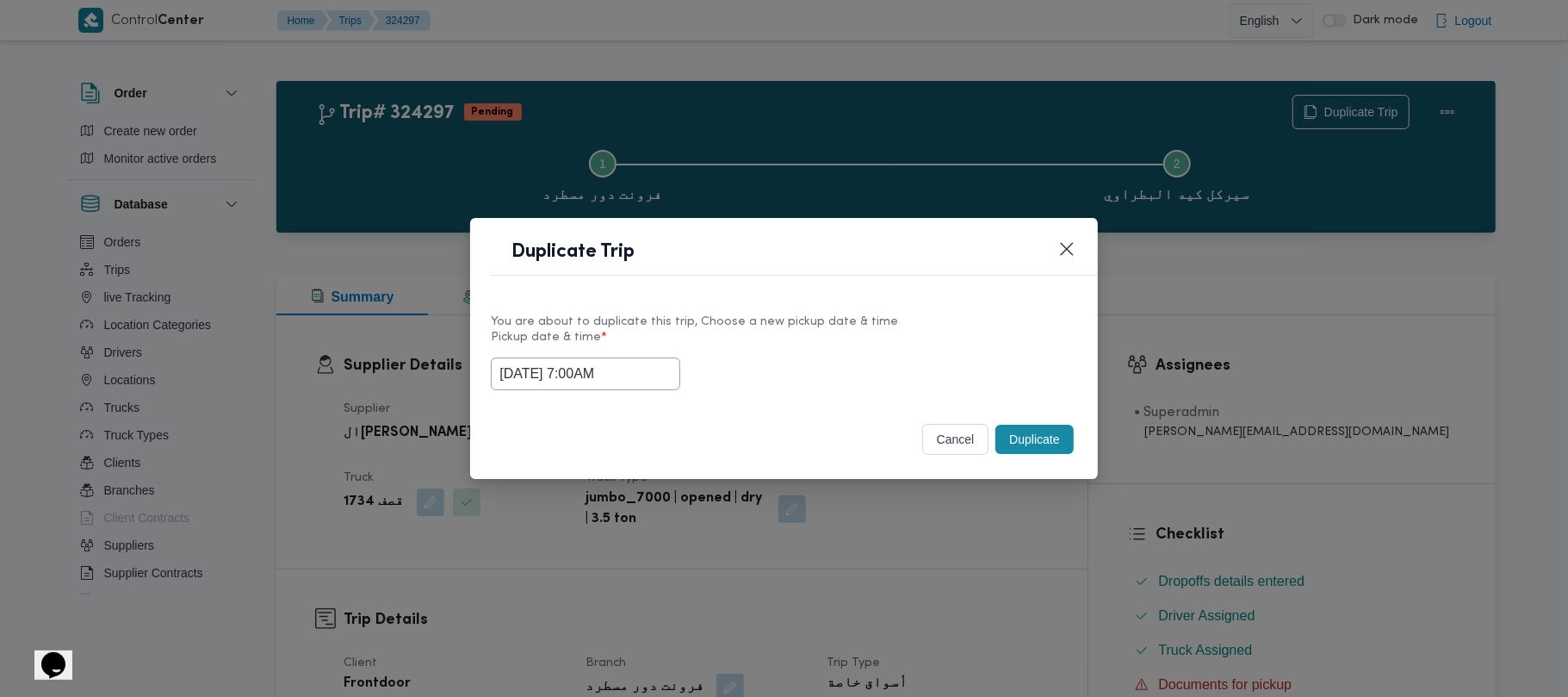 click on "14/07/2025 7:00AM" at bounding box center [586, 374] 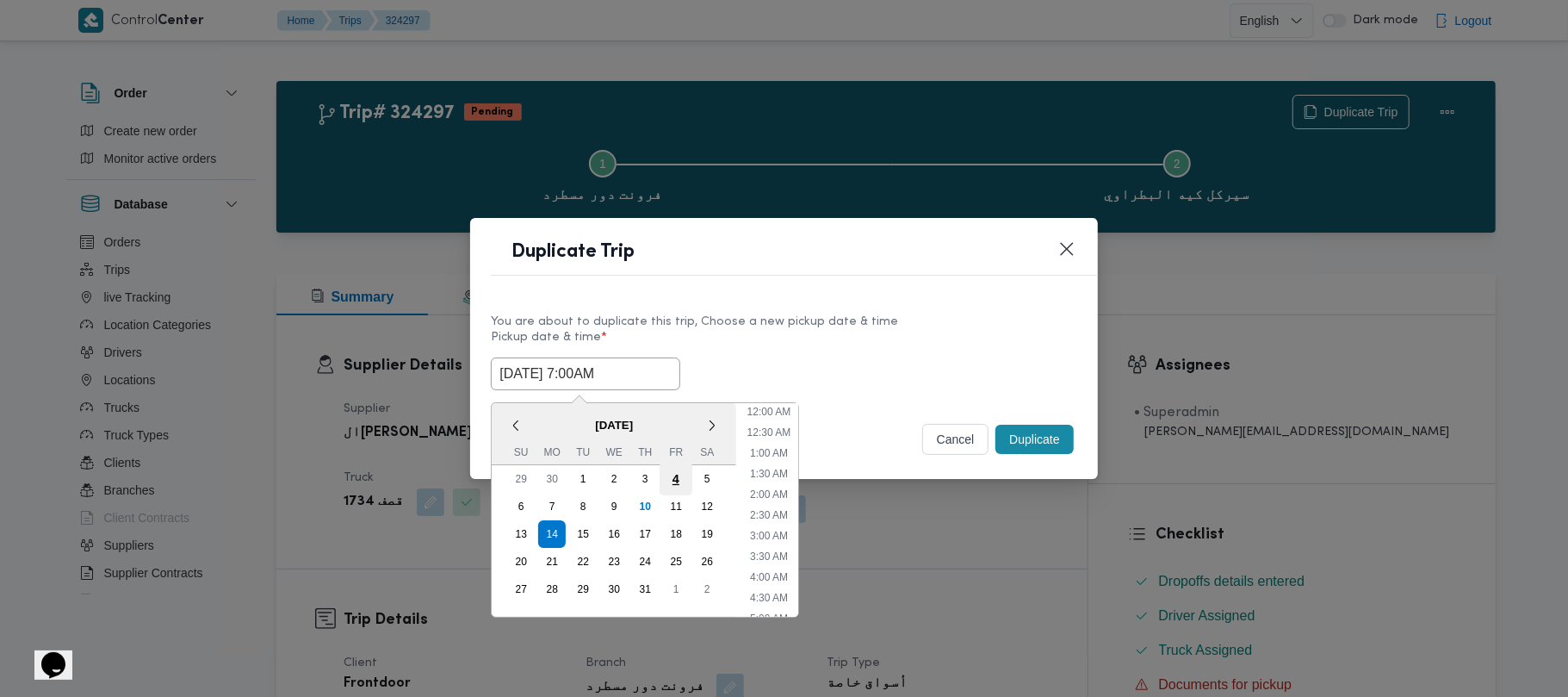 scroll, scrollTop: 193, scrollLeft: 0, axis: vertical 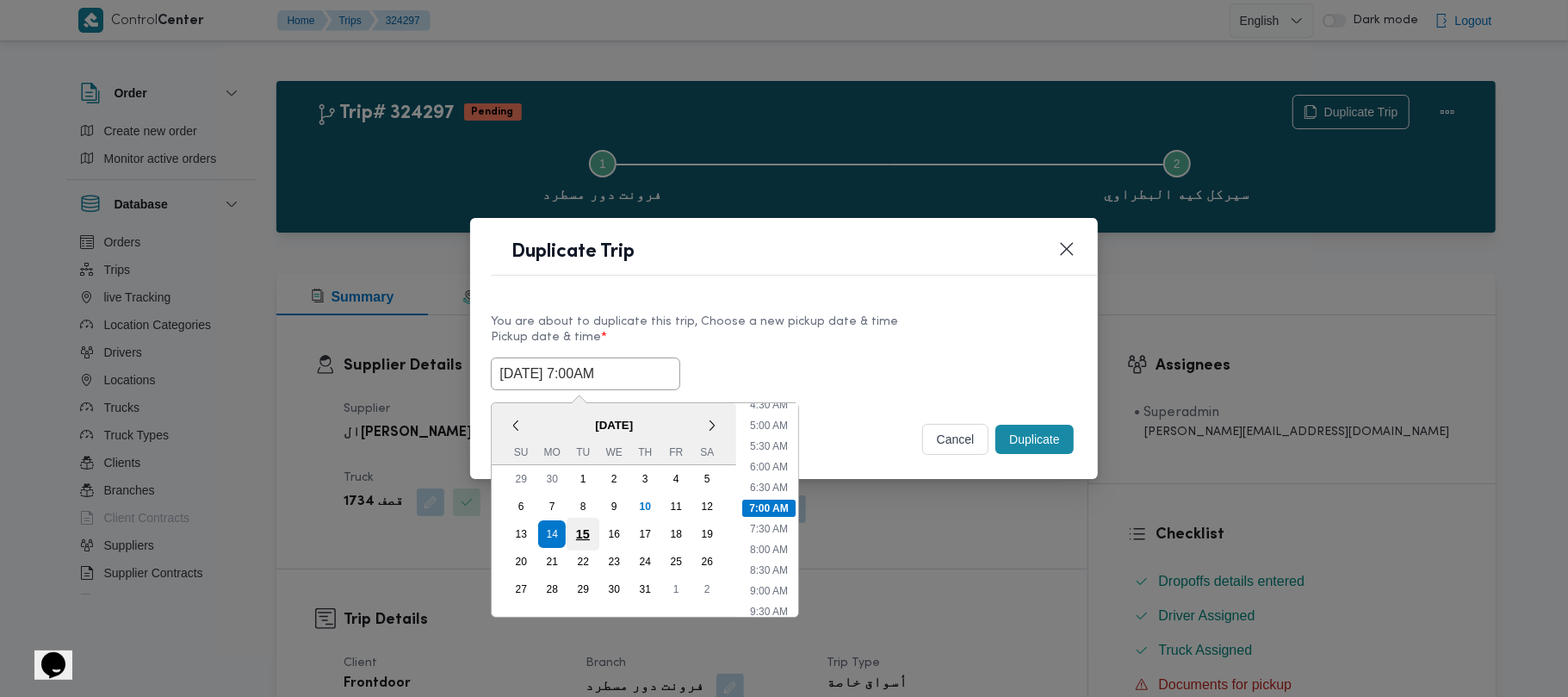 click on "15" at bounding box center [583, 534] 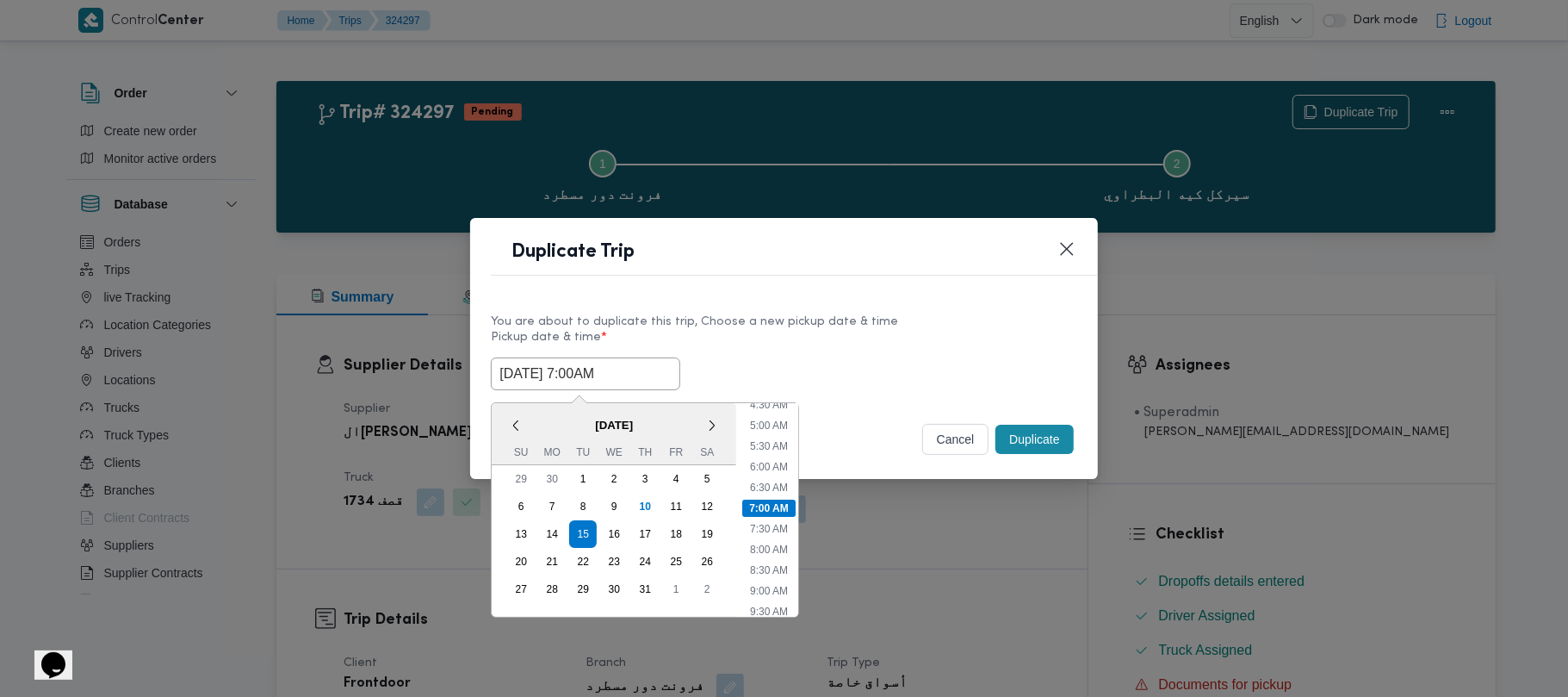 click on "Pickup date & time   *" at bounding box center (784, 344) 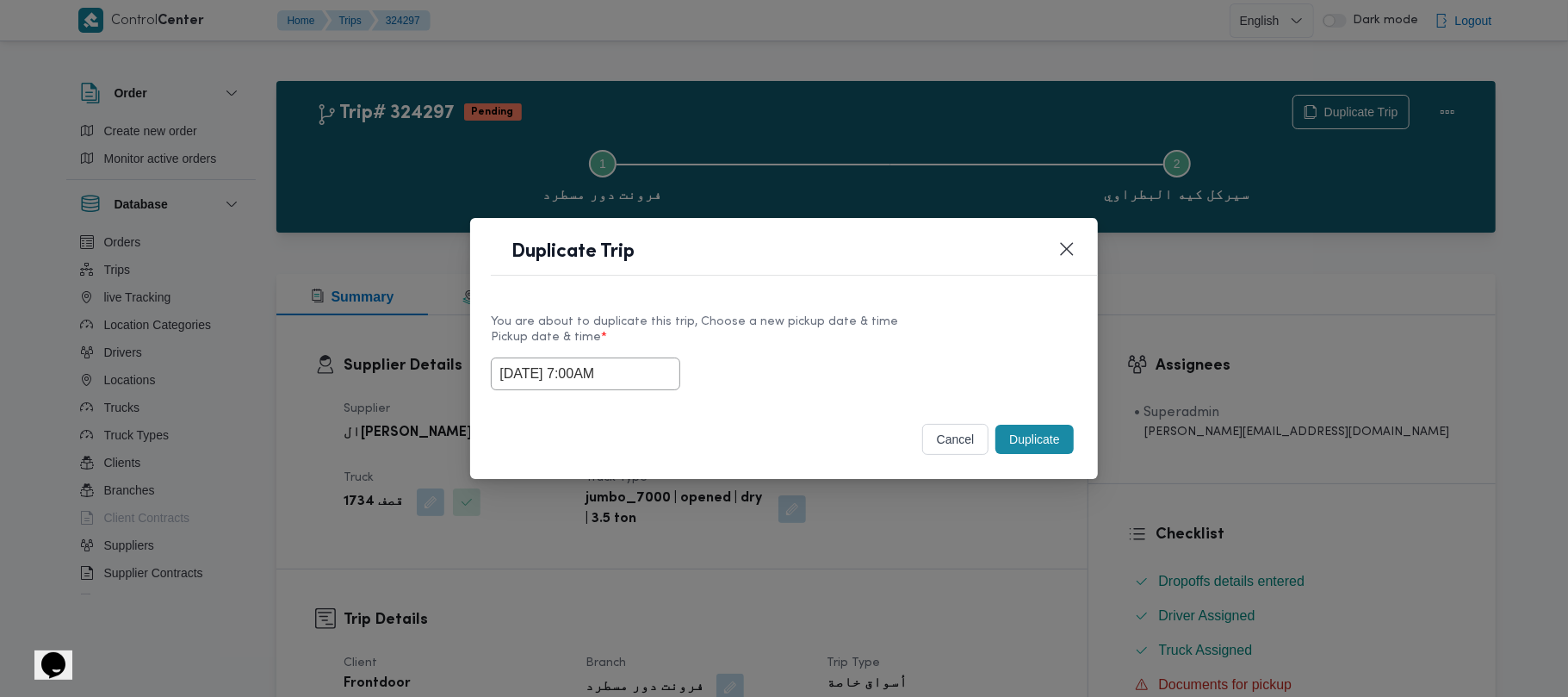 click on "Duplicate" at bounding box center (1034, 439) 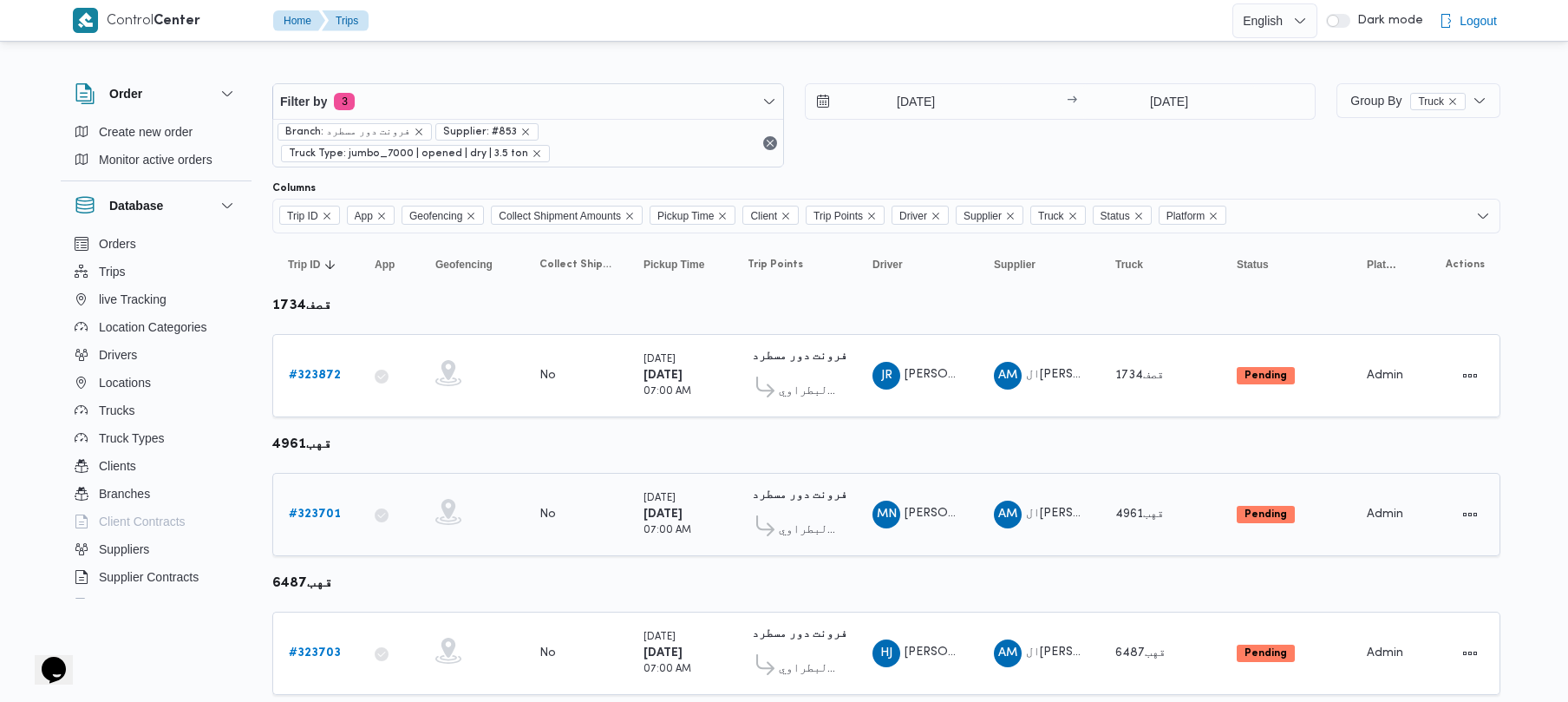 click on "# 323701" at bounding box center (315, 515) 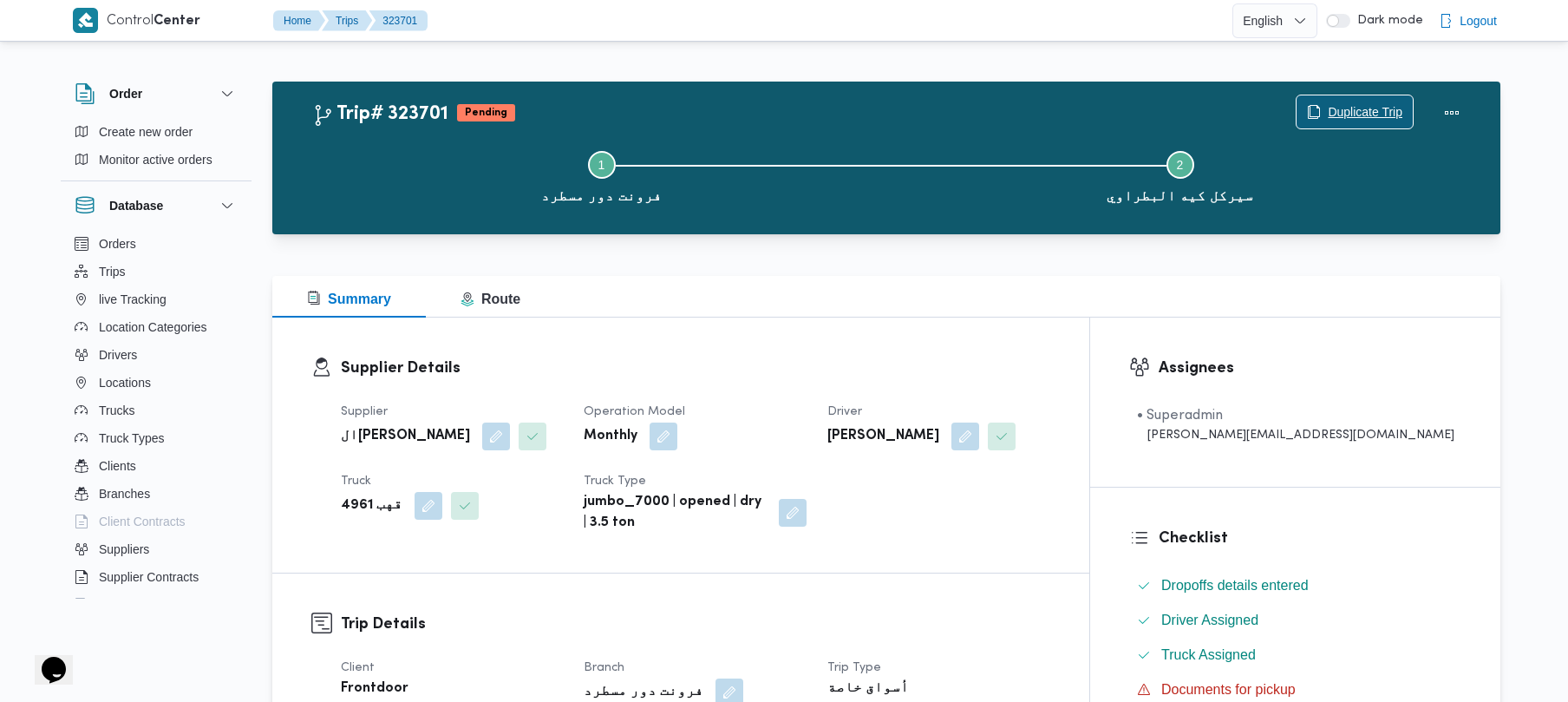 click on "Duplicate Trip" at bounding box center (1365, 112) 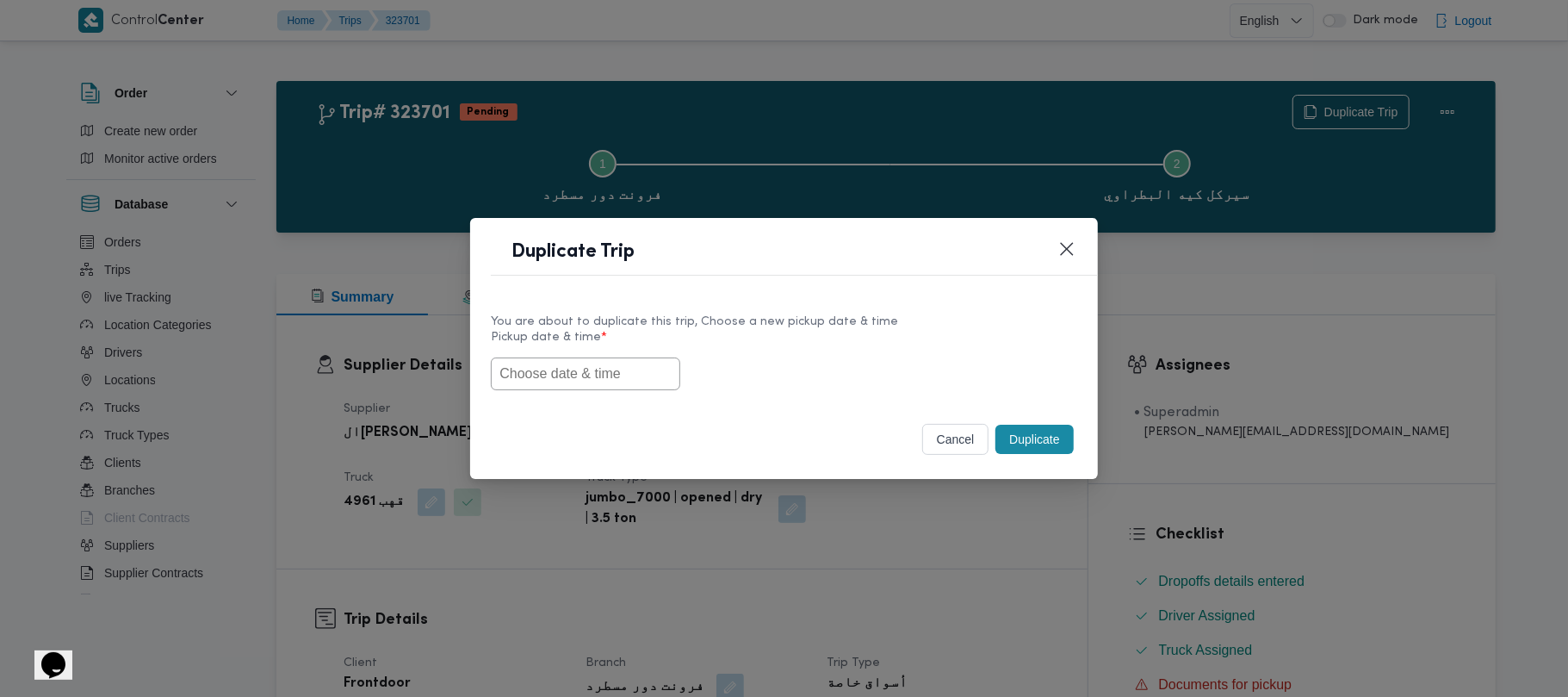 click at bounding box center [586, 374] 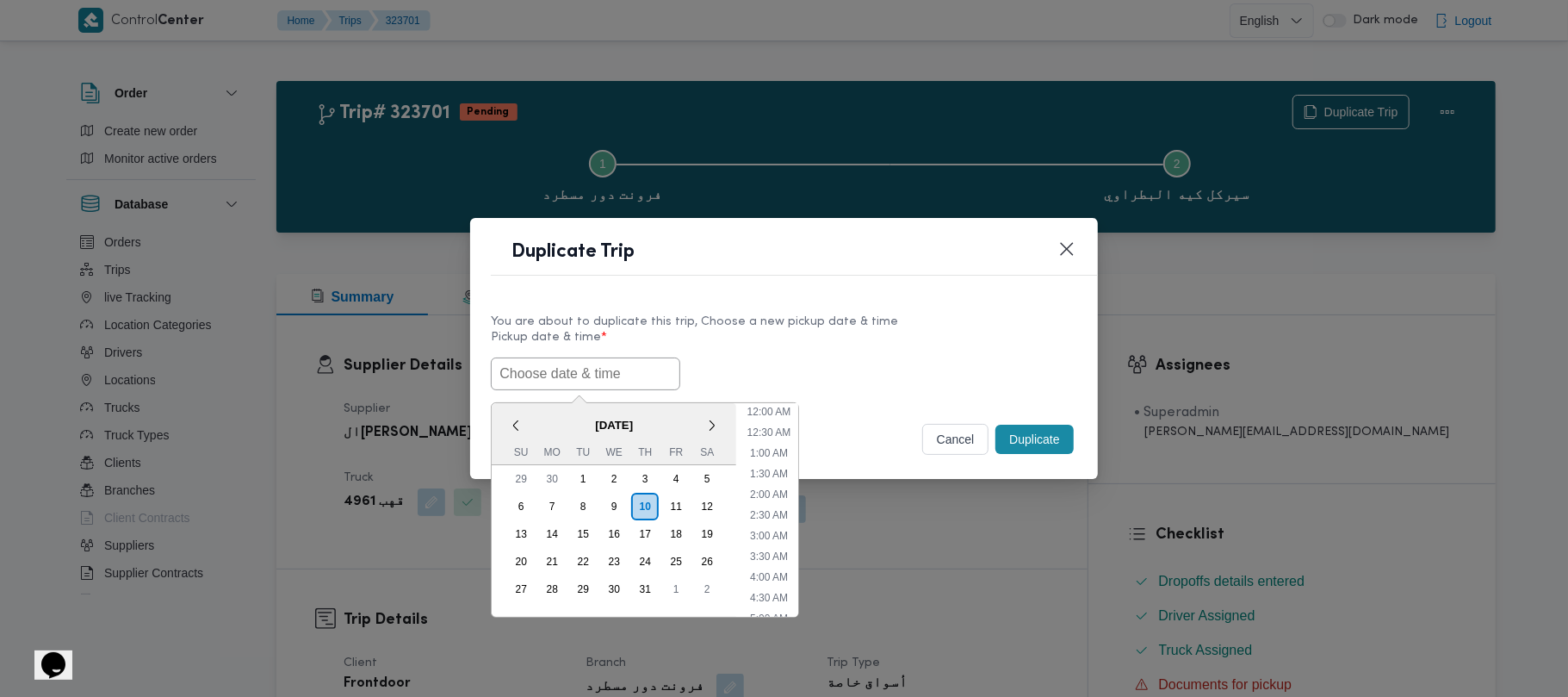 scroll, scrollTop: 359, scrollLeft: 0, axis: vertical 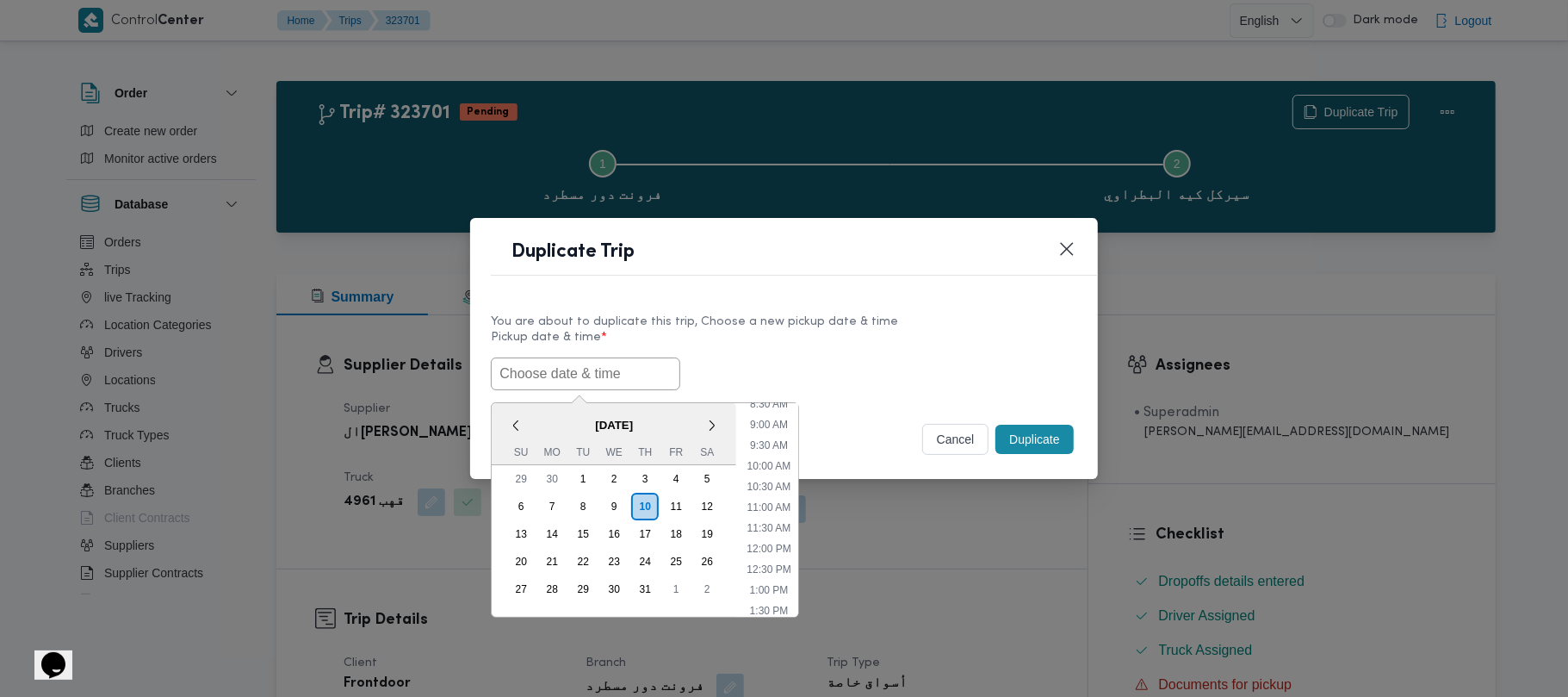 paste on "14/07/2025 7:00AM" 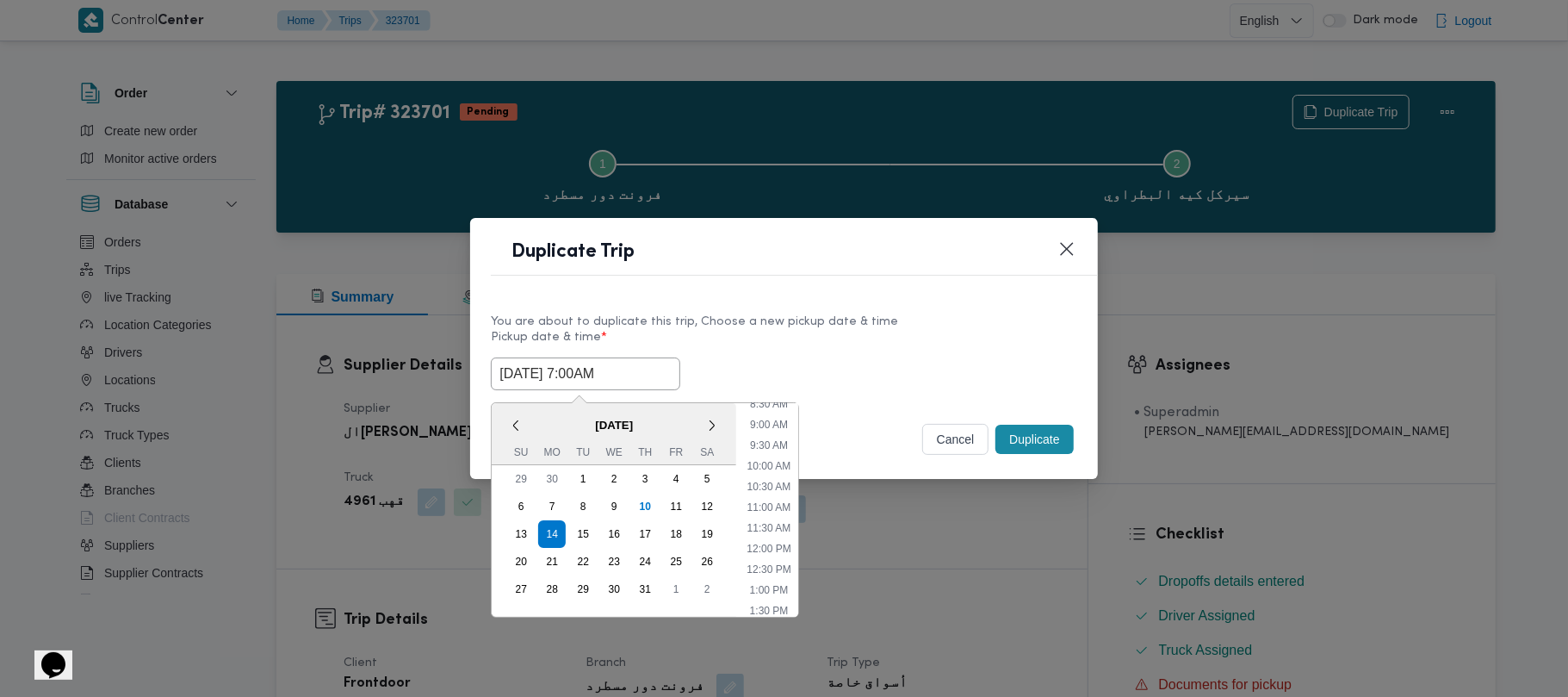type on "14/07/2025 7:00AM" 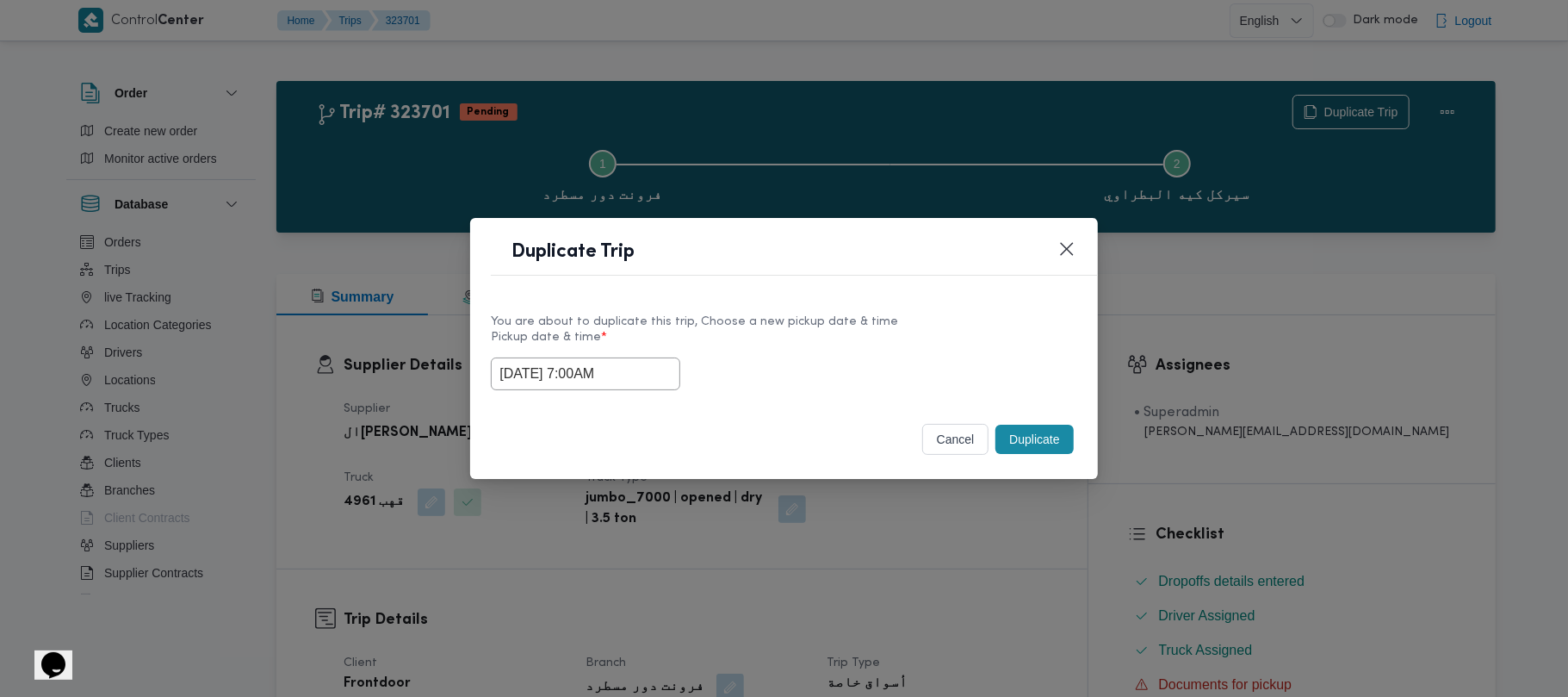drag, startPoint x: 831, startPoint y: 356, endPoint x: 961, endPoint y: 400, distance: 137.24431 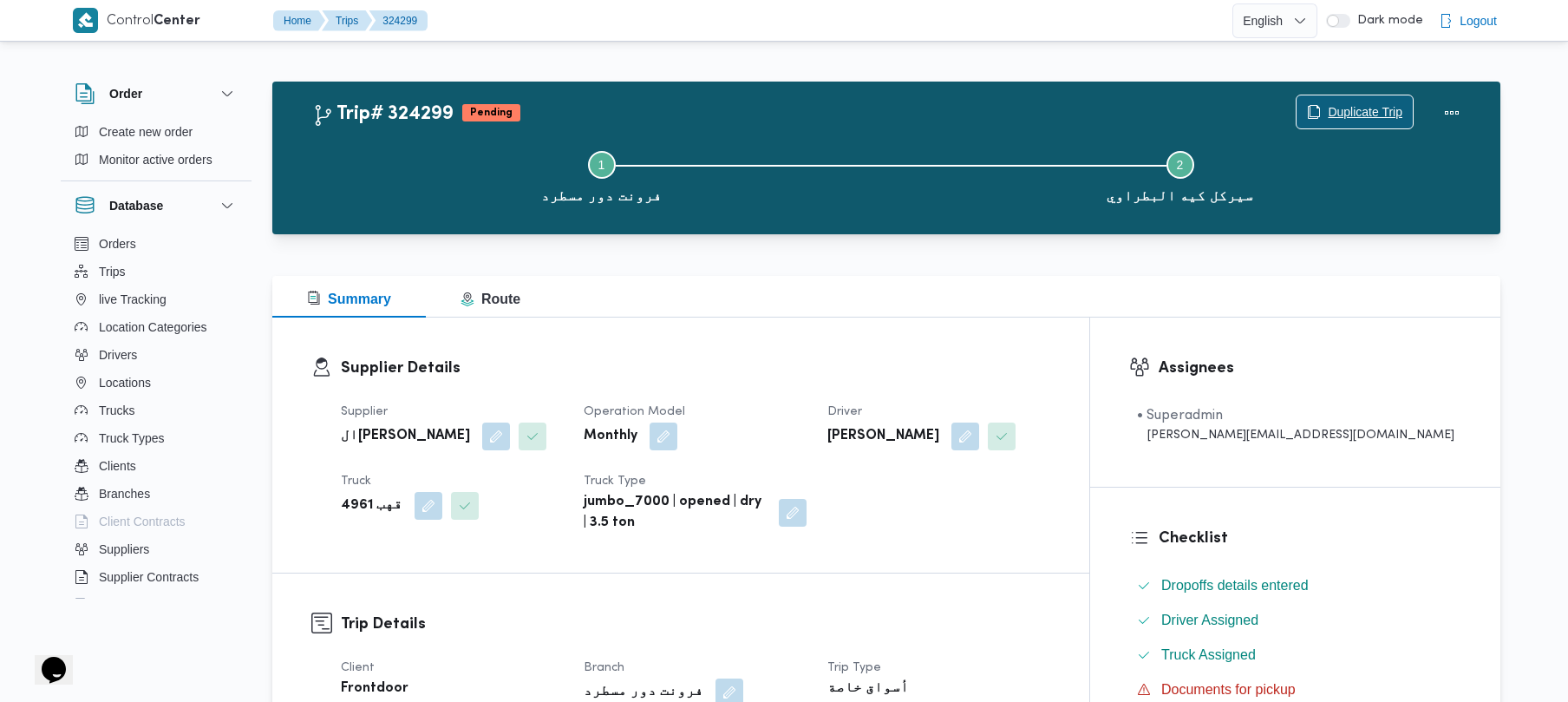 click on "Duplicate Trip" at bounding box center [1365, 112] 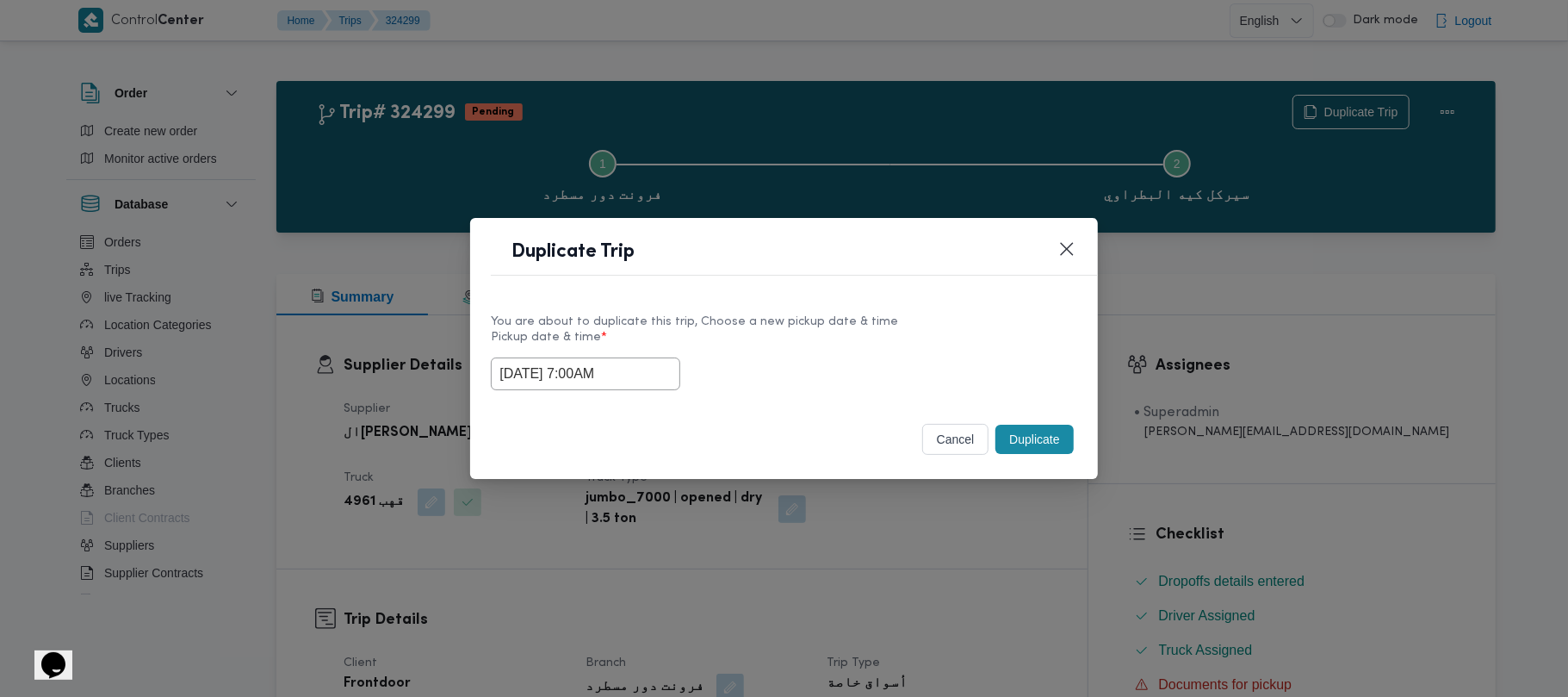 click on "14/07/2025 7:00AM" at bounding box center [586, 374] 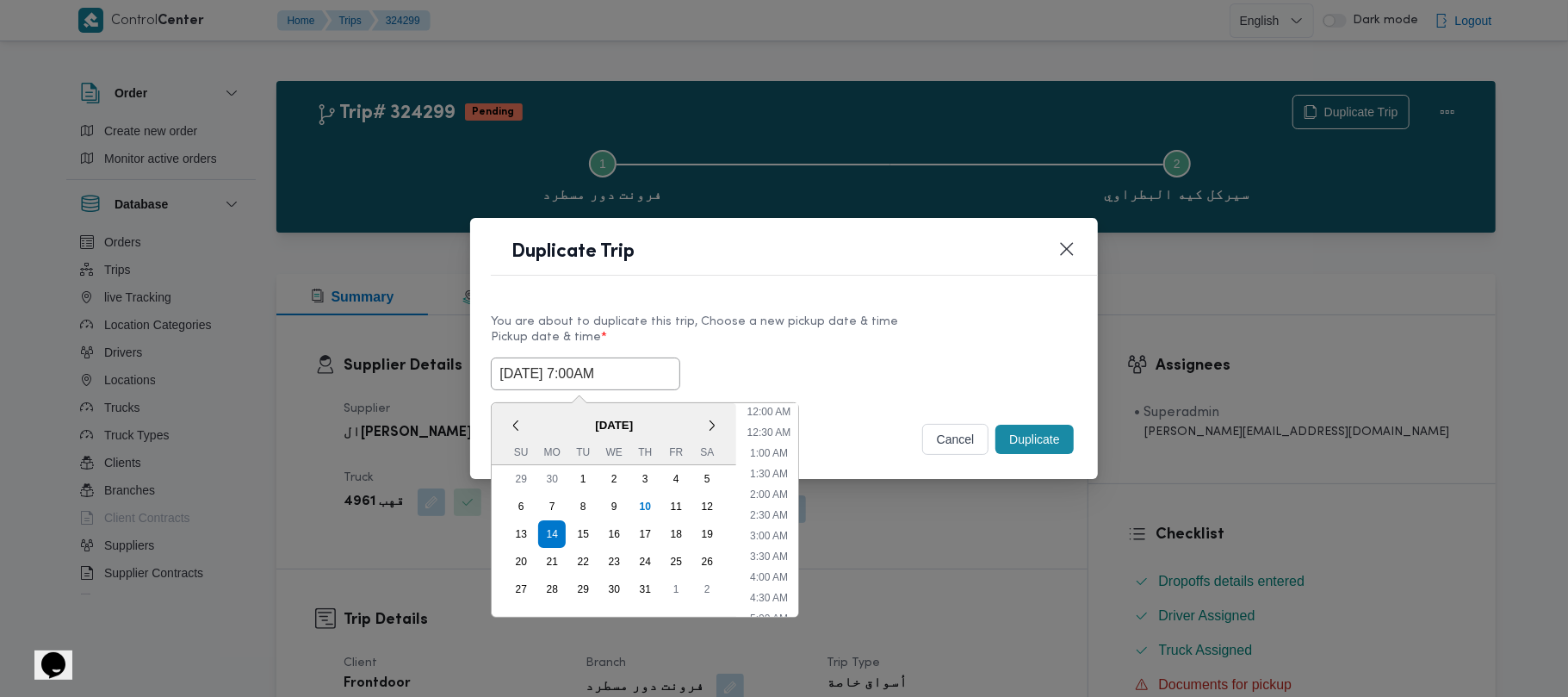 scroll, scrollTop: 193, scrollLeft: 0, axis: vertical 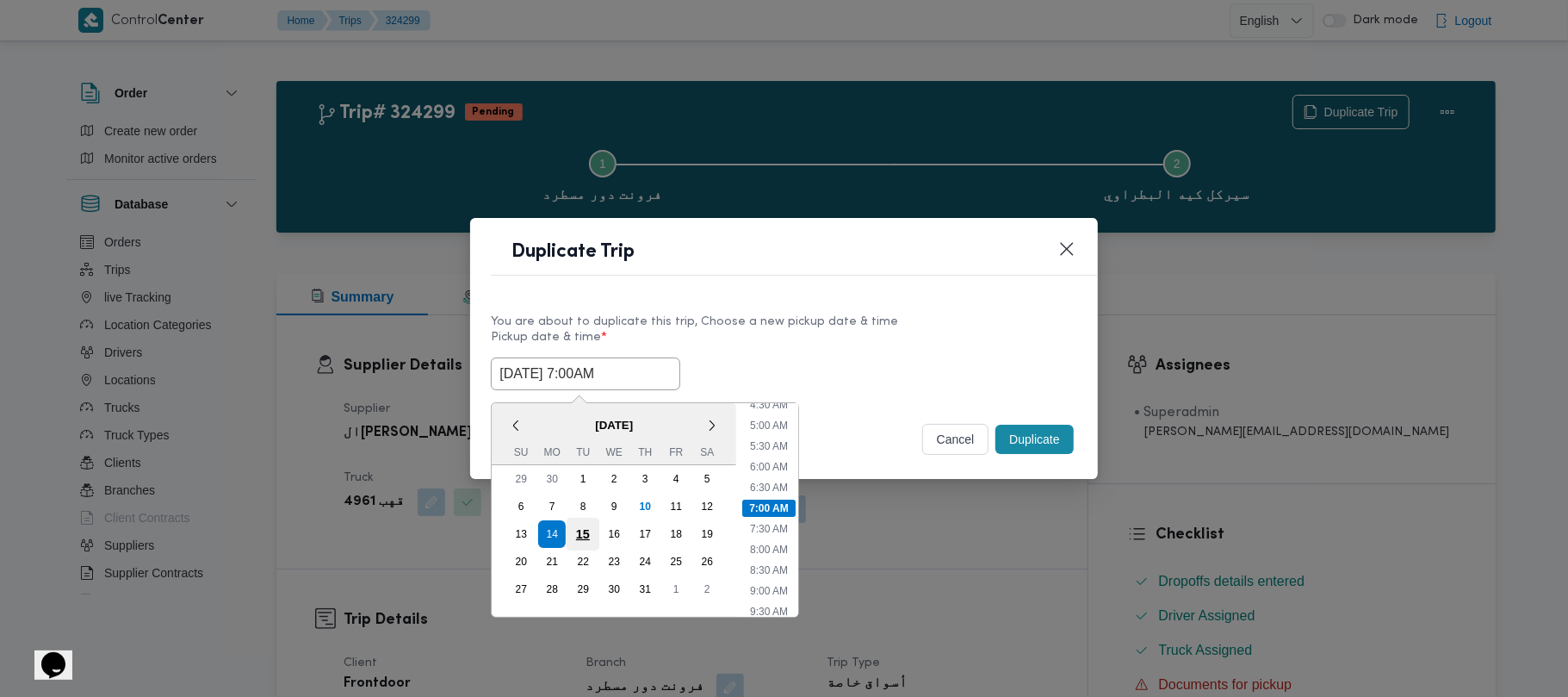 click on "15" at bounding box center [583, 534] 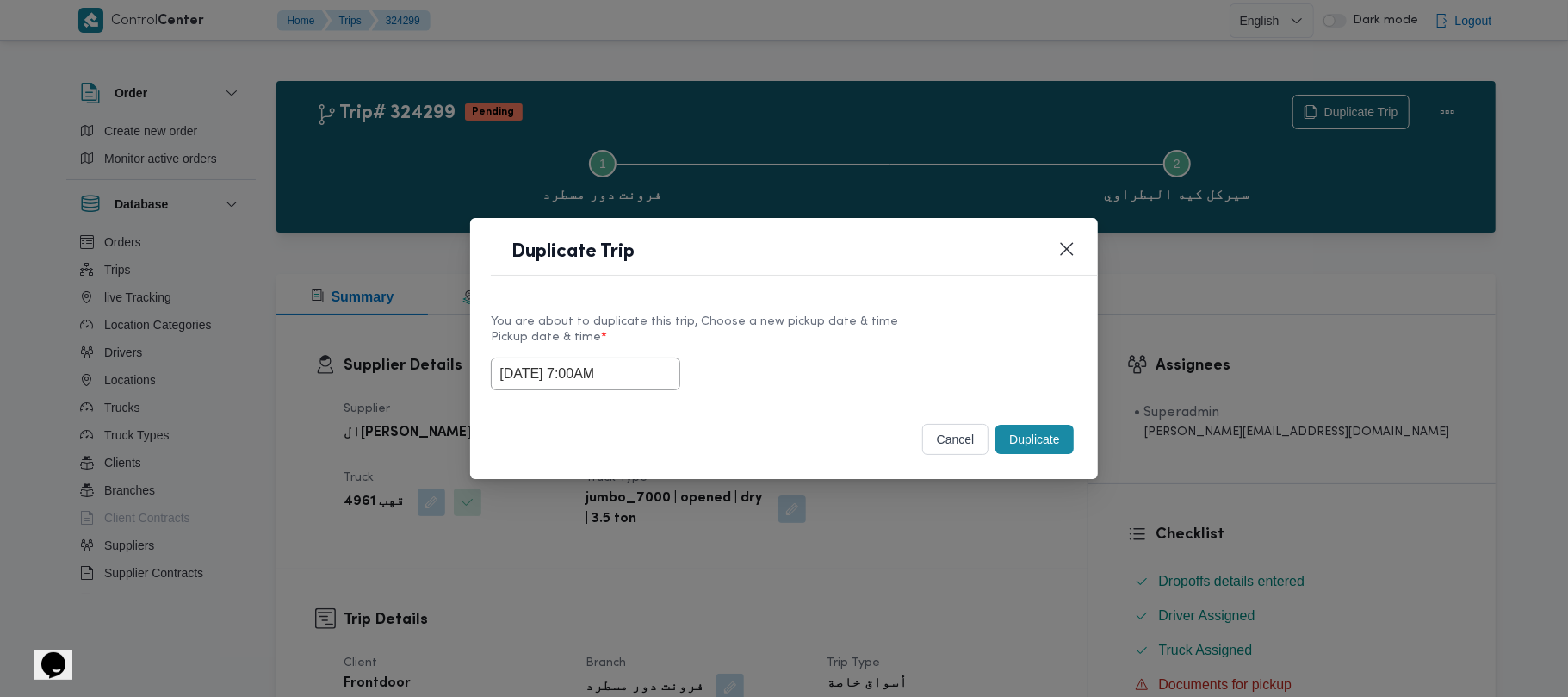 click on "You are about to duplicate this trip, Choose a new pickup date & time Pickup date & time   * 15/07/2025 7:00AM" at bounding box center [784, 352] 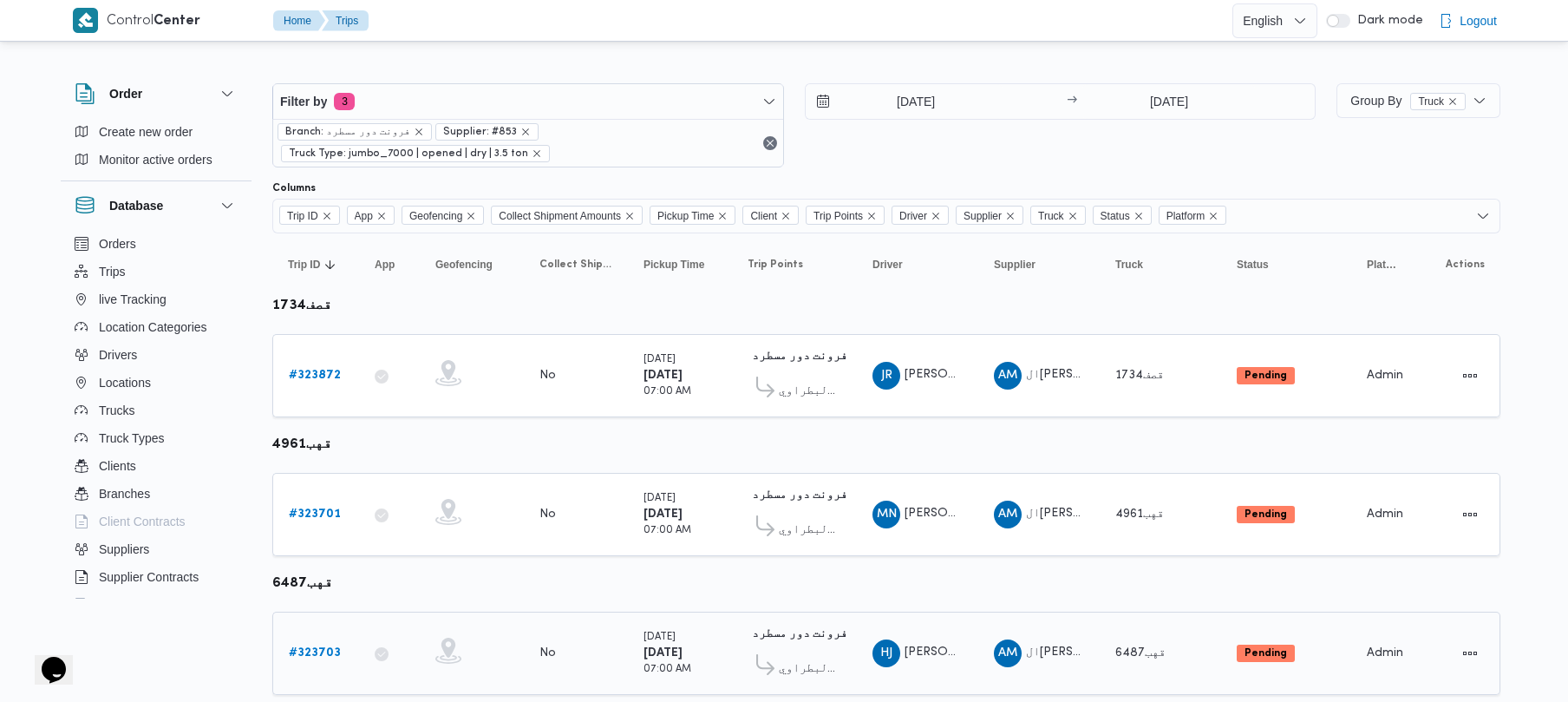click on "# 323703" at bounding box center [315, 653] 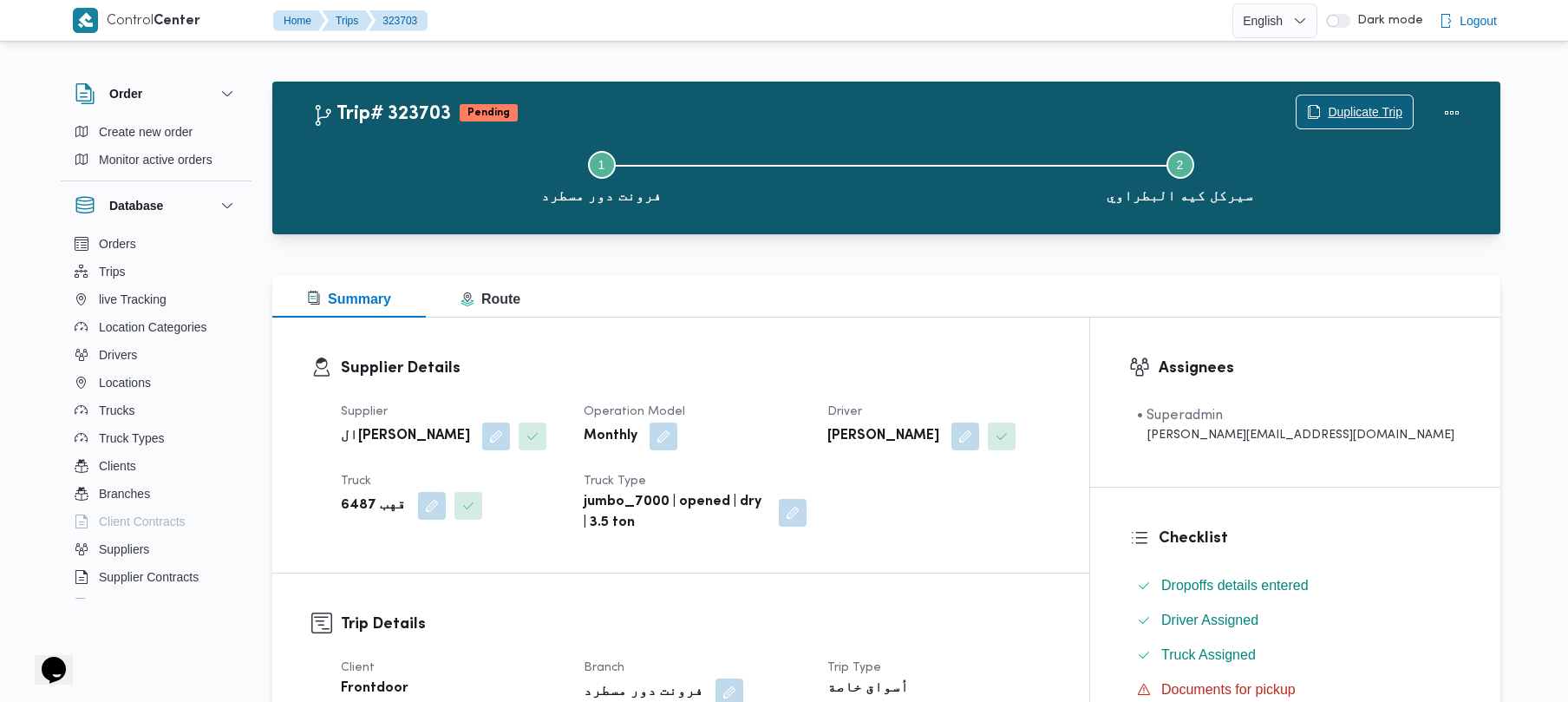 click on "Duplicate Trip" at bounding box center (1355, 112) 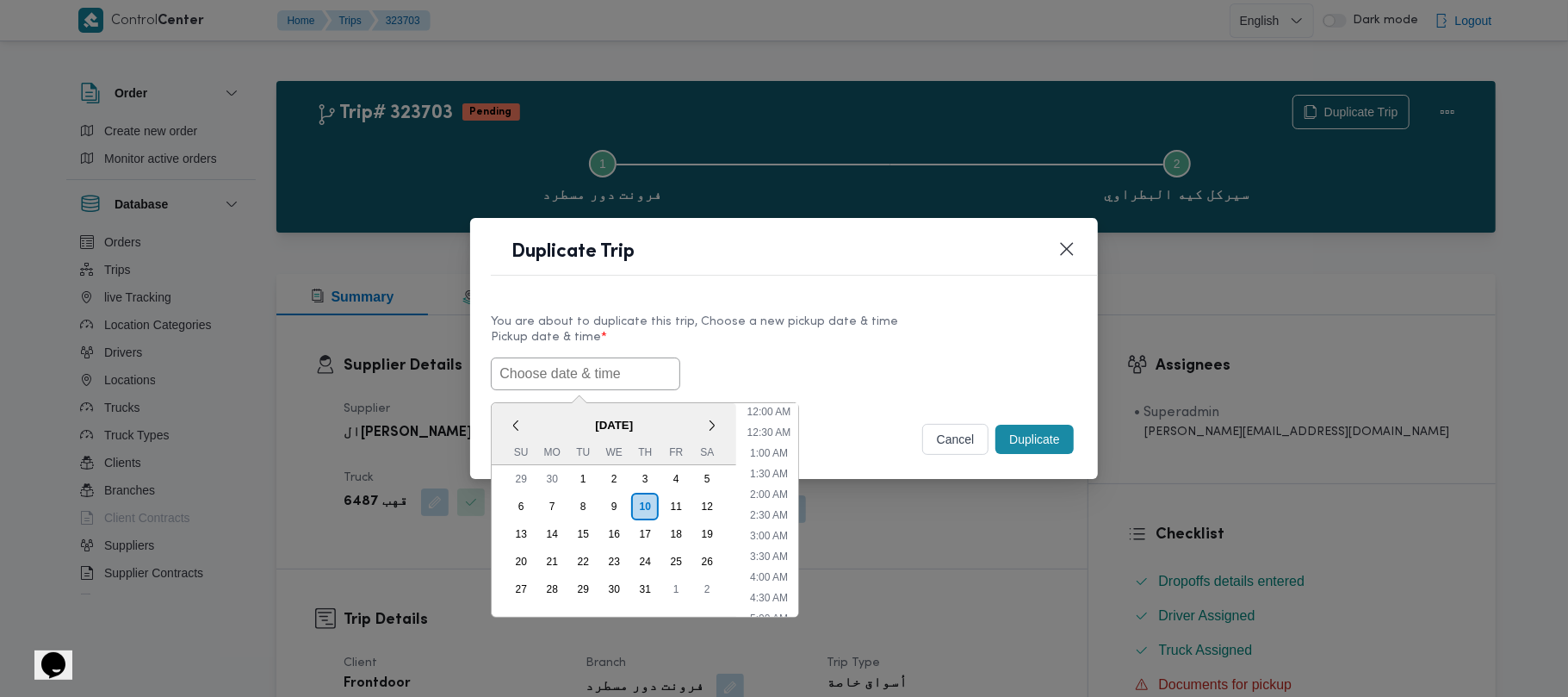 click at bounding box center [586, 374] 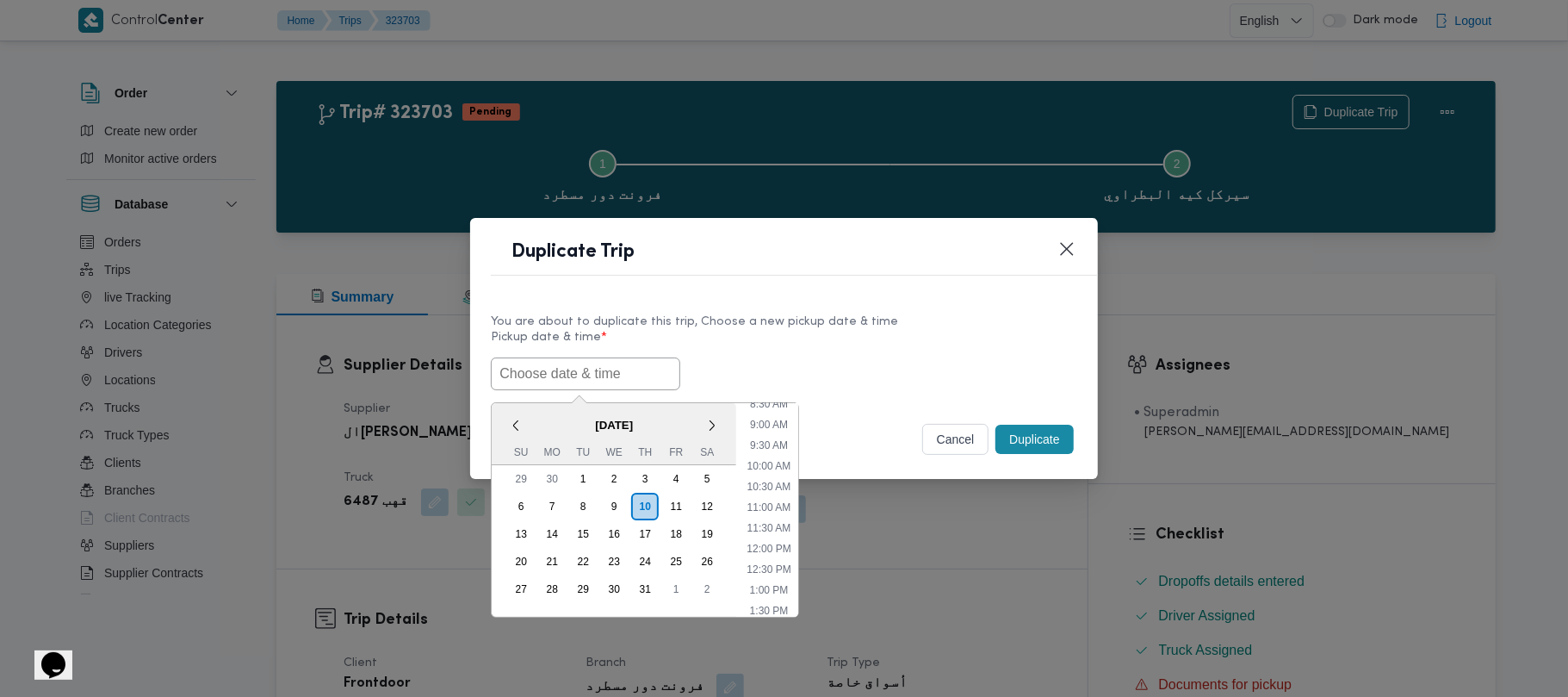 paste on "14/07/2025 7:00AM" 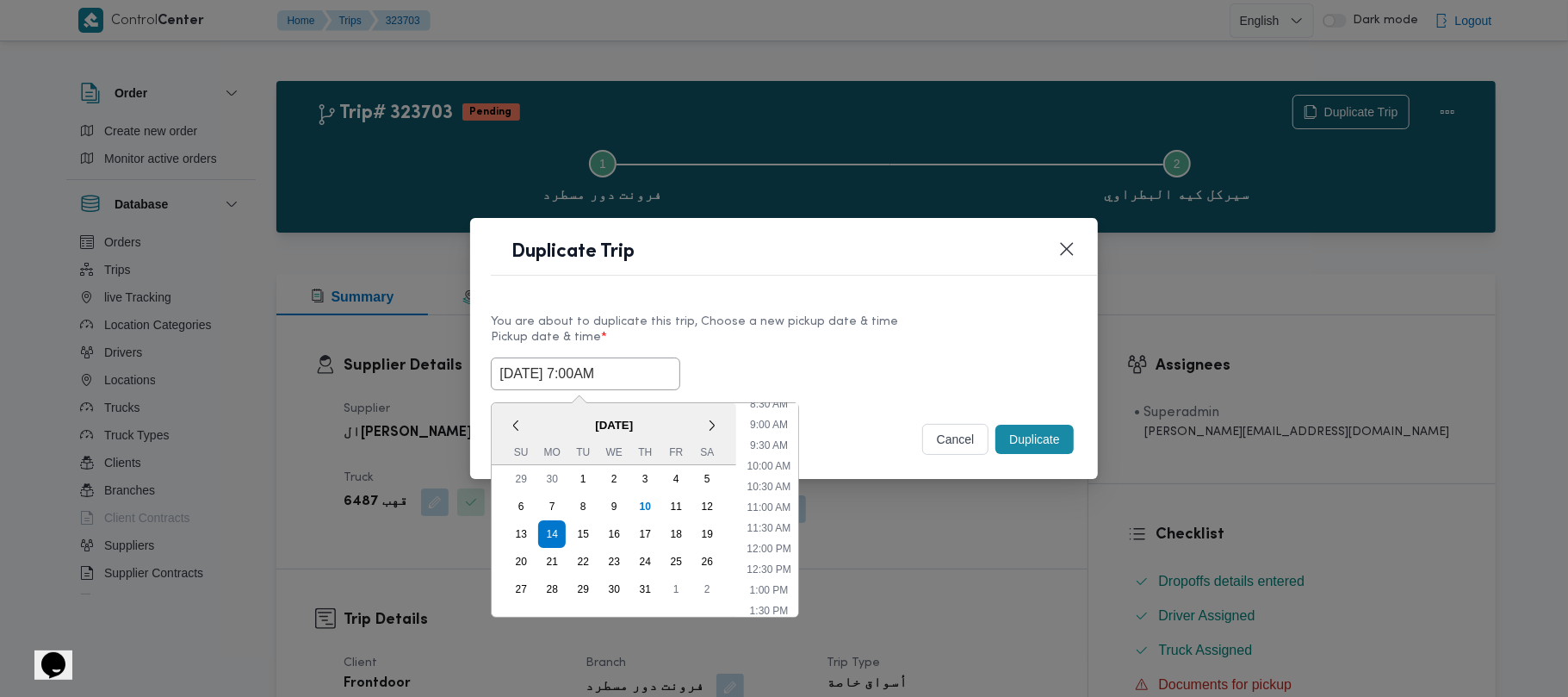 type on "14/07/2025 7:00AM" 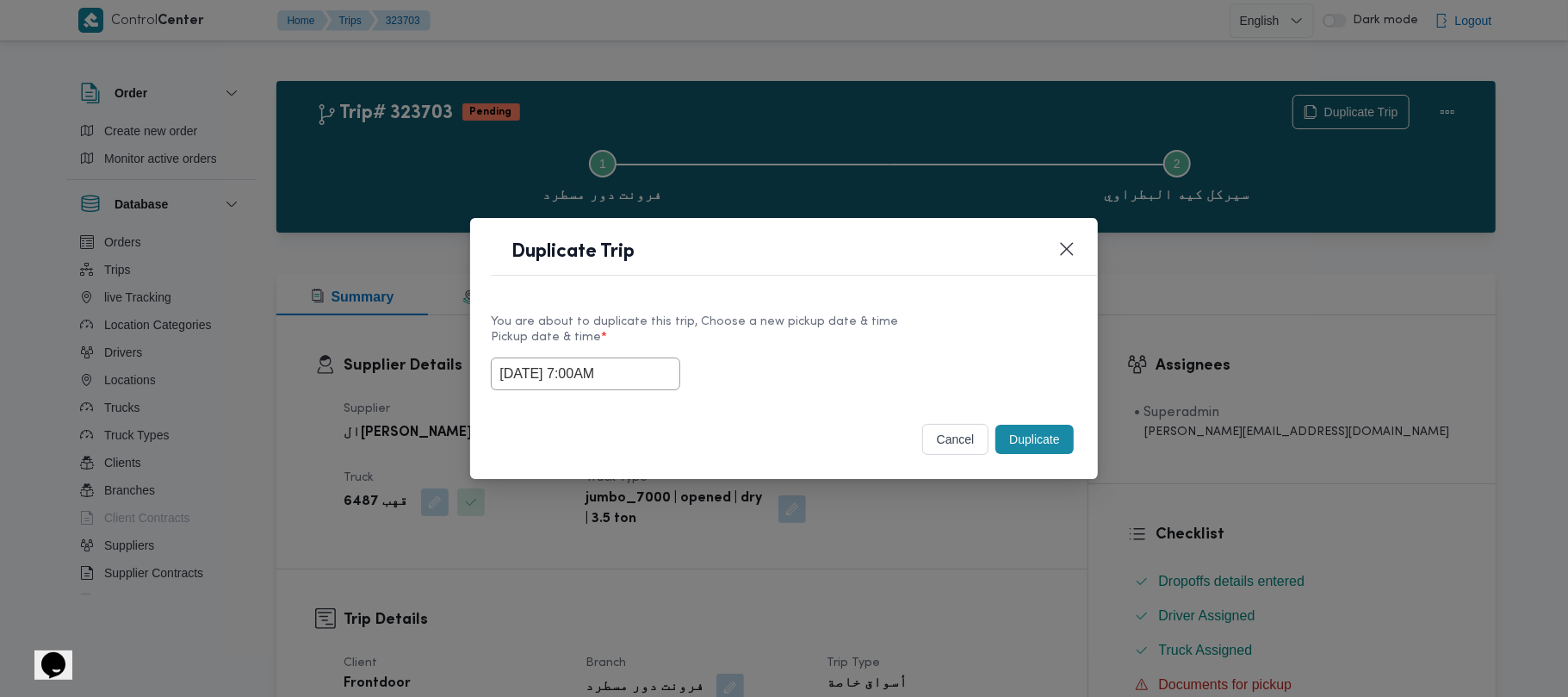 click on "Duplicate" at bounding box center (1034, 439) 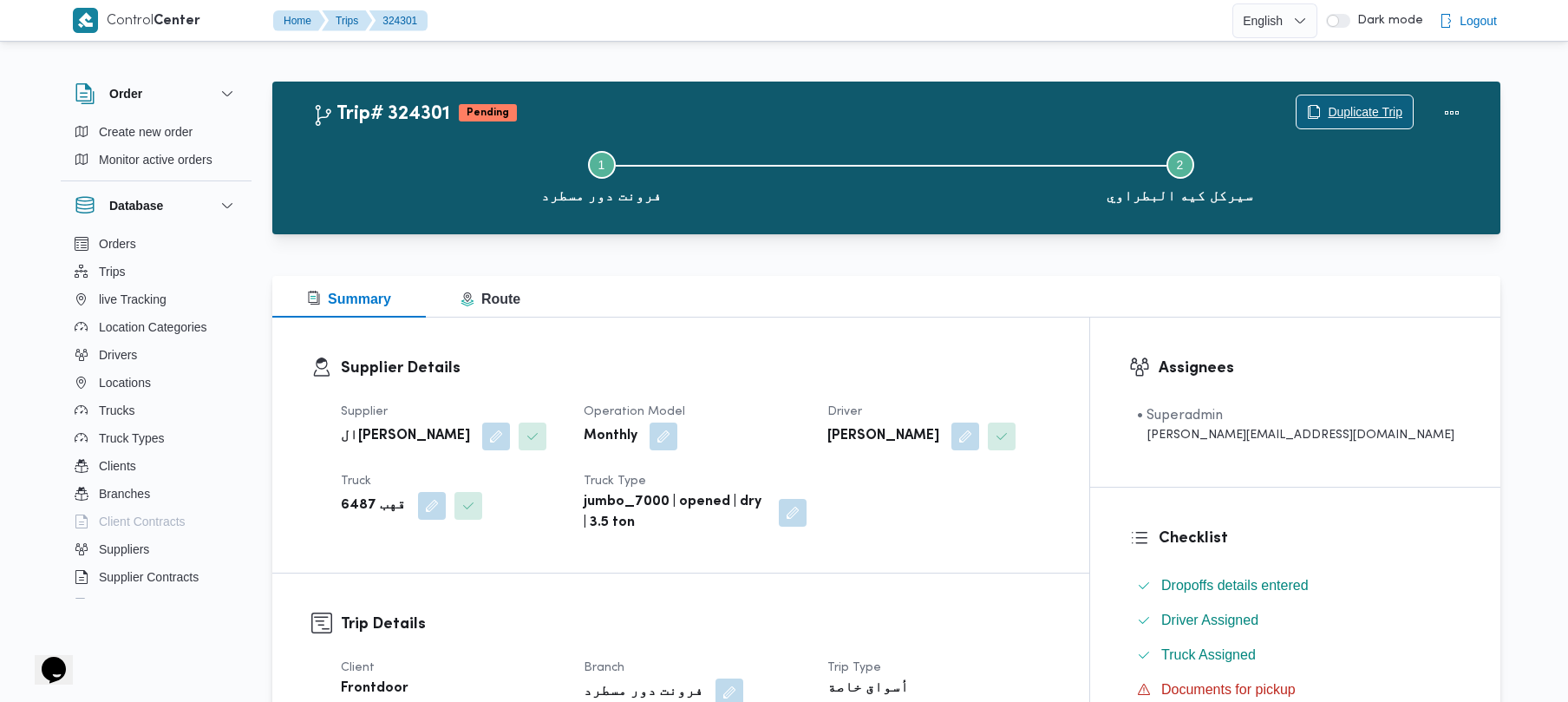 click on "Duplicate Trip" at bounding box center [1365, 112] 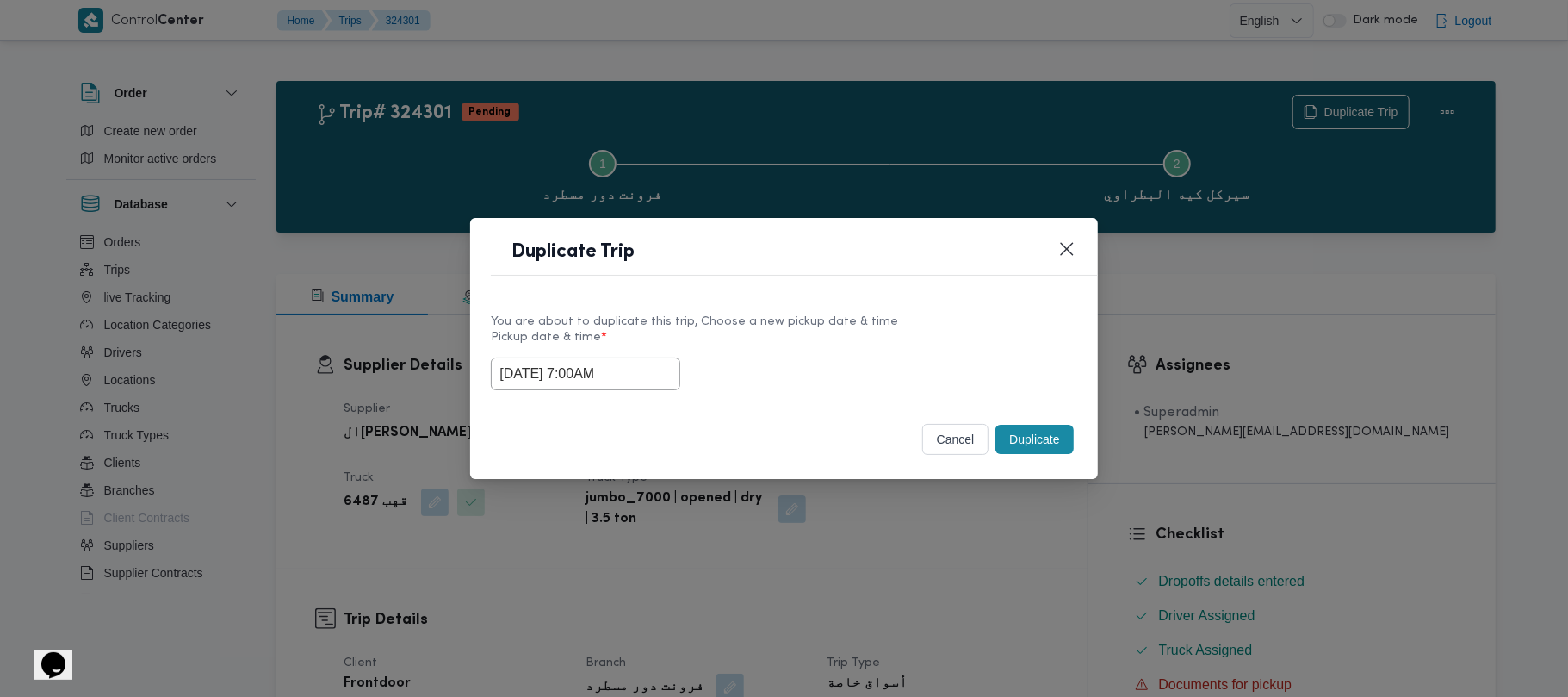 click on "14/07/2025 7:00AM" at bounding box center (586, 374) 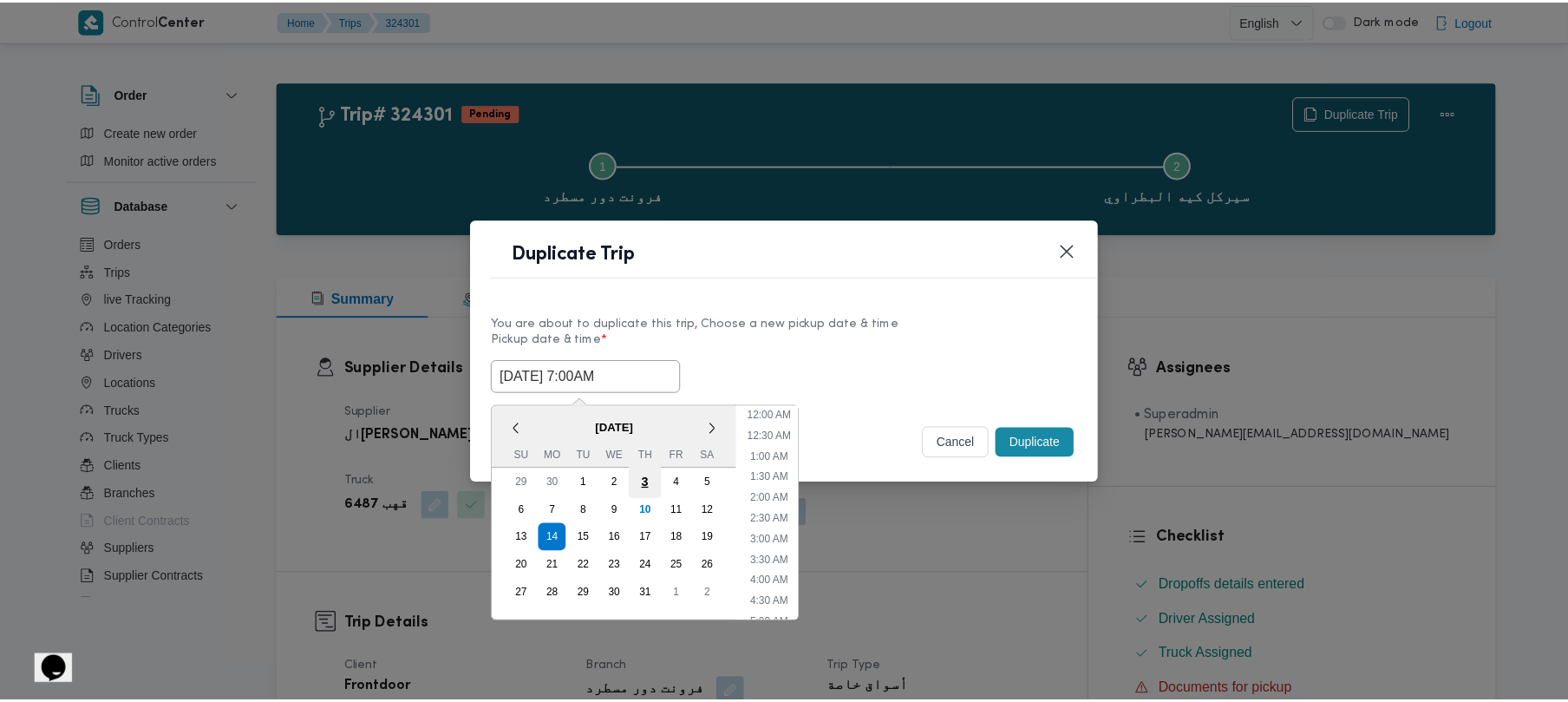 scroll, scrollTop: 194, scrollLeft: 0, axis: vertical 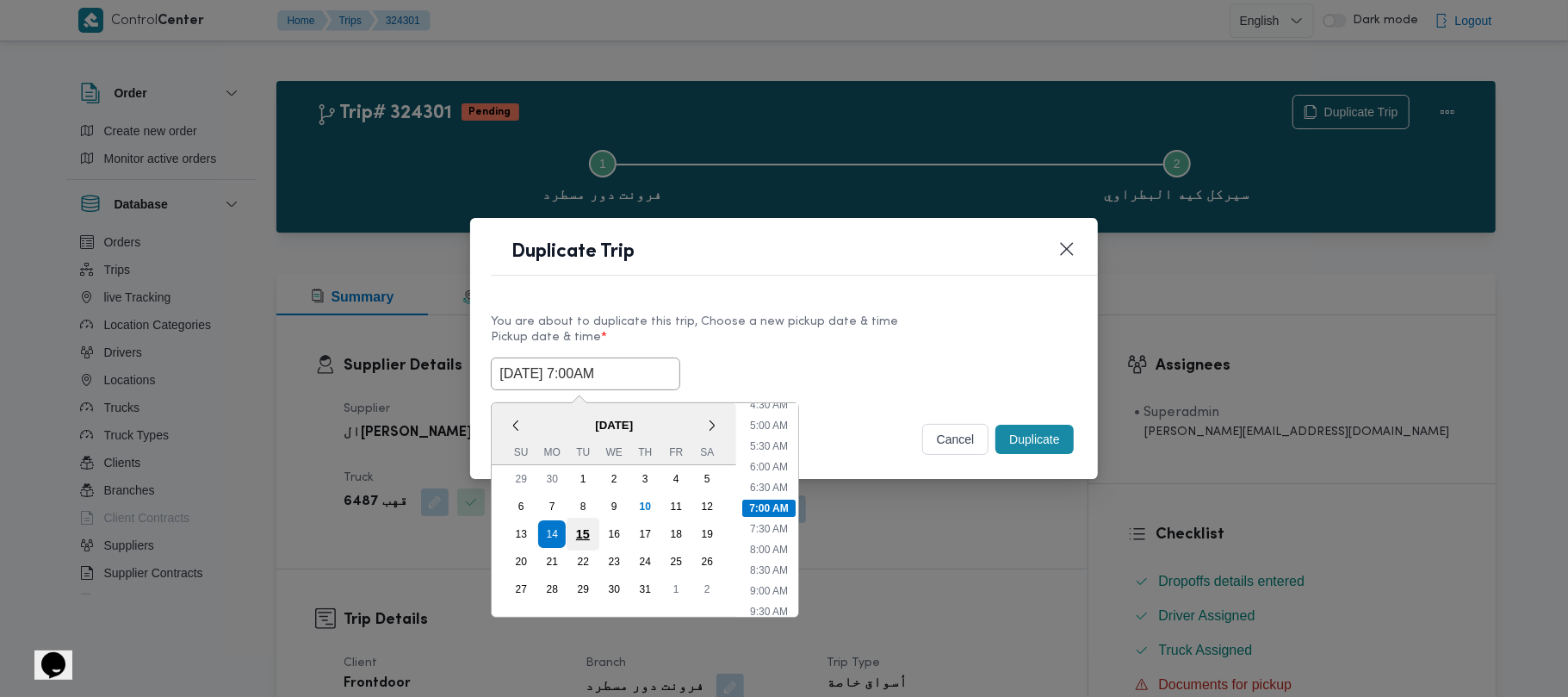 click on "15" at bounding box center [583, 534] 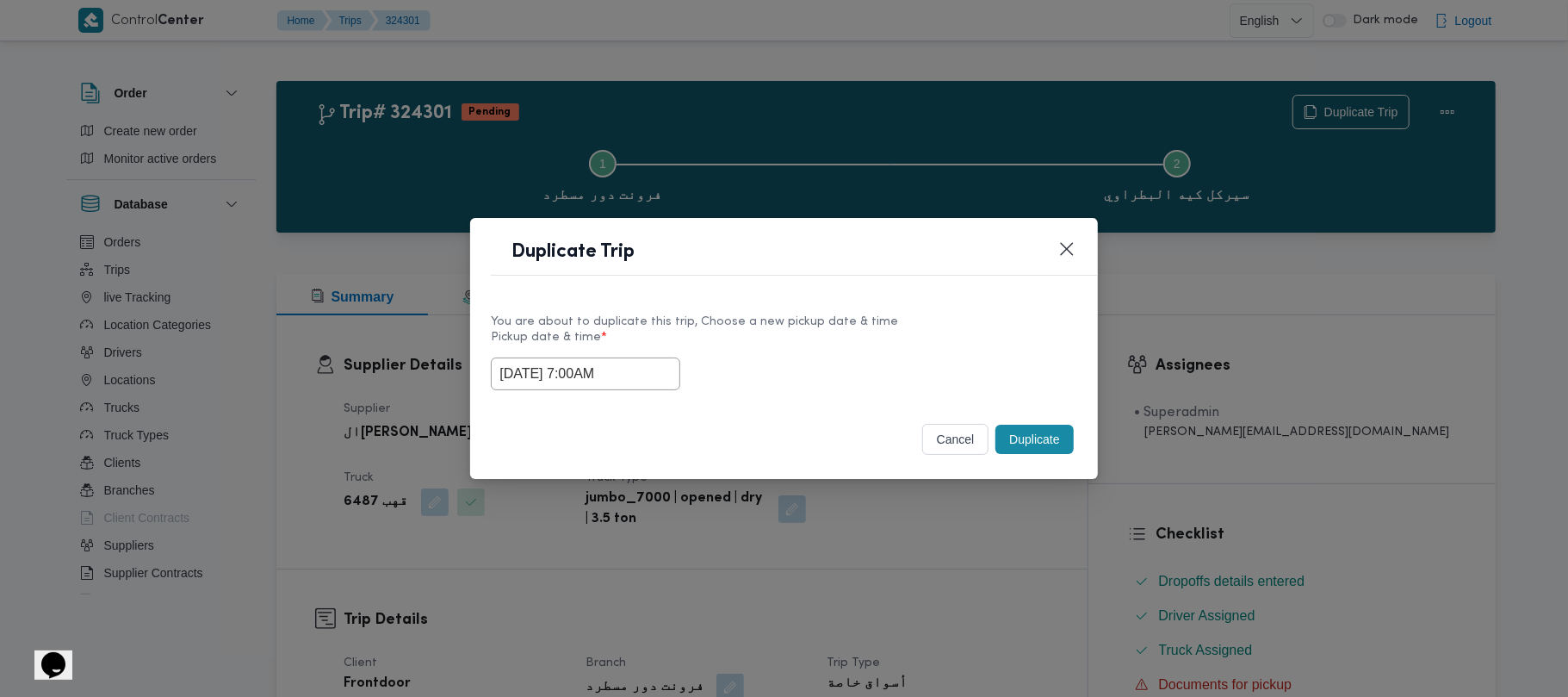 click on "Pickup date & time   *" at bounding box center [784, 344] 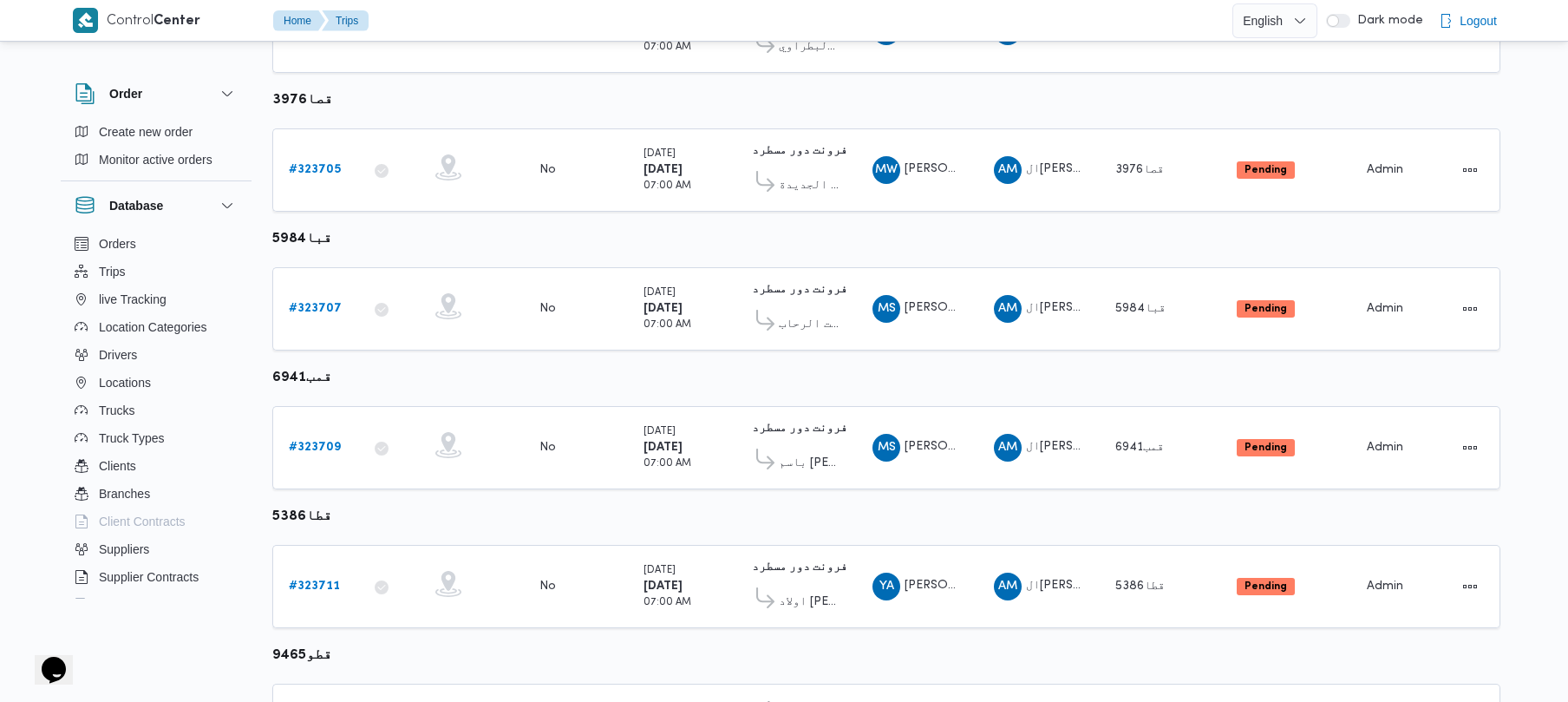 scroll, scrollTop: 628, scrollLeft: 0, axis: vertical 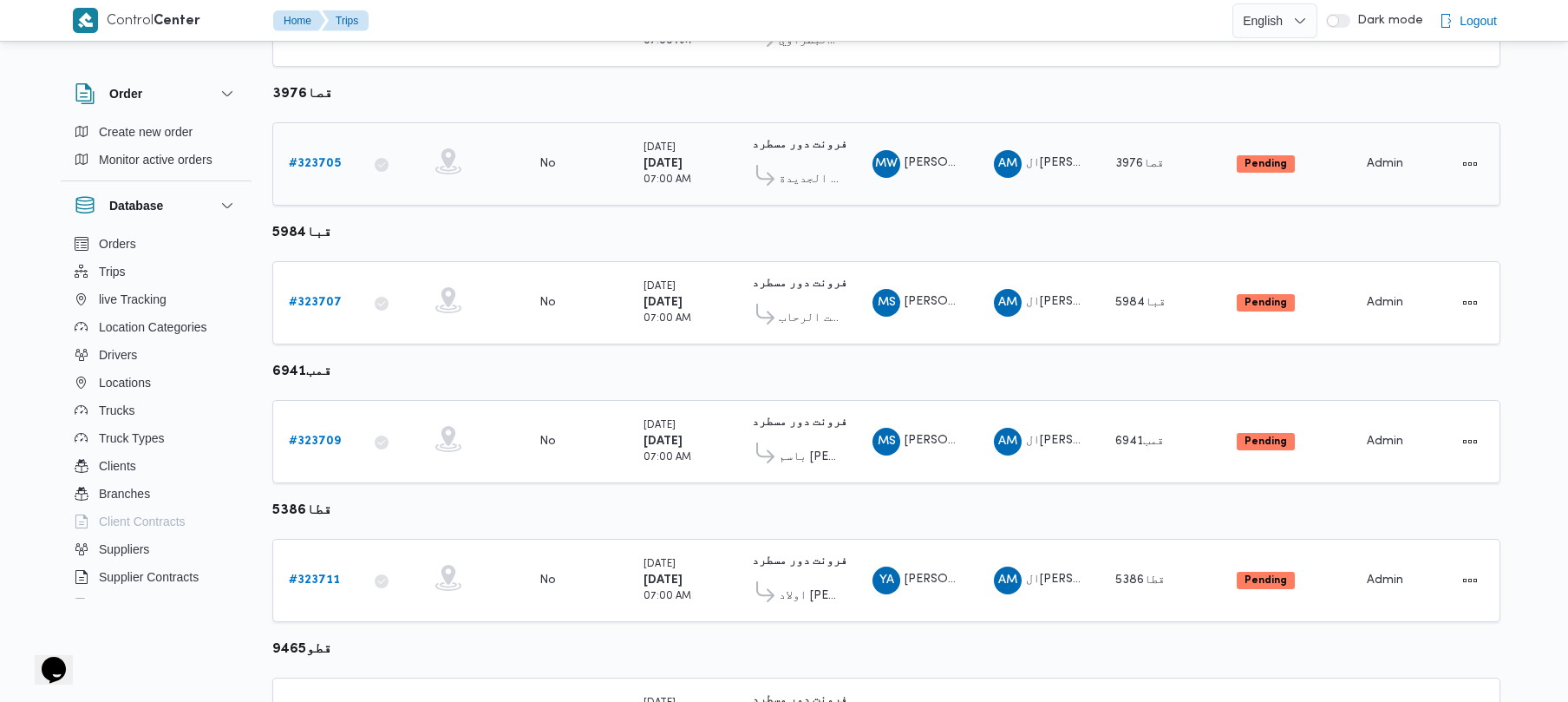 click on "# 323705" at bounding box center (315, 163) 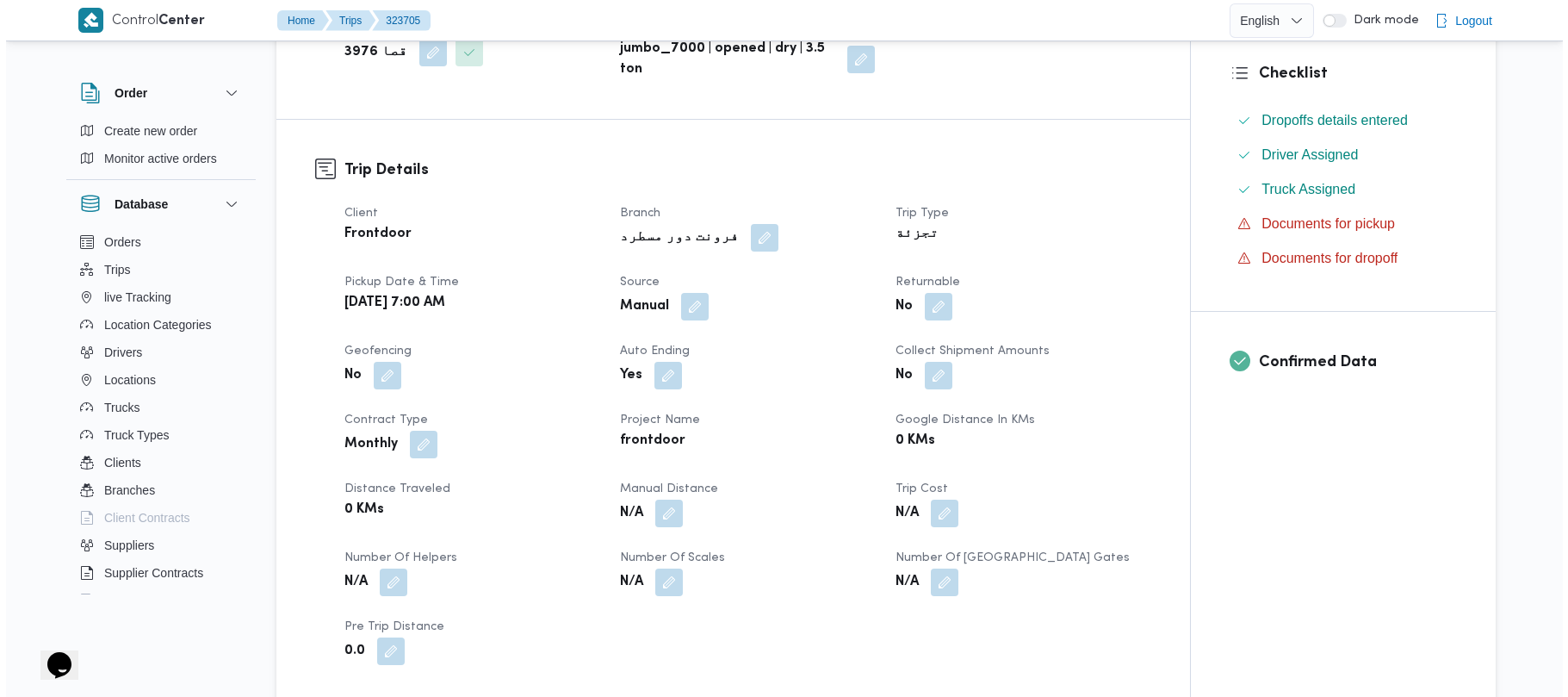 scroll, scrollTop: 0, scrollLeft: 0, axis: both 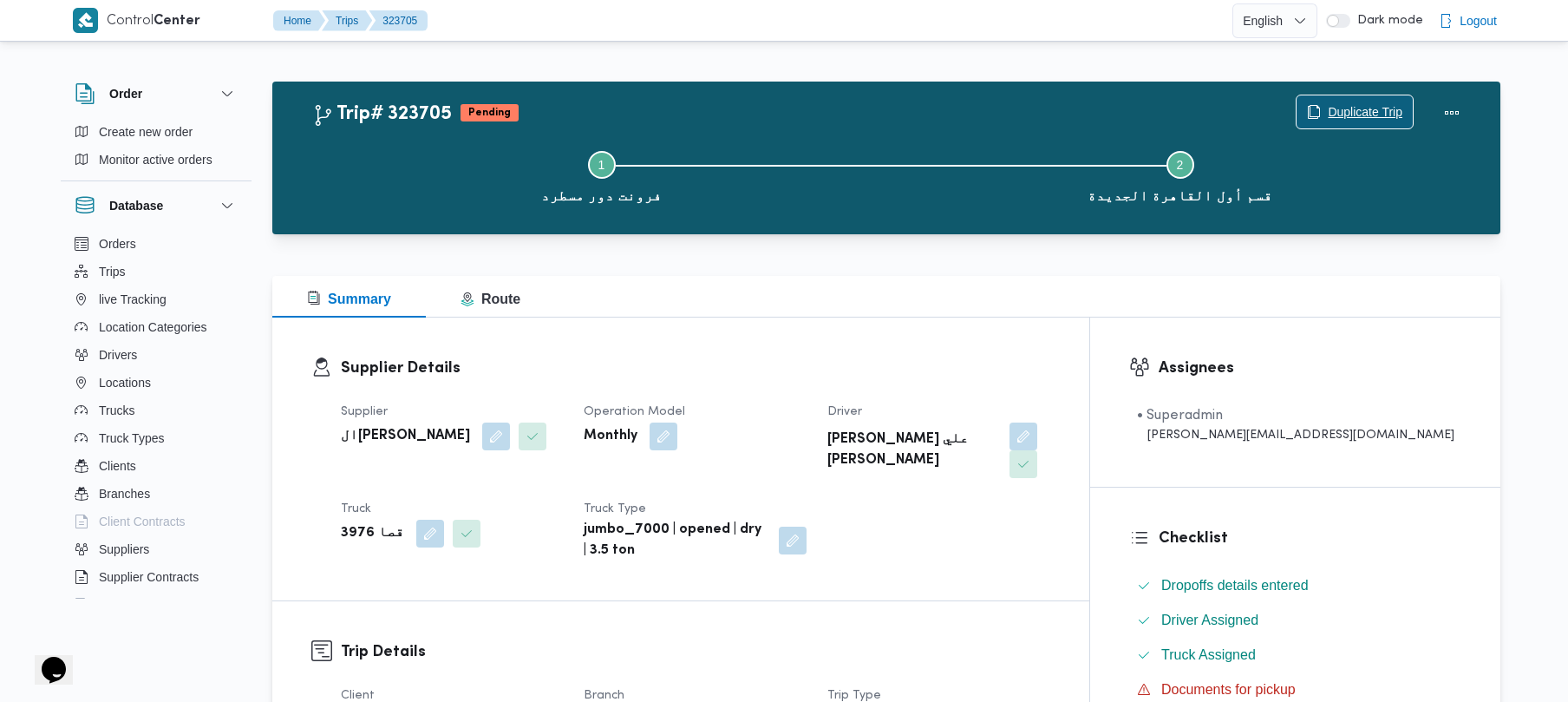 click on "Duplicate Trip" at bounding box center [1355, 112] 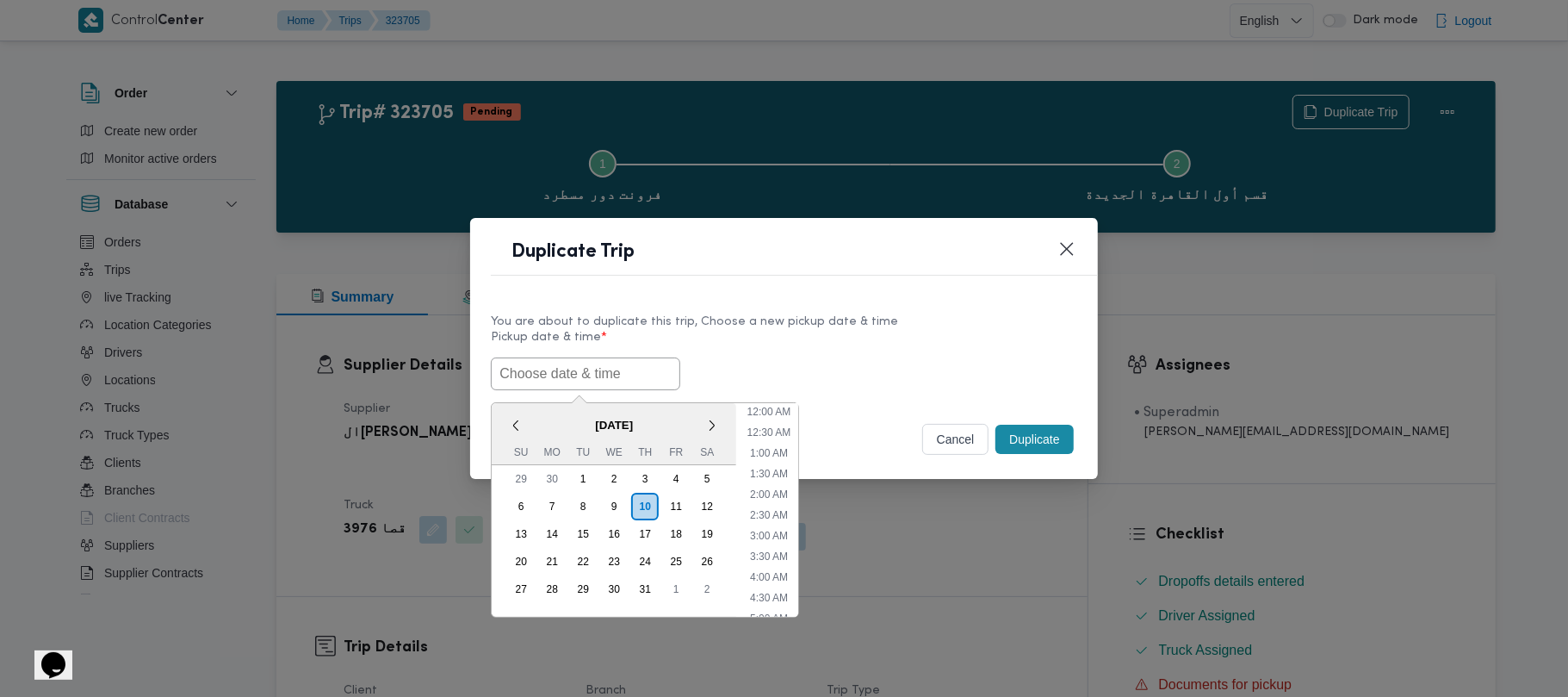 click at bounding box center [586, 374] 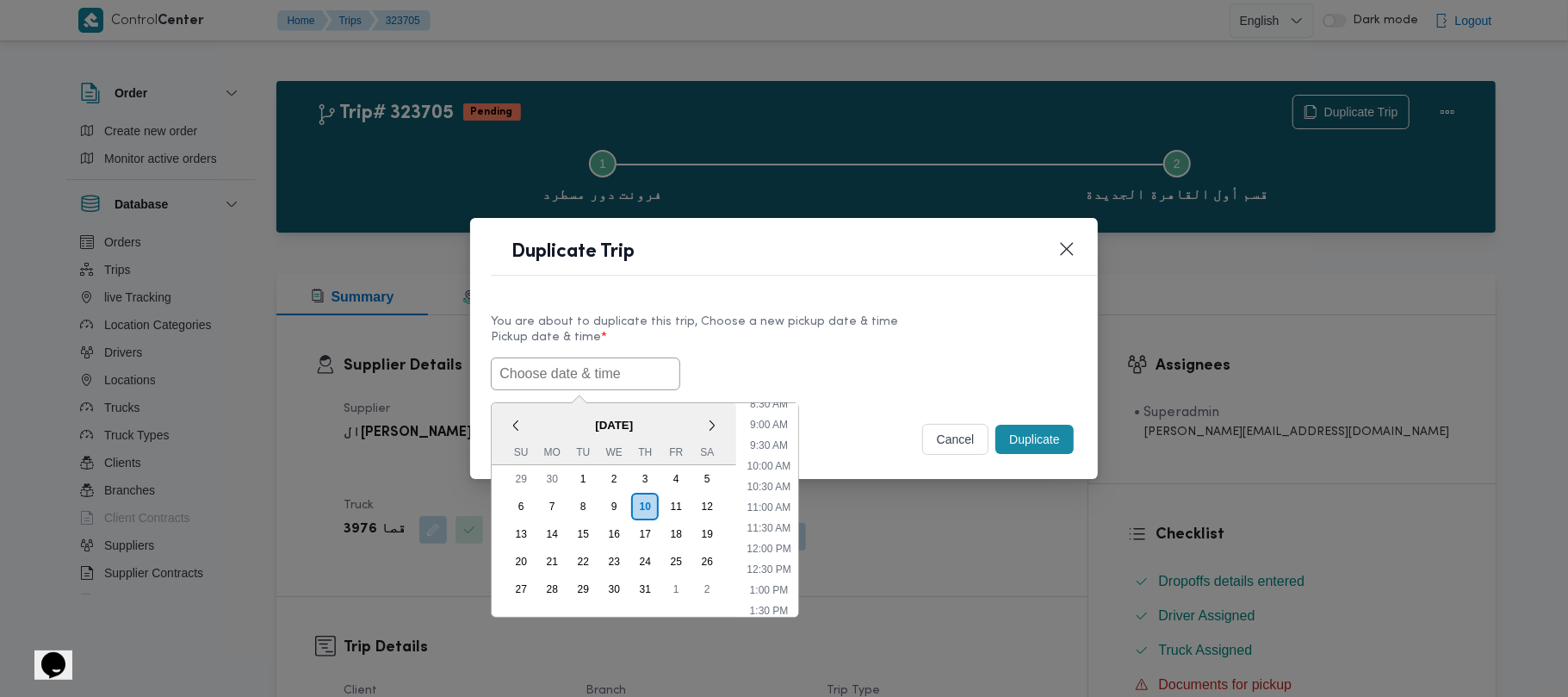 paste on "14/07/2025 7:00AM" 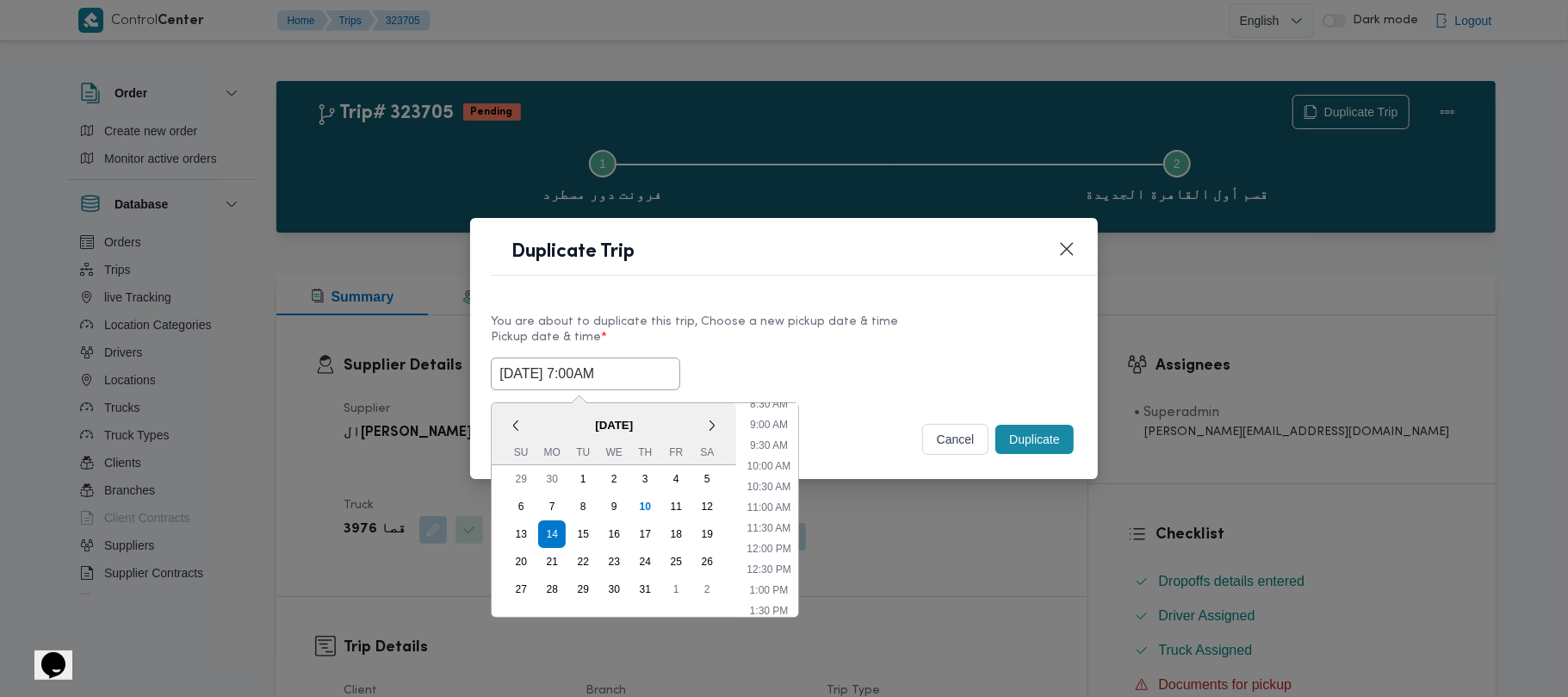type on "14/07/2025 7:00AM" 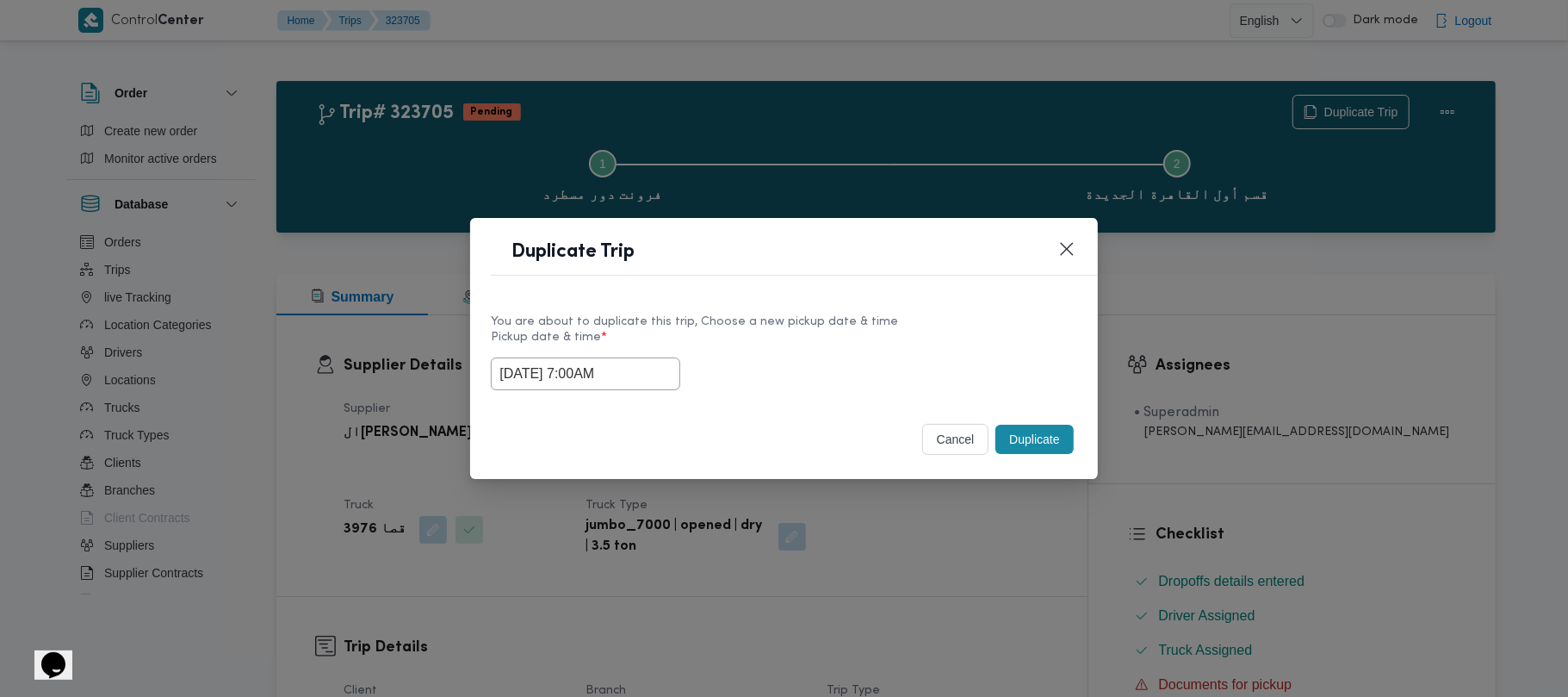 click on "14/07/2025 7:00AM" at bounding box center (784, 374) 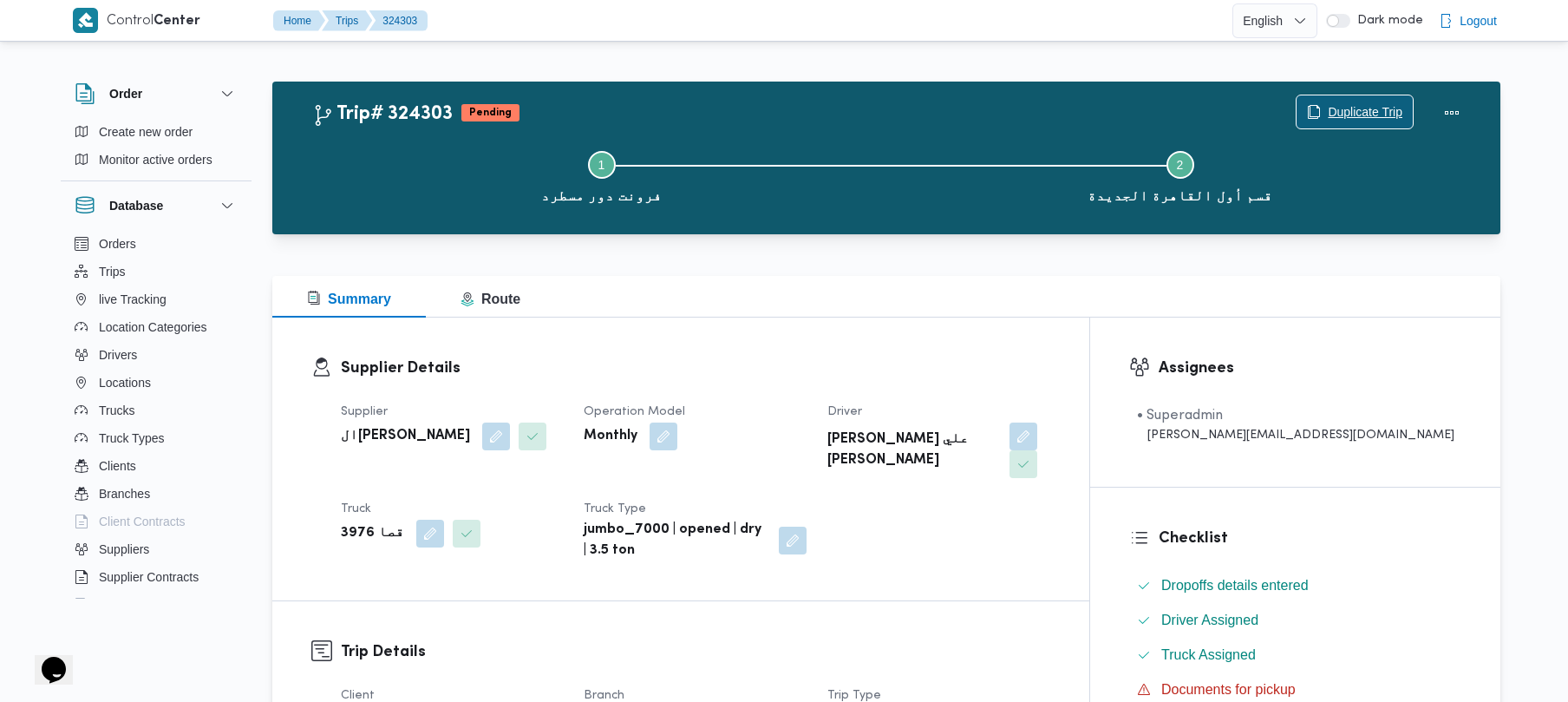 click on "Duplicate Trip" at bounding box center [1365, 112] 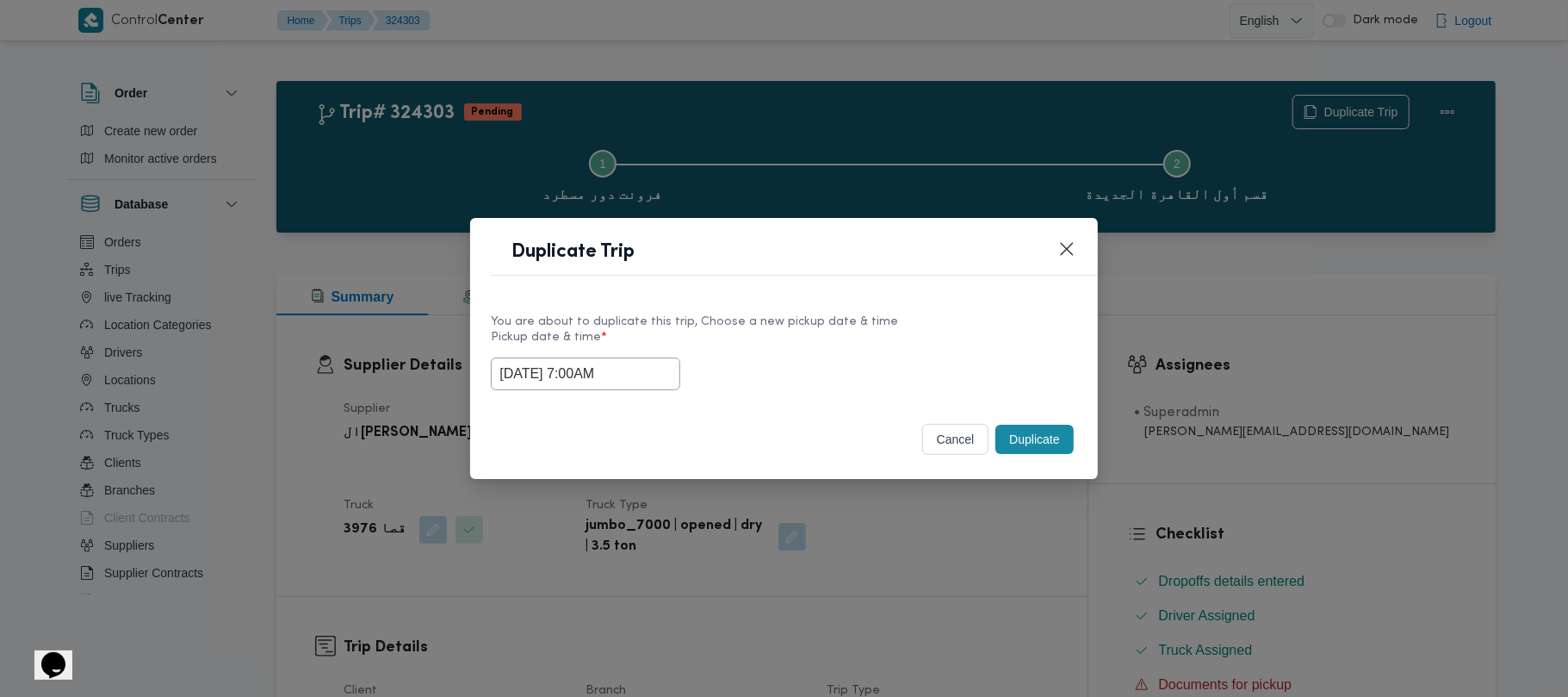 click on "14/07/2025 7:00AM" at bounding box center [586, 374] 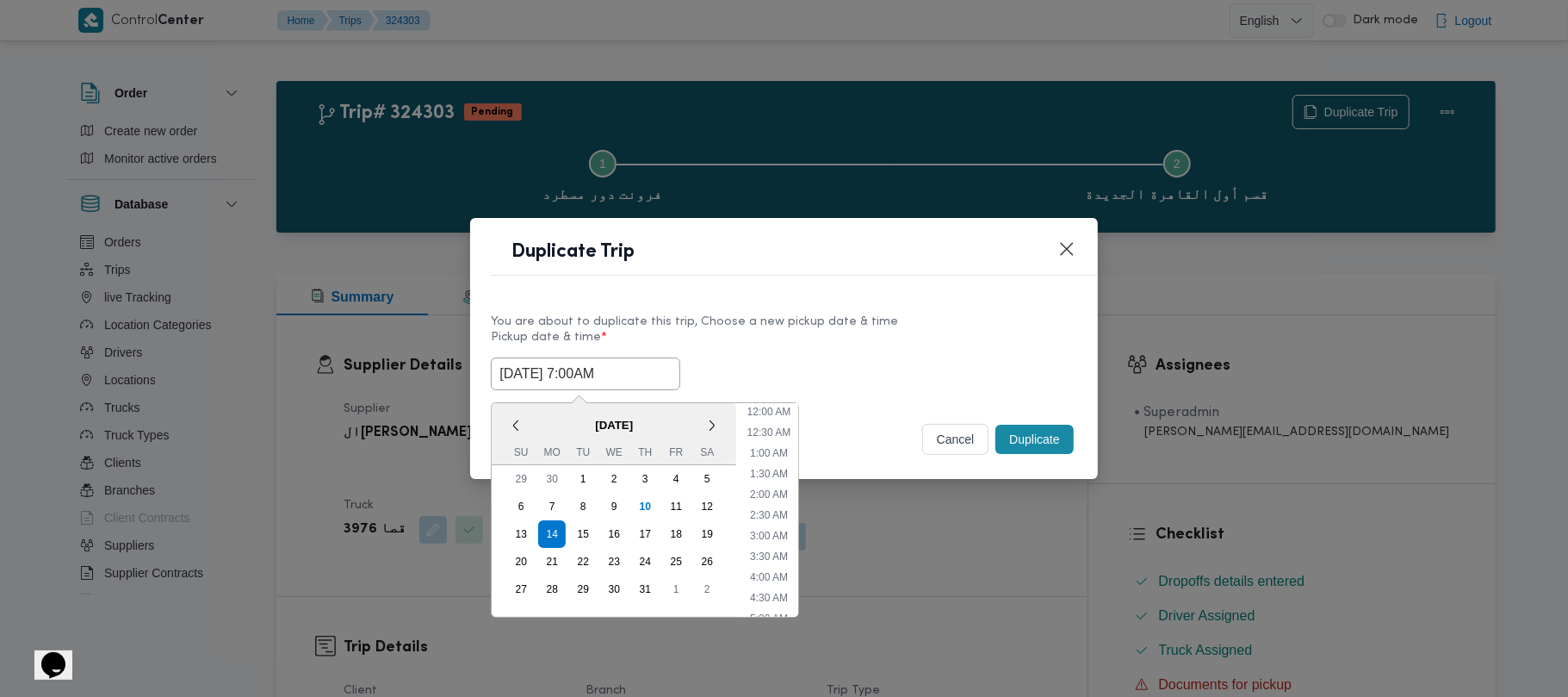 scroll, scrollTop: 193, scrollLeft: 0, axis: vertical 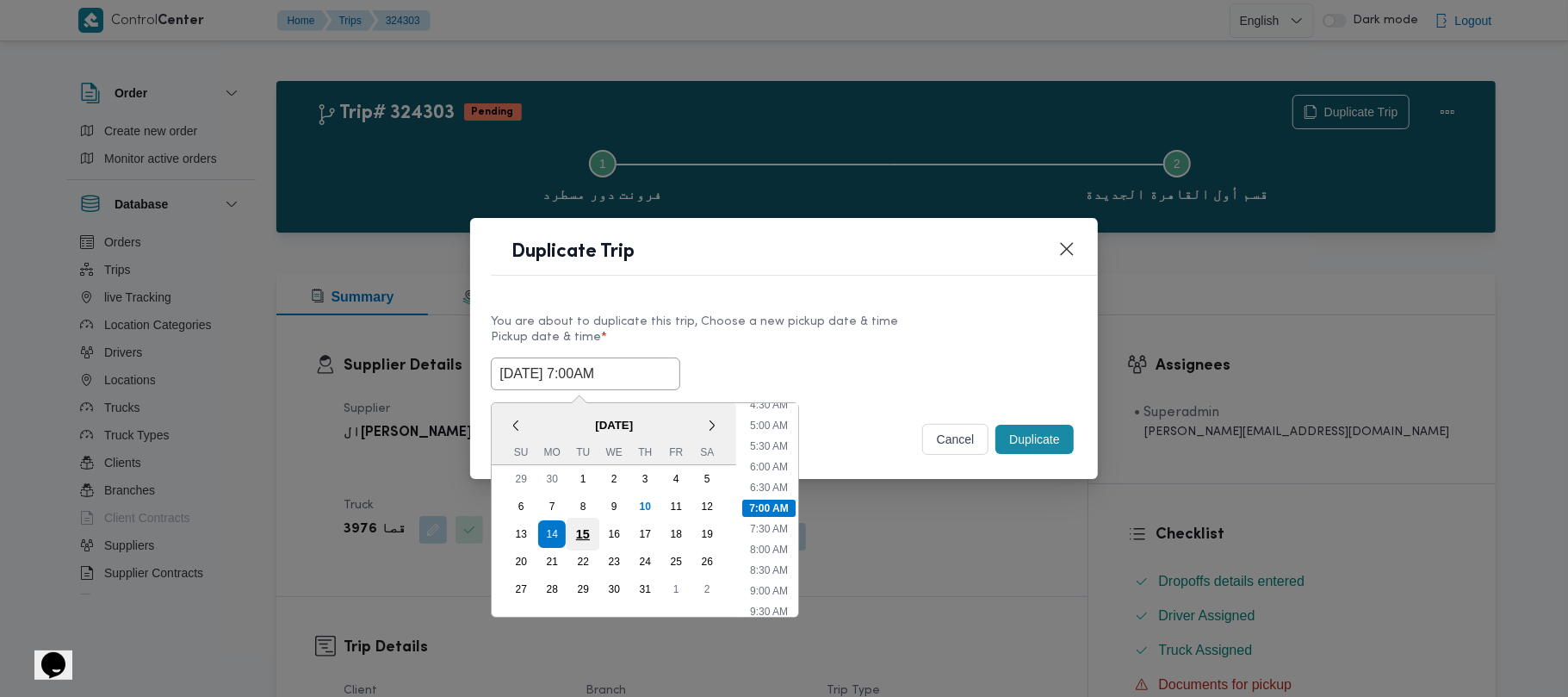 click on "15" at bounding box center (583, 534) 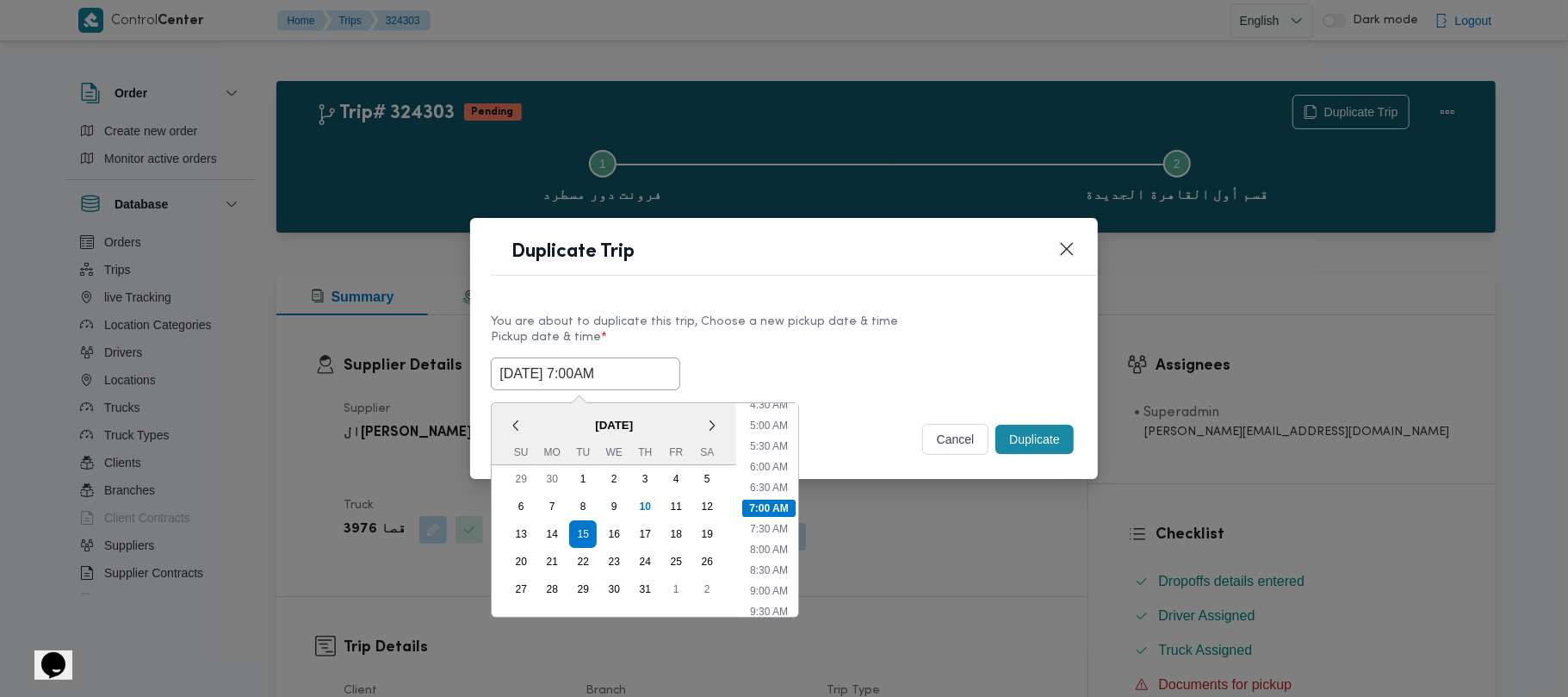 drag, startPoint x: 856, startPoint y: 342, endPoint x: 955, endPoint y: 390, distance: 110.022725 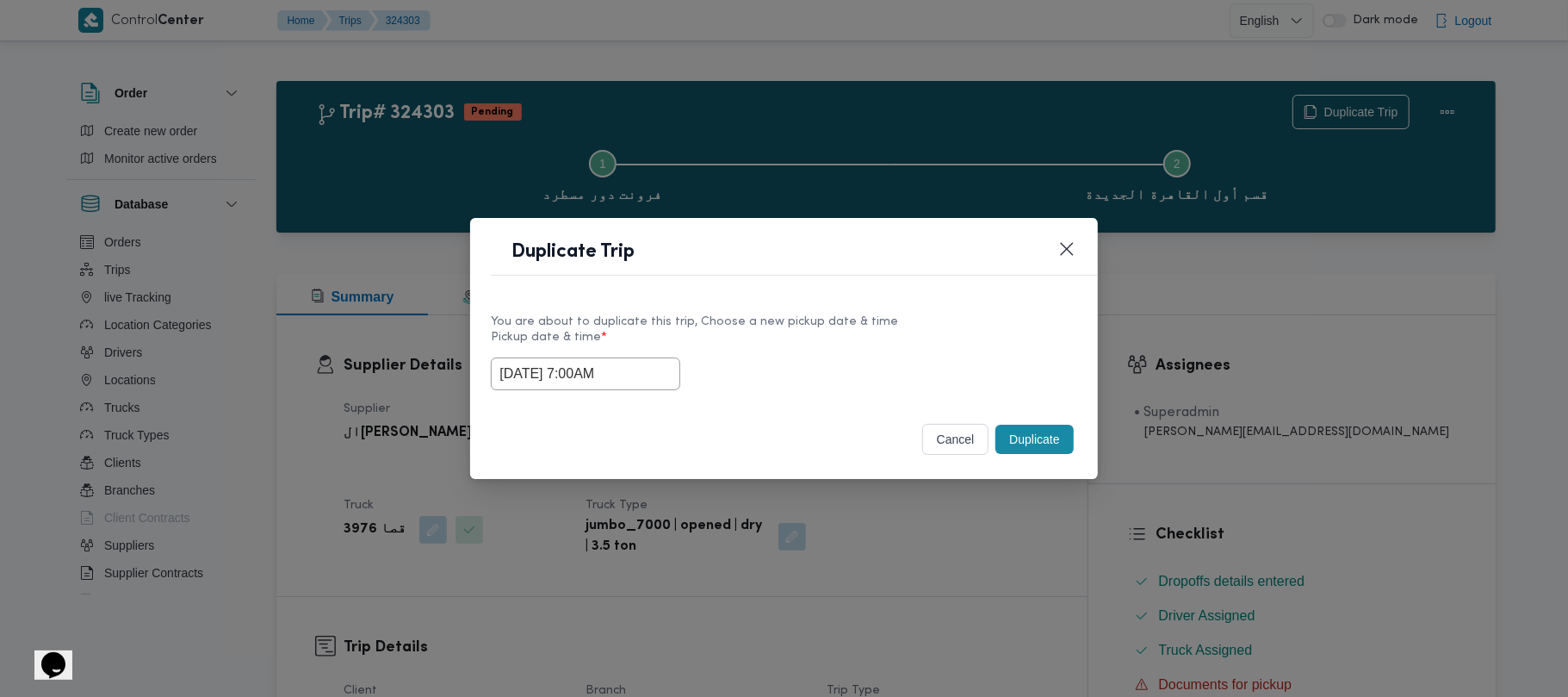 click on "Duplicate" at bounding box center [1034, 439] 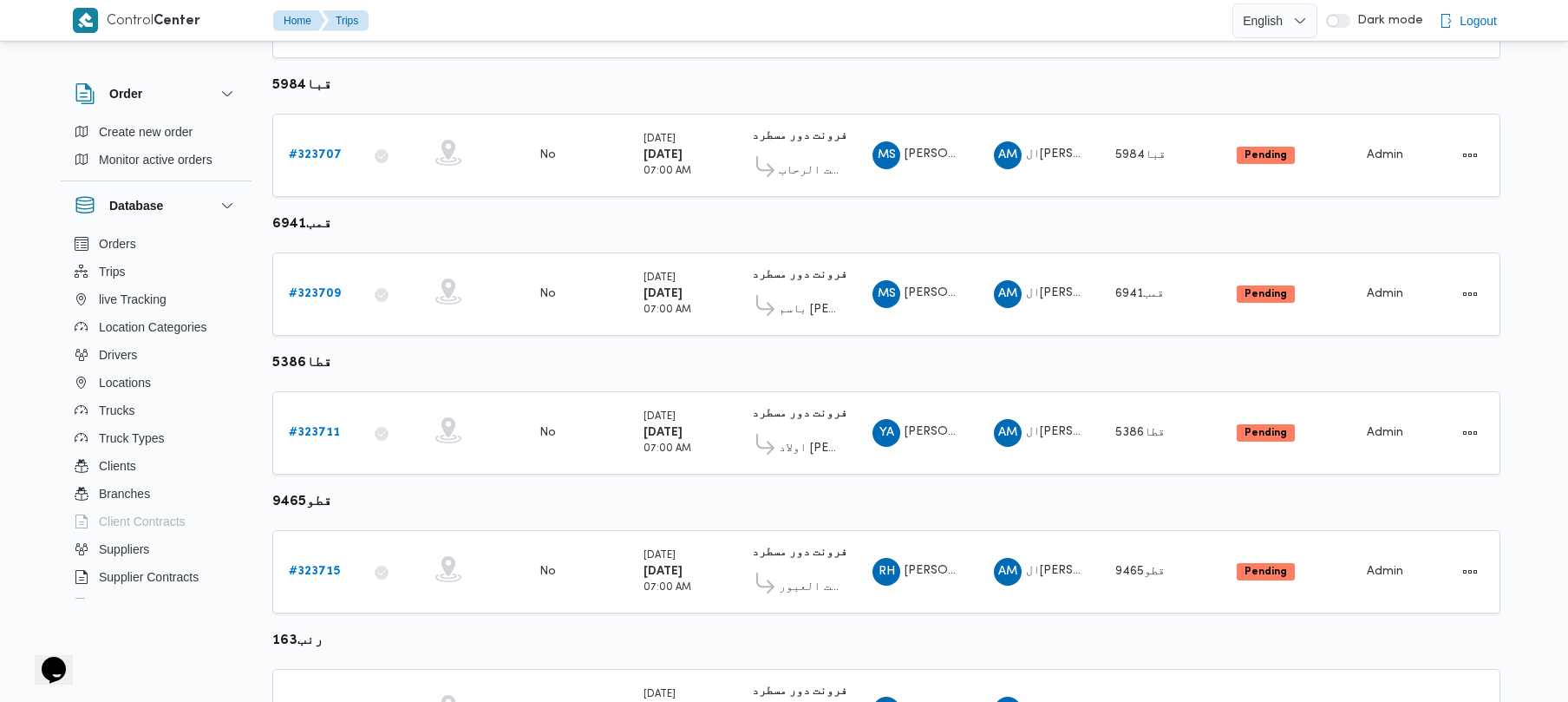 scroll, scrollTop: 800, scrollLeft: 0, axis: vertical 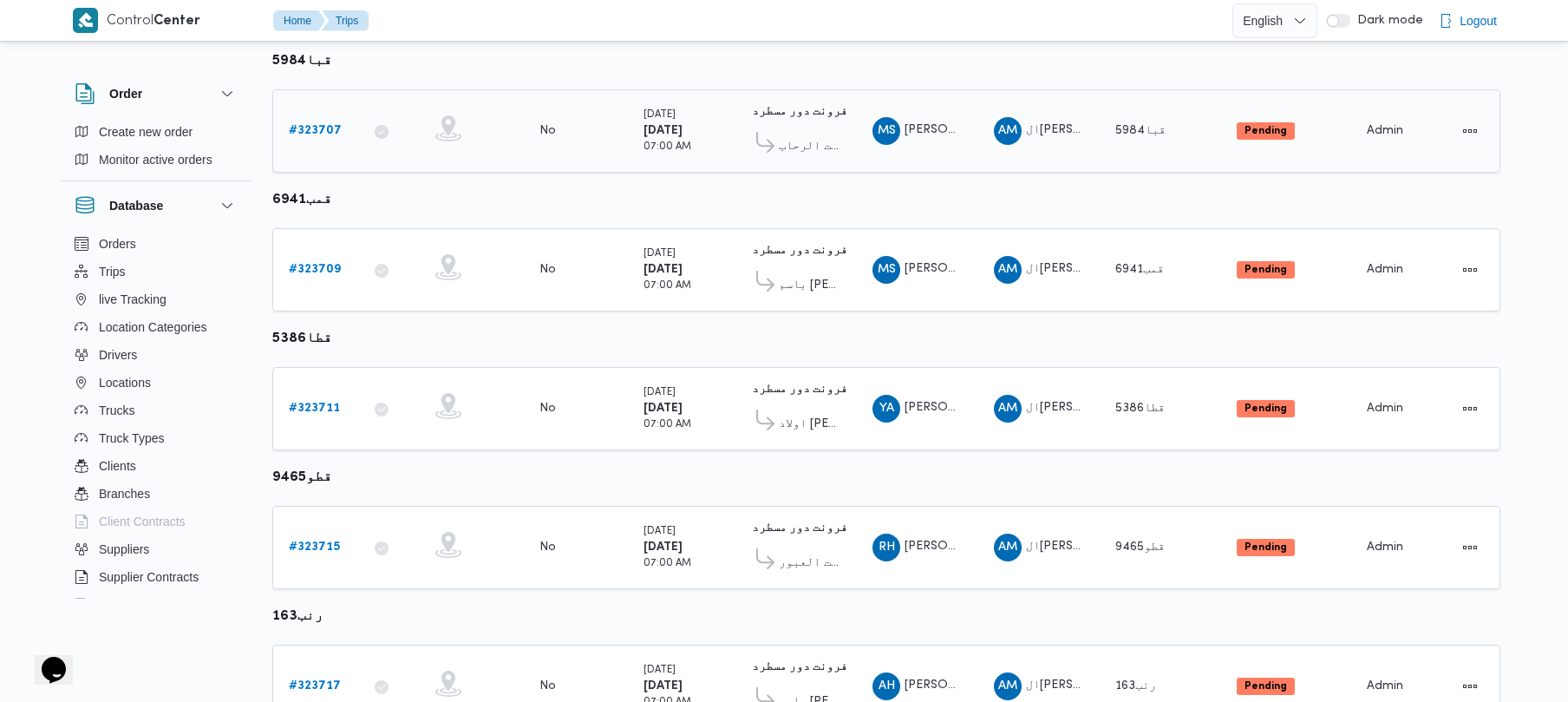 click on "# 323707" at bounding box center [315, 130] 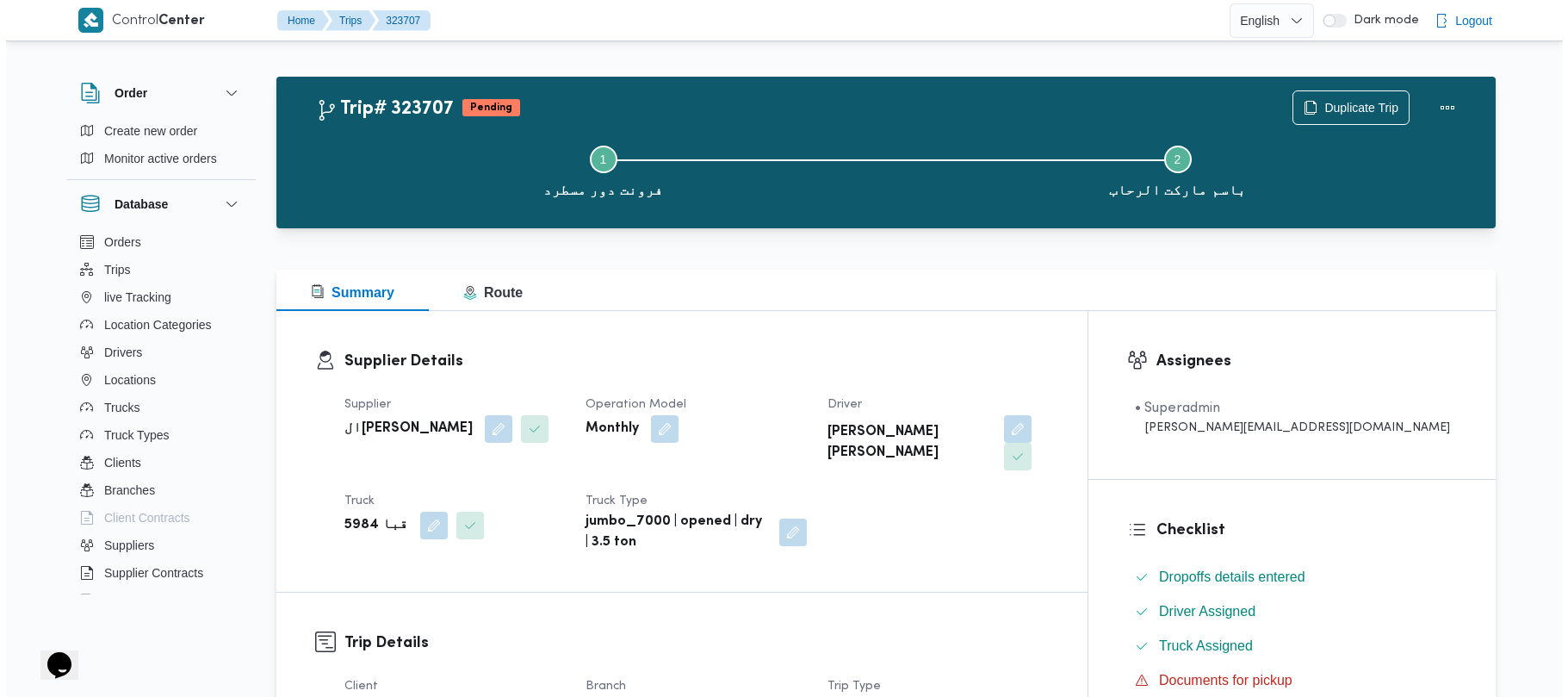 scroll, scrollTop: 0, scrollLeft: 0, axis: both 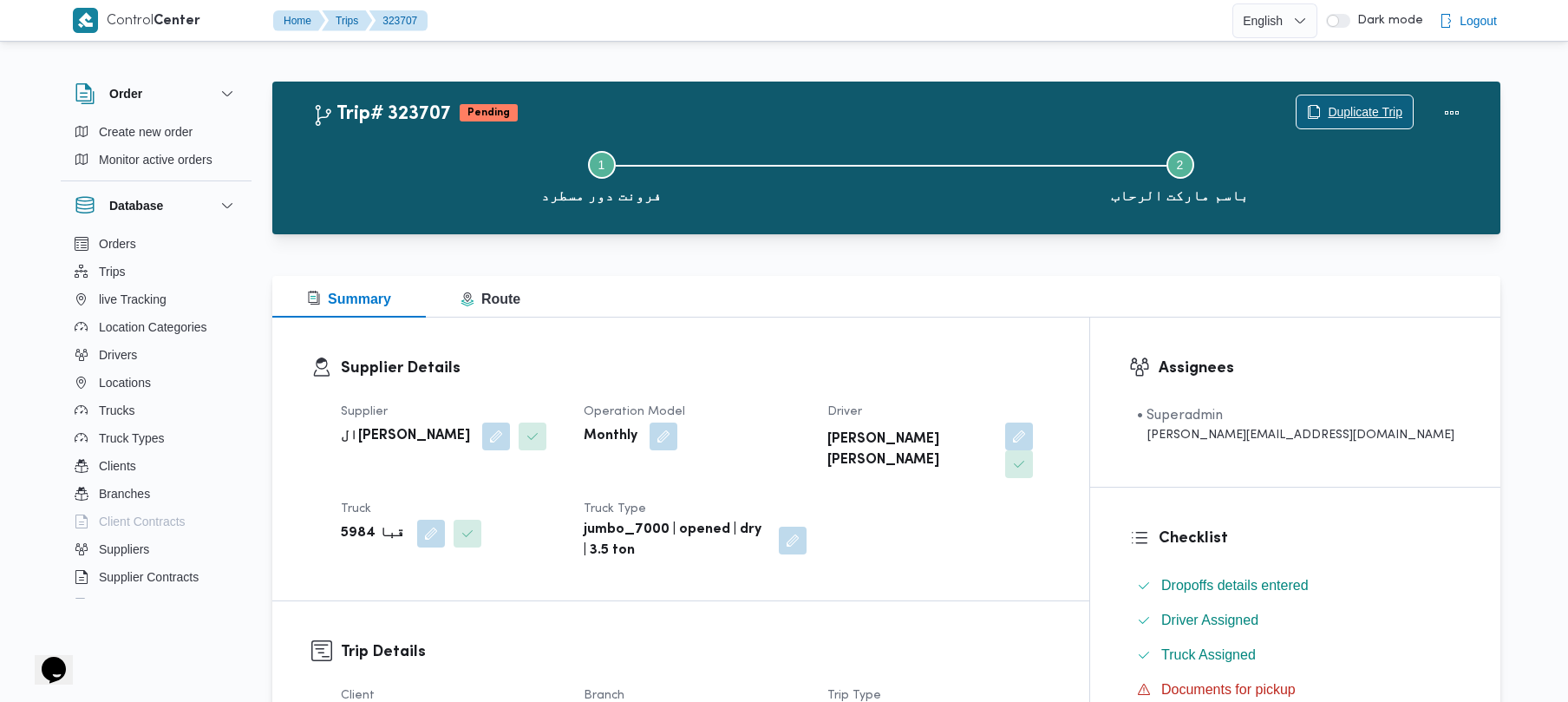 click on "Duplicate Trip" at bounding box center [1365, 112] 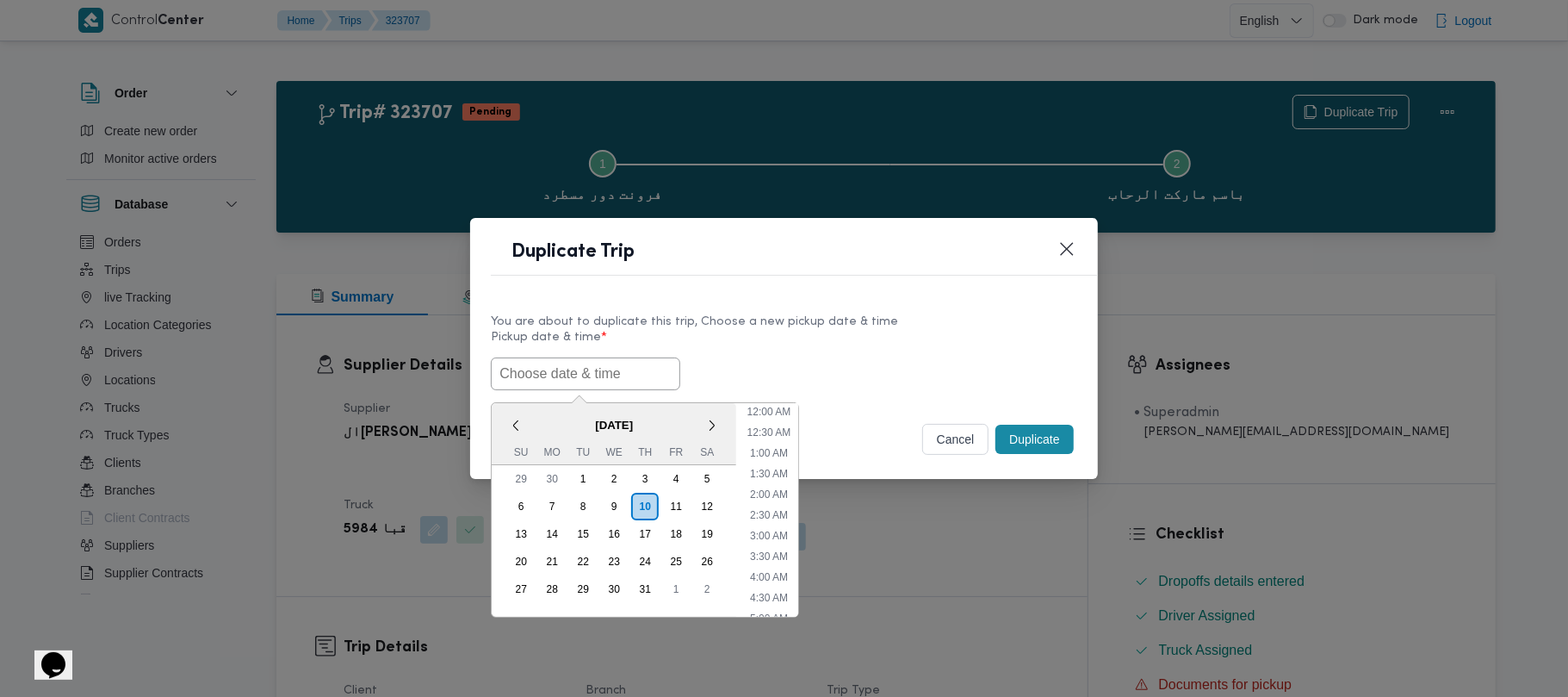 click at bounding box center [586, 374] 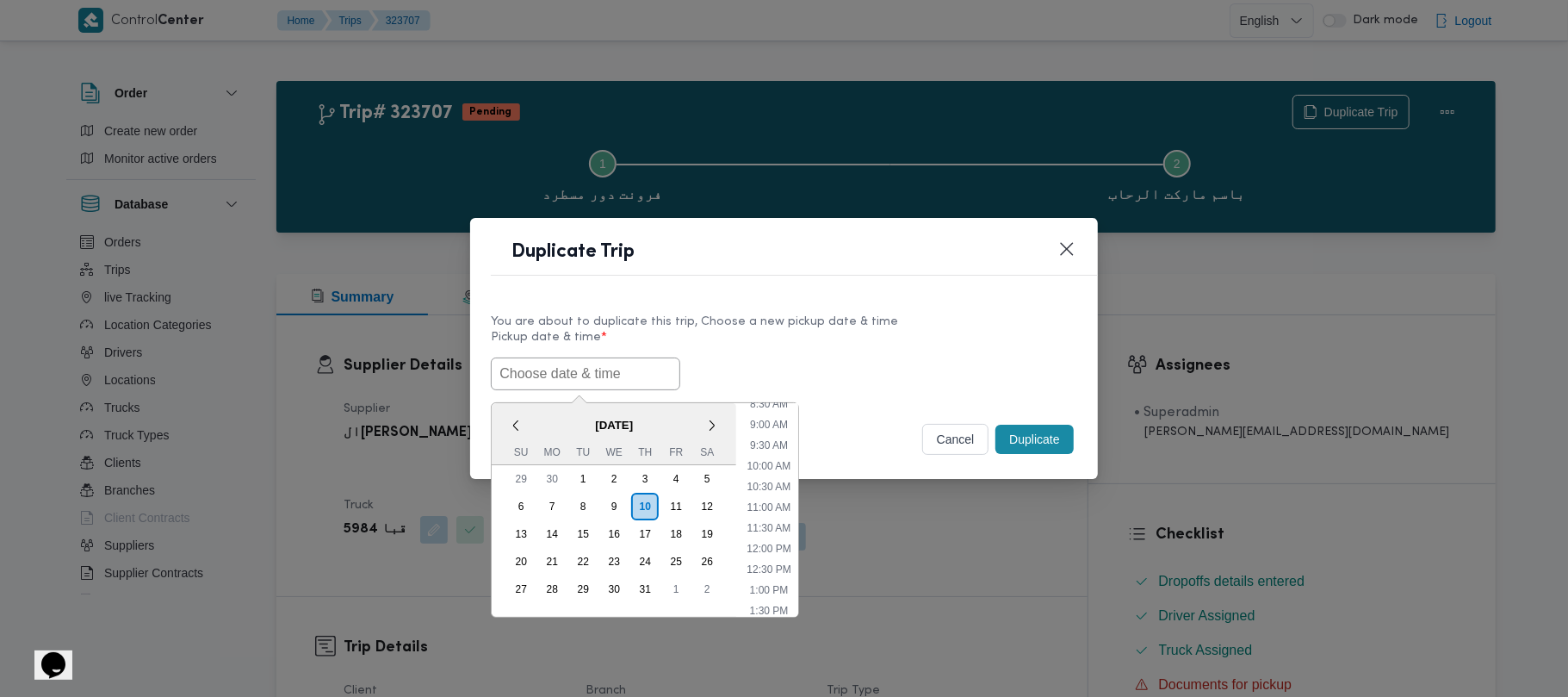 paste on "14/07/2025 7:00AM" 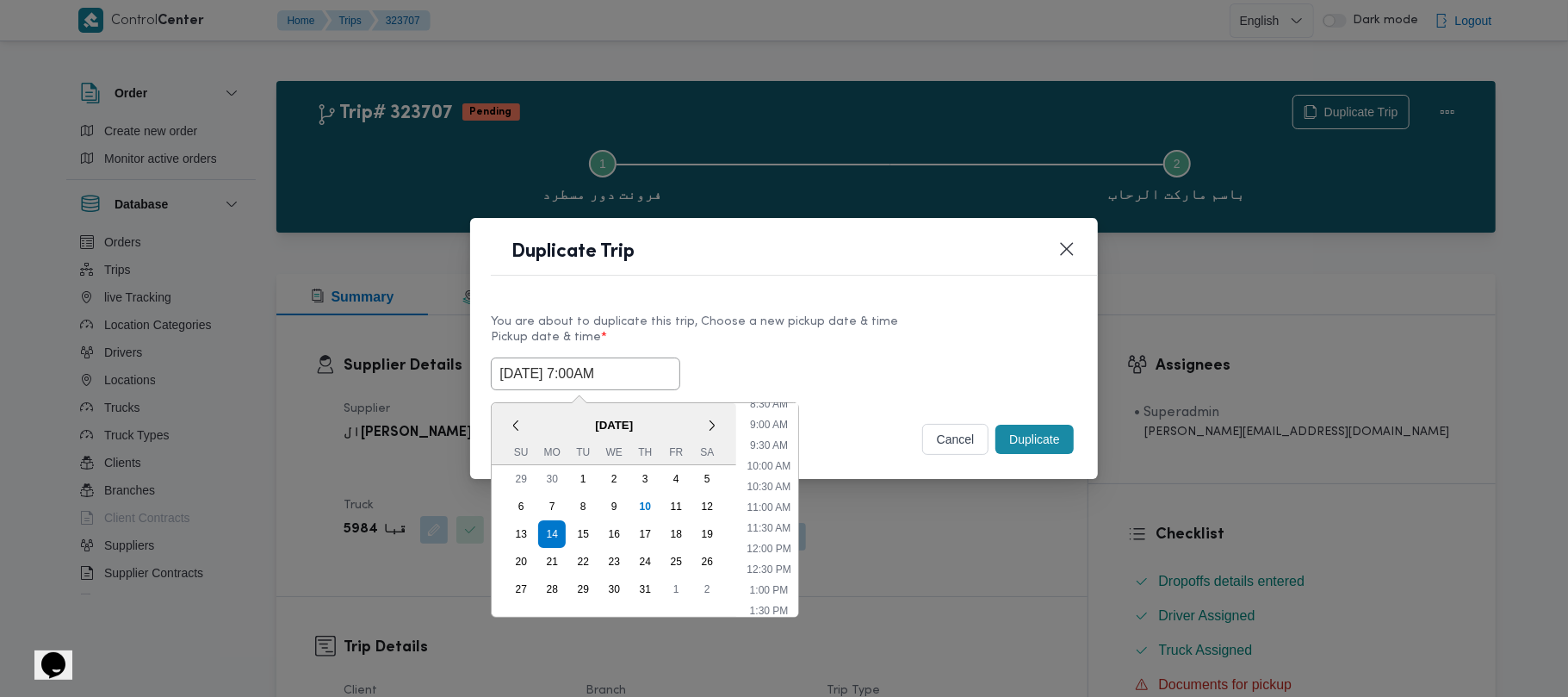 type on "14/07/2025 7:00AM" 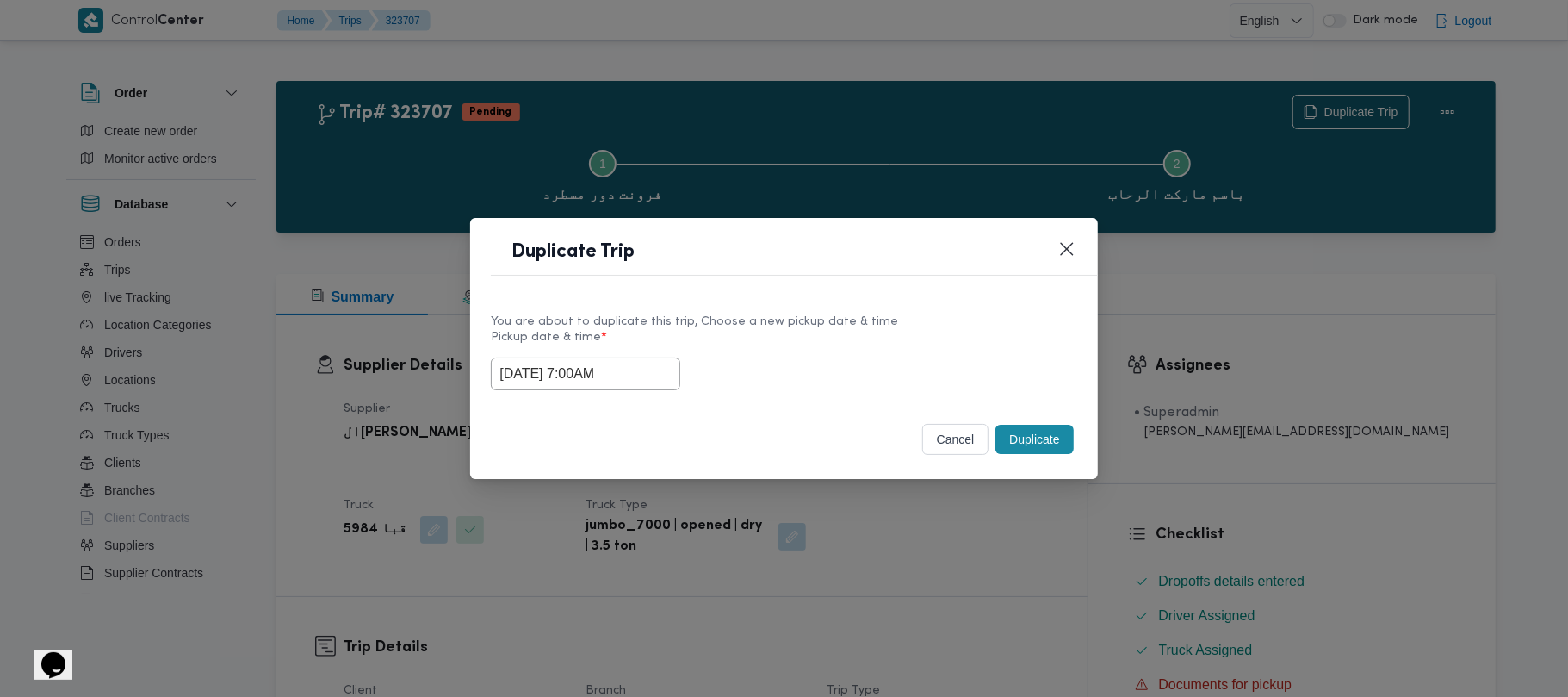 drag, startPoint x: 1030, startPoint y: 432, endPoint x: 1010, endPoint y: 421, distance: 22.825424 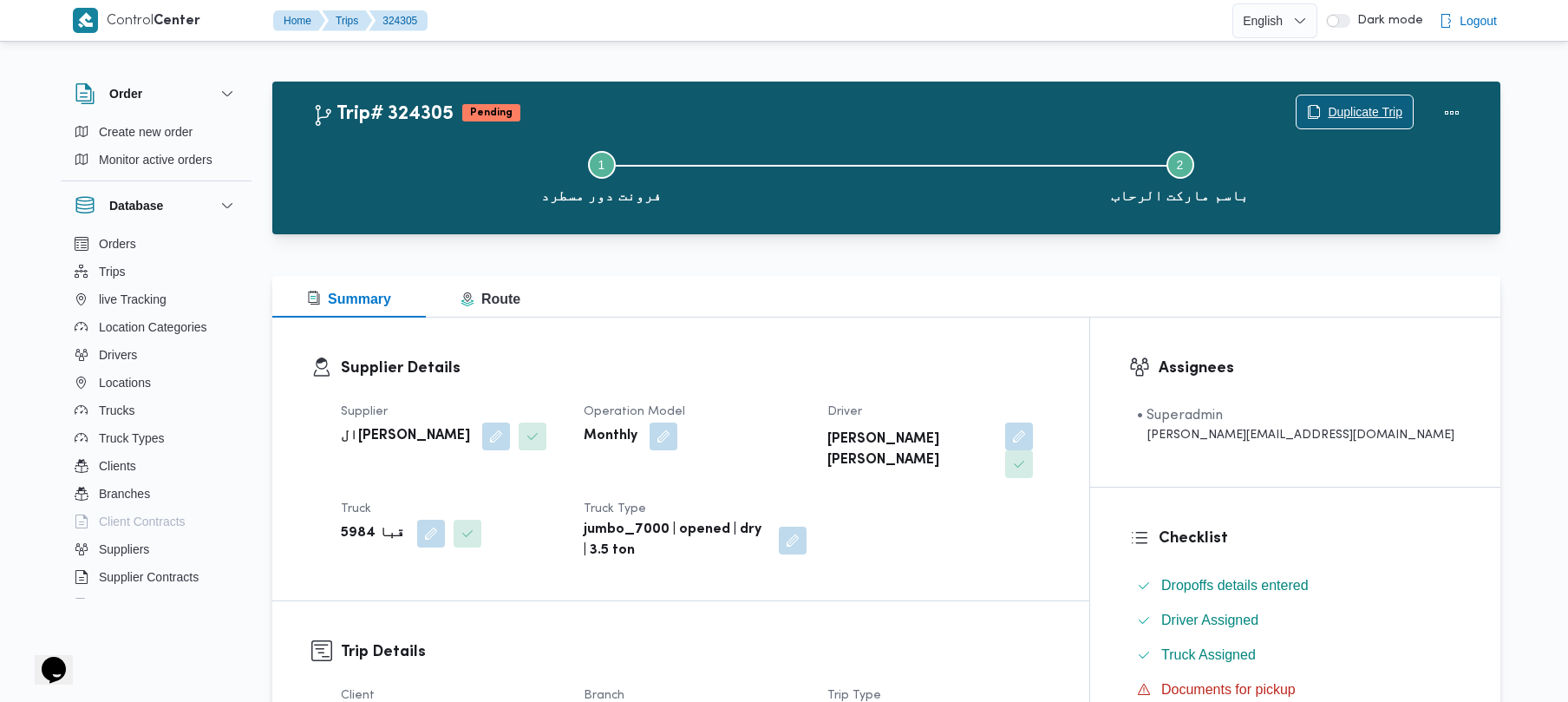 click on "Duplicate Trip" at bounding box center (1355, 112) 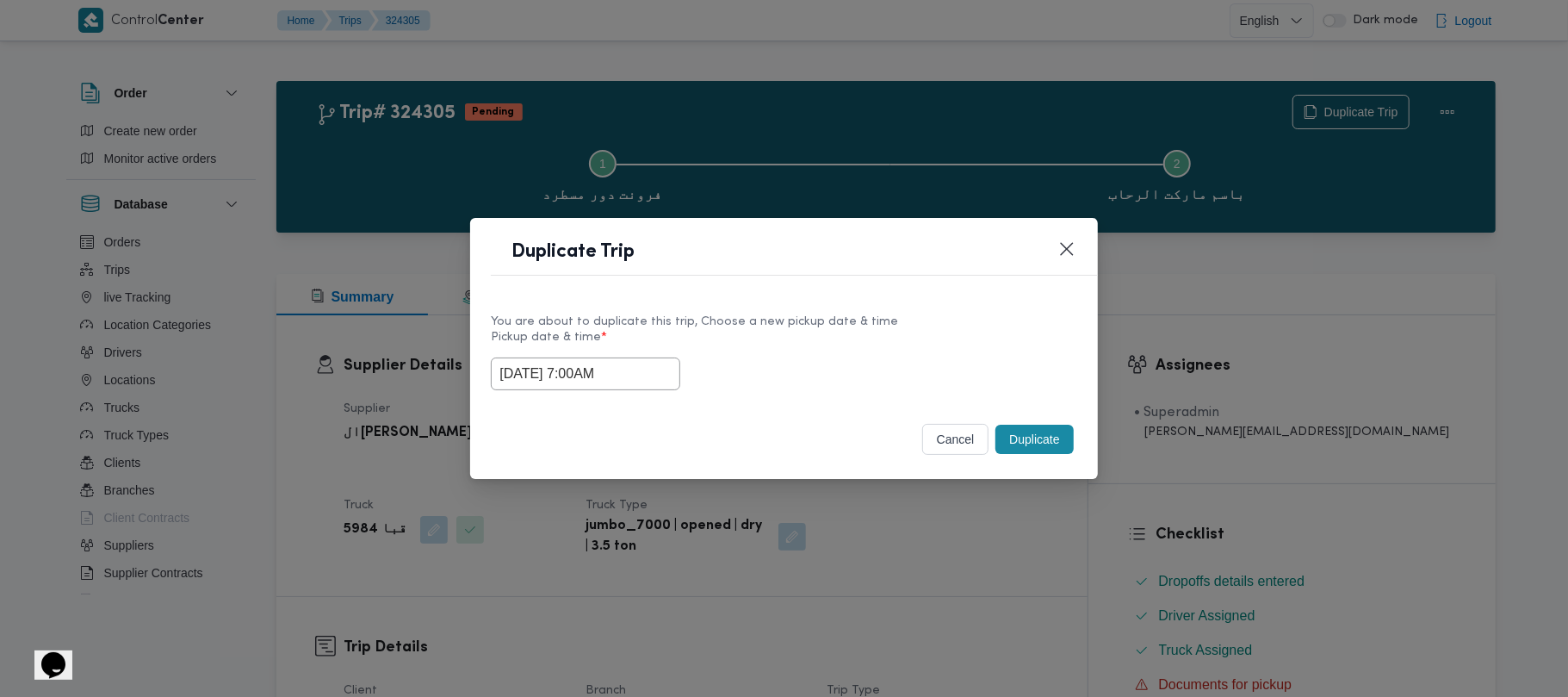 click on "14/07/2025 7:00AM" at bounding box center [586, 374] 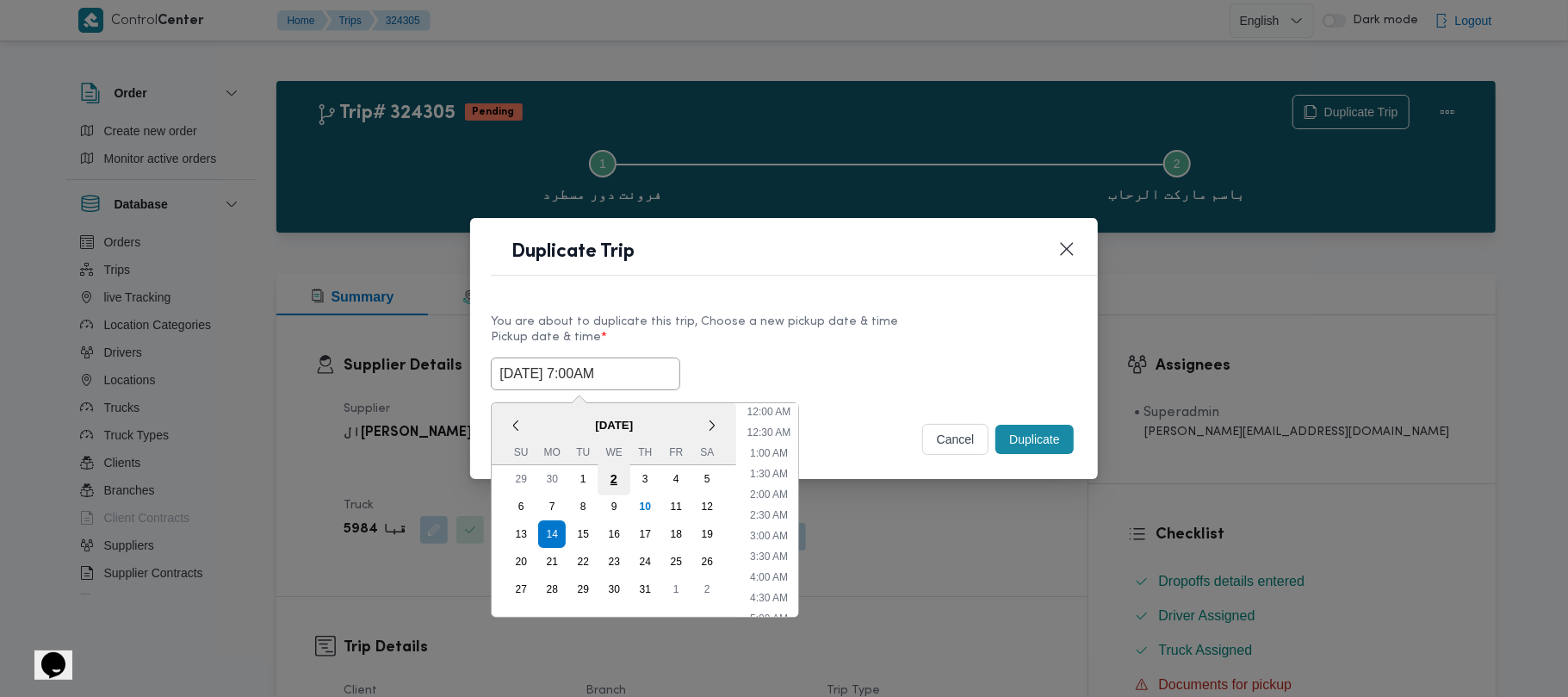scroll, scrollTop: 193, scrollLeft: 0, axis: vertical 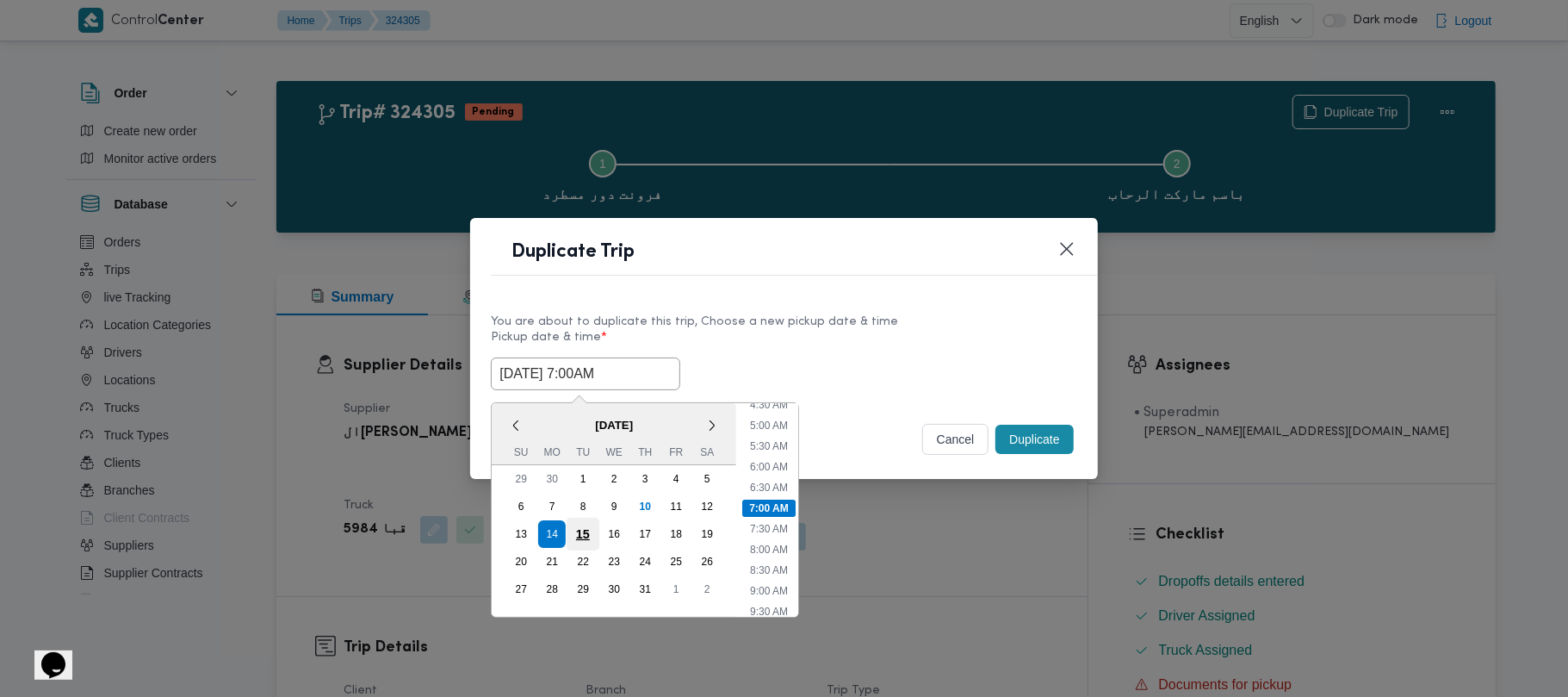 click on "15" at bounding box center [583, 534] 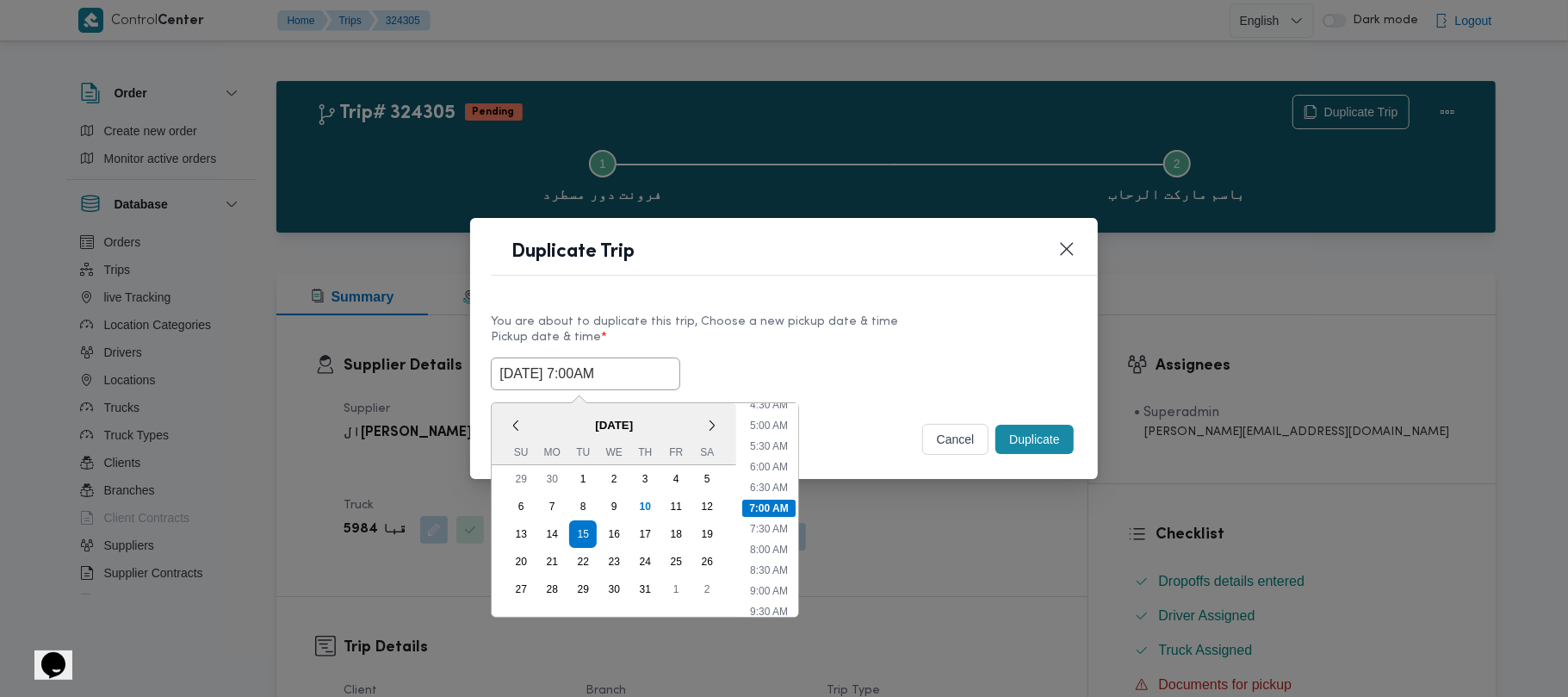 click on "Pickup date & time   *" at bounding box center (784, 344) 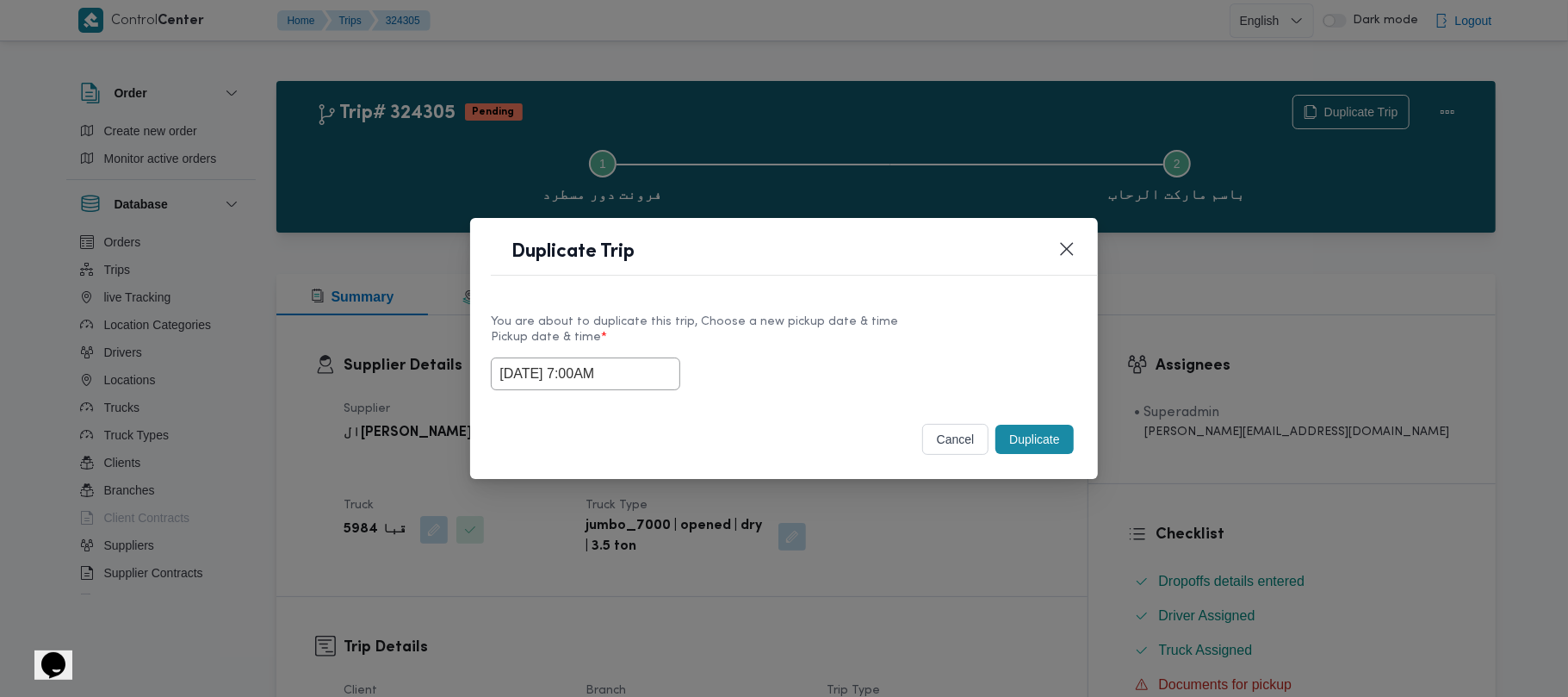 click on "Duplicate" at bounding box center (1034, 439) 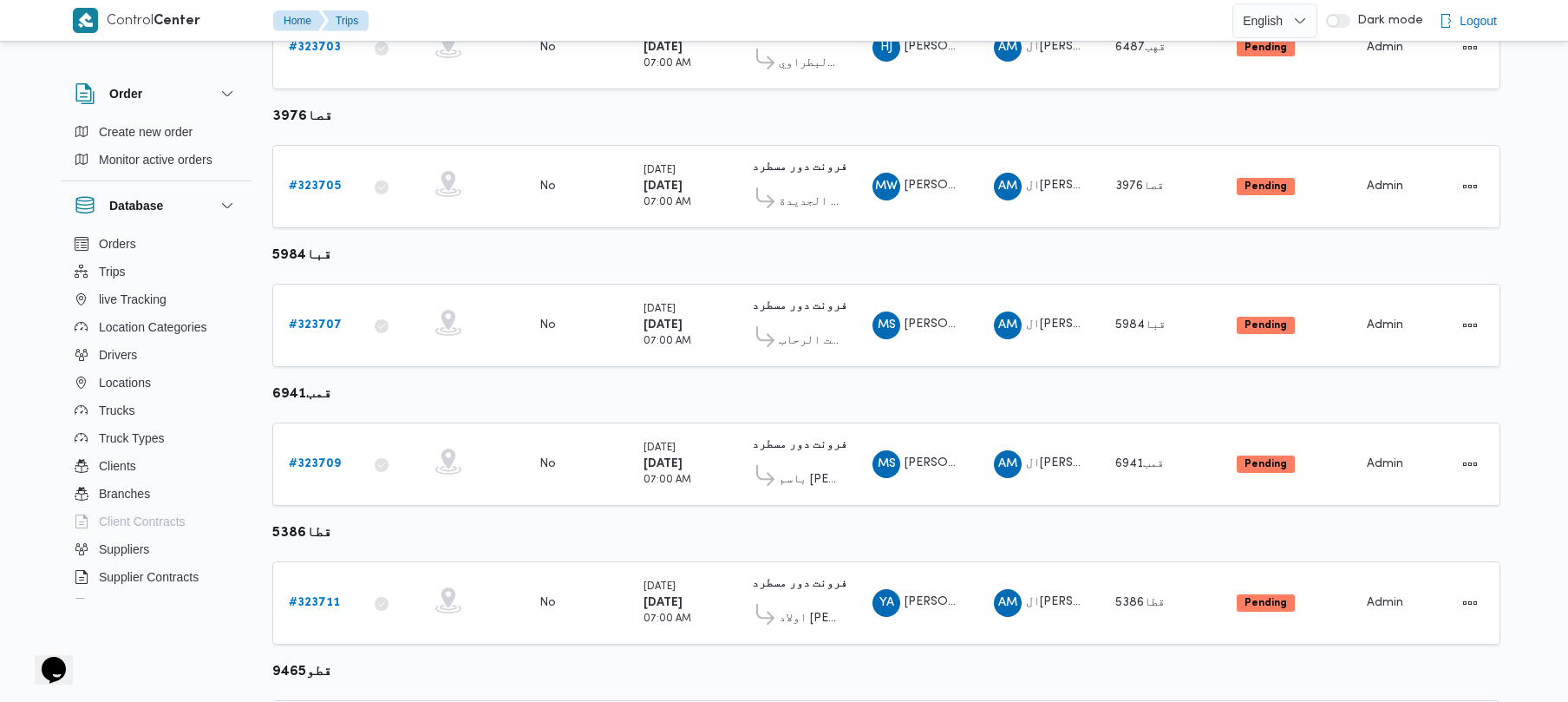 scroll, scrollTop: 768, scrollLeft: 0, axis: vertical 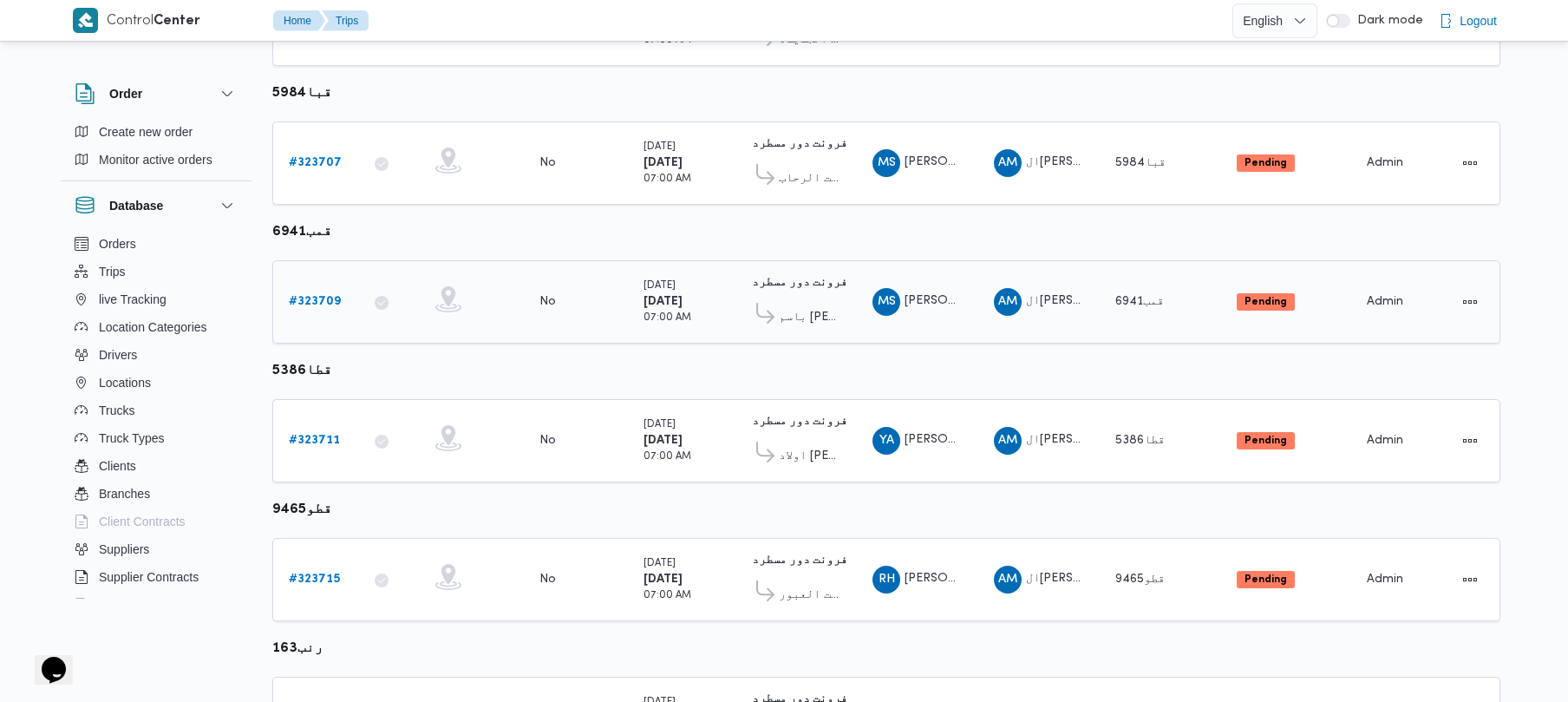click on "# 323709" at bounding box center [315, 301] 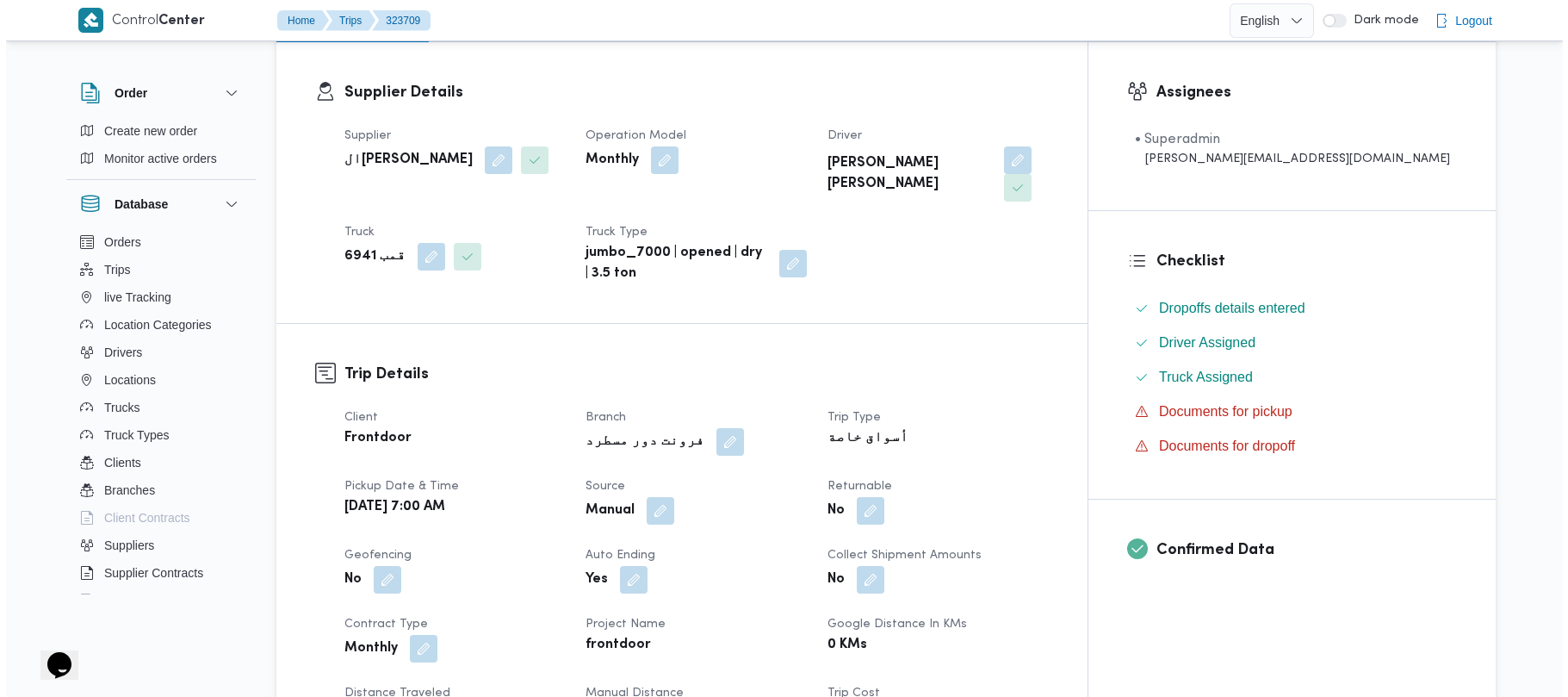 scroll, scrollTop: 0, scrollLeft: 0, axis: both 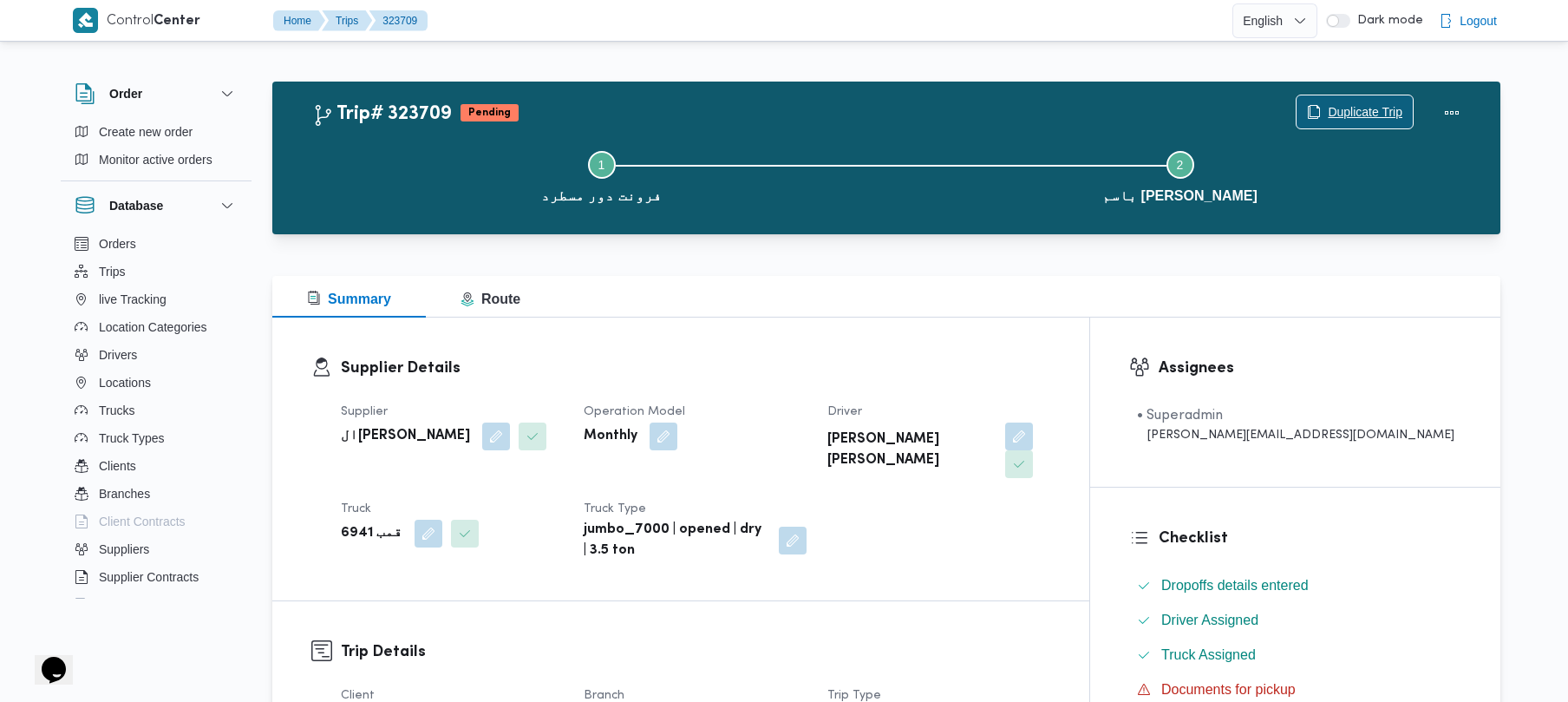 click on "Duplicate Trip" at bounding box center [1365, 112] 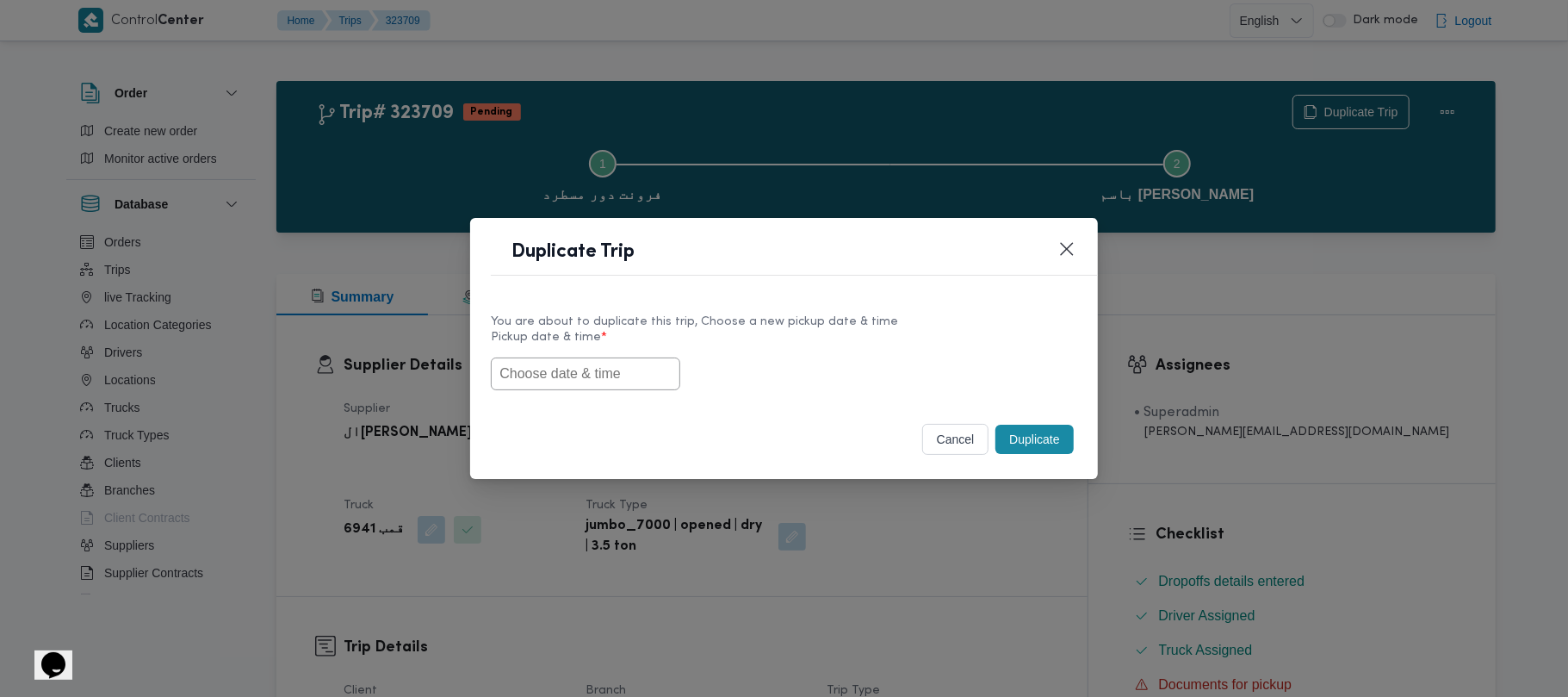 click on "Pickup date & time   *" at bounding box center (784, 344) 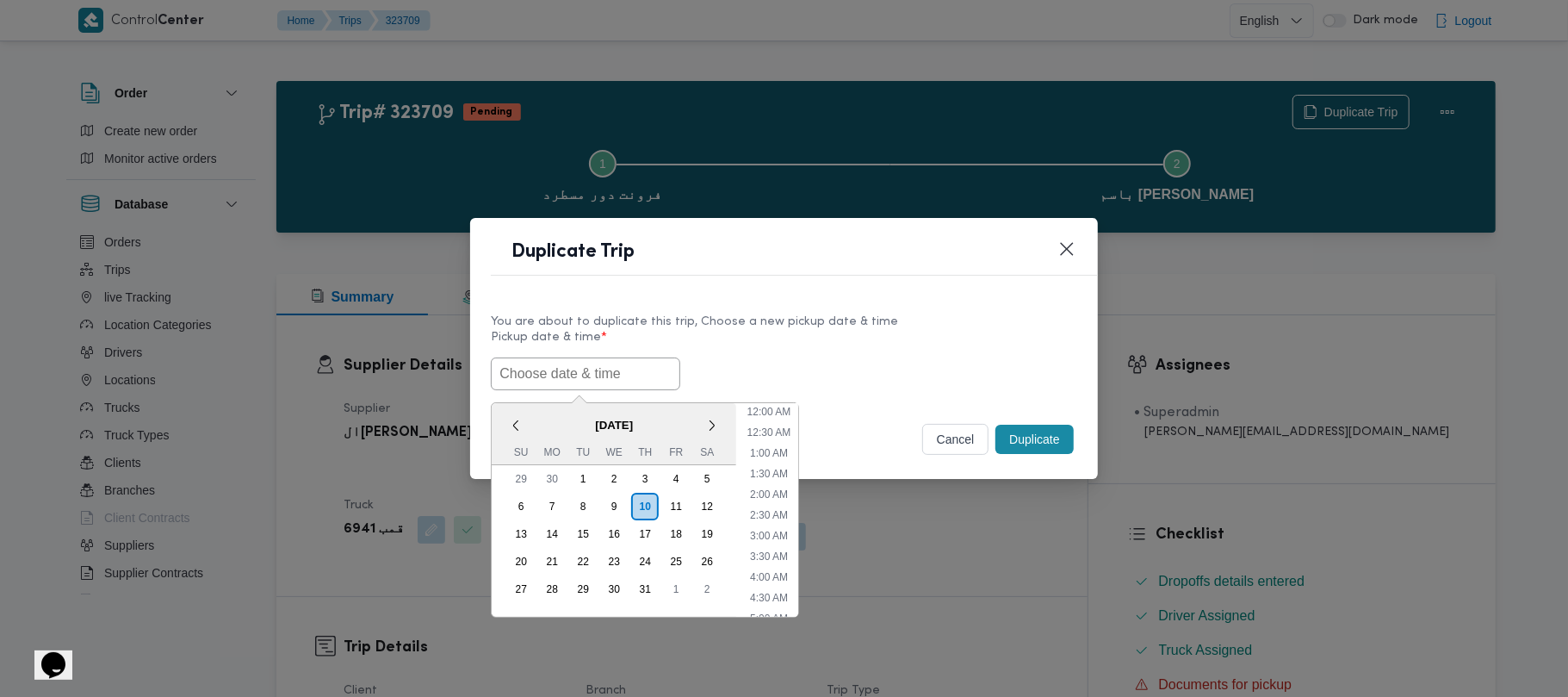 click at bounding box center (586, 374) 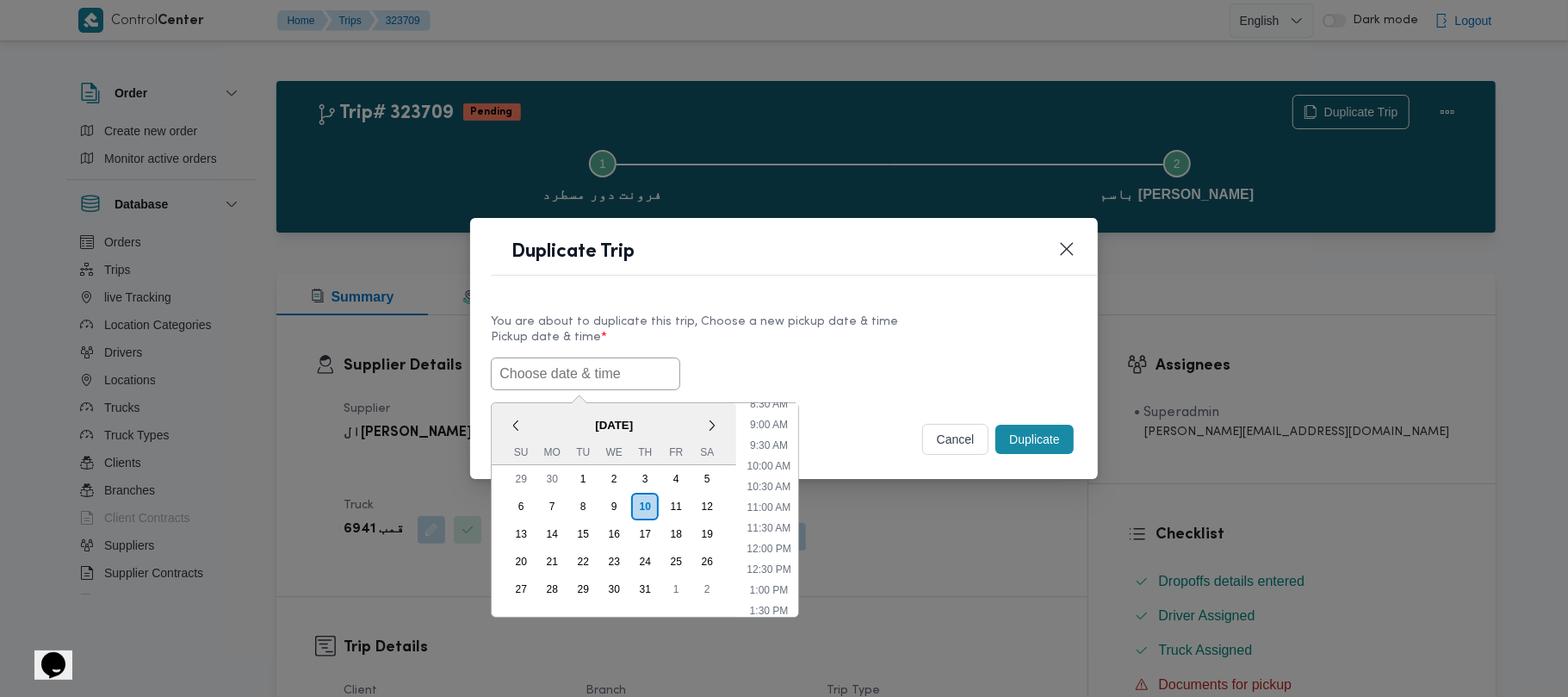 paste on "14/07/2025 7:00AM" 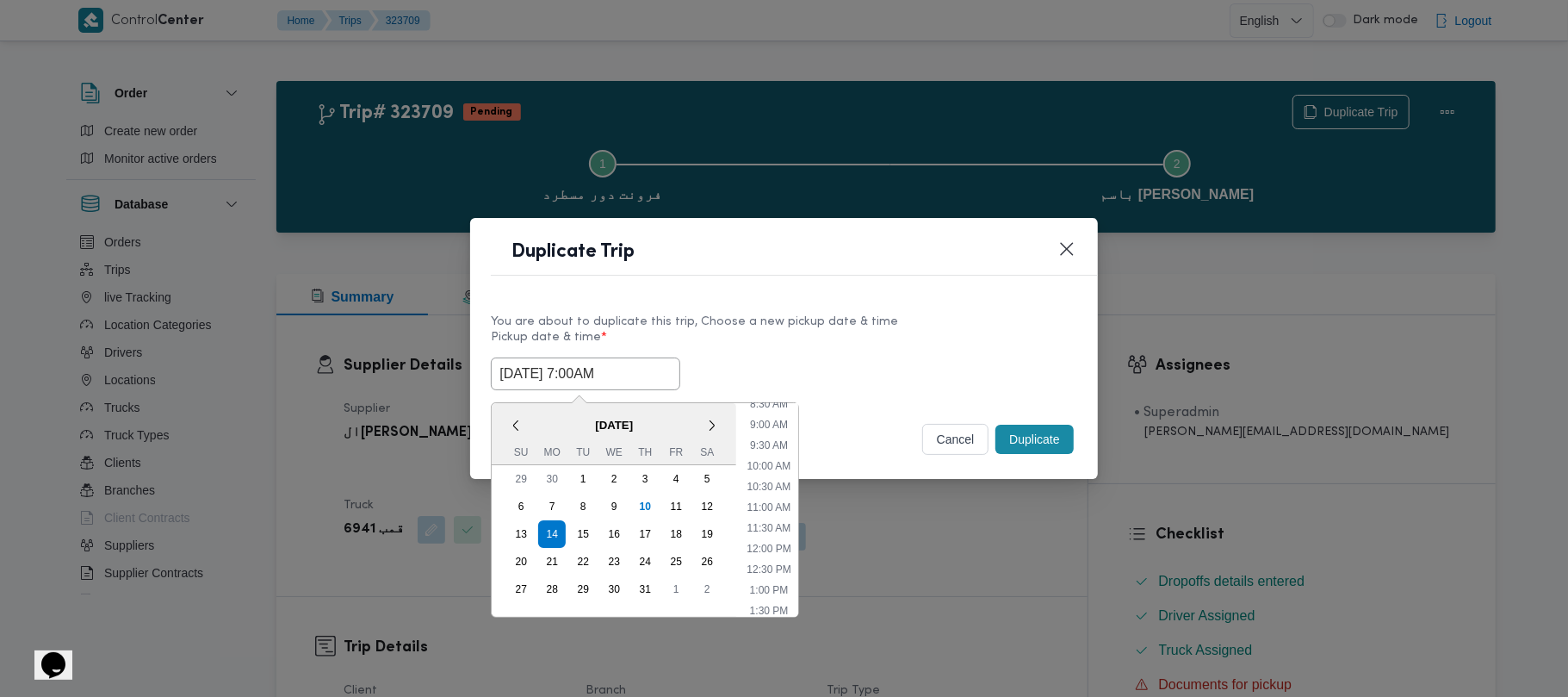 type on "14/07/2025 7:00AM" 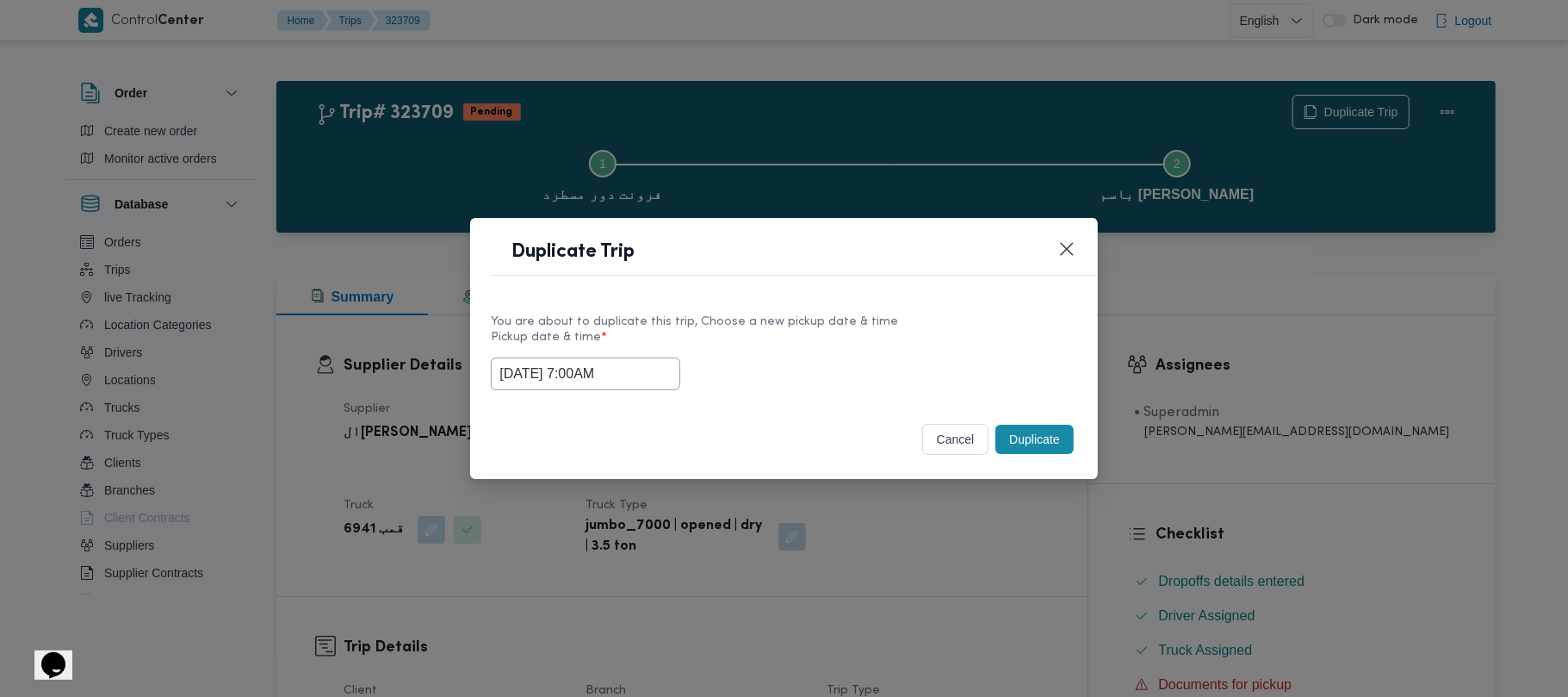 click on "Duplicate" at bounding box center (1034, 439) 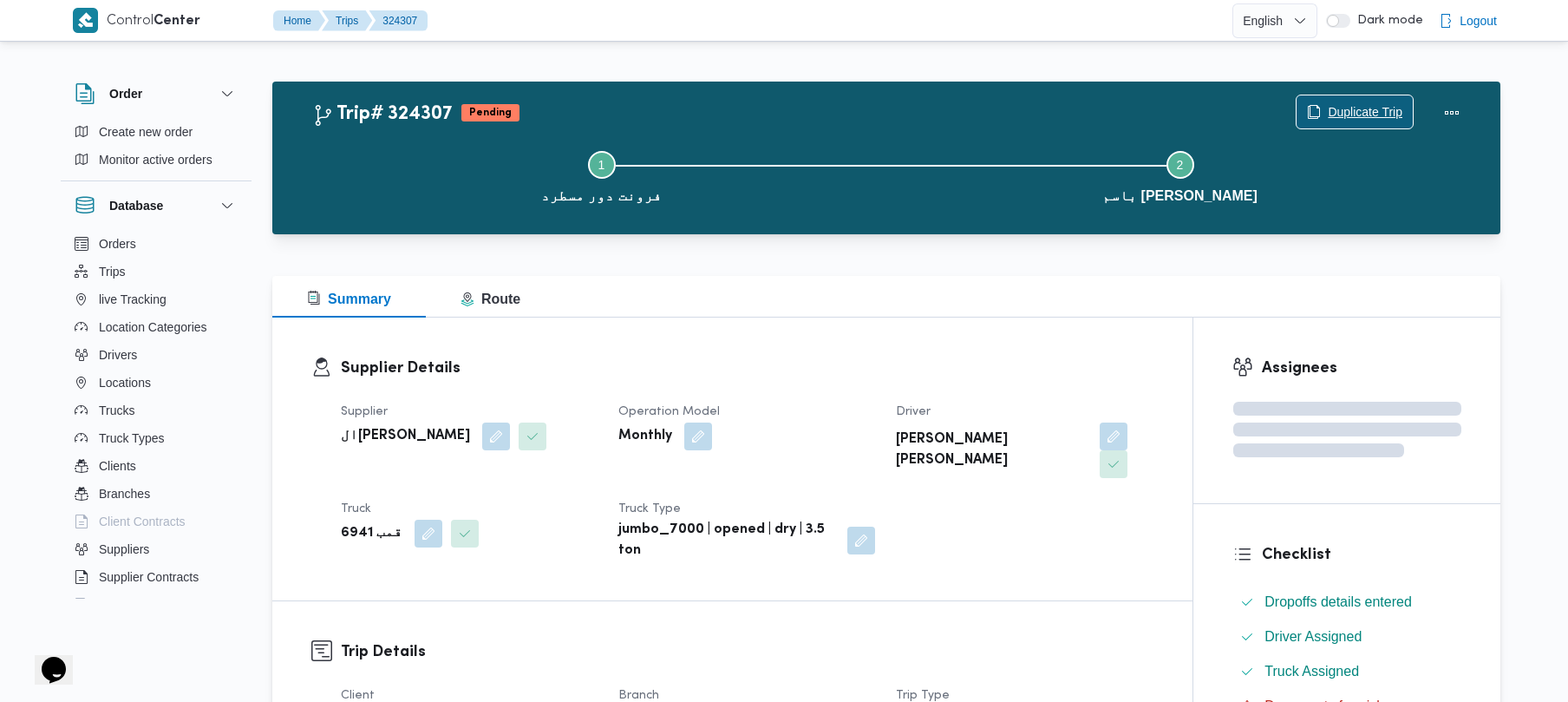 click on "Duplicate Trip" at bounding box center (1355, 112) 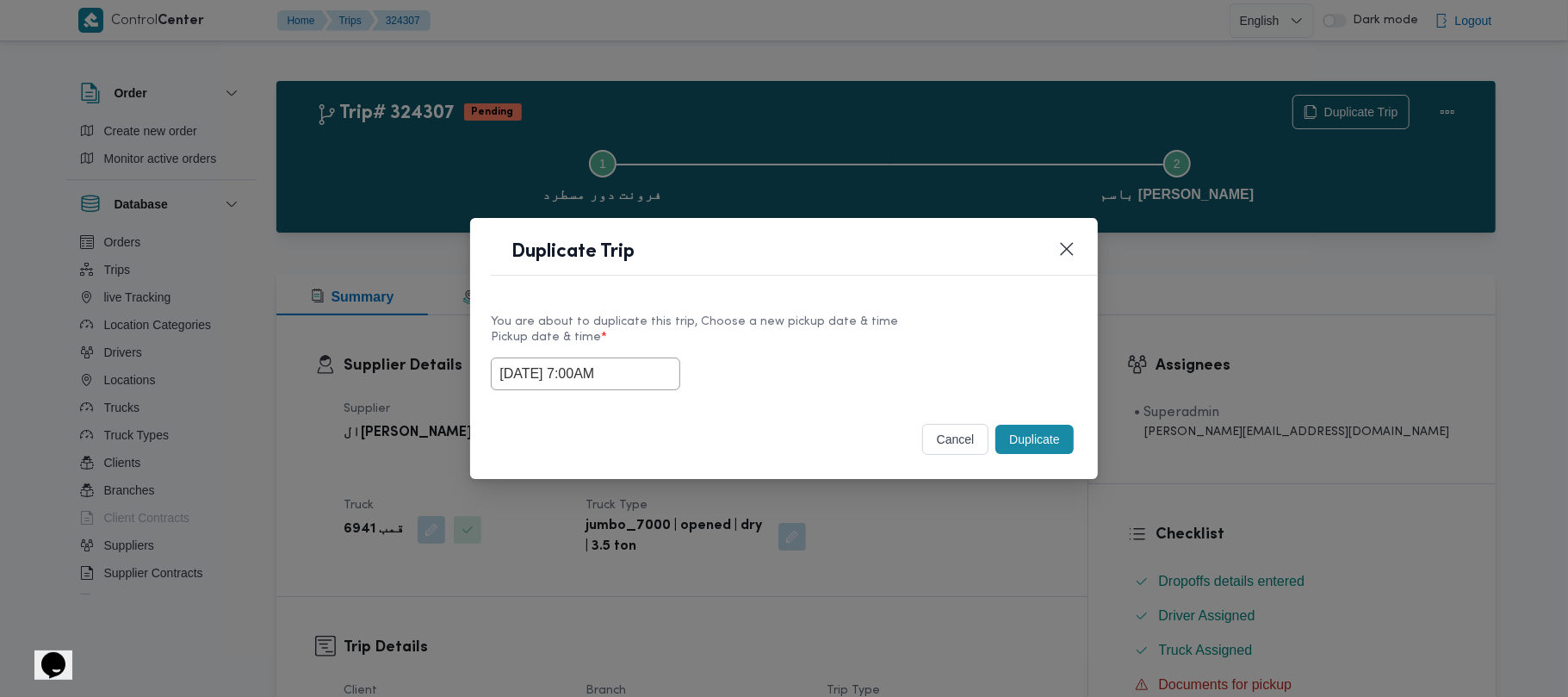 click on "14/07/2025 7:00AM" at bounding box center (586, 374) 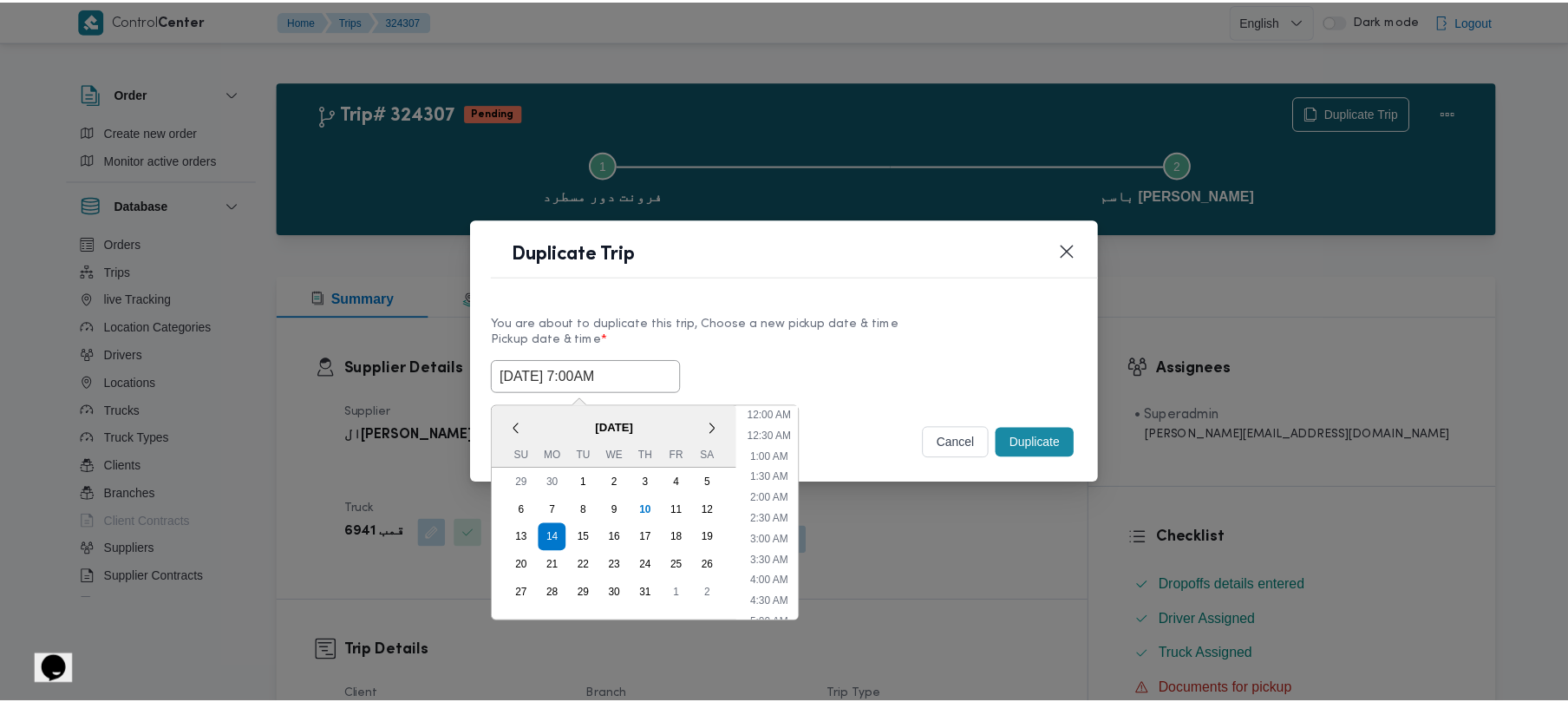 scroll, scrollTop: 194, scrollLeft: 0, axis: vertical 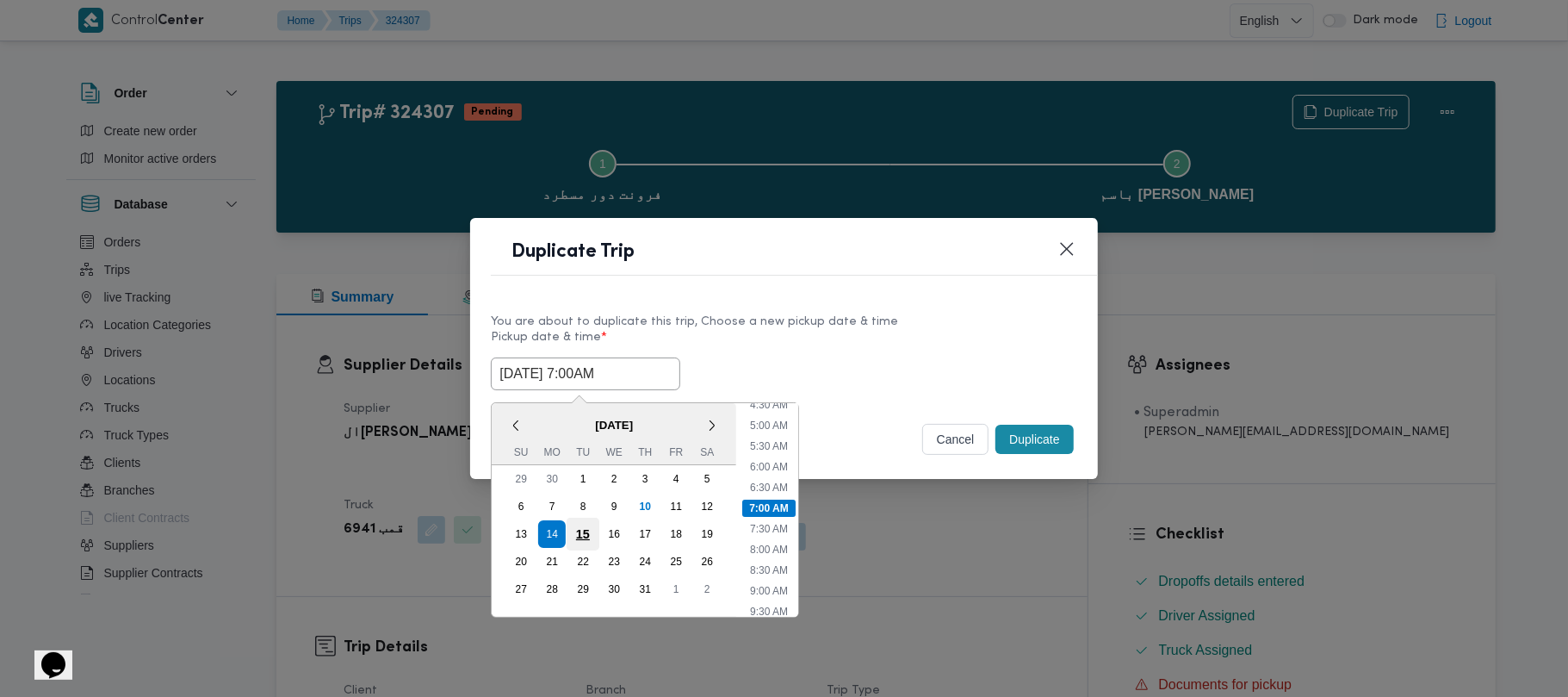 click on "15" at bounding box center (583, 534) 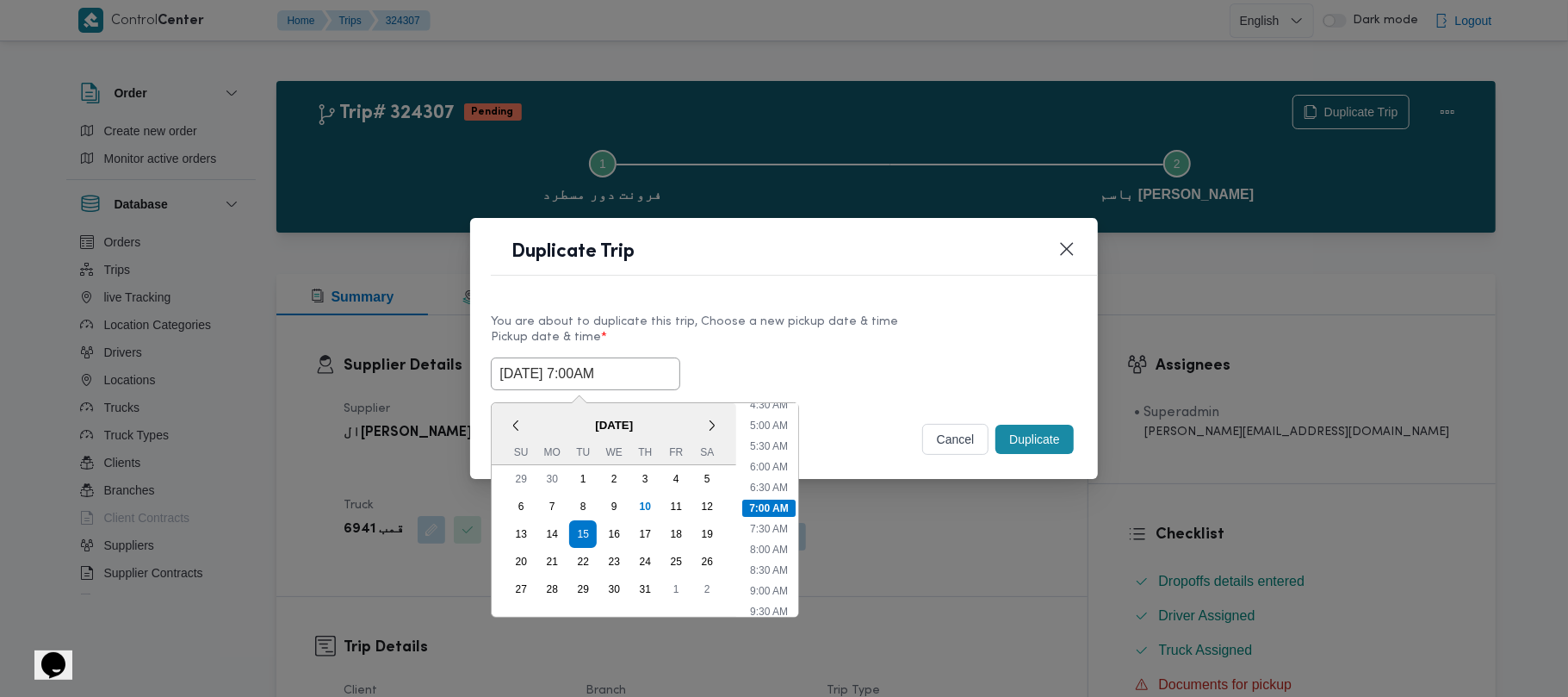 click on "15/07/2025 7:00AM < July 2025 > Su Mo Tu We Th Fr Sa 29 30 1 2 3 4 5 6 7 8 9 10 11 12 13 14 15 16 17 18 19 20 21 22 23 24 25 26 27 28 29 30 31 1 2 Time 12:00 AM 12:30 AM 1:00 AM 1:30 AM 2:00 AM 2:30 AM 3:00 AM 3:30 AM 4:00 AM 4:30 AM 5:00 AM 5:30 AM 6:00 AM 6:30 AM 7:00 AM 7:30 AM 8:00 AM 8:30 AM 9:00 AM 9:30 AM 10:00 AM 10:30 AM 11:00 AM 11:30 AM 12:00 PM 12:30 PM 1:00 PM 1:30 PM 2:00 PM 2:30 PM 3:00 PM 3:30 PM 4:00 PM 4:30 PM 5:00 PM 5:30 PM 6:00 PM 6:30 PM 7:00 PM 7:30 PM 8:00 PM 8:30 PM 9:00 PM 9:30 PM 10:00 PM 10:30 PM 11:00 PM 11:30 PM" at bounding box center [784, 374] 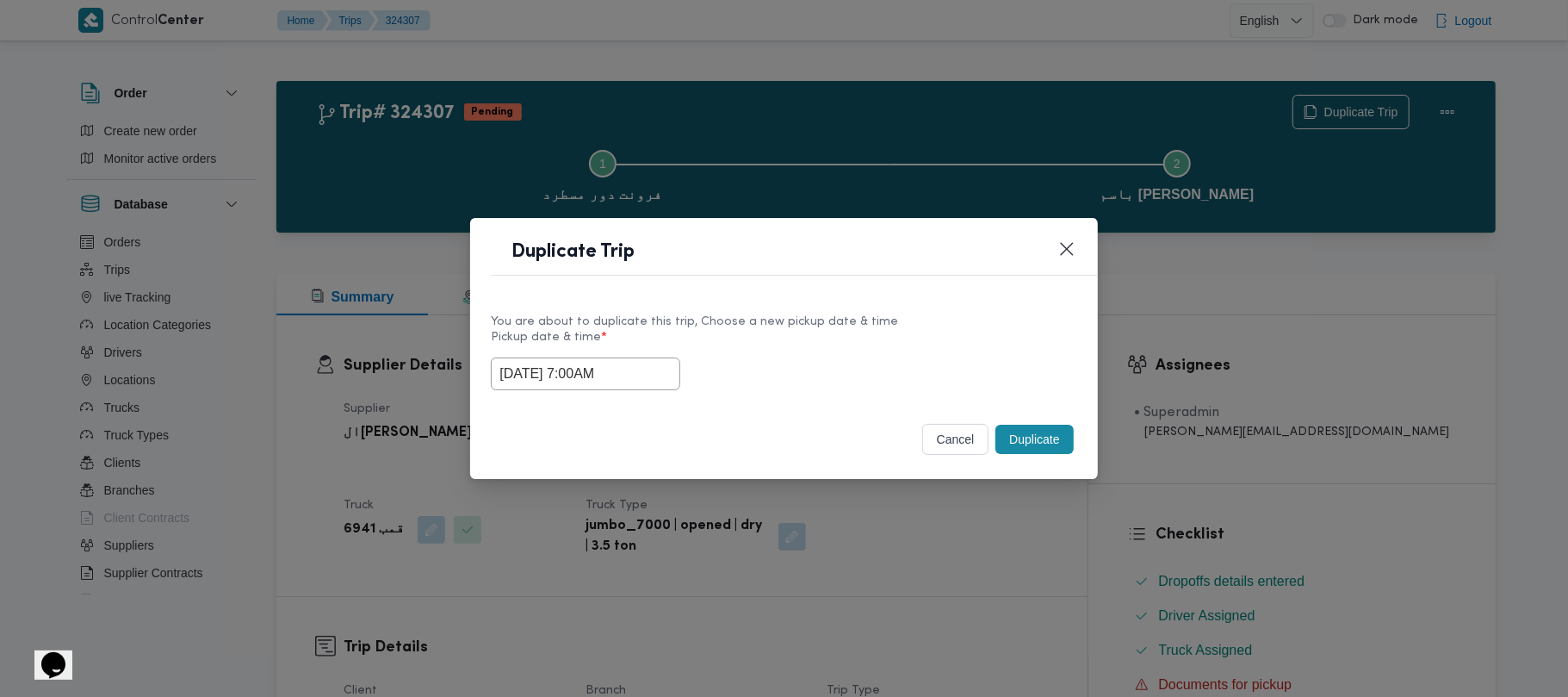 click on "Duplicate" at bounding box center [1034, 439] 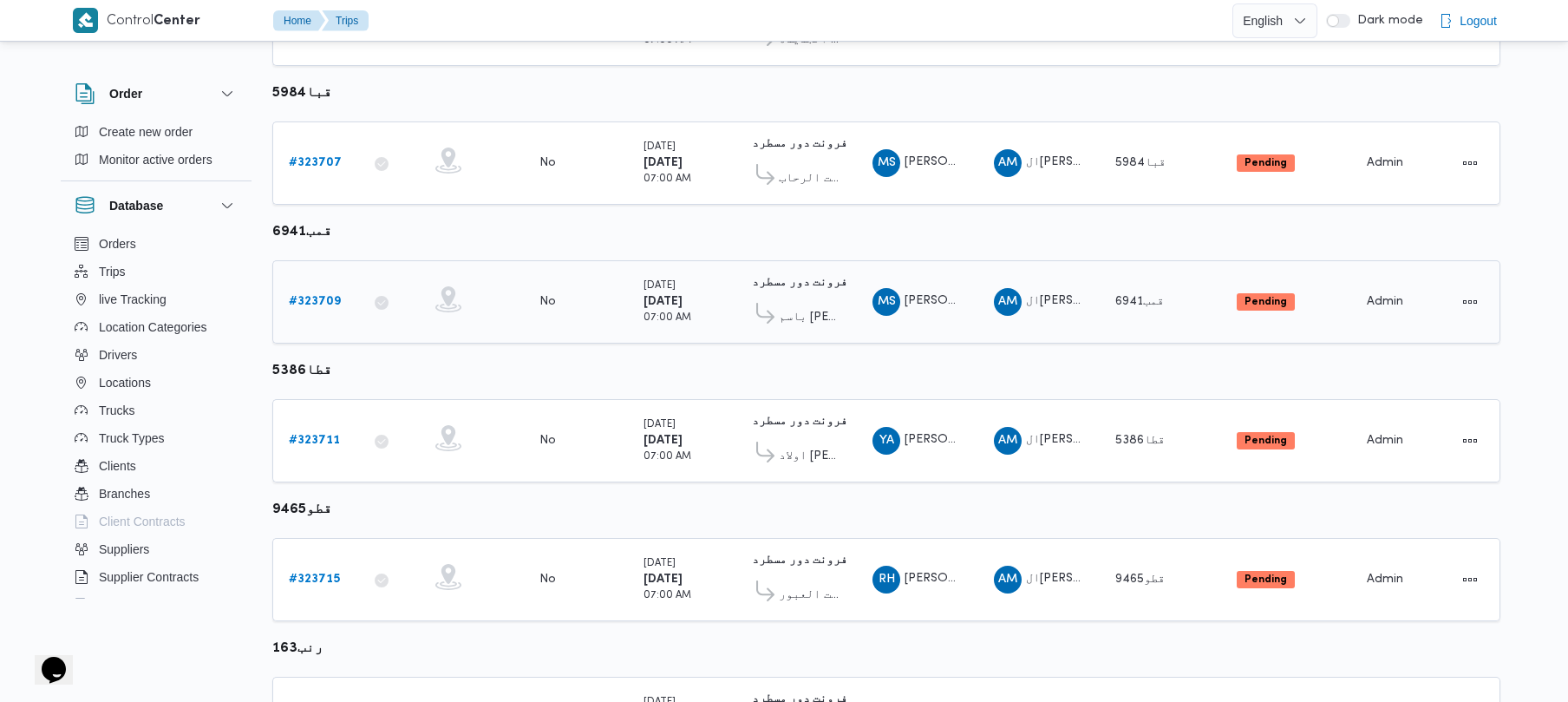 scroll, scrollTop: 1026, scrollLeft: 0, axis: vertical 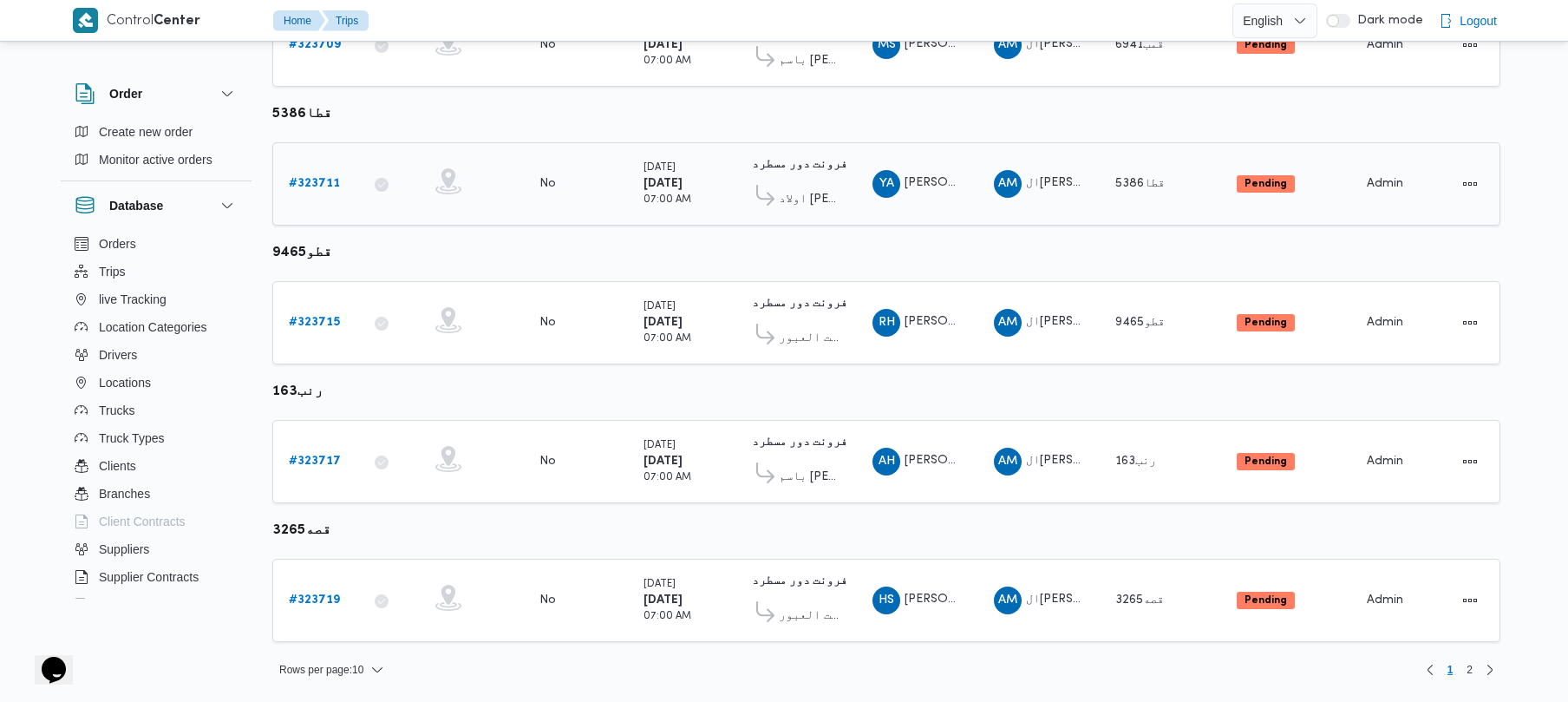 click on "# 323711" at bounding box center (314, 183) 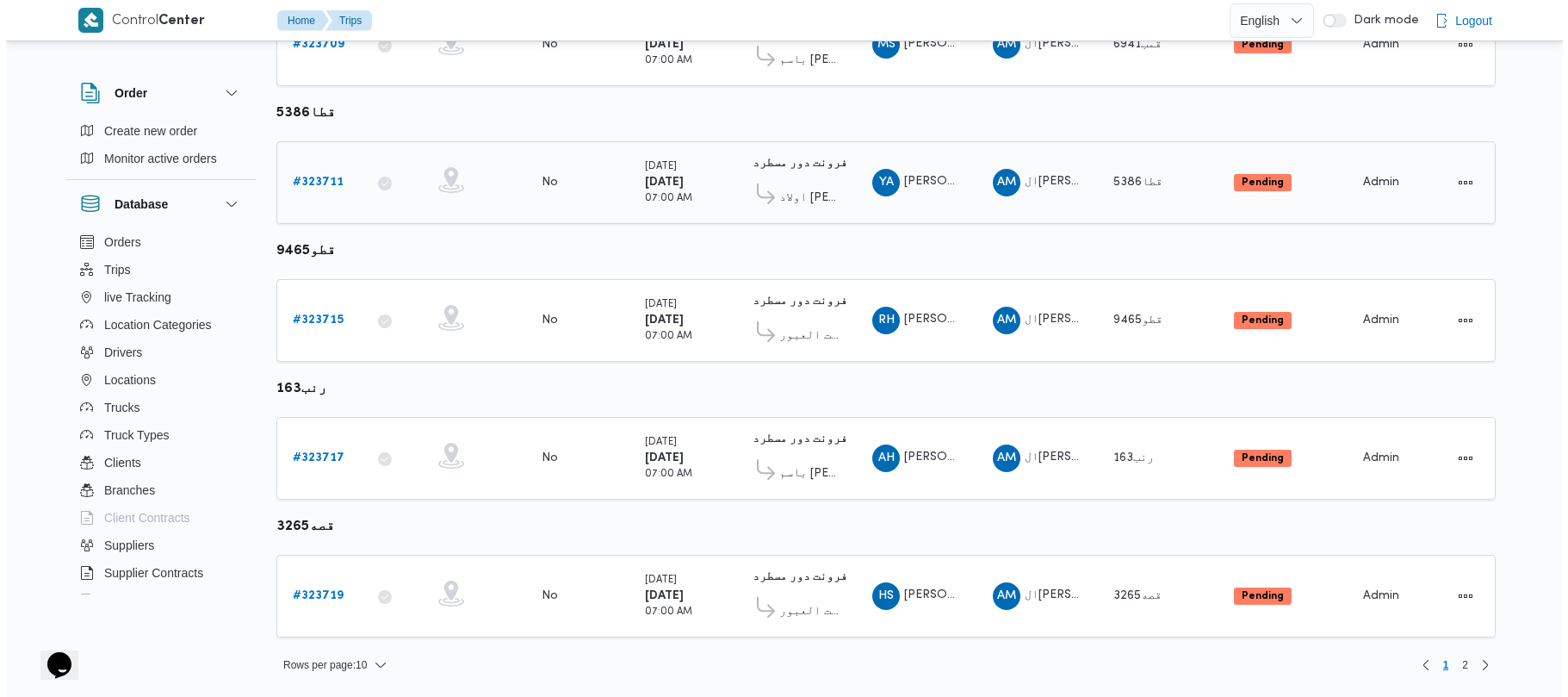 scroll, scrollTop: 0, scrollLeft: 0, axis: both 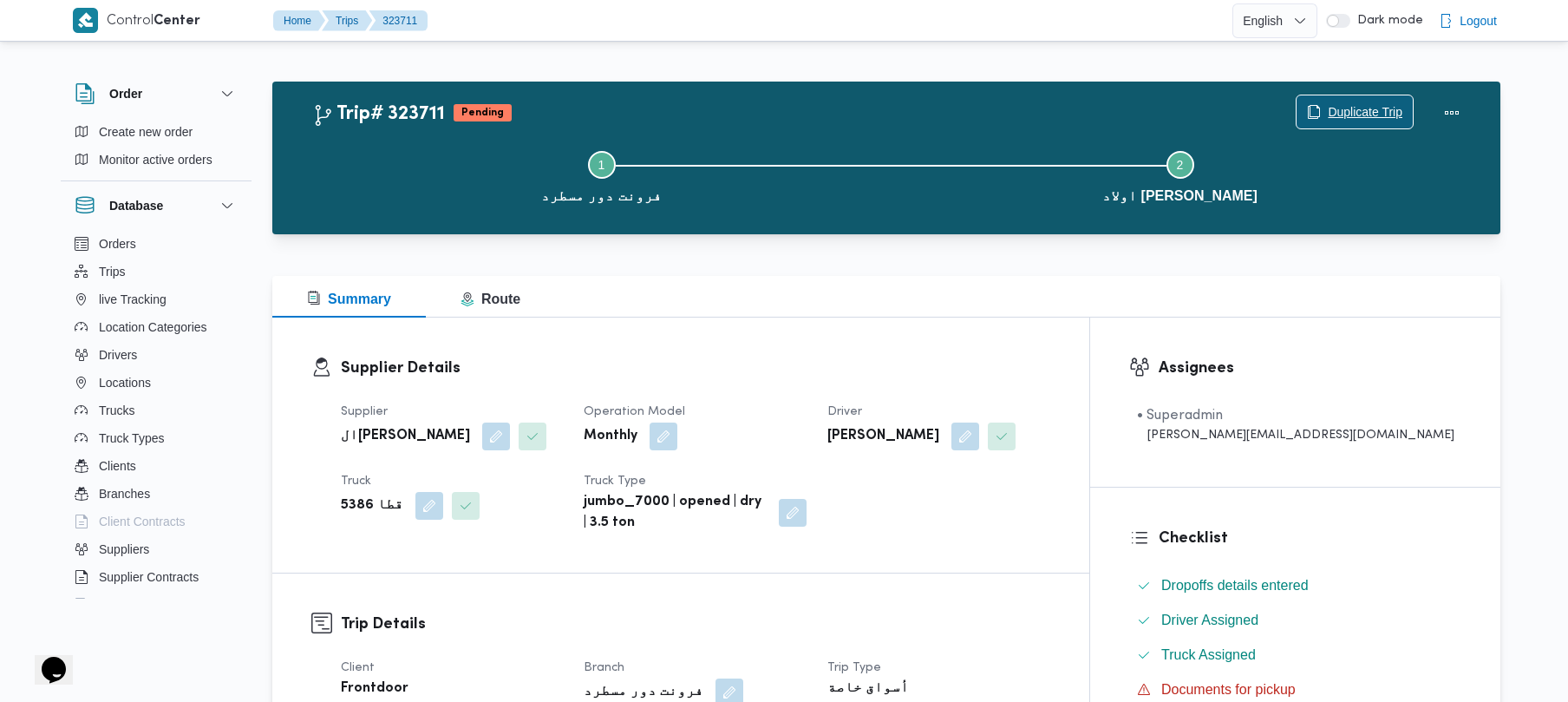 click on "Duplicate Trip" at bounding box center [1365, 112] 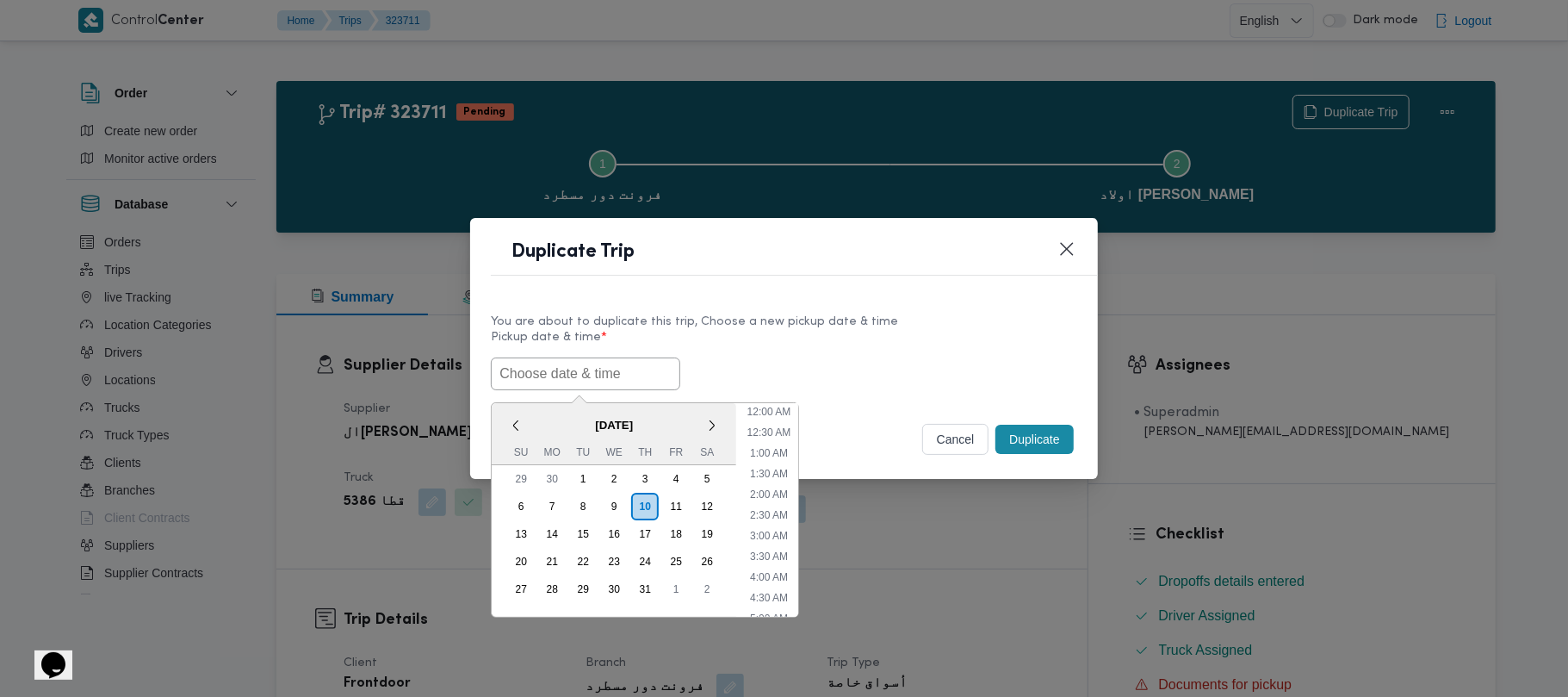 click at bounding box center (586, 374) 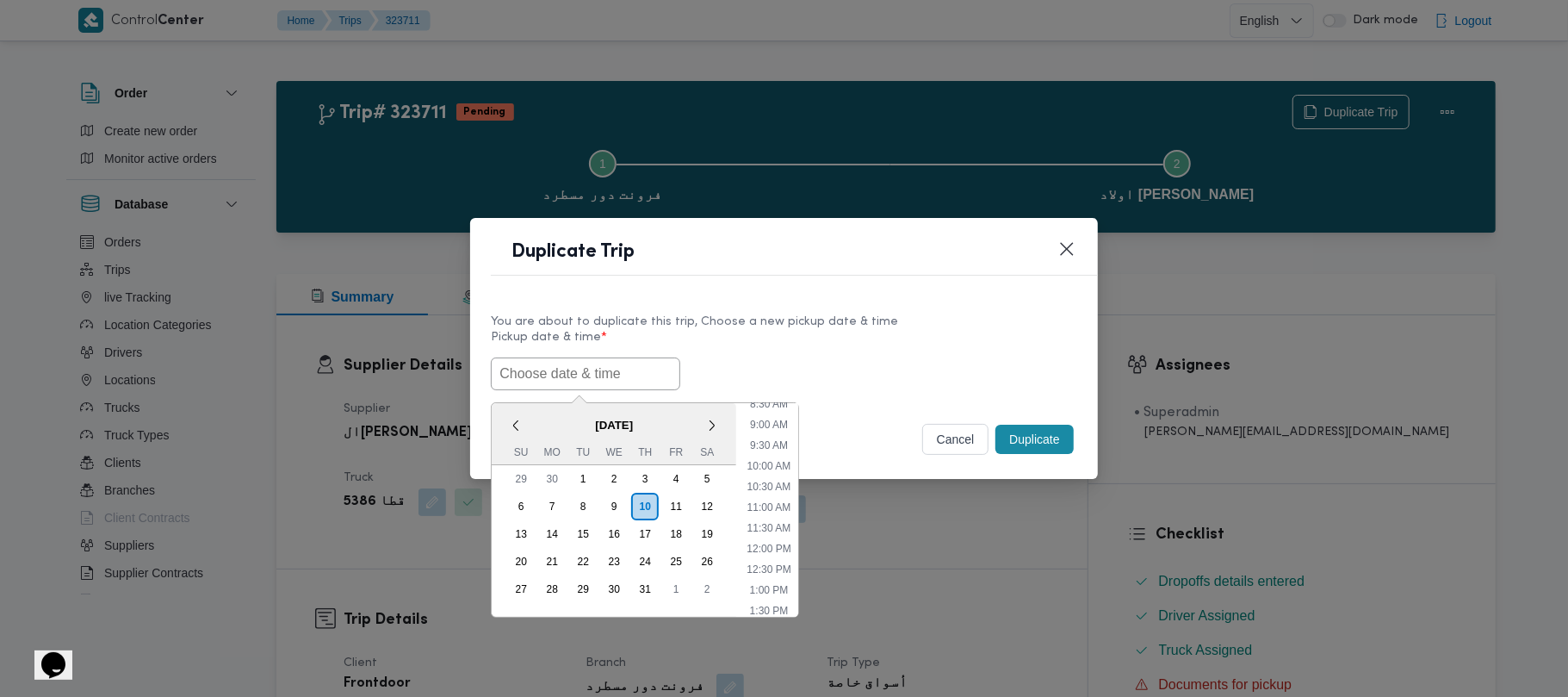paste on "14/07/2025 7:00AM" 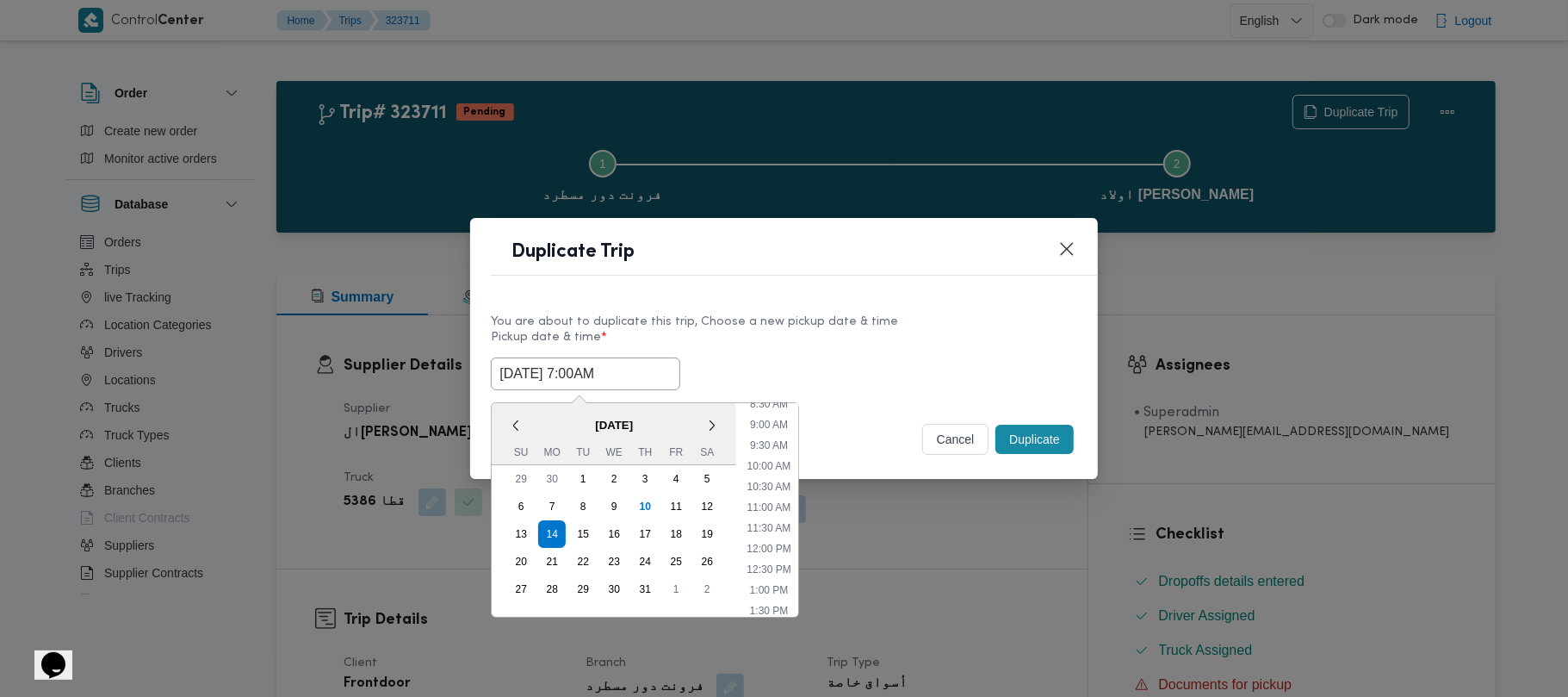 type on "14/07/2025 7:00AM" 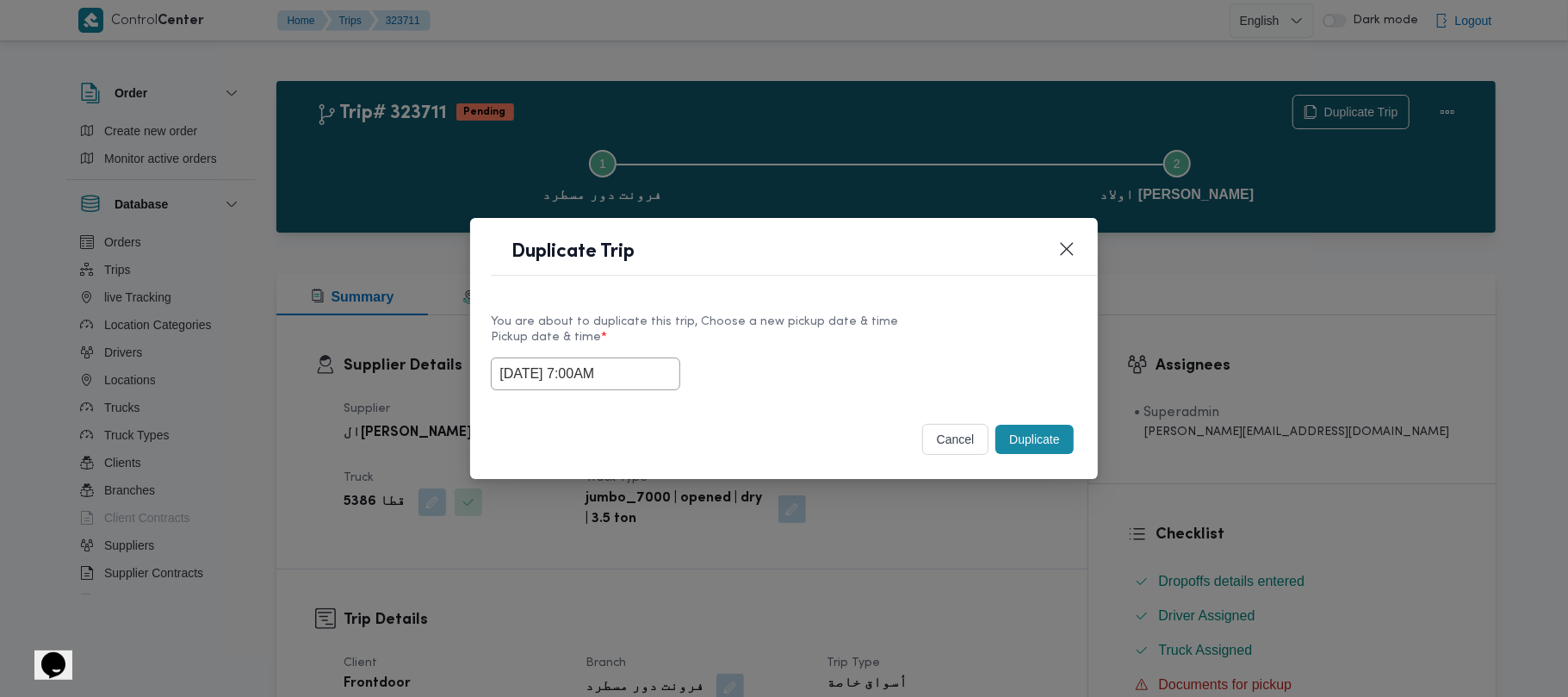 click on "Duplicate Trip You are about to duplicate this trip, Choose a new pickup date & time Pickup date & time   * 14/07/2025 7:00AM cancel Duplicate" at bounding box center [784, 348] 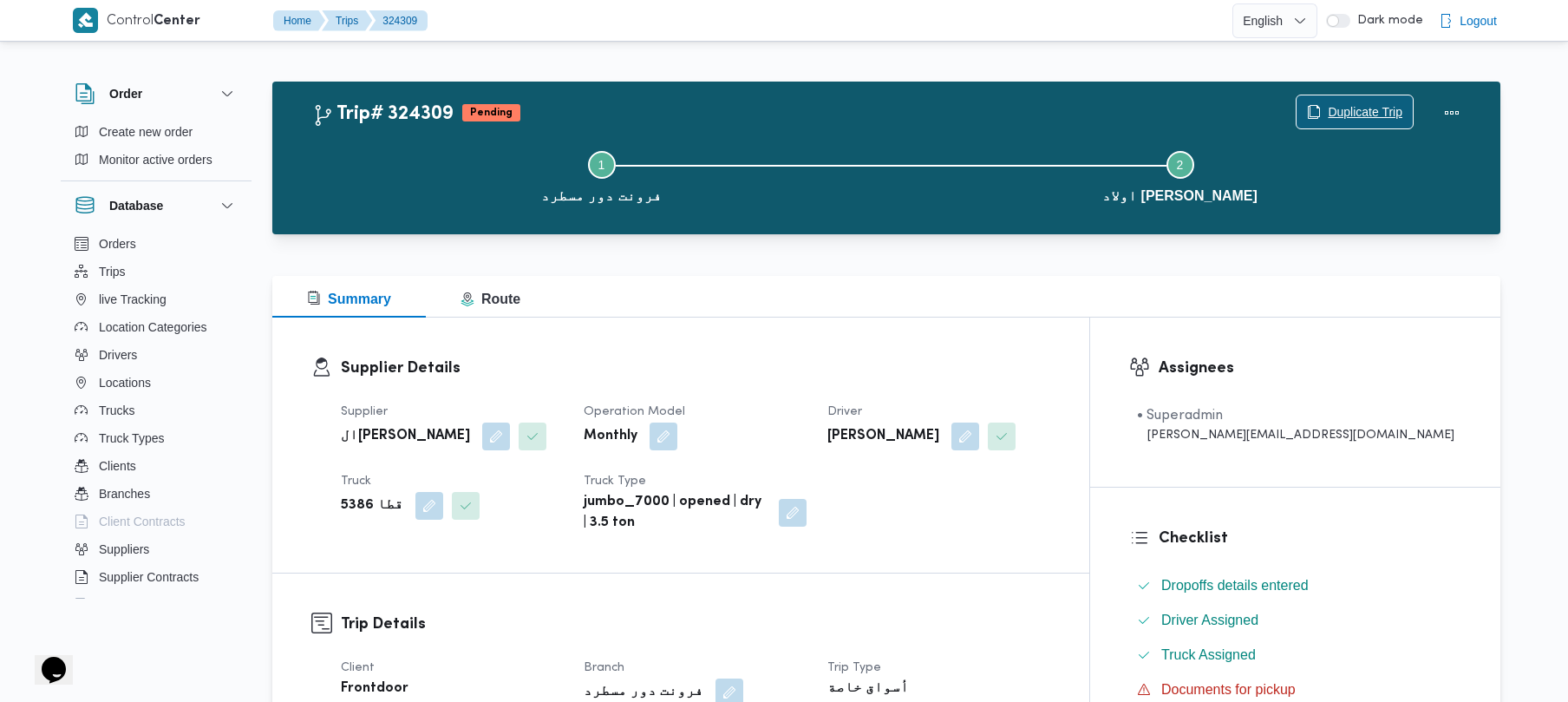 click on "Duplicate Trip" at bounding box center [1365, 112] 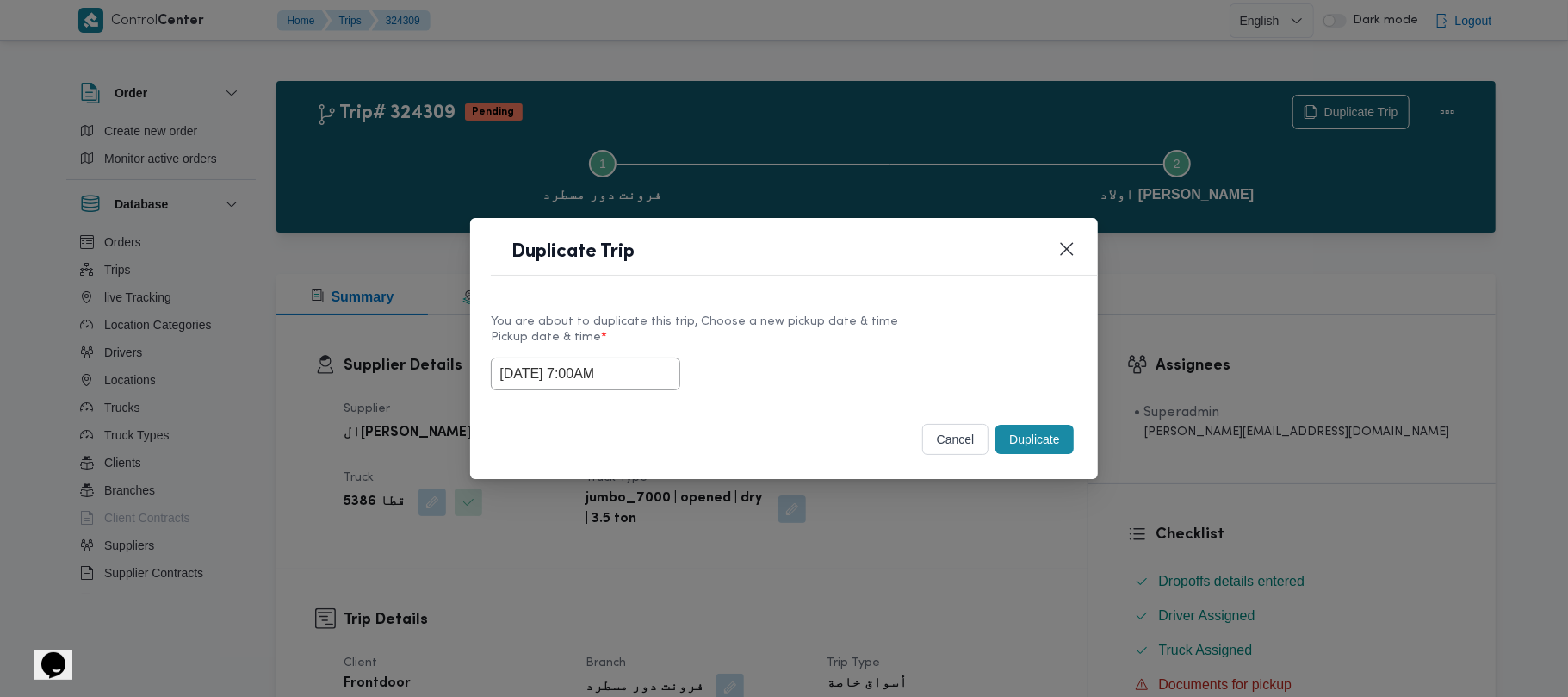 click on "14/07/2025 7:00AM" at bounding box center [586, 374] 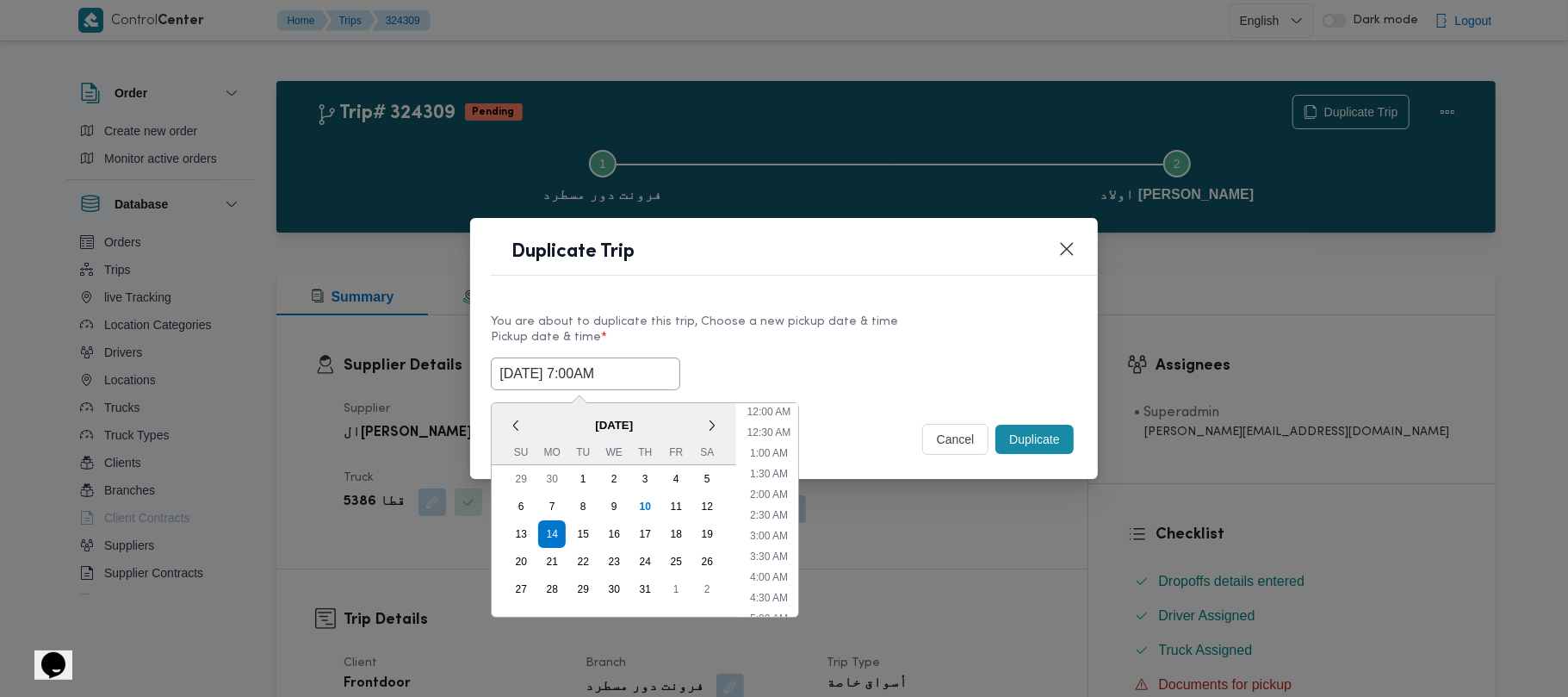 scroll, scrollTop: 193, scrollLeft: 0, axis: vertical 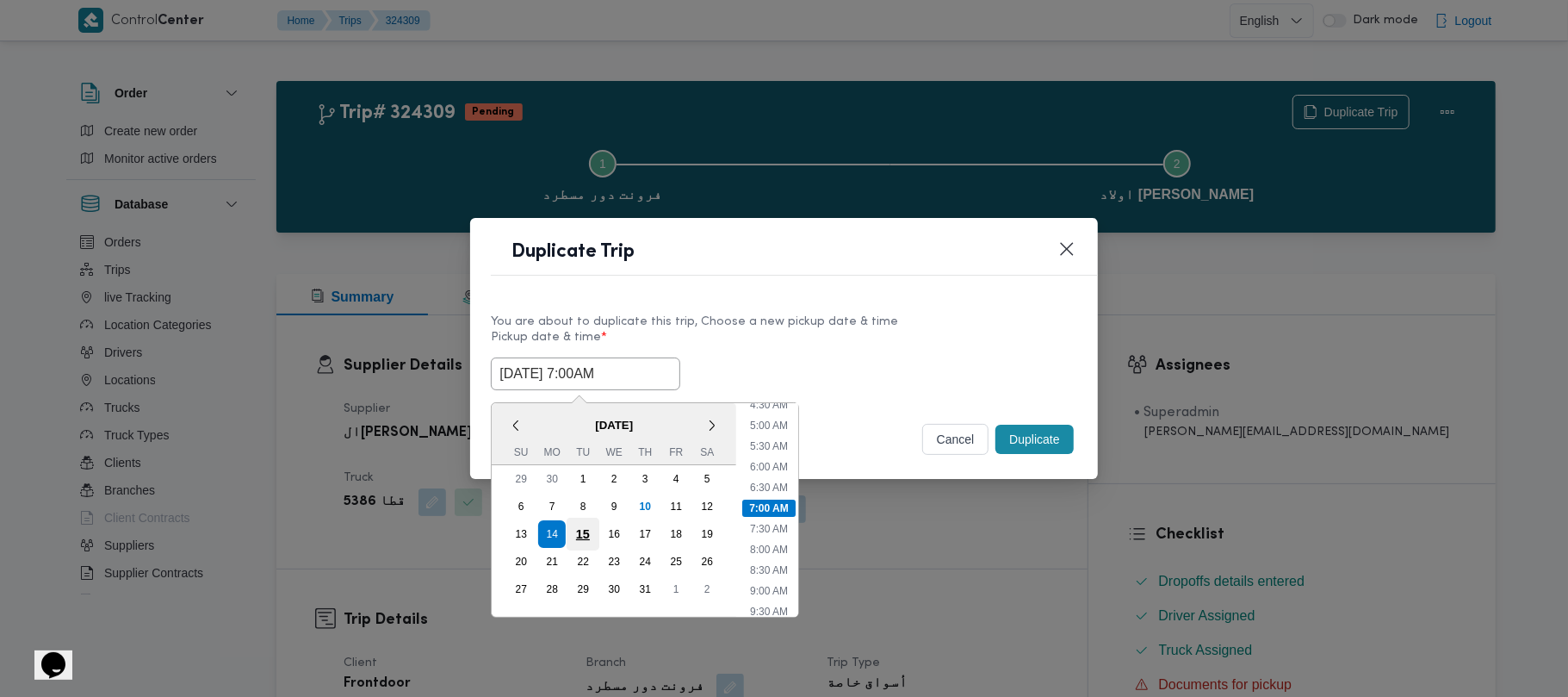 drag, startPoint x: 584, startPoint y: 527, endPoint x: 596, endPoint y: 528, distance: 12.041595 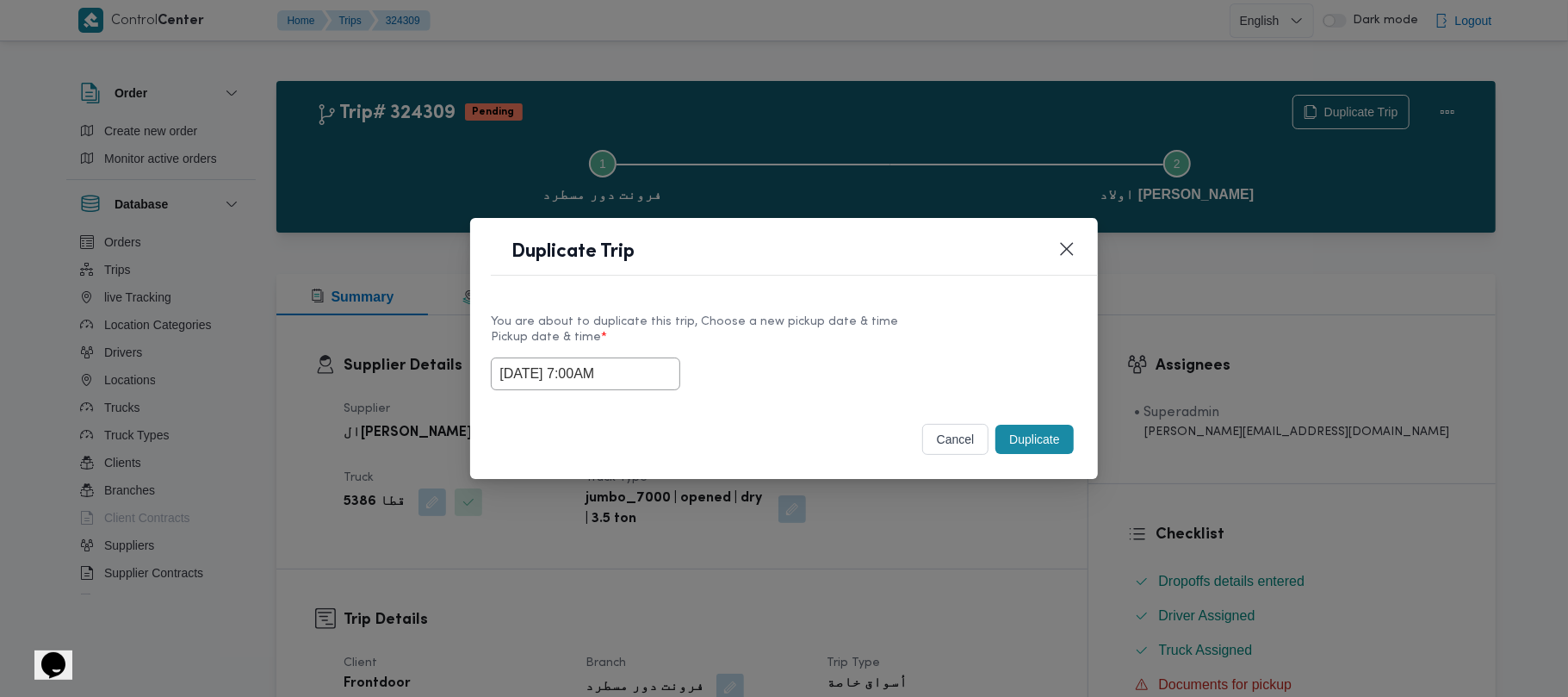 click on "Pickup date & time   *" at bounding box center (784, 344) 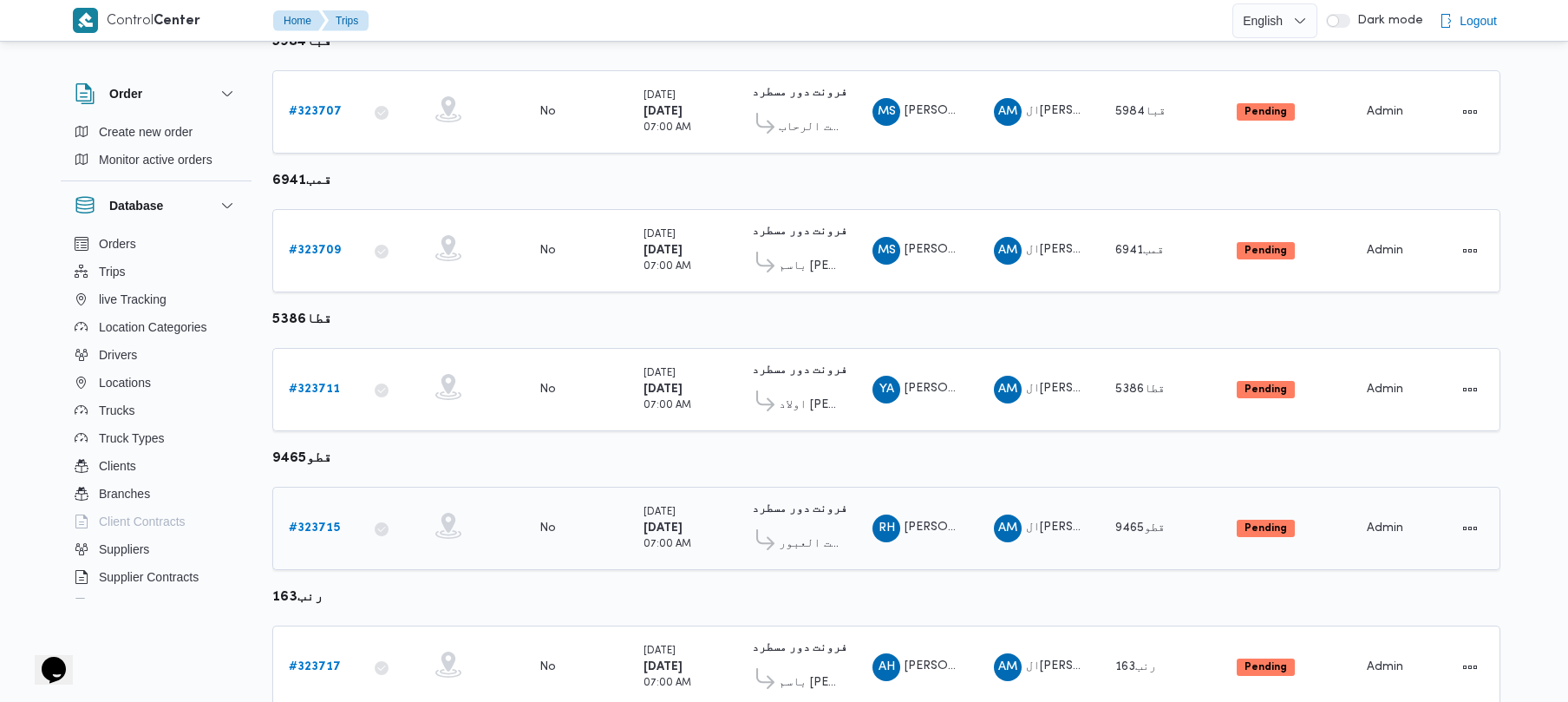 scroll, scrollTop: 1026, scrollLeft: 0, axis: vertical 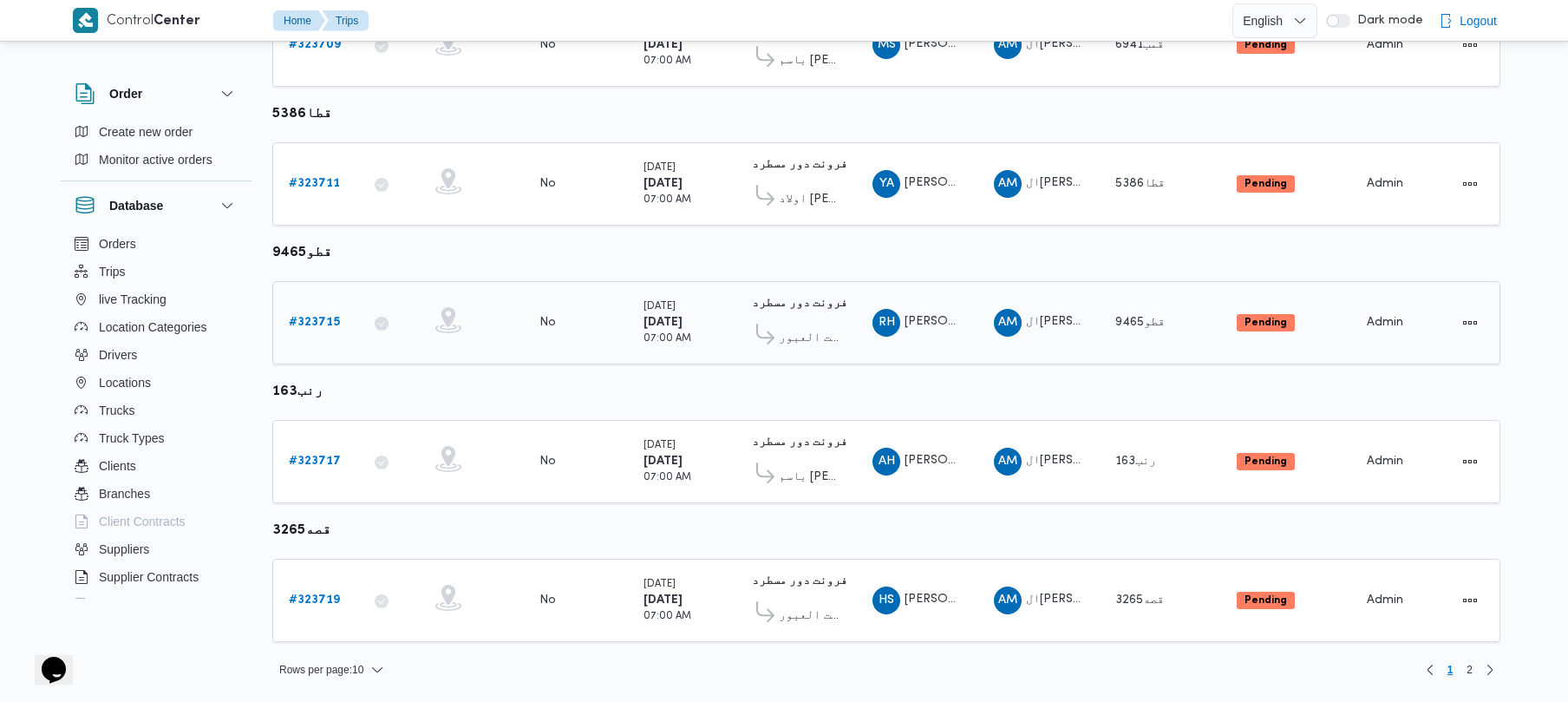 click on "# 323715" at bounding box center [314, 322] 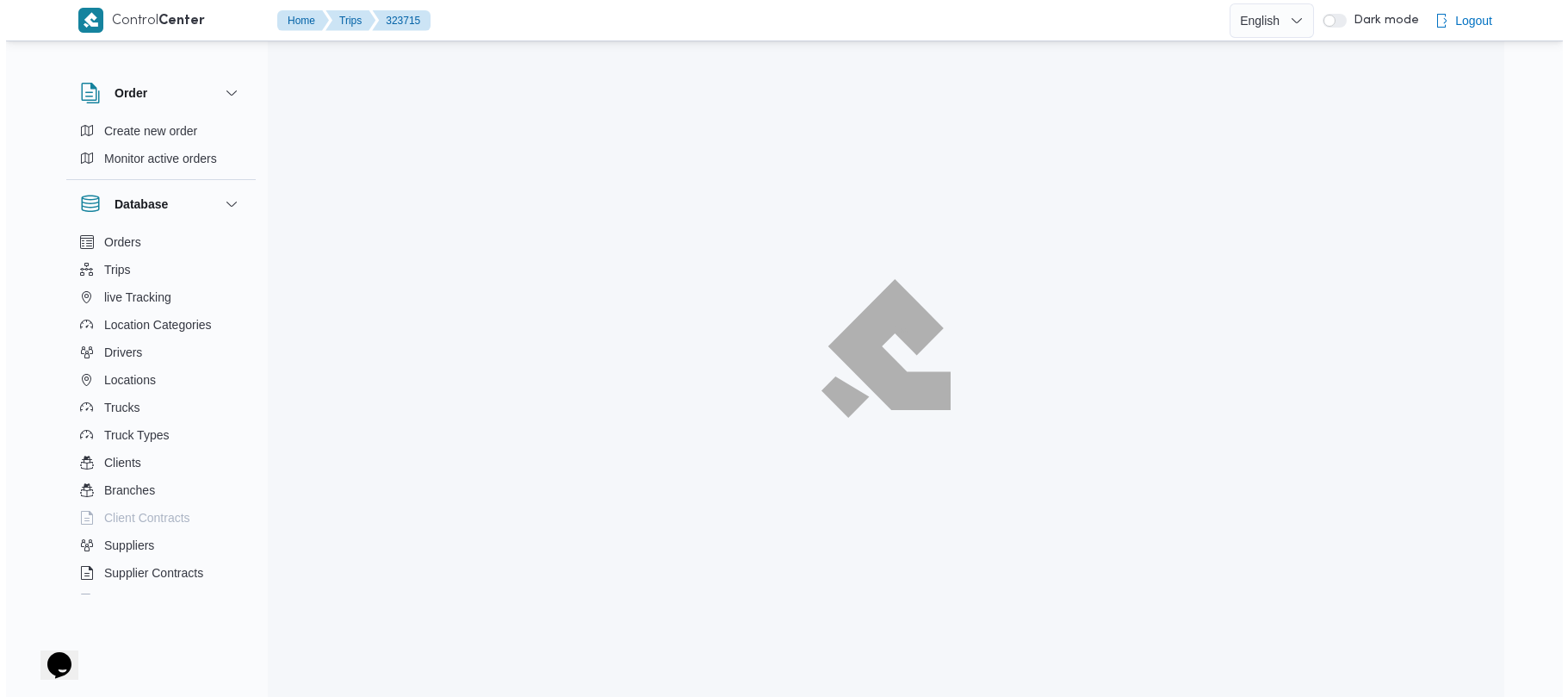 scroll, scrollTop: 0, scrollLeft: 0, axis: both 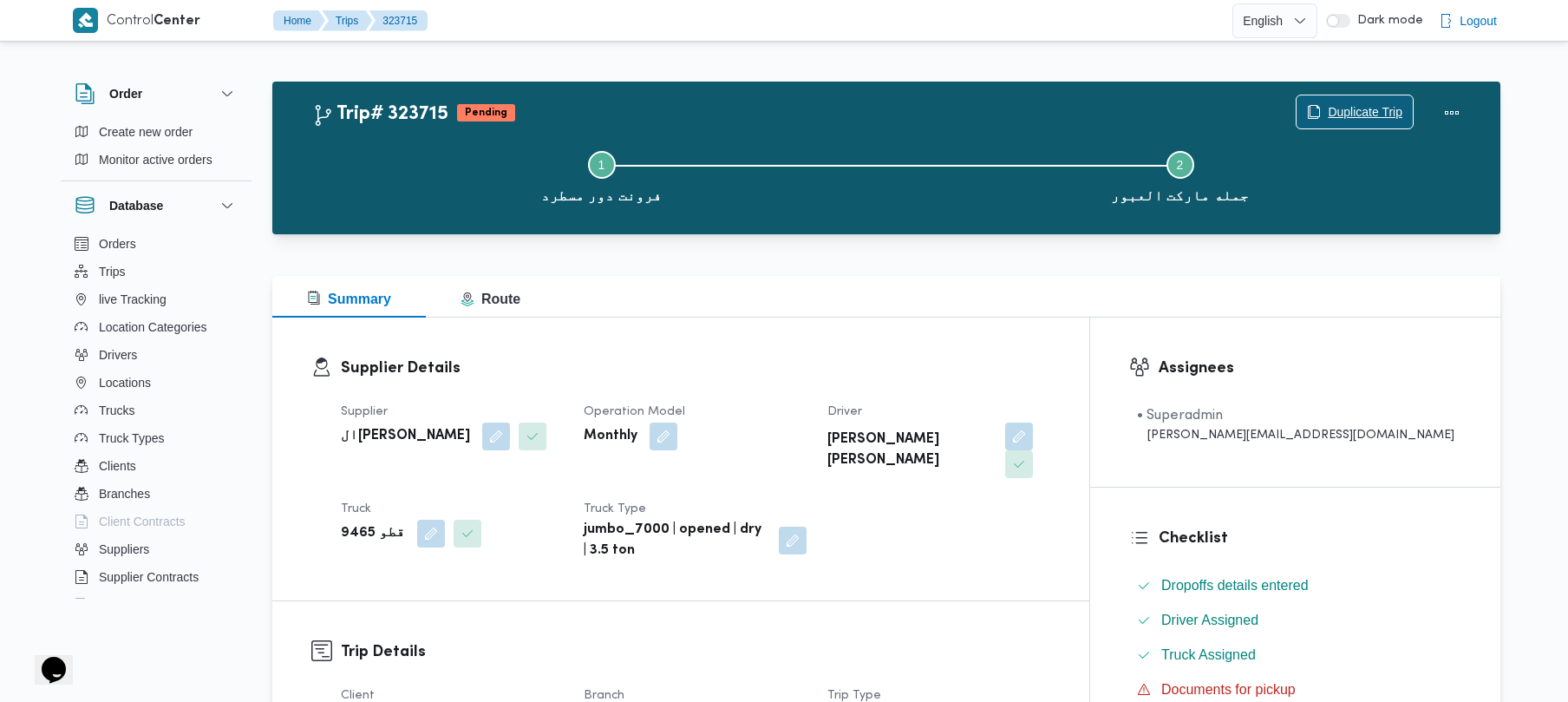 click on "Duplicate Trip" at bounding box center (1365, 112) 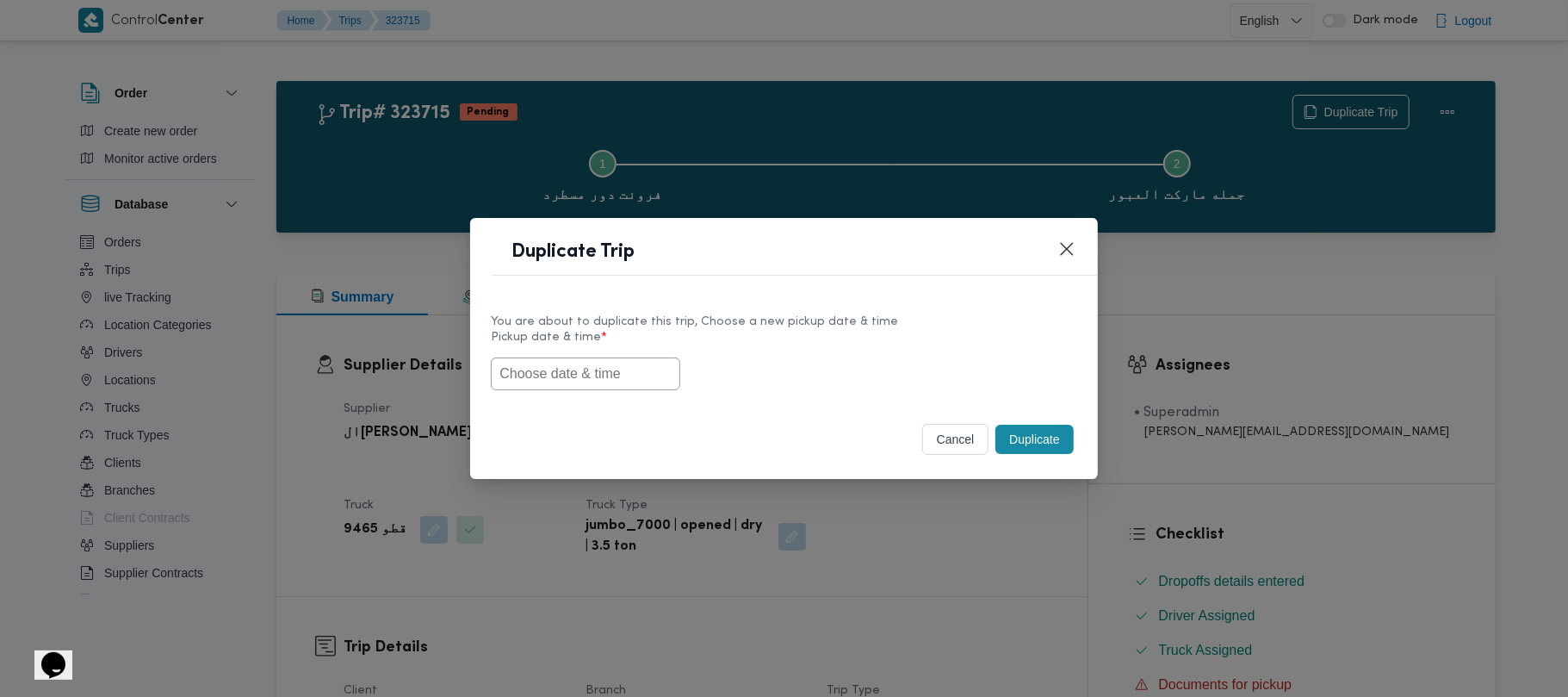 click at bounding box center (586, 374) 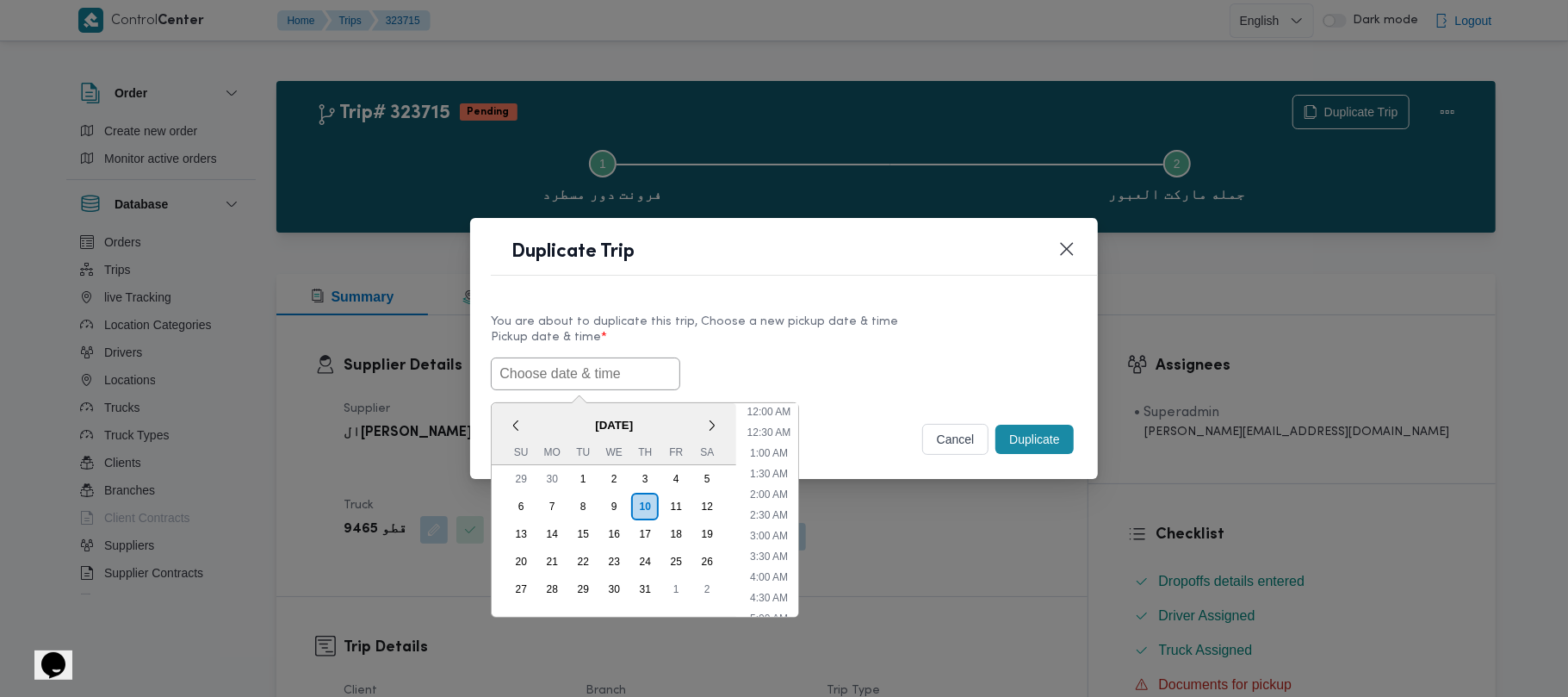 scroll, scrollTop: 359, scrollLeft: 0, axis: vertical 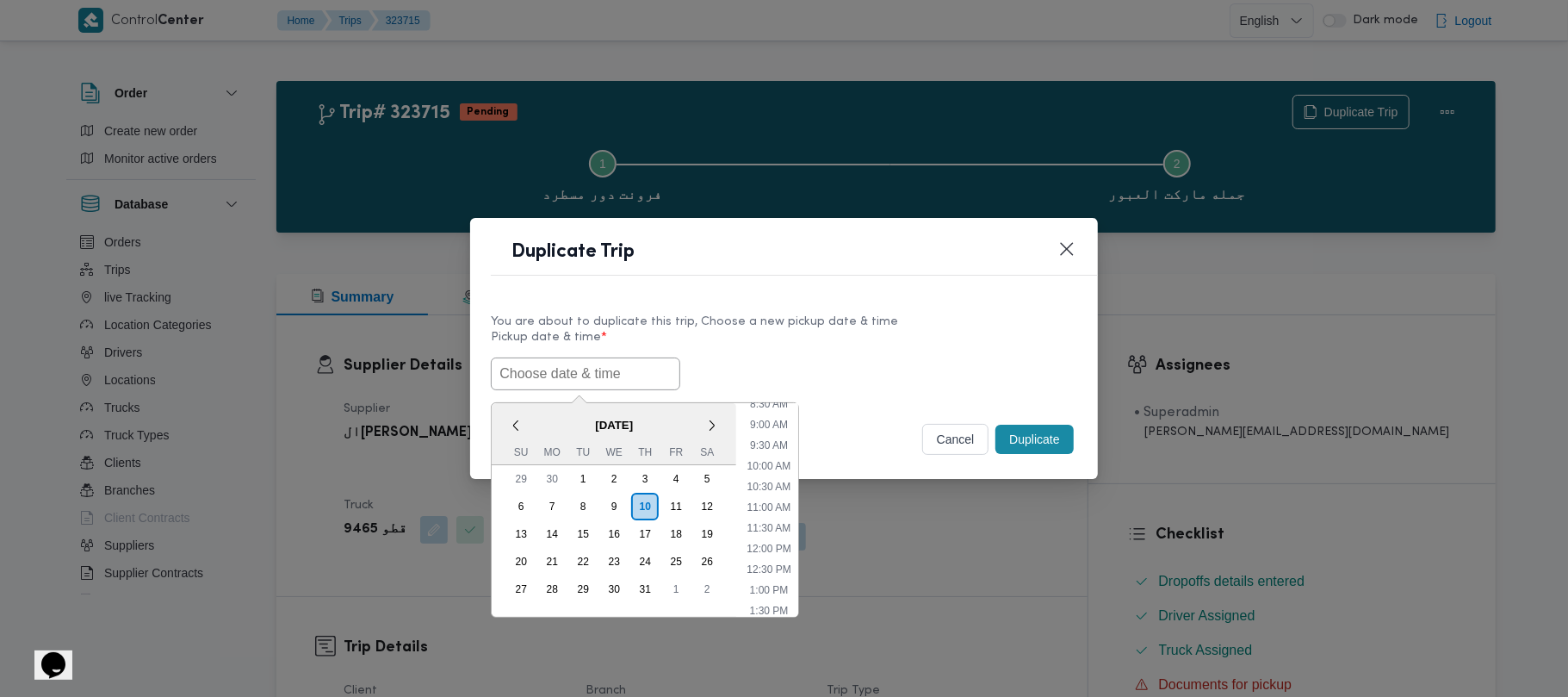 paste on "14/07/2025 7:00AM" 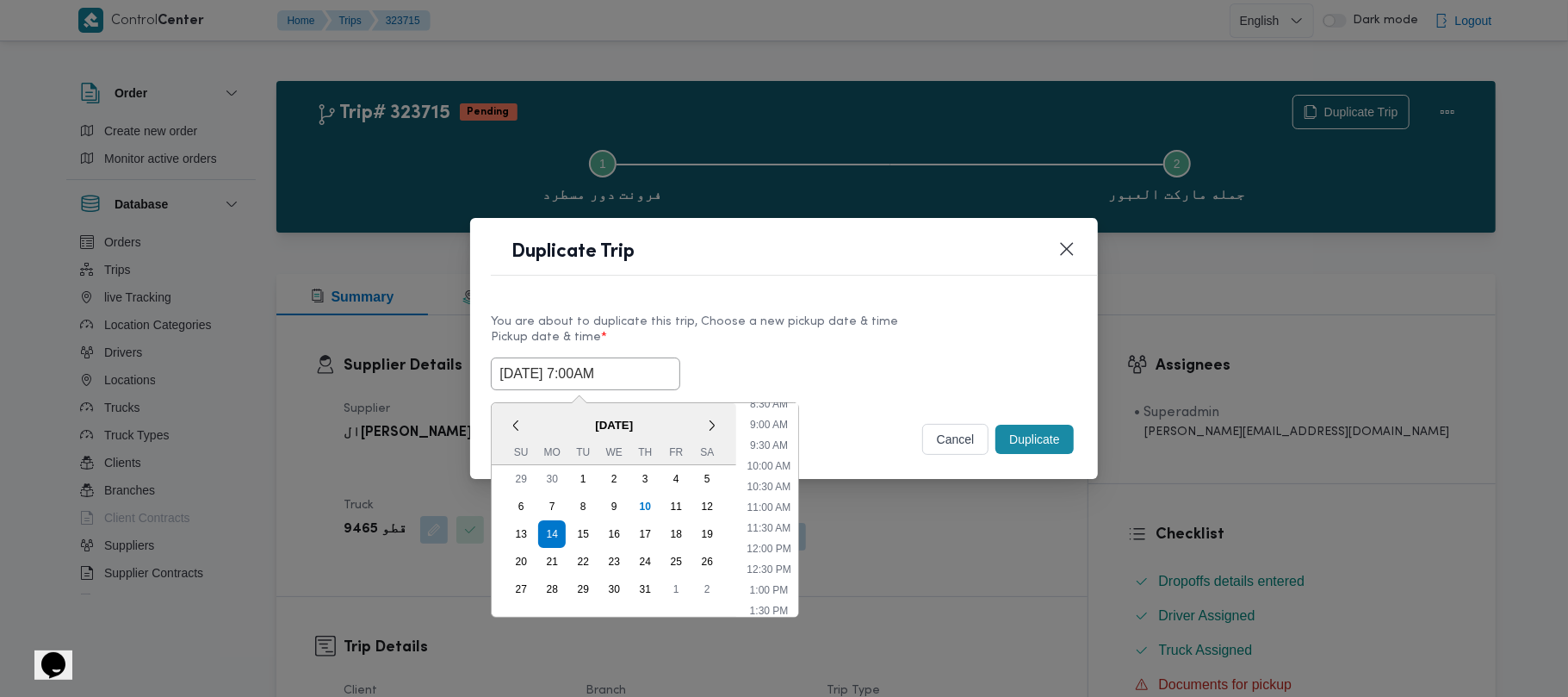type on "14/07/2025 7:00AM" 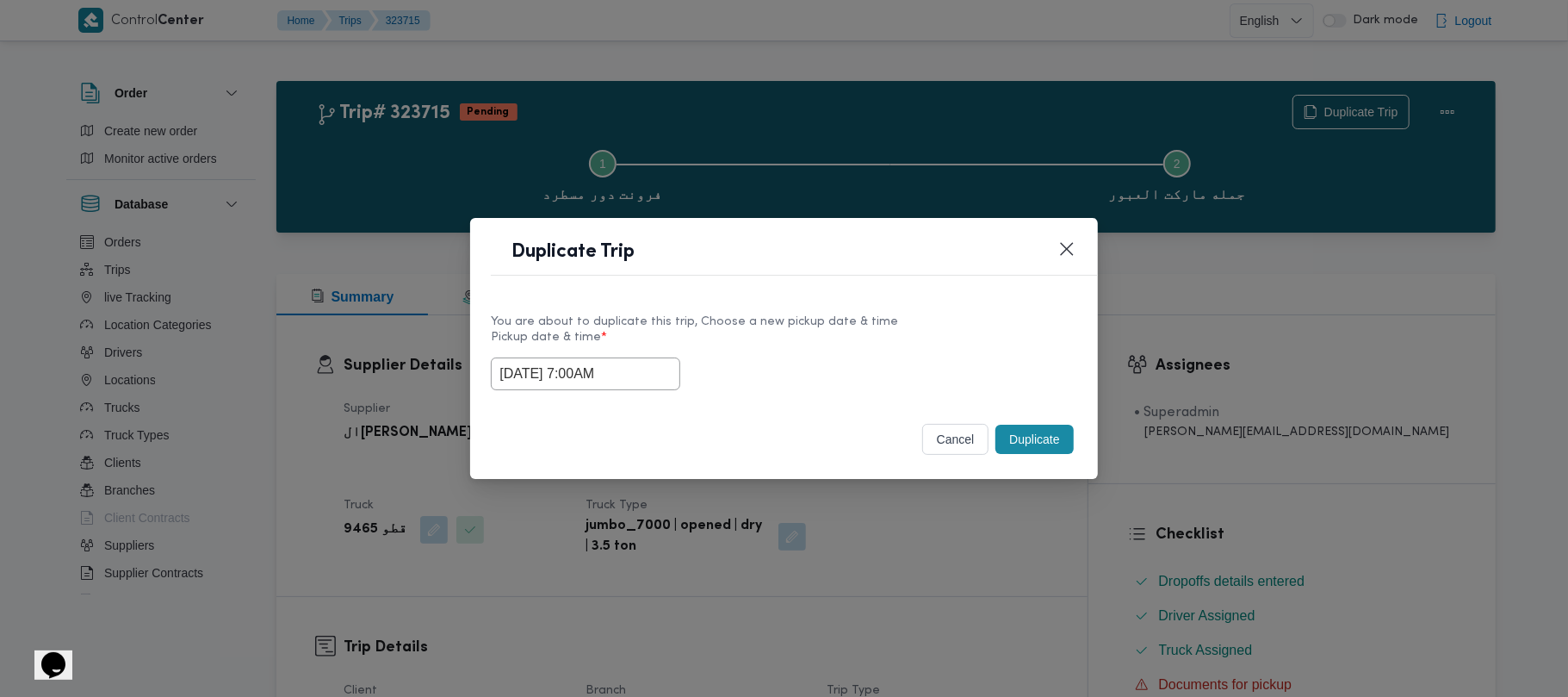 drag, startPoint x: 869, startPoint y: 341, endPoint x: 880, endPoint y: 343, distance: 11.18034 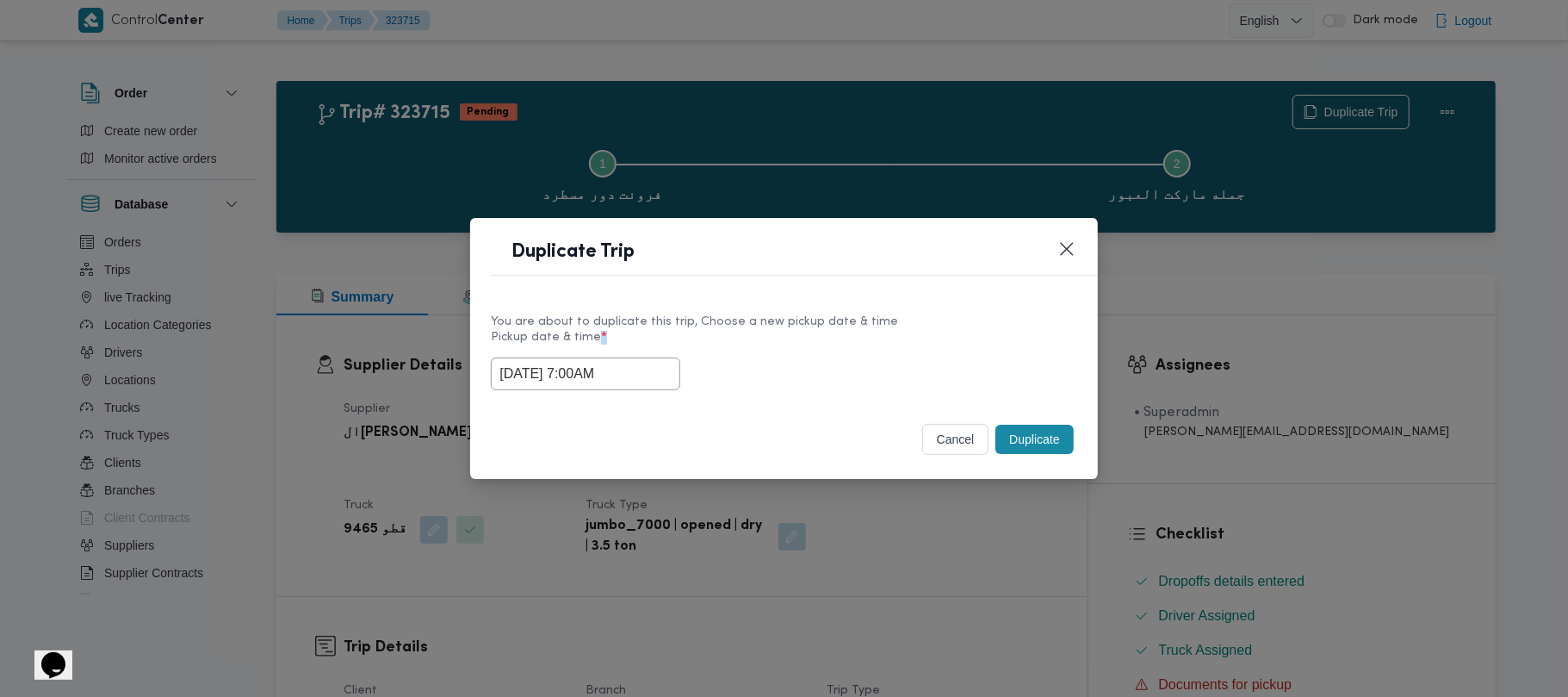 click on "Duplicate" at bounding box center (1034, 439) 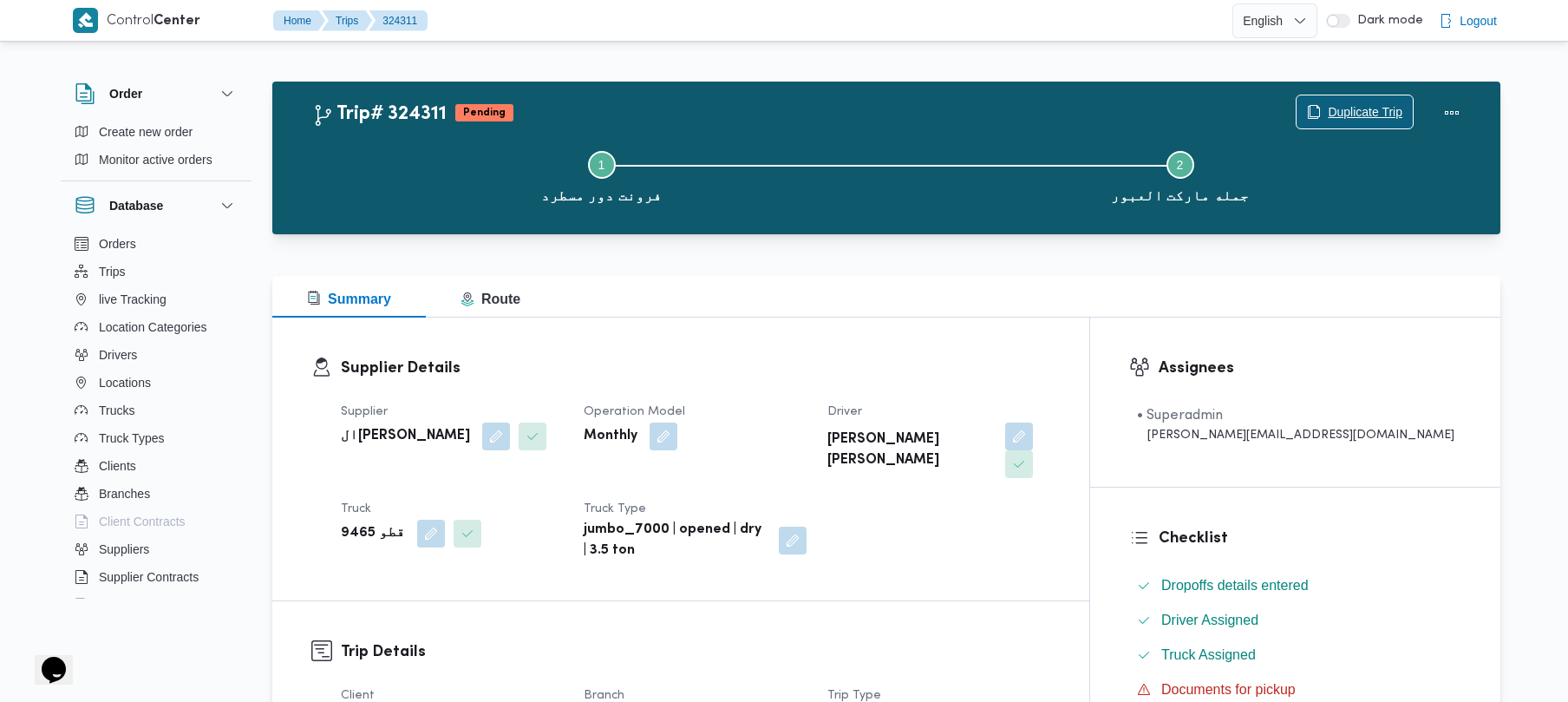 click on "Duplicate Trip" at bounding box center (1355, 112) 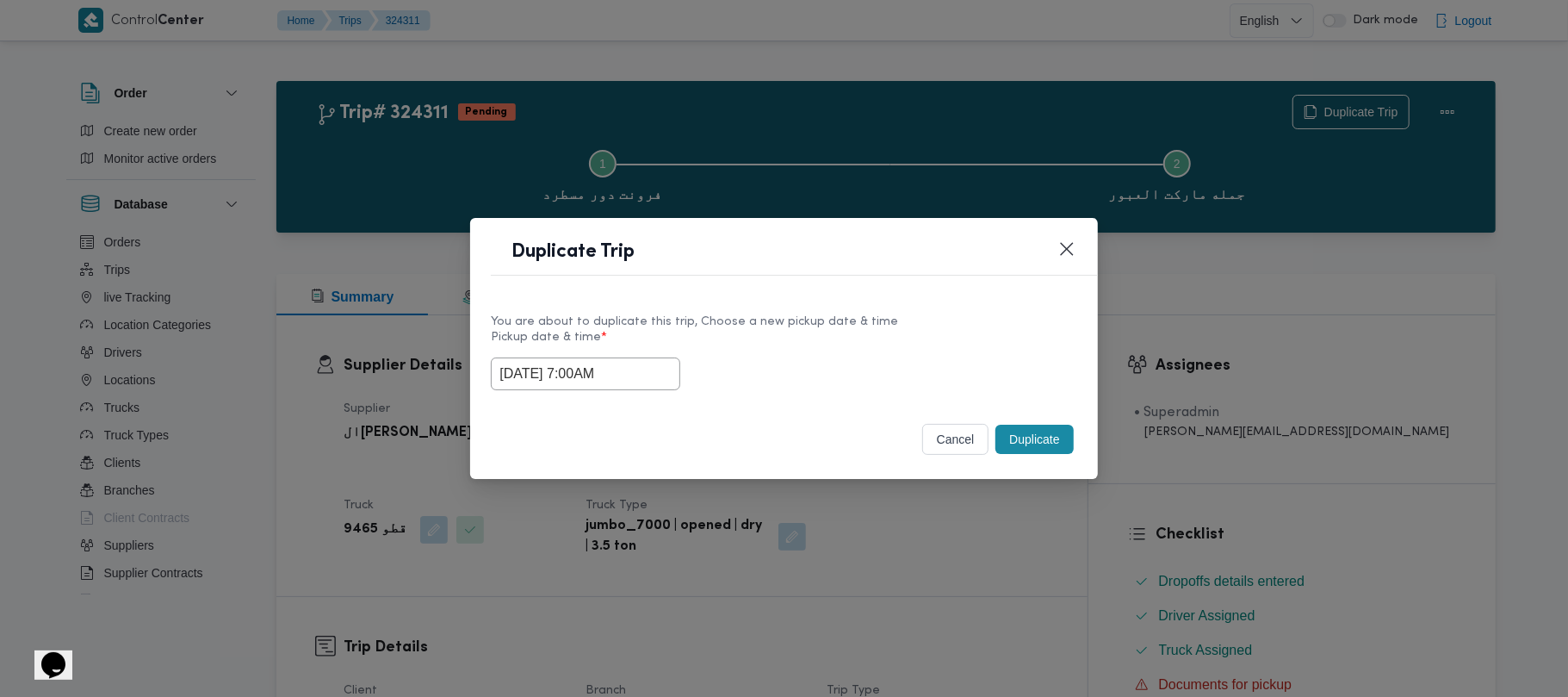 click on "14/07/2025 7:00AM" at bounding box center [586, 374] 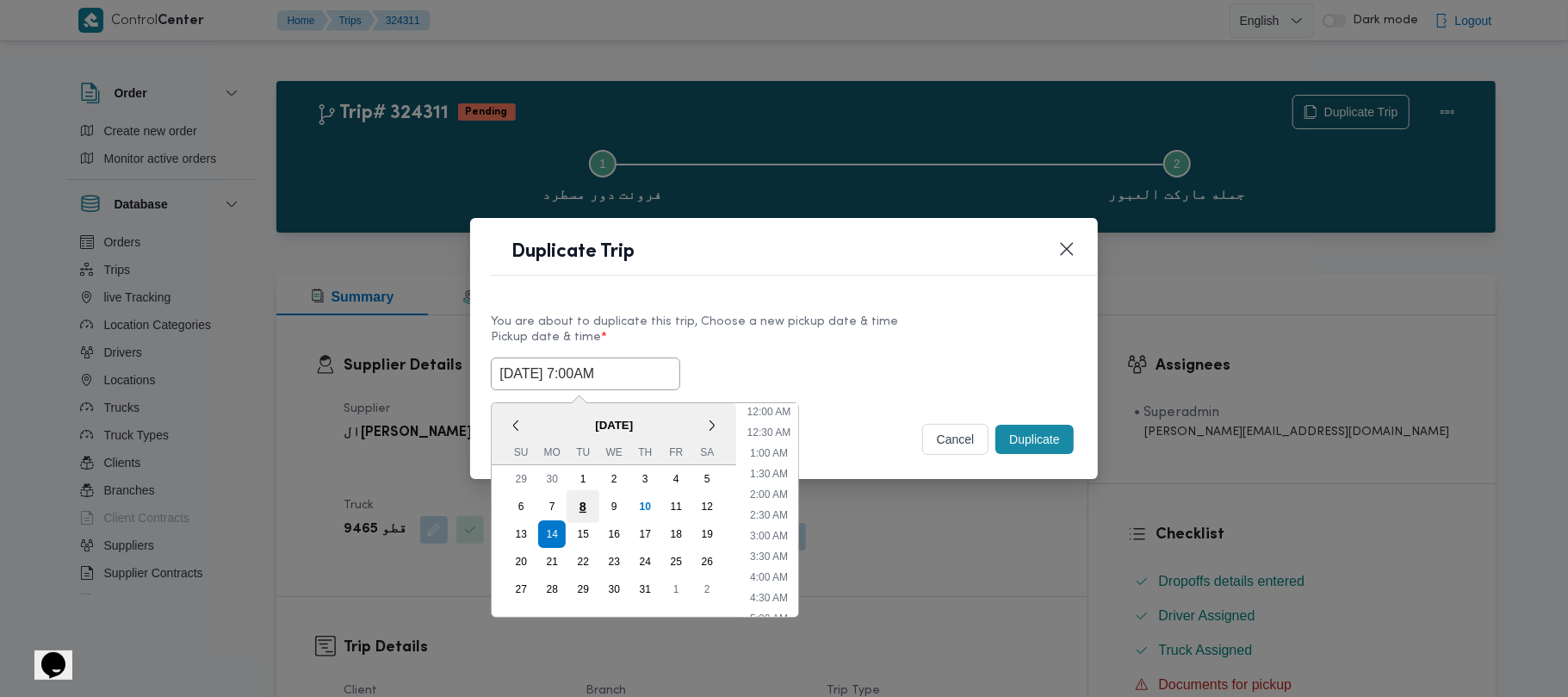 scroll, scrollTop: 193, scrollLeft: 0, axis: vertical 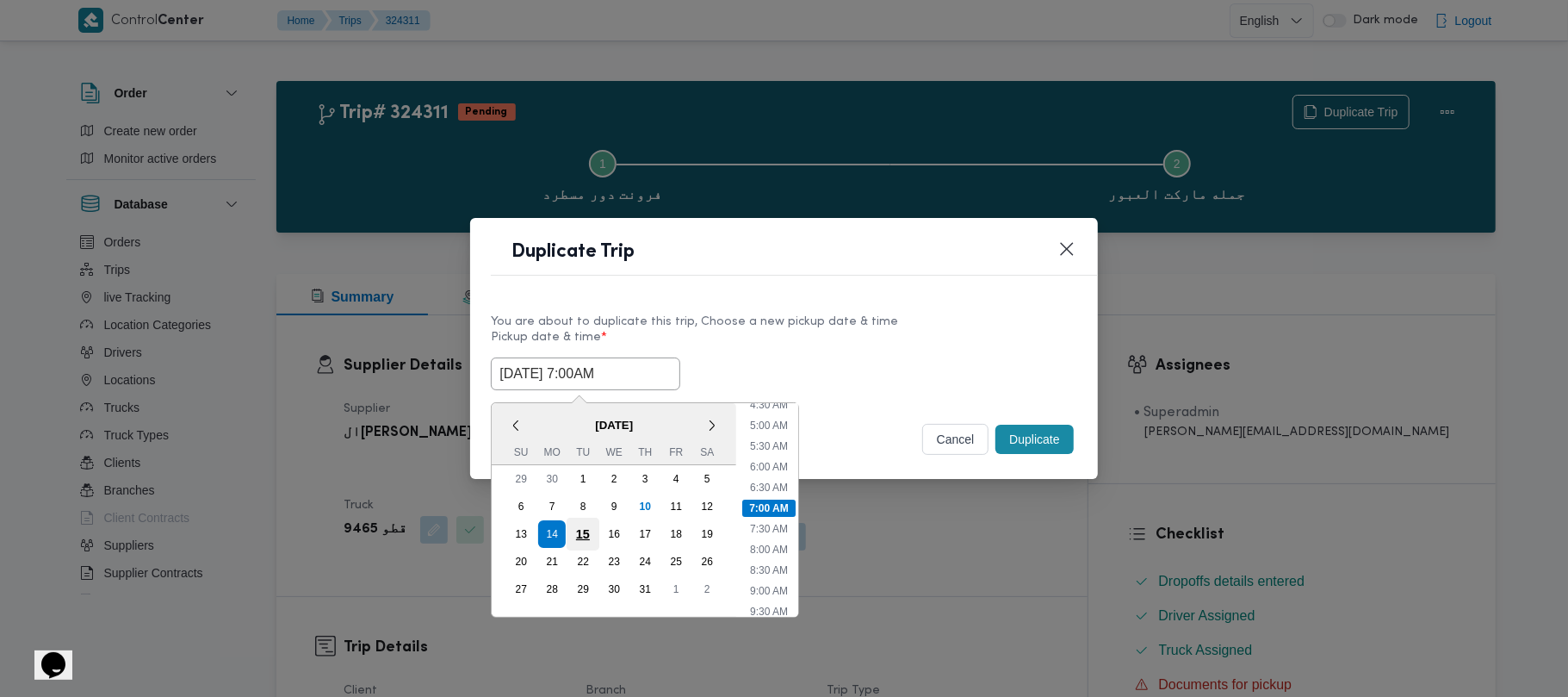 click on "15" at bounding box center [583, 534] 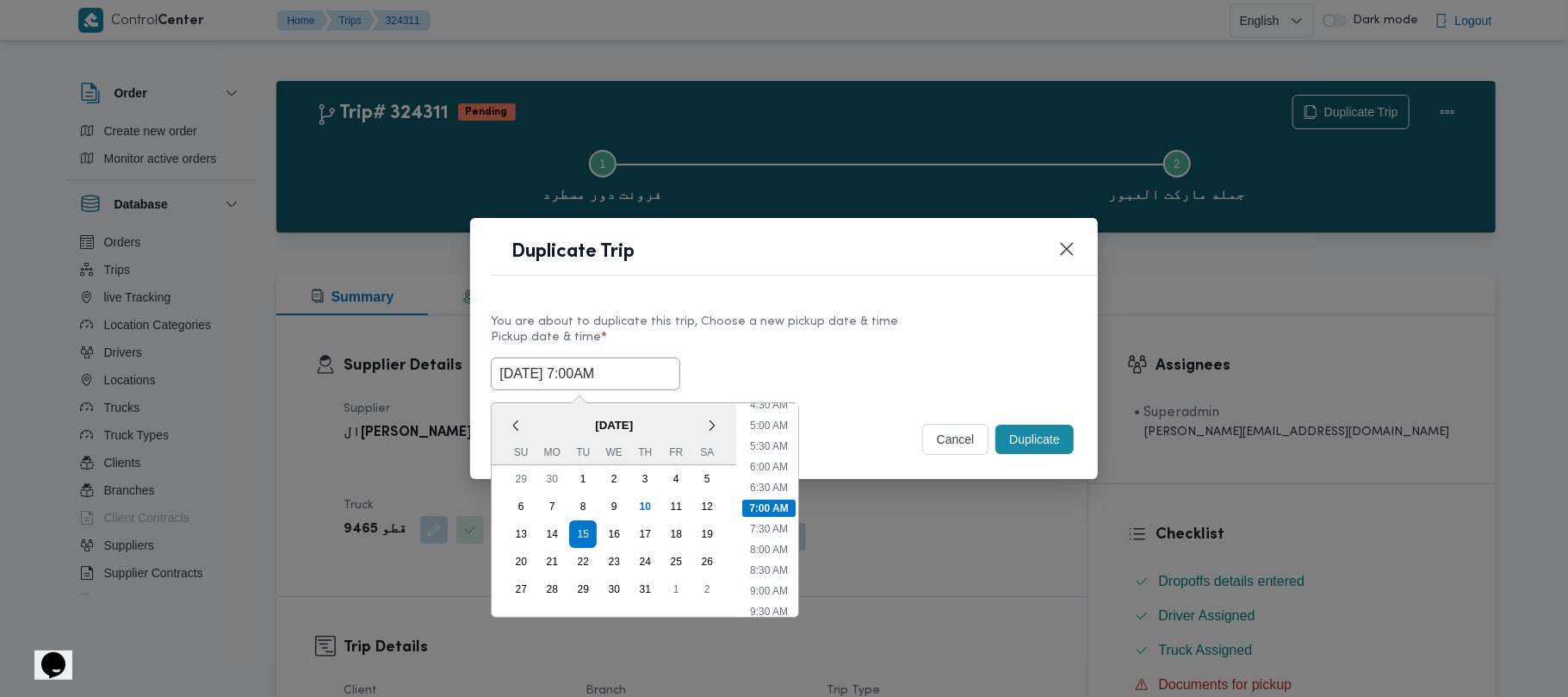 click on "Pickup date & time   *" at bounding box center (784, 344) 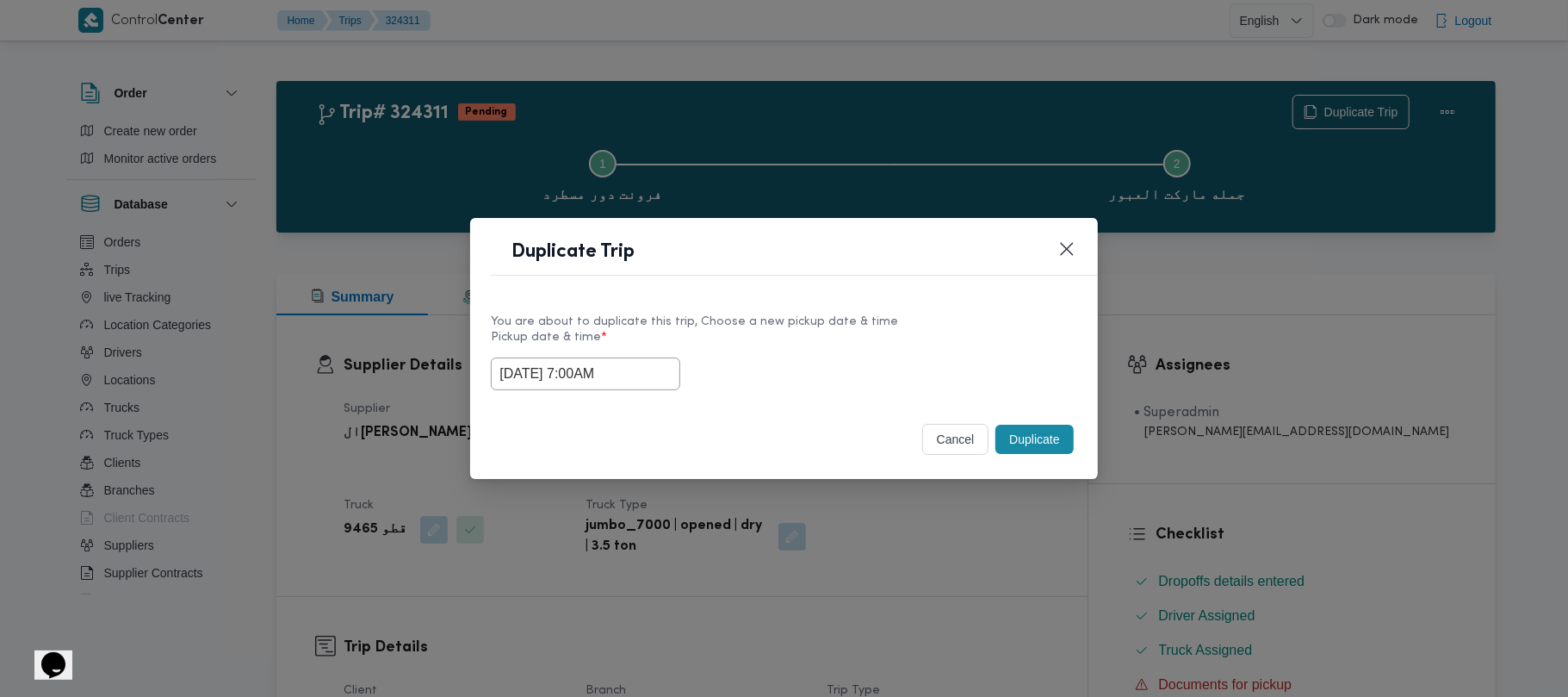 click on "Duplicate" at bounding box center [1034, 439] 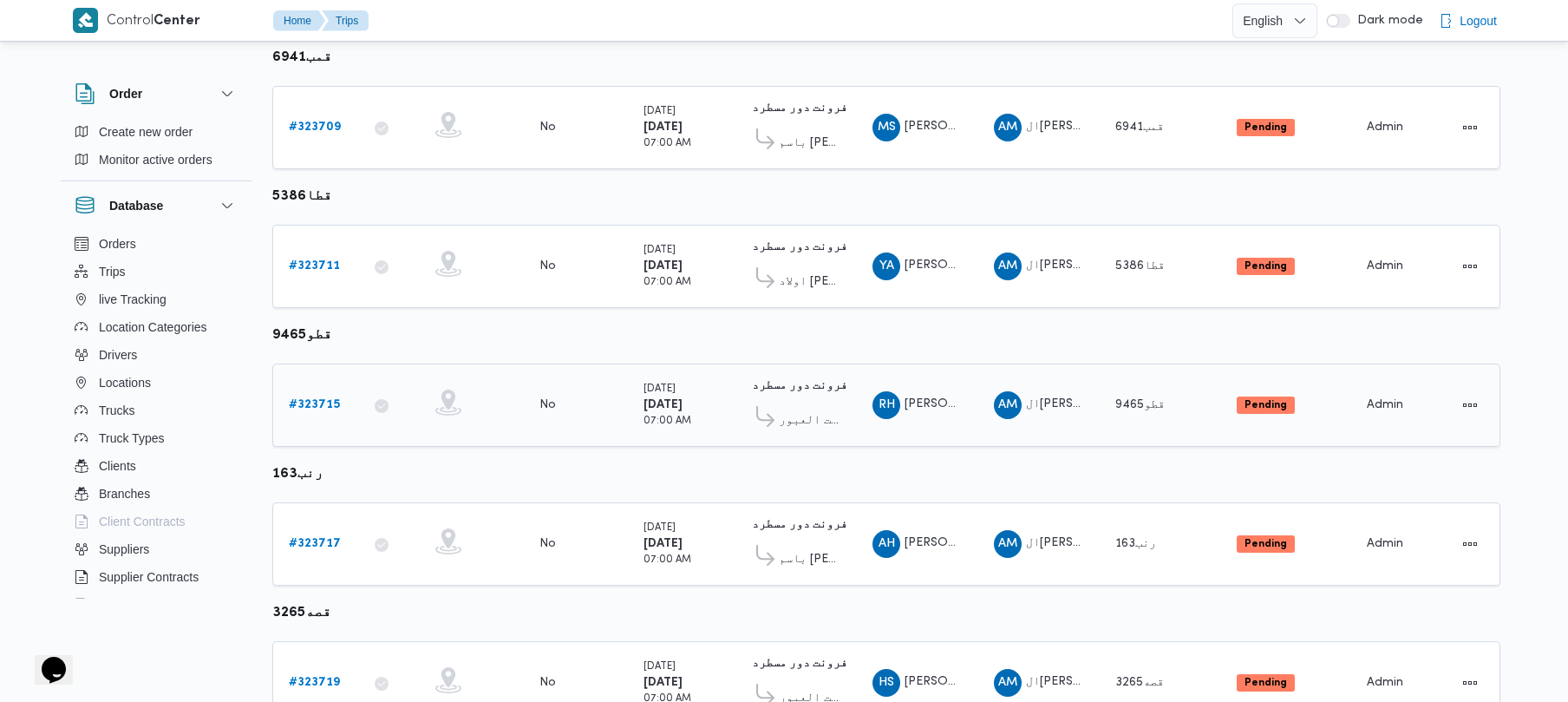 scroll, scrollTop: 1026, scrollLeft: 0, axis: vertical 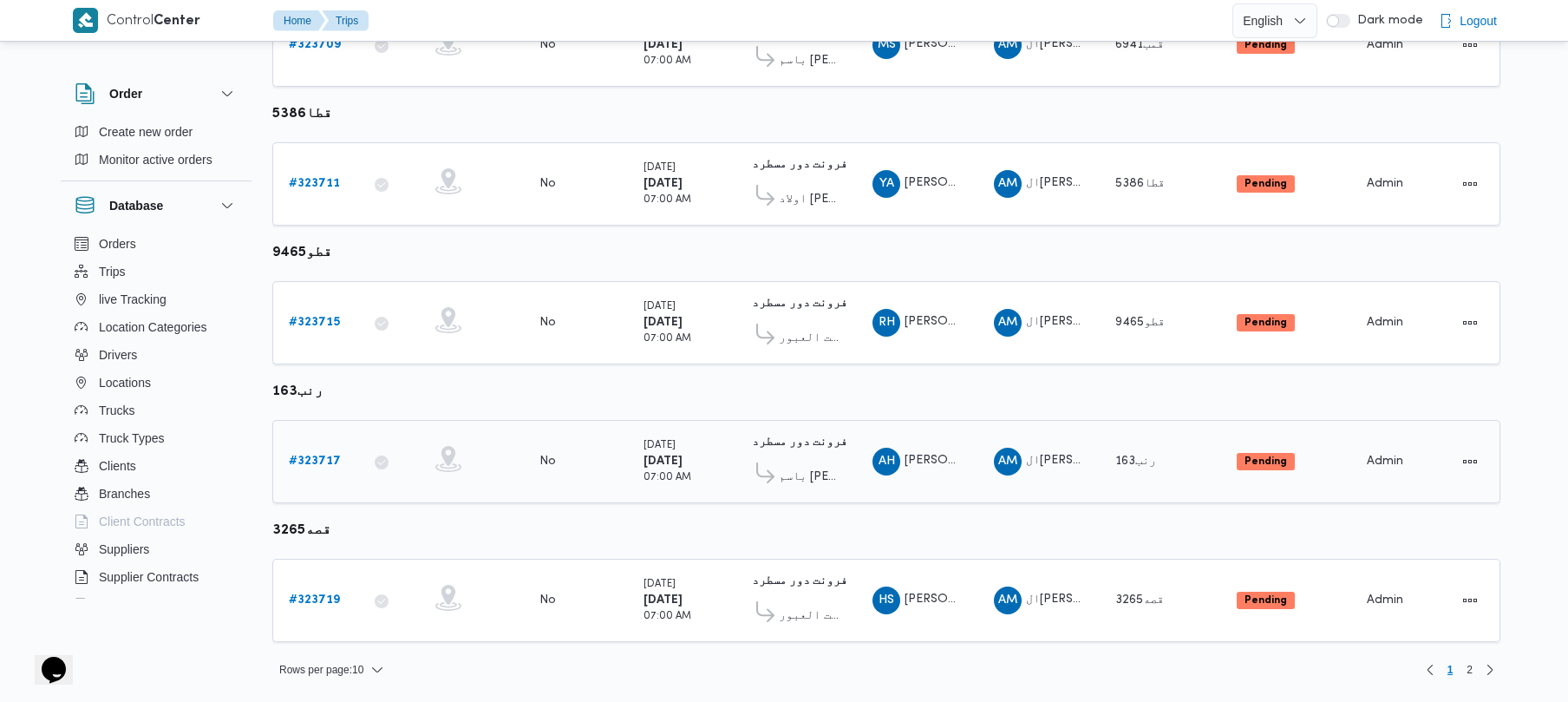 click on "# 323717" at bounding box center [316, 462] 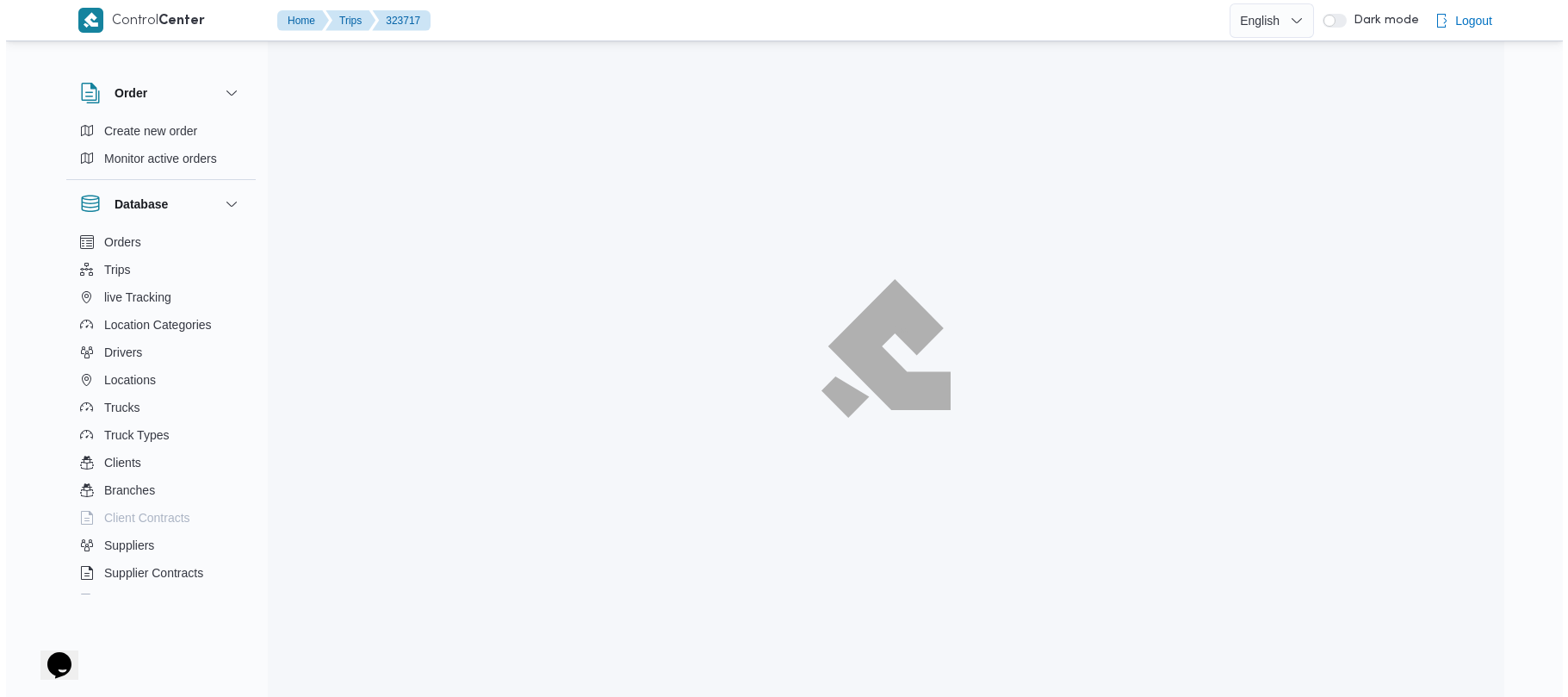 scroll, scrollTop: 0, scrollLeft: 0, axis: both 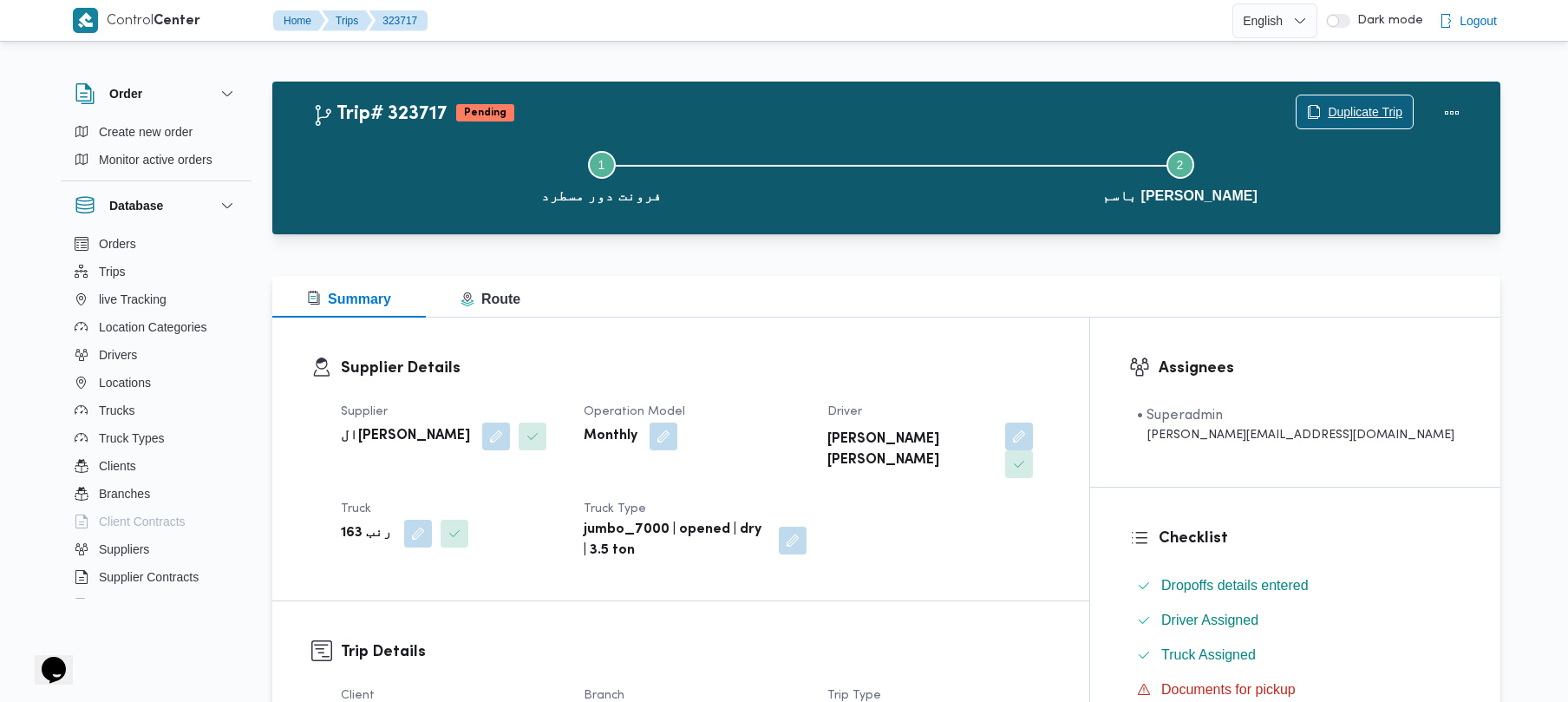 click on "Duplicate Trip" at bounding box center (1365, 112) 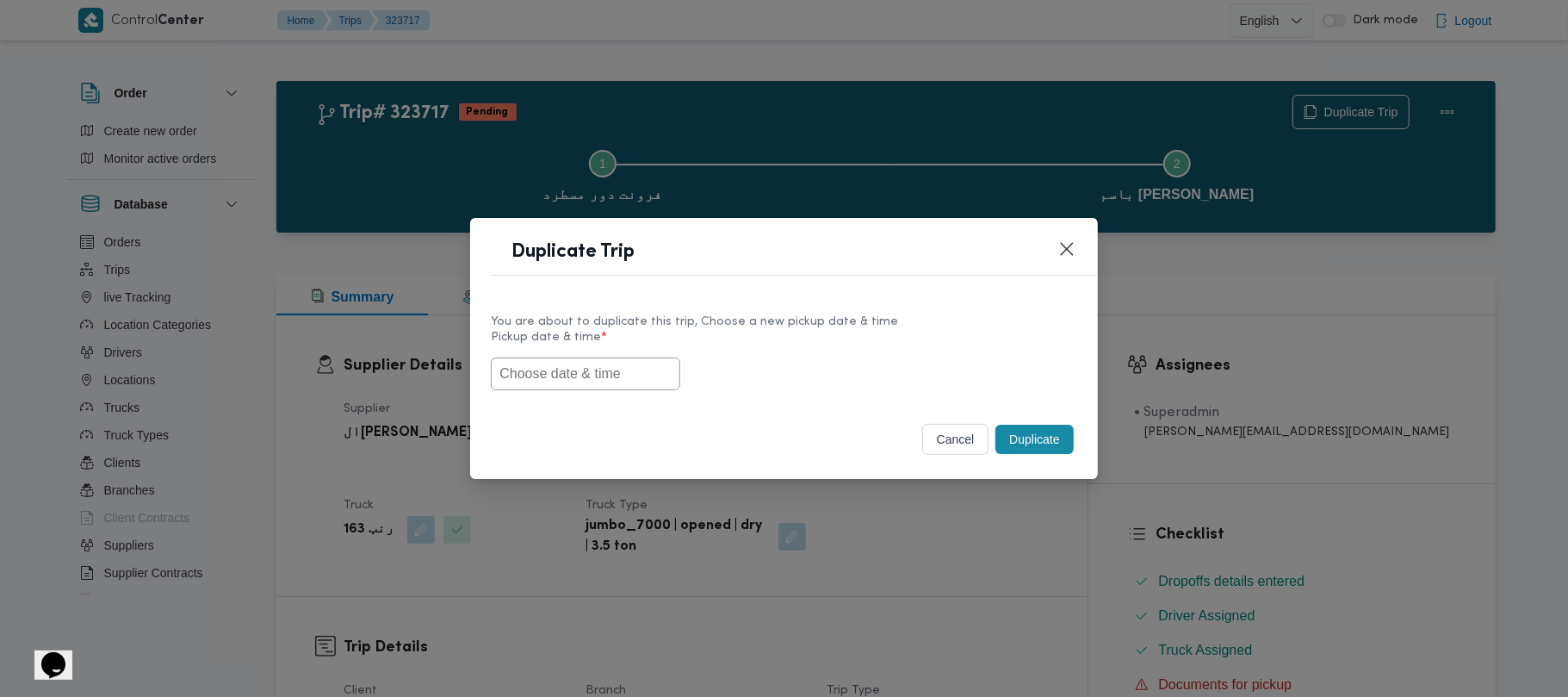 drag, startPoint x: 594, startPoint y: 395, endPoint x: 548, endPoint y: 366, distance: 54.3783 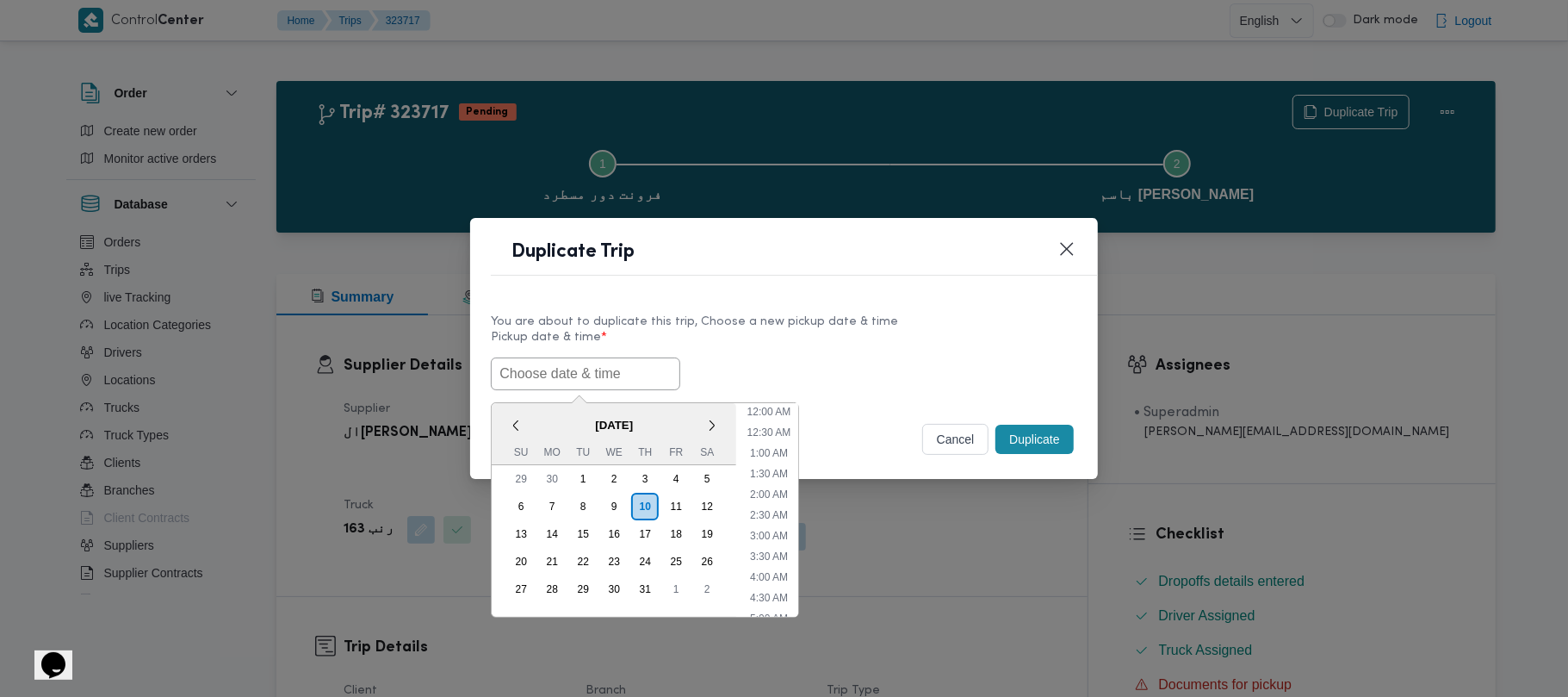 scroll, scrollTop: 359, scrollLeft: 0, axis: vertical 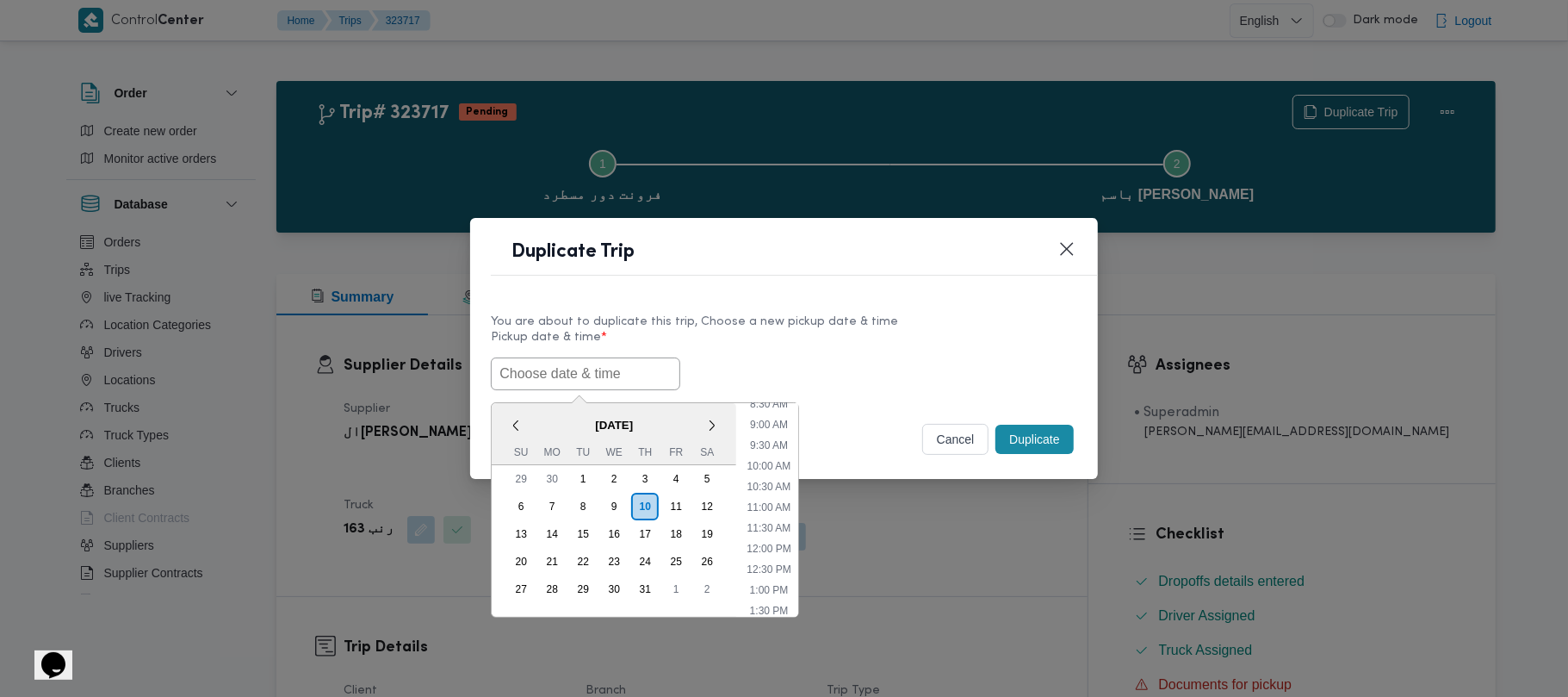 paste on "14/07/2025 7:00AM" 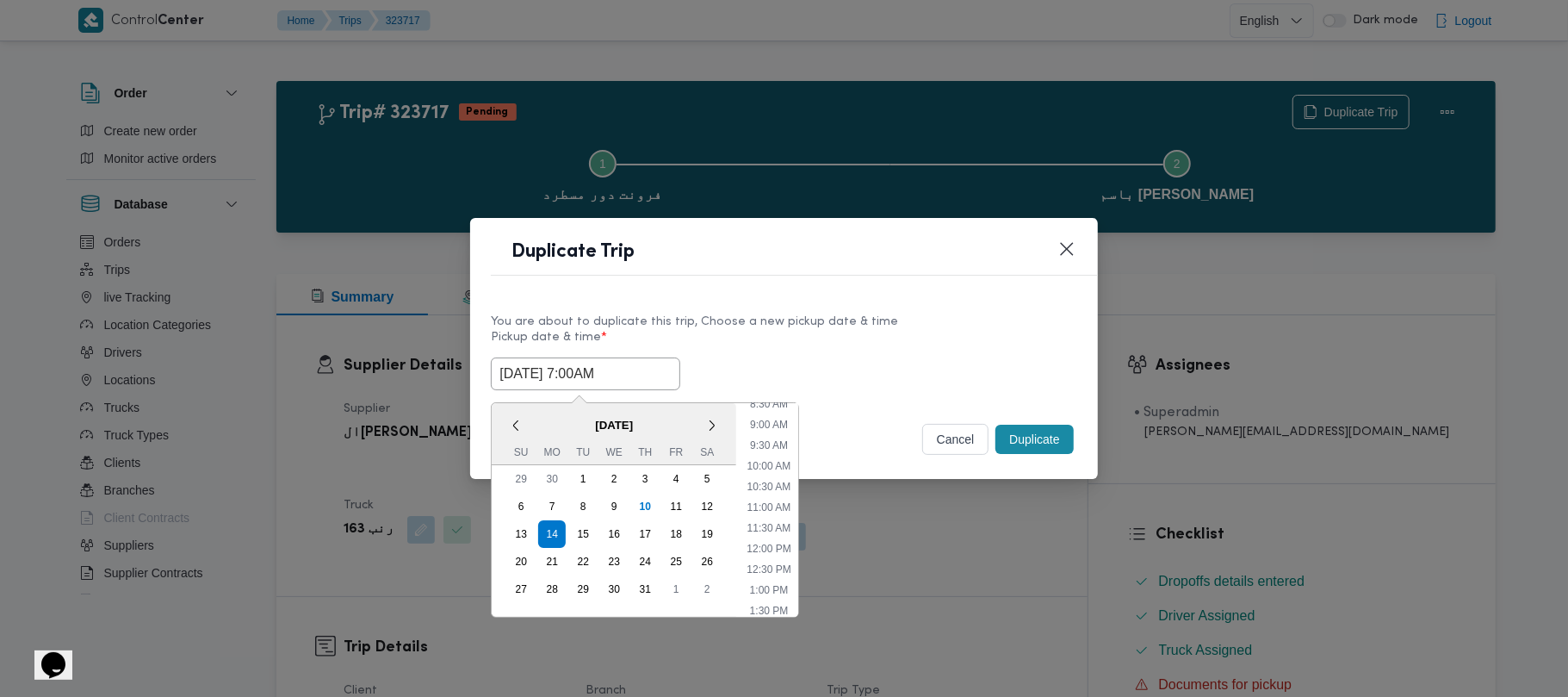 type on "14/07/2025 7:00AM" 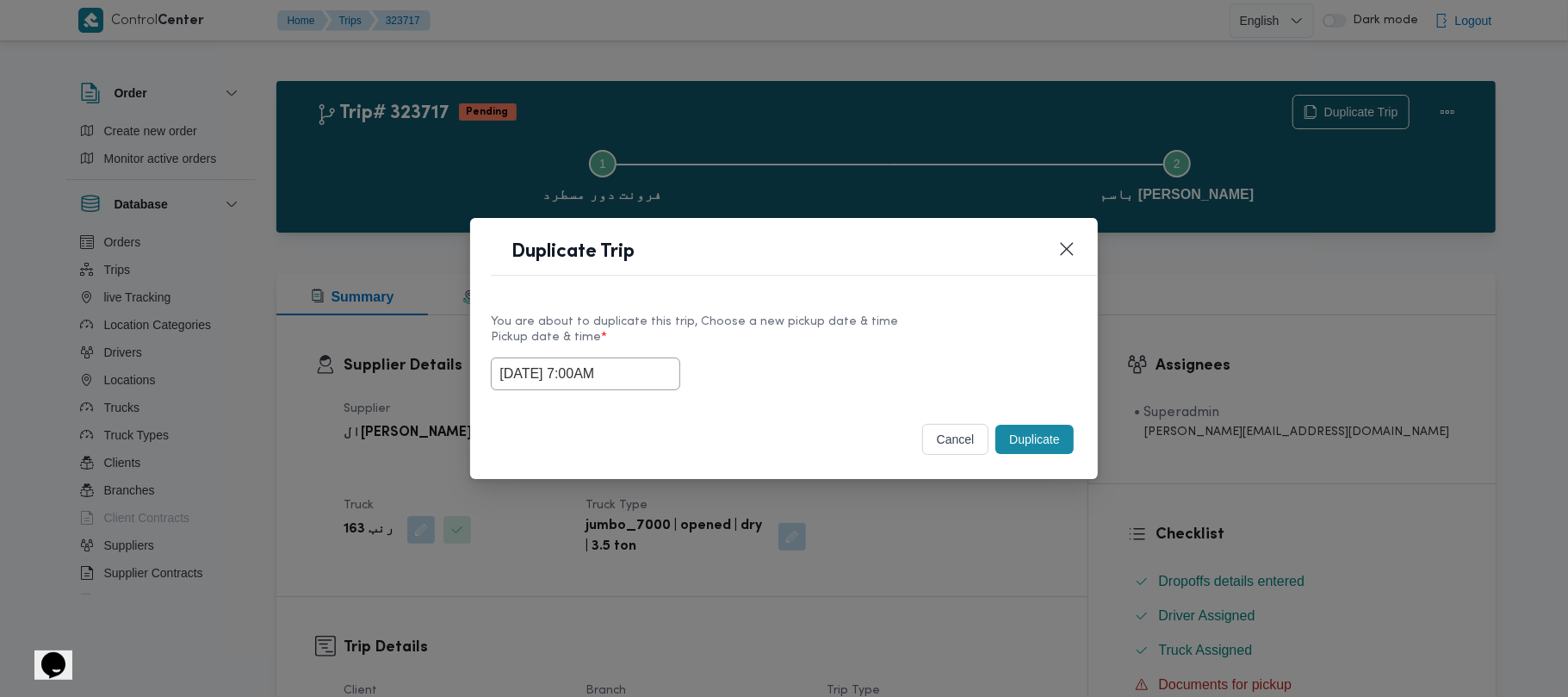 click on "14/07/2025 7:00AM" at bounding box center (784, 374) 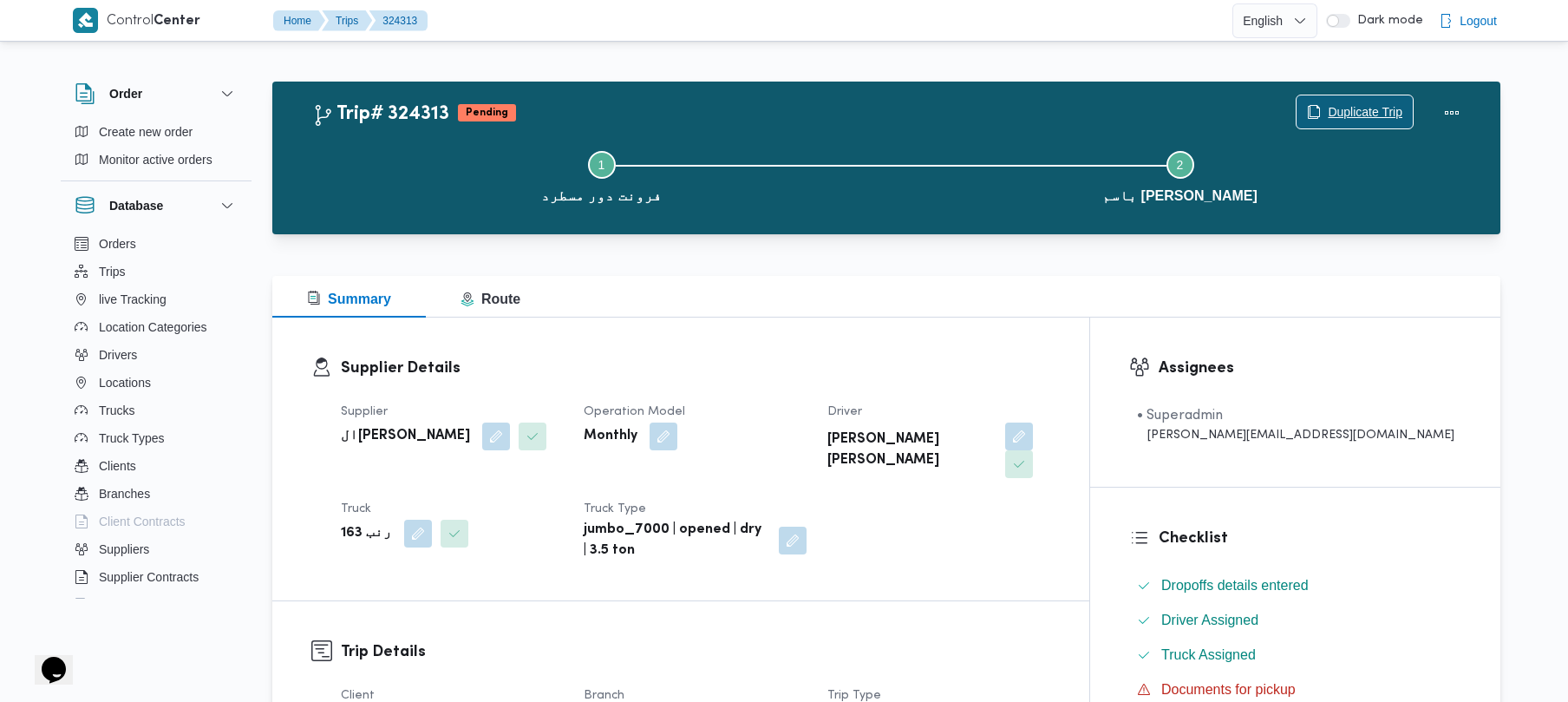 click on "Duplicate Trip" at bounding box center [1365, 112] 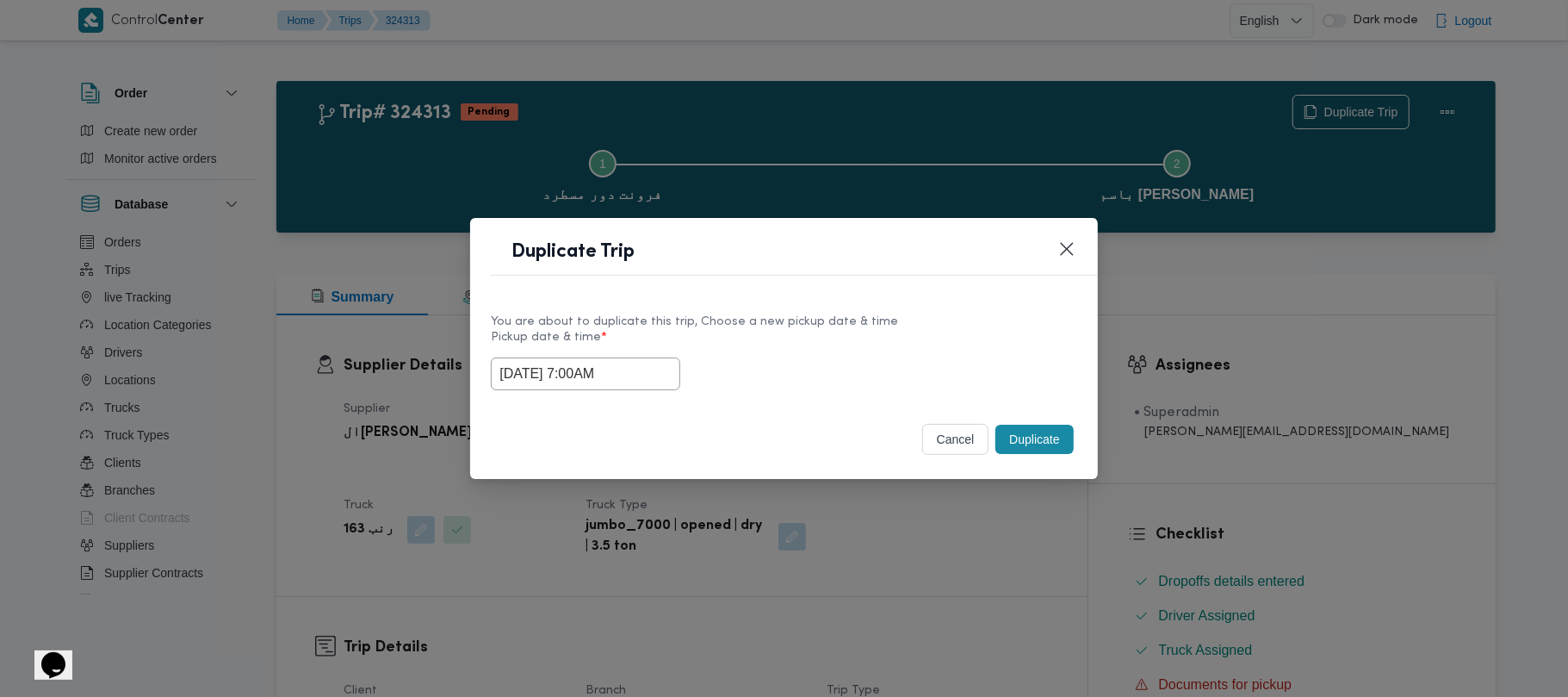 click on "14/07/2025 7:00AM" at bounding box center (586, 374) 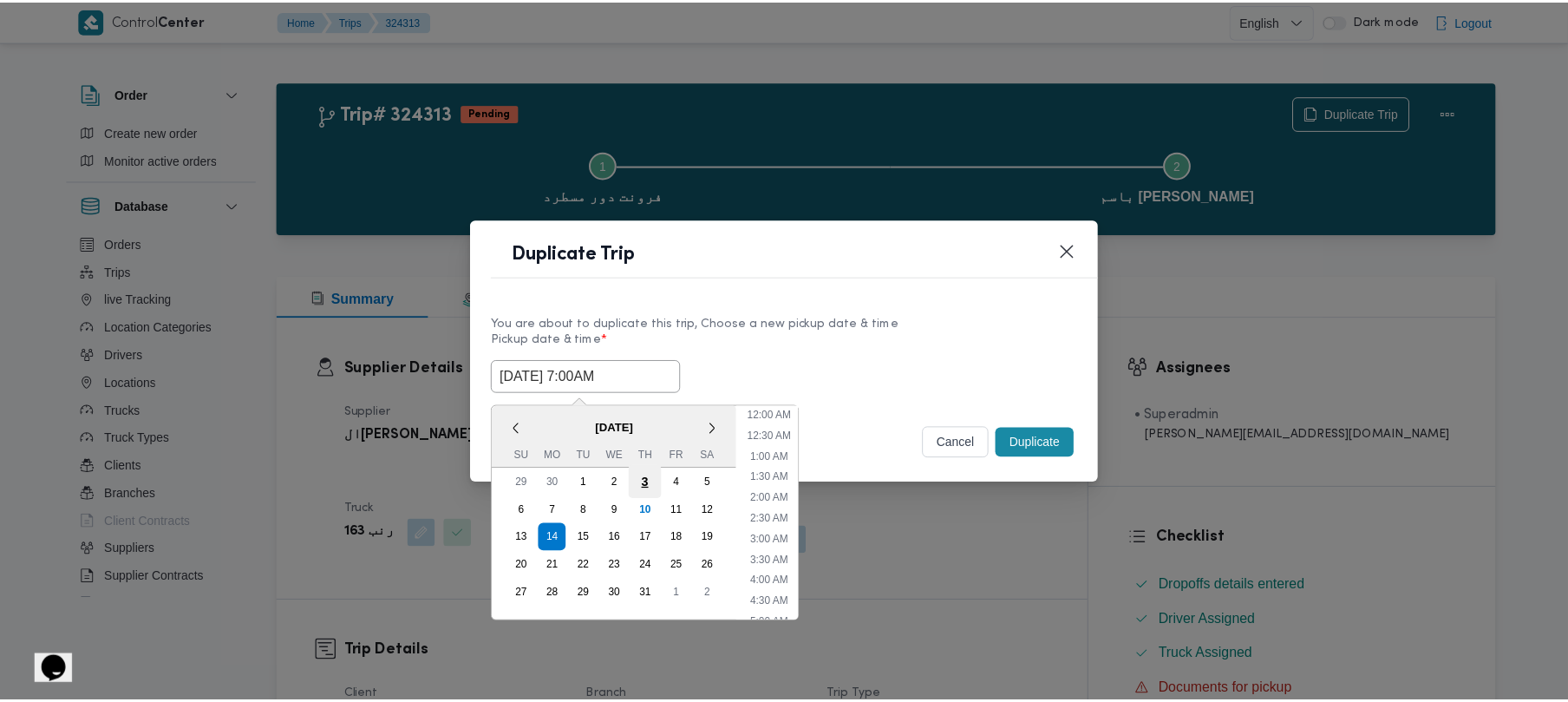 scroll, scrollTop: 194, scrollLeft: 0, axis: vertical 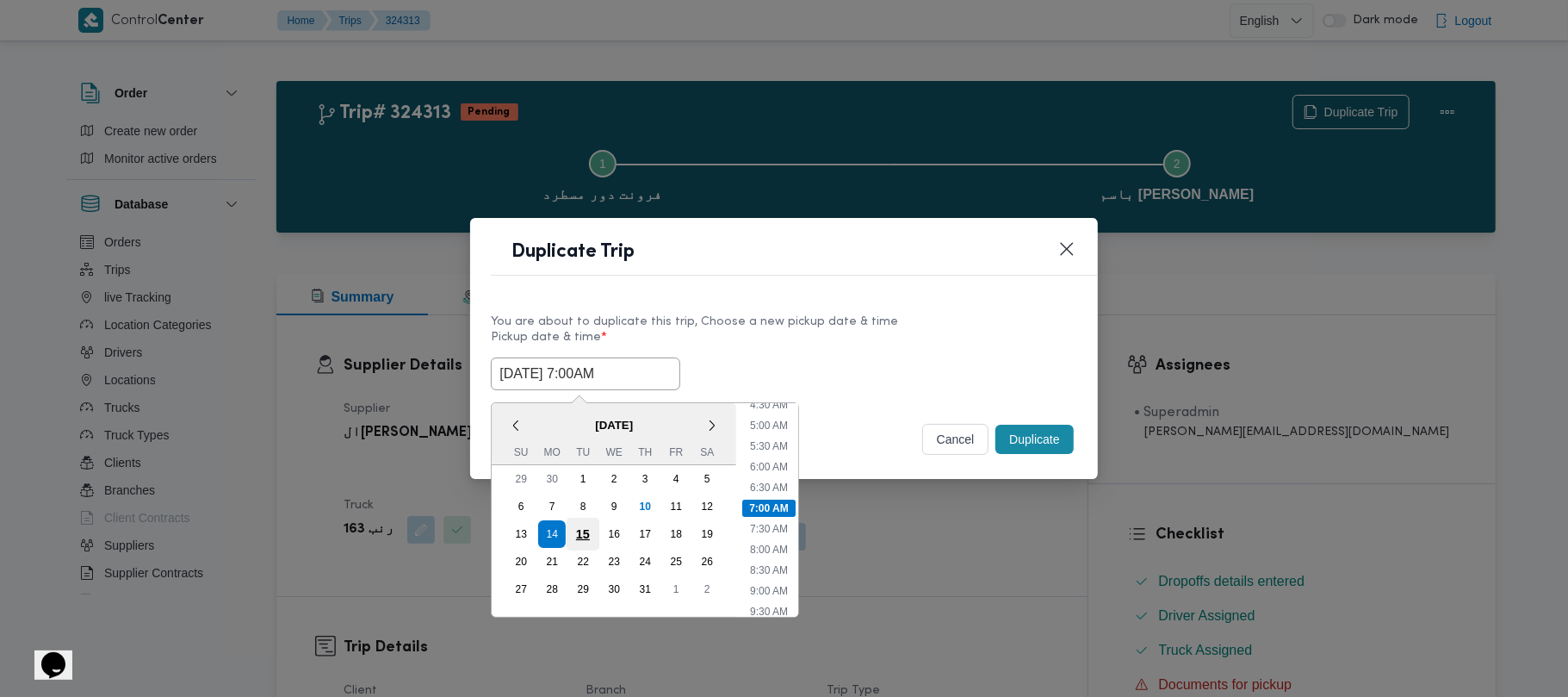 click on "15" at bounding box center (583, 534) 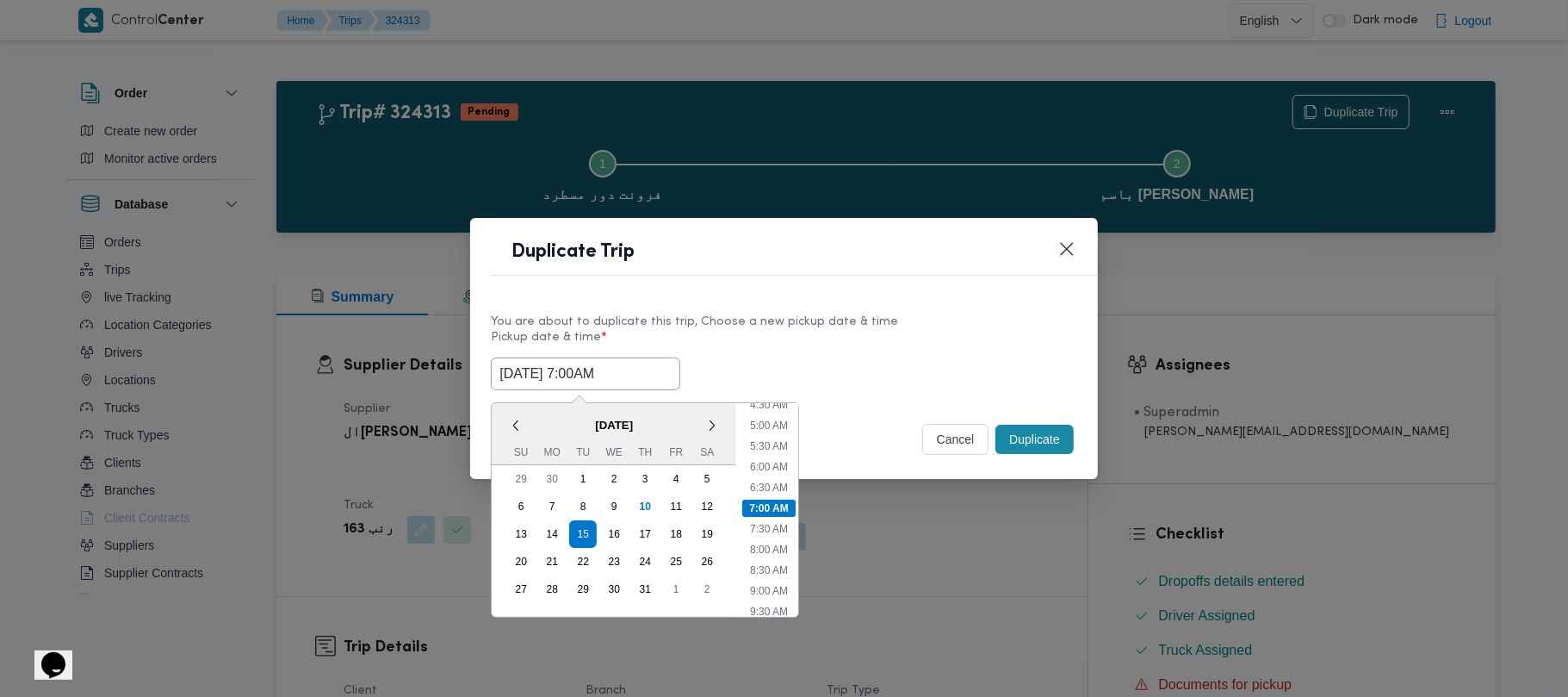 drag, startPoint x: 792, startPoint y: 345, endPoint x: 962, endPoint y: 412, distance: 182.72657 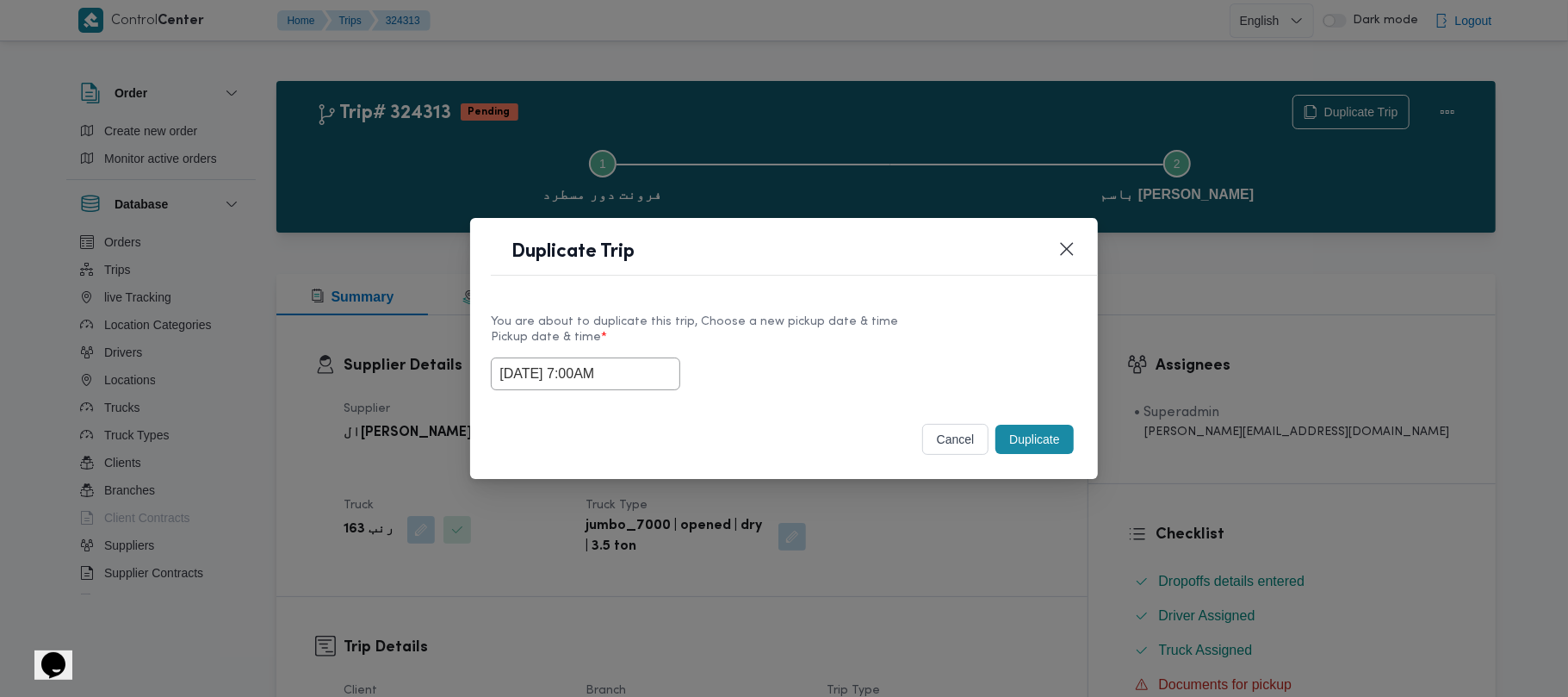 click on "Duplicate" at bounding box center (1034, 439) 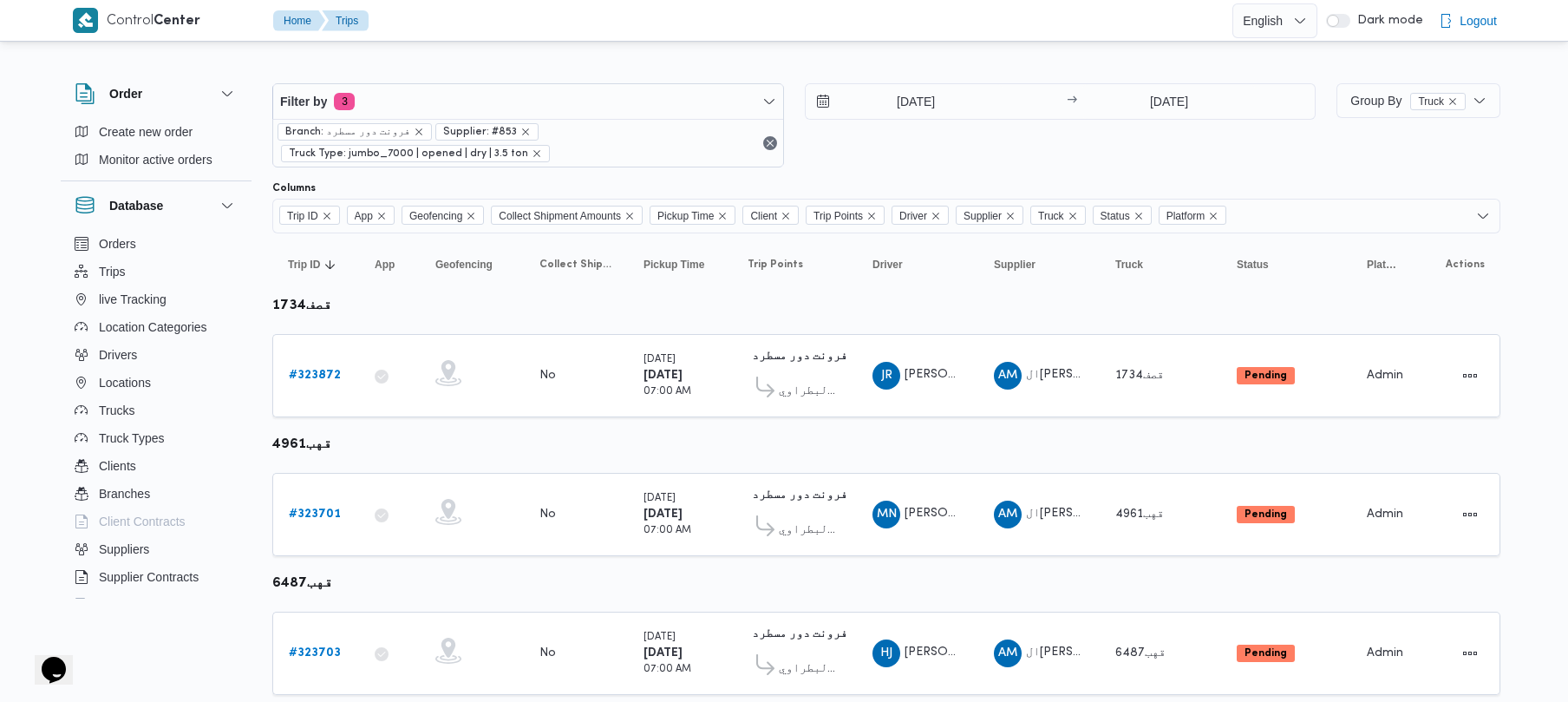 scroll, scrollTop: 1026, scrollLeft: 0, axis: vertical 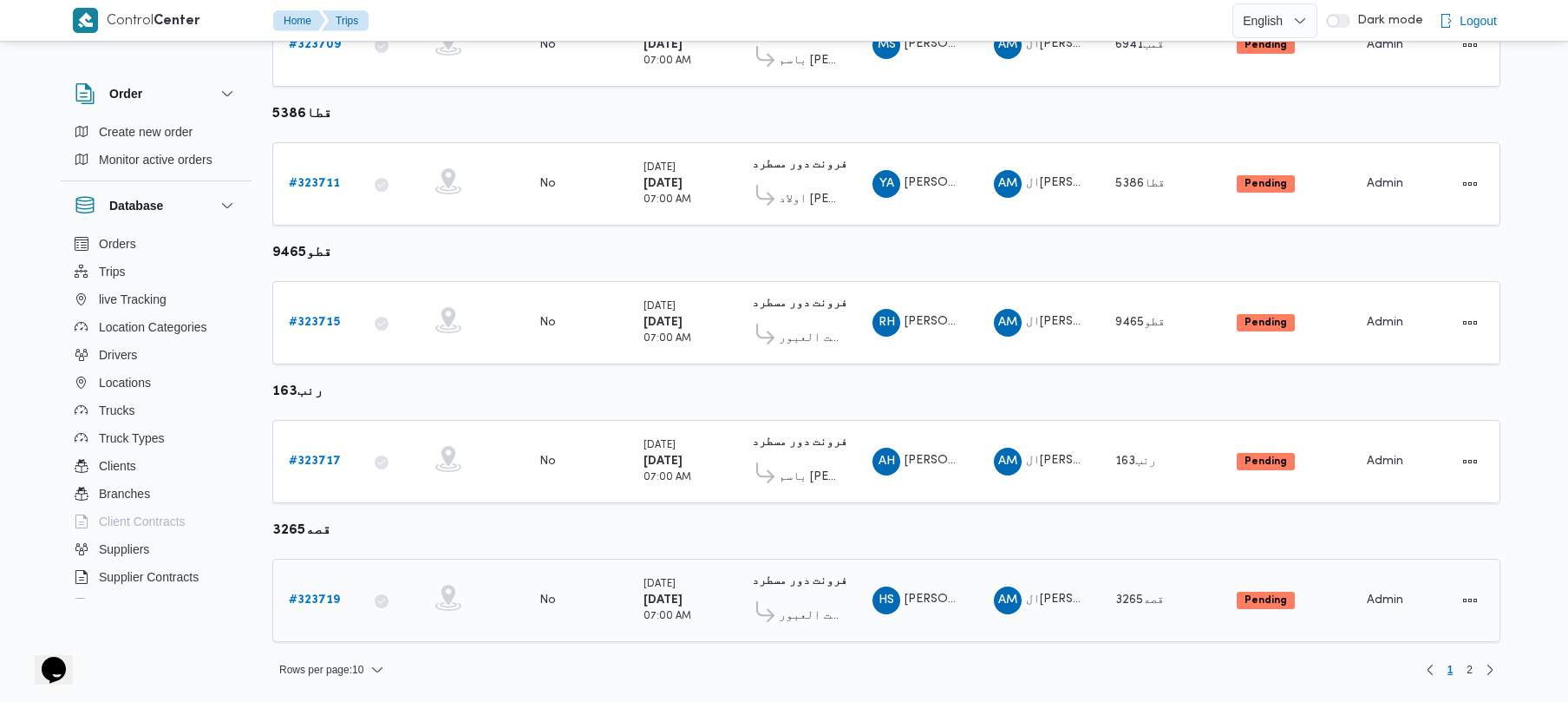 click on "# 323719" at bounding box center [314, 600] 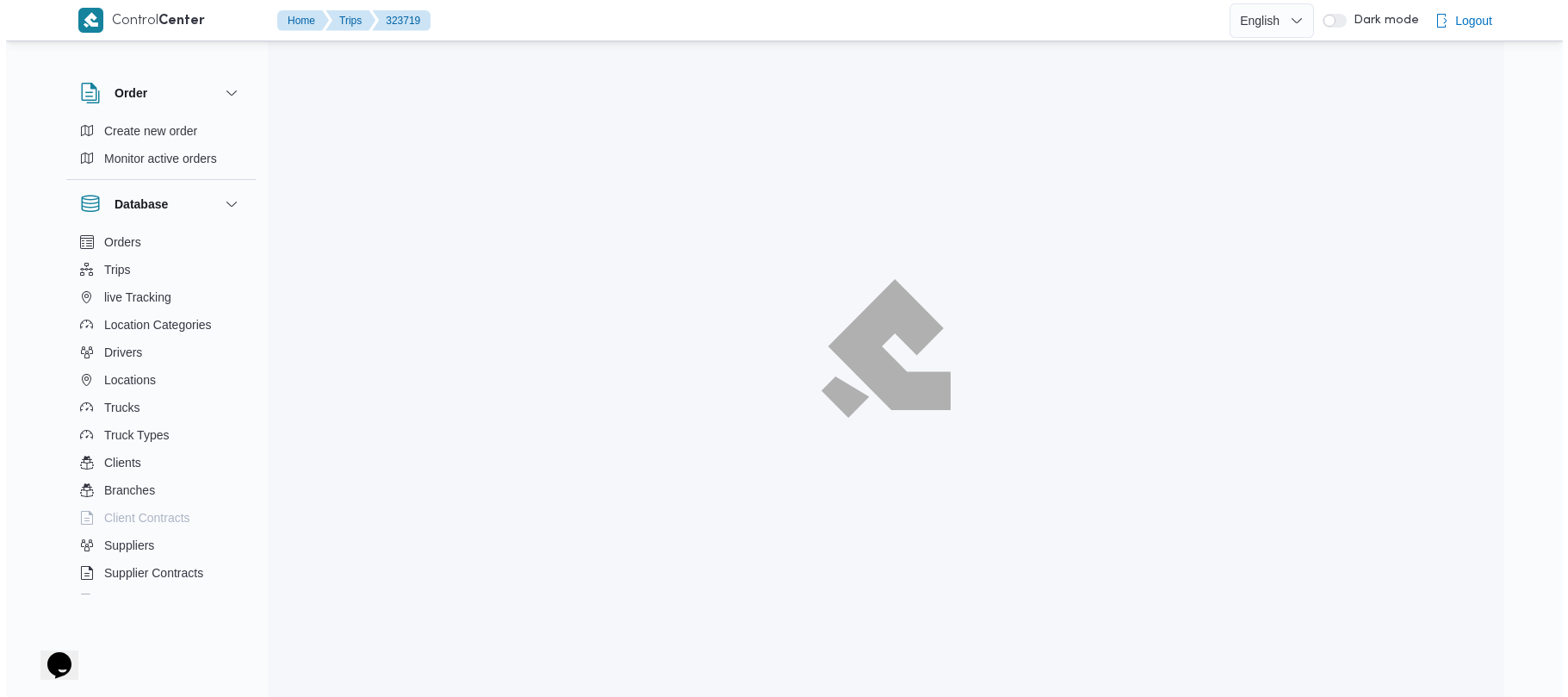 scroll, scrollTop: 0, scrollLeft: 0, axis: both 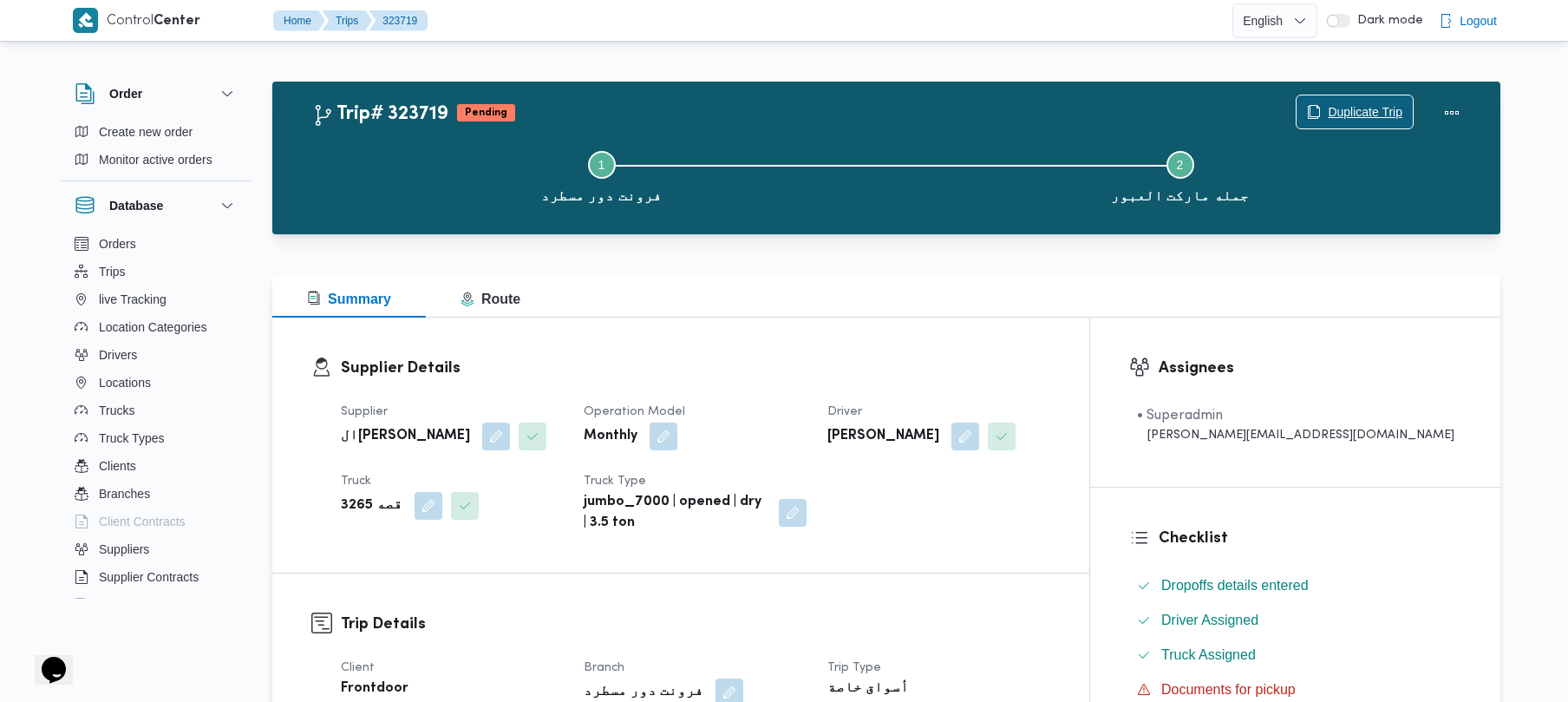 click on "Duplicate Trip" at bounding box center (1365, 112) 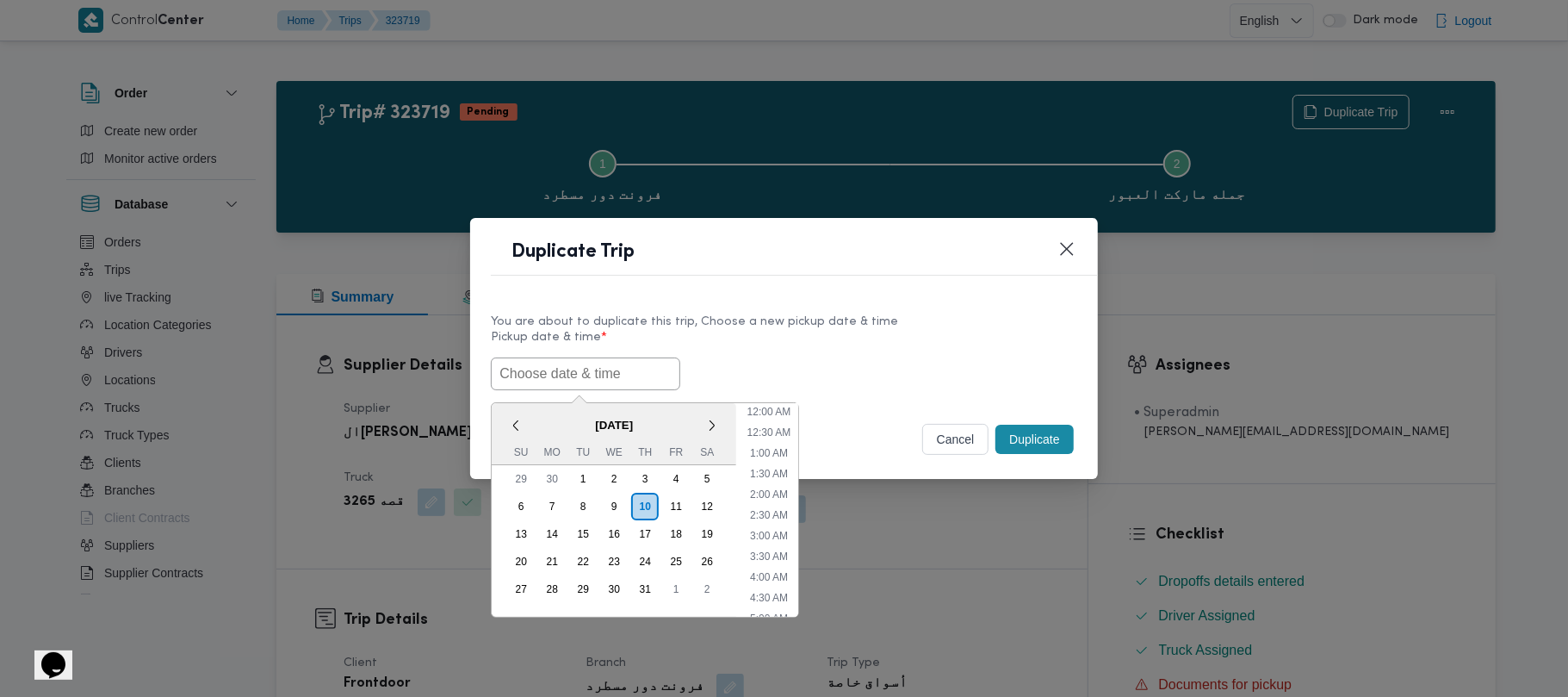 scroll, scrollTop: 359, scrollLeft: 0, axis: vertical 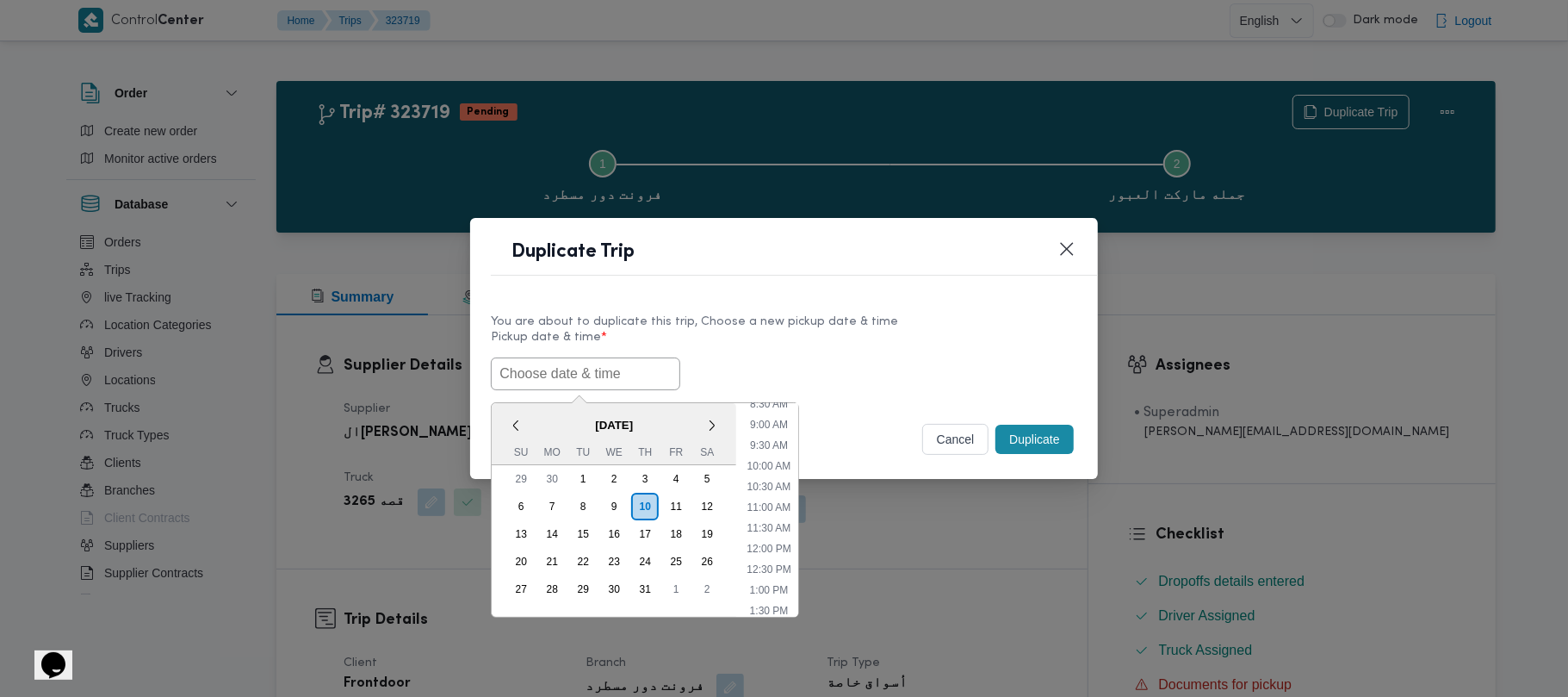 paste on "14/07/2025 7:00AM" 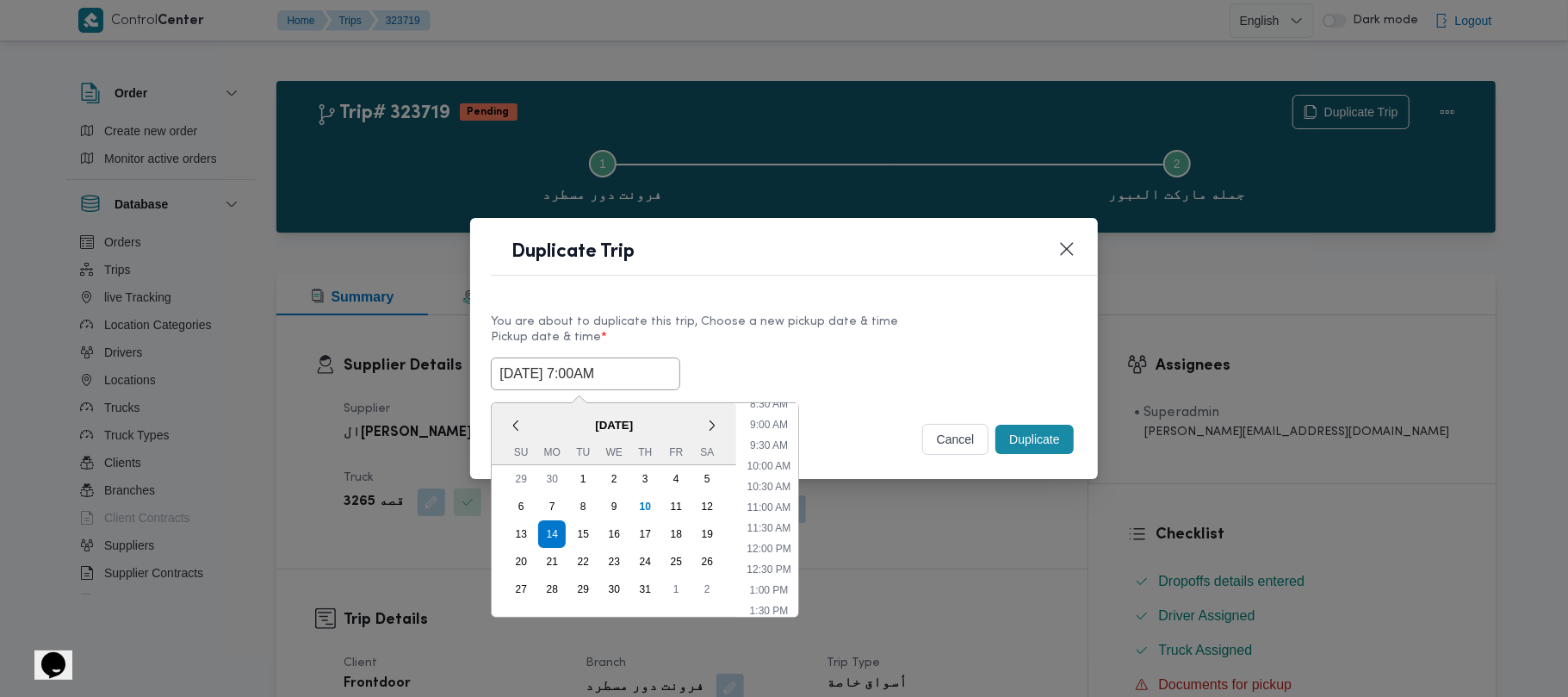 type on "14/07/2025 7:00AM" 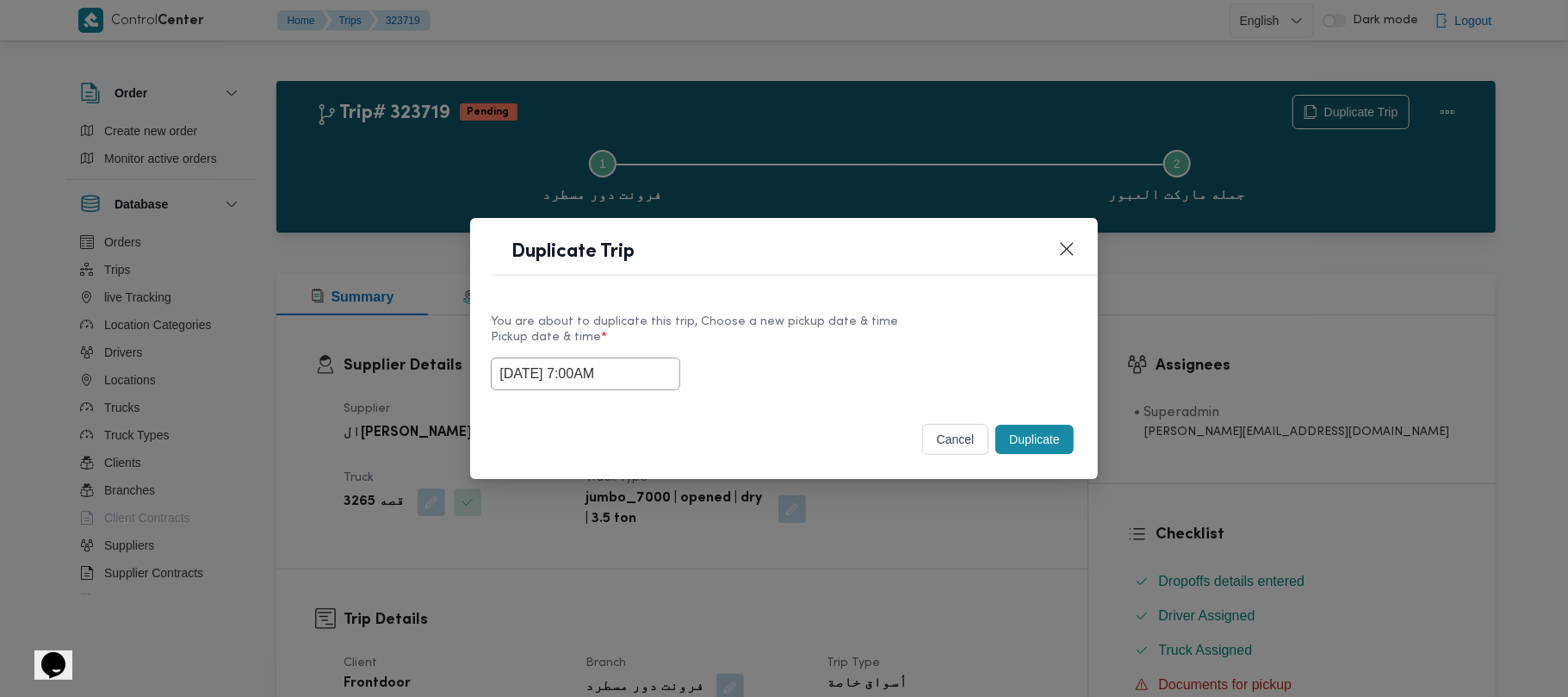 click on "You are about to duplicate this trip, Choose a new pickup date & time" at bounding box center (784, 321) 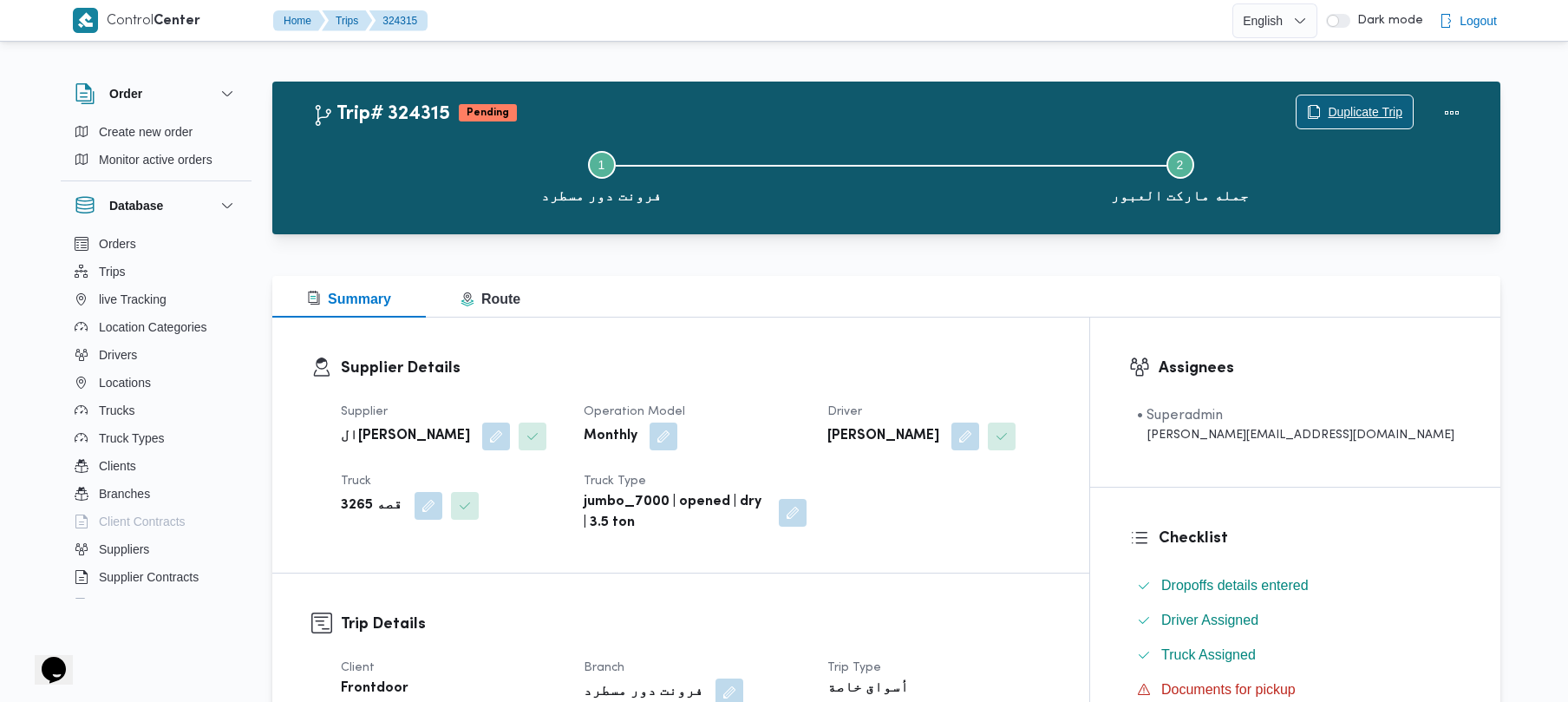 click on "Duplicate Trip" at bounding box center (1365, 112) 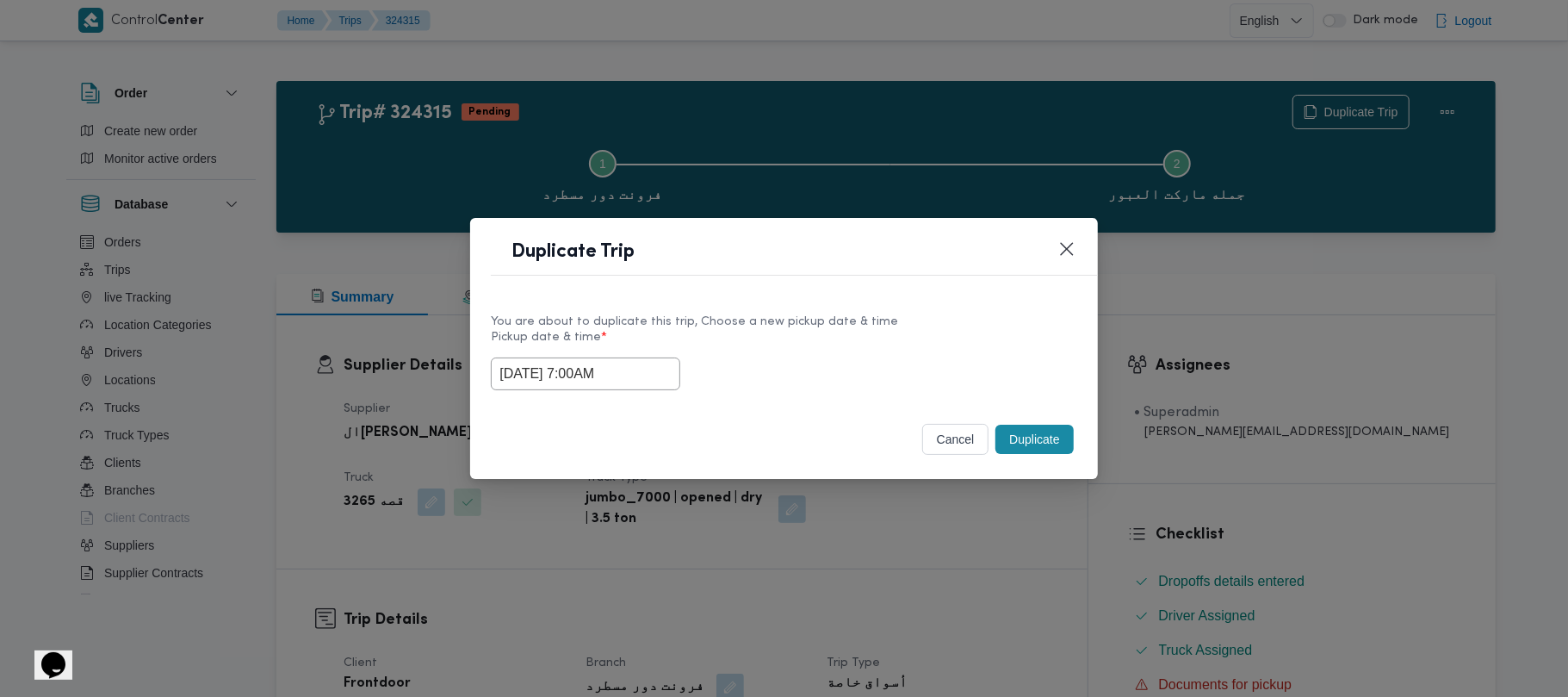 click on "14/07/2025 7:00AM" at bounding box center (586, 374) 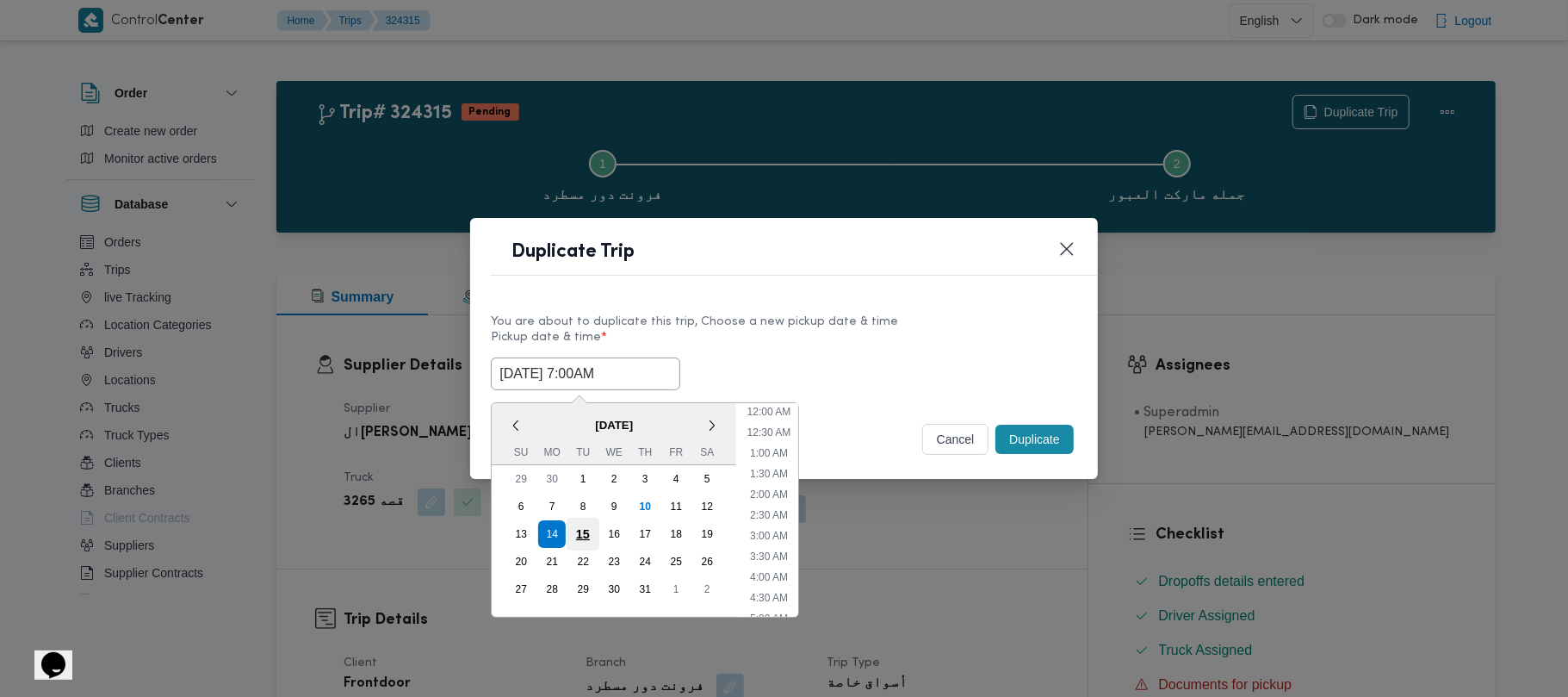 scroll, scrollTop: 193, scrollLeft: 0, axis: vertical 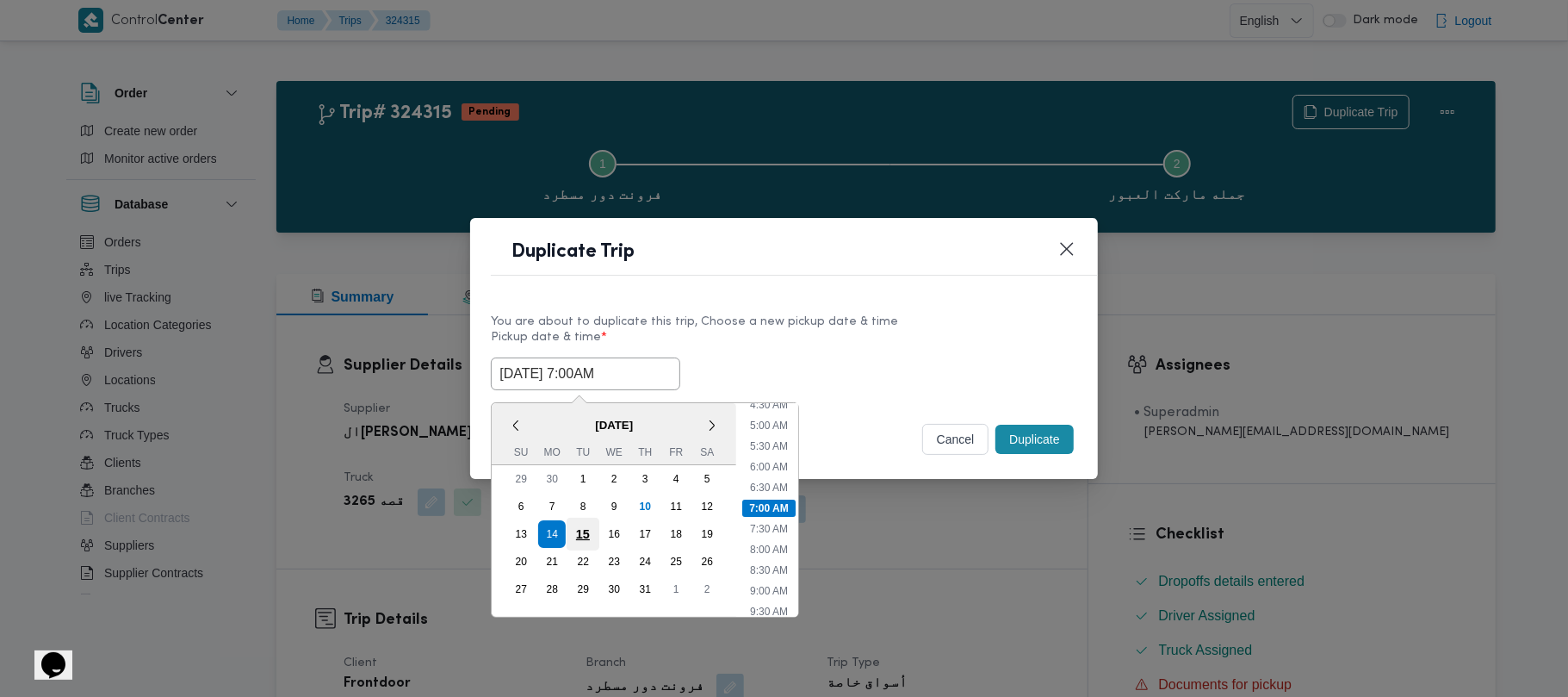 click on "15" at bounding box center [583, 534] 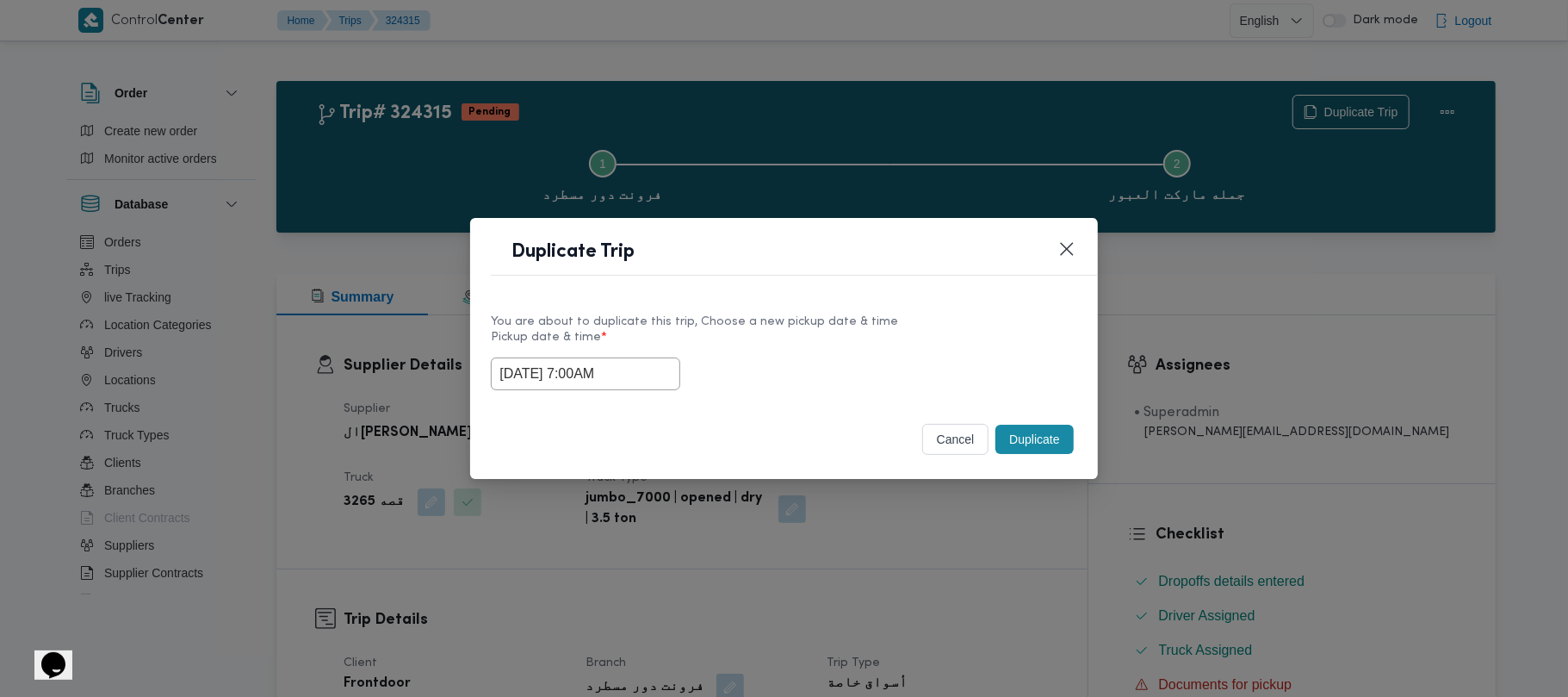 click on "15/07/2025 7:00AM" at bounding box center (784, 374) 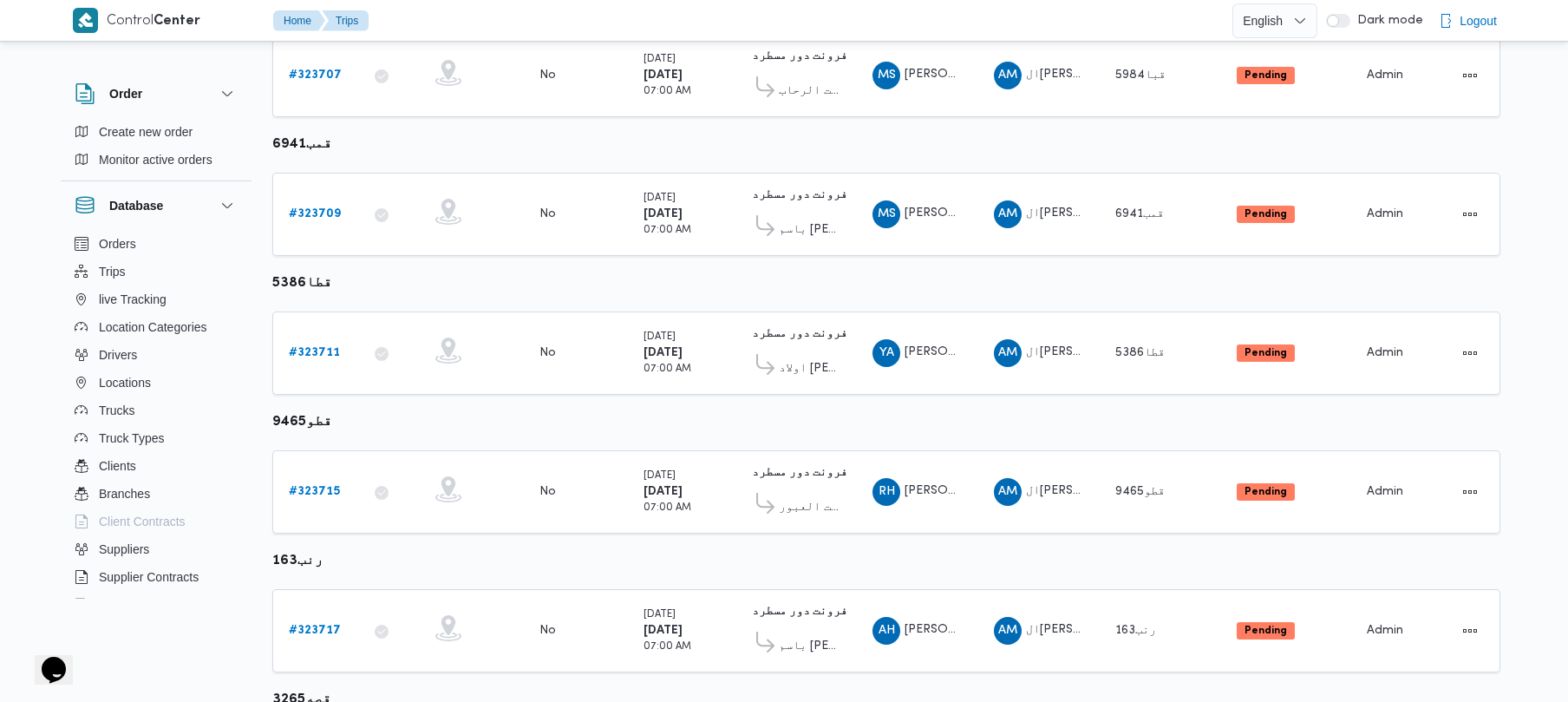 scroll, scrollTop: 1026, scrollLeft: 0, axis: vertical 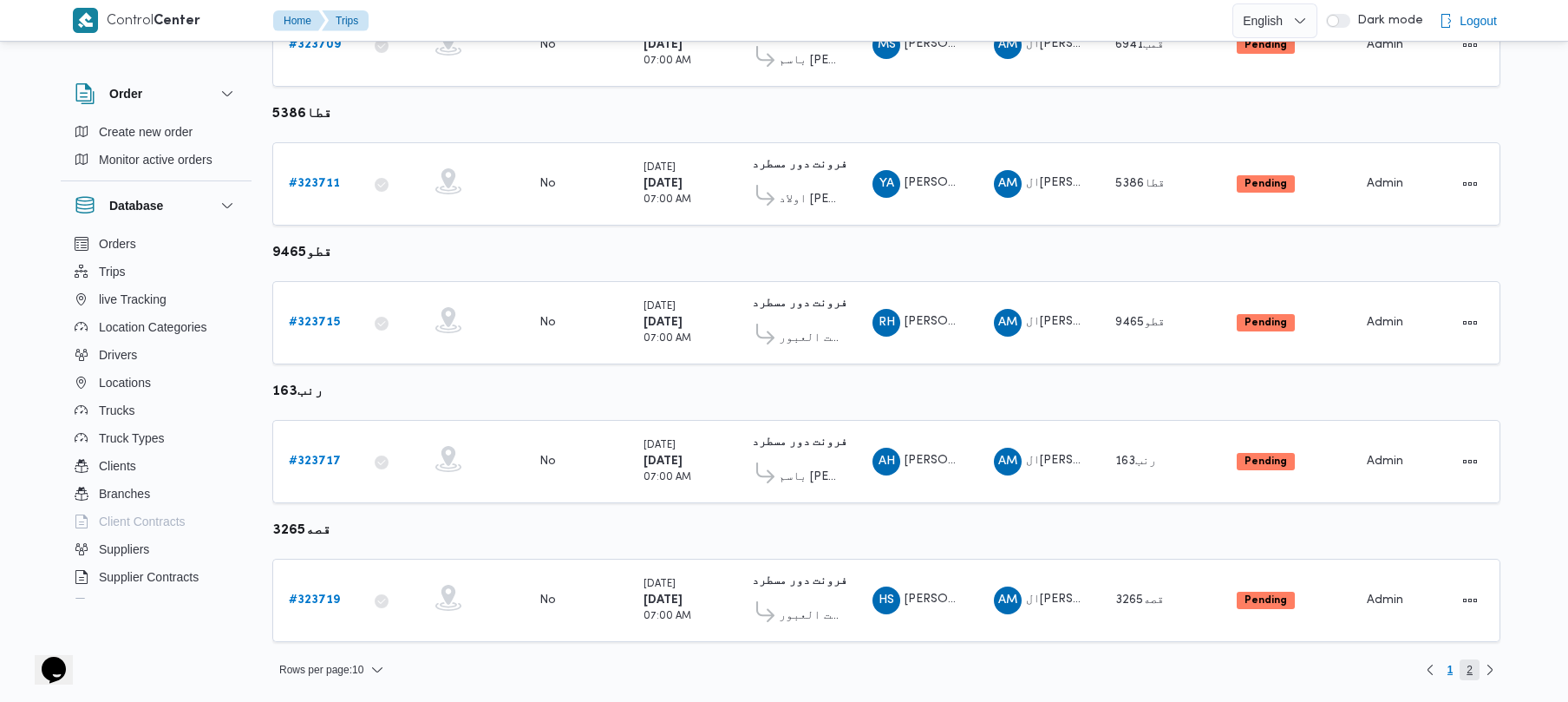 click on "2" at bounding box center [1469, 670] 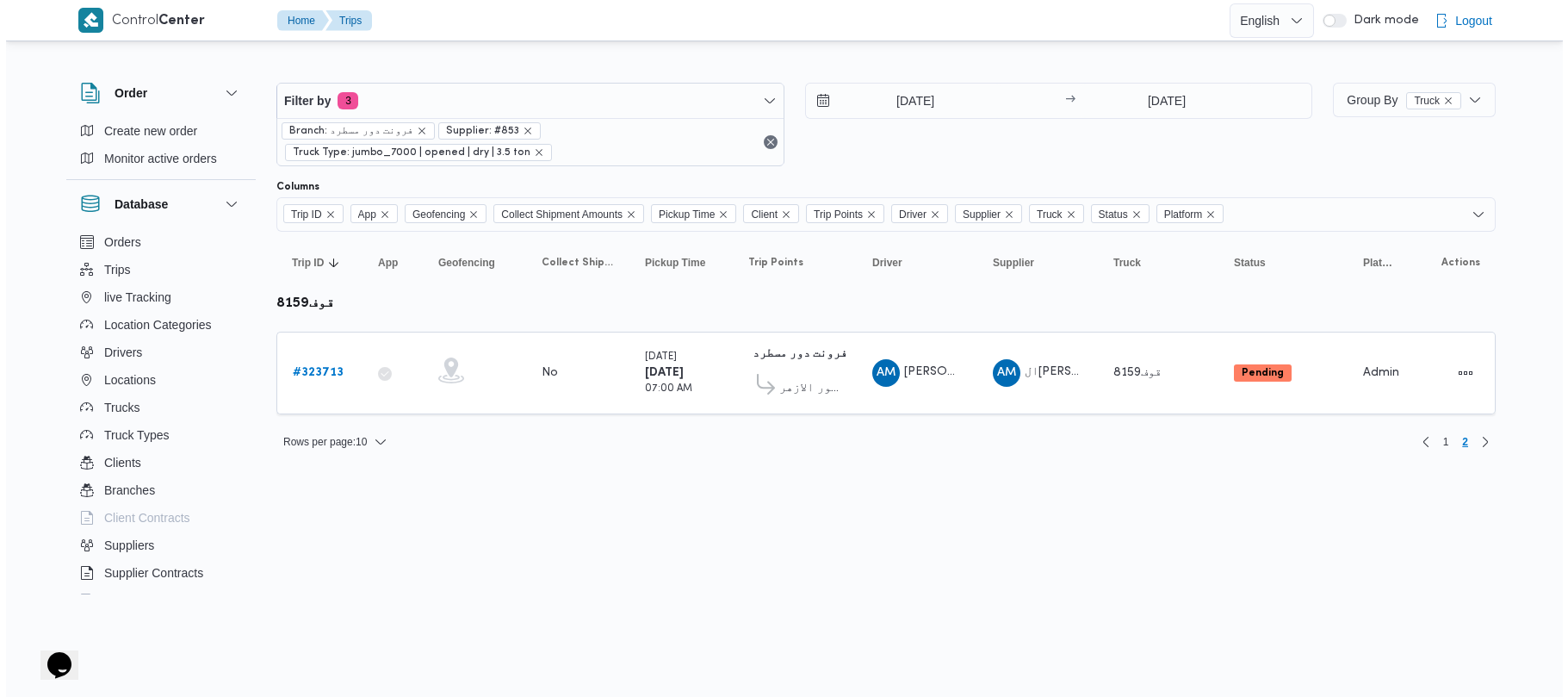 scroll, scrollTop: 0, scrollLeft: 0, axis: both 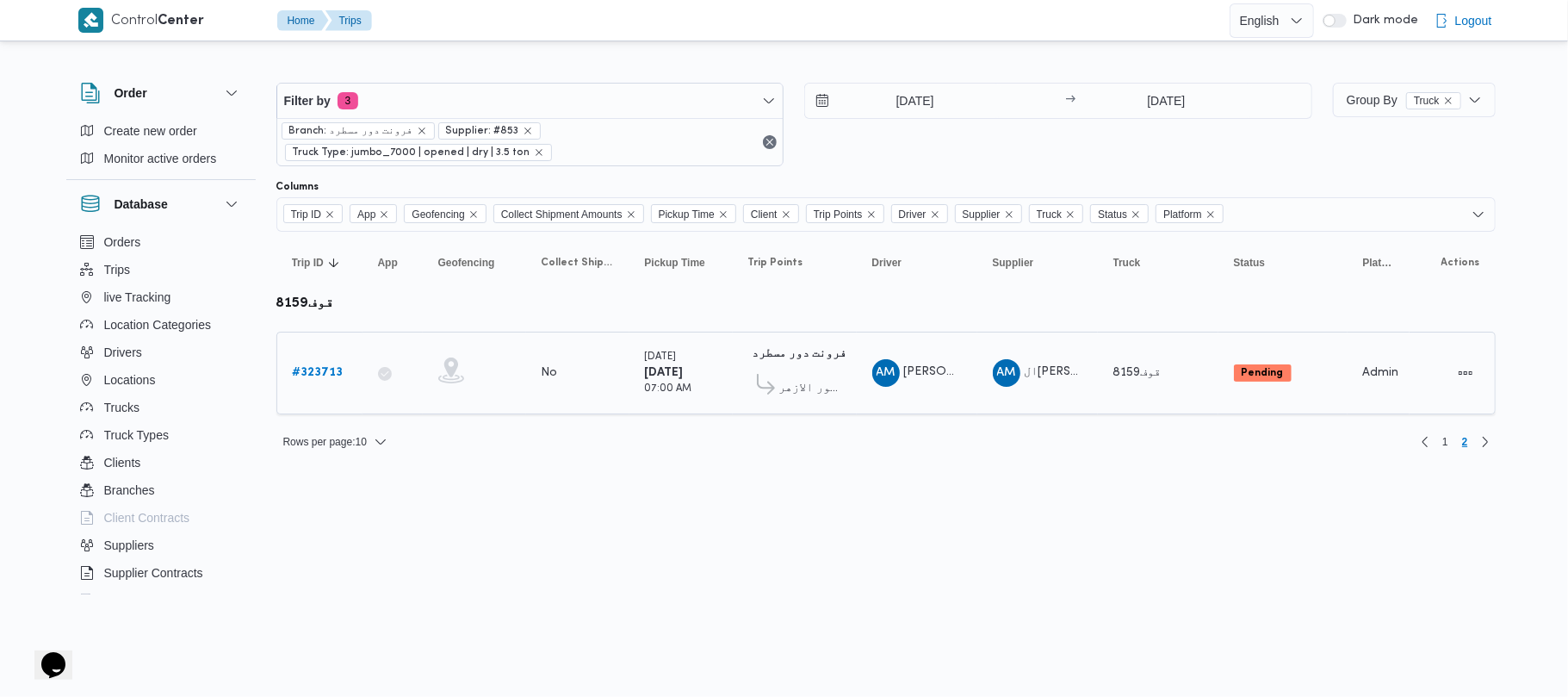 click on "# 323713" at bounding box center [318, 372] 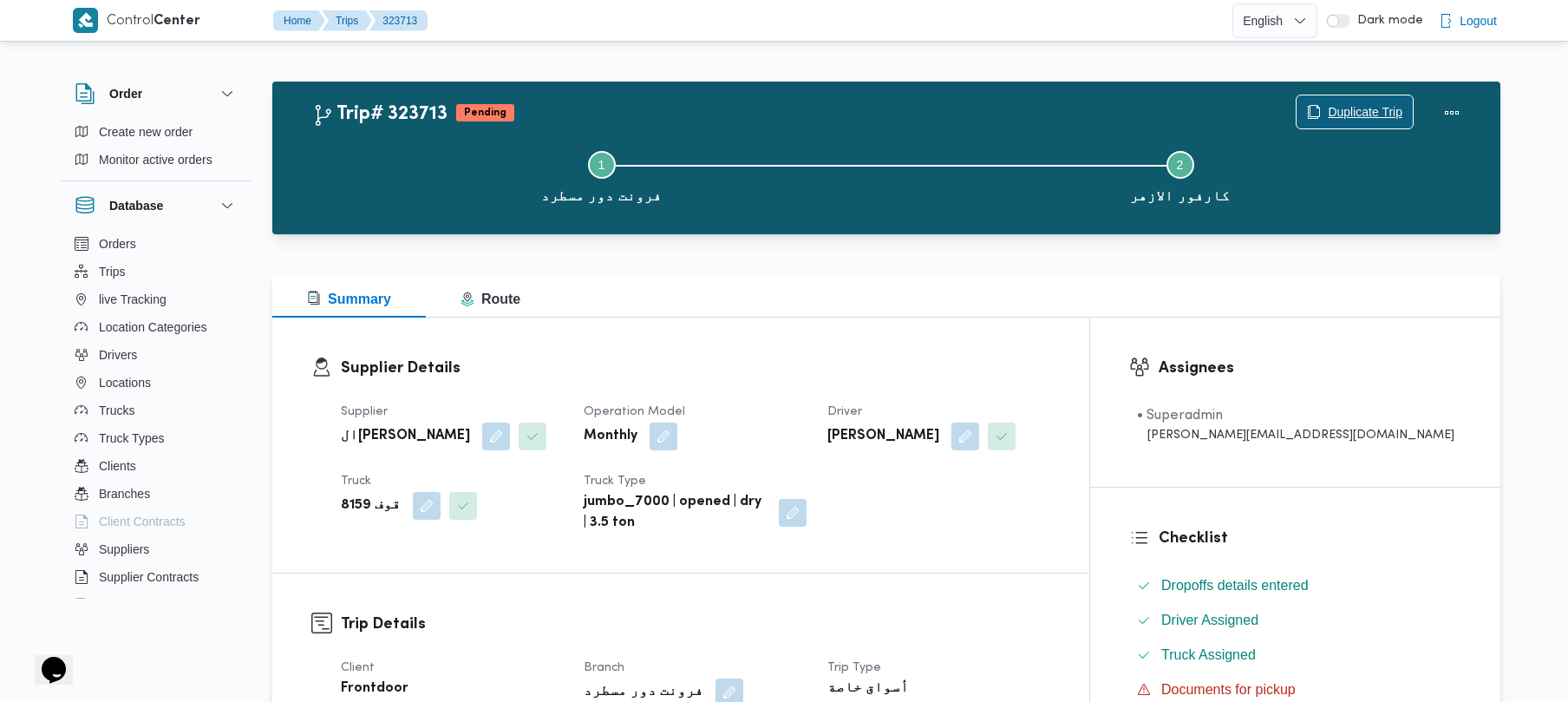 click on "Duplicate Trip" at bounding box center (1365, 112) 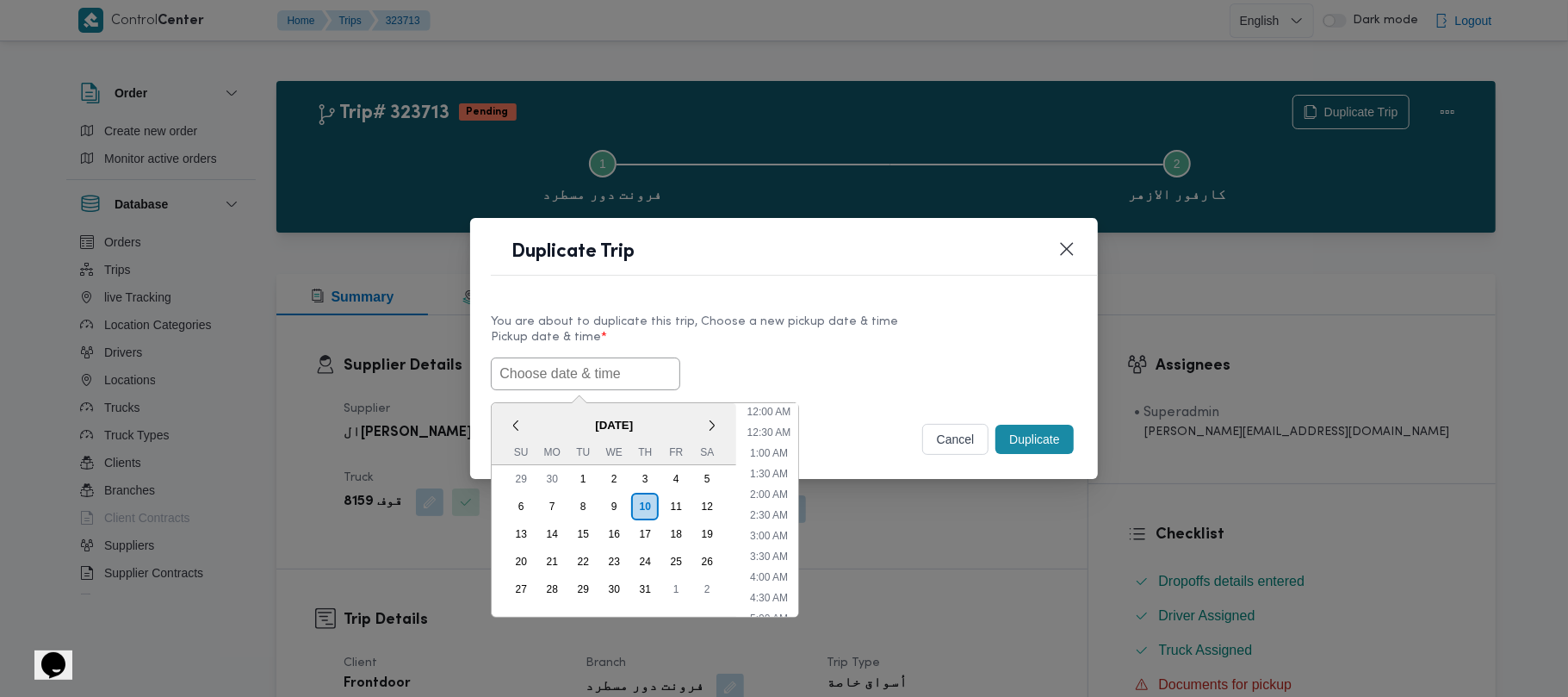 scroll, scrollTop: 359, scrollLeft: 0, axis: vertical 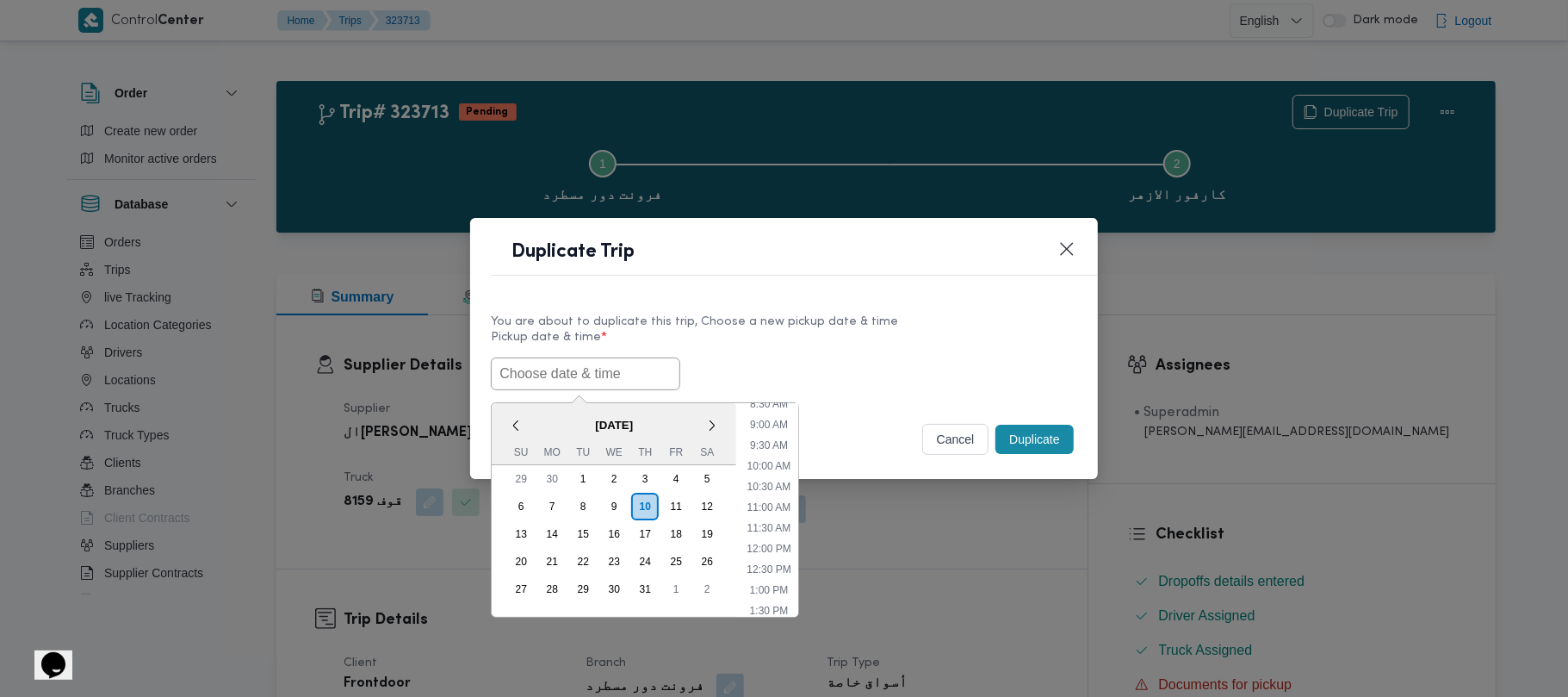 paste on "14/07/2025 7:00AM" 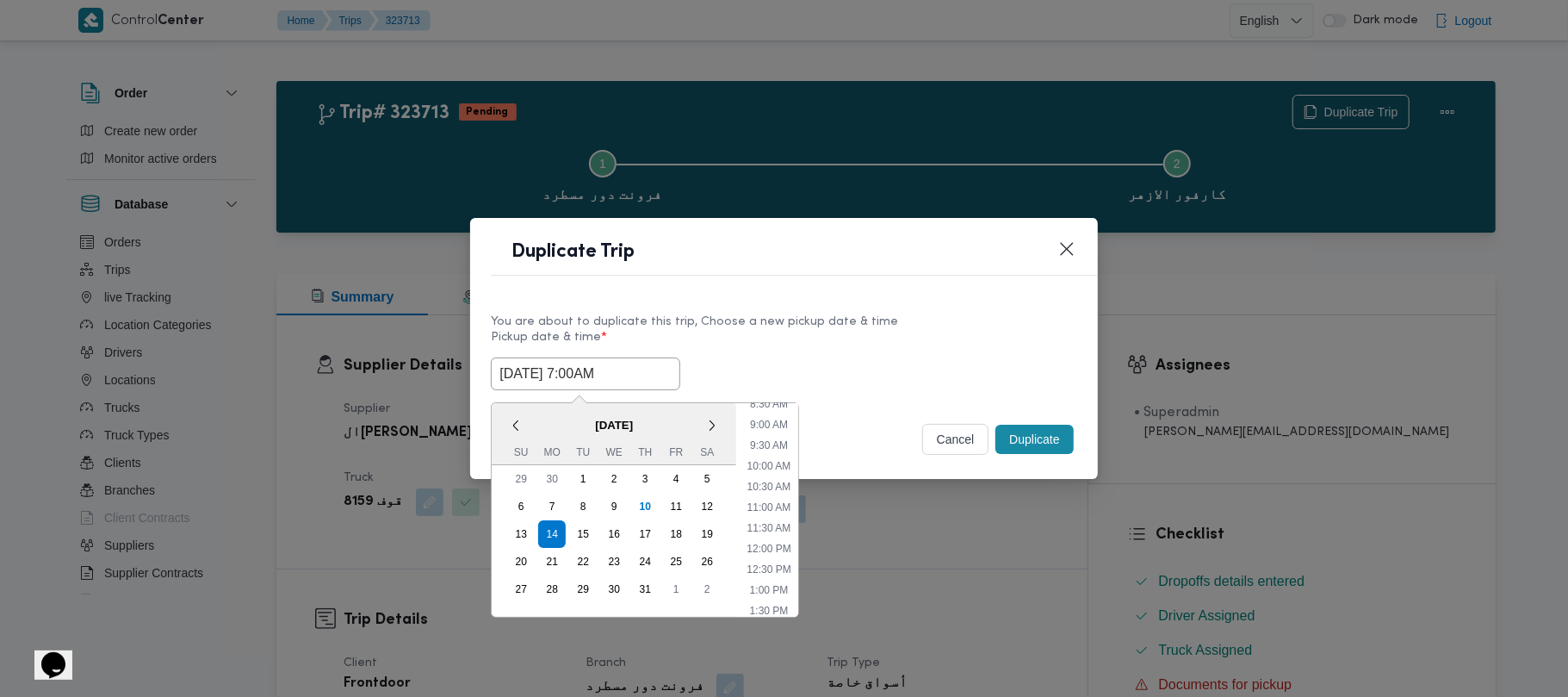 type on "14/07/2025 7:00AM" 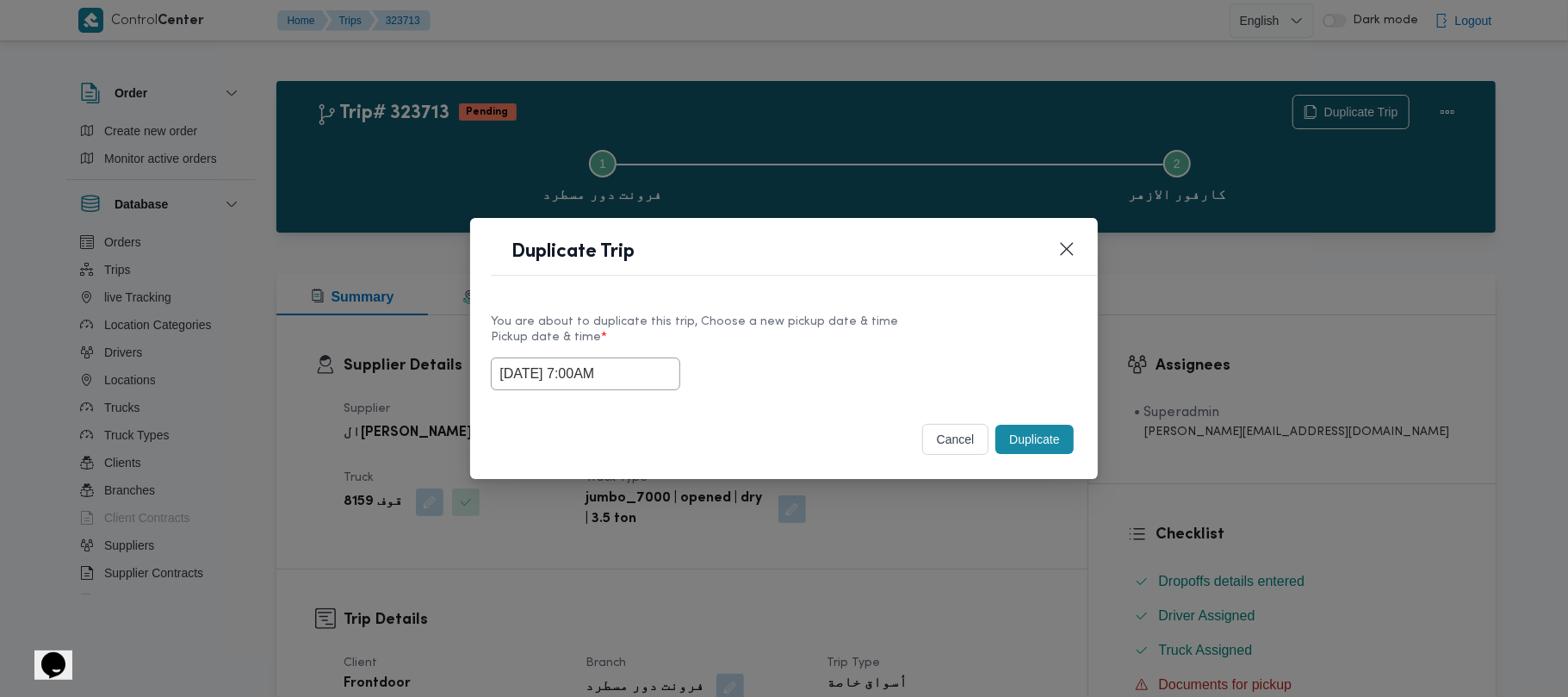click on "Duplicate" at bounding box center (1034, 439) 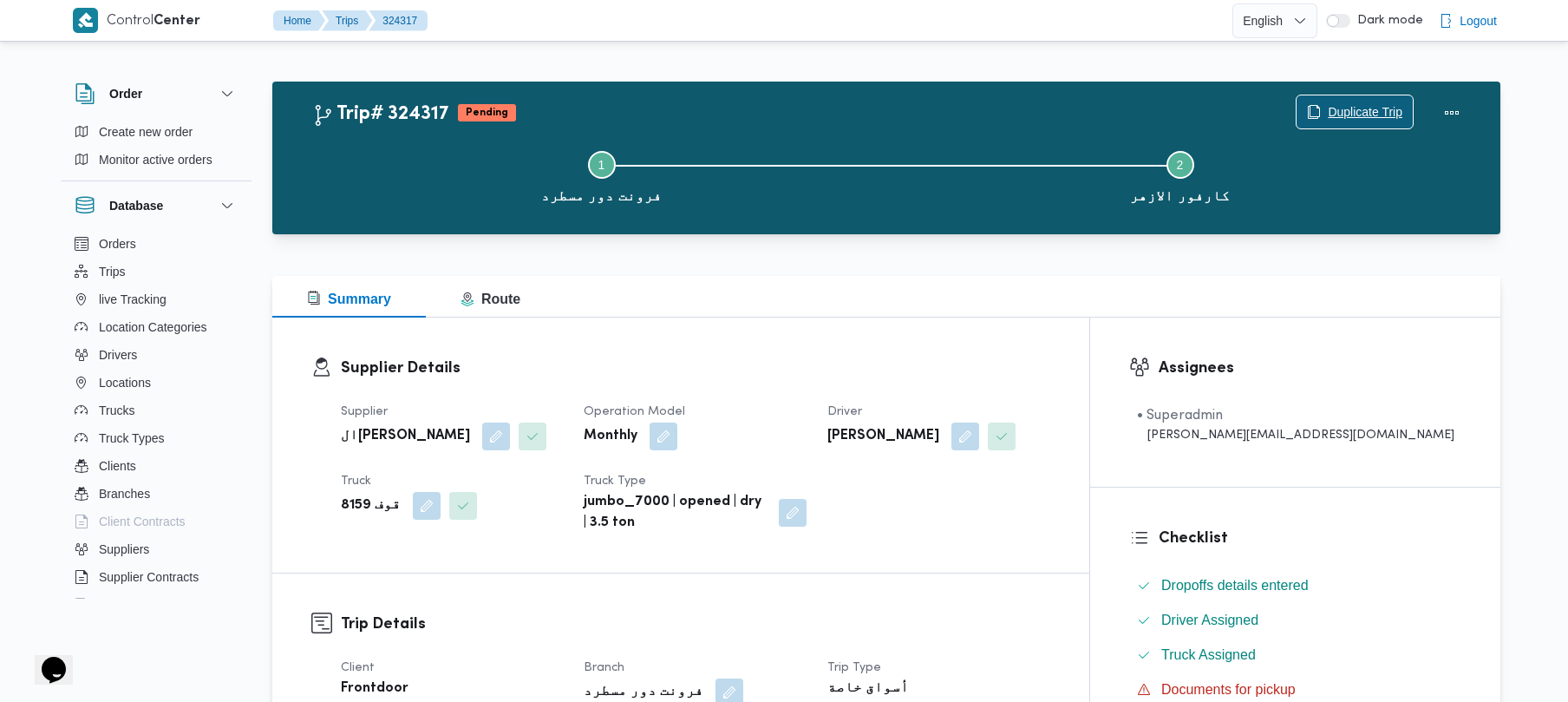 click on "Duplicate Trip" at bounding box center [1365, 112] 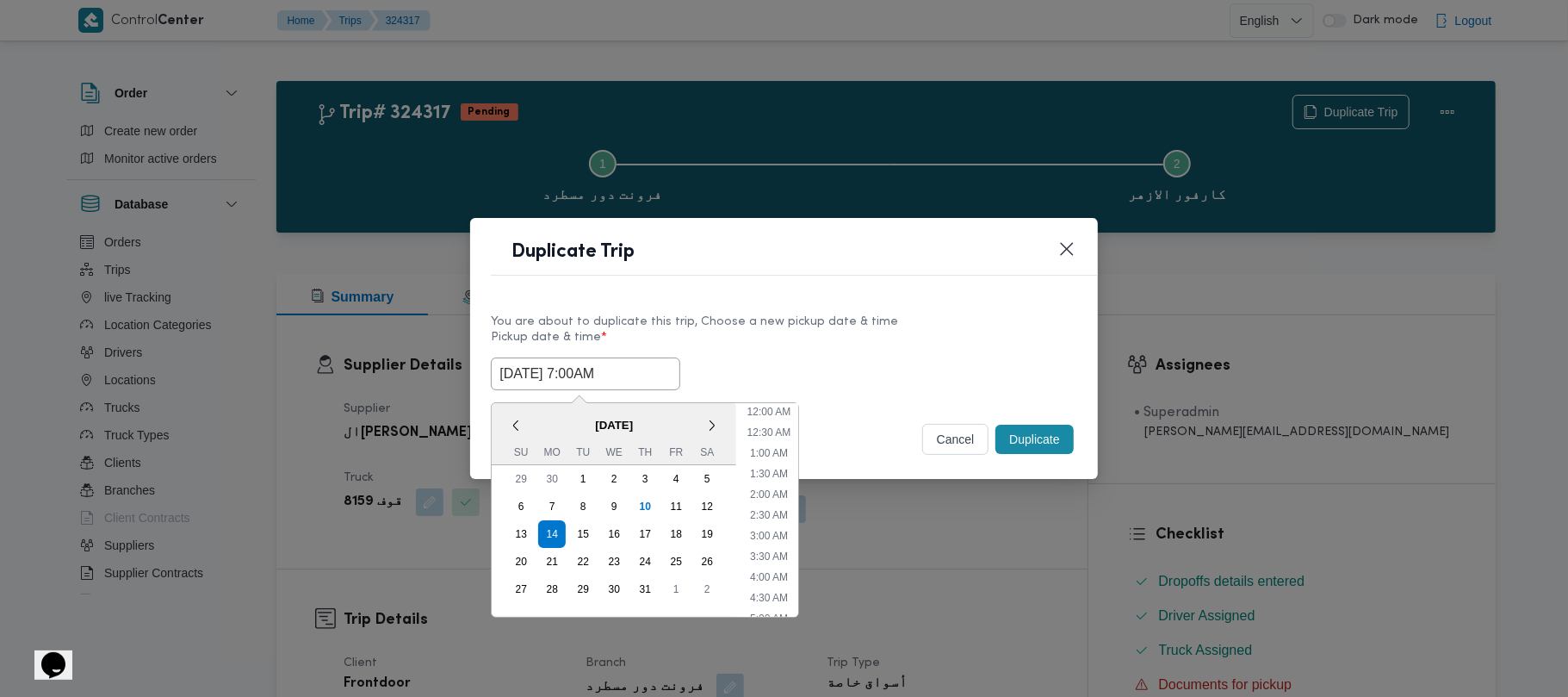 click on "14/07/2025 7:00AM" at bounding box center (586, 374) 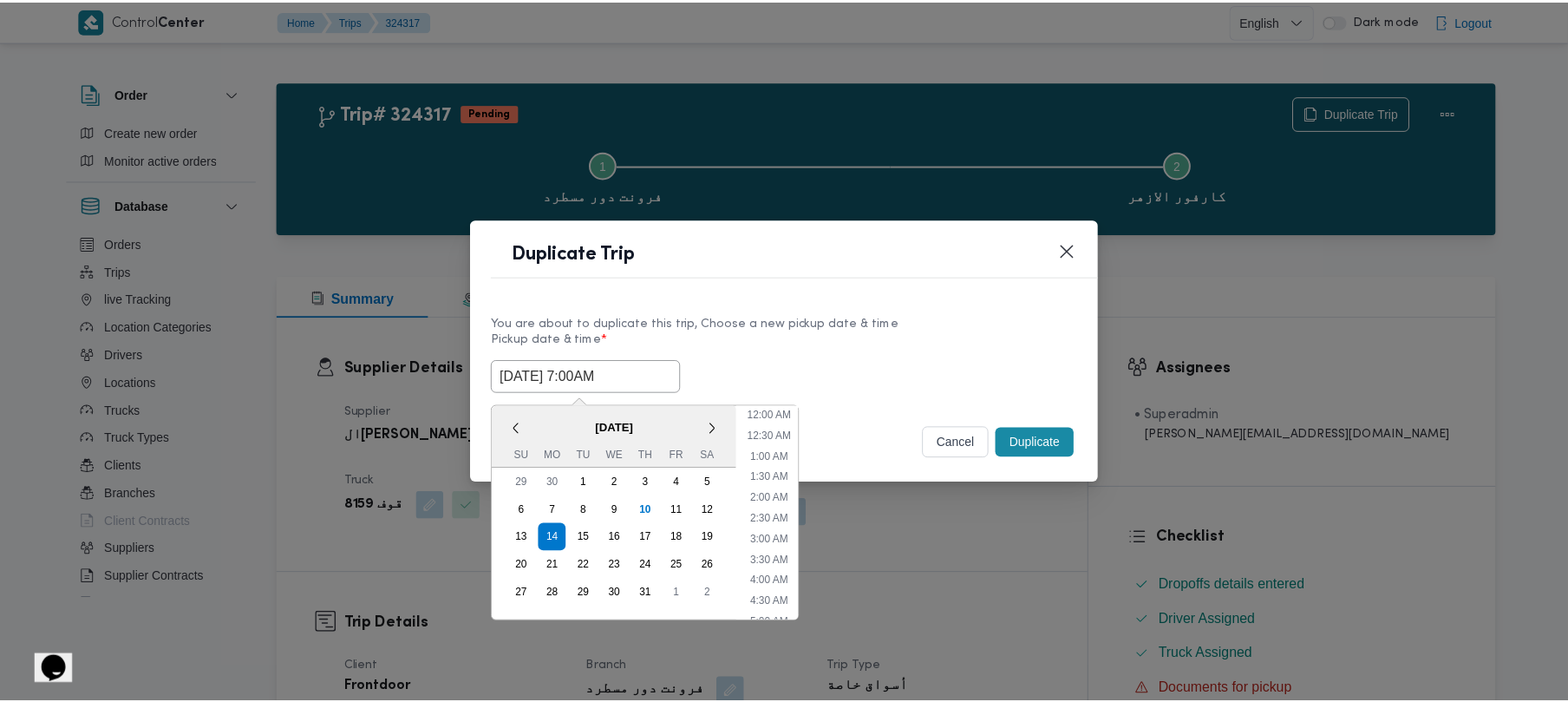 scroll, scrollTop: 194, scrollLeft: 0, axis: vertical 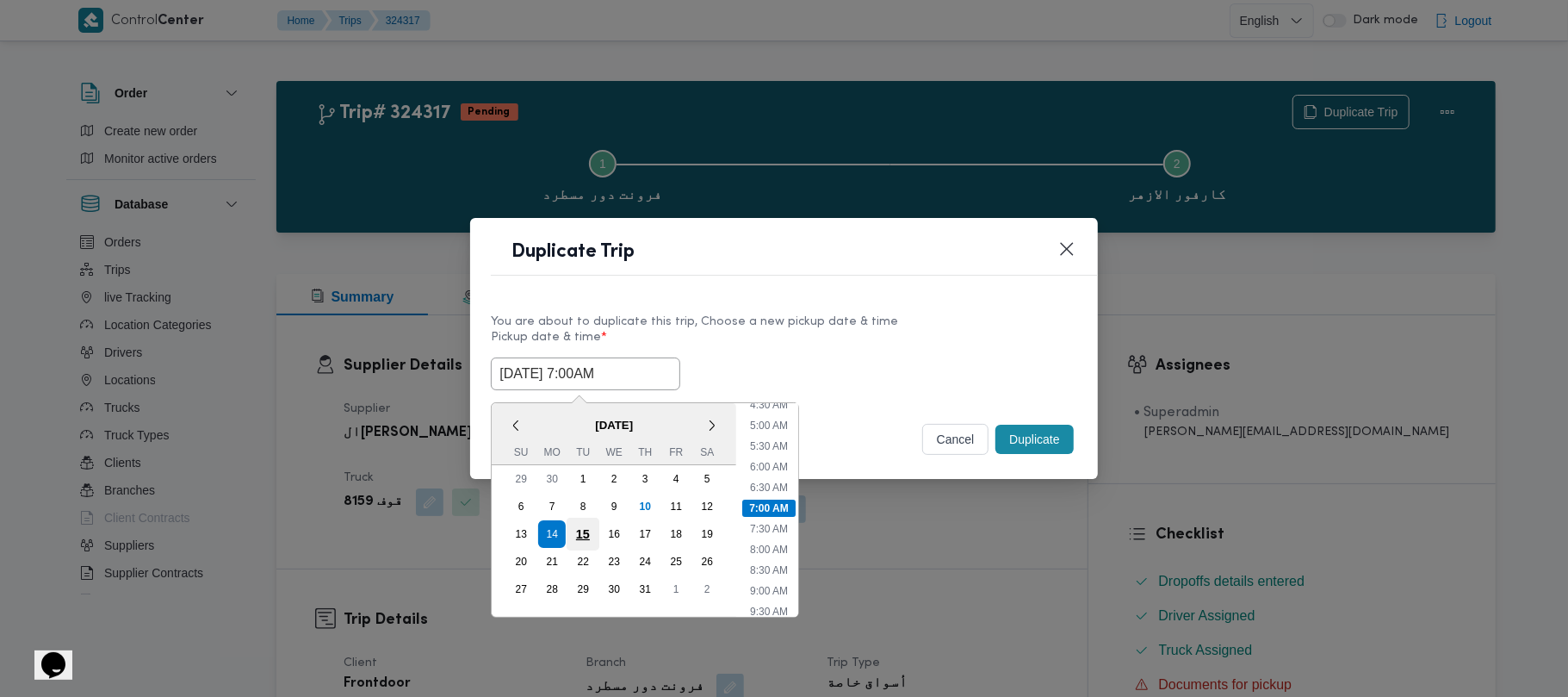 click on "15" at bounding box center [583, 534] 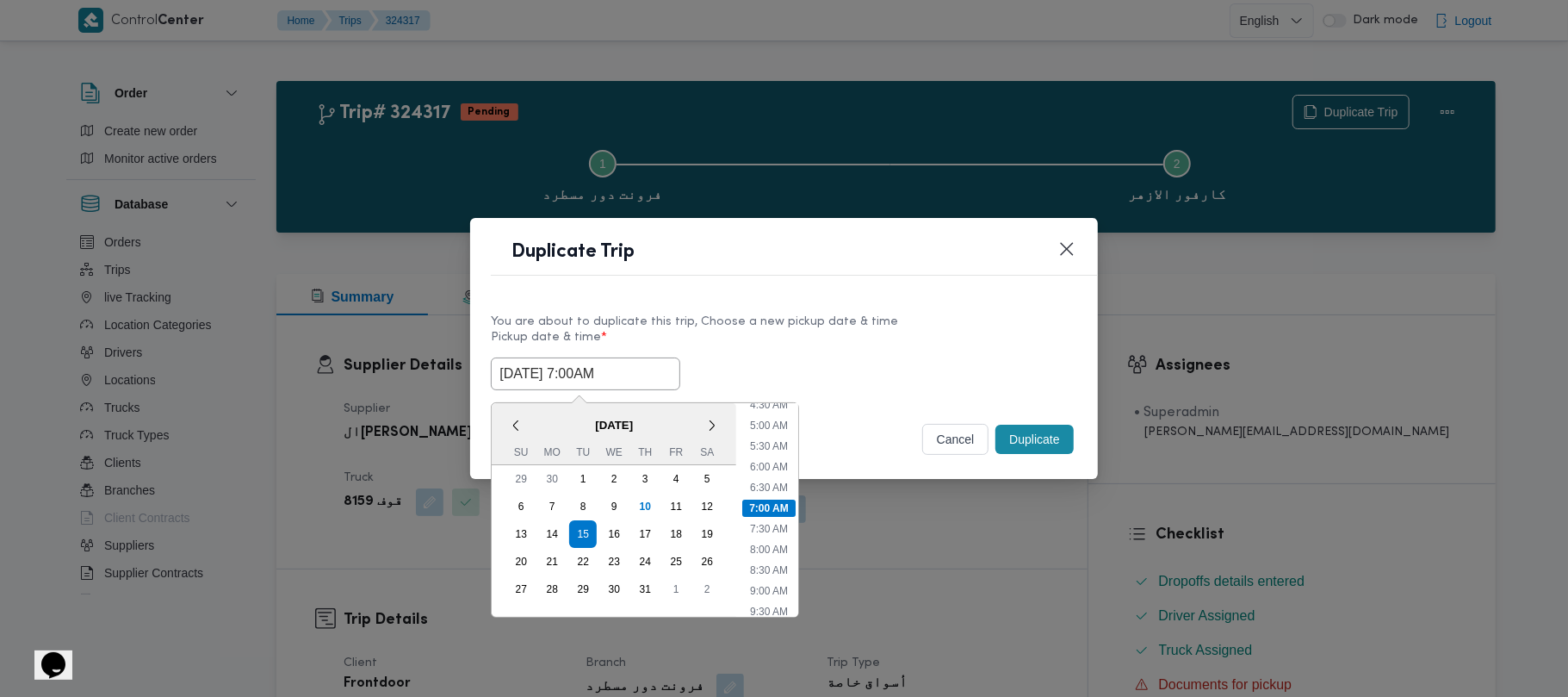 click on "Pickup date & time   *" at bounding box center [784, 344] 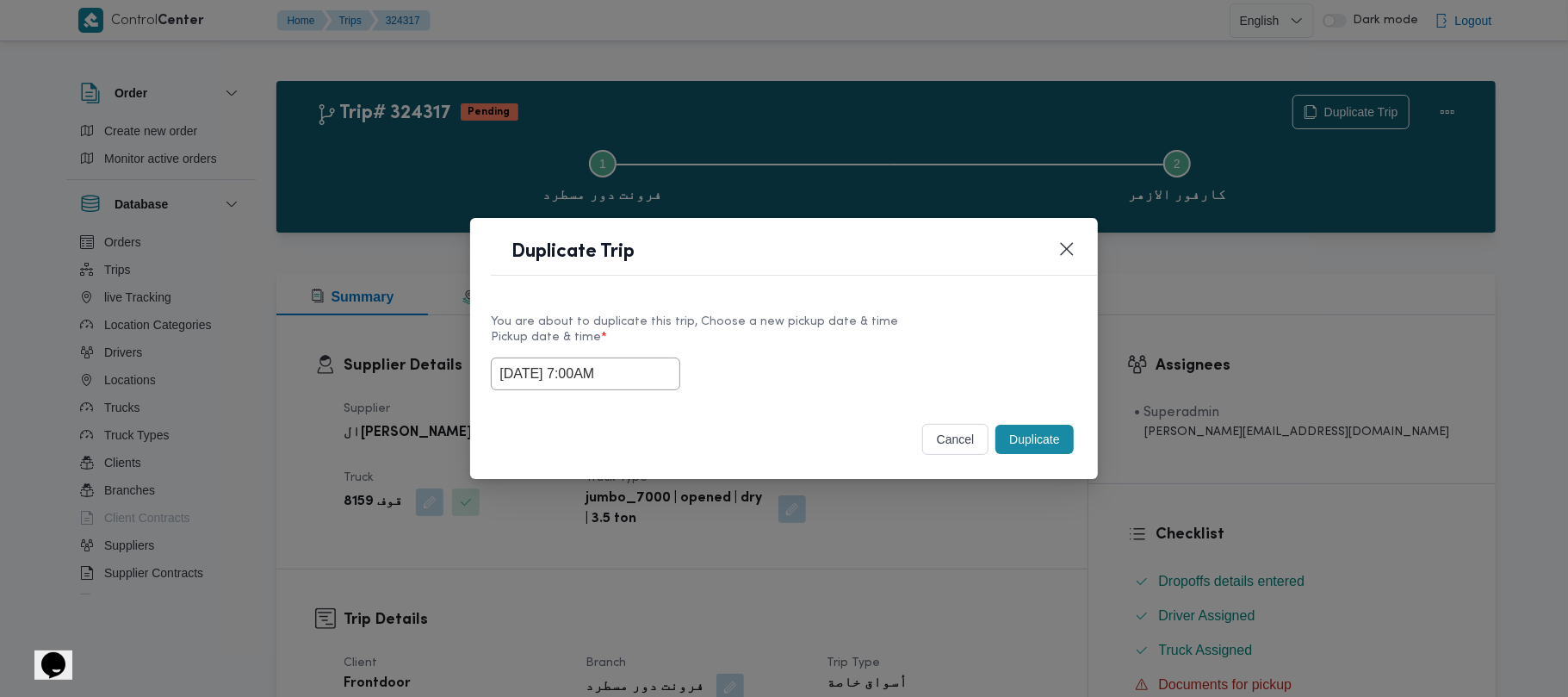 click on "Duplicate" at bounding box center (1034, 439) 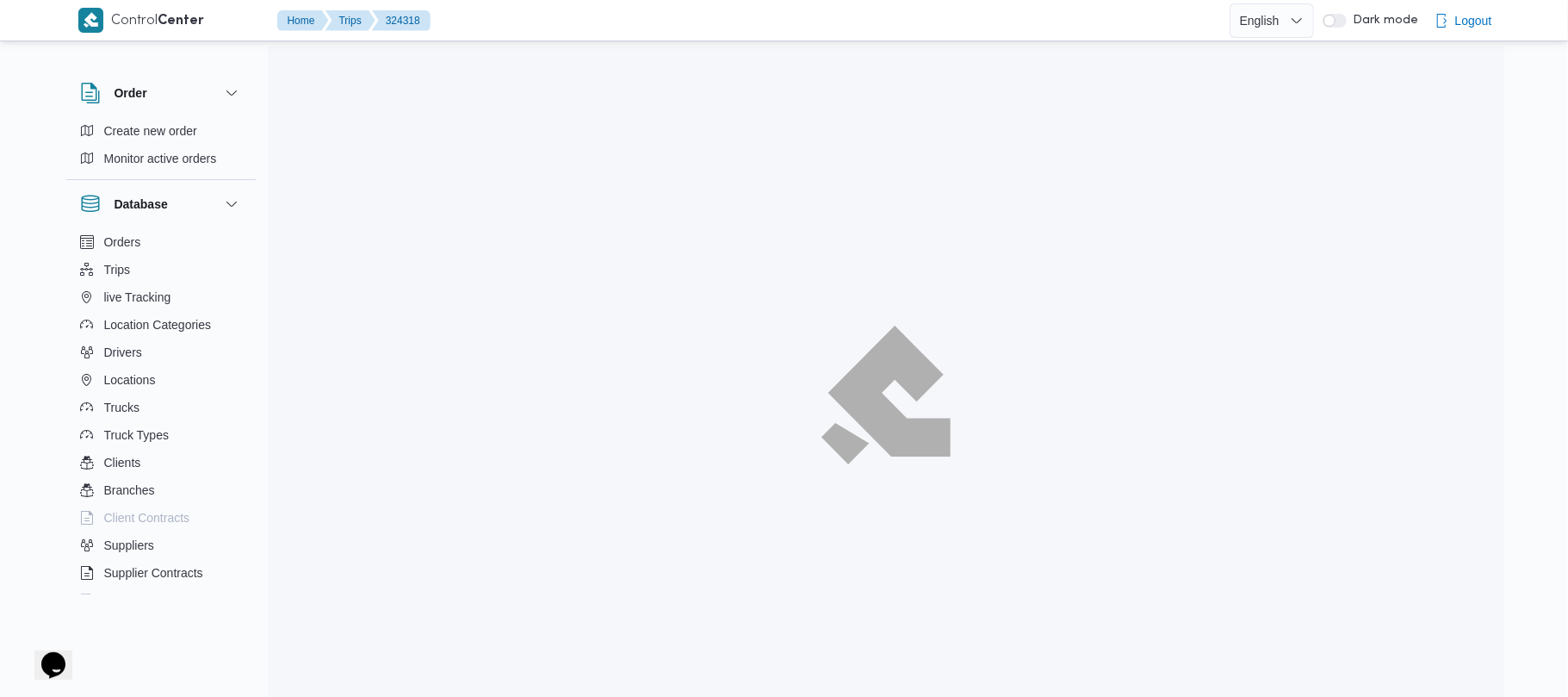 type 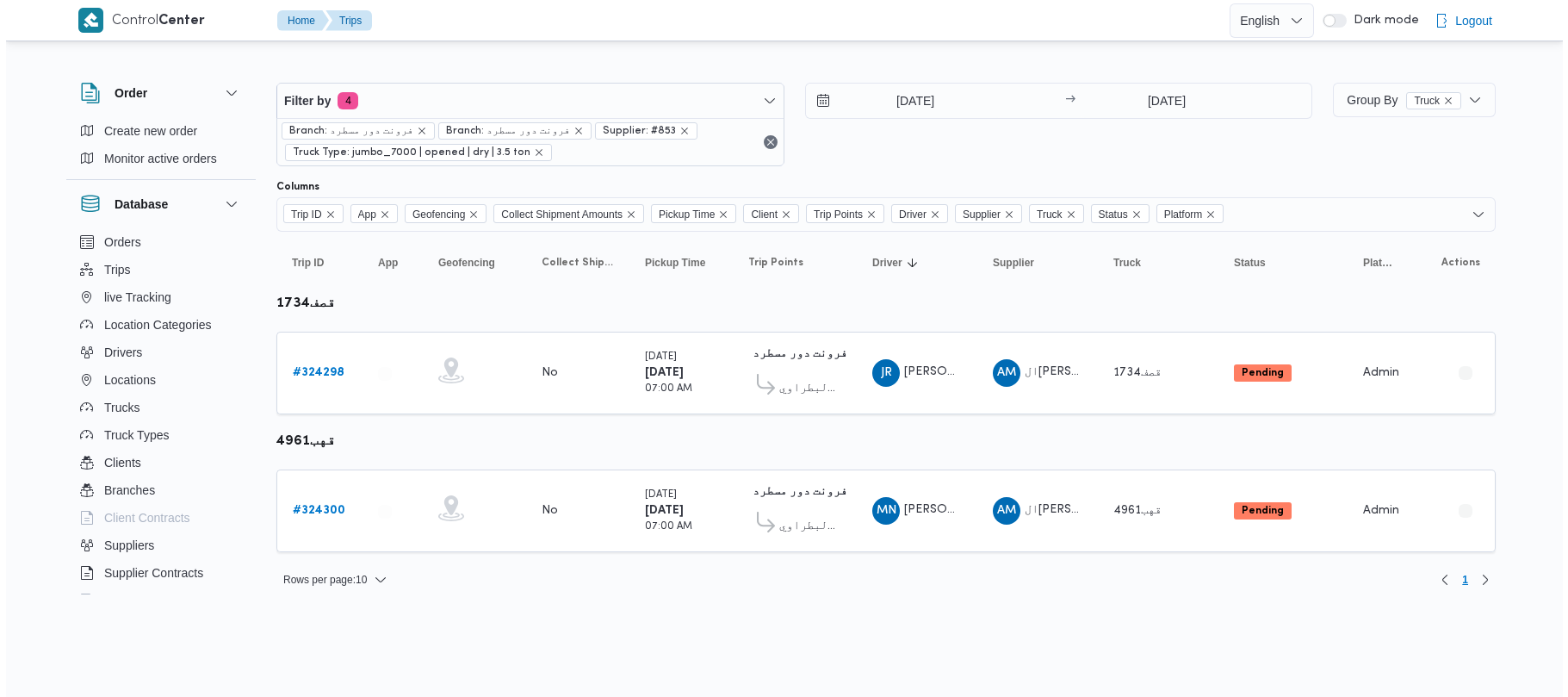 scroll, scrollTop: 0, scrollLeft: 0, axis: both 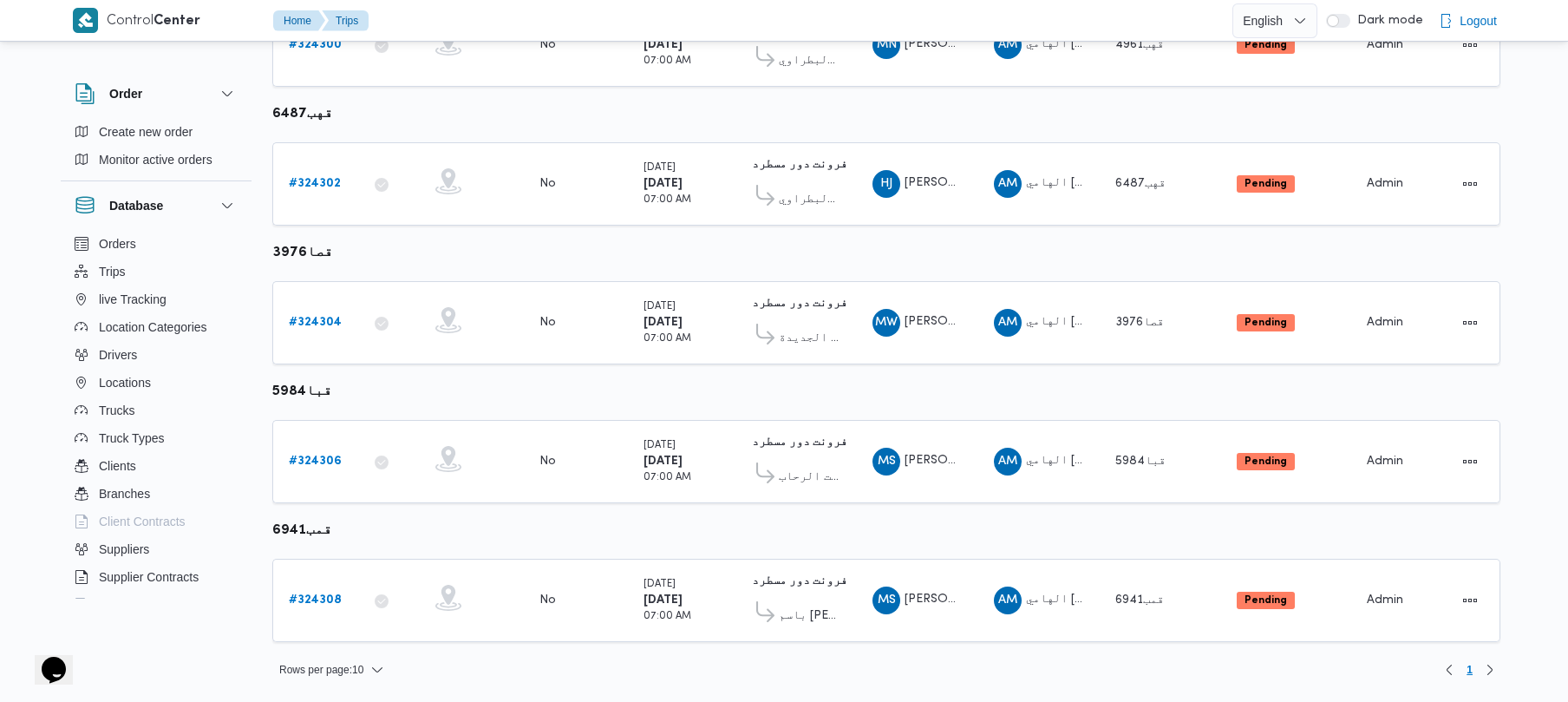 drag, startPoint x: 1566, startPoint y: 397, endPoint x: 1533, endPoint y: 207, distance: 192.8445 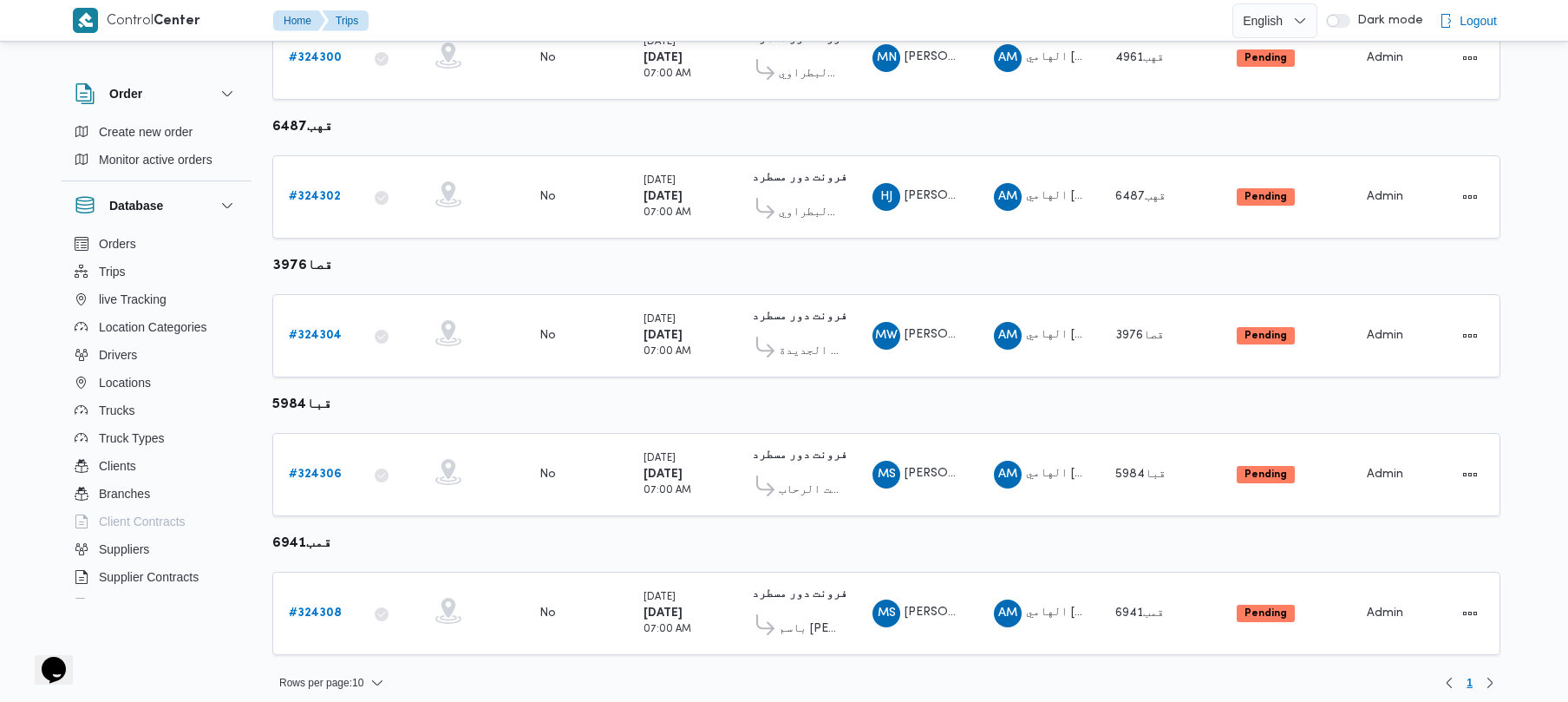 scroll, scrollTop: 470, scrollLeft: 0, axis: vertical 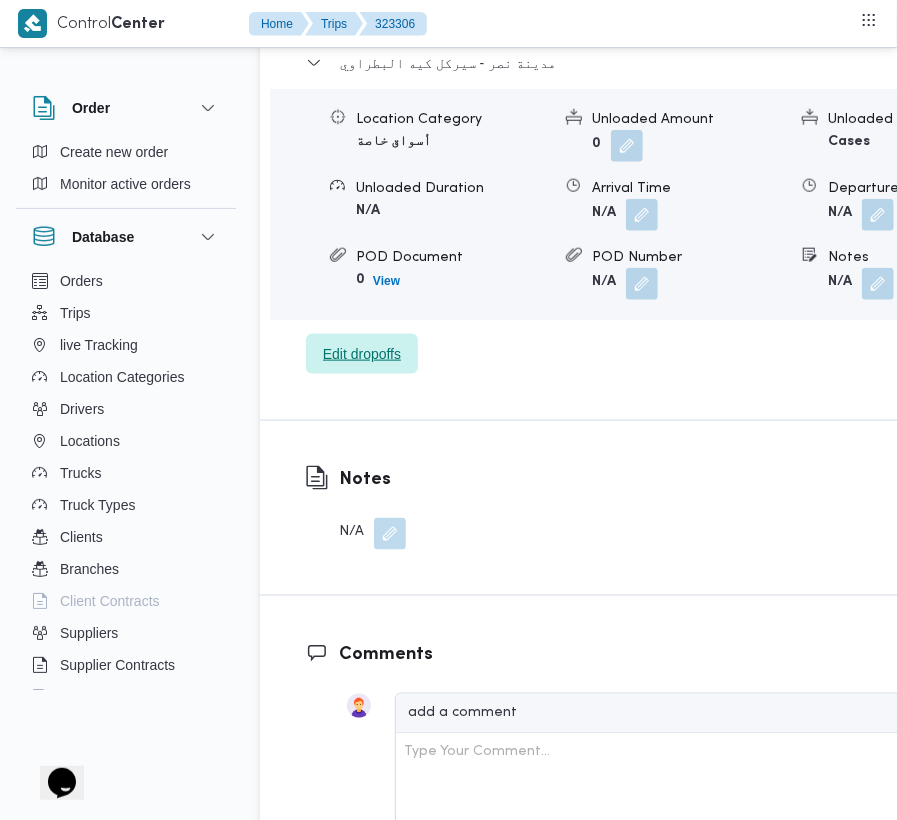 click on "Edit dropoffs" at bounding box center [362, 354] 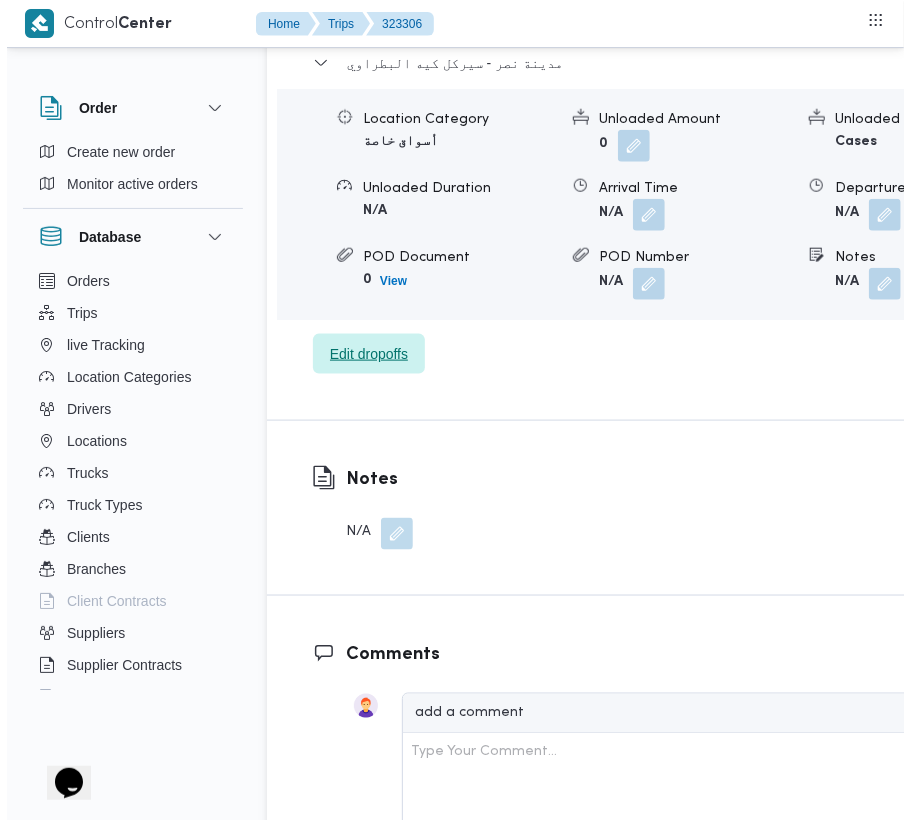 scroll, scrollTop: 3273, scrollLeft: 0, axis: vertical 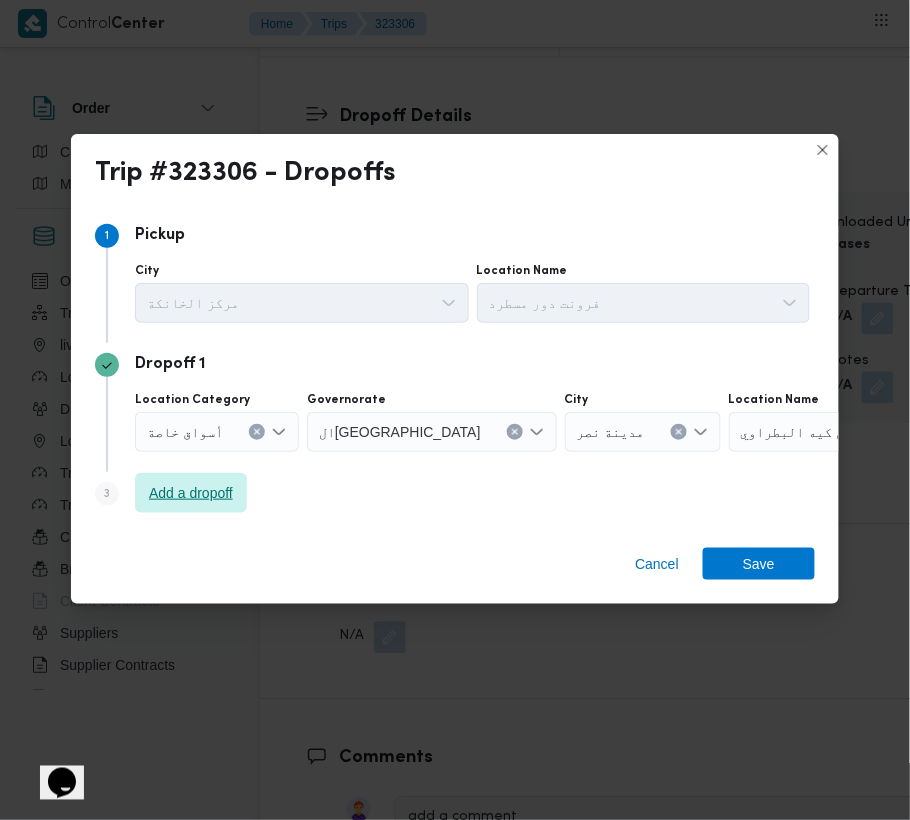 click on "Add a dropoff" at bounding box center (191, 493) 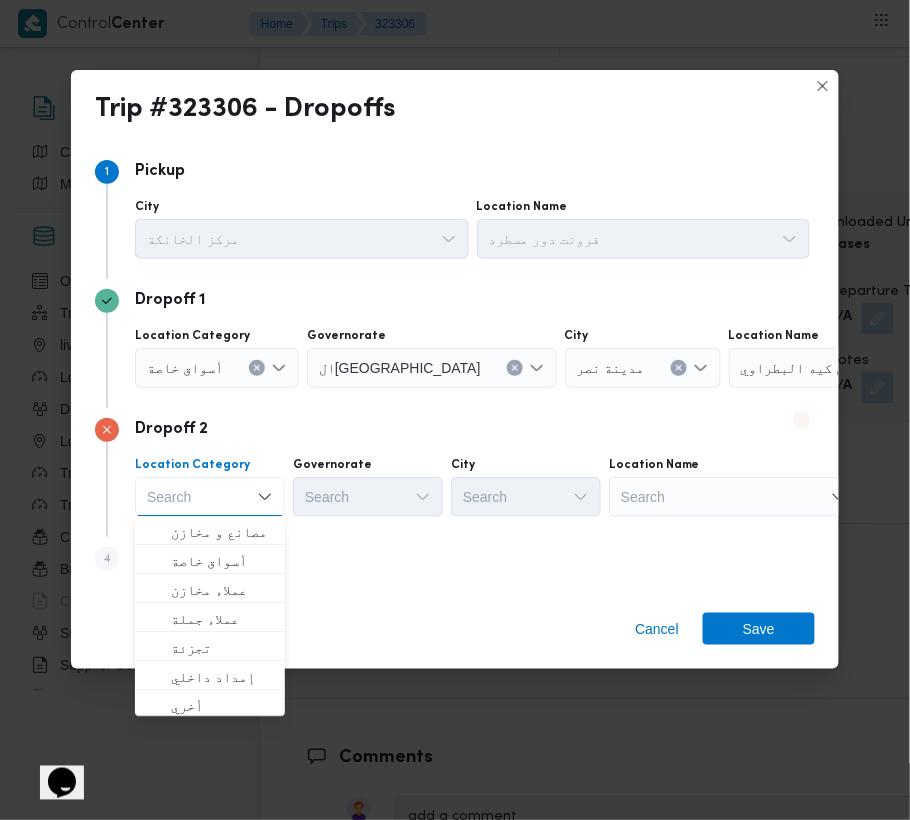 click on "Search" at bounding box center (854, 368) 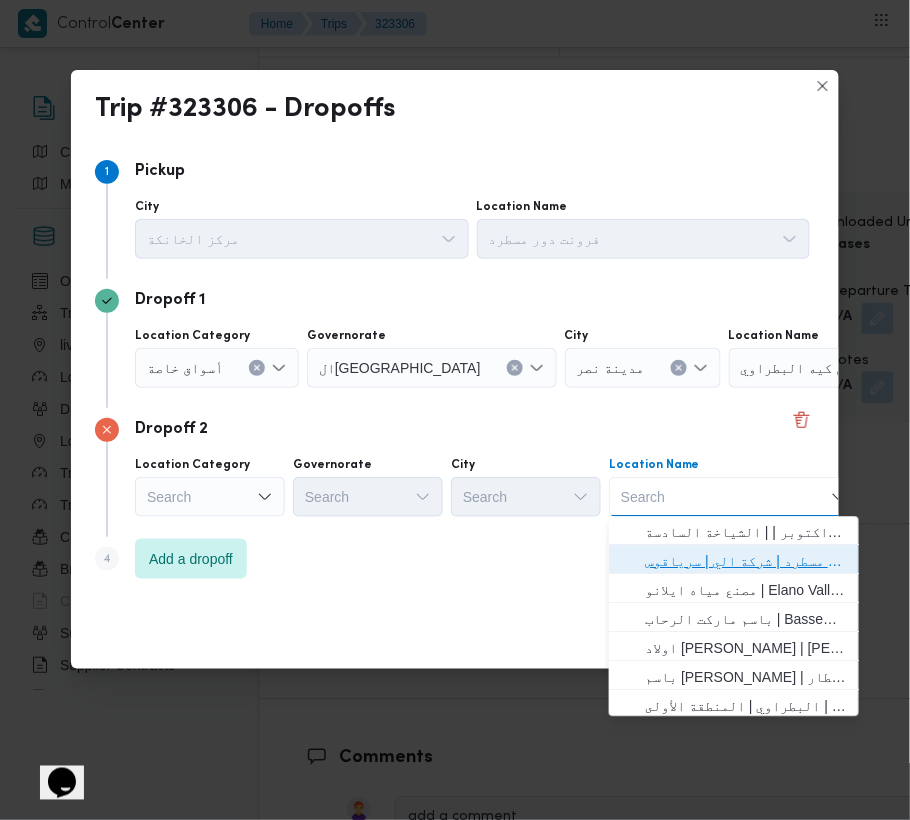 click on "فرونت دور مسطرد | شركة الي | سرياقوس" at bounding box center [746, 562] 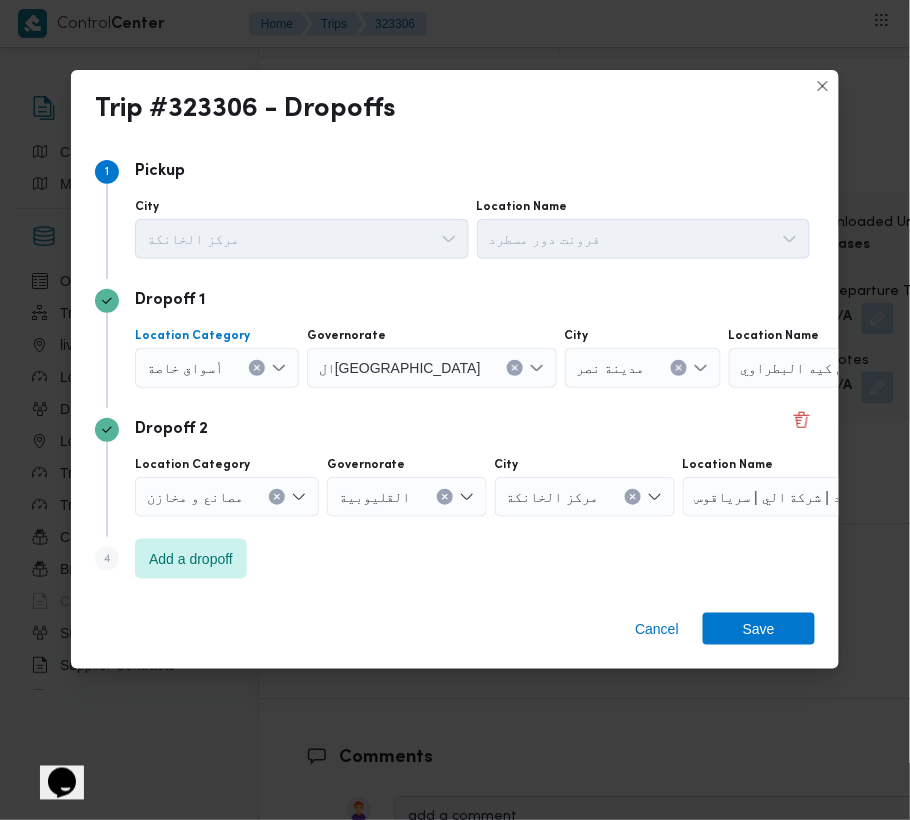 click on "أسواق خاصة" at bounding box center [185, 367] 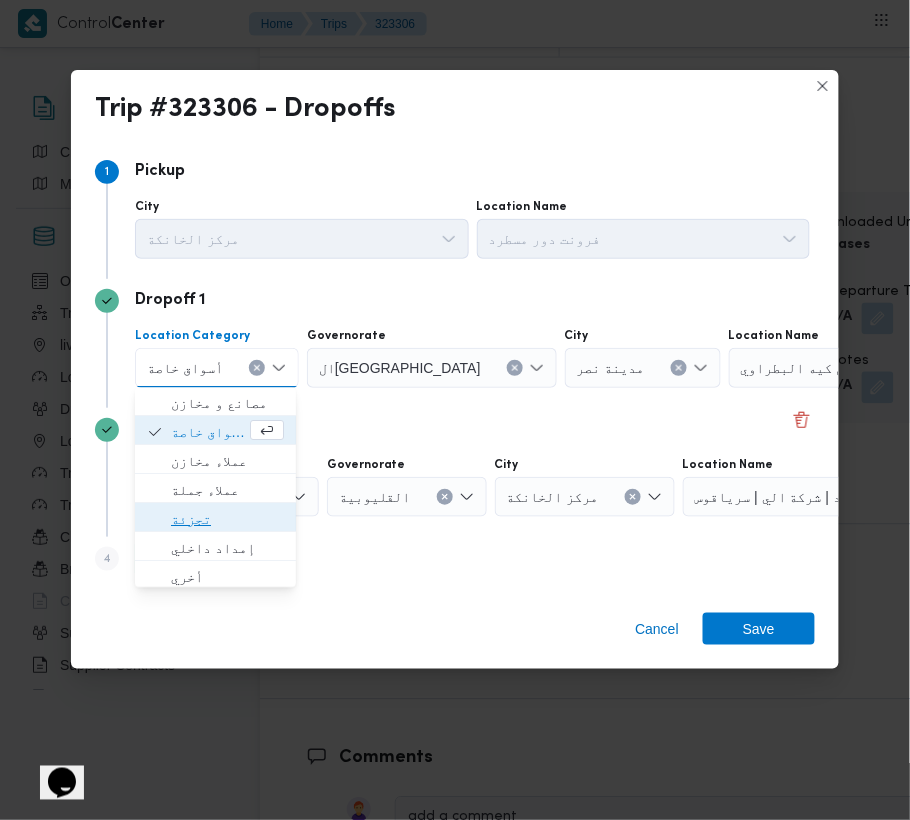 click on "تجزئة" at bounding box center [227, 520] 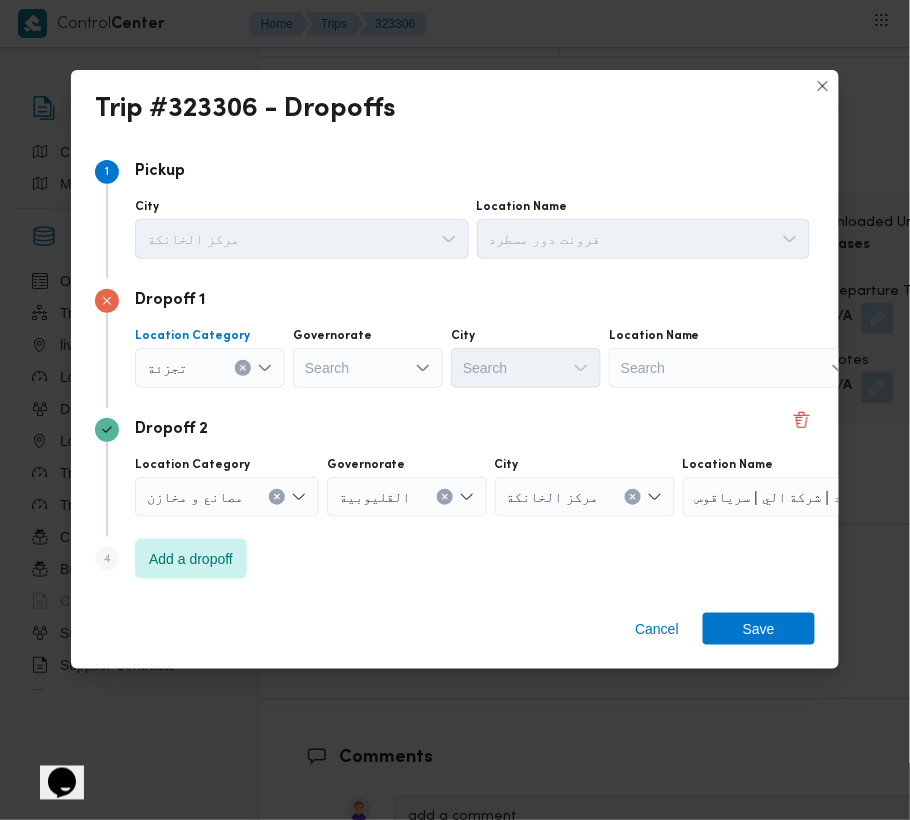 click on "Search" at bounding box center [368, 368] 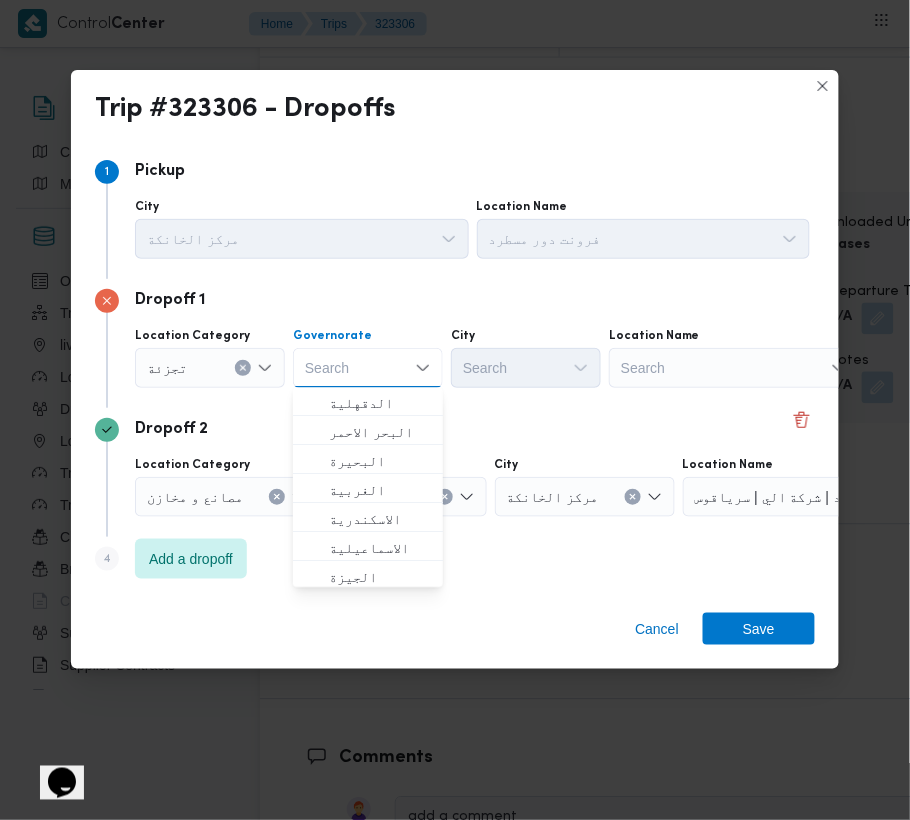 paste on "[GEOGRAPHIC_DATA]" 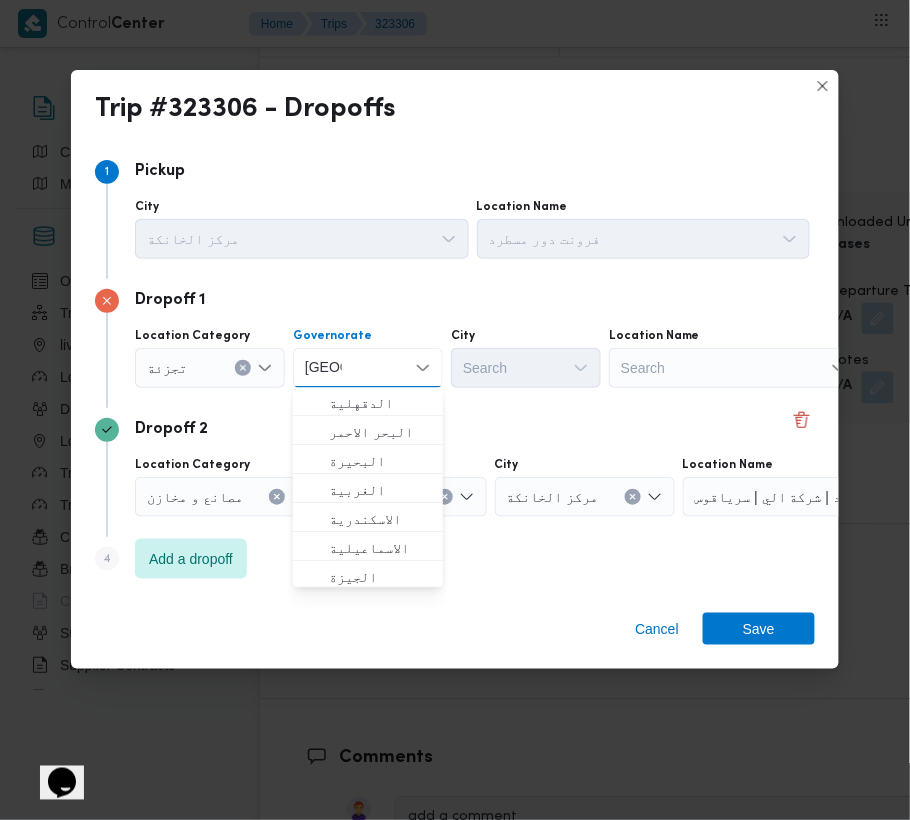 scroll, scrollTop: 0, scrollLeft: 0, axis: both 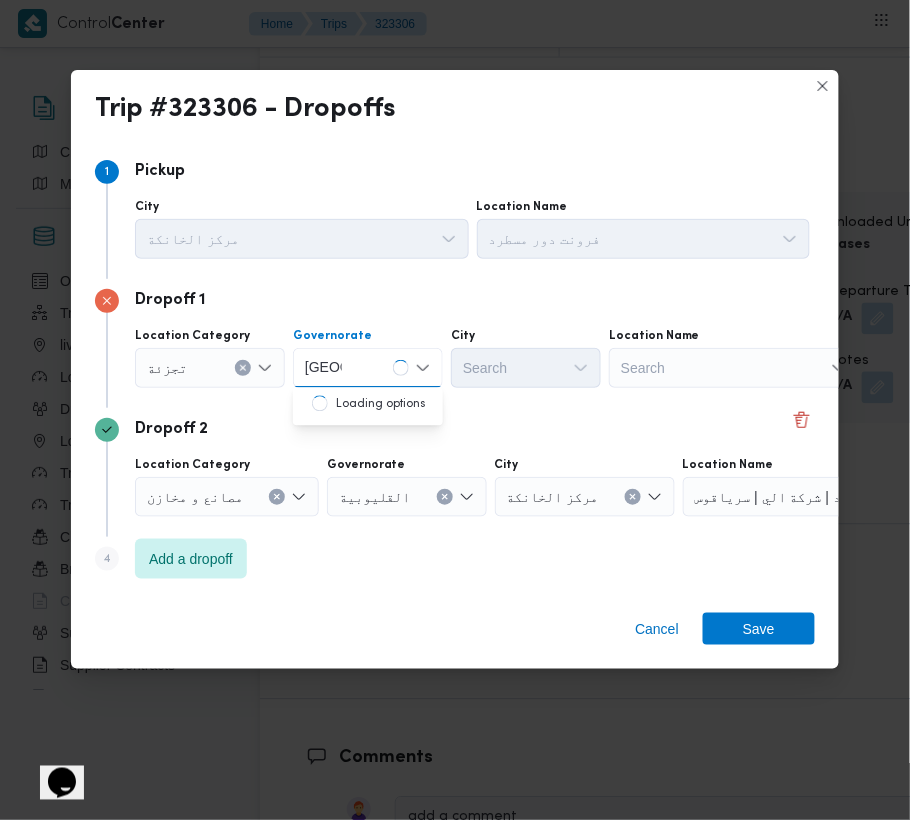 type on "[GEOGRAPHIC_DATA]" 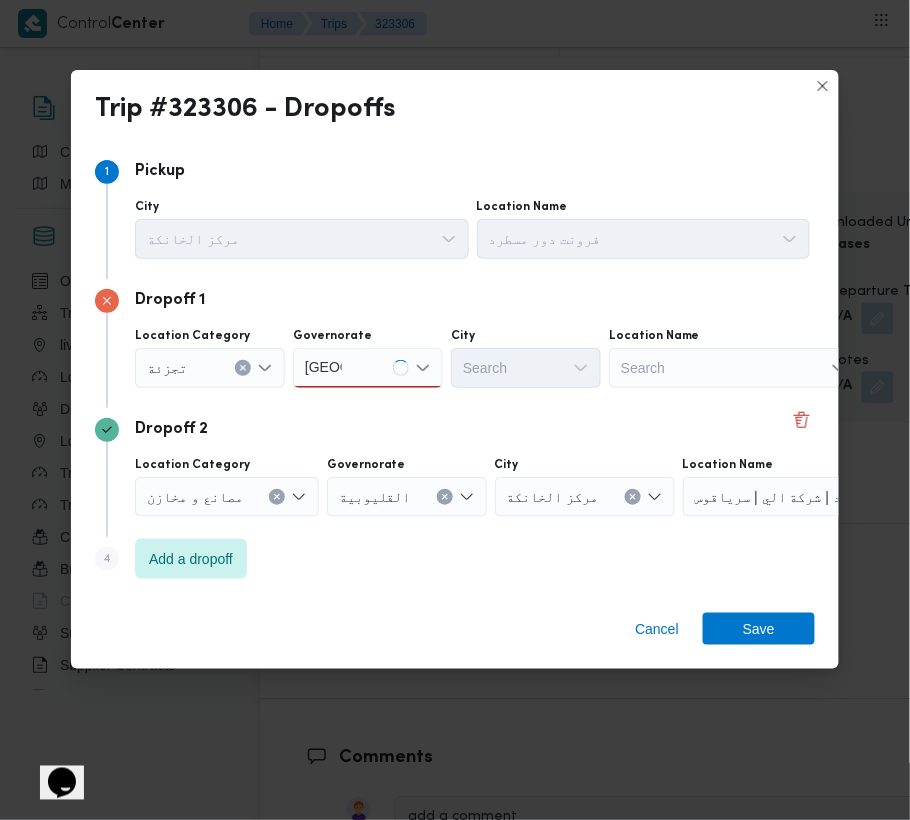 drag, startPoint x: 361, startPoint y: 408, endPoint x: 361, endPoint y: 380, distance: 28 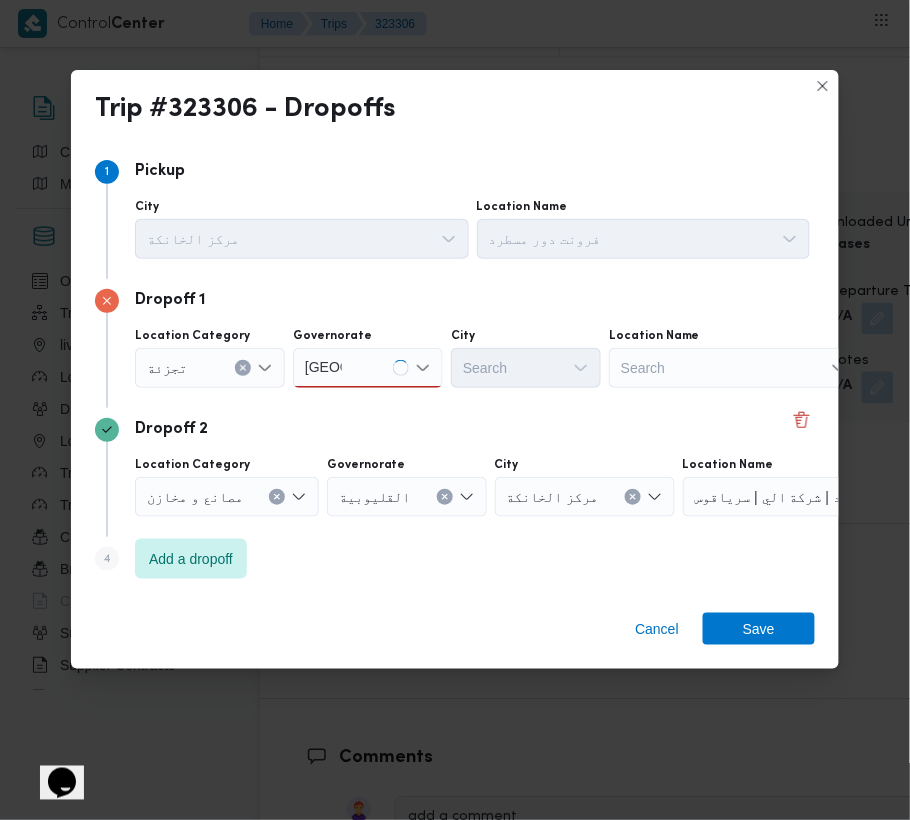click on "[GEOGRAPHIC_DATA] [GEOGRAPHIC_DATA]" at bounding box center (368, 368) 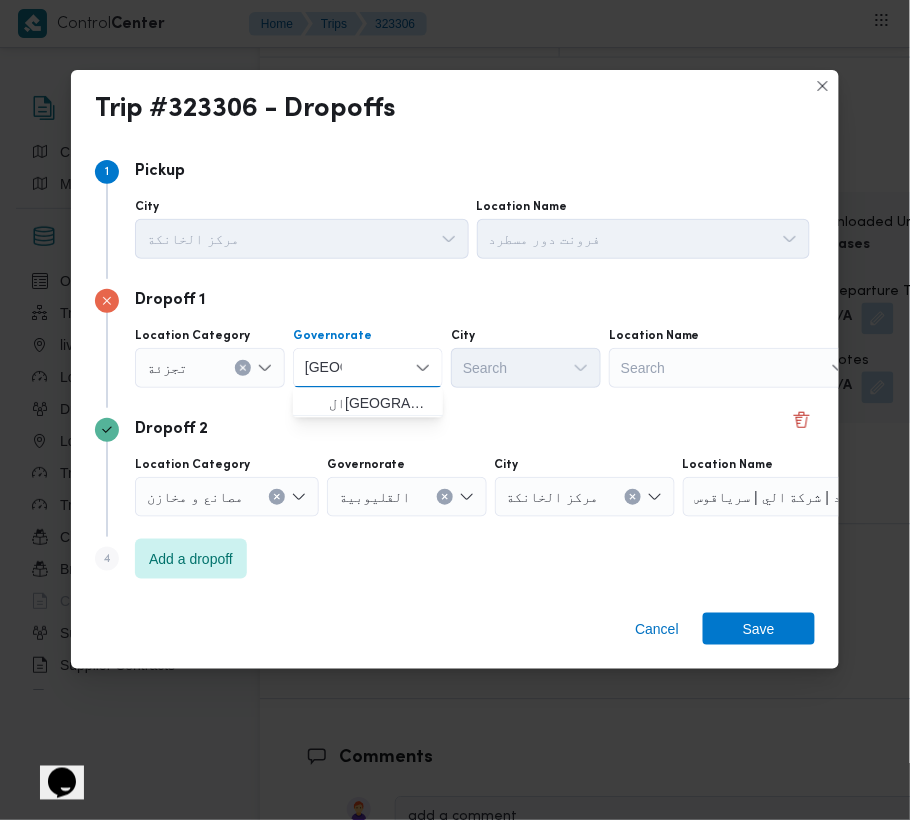 click on "ال[GEOGRAPHIC_DATA]" at bounding box center (380, 404) 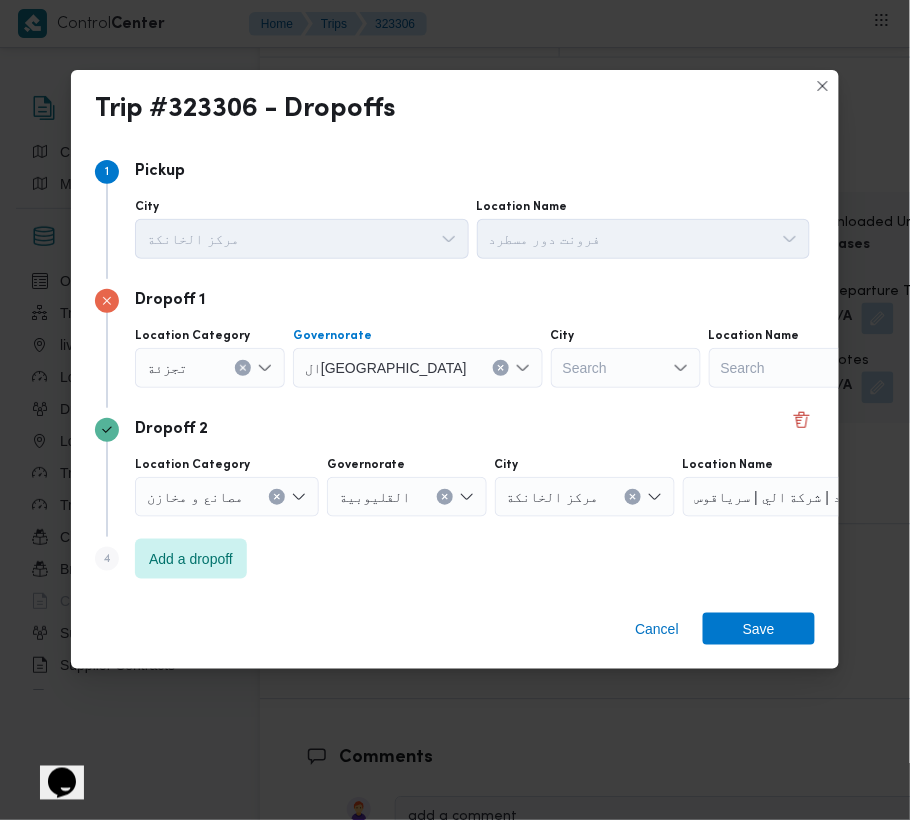 click on "Search" at bounding box center (626, 368) 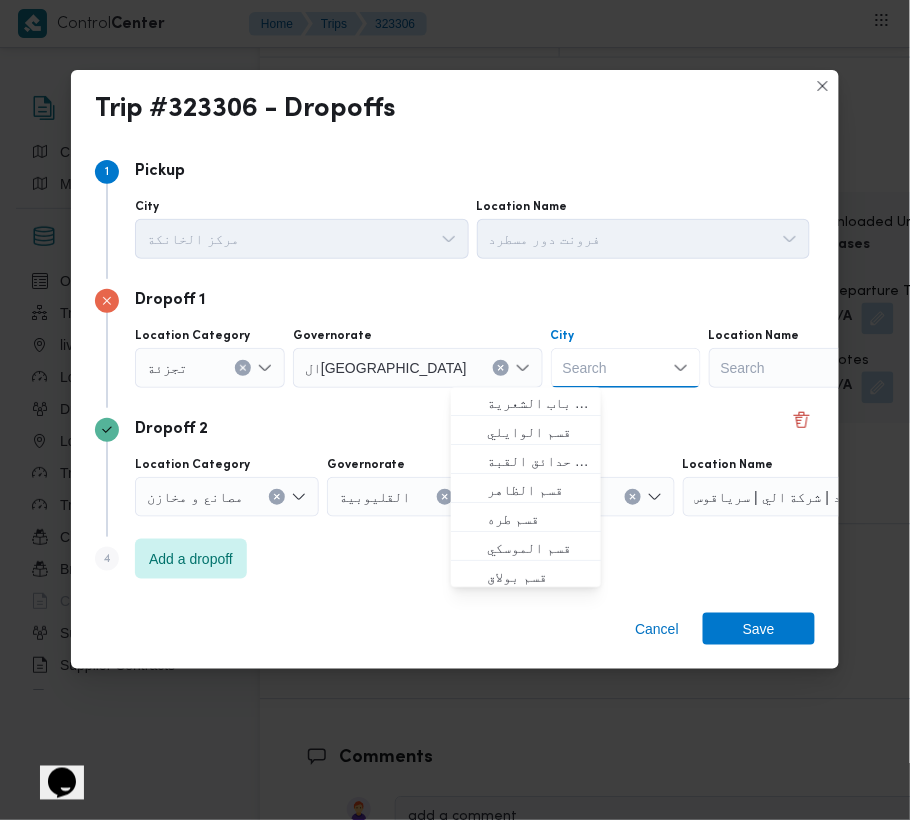 paste on "[GEOGRAPHIC_DATA]" 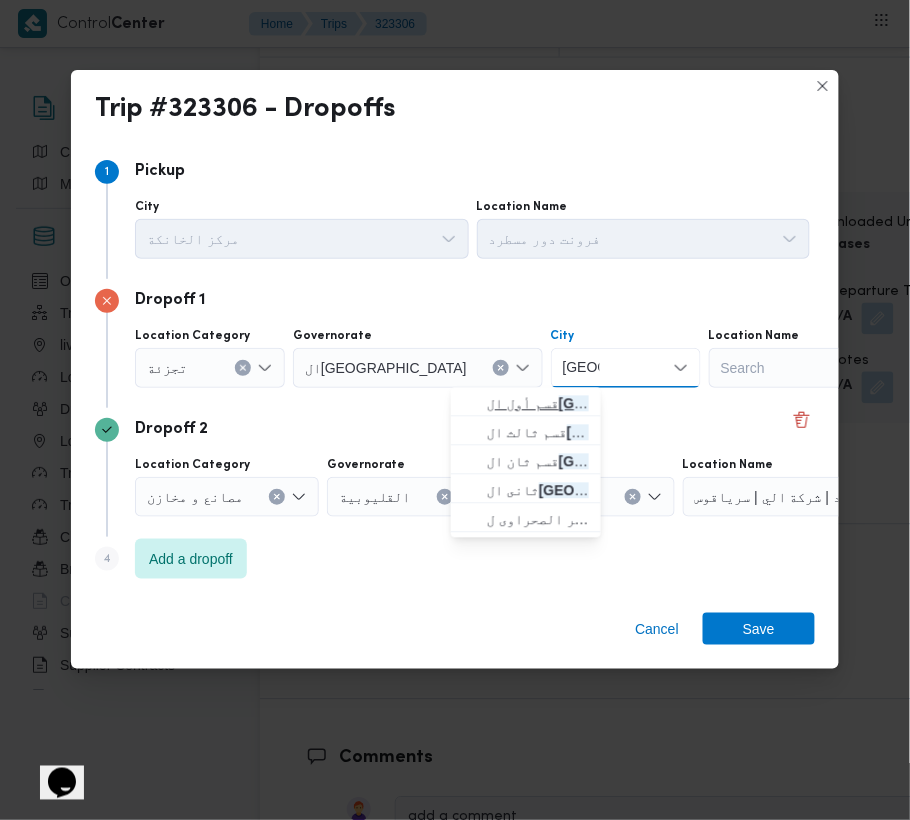 type on "[GEOGRAPHIC_DATA]" 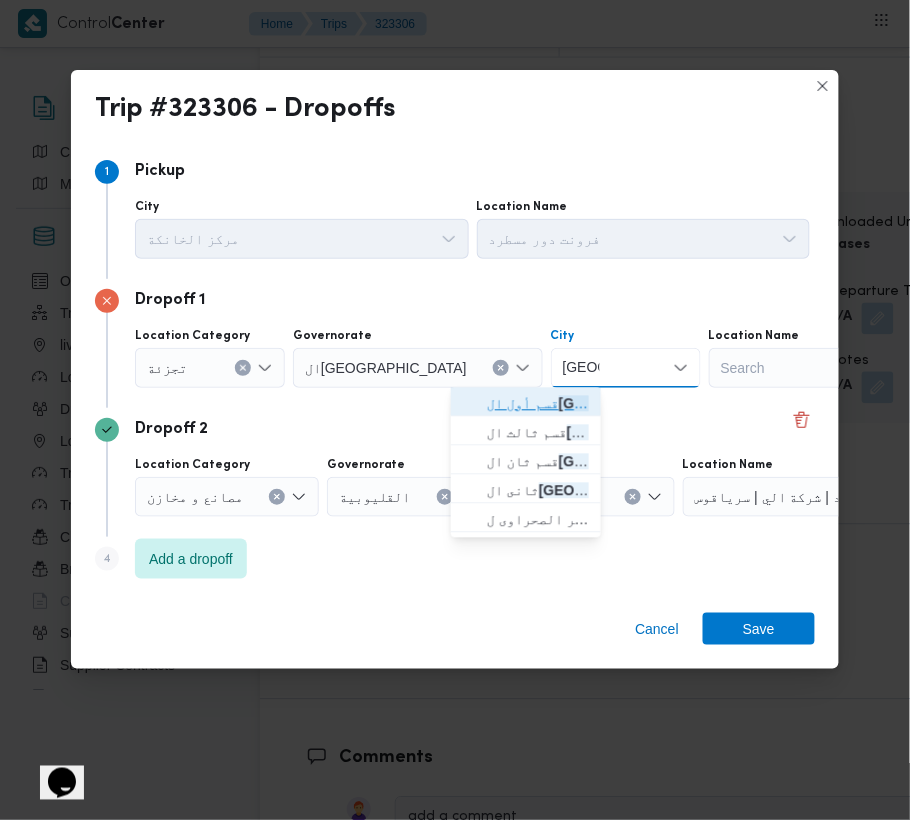 click on "قسم أول ال قاهرة  الجديدة" at bounding box center (538, 404) 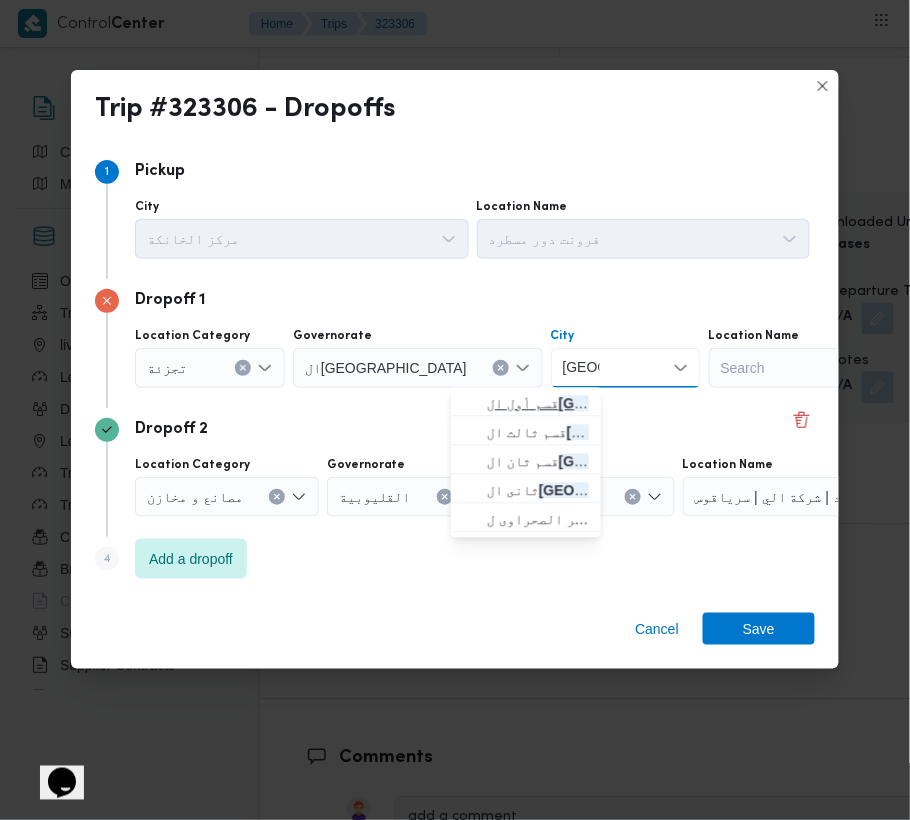 type 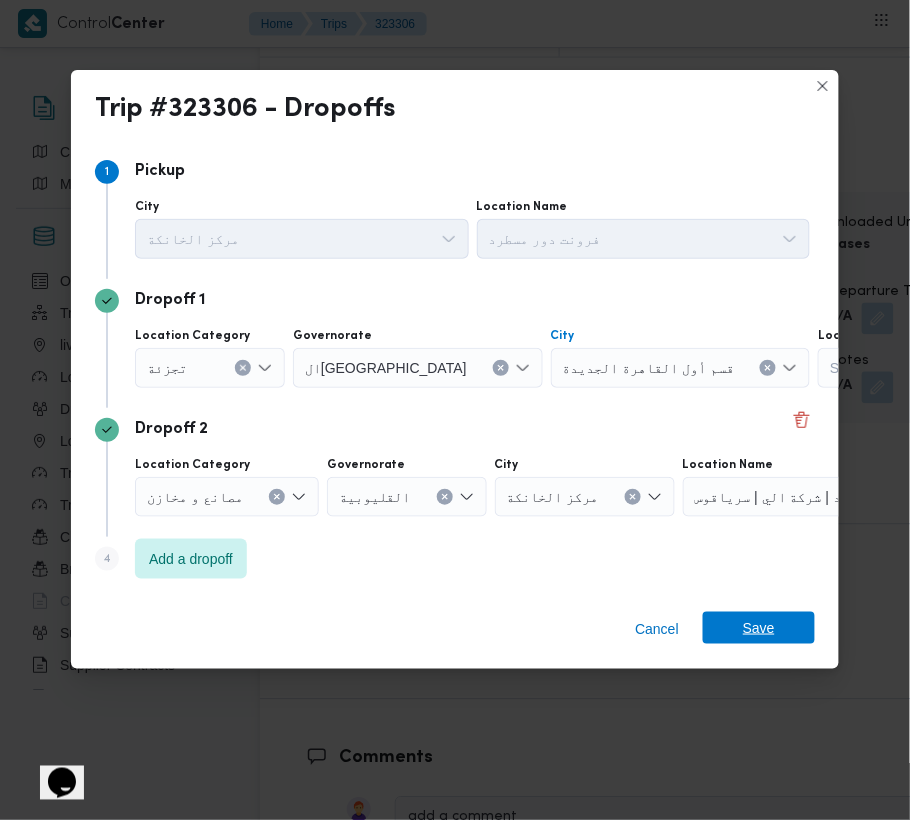 click on "Save" at bounding box center (759, 628) 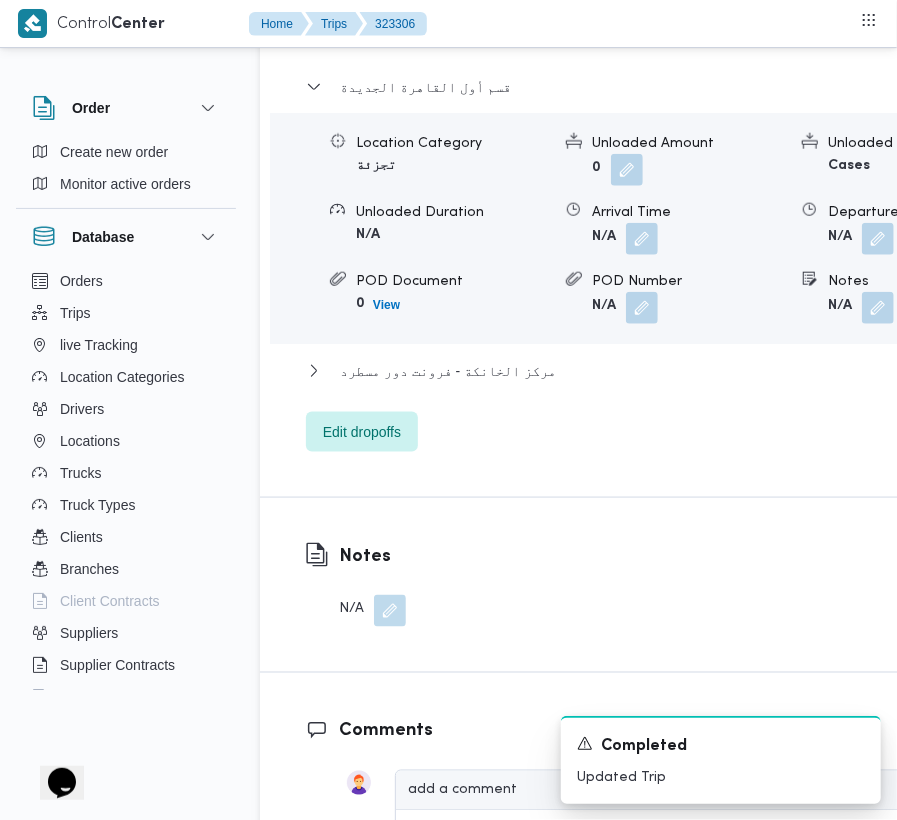 scroll, scrollTop: 3401, scrollLeft: 0, axis: vertical 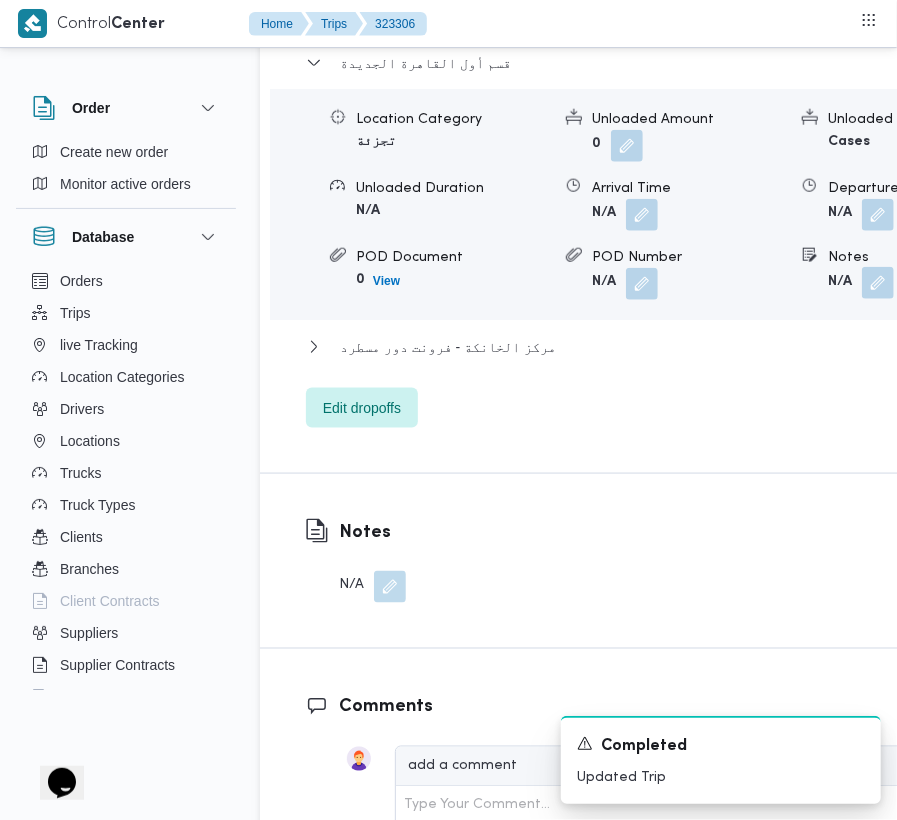click at bounding box center (878, 283) 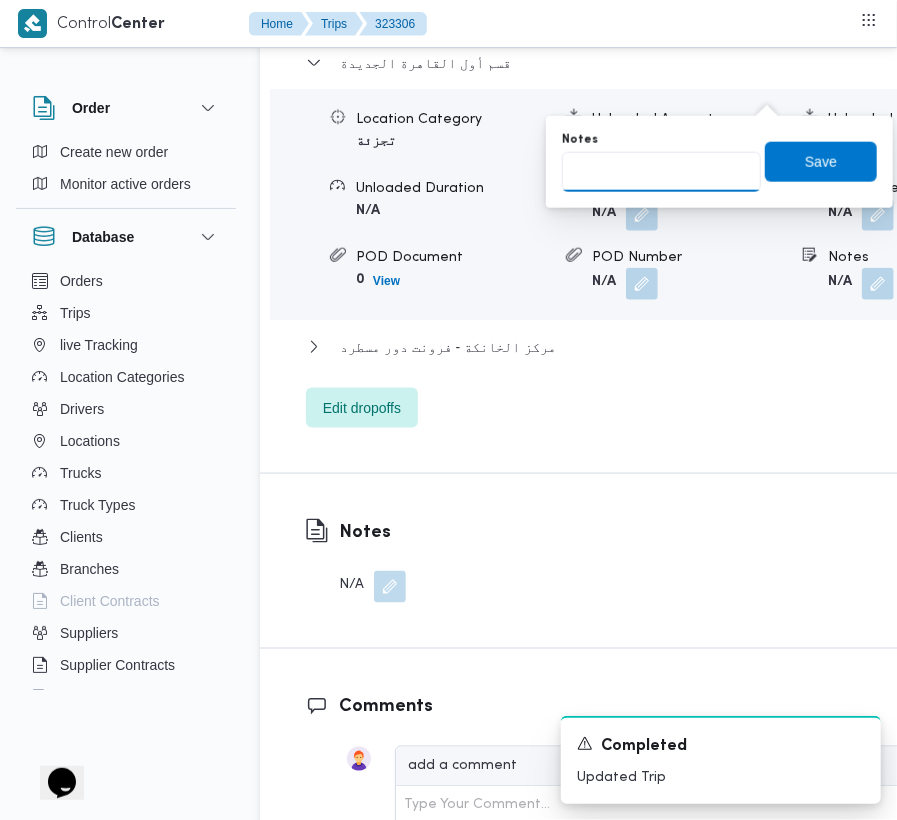 click on "Notes" at bounding box center [661, 172] 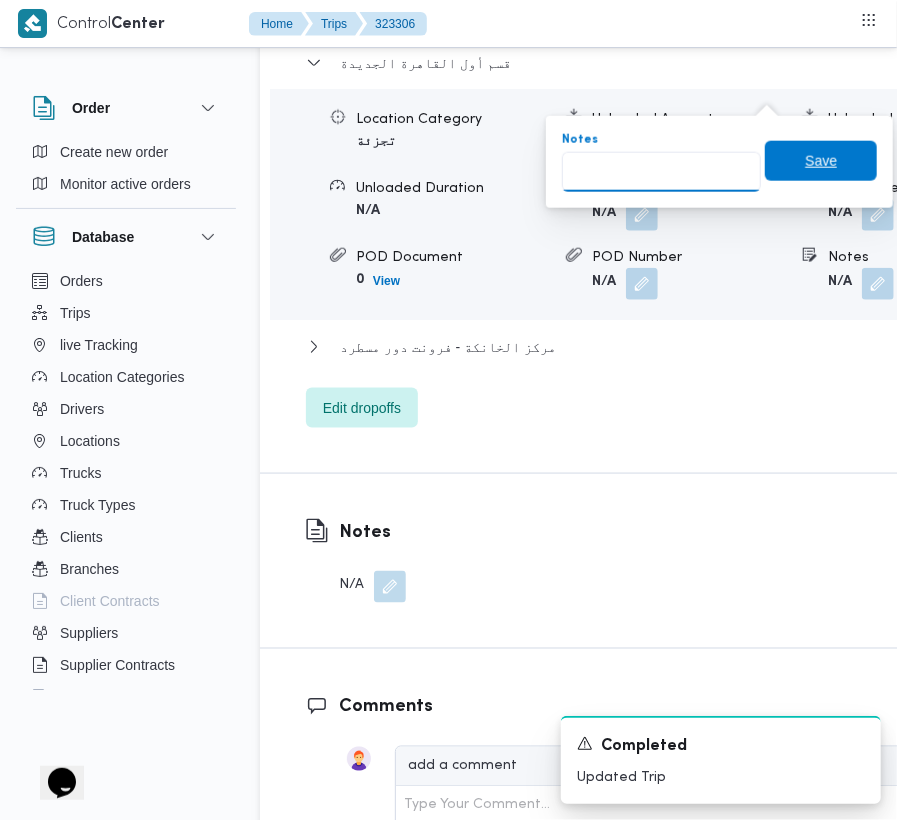 paste on "تجمع" 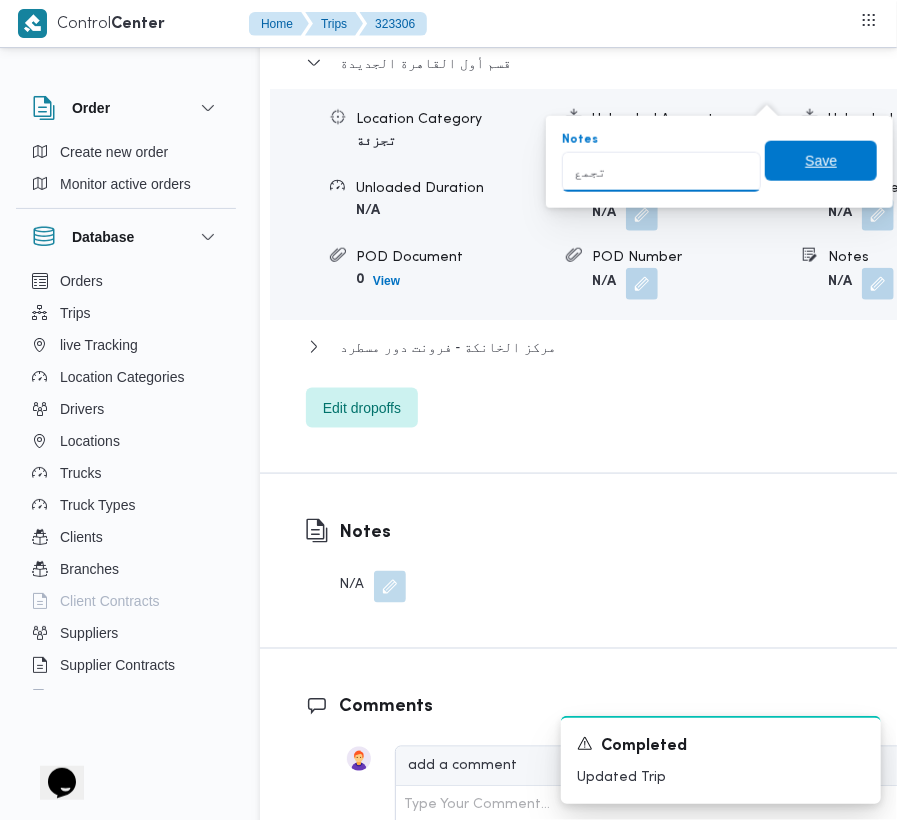 type on "تجمع" 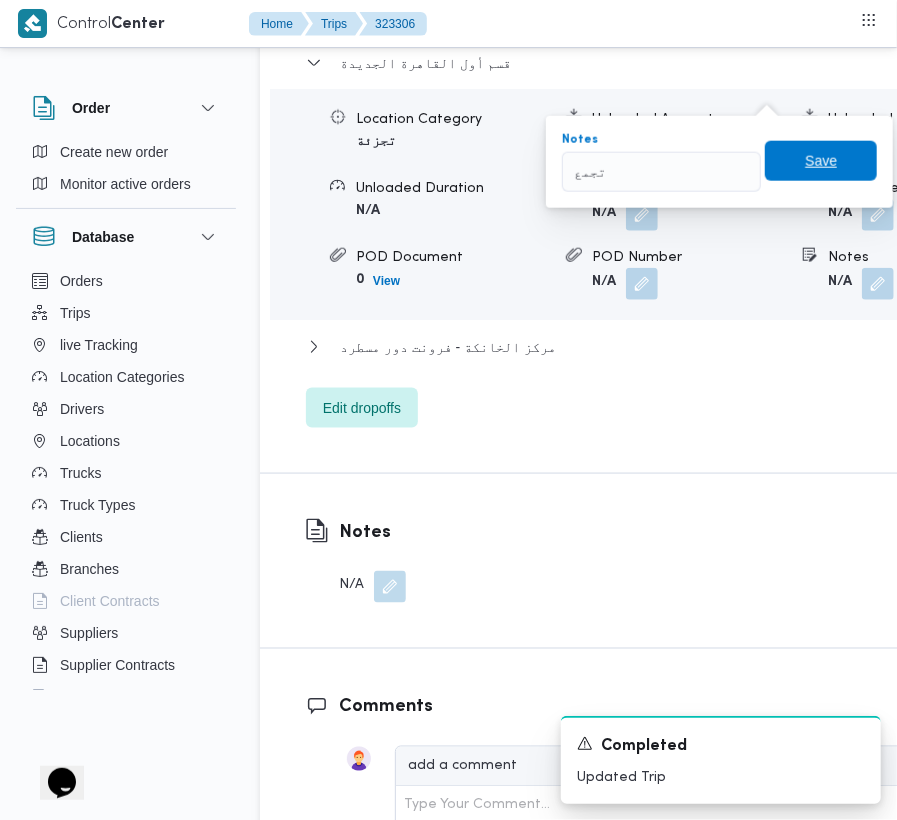 type 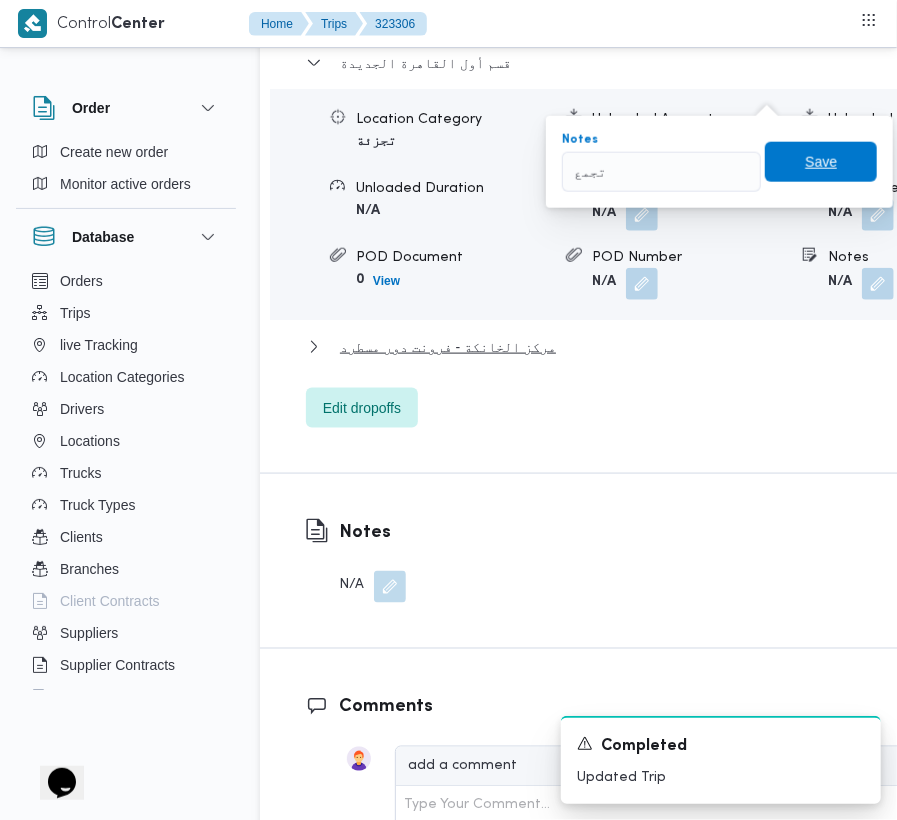 drag, startPoint x: 789, startPoint y: 158, endPoint x: 802, endPoint y: 154, distance: 13.601471 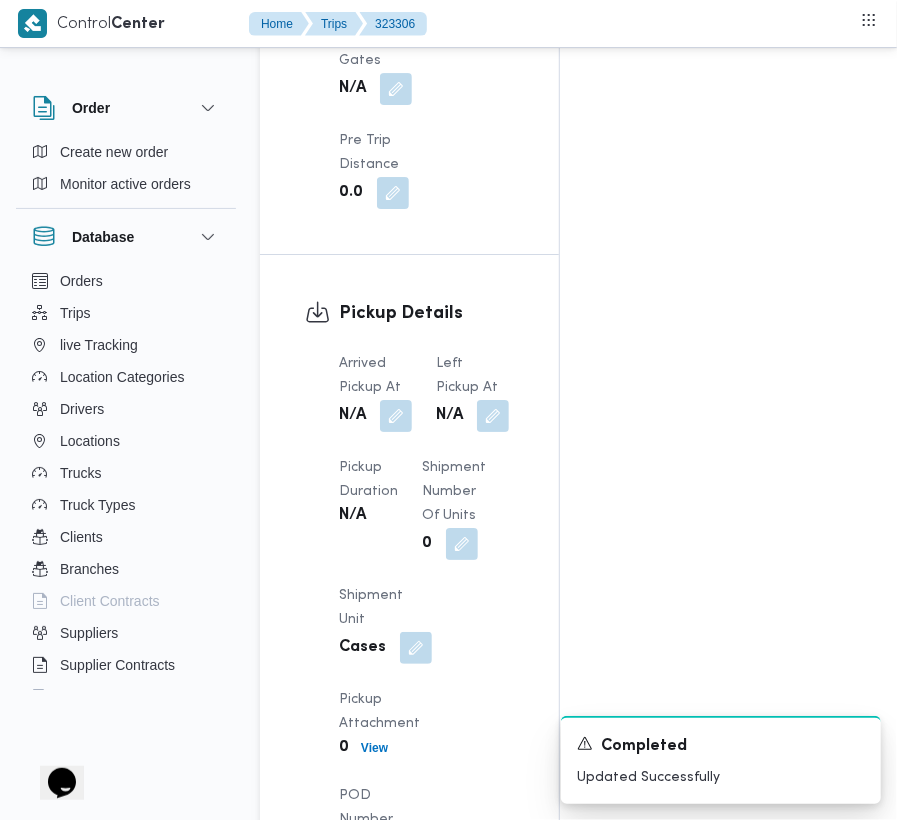 scroll, scrollTop: 2508, scrollLeft: 0, axis: vertical 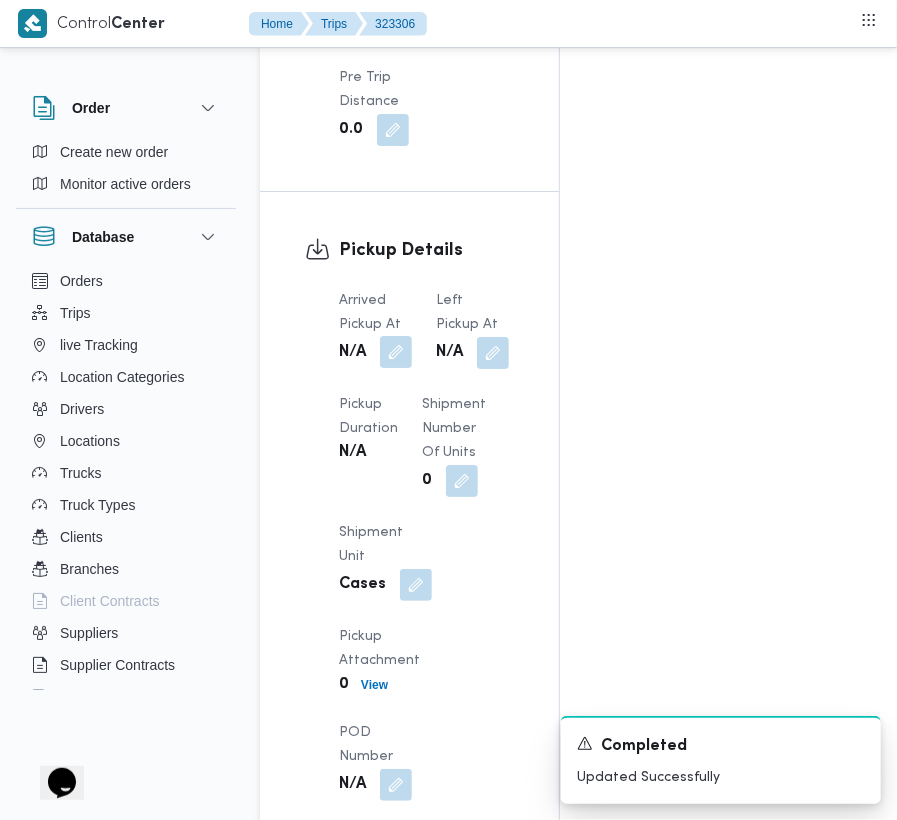 click at bounding box center [396, 352] 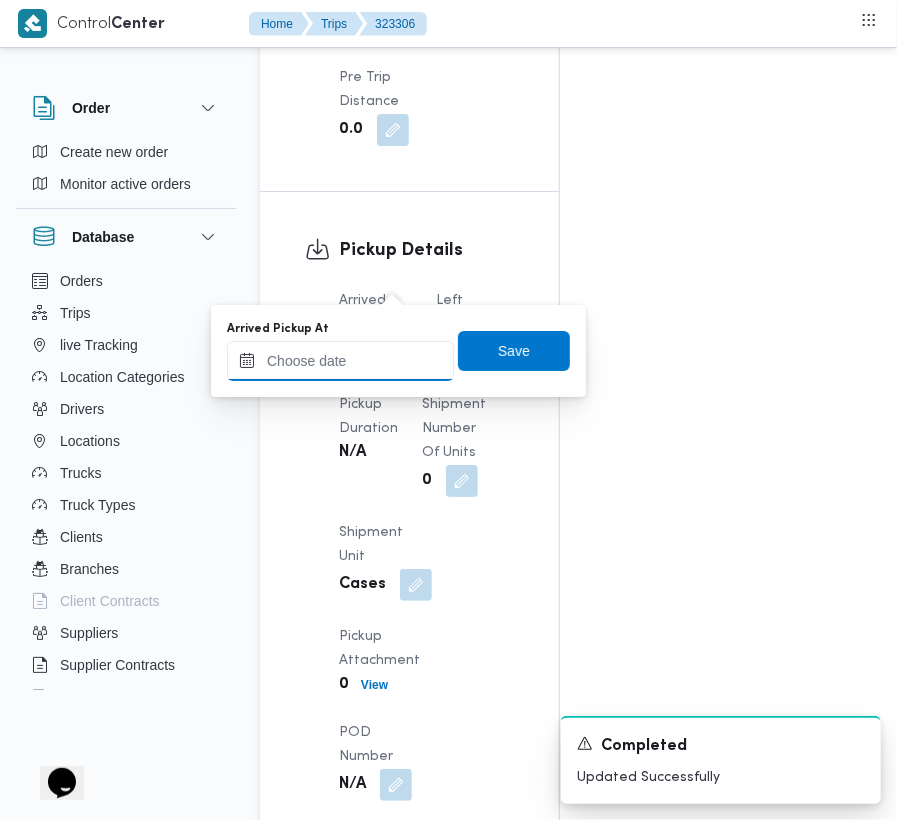 click on "Arrived Pickup At" at bounding box center (340, 361) 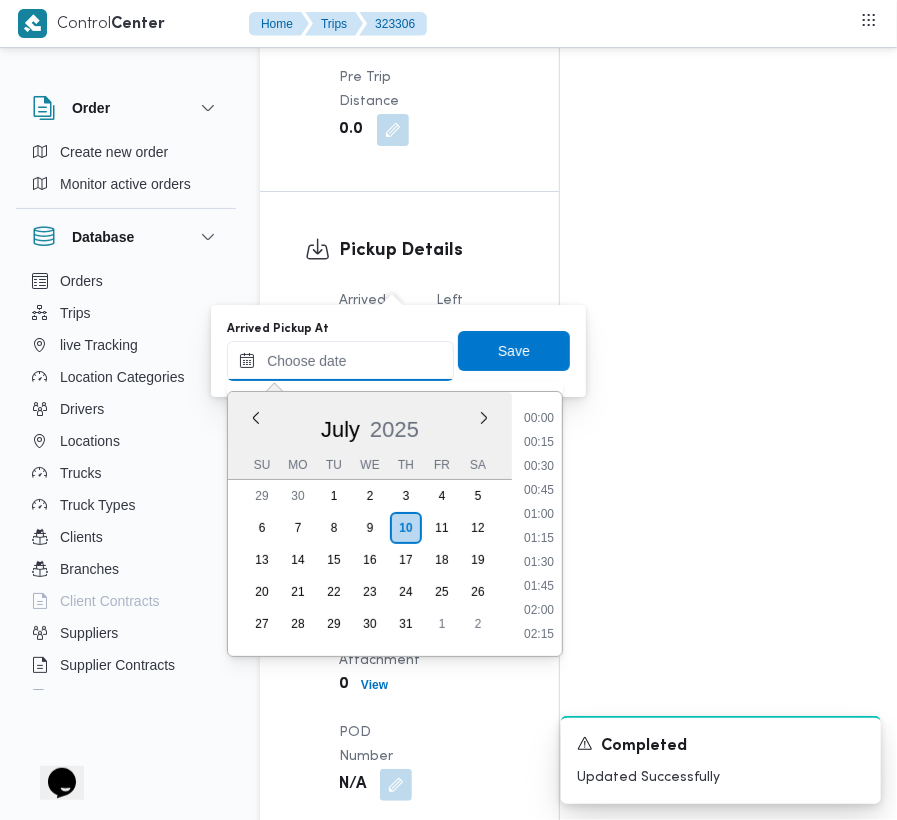 paste on "[DATE] 9:00" 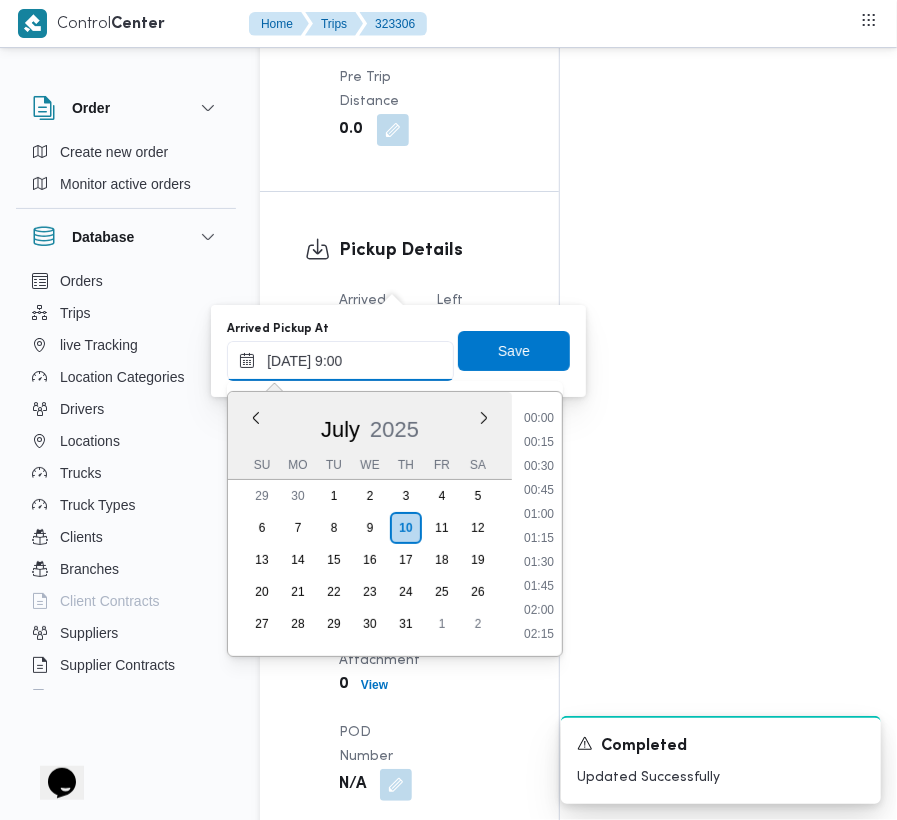 scroll, scrollTop: 864, scrollLeft: 0, axis: vertical 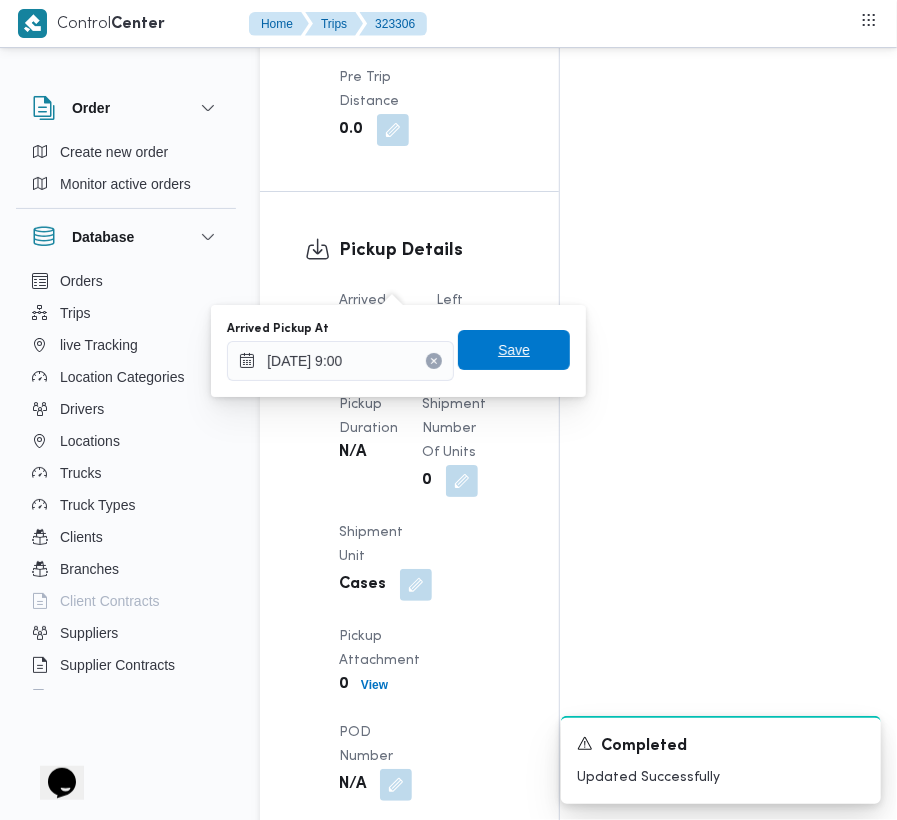 type on "[DATE] 09:00" 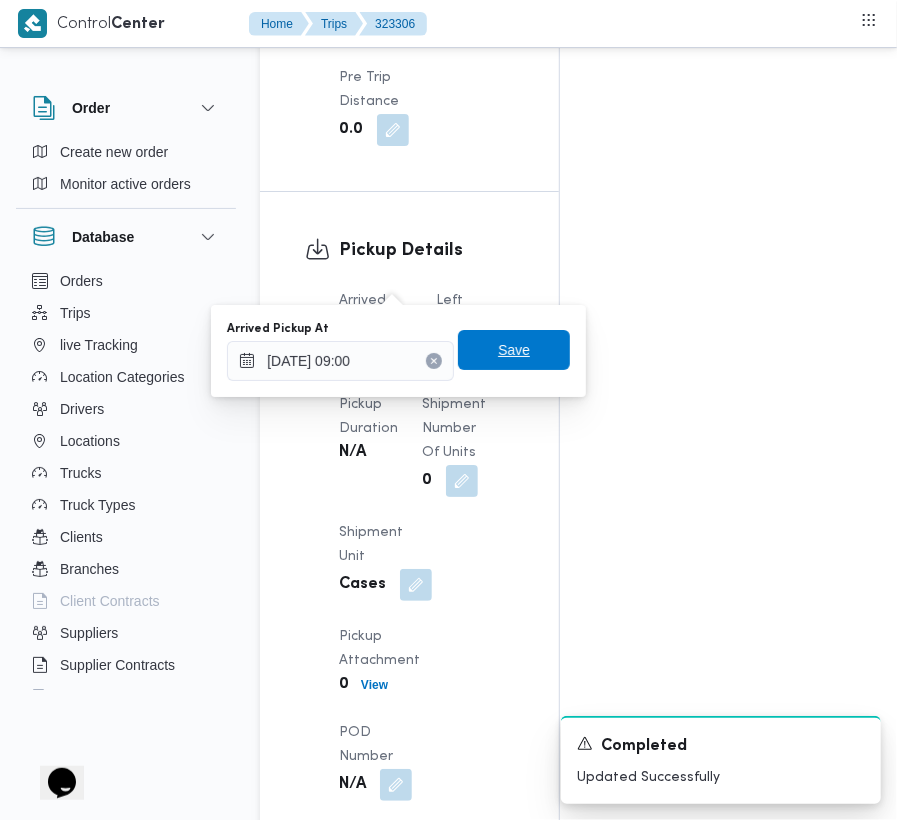 click on "Save" at bounding box center [514, 350] 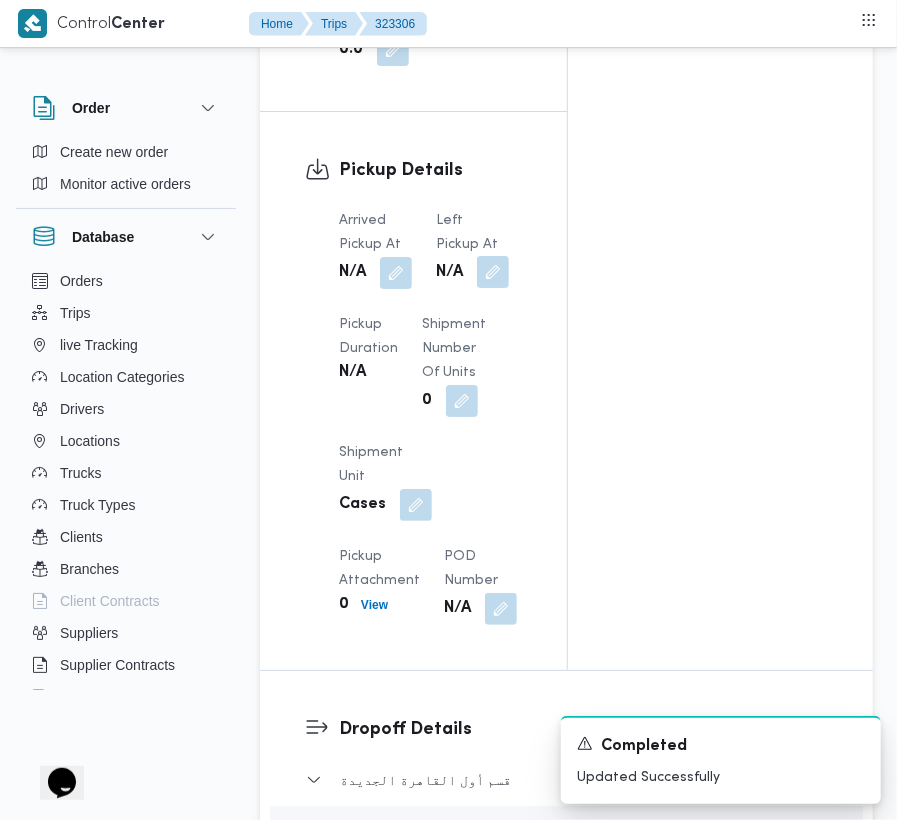 click at bounding box center [493, 272] 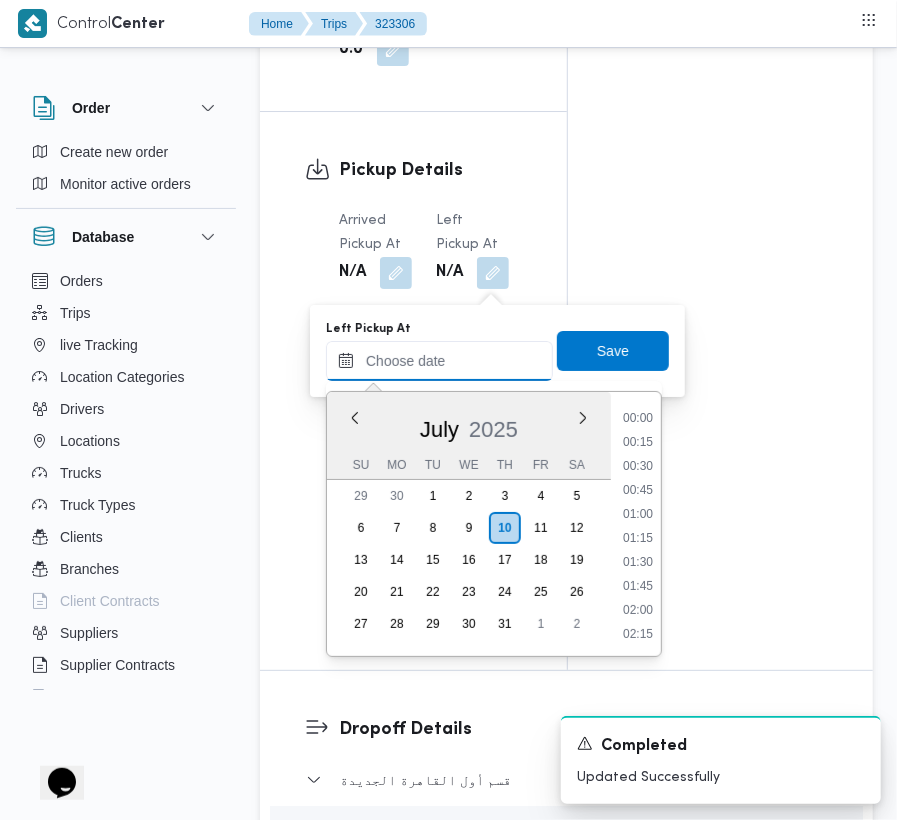 click on "Left Pickup At" at bounding box center (439, 361) 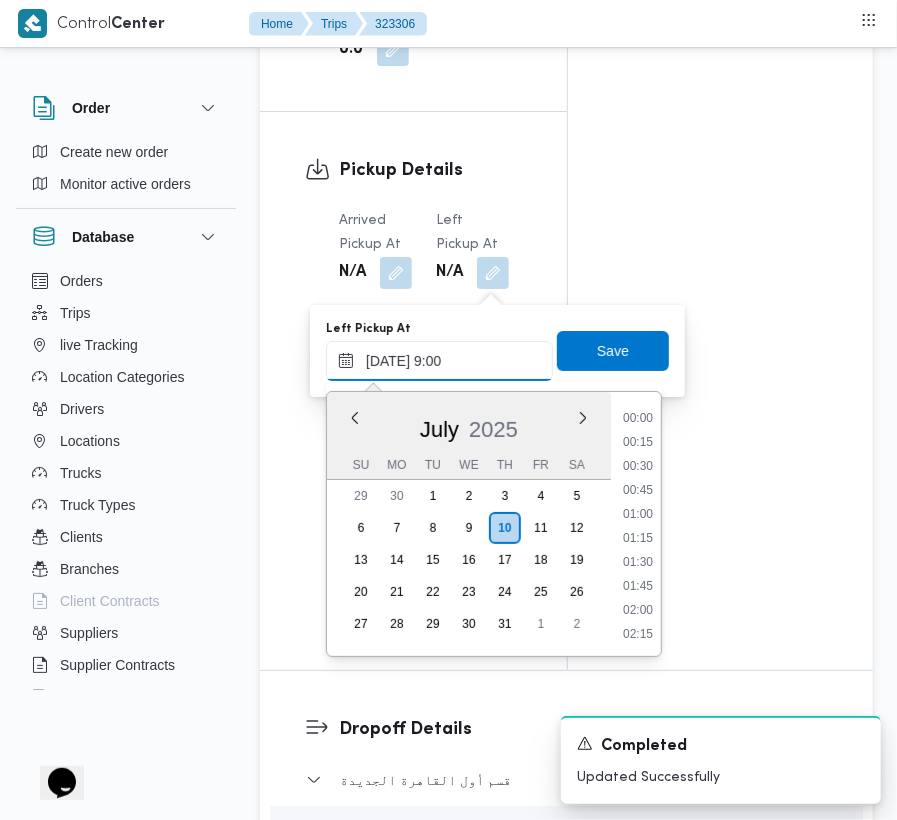 scroll, scrollTop: 864, scrollLeft: 0, axis: vertical 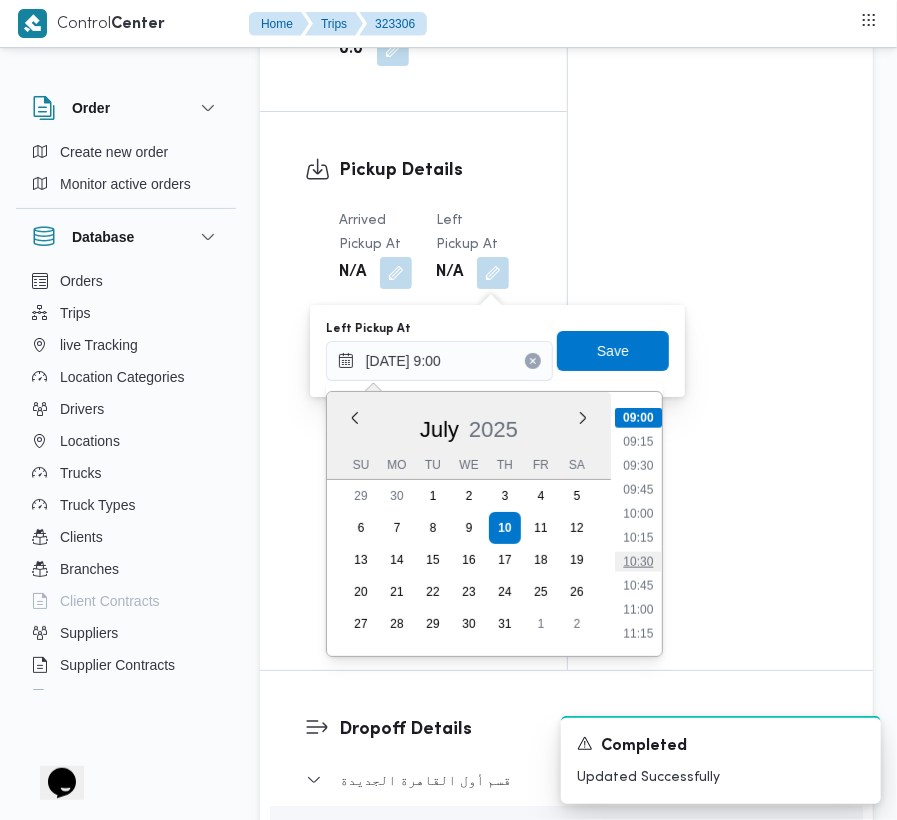 click on "10:30" at bounding box center [638, 562] 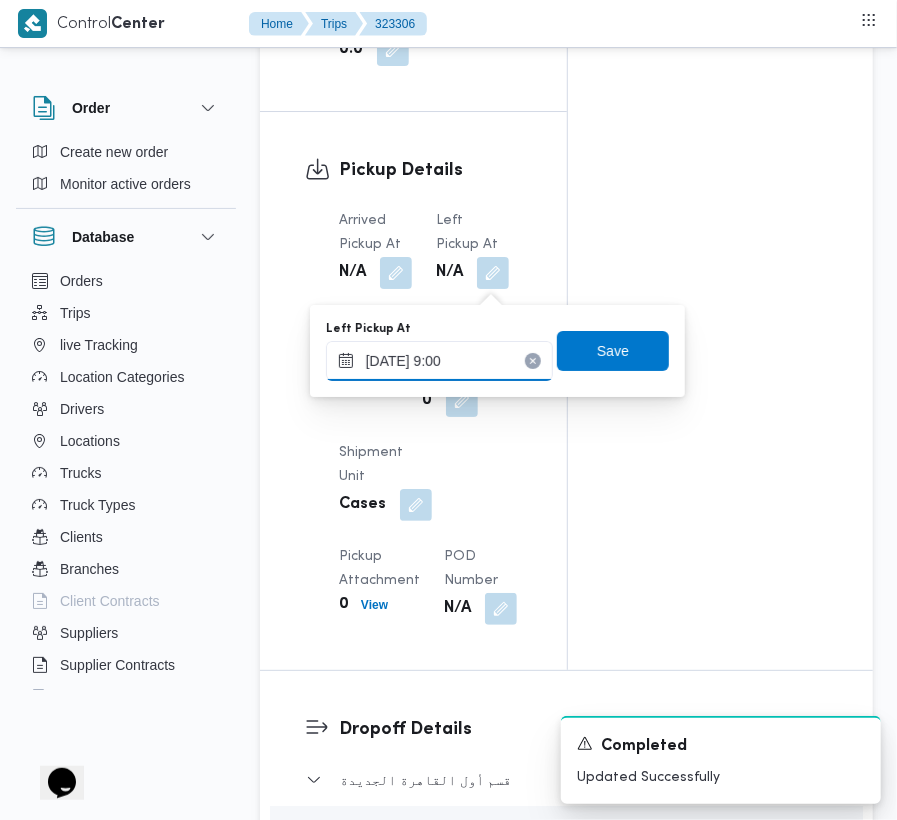 type on "[DATE] 10:30" 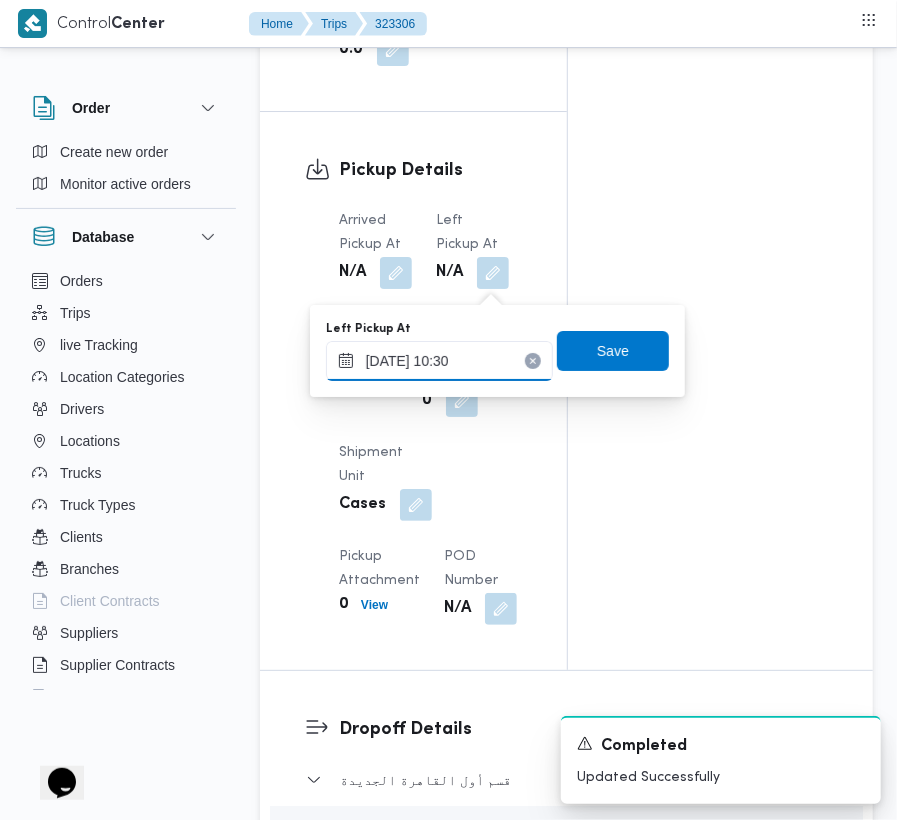 type 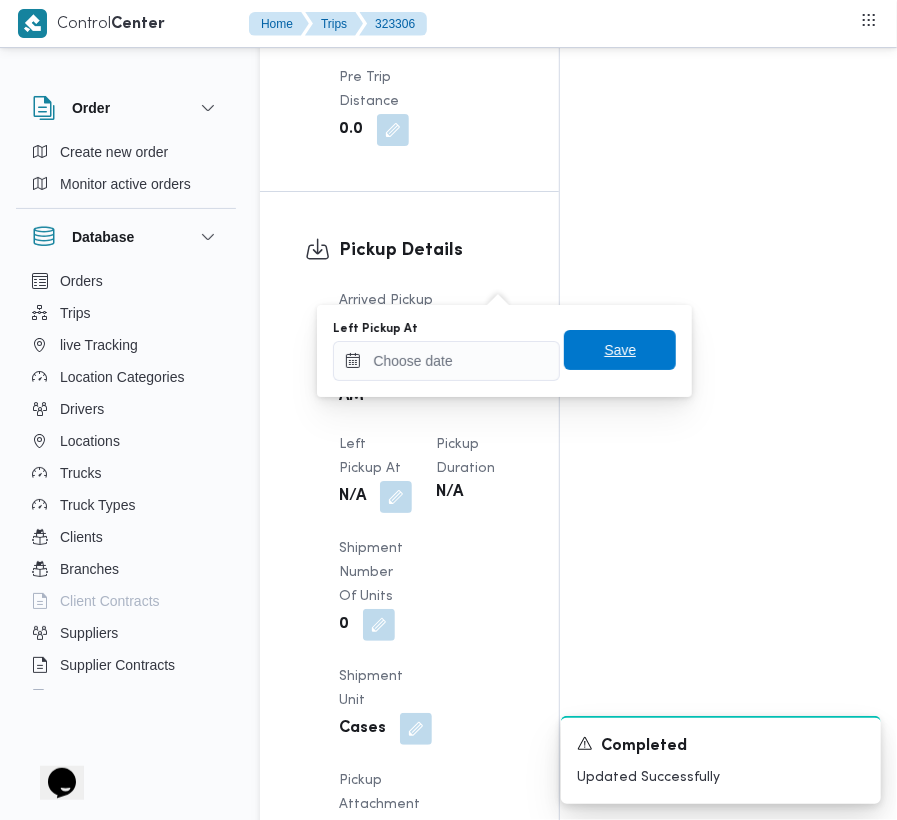 click on "Save" at bounding box center (620, 350) 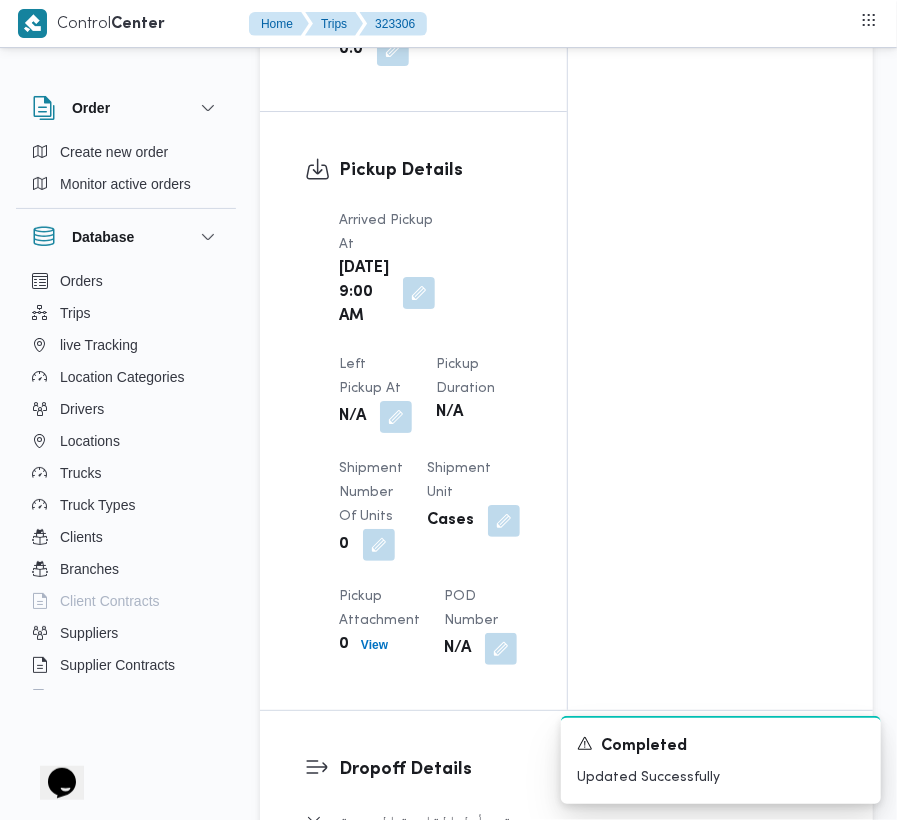 click on "Assignees Checklist Dropoffs details entered Driver Assigned Truck Assigned Documents for pickup Documents for dropoff Confirmed Data" at bounding box center [720, -704] 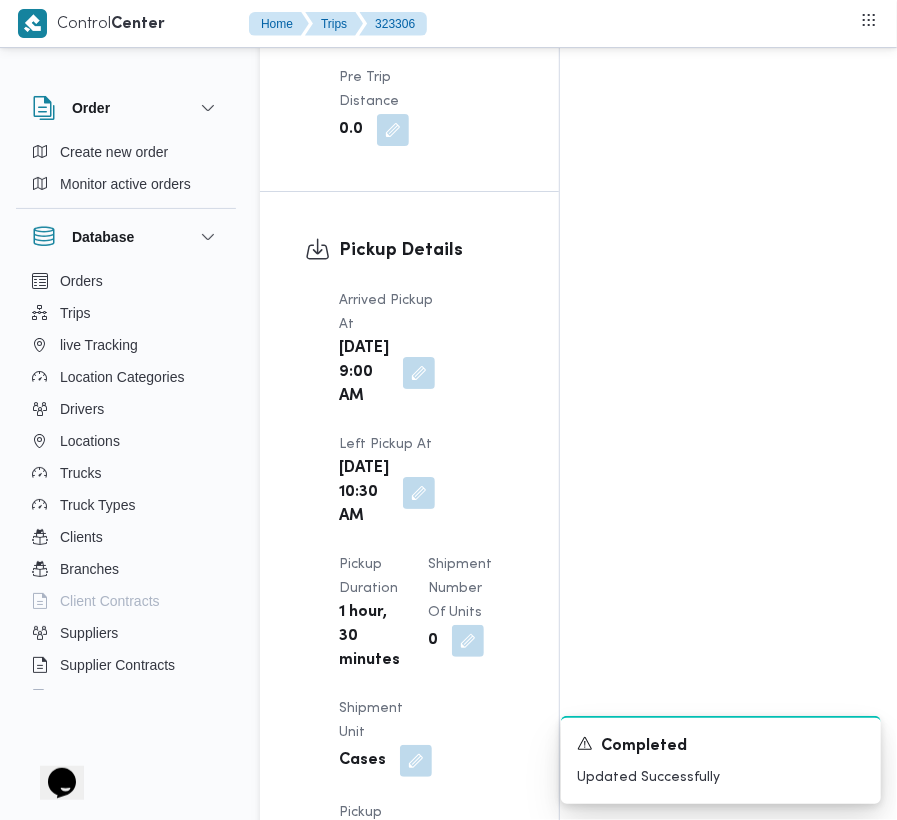 click on "Assignees •   Superadmin [EMAIL_ADDRESS][DOMAIN_NAME] Checklist Dropoffs details entered Driver Assigned Truck Assigned Documents for pickup Documents for dropoff Confirmed Data" at bounding box center (796, -548) 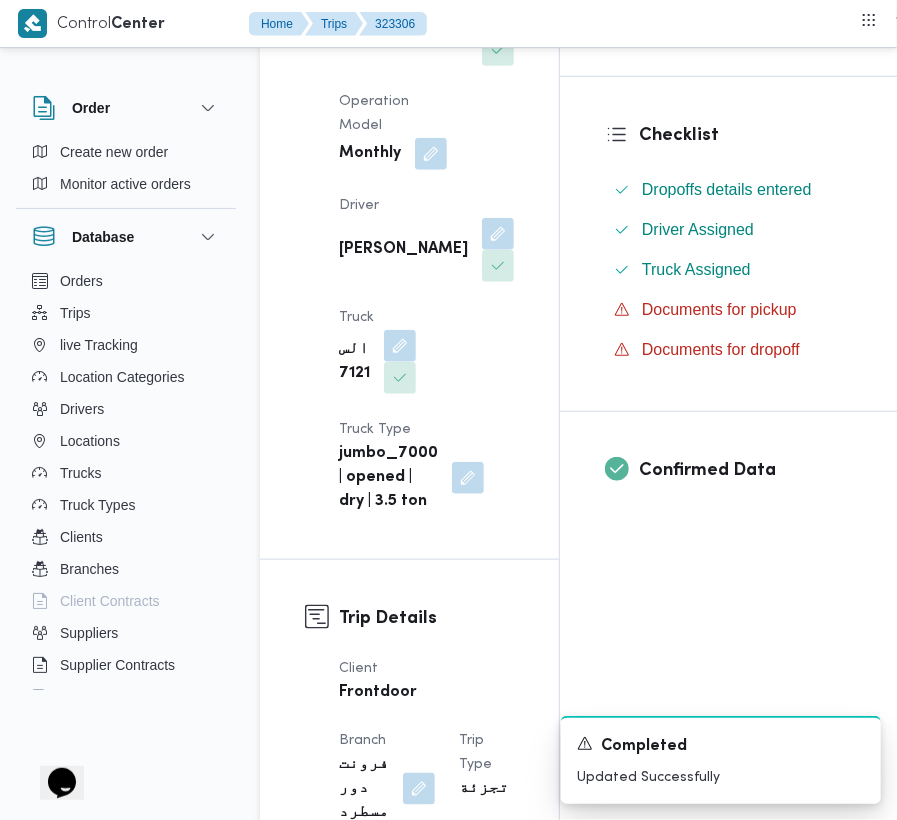scroll, scrollTop: 0, scrollLeft: 0, axis: both 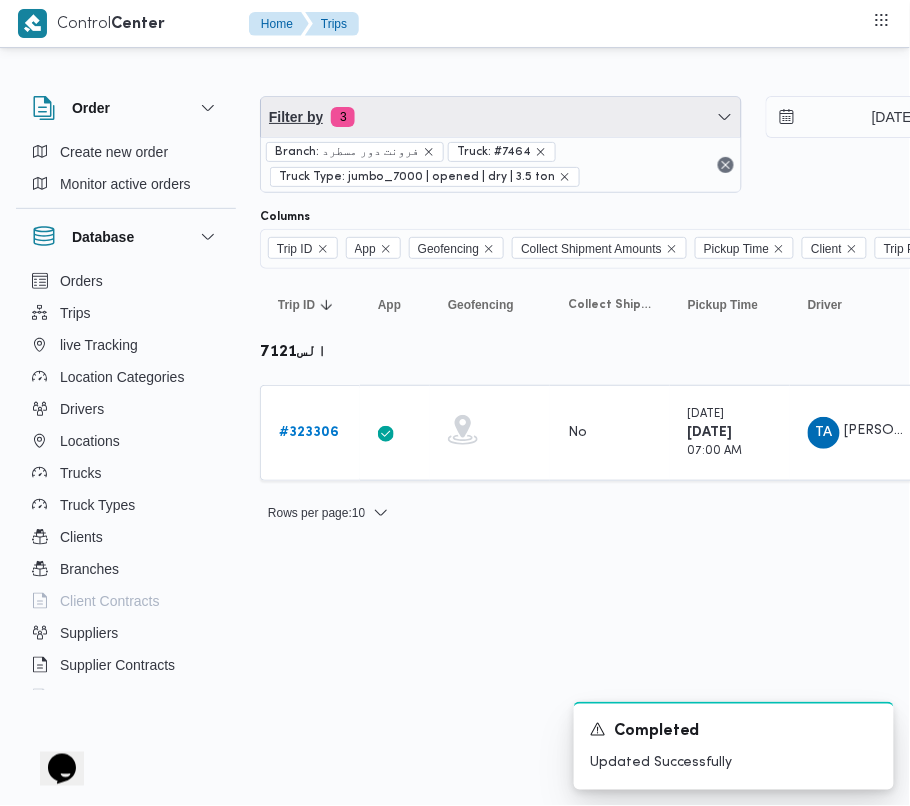 click on "Filter by 3" at bounding box center (501, 117) 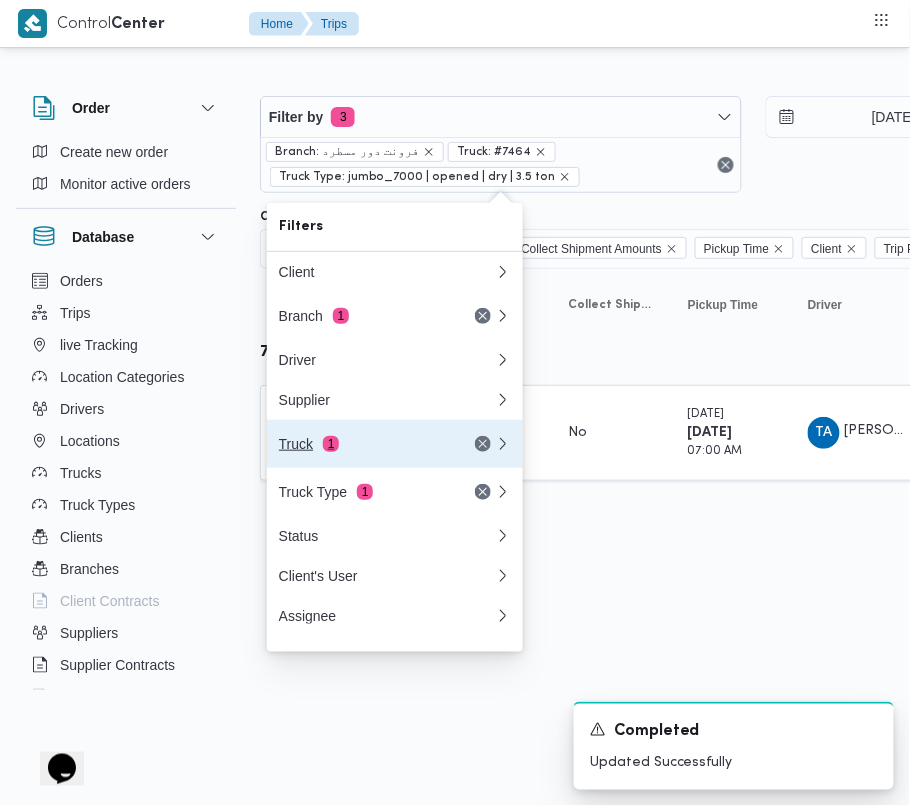 click on "Truck 1" at bounding box center [387, 444] 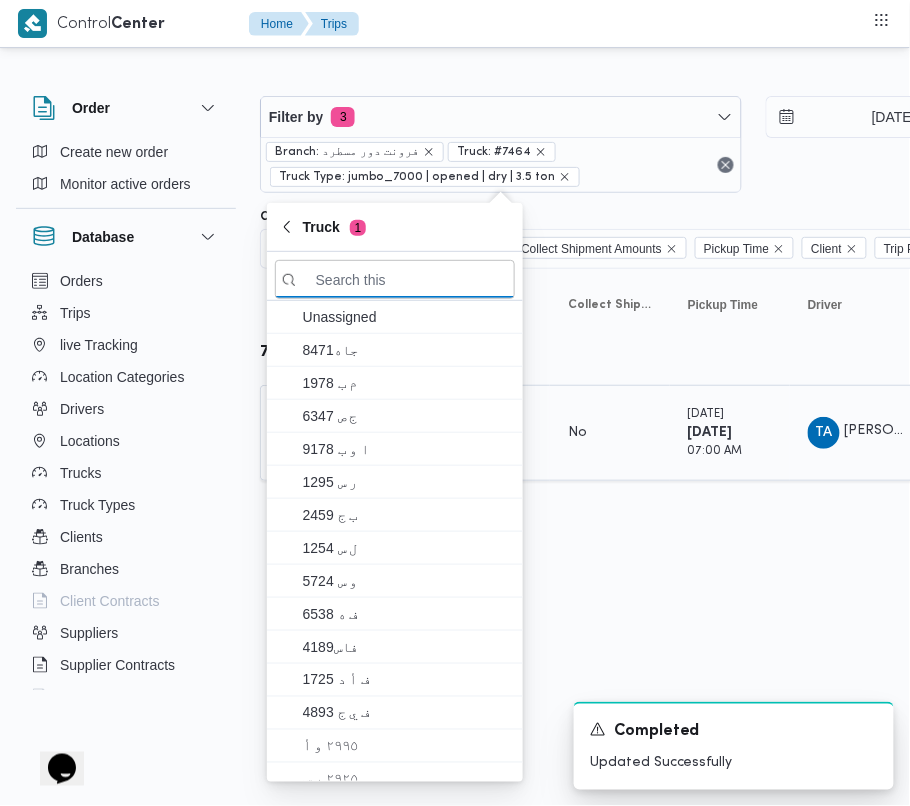 paste on "3691" 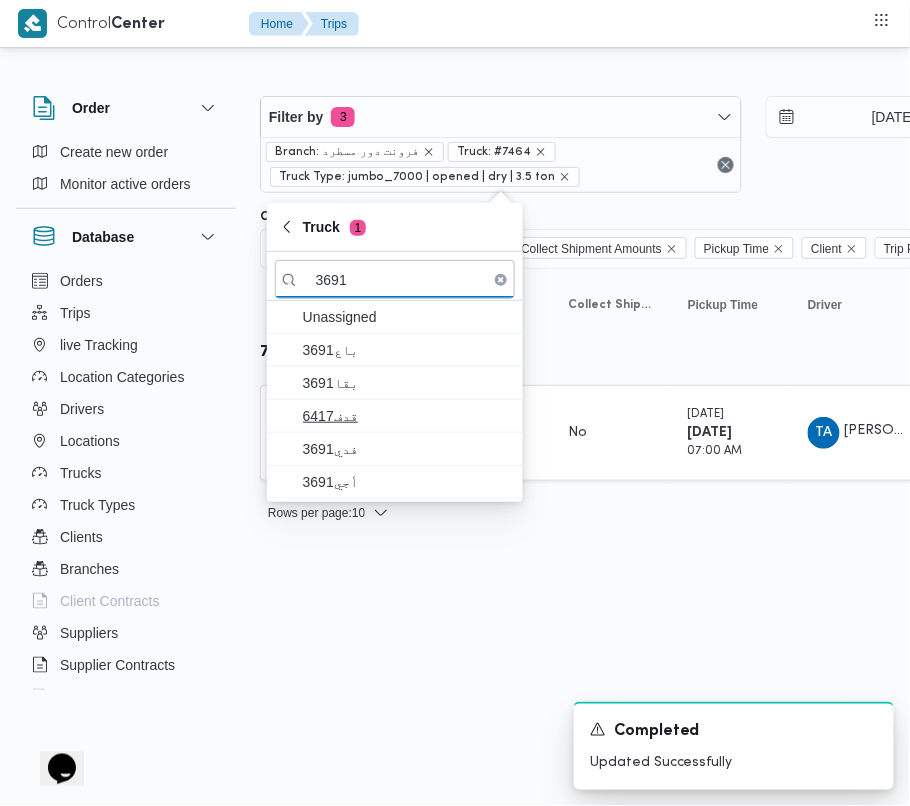 type on "3691" 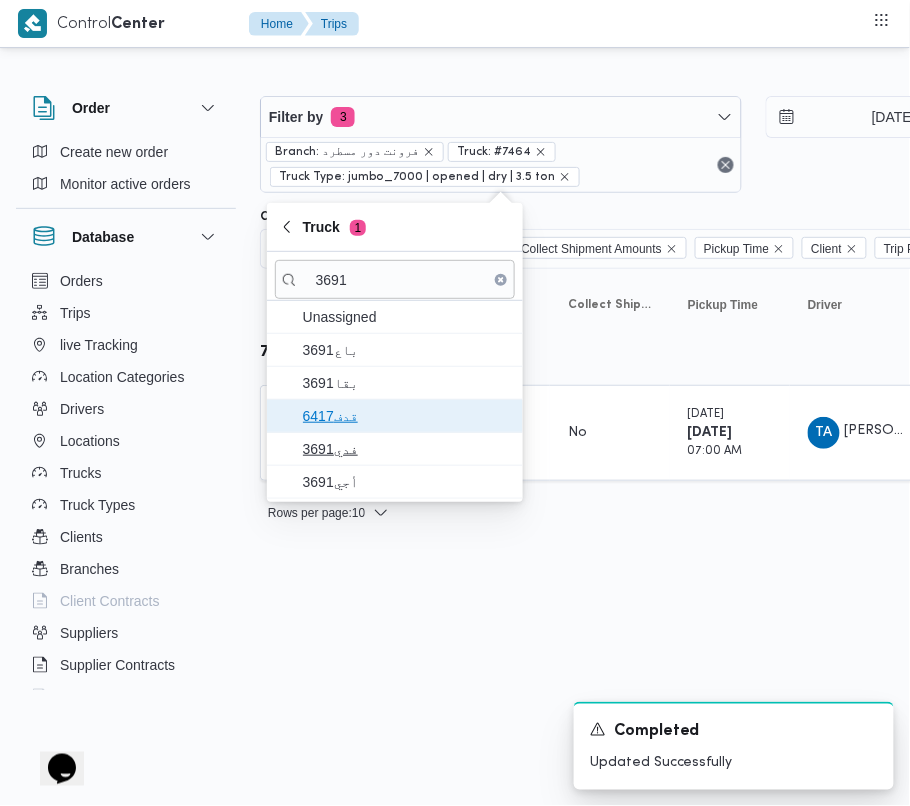 drag, startPoint x: 362, startPoint y: 426, endPoint x: 360, endPoint y: 444, distance: 18.110771 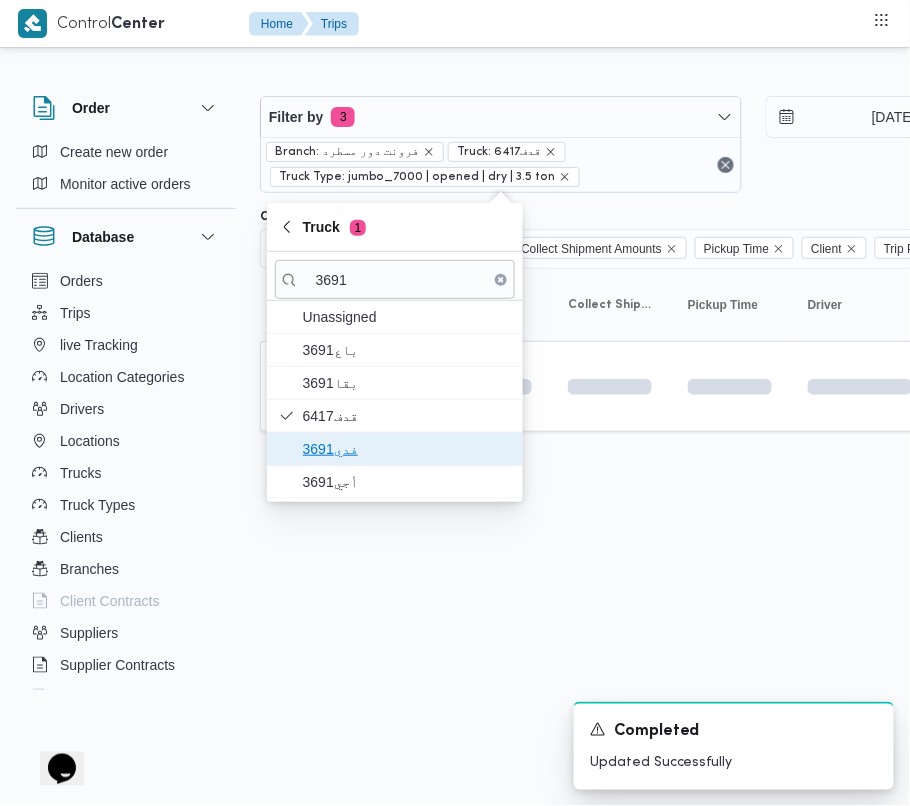 click on "3691فدي" at bounding box center [407, 449] 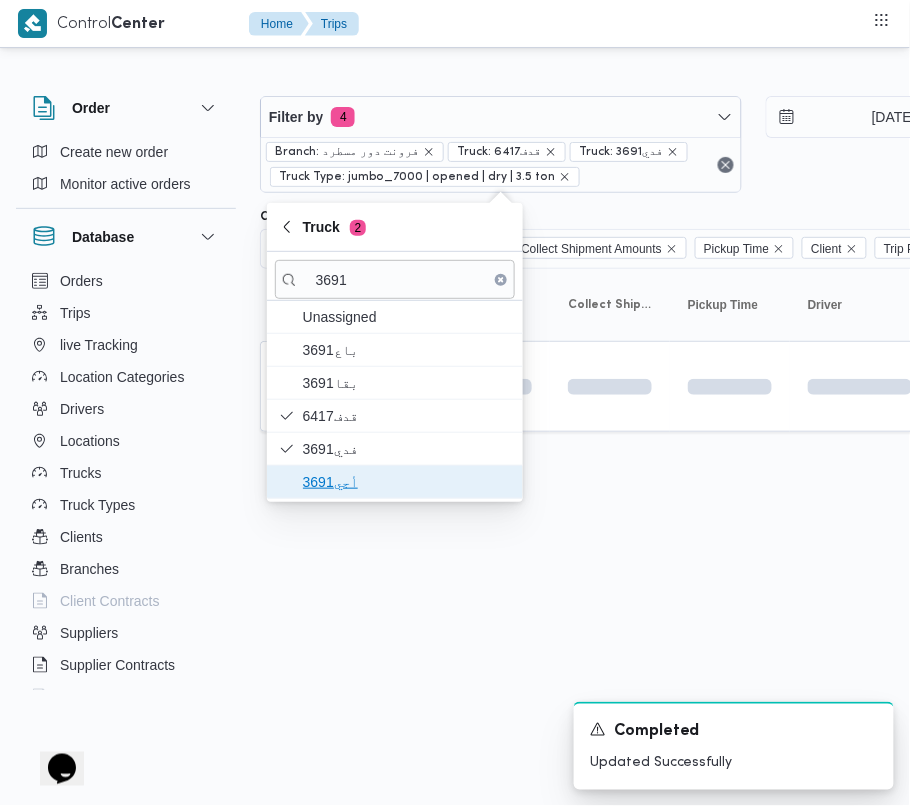 click on "أجي3691" at bounding box center (407, 482) 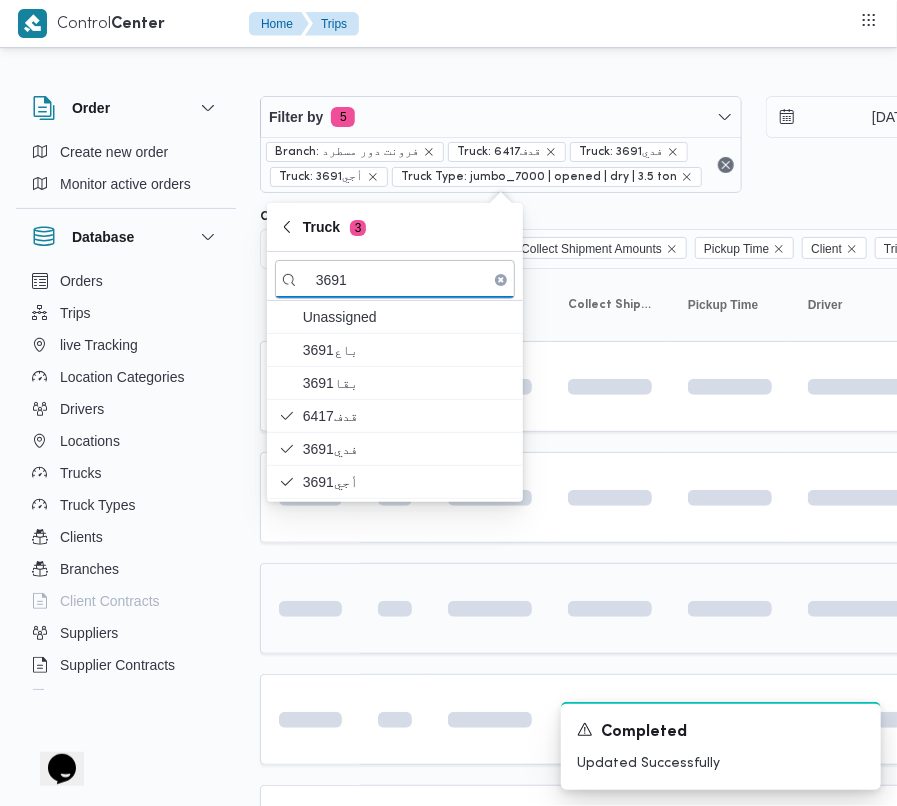 click at bounding box center [310, 608] 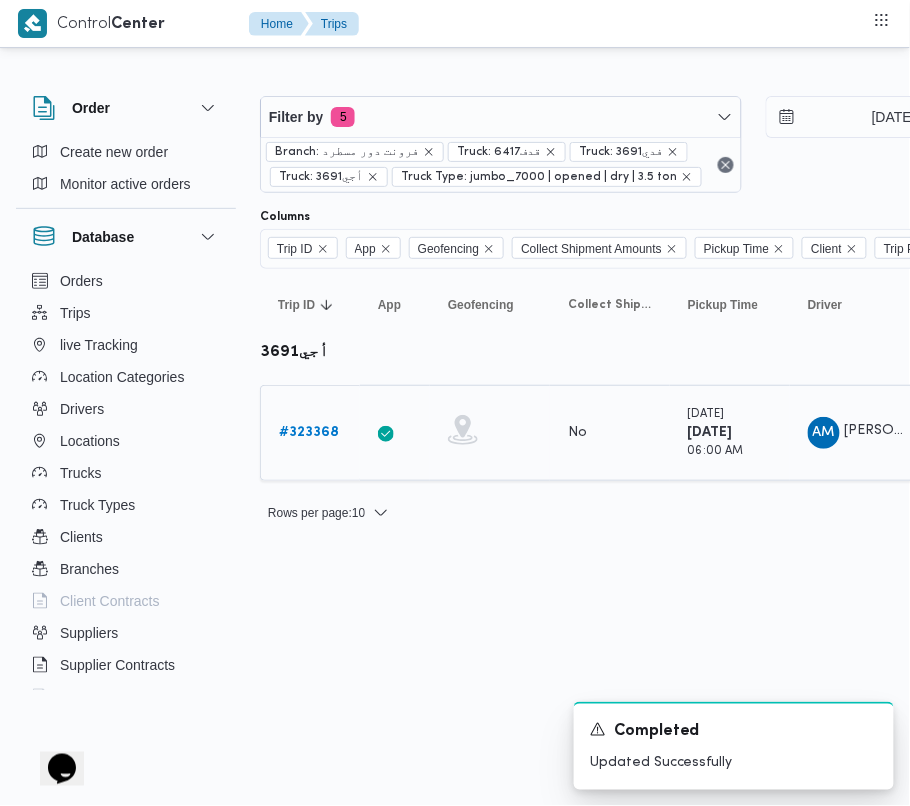click on "# 323368" at bounding box center (309, 432) 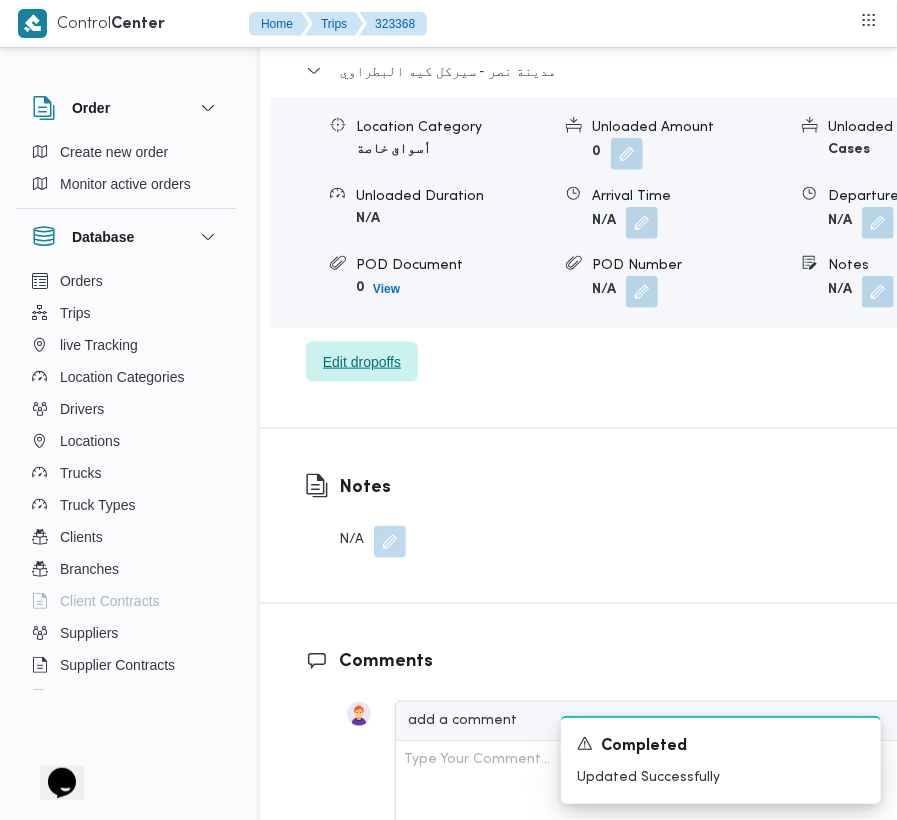 click on "Edit dropoffs" at bounding box center [362, 362] 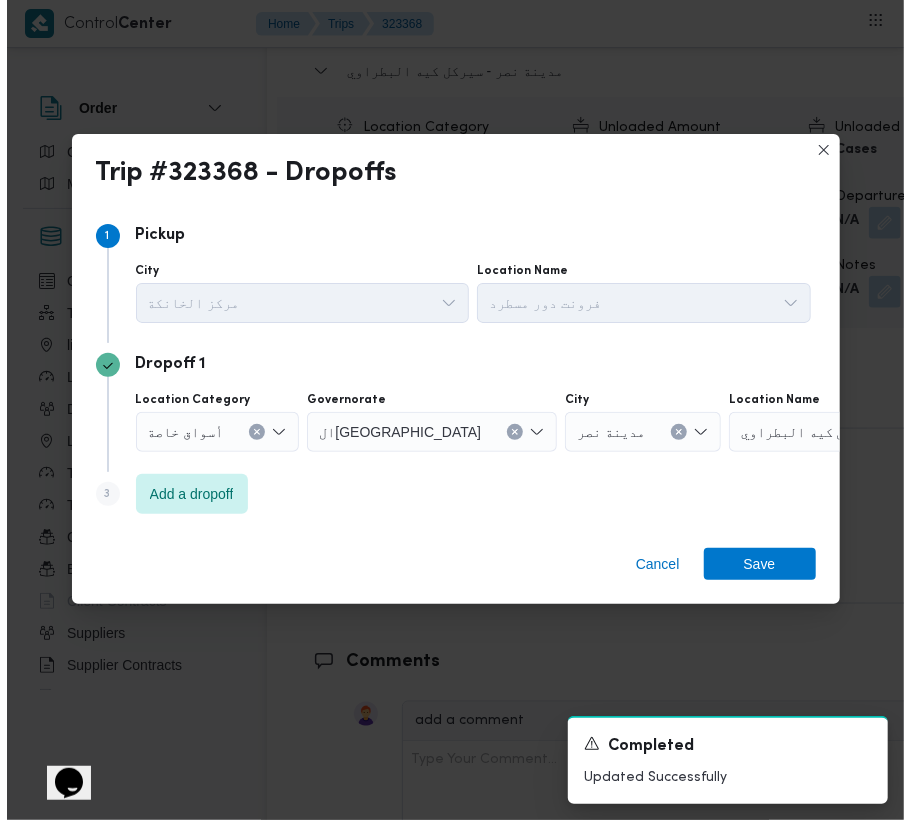 scroll, scrollTop: 3273, scrollLeft: 0, axis: vertical 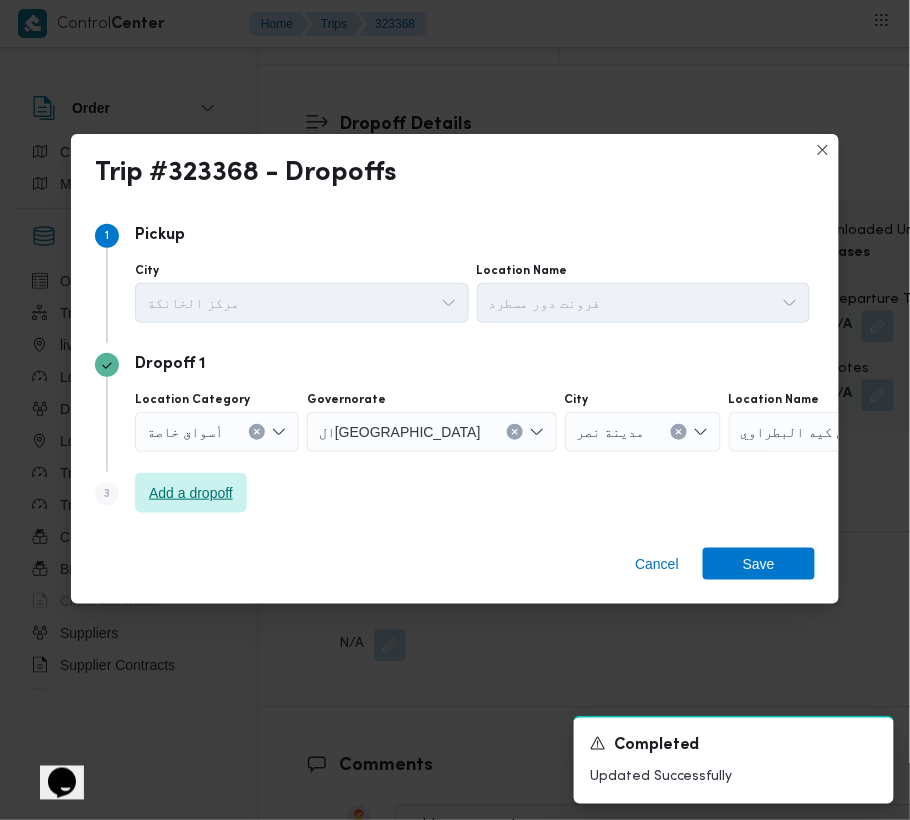 click on "Add a dropoff" at bounding box center (191, 493) 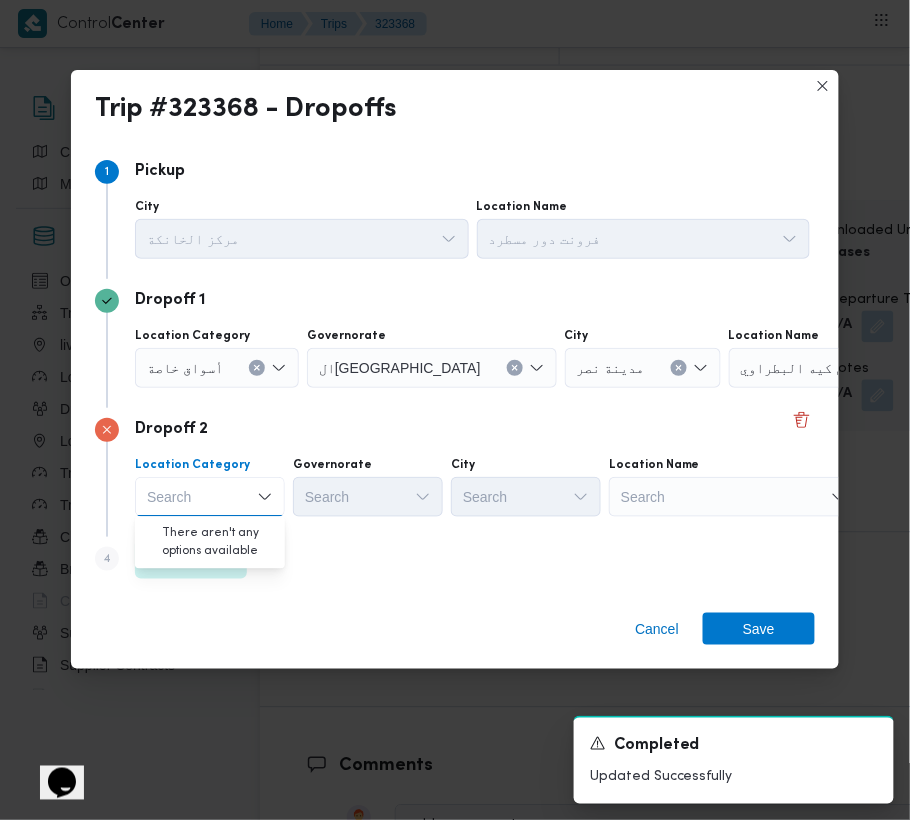 click on "Search" at bounding box center [854, 368] 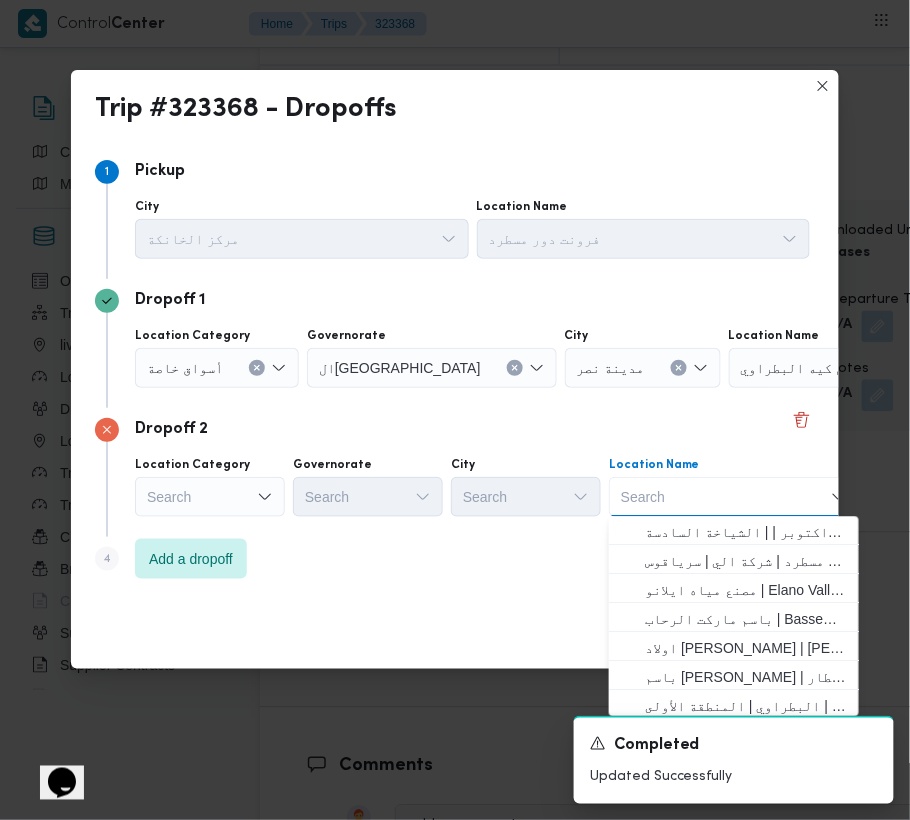 click on "Search Combo box. Selected. Combo box input. Search. Type some text or, to display a list of choices, press Down Arrow. To exit the list of choices, press Escape." at bounding box center [734, 497] 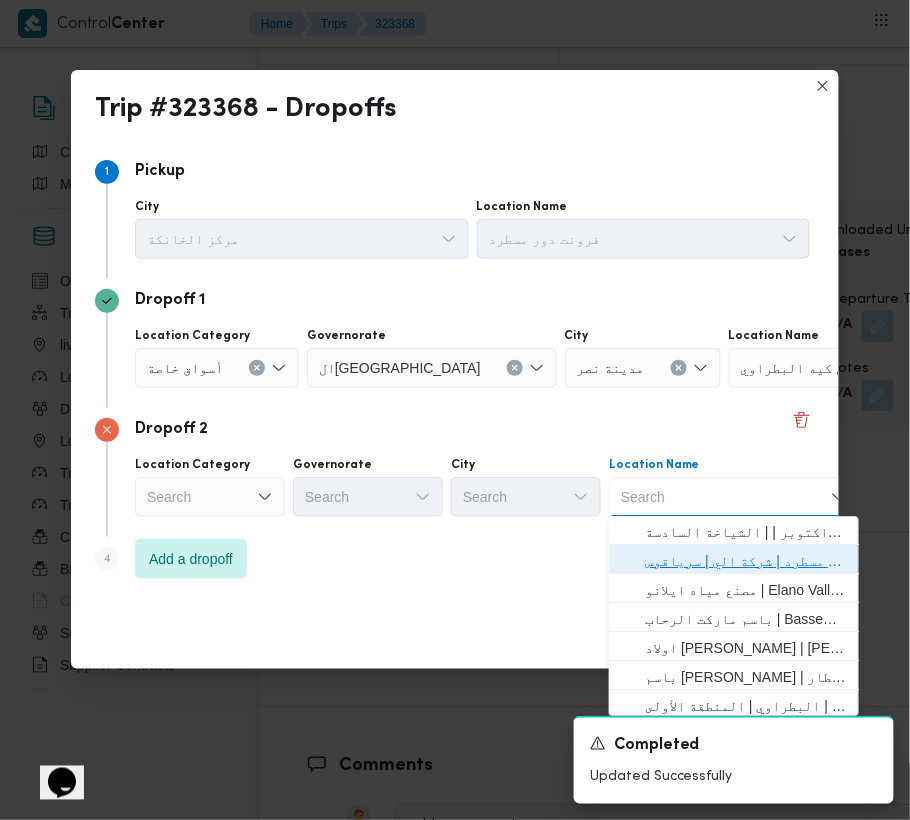 click on "فرونت دور مسطرد | شركة الي | سرياقوس" at bounding box center (746, 562) 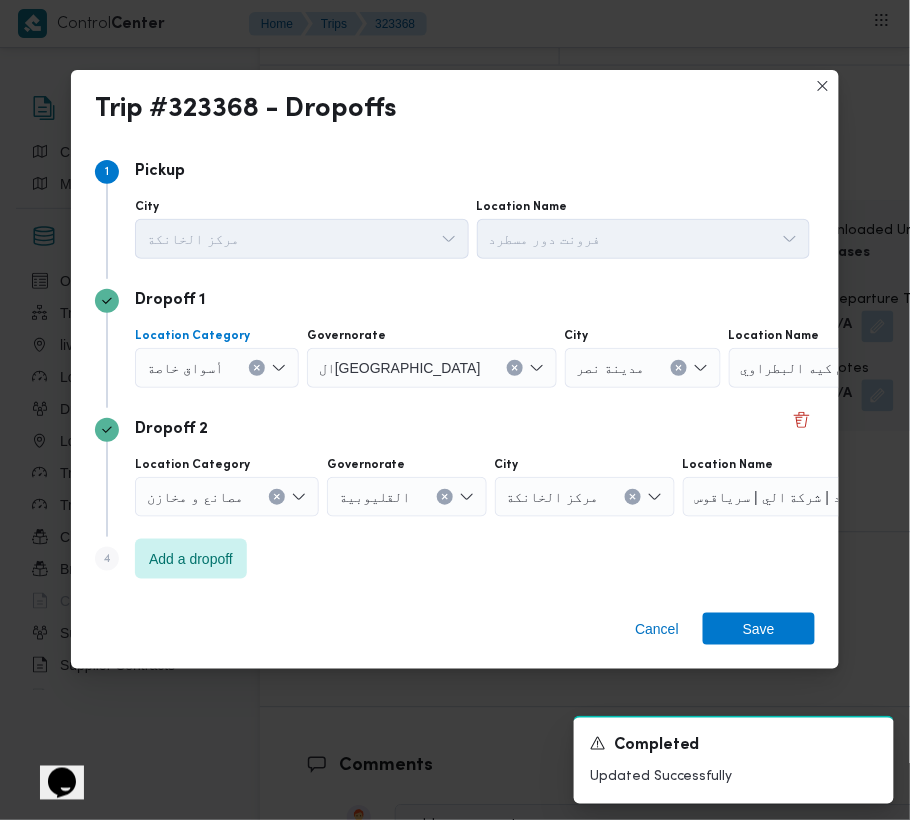 click on "أسواق خاصة" at bounding box center (185, 367) 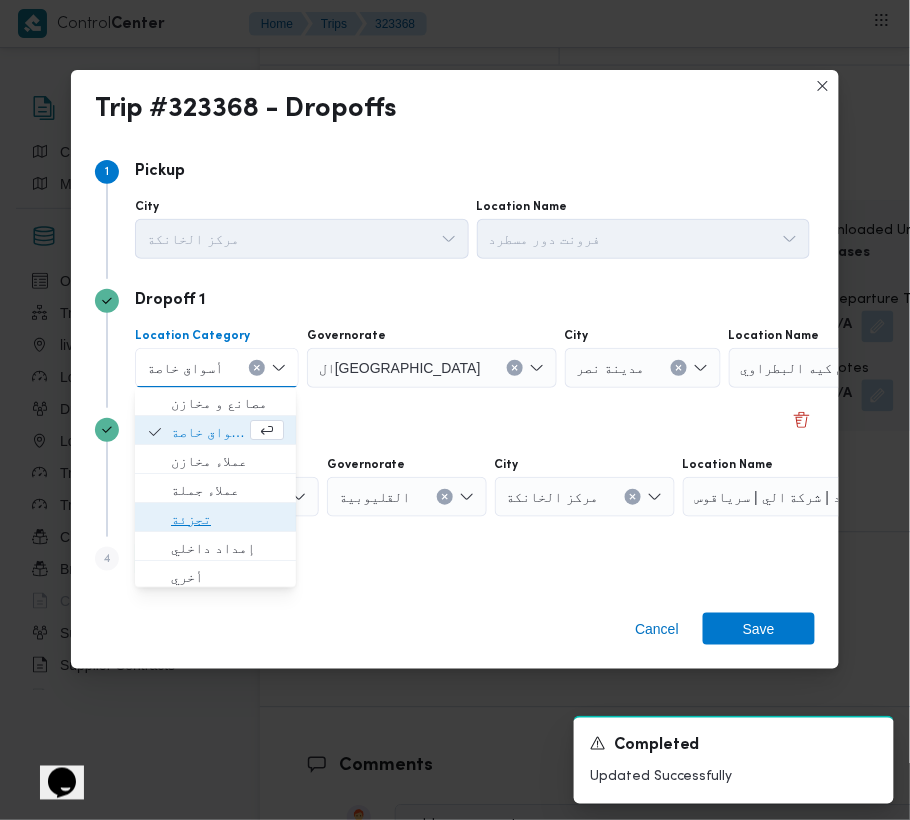 click on "تجزئة" at bounding box center (227, 520) 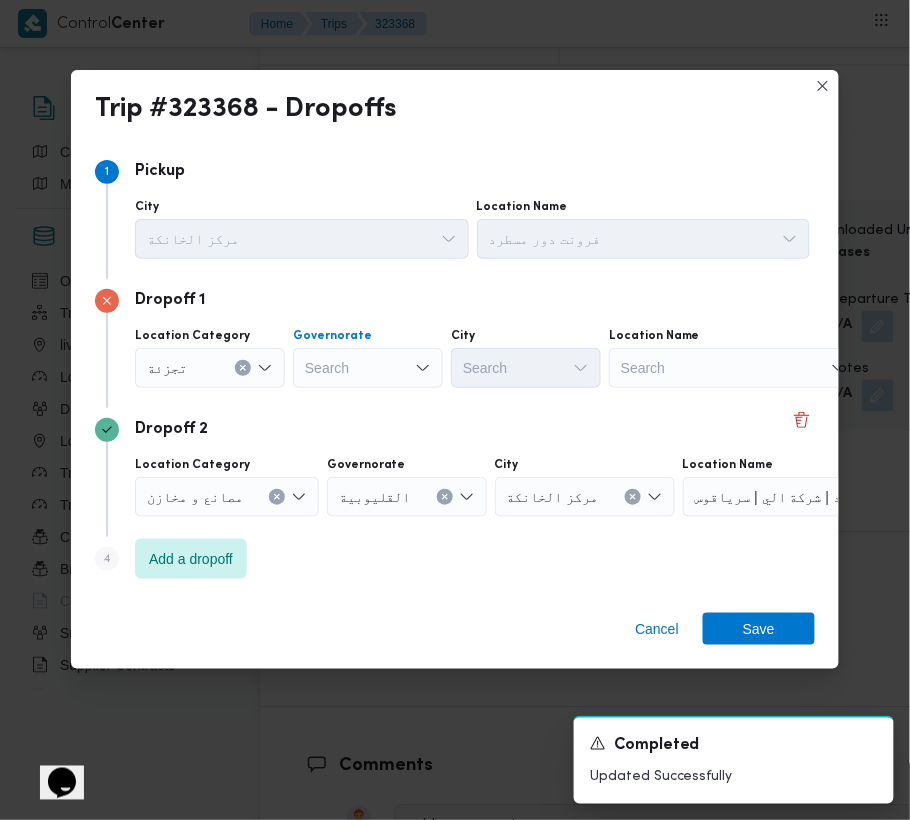 click on "Search" at bounding box center [368, 368] 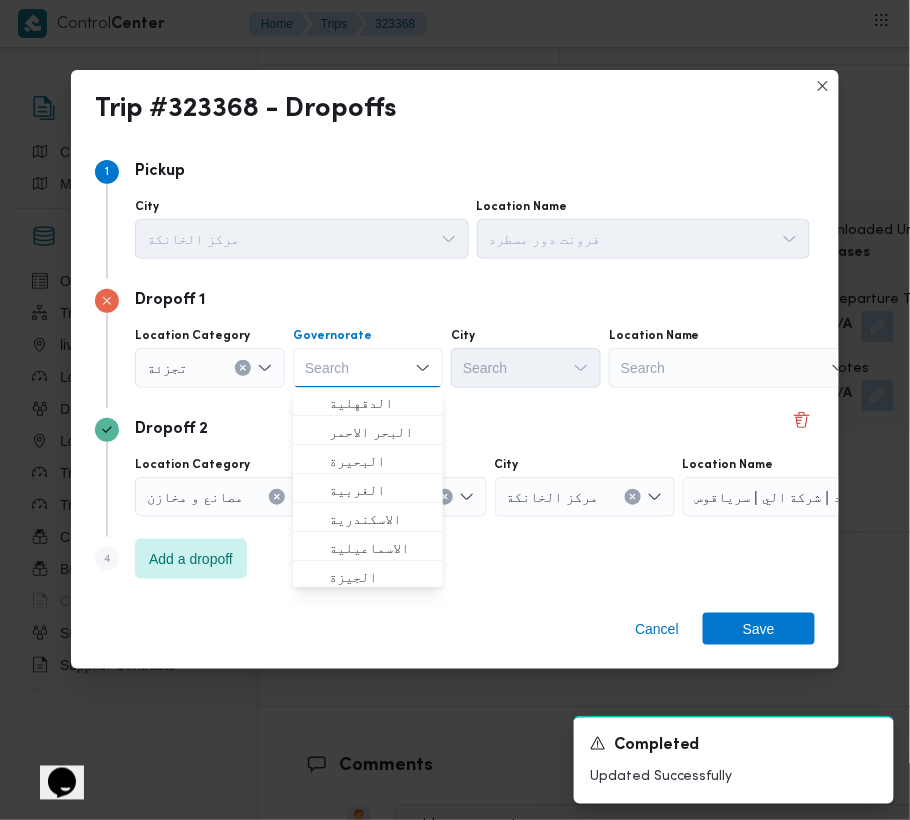 paste on "[GEOGRAPHIC_DATA]" 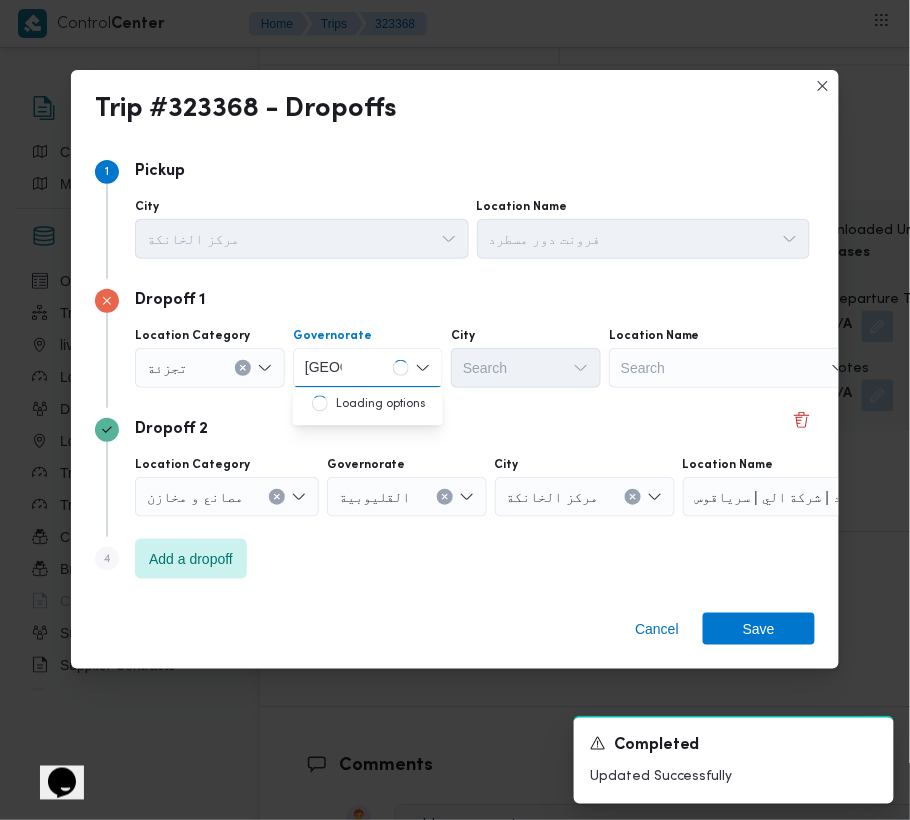 type on "[GEOGRAPHIC_DATA]" 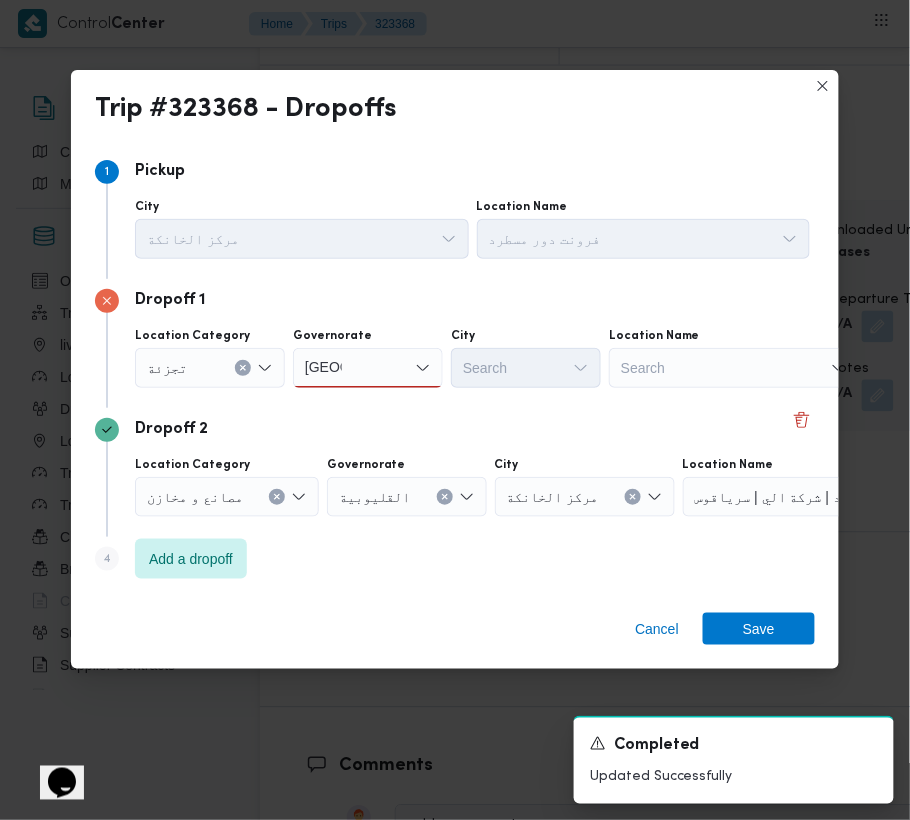click on "[GEOGRAPHIC_DATA] [GEOGRAPHIC_DATA]" at bounding box center [368, 368] 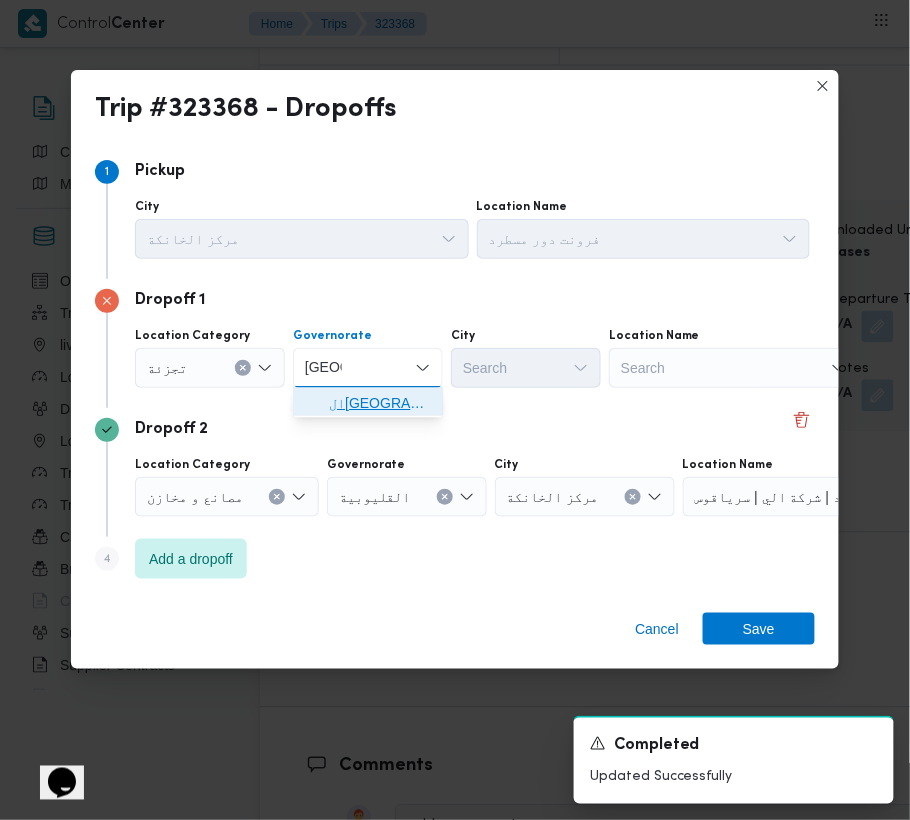 click on "ال[GEOGRAPHIC_DATA]" at bounding box center (380, 404) 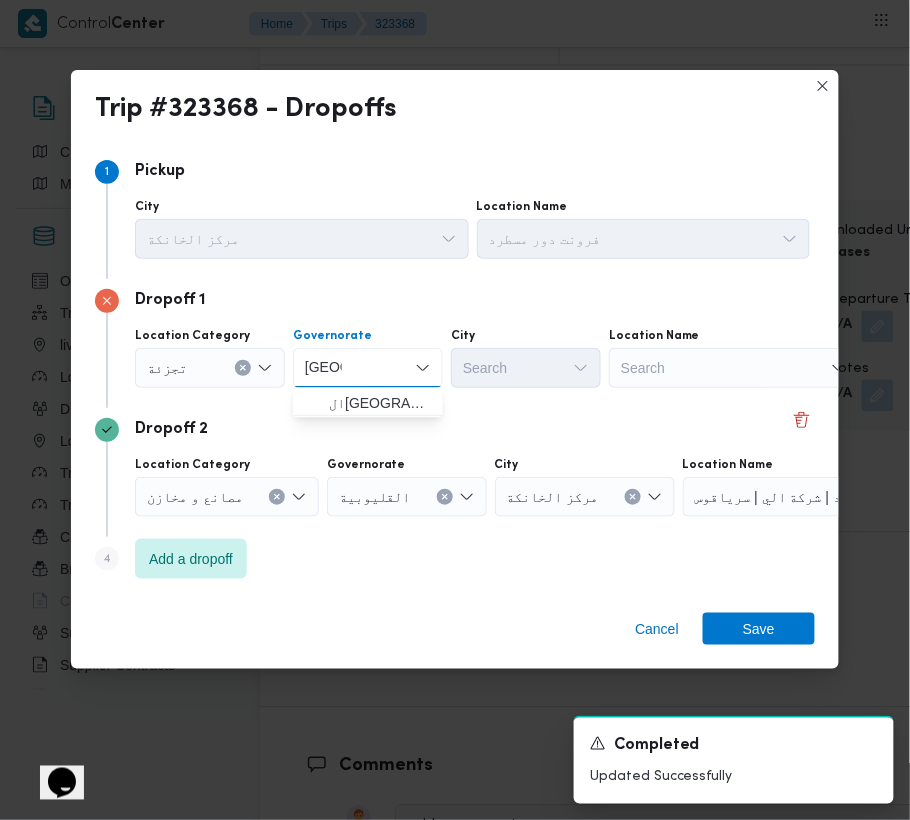 type 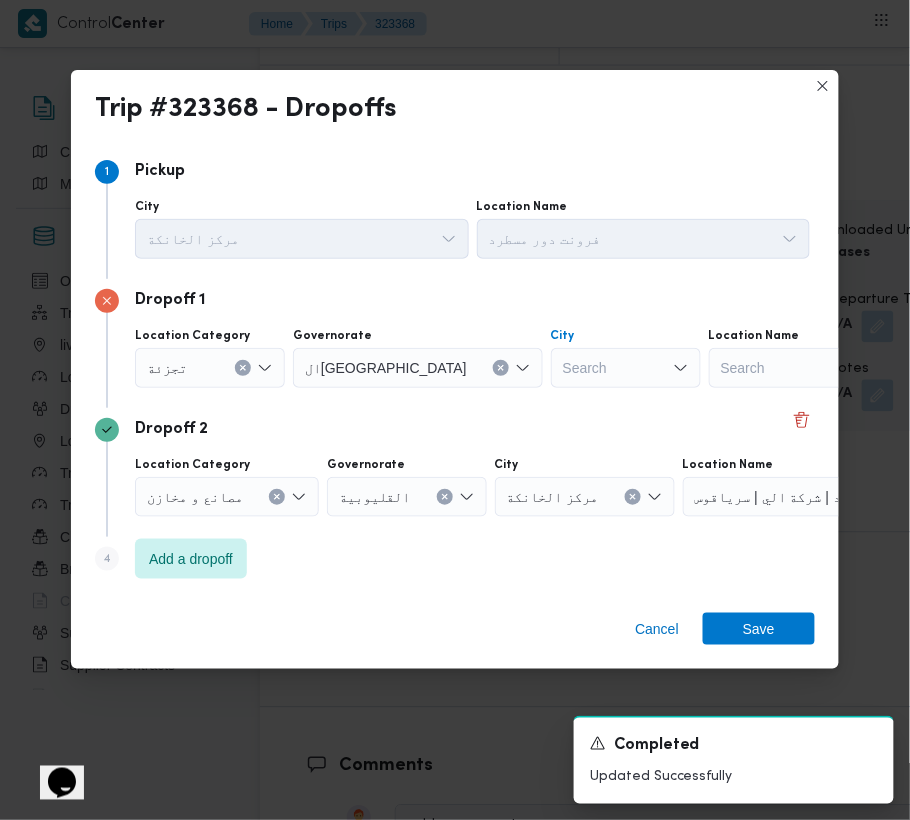 click on "Search" at bounding box center (626, 368) 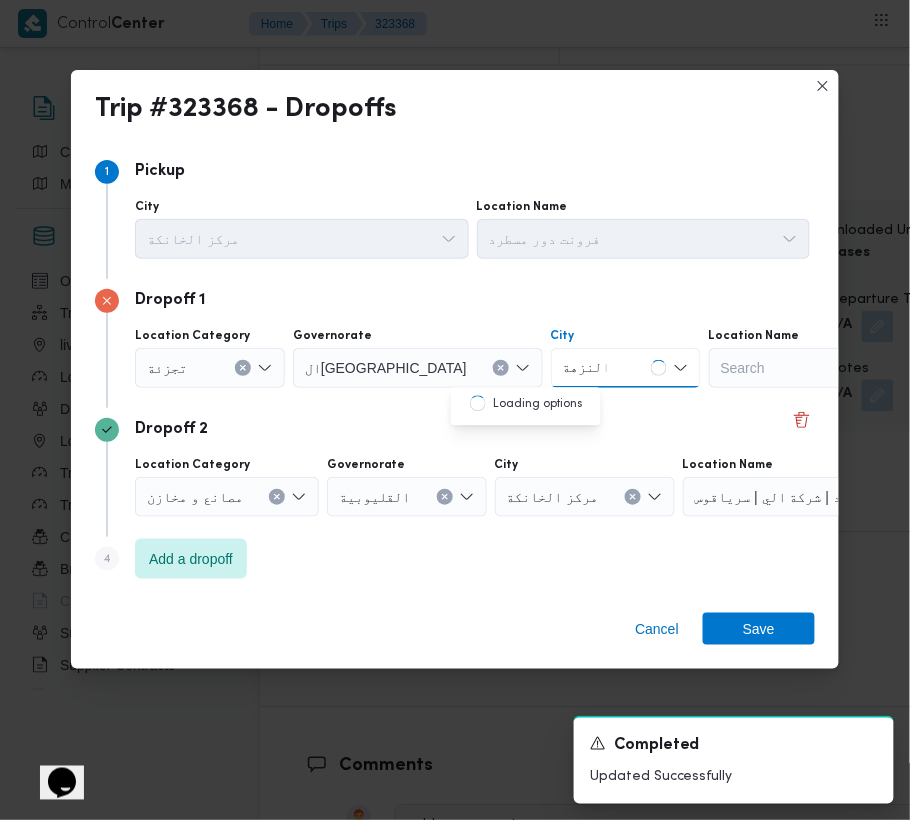 type on "النزهة" 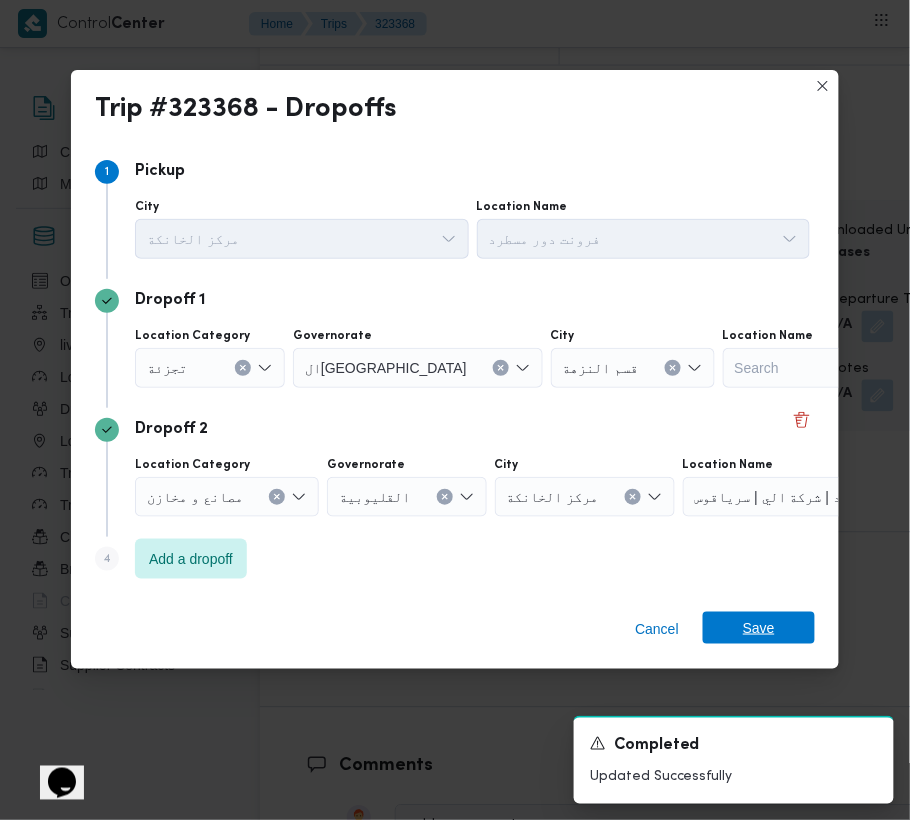 click on "Save" at bounding box center (759, 628) 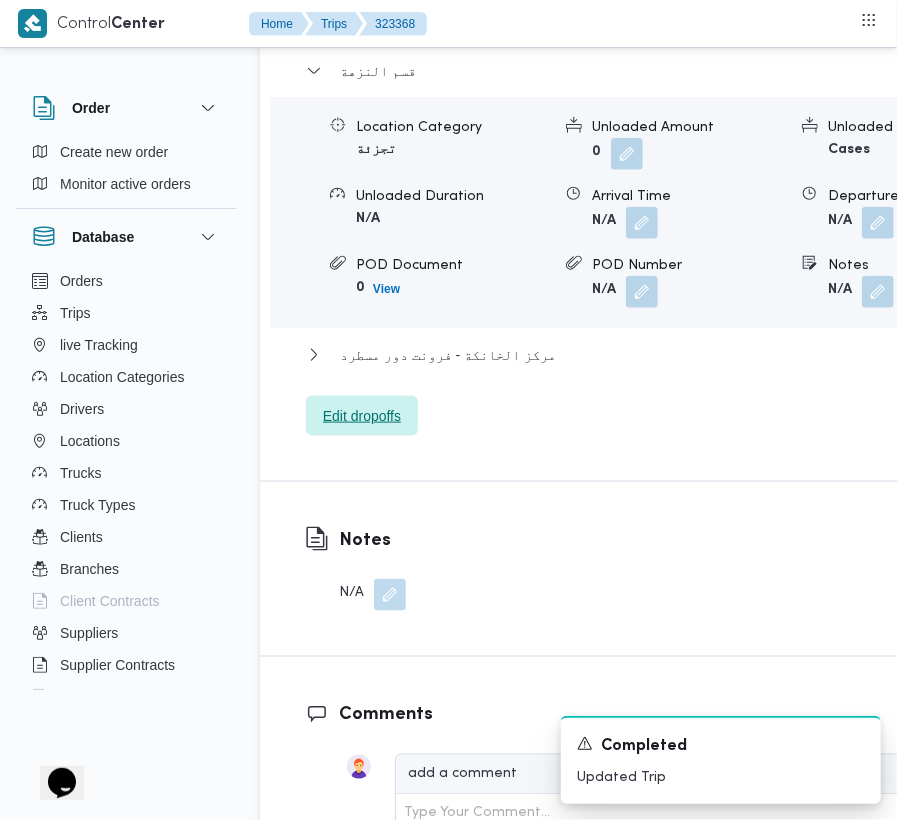 scroll, scrollTop: 2660, scrollLeft: 0, axis: vertical 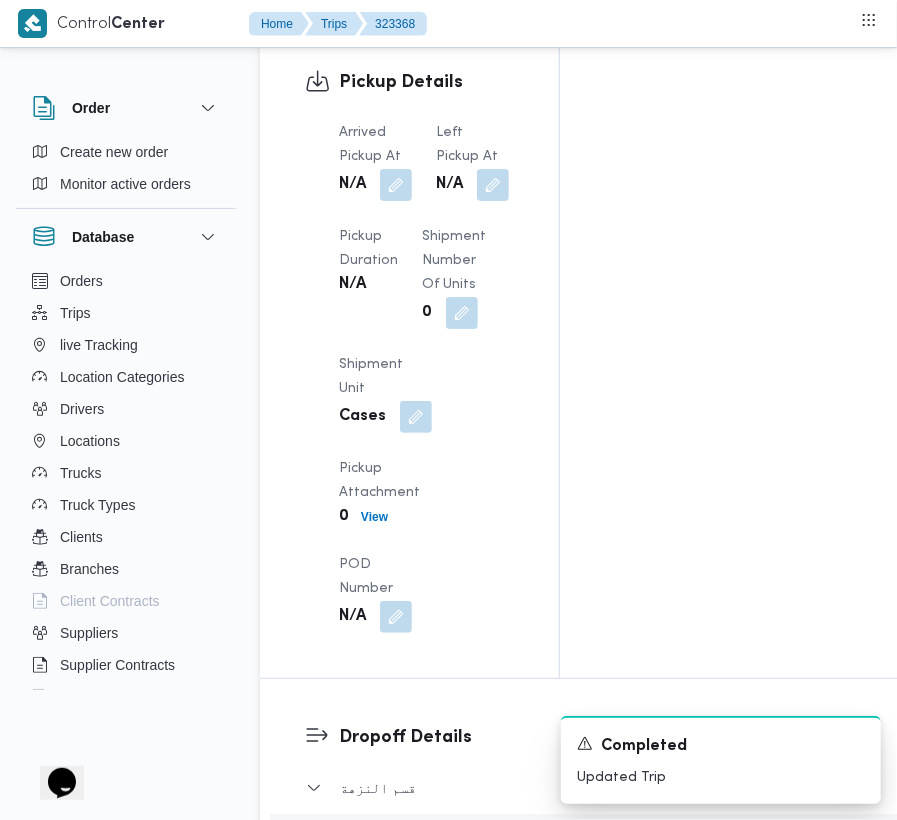 click at bounding box center [391, 185] 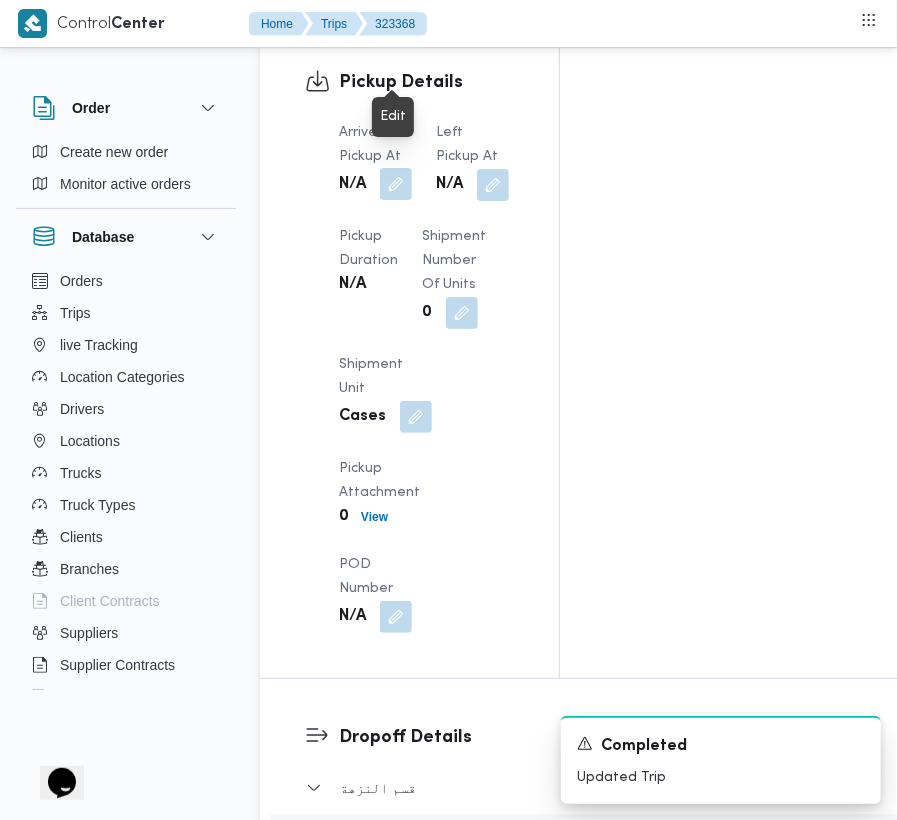 click at bounding box center [396, 184] 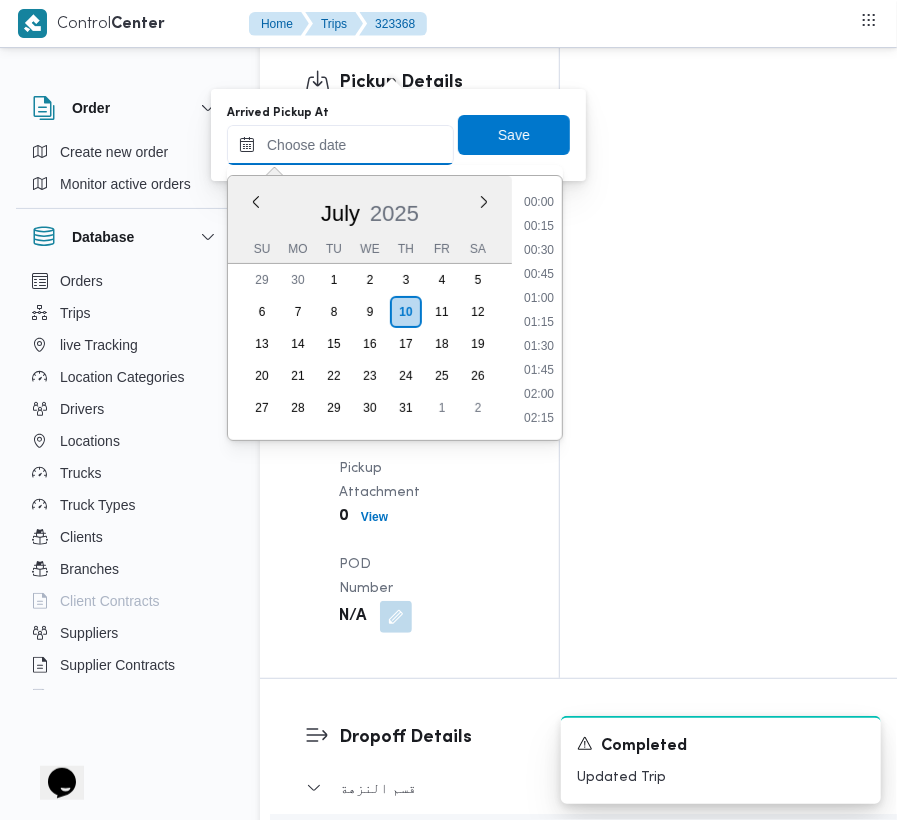drag, startPoint x: 365, startPoint y: 138, endPoint x: 444, endPoint y: 142, distance: 79.101204 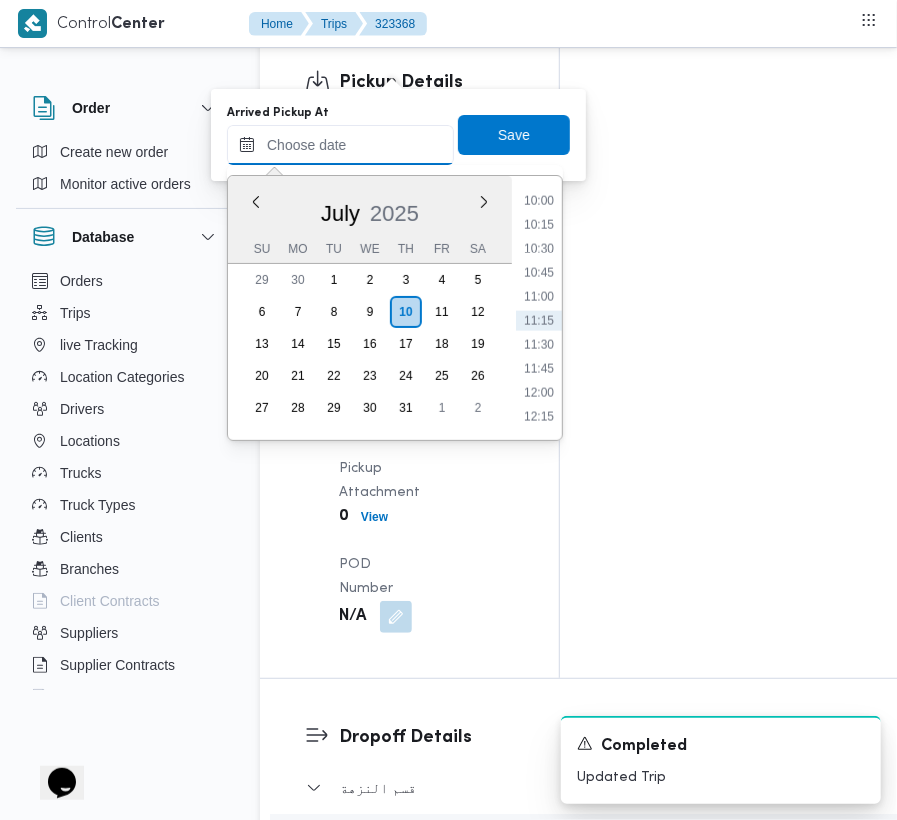 paste on "[DATE] 9:00" 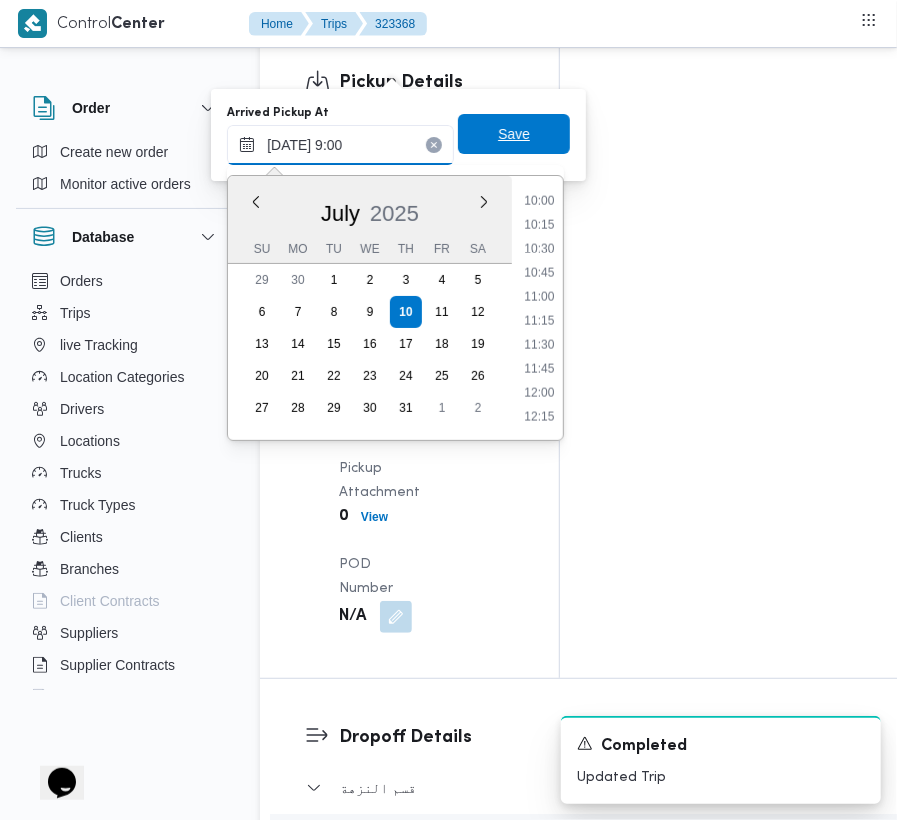 scroll, scrollTop: 864, scrollLeft: 0, axis: vertical 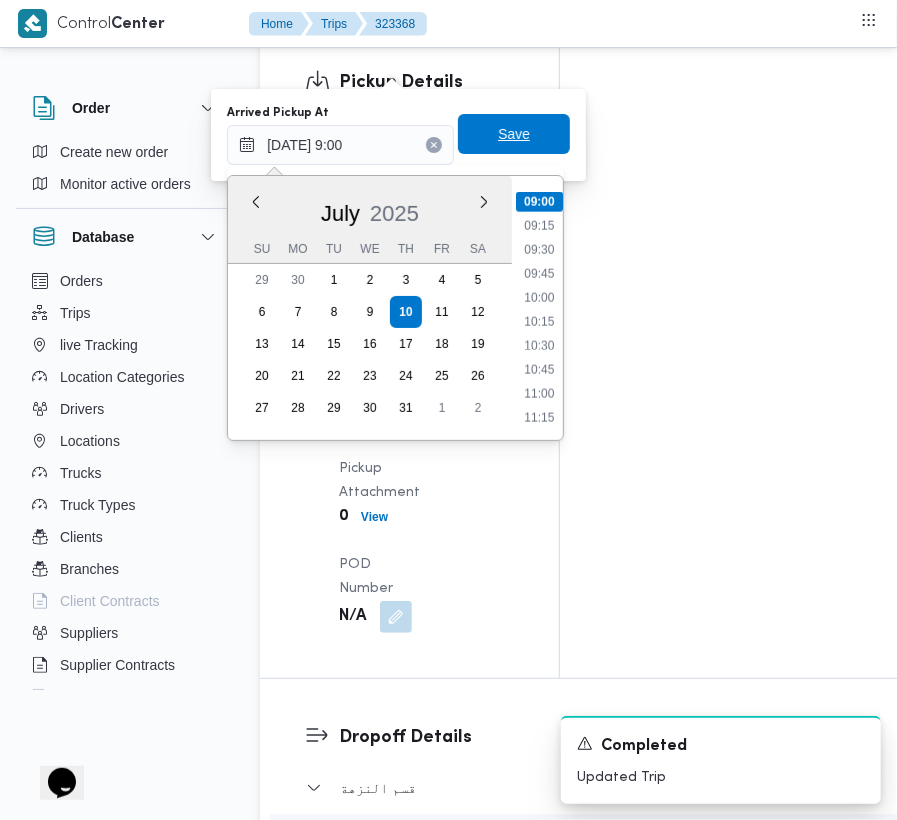 type on "[DATE] 09:00" 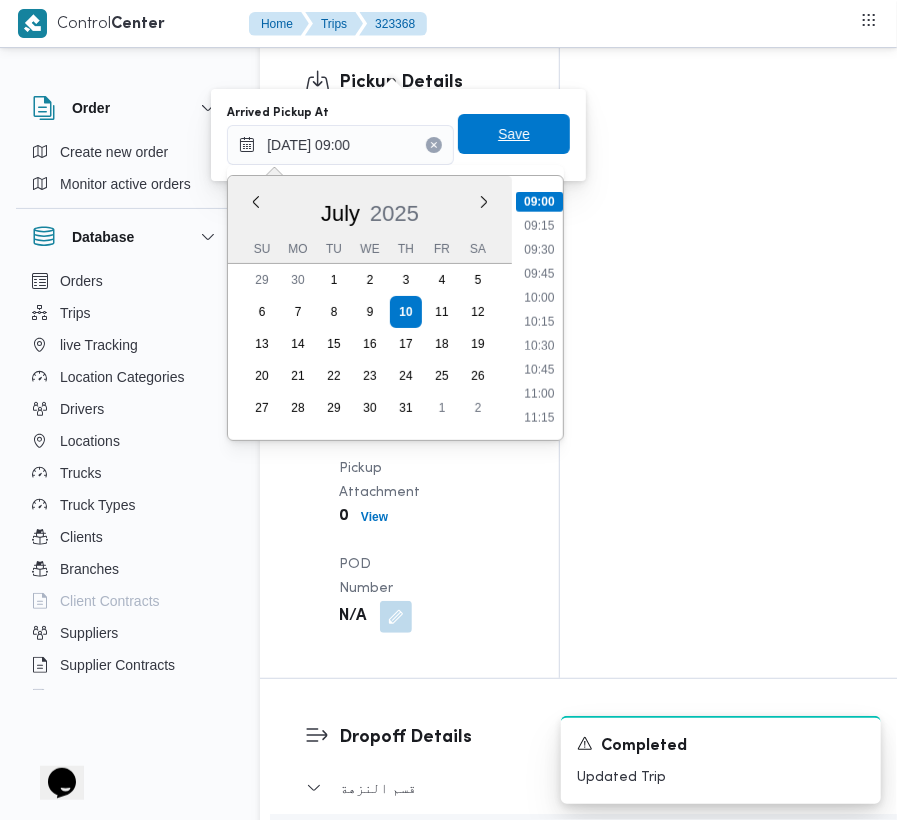 type 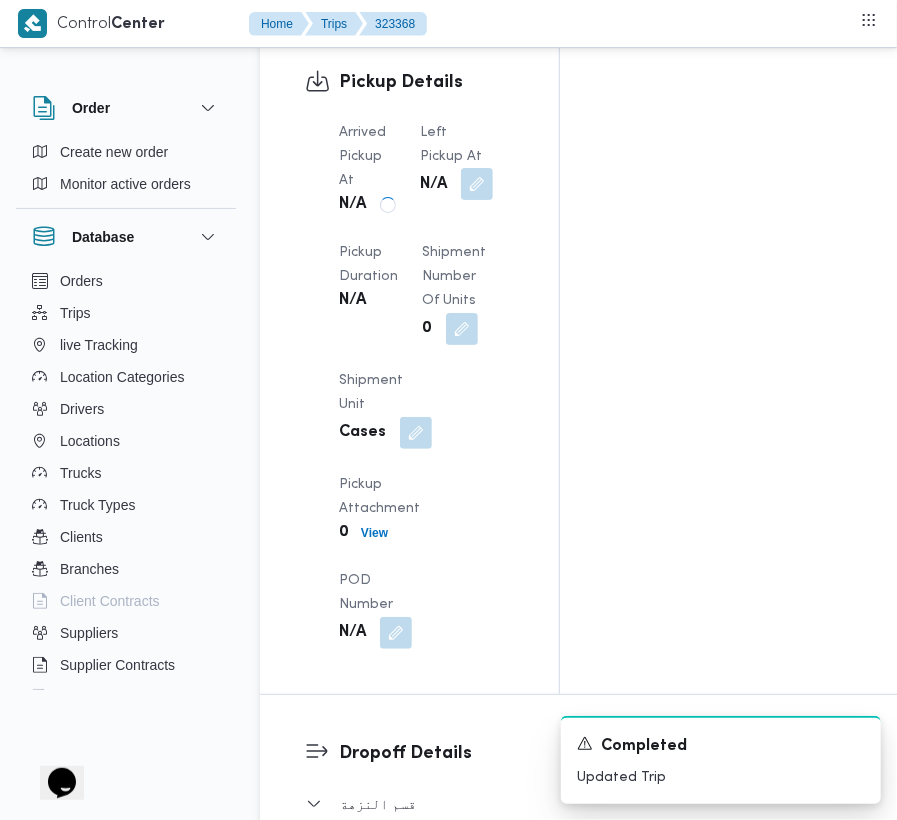 click at bounding box center [477, 184] 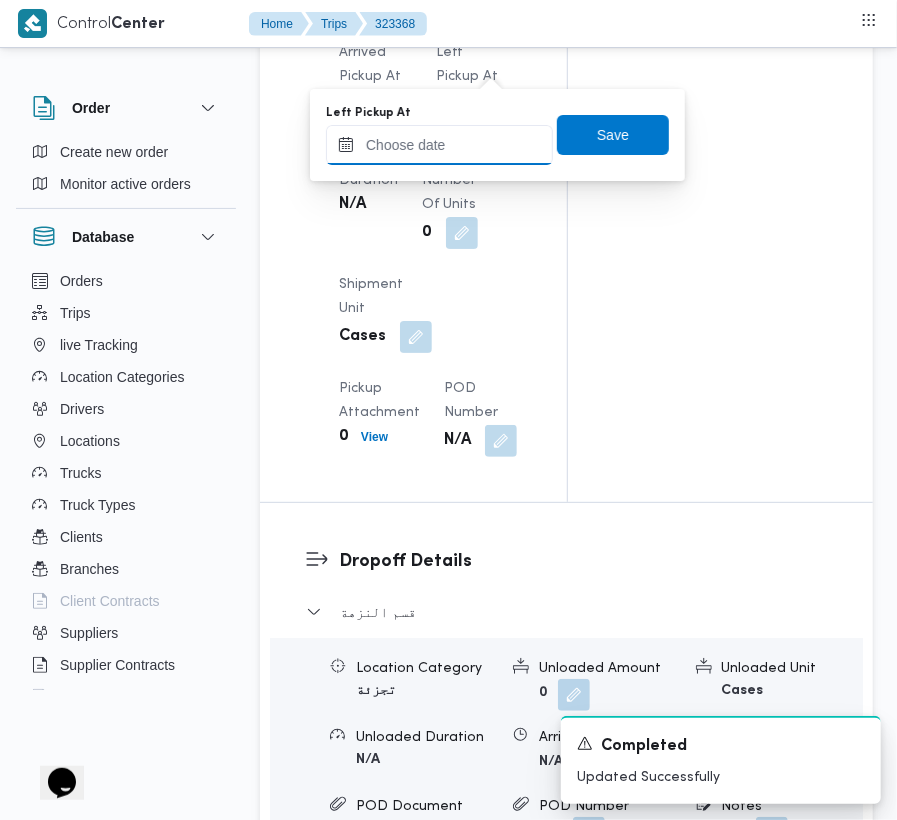 click on "Left Pickup At" at bounding box center (439, 145) 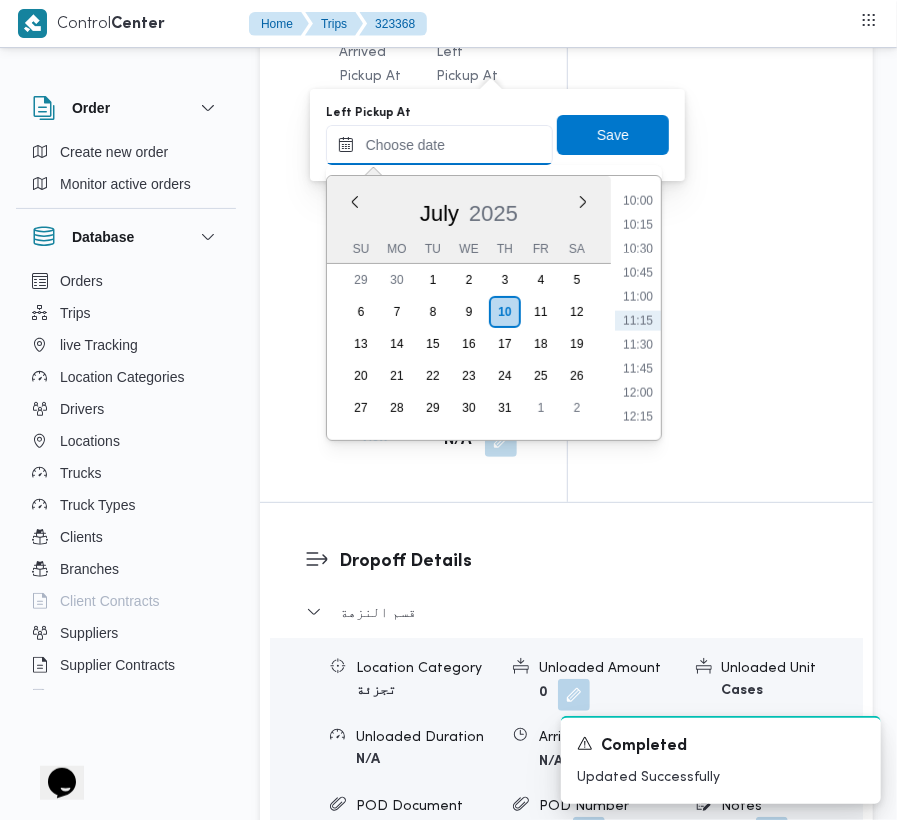 paste on "[DATE] 9:00" 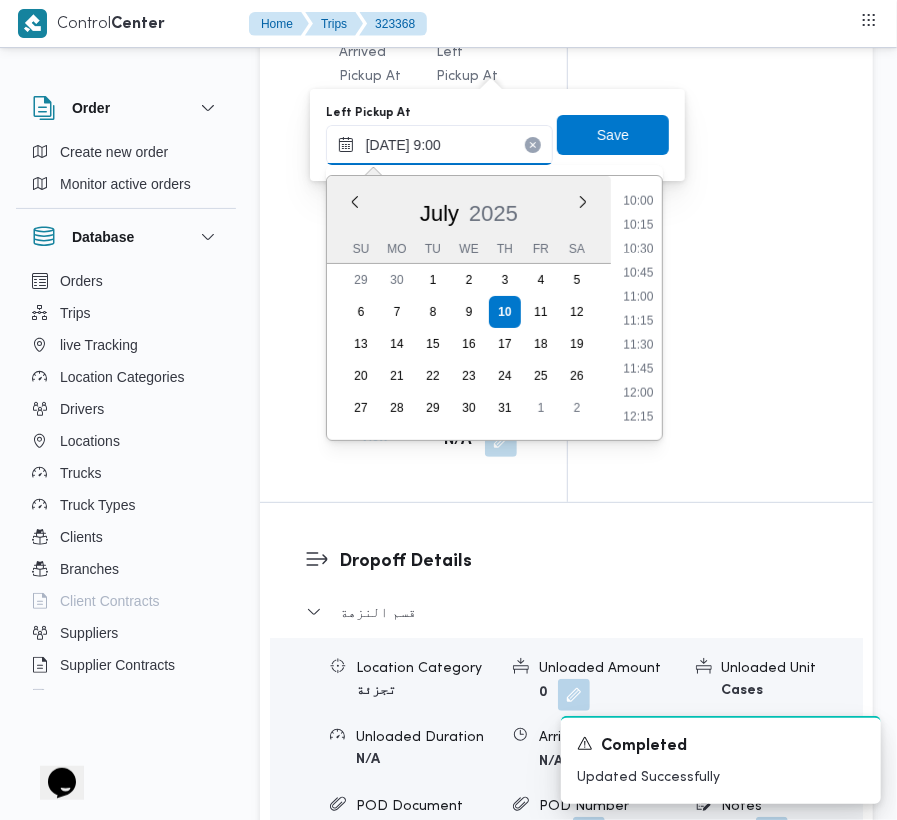 scroll, scrollTop: 864, scrollLeft: 0, axis: vertical 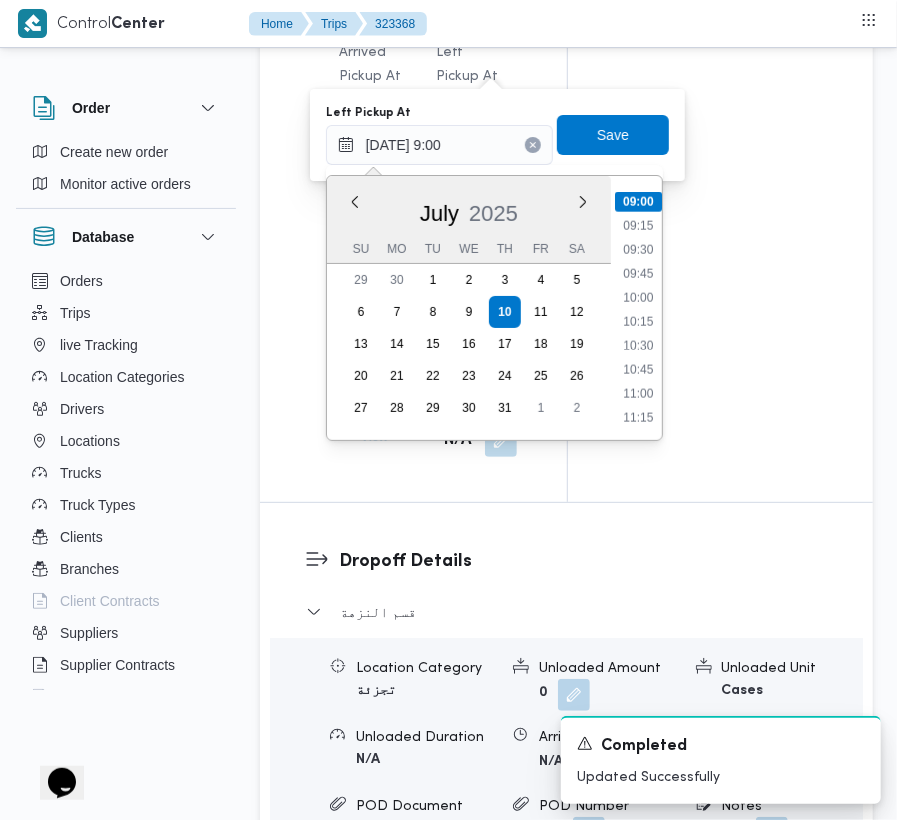 click on "00:00 00:15 00:30 00:45 01:00 01:15 01:30 01:45 02:00 02:15 02:30 02:45 03:00 03:15 03:30 03:45 04:00 04:15 04:30 04:45 05:00 05:15 05:30 05:45 06:00 06:15 06:30 06:45 07:00 07:15 07:30 07:45 08:00 08:15 08:30 08:45 09:00 09:15 09:30 09:45 10:00 10:15 10:30 10:45 11:00 11:15 11:30 11:45 12:00 12:15 12:30 12:45 13:00 13:15 13:30 13:45 14:00 14:15 14:30 14:45 15:00 15:15 15:30 15:45 16:00 16:15 16:30 16:45 17:00 17:15 17:30 17:45 18:00 18:15 18:30 18:45 19:00 19:15 19:30 19:45 20:00 20:15 20:30 20:45 21:00 21:15 21:30 21:45 22:00 22:15 22:30 22:45 23:00 23:15 23:30 23:45" at bounding box center [636, 308] 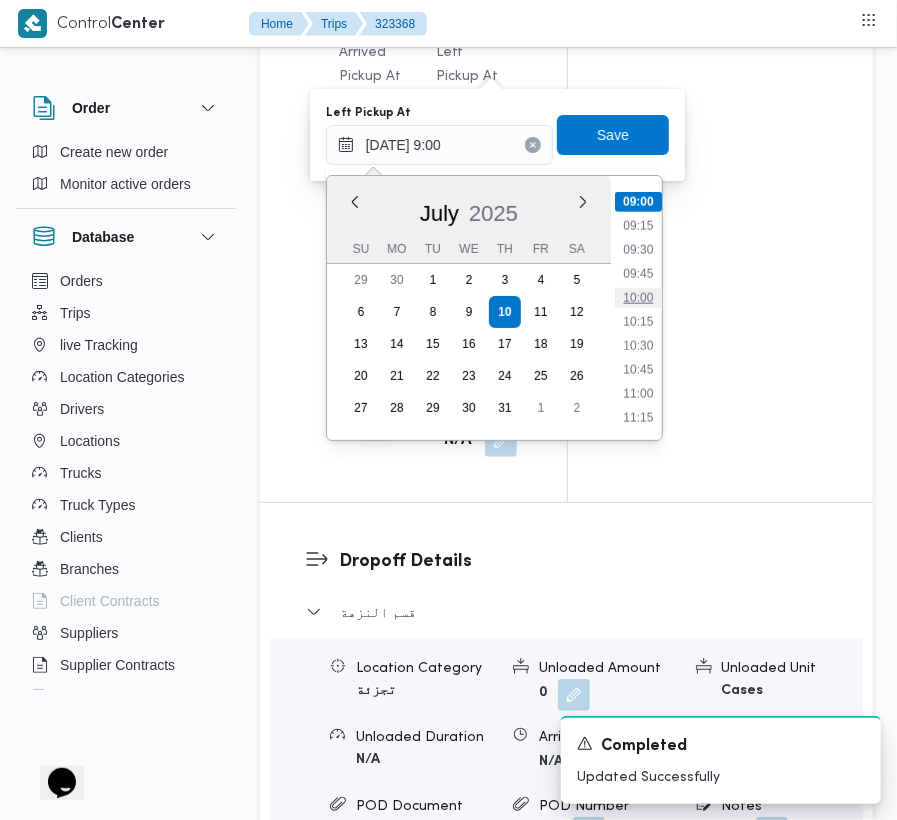 click on "10:00" at bounding box center (638, 298) 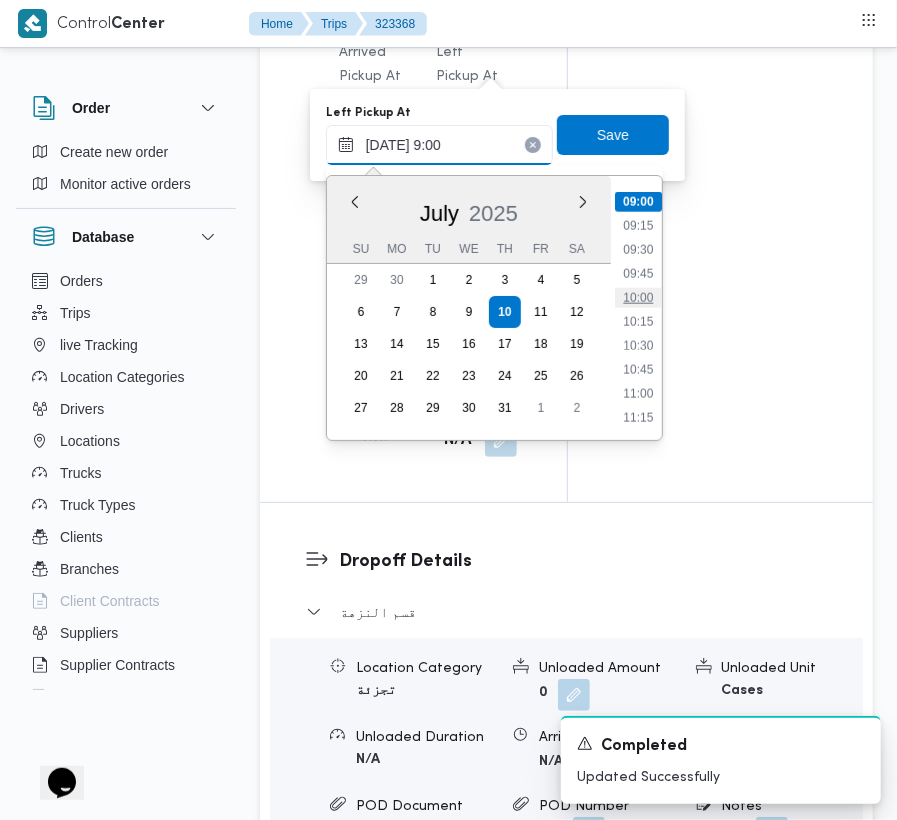 type on "[DATE] 10:00" 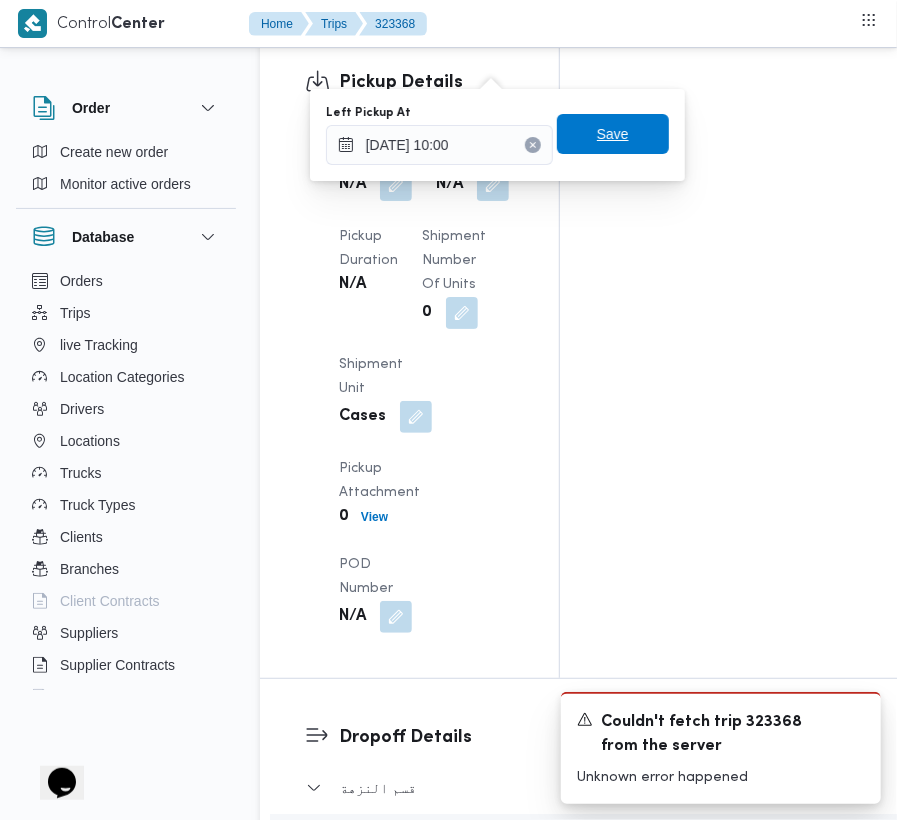 type 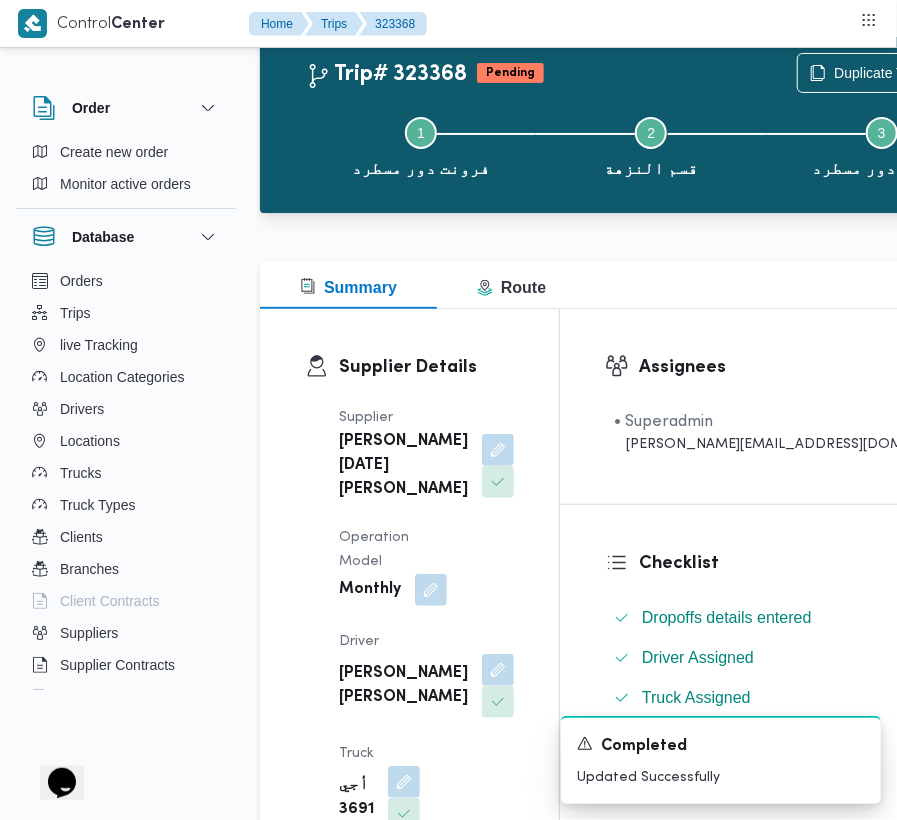 scroll, scrollTop: 0, scrollLeft: 0, axis: both 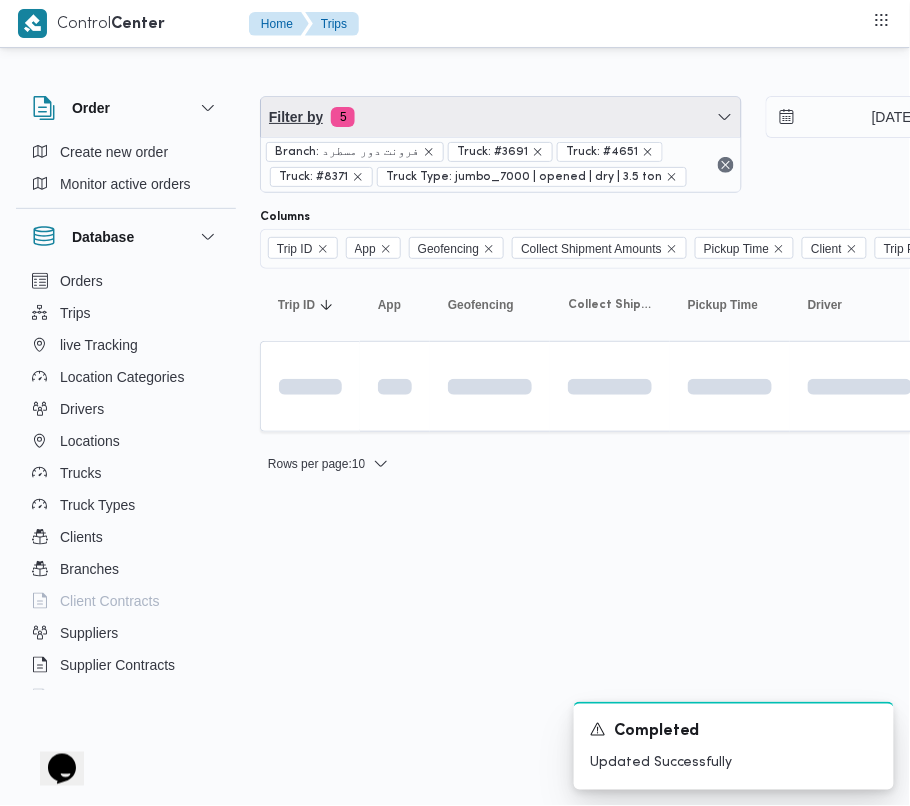 click on "Filter by 5" at bounding box center [501, 117] 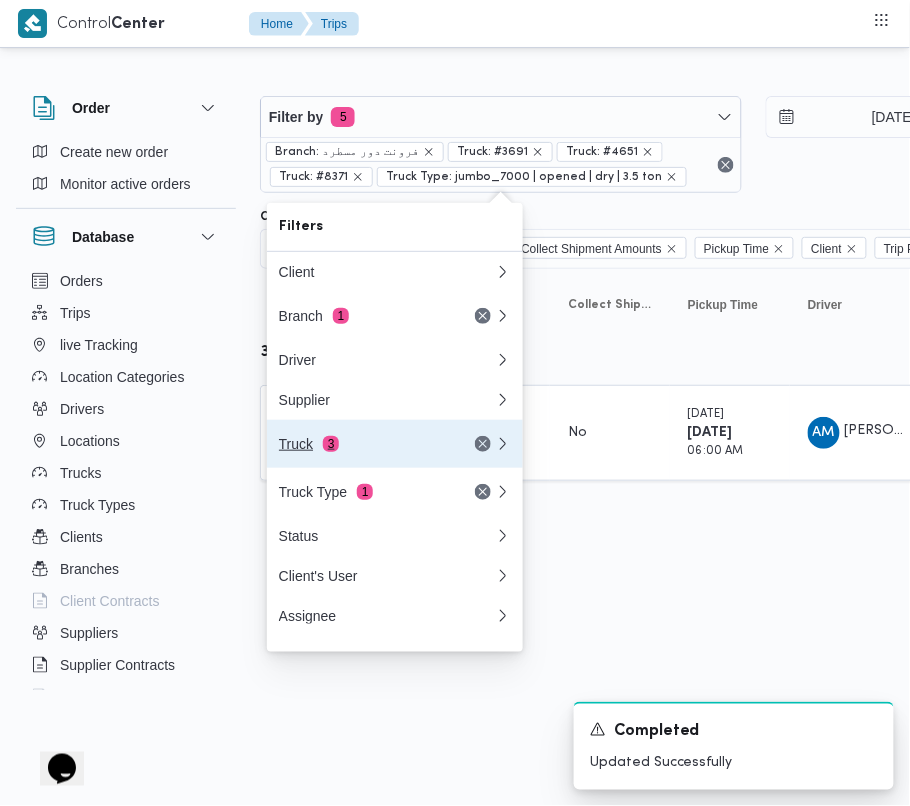 click on "Truck 3" at bounding box center [363, 444] 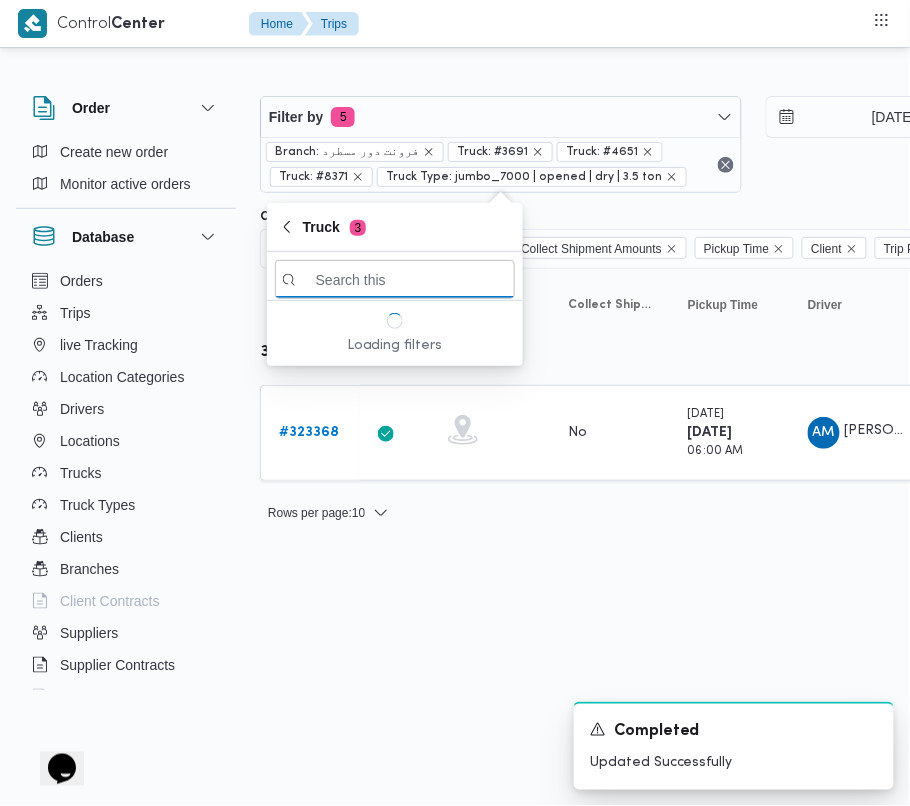 paste on "9743" 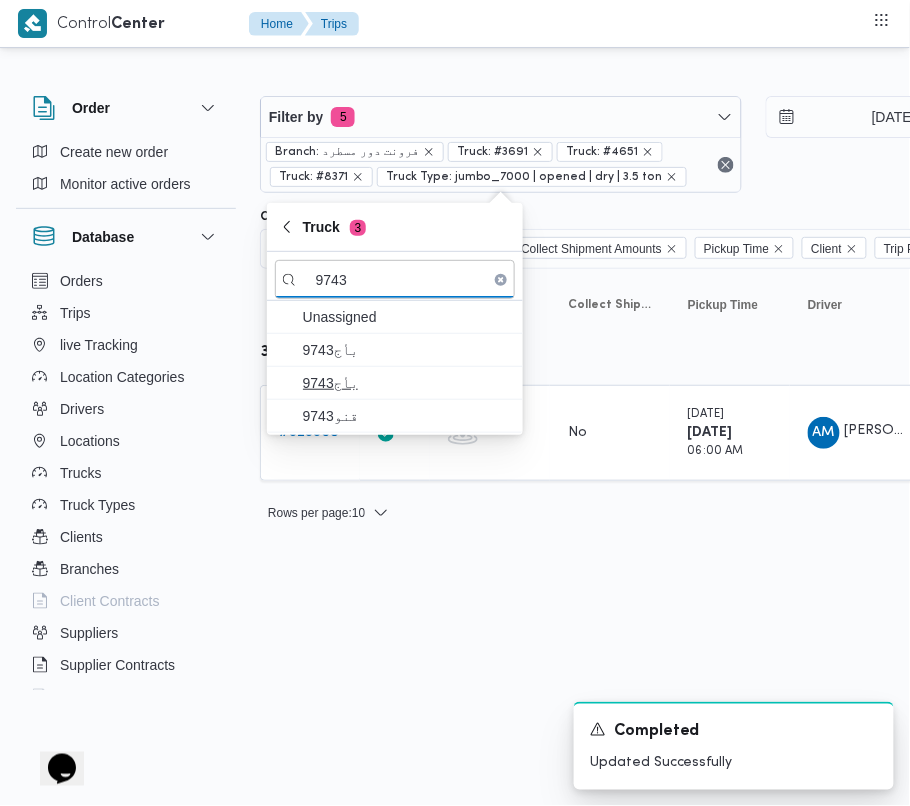 type on "9743" 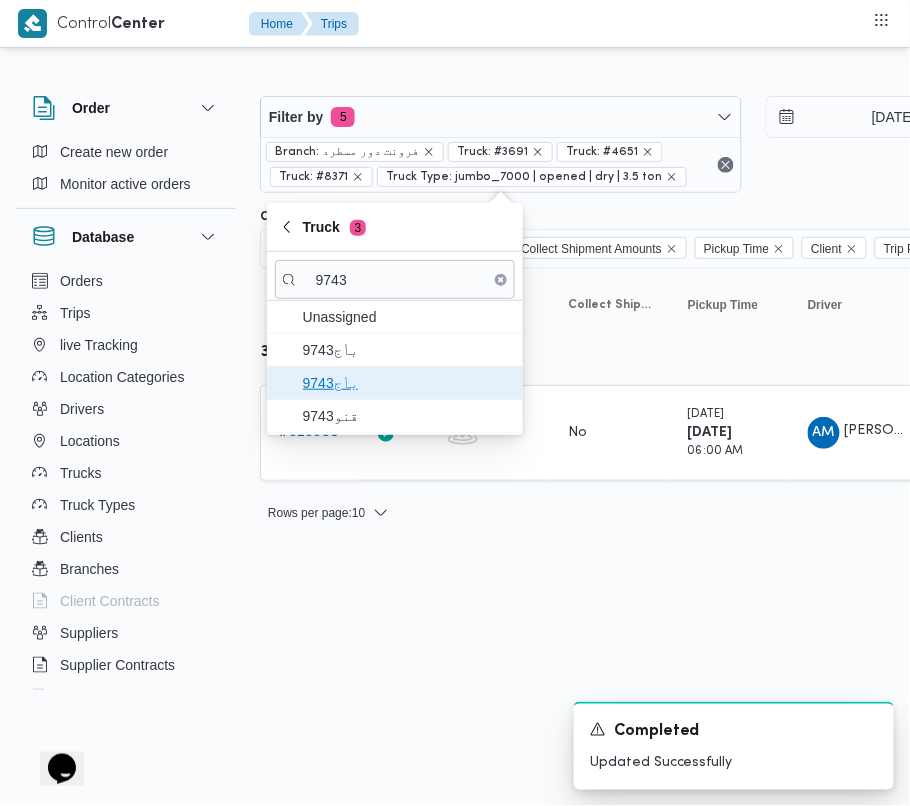click on "9743بأج" at bounding box center [395, 383] 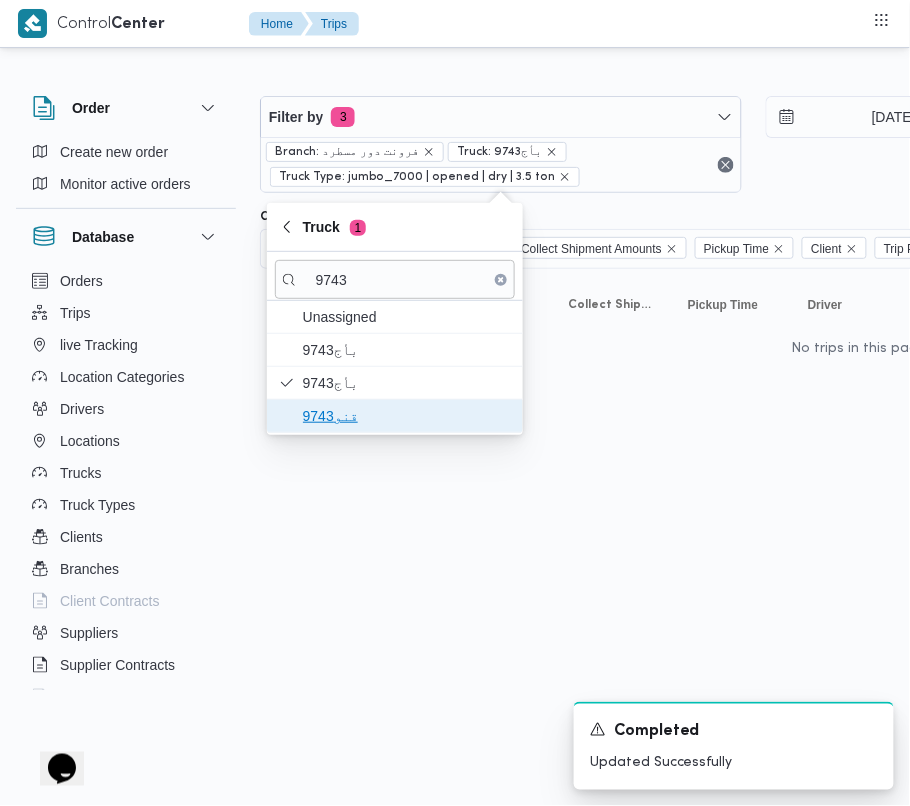 click on "قنو9743" at bounding box center [407, 416] 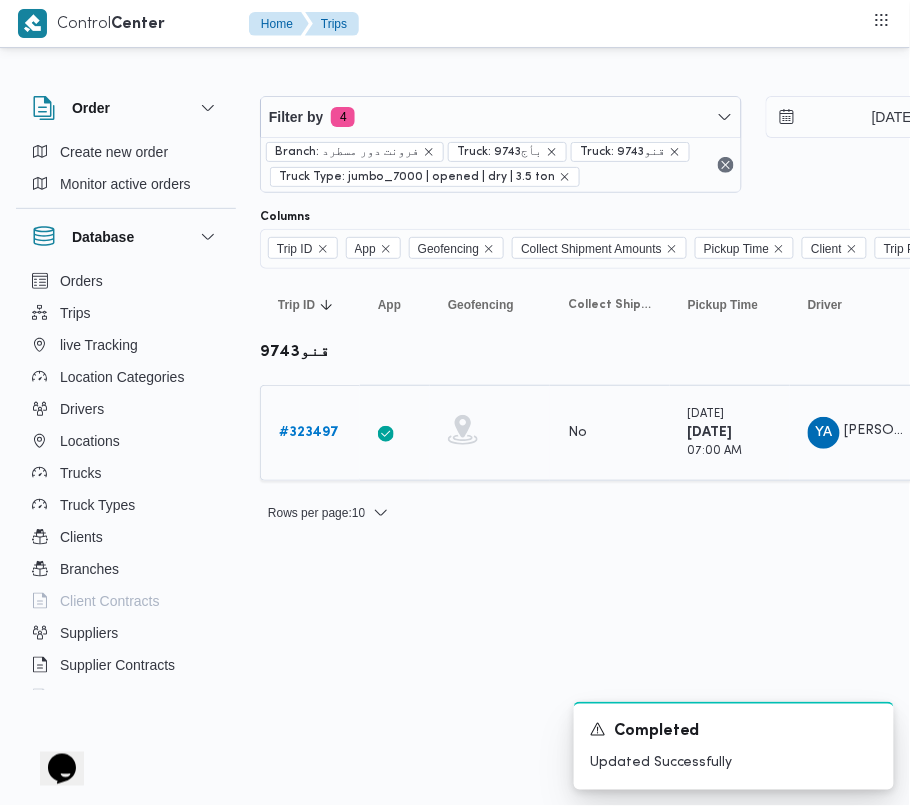 click on "Trip ID # 323497" at bounding box center (310, 433) 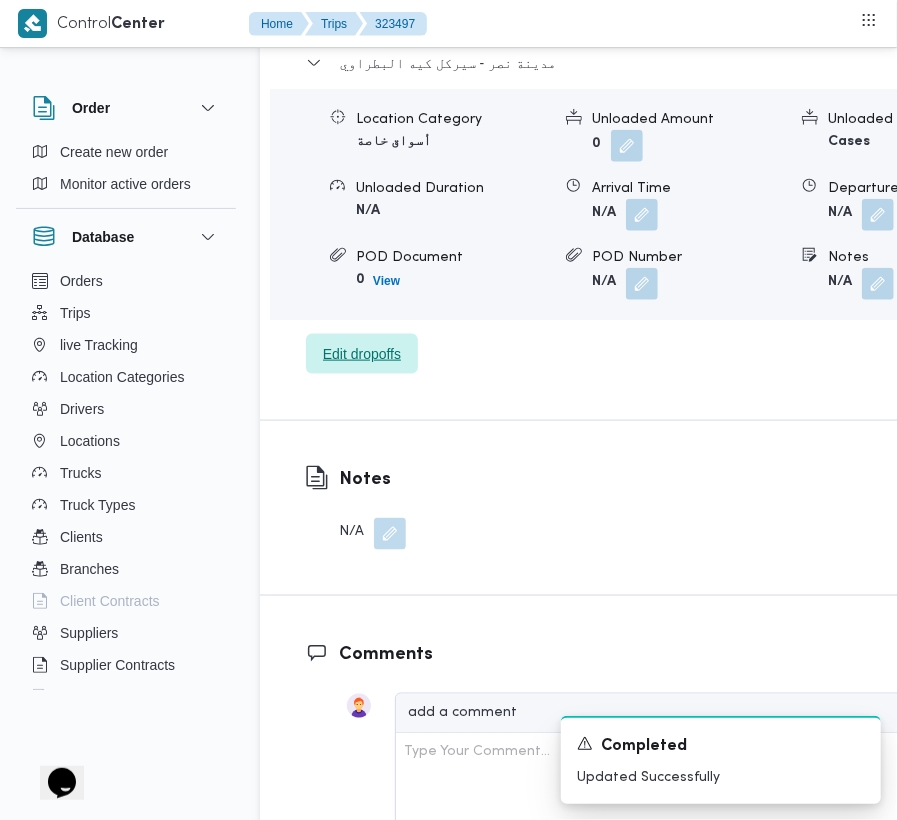 click on "Edit dropoffs" at bounding box center (362, 354) 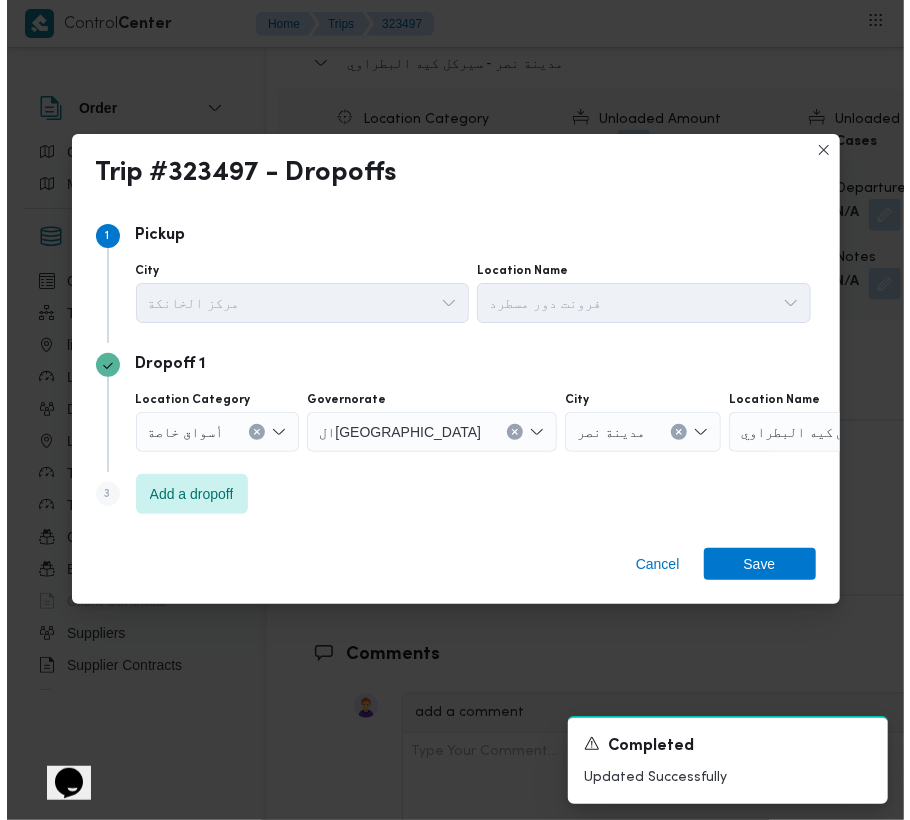 scroll, scrollTop: 3273, scrollLeft: 0, axis: vertical 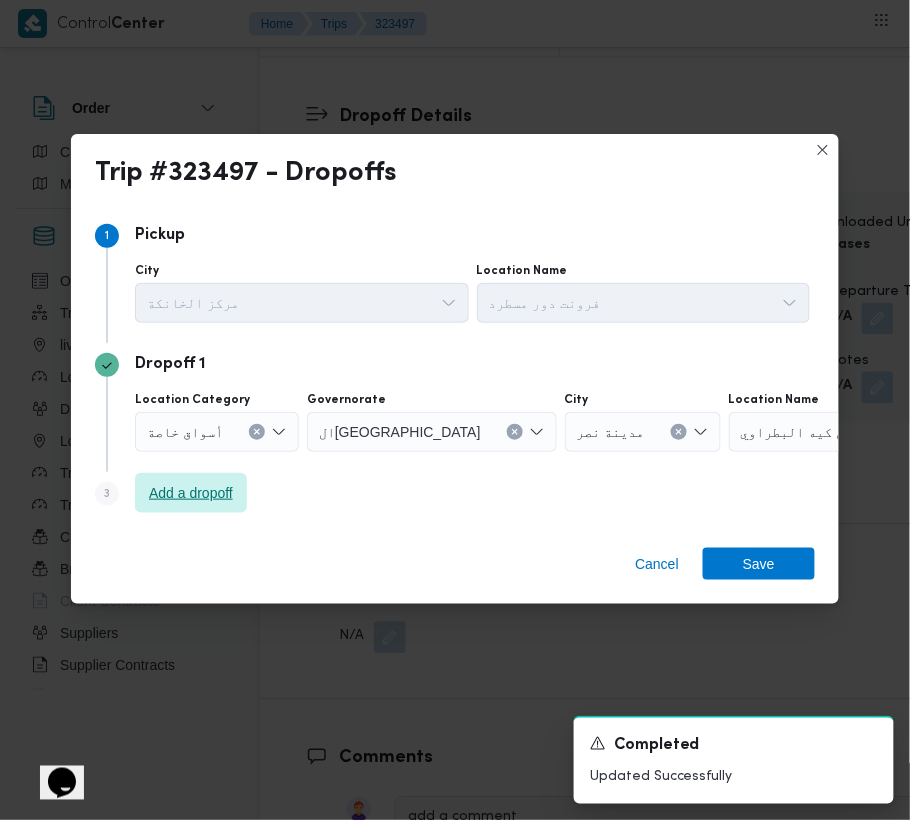 click on "Add a dropoff" at bounding box center (191, 493) 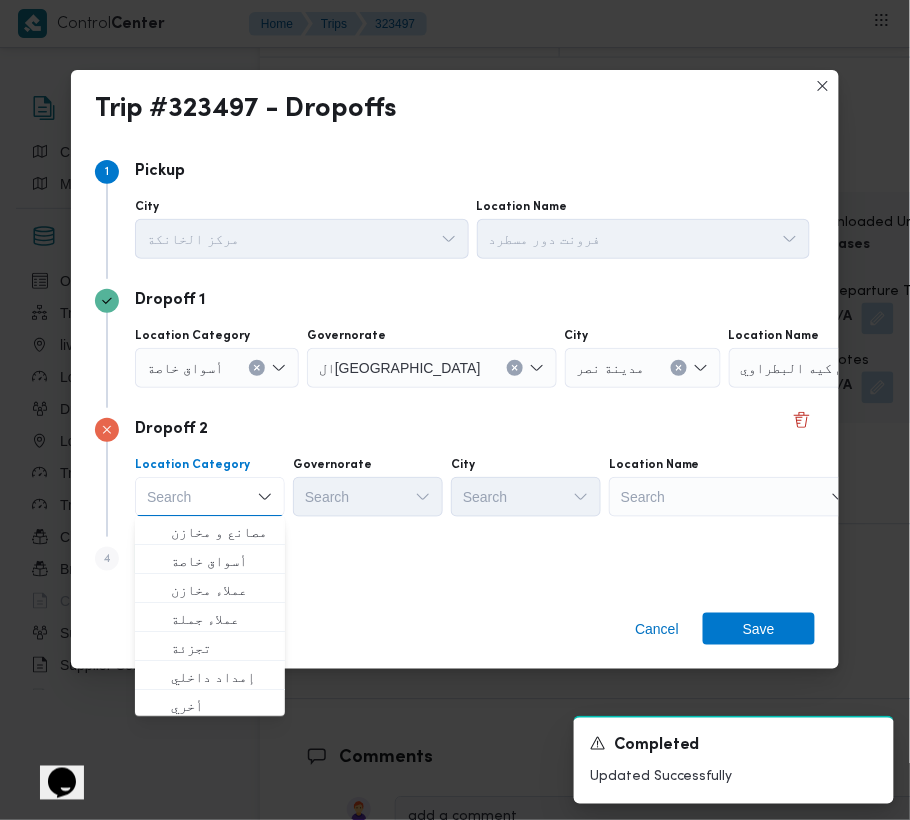 click on "Search" at bounding box center (854, 368) 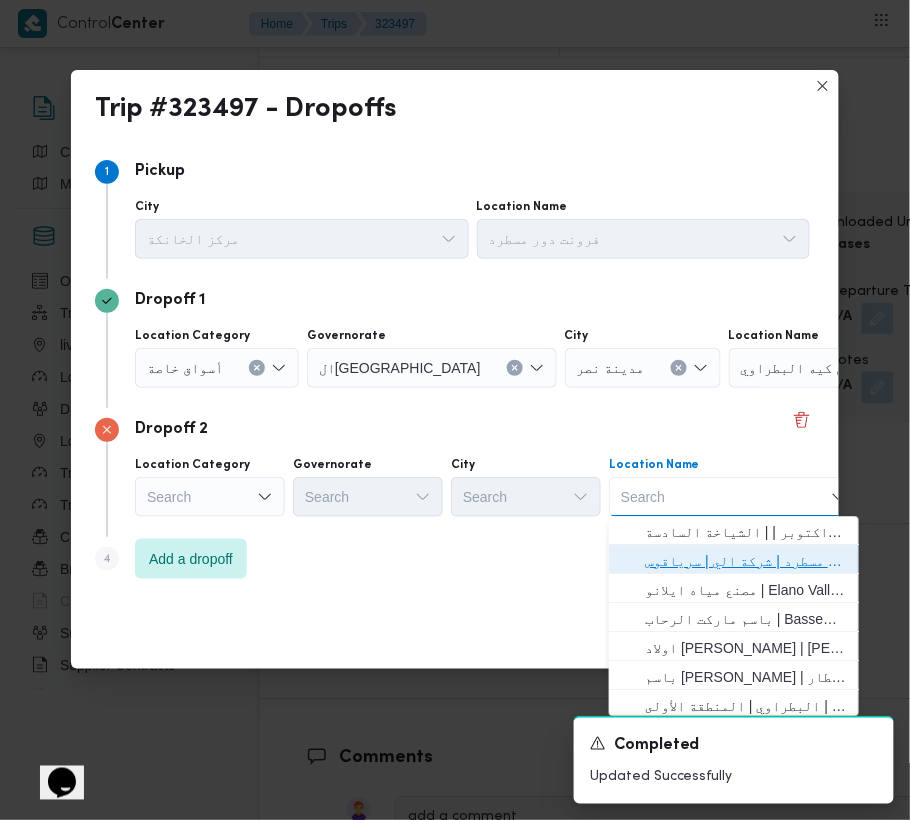 click on "فرونت دور مسطرد | شركة الي | سرياقوس" at bounding box center [746, 562] 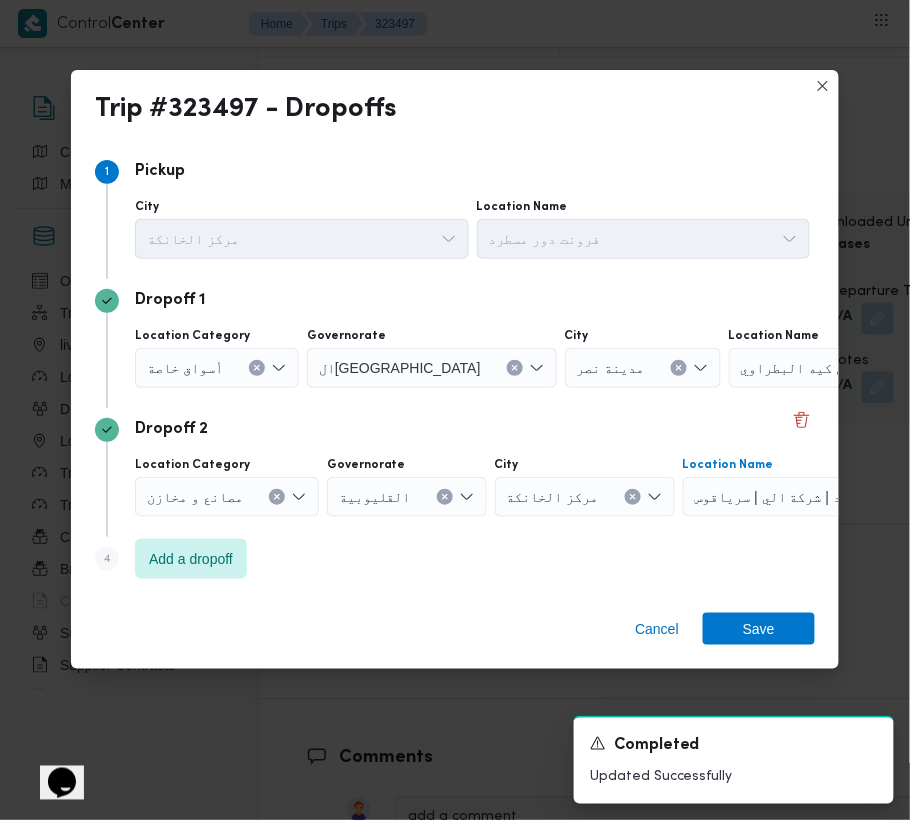 click at bounding box center (679, 368) 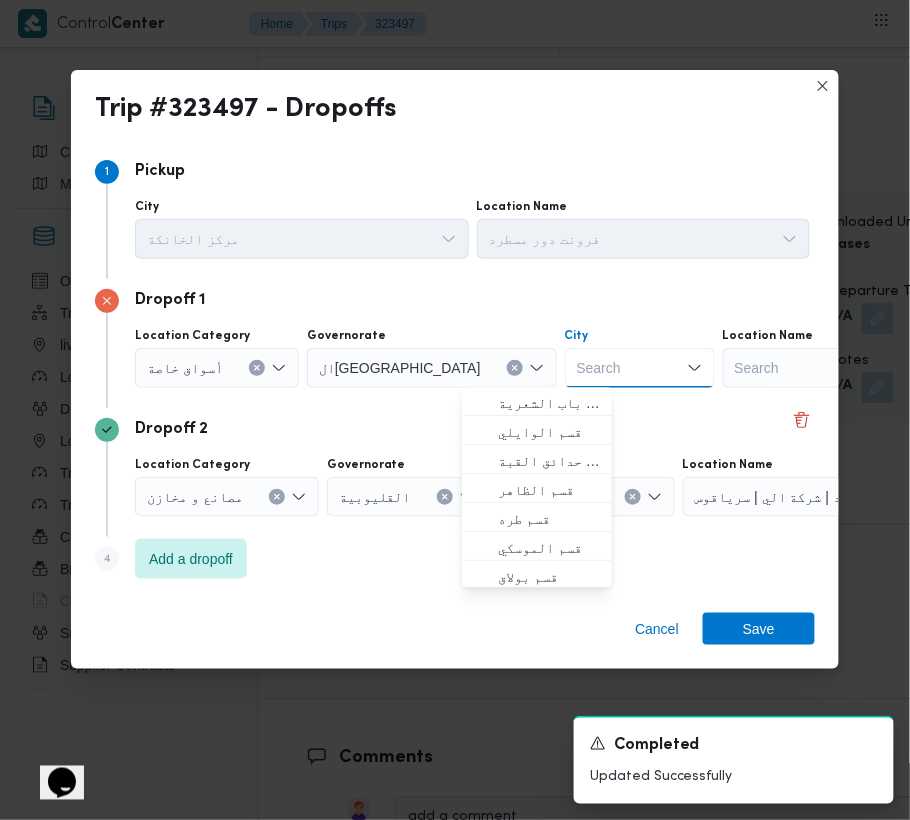 click on "Search" at bounding box center (848, 368) 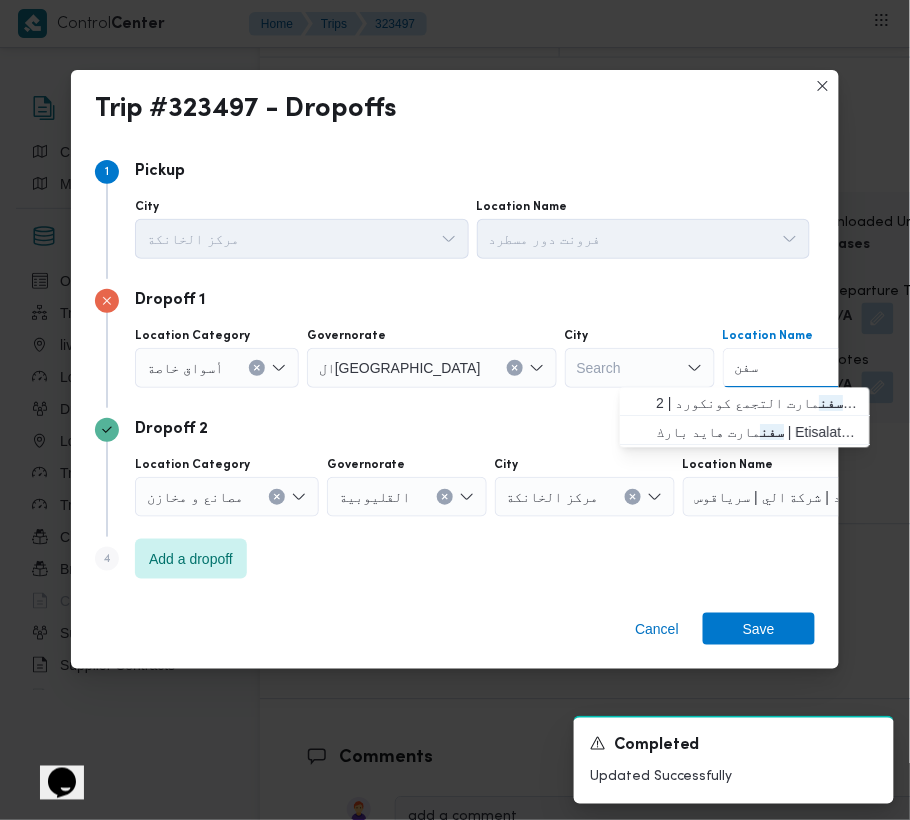 click at bounding box center [515, 368] 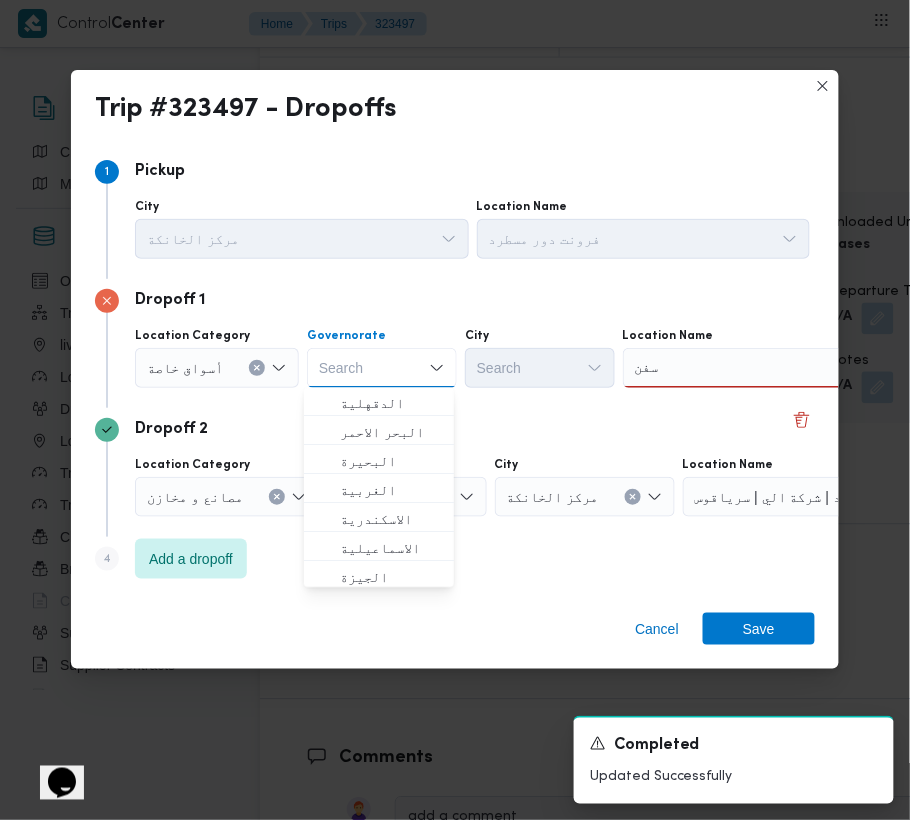 click on "سفن سفن" at bounding box center (748, 368) 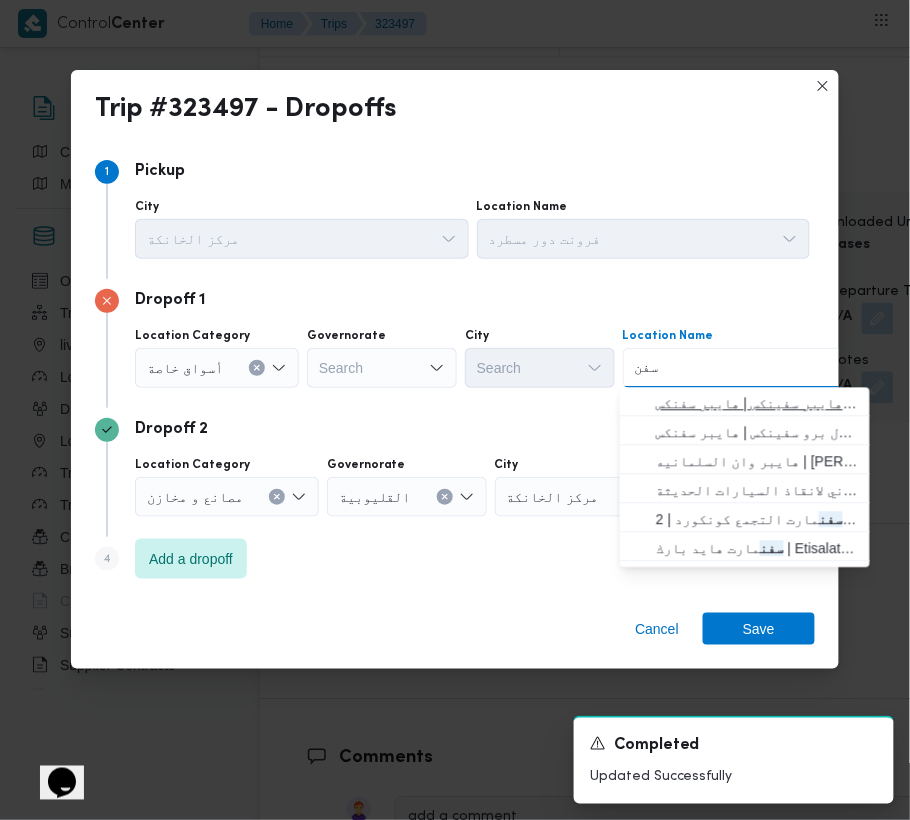 type on "سفن" 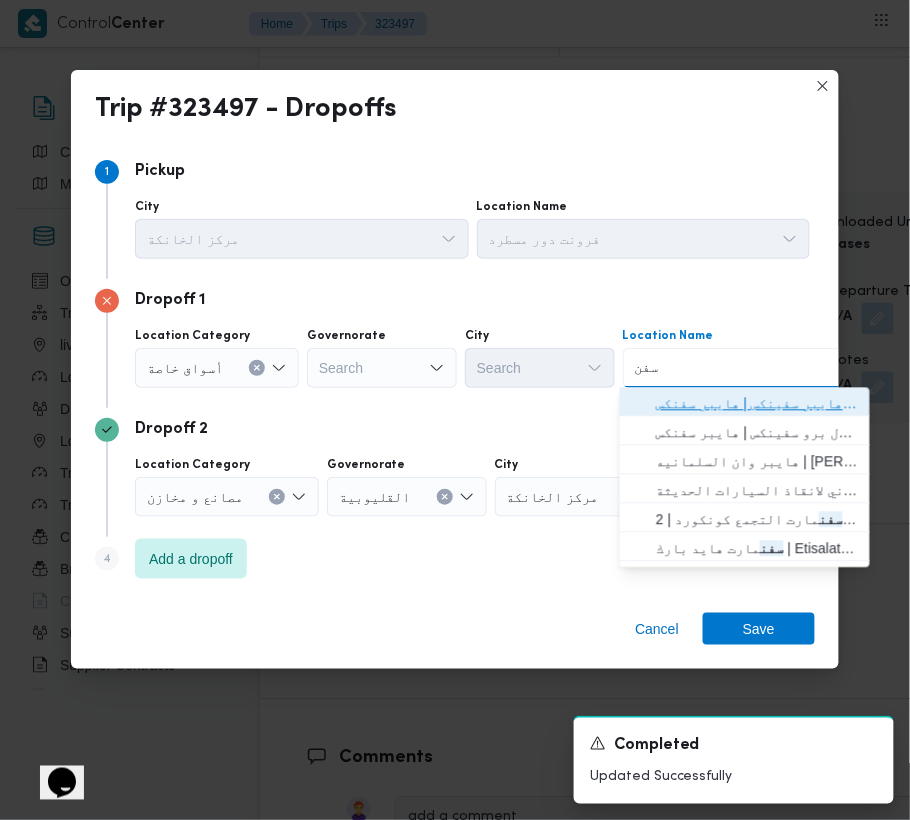 click on "هايبر سفينكس | هايبر سفنكس | null" at bounding box center (757, 404) 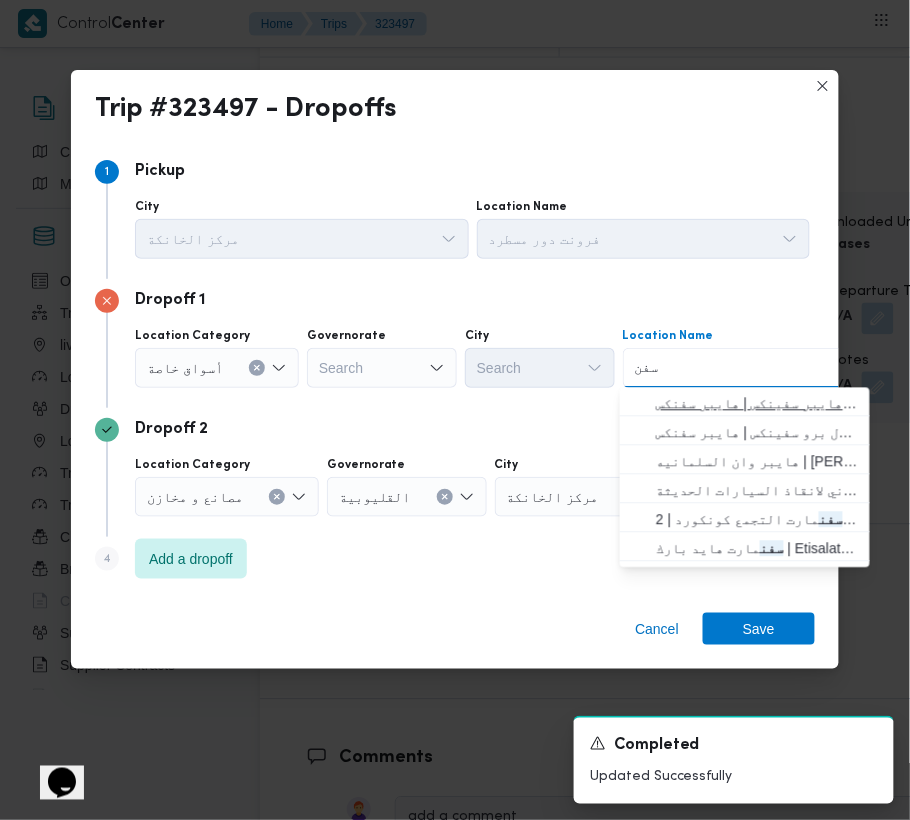 type 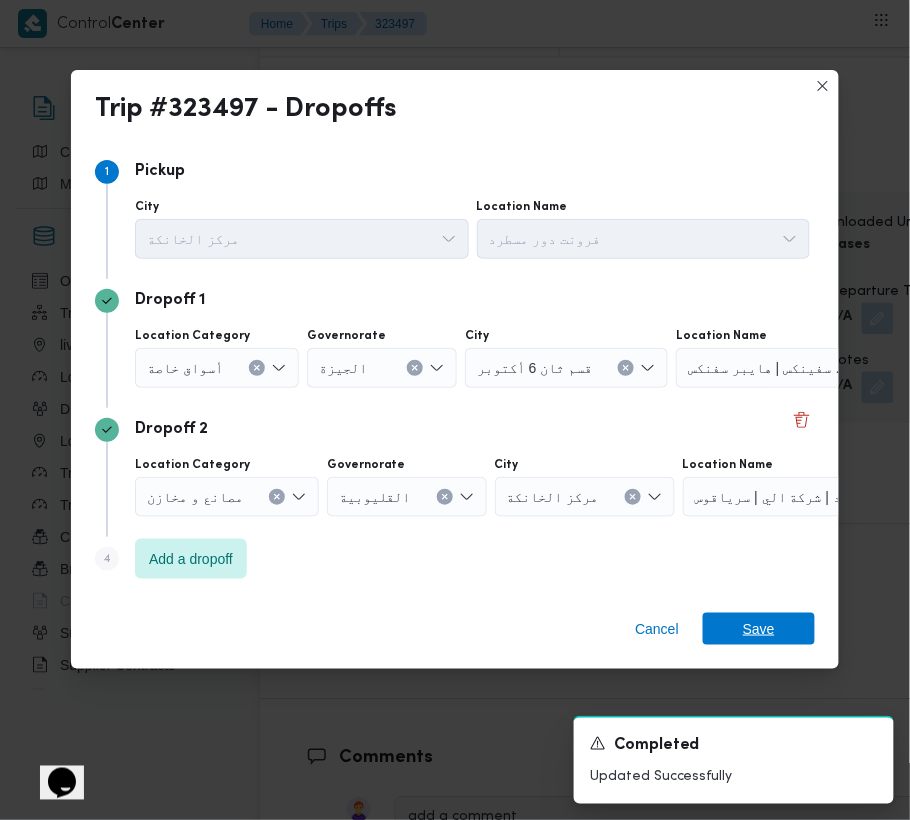 click on "Save" at bounding box center [759, 629] 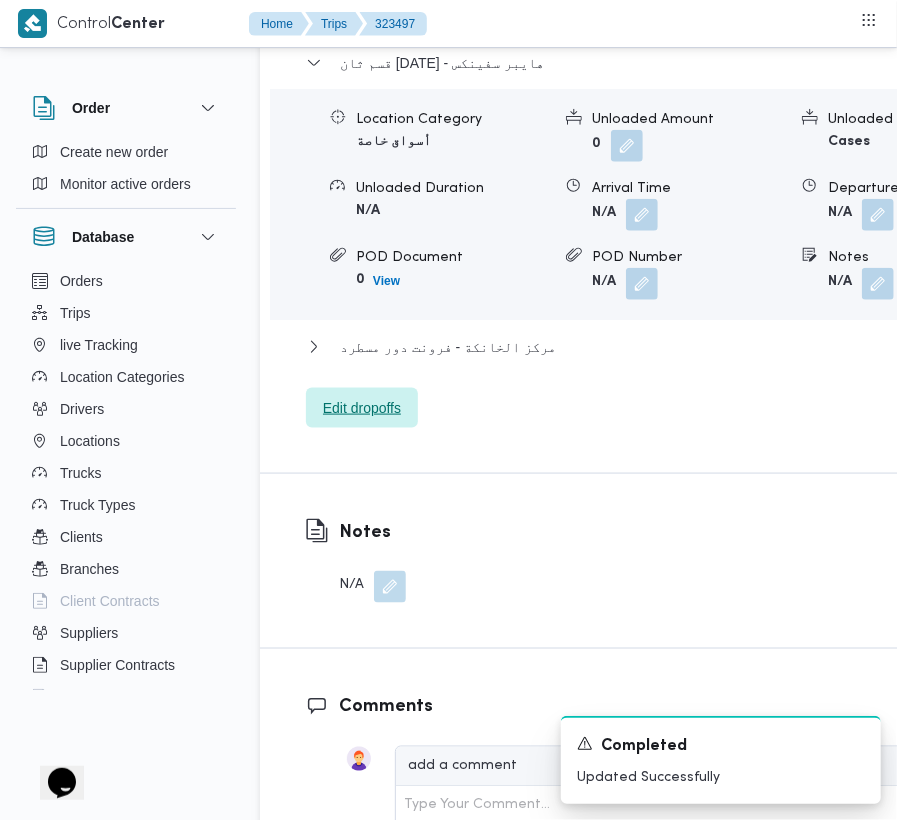 scroll, scrollTop: 2660, scrollLeft: 0, axis: vertical 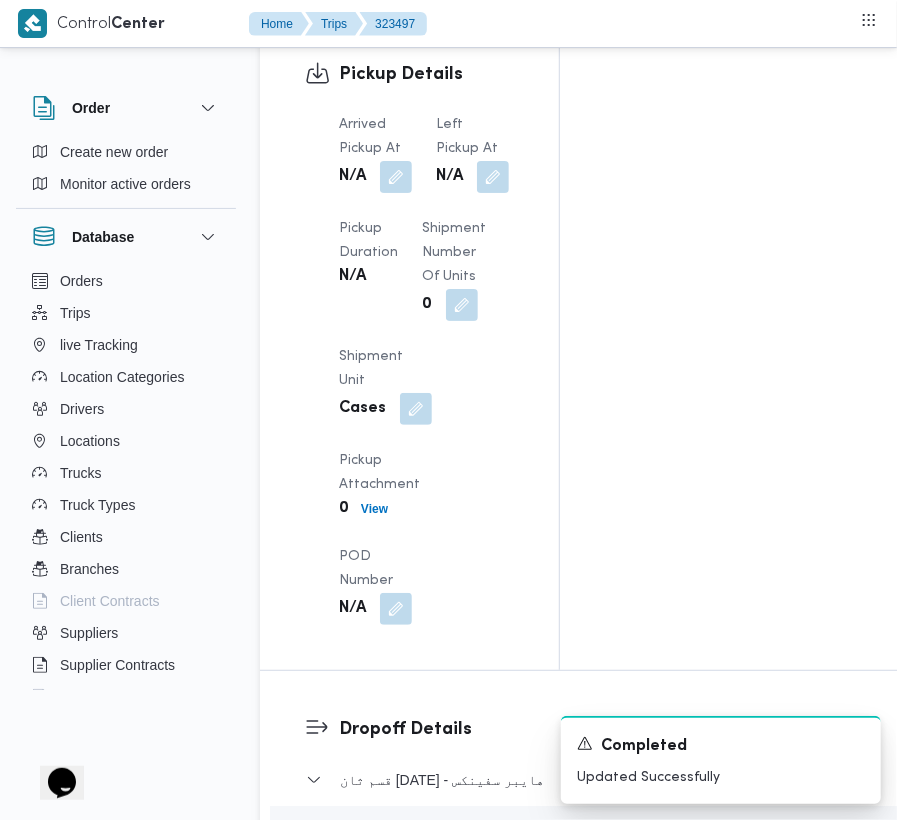click on "N/A" at bounding box center [375, 177] 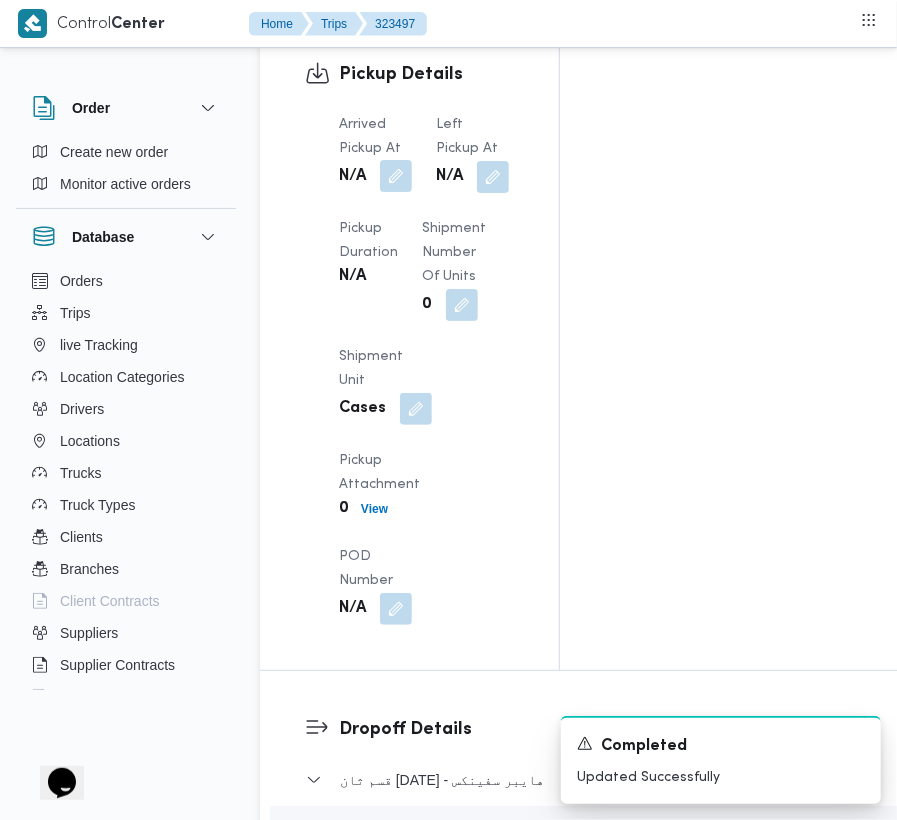 click at bounding box center (396, 176) 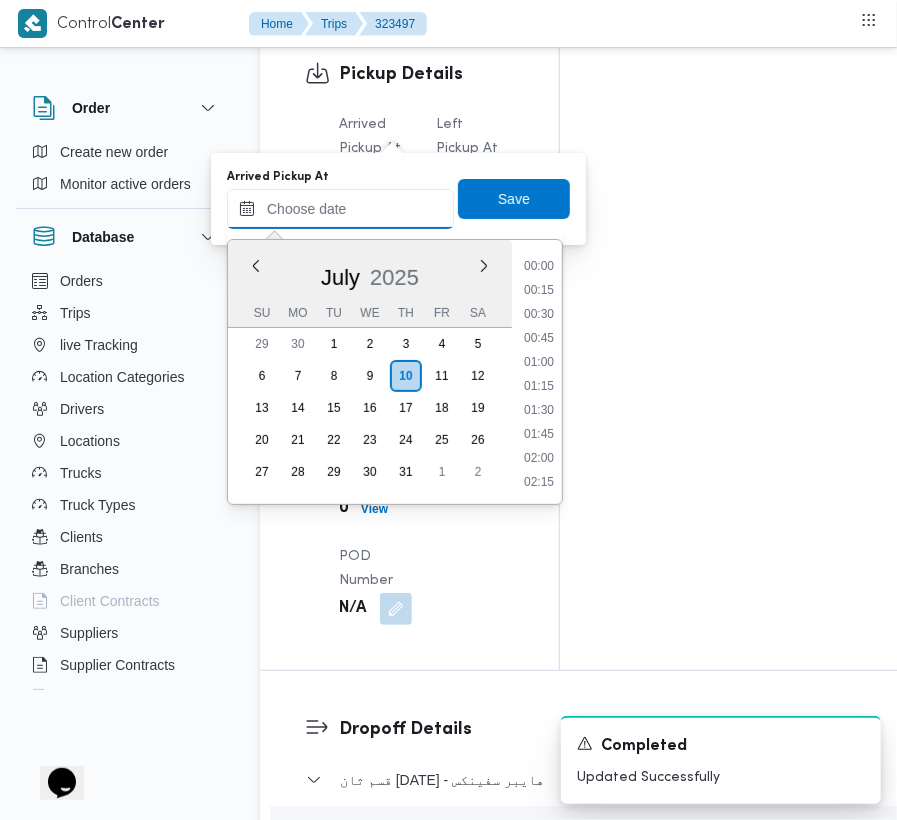 drag, startPoint x: 390, startPoint y: 216, endPoint x: 408, endPoint y: 216, distance: 18 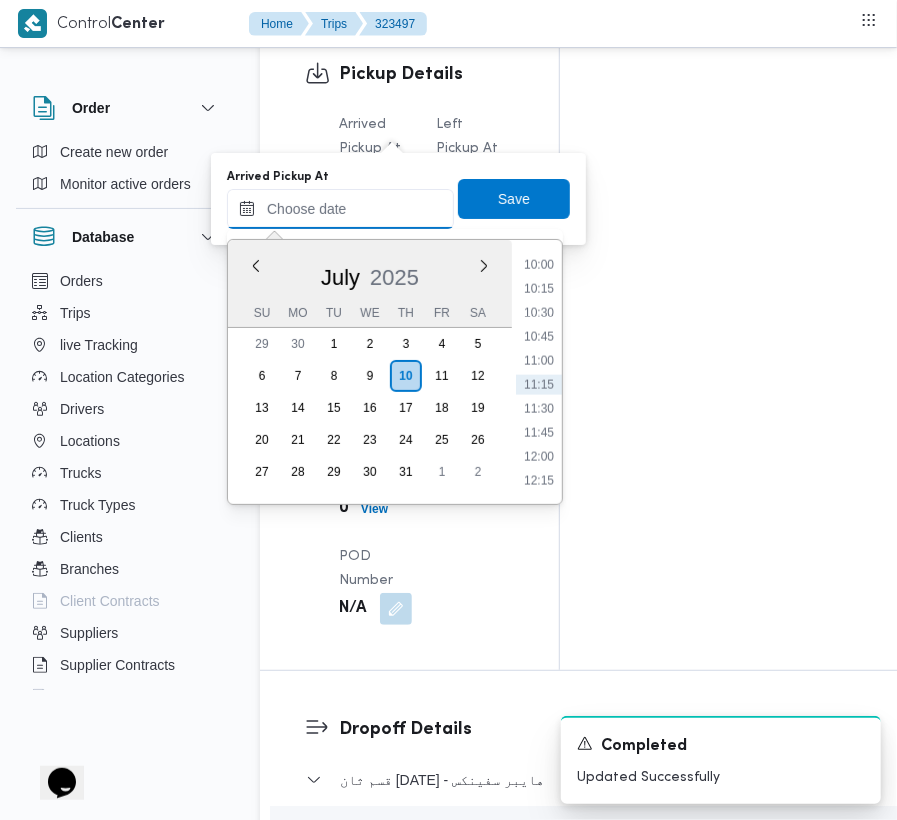 paste on "[DATE] 9:00" 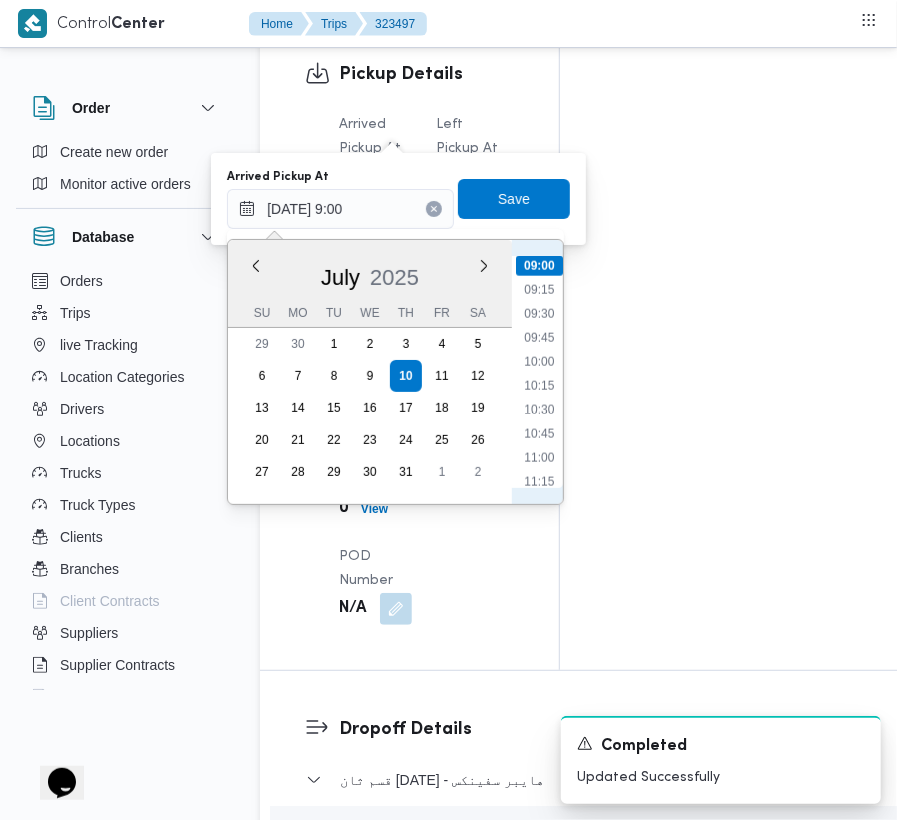scroll, scrollTop: 810, scrollLeft: 0, axis: vertical 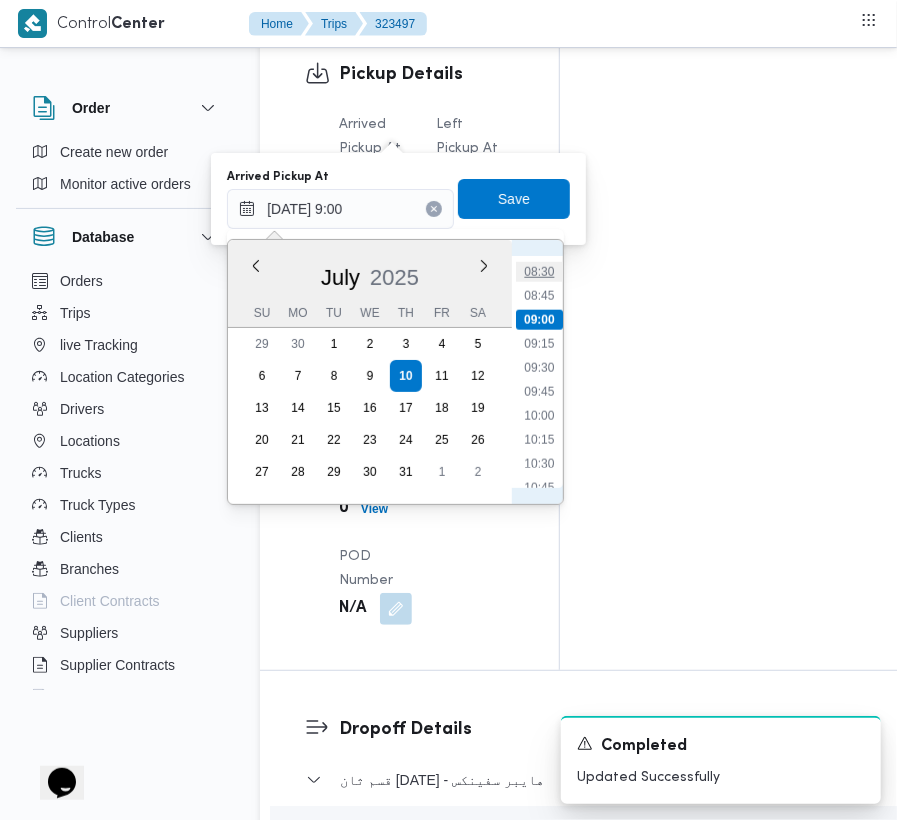 click on "08:30" at bounding box center [539, 272] 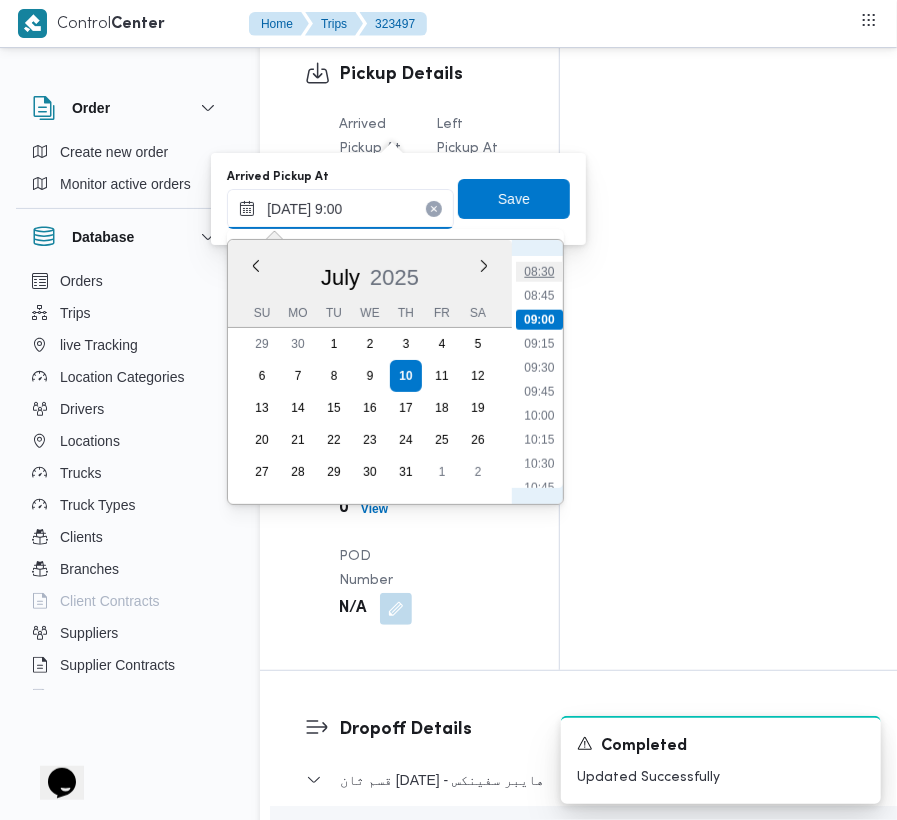 type on "[DATE] 08:30" 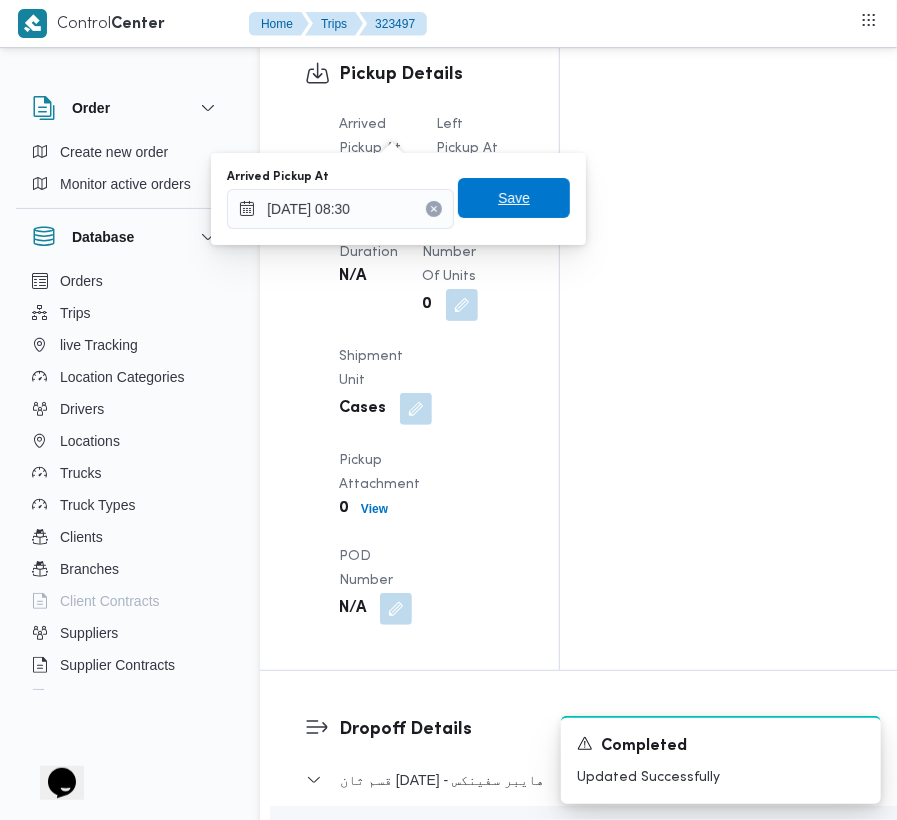 click on "Save" at bounding box center (514, 198) 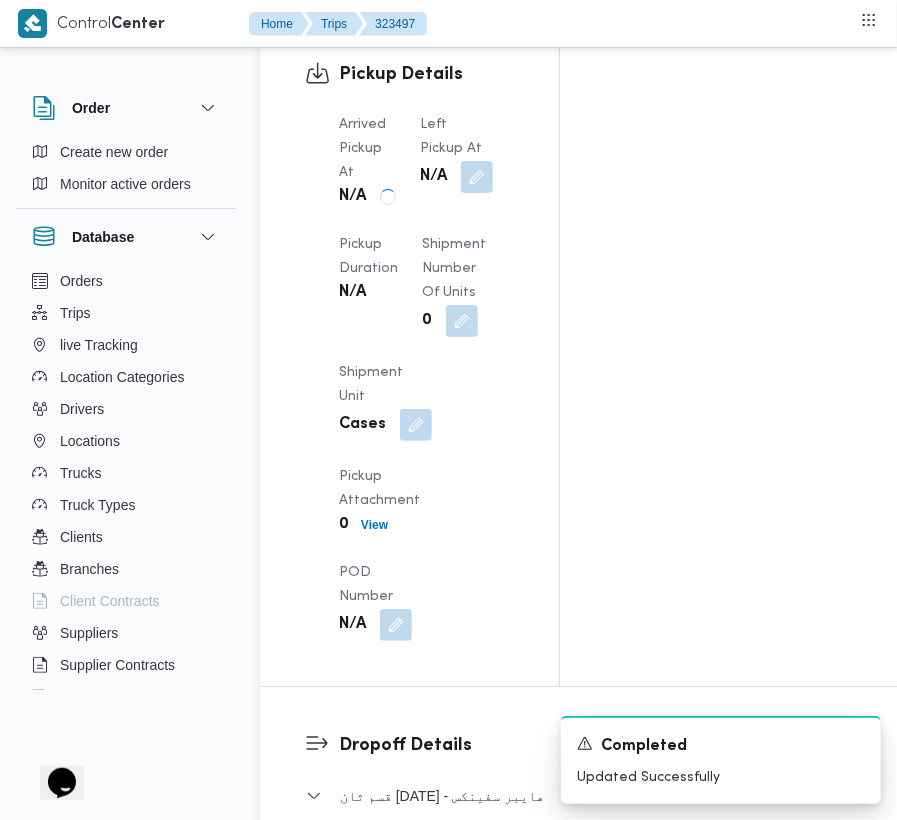 click on "Left Pickup At" at bounding box center [456, 137] 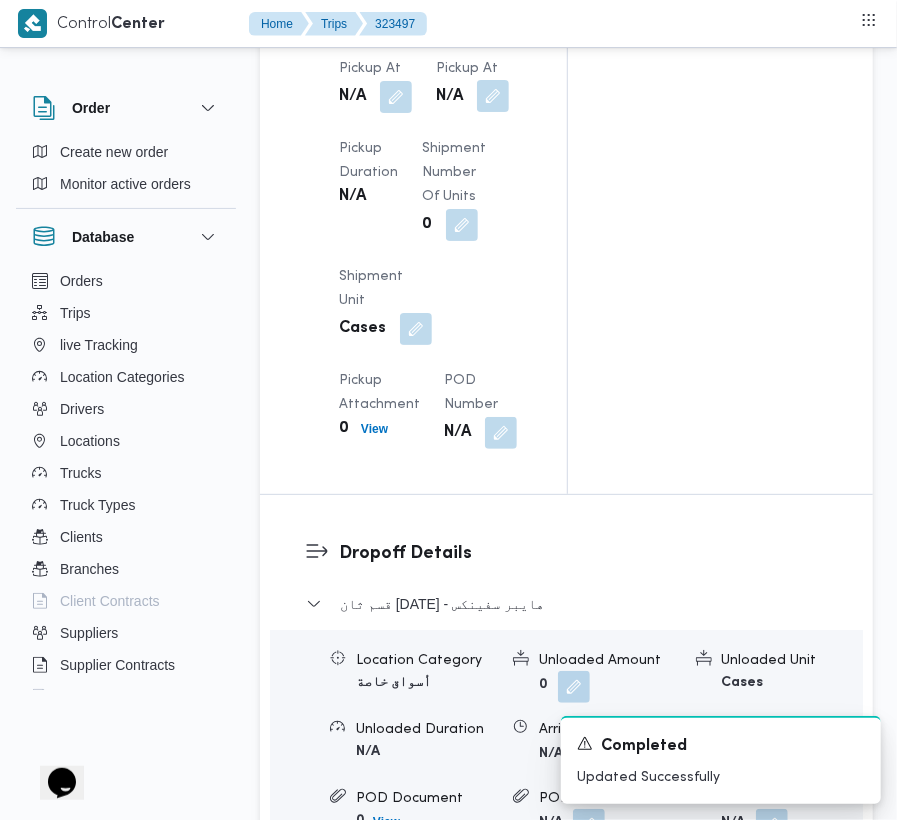click at bounding box center (493, 96) 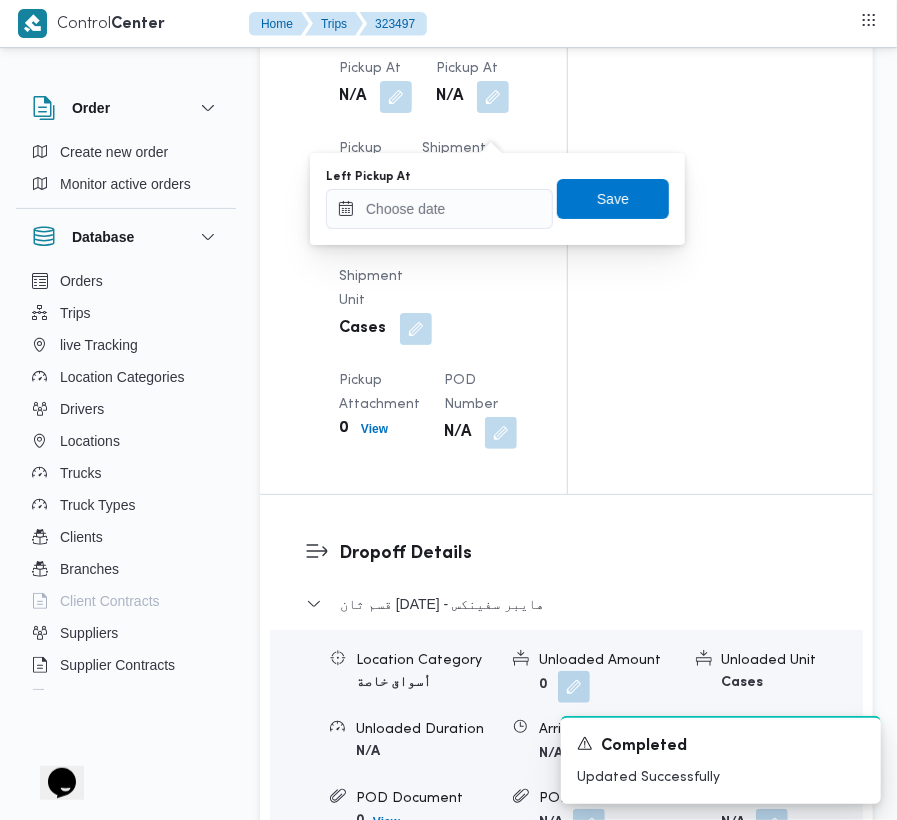 click on "Left Pickup At" at bounding box center (439, 177) 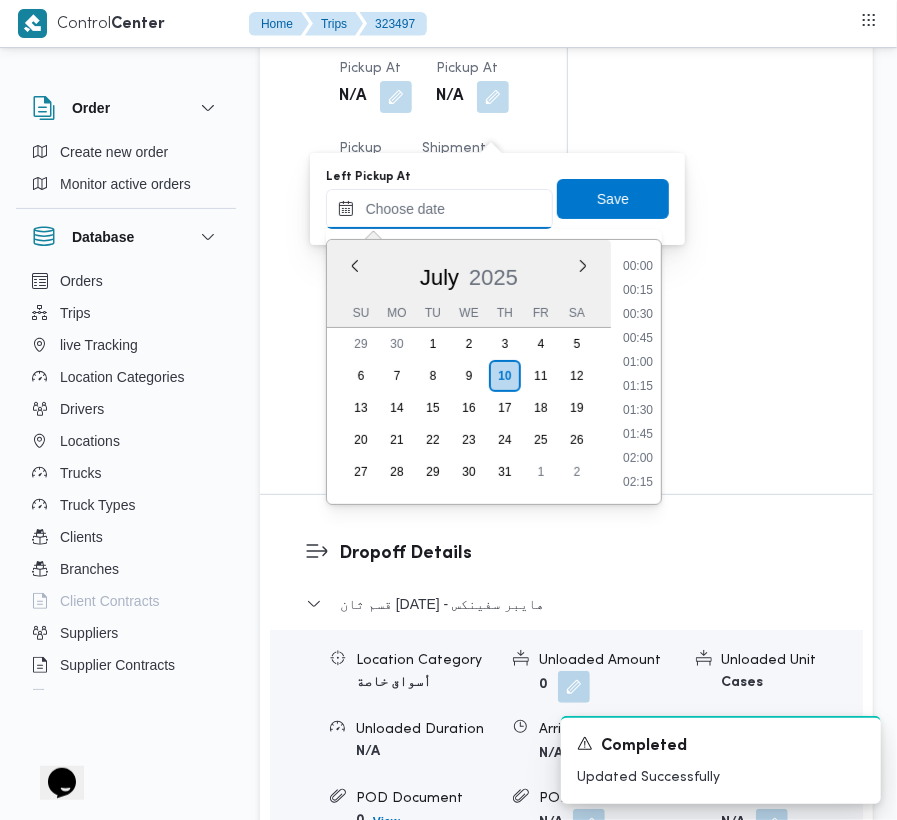 click on "Left Pickup At" at bounding box center (439, 209) 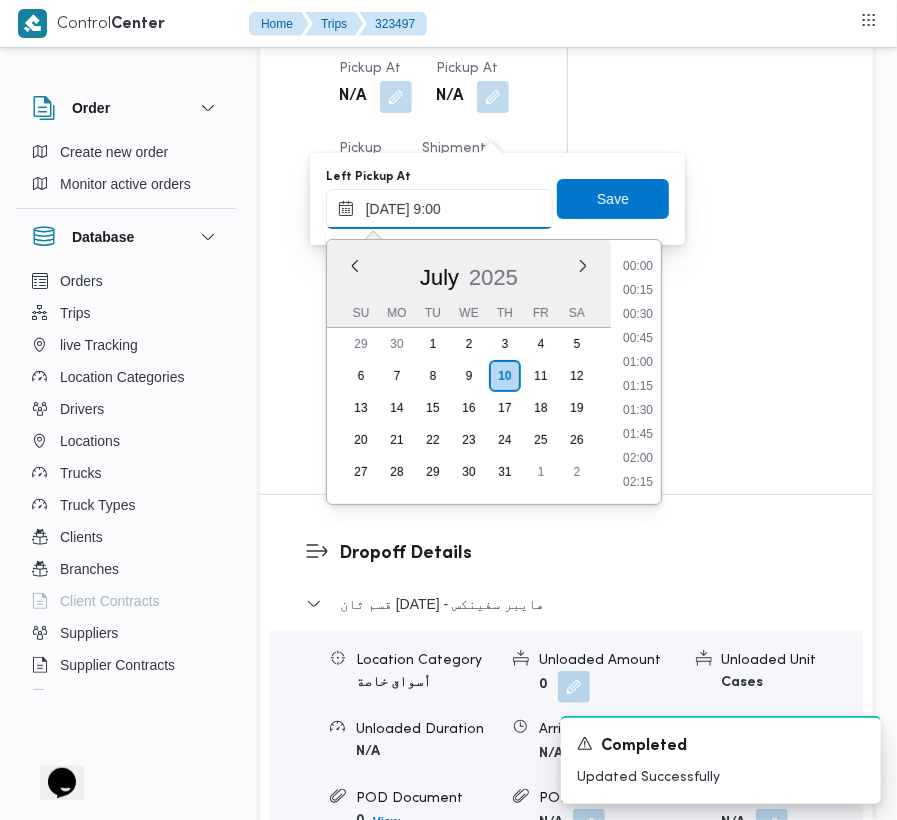 scroll, scrollTop: 864, scrollLeft: 0, axis: vertical 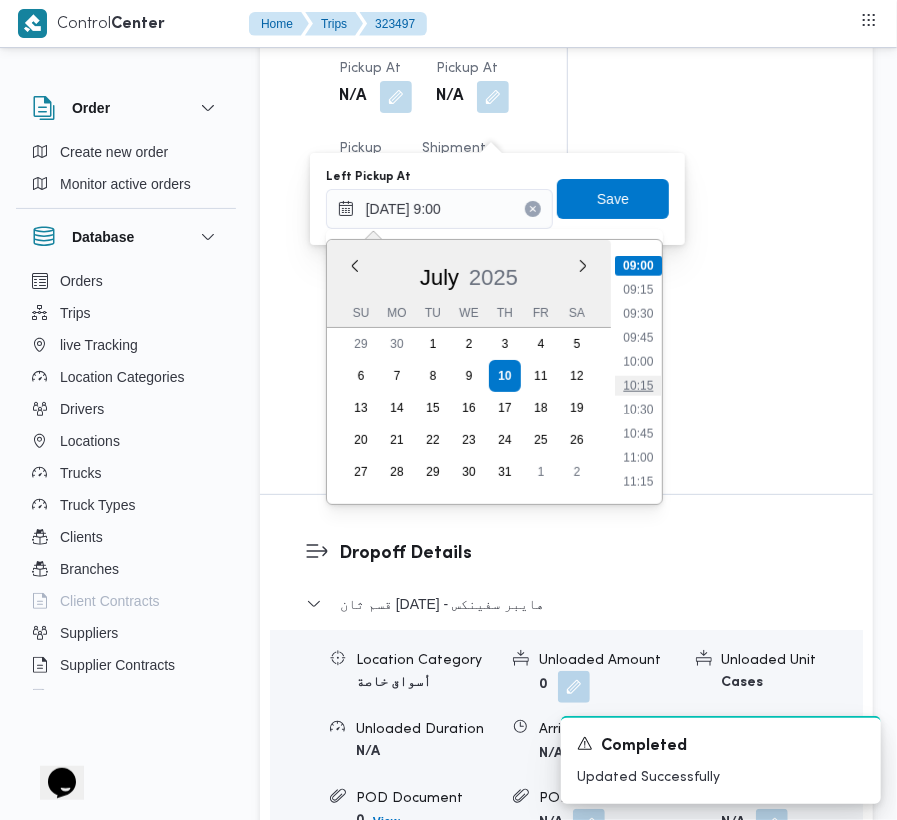 click on "10:15" at bounding box center (638, 386) 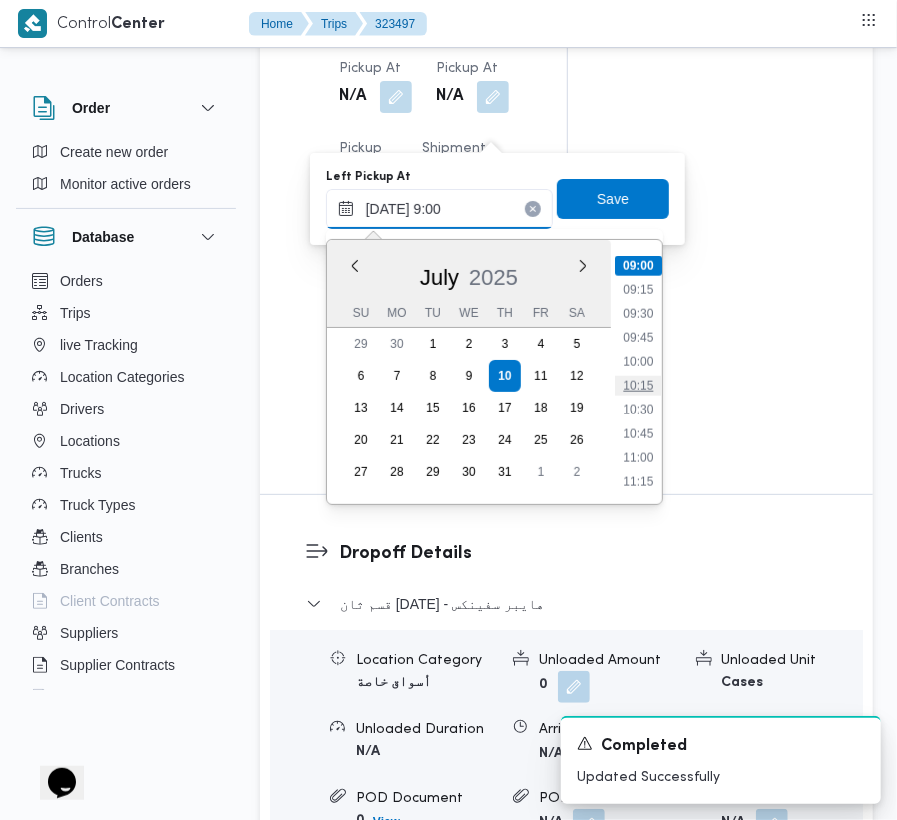 type on "[DATE] 10:15" 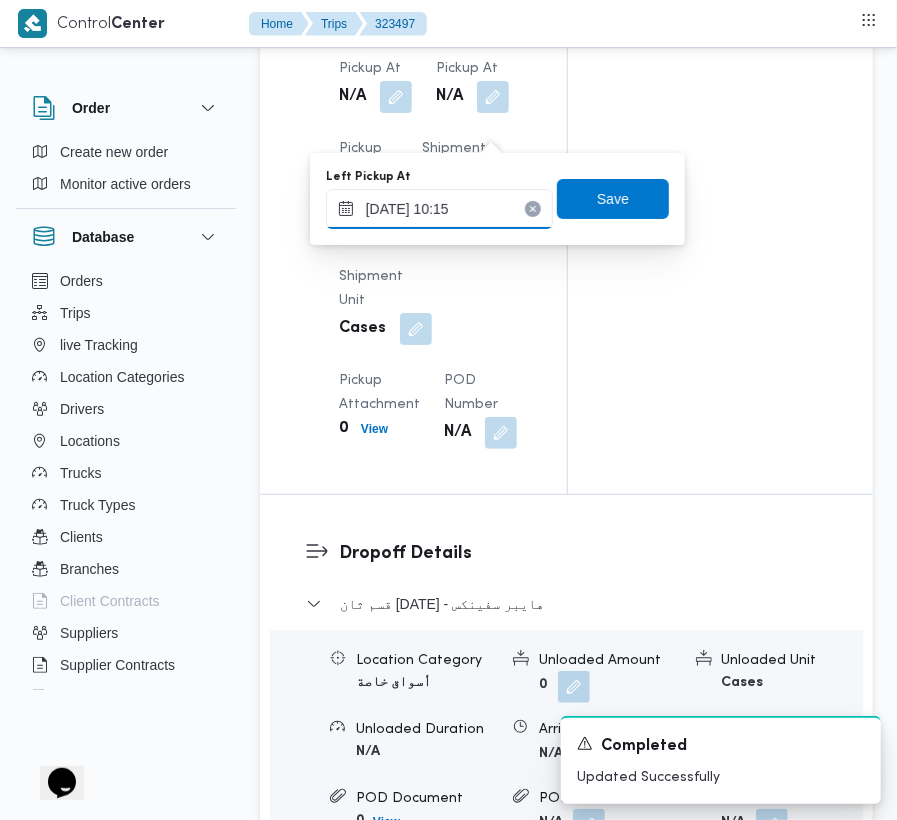 type 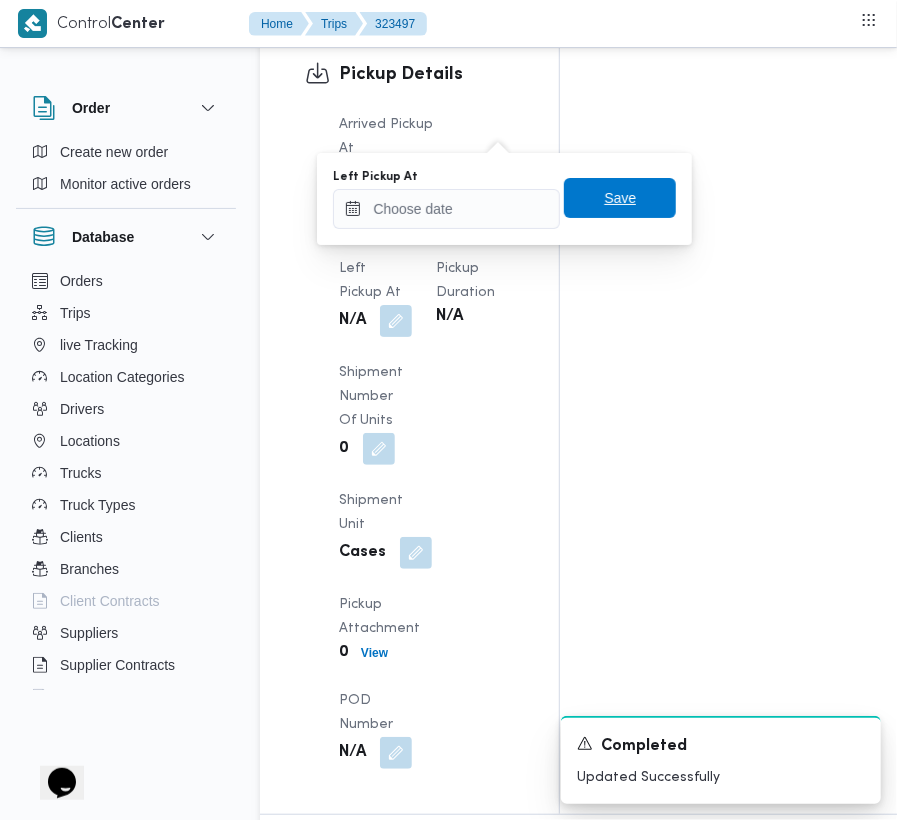 click on "Save" at bounding box center [620, 198] 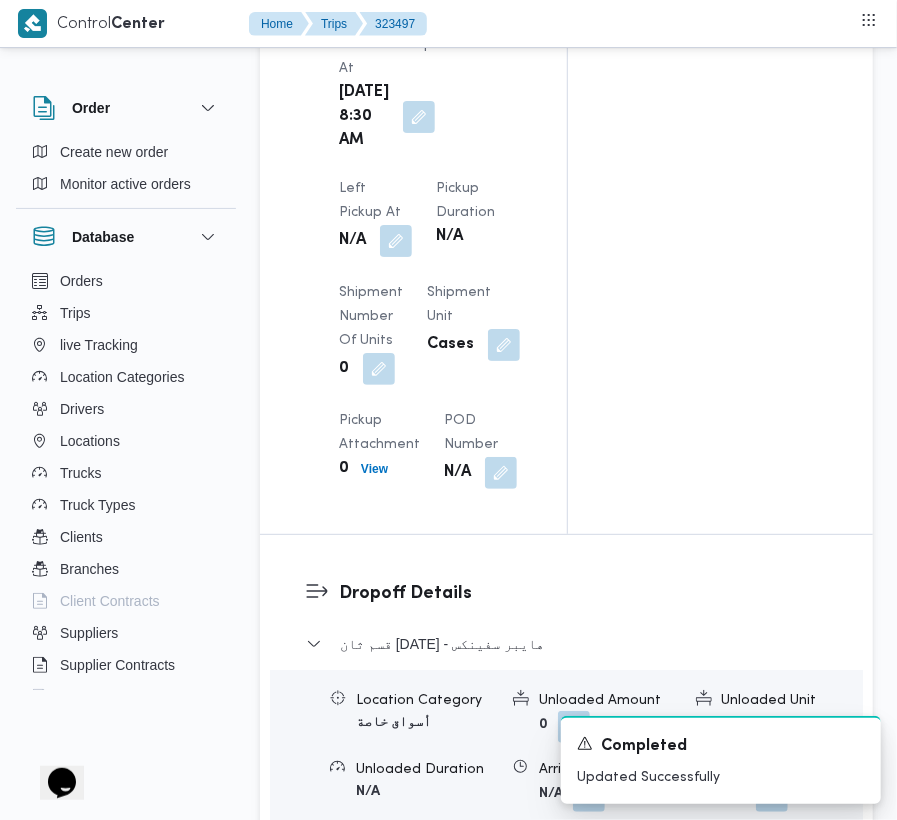 click on "Left Pickup At N/A" at bounding box center (375, 217) 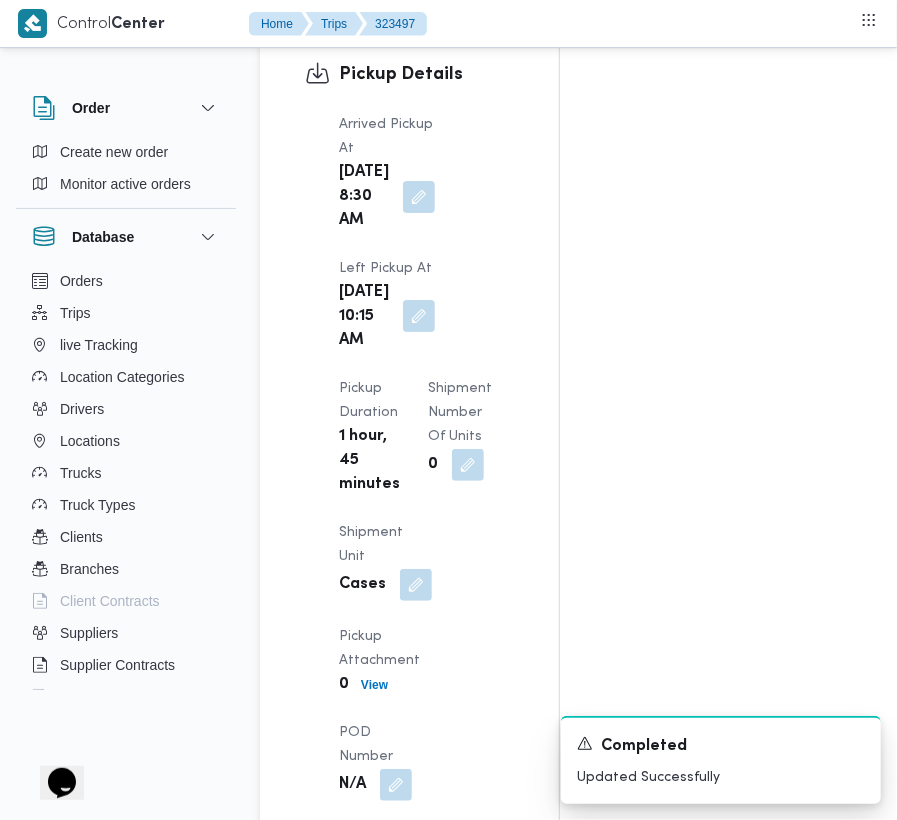 click on "Arrived Pickup At [DATE] 8:30 AM Left Pickup At [DATE] 10:15 AM Pickup Duration 1 hour, 45 minutes Shipment Number of Units 0 Shipment Unit Cases Pickup Attachment 0 View POD Number N/A" at bounding box center [426, 457] 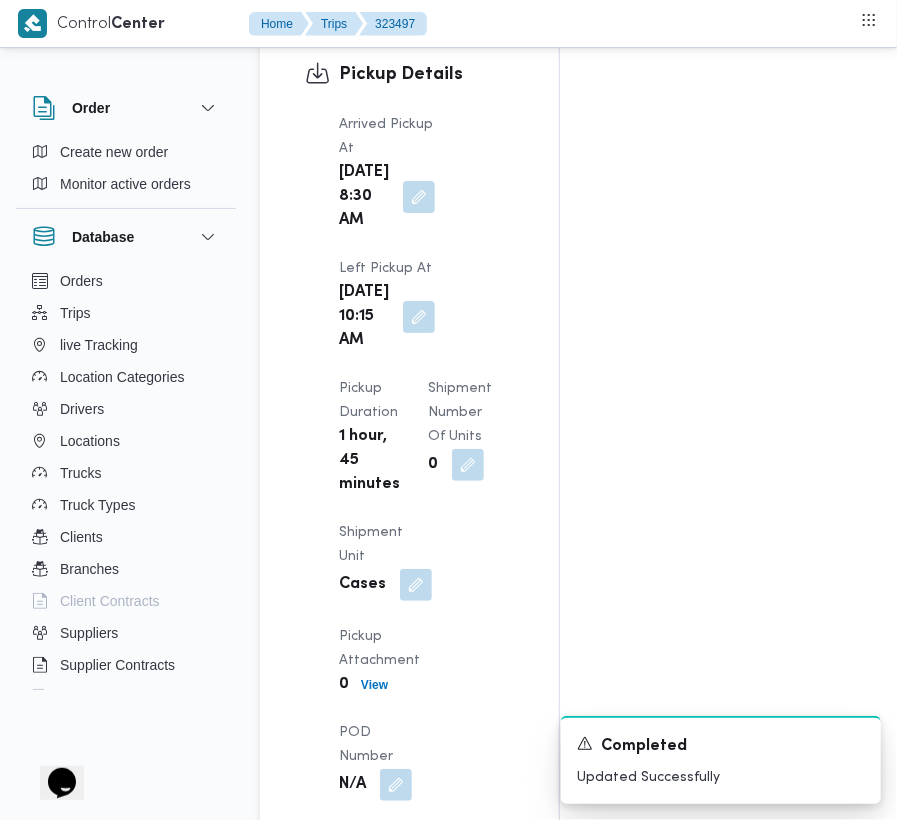 click on "Arrived Pickup At [DATE] 8:30 AM Left Pickup At [DATE] 10:15 AM Pickup Duration 1 hour, 45 minutes Shipment Number of Units 0 Shipment Unit Cases Pickup Attachment 0 View POD Number N/A" at bounding box center (426, 457) 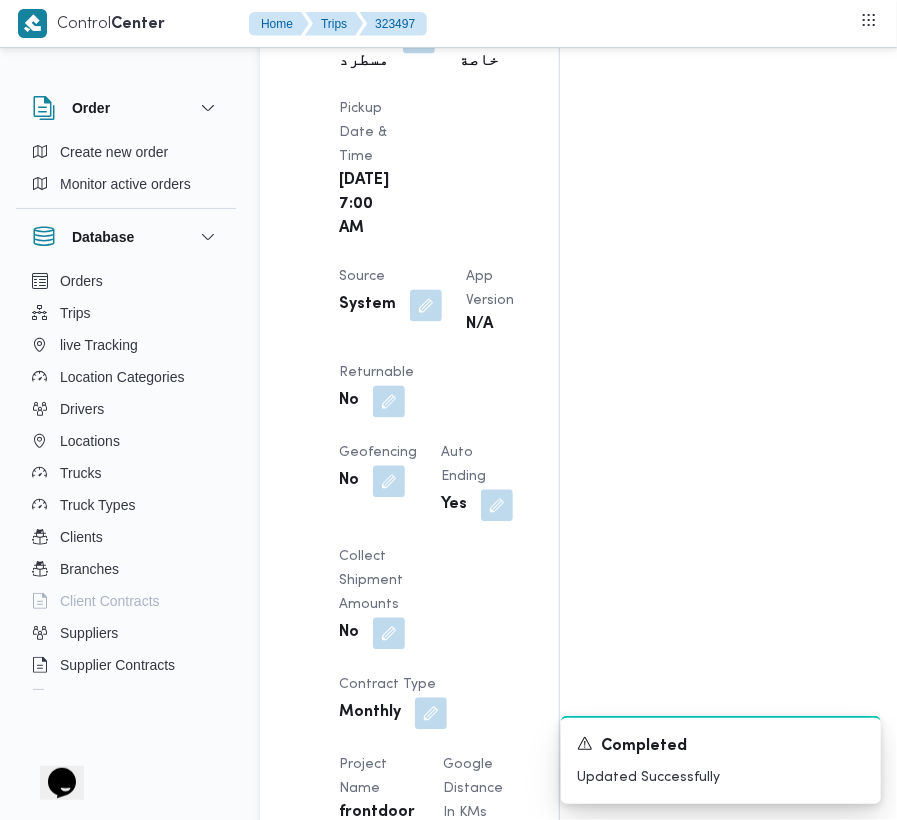 scroll, scrollTop: 0, scrollLeft: 0, axis: both 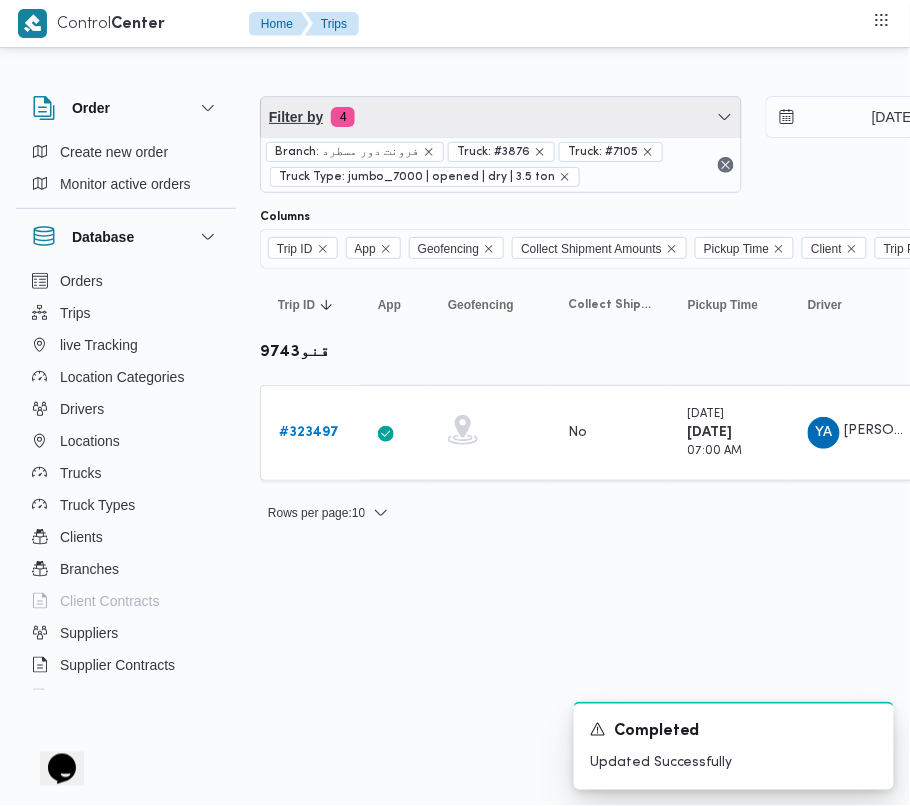 click on "Filter by 4" at bounding box center (501, 117) 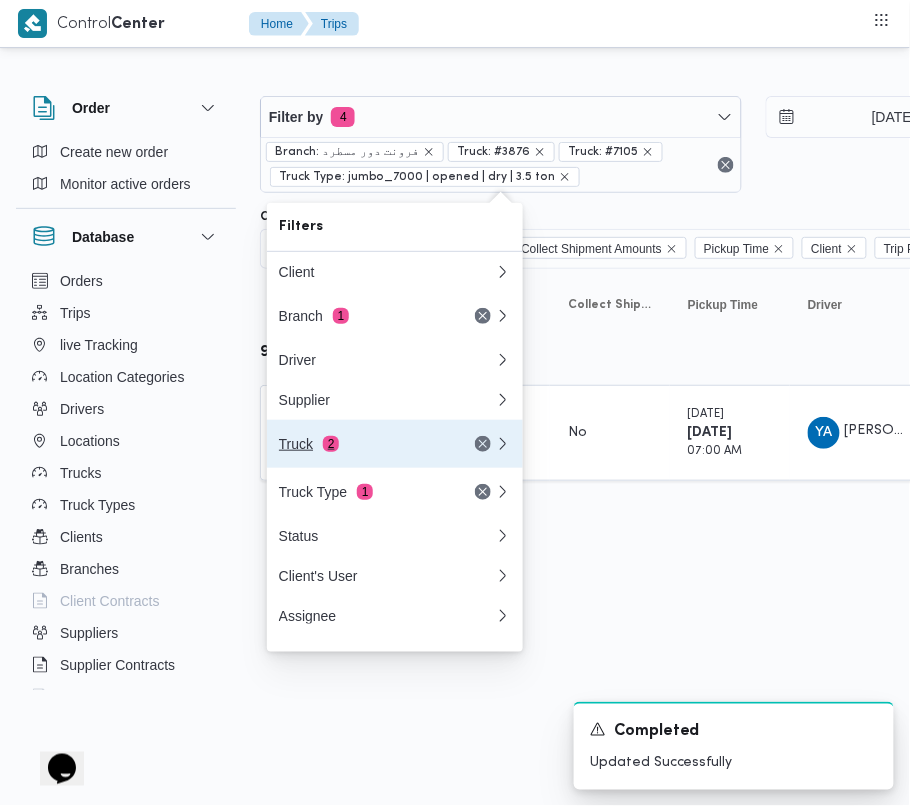 click on "Truck 2" at bounding box center [387, 444] 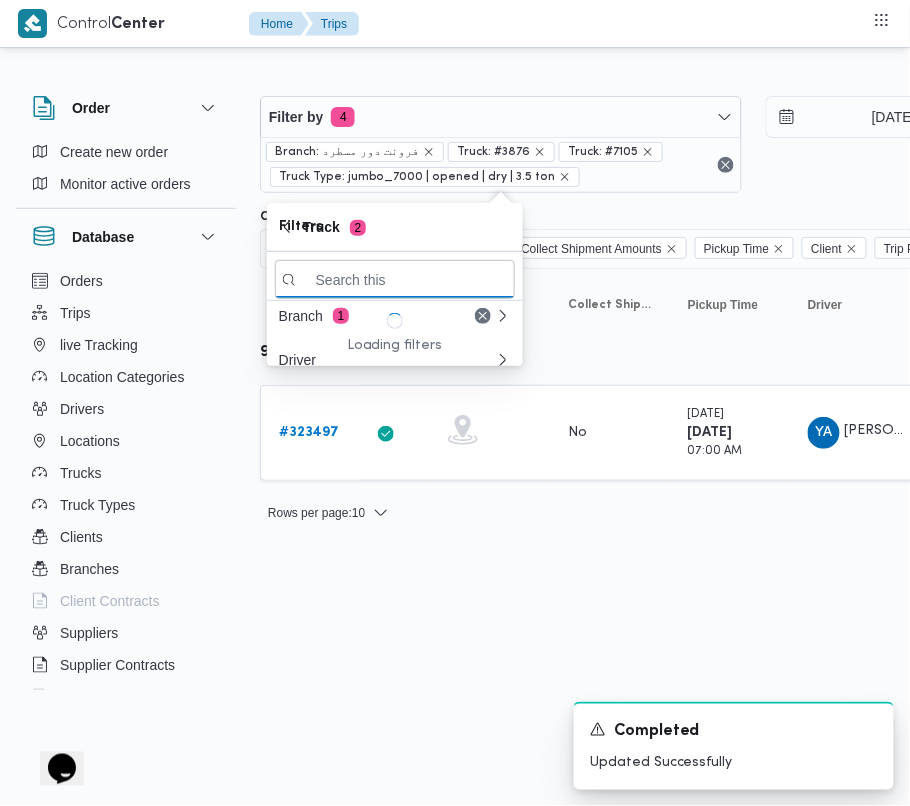 paste on "3821" 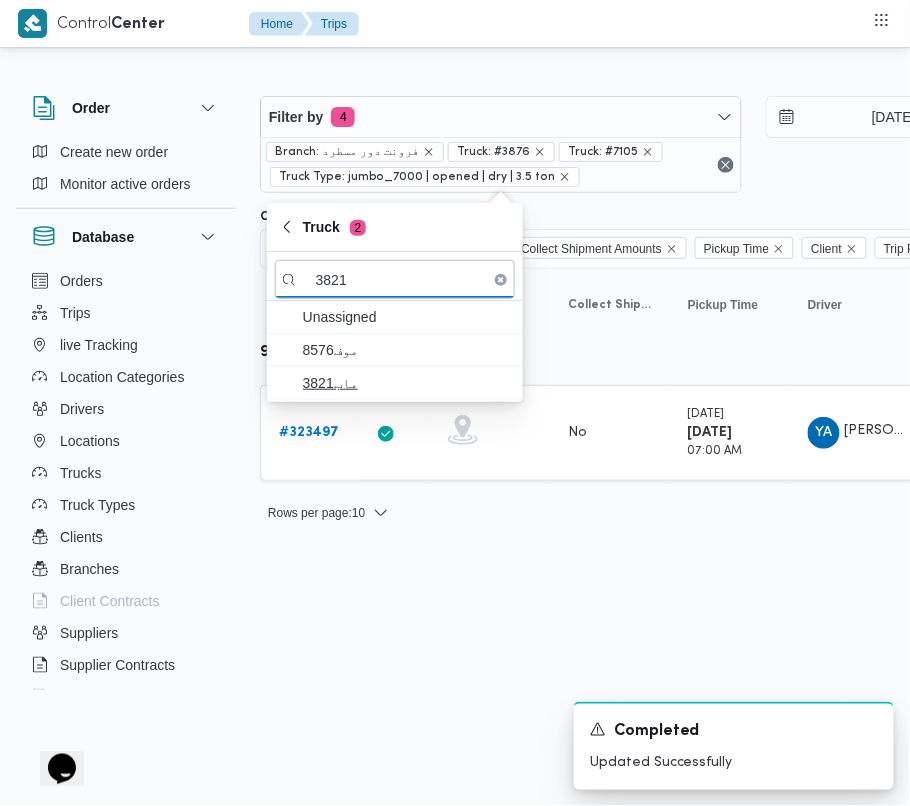type on "3821" 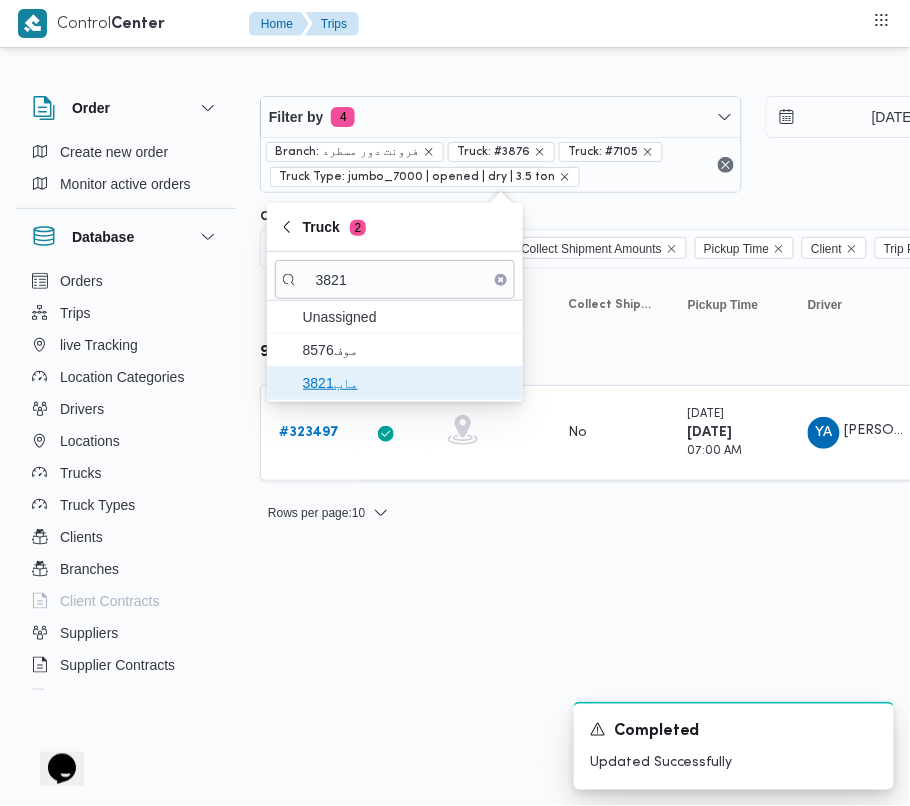 click on "ماب3821" at bounding box center [407, 383] 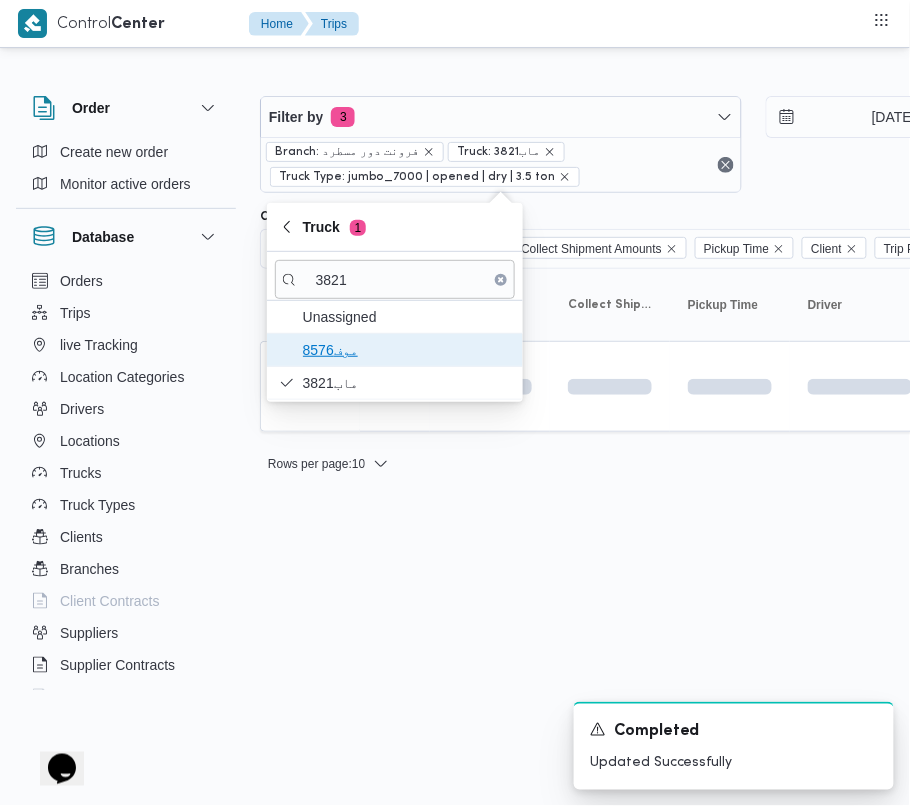 click on "موف8576" at bounding box center (407, 350) 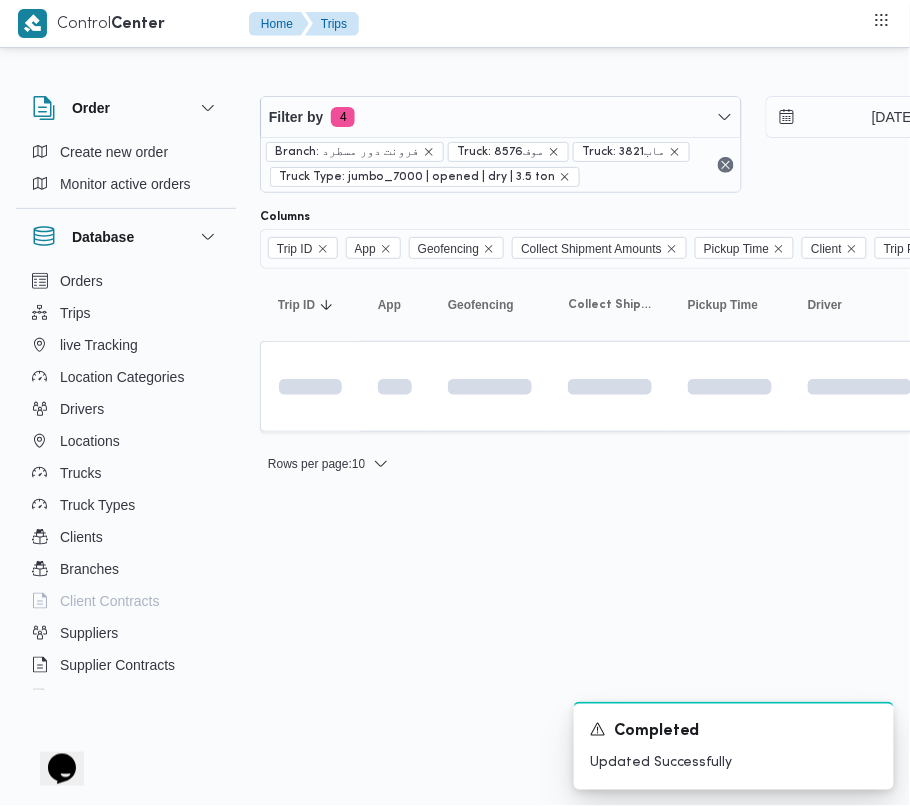 click on "Control  Center Home Trips Order Create new order Monitor active orders Database Orders Trips live Tracking Location Categories Drivers Locations Trucks Truck Types Clients Branches Client Contracts Suppliers Supplier Contracts Devices Users Projects SP Projects Admins organization assignees Tags Filter by 4 Branch: فرونت دور مسطرد Truck: موف8576 Truck: ماب3821 Truck Type: jumbo_7000 | opened | dry | 3.5 ton [DATE] → [DATE] Group By Truck Columns Trip ID App Geofencing Collect Shipment Amounts Pickup Time Client Trip Points Driver Supplier Truck Status Platform Sorting Trip ID Click to sort in ascending order App Click to sort in ascending order Geofencing Click to sort in ascending order Collect Shipment Amounts Pickup Time Click to sort in ascending order Client Click to sort in ascending order Trip Points Driver Click to sort in ascending order Supplier Click to sort in ascending order Truck Click to sort in ascending order Status Click to sort in ascending order Platform Actions" at bounding box center (455, 403) 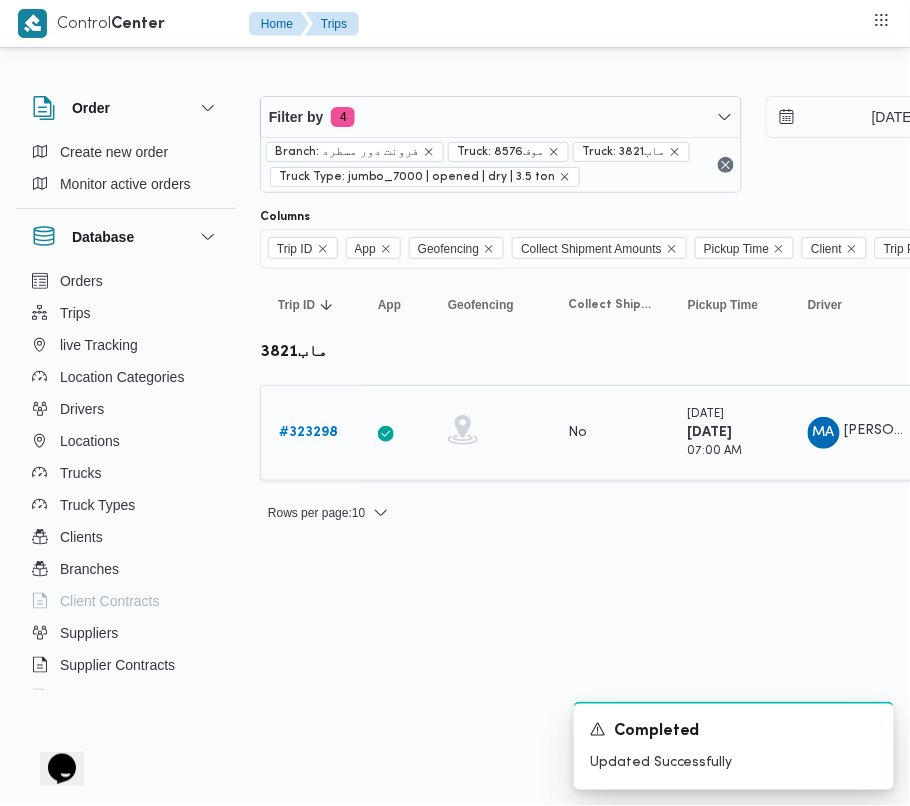 click on "# 323298" at bounding box center (308, 432) 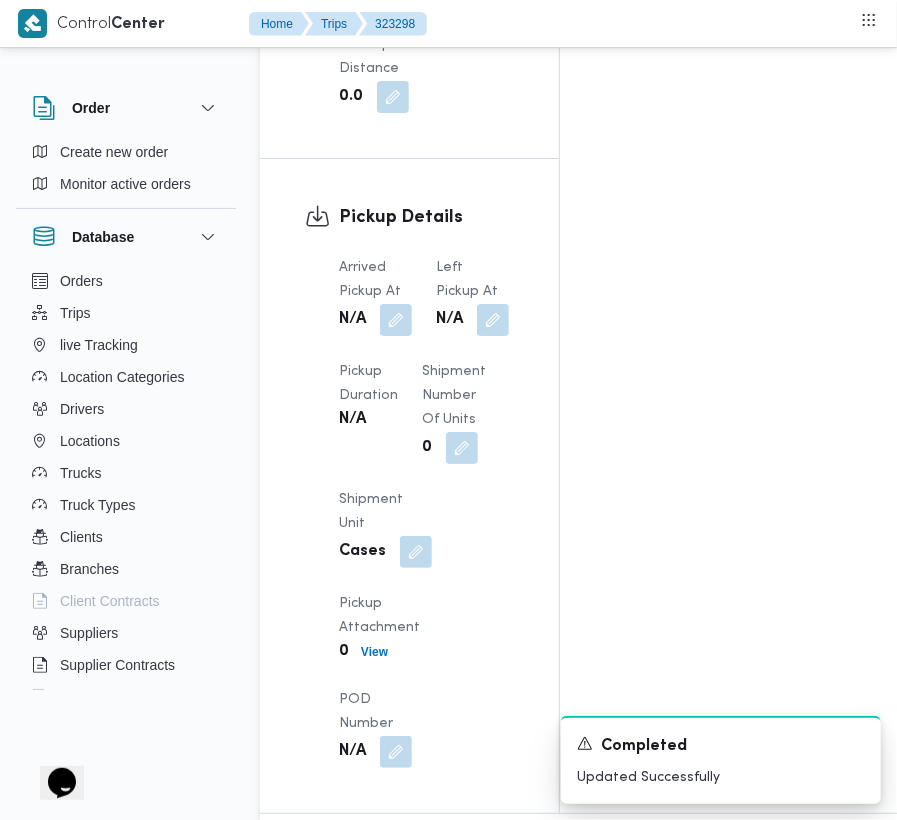 scroll, scrollTop: 3377, scrollLeft: 0, axis: vertical 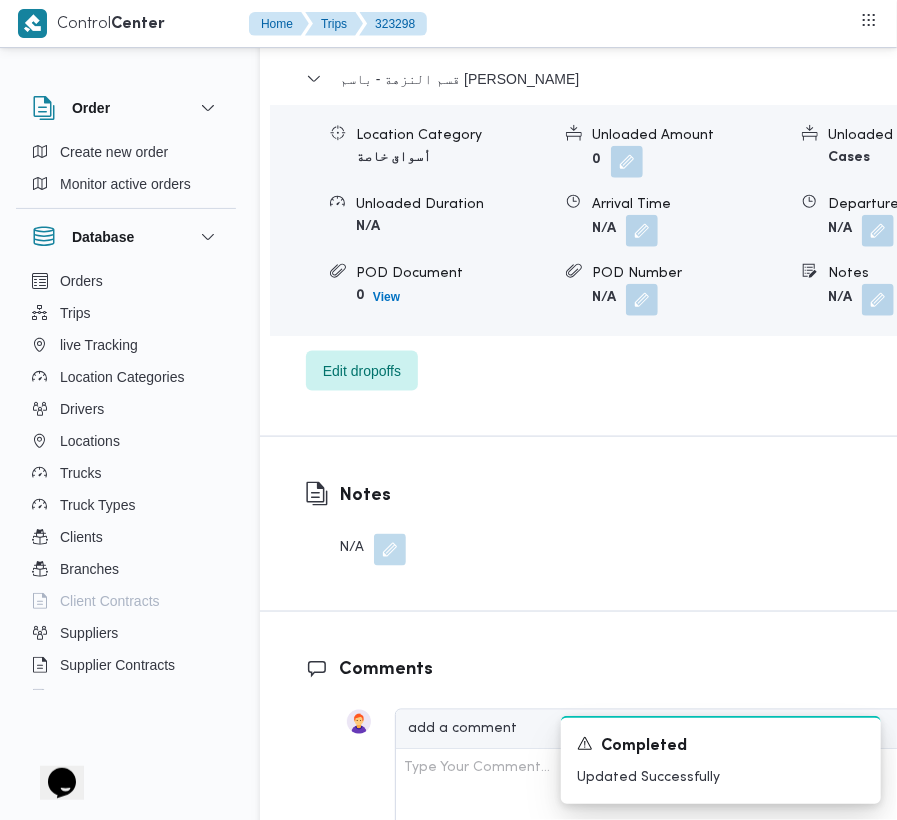 drag, startPoint x: 282, startPoint y: 173, endPoint x: 301, endPoint y: 178, distance: 19.646883 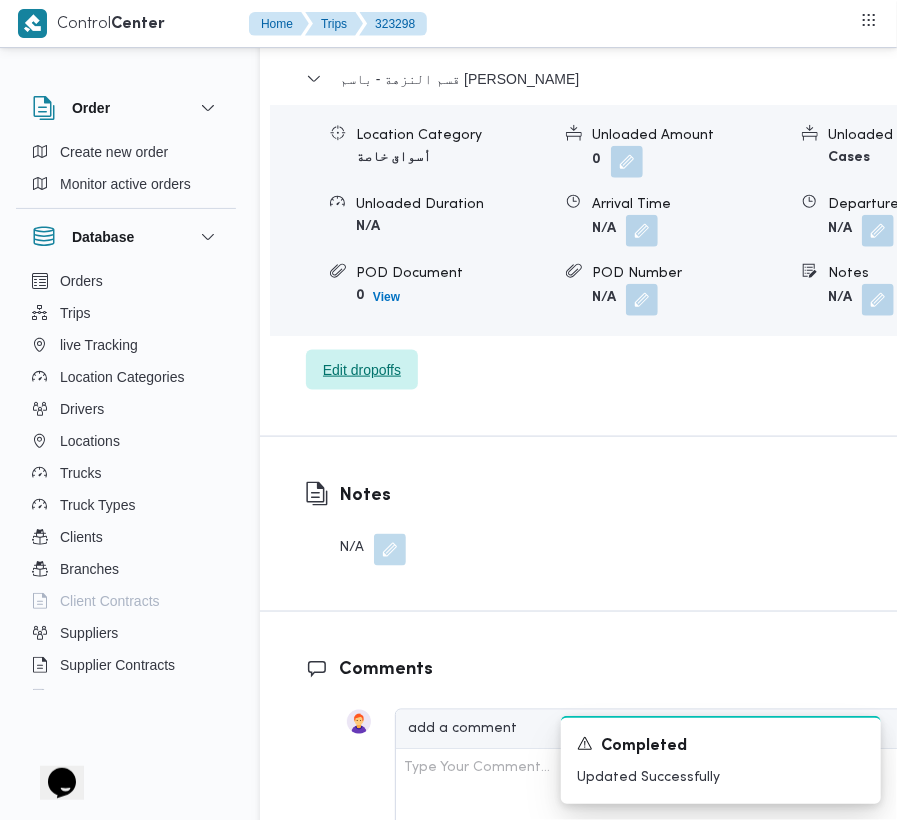click on "Edit dropoffs" at bounding box center (362, 370) 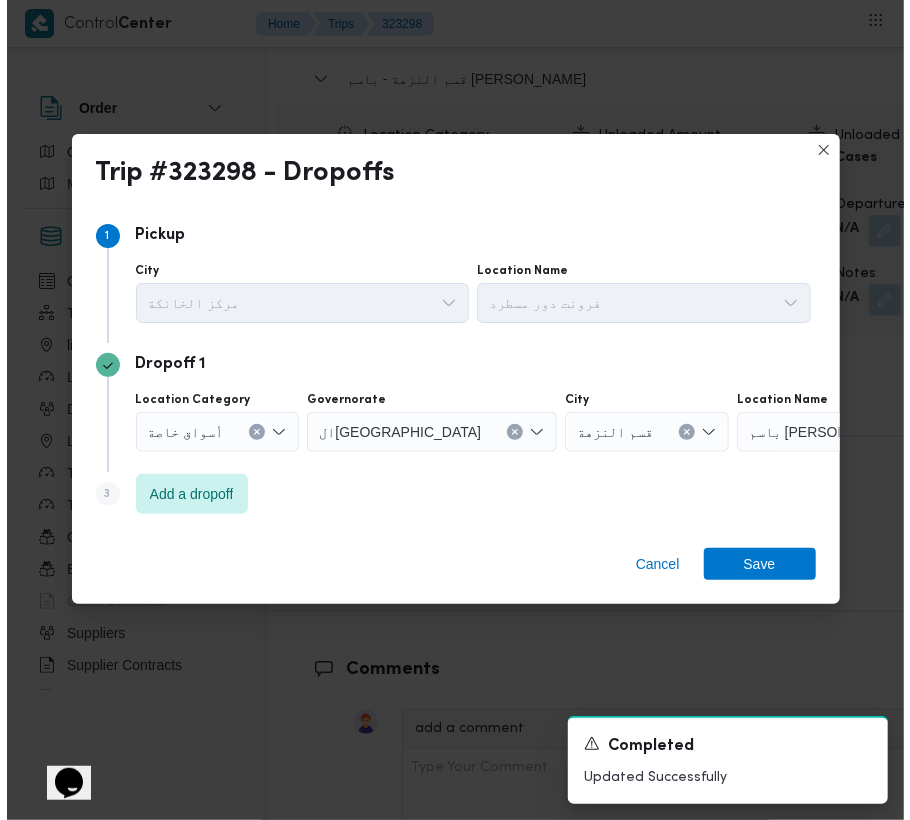 scroll, scrollTop: 3161, scrollLeft: 0, axis: vertical 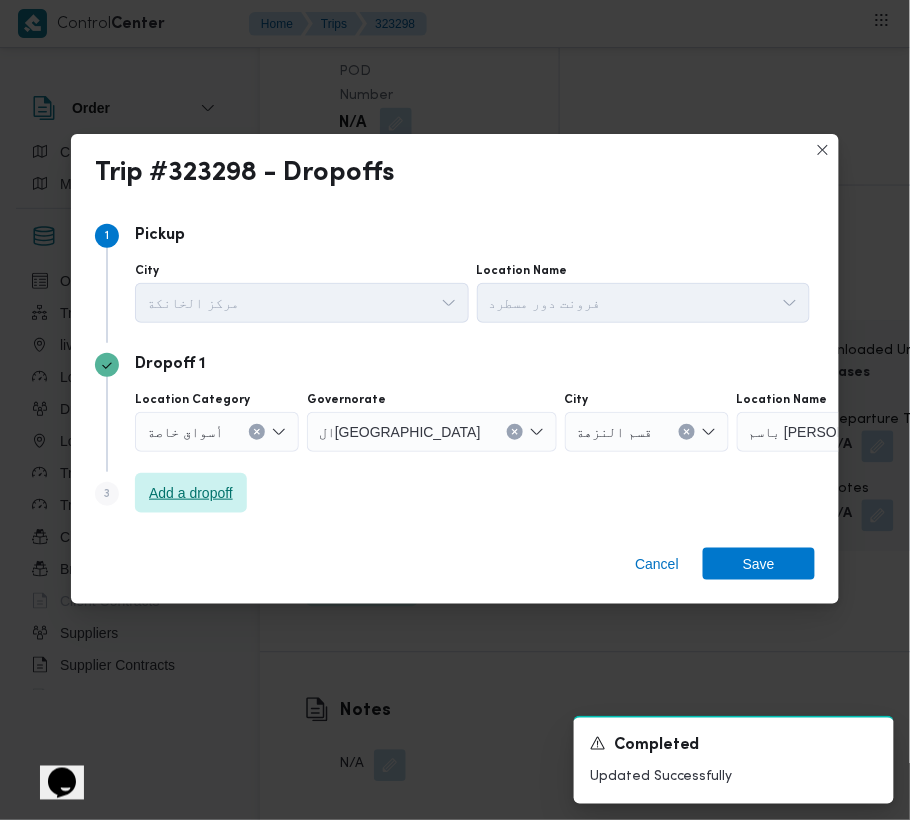 click on "Add a dropoff" at bounding box center [191, 493] 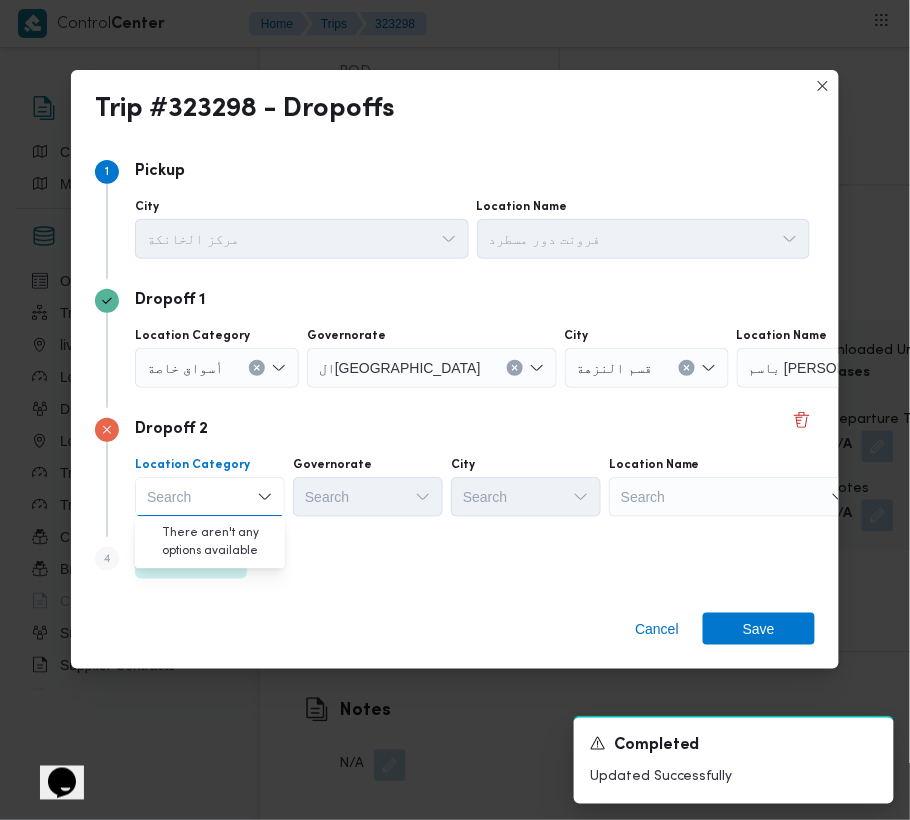 click on "Step 4 is disabled 4 Add a dropoff" at bounding box center [455, 563] 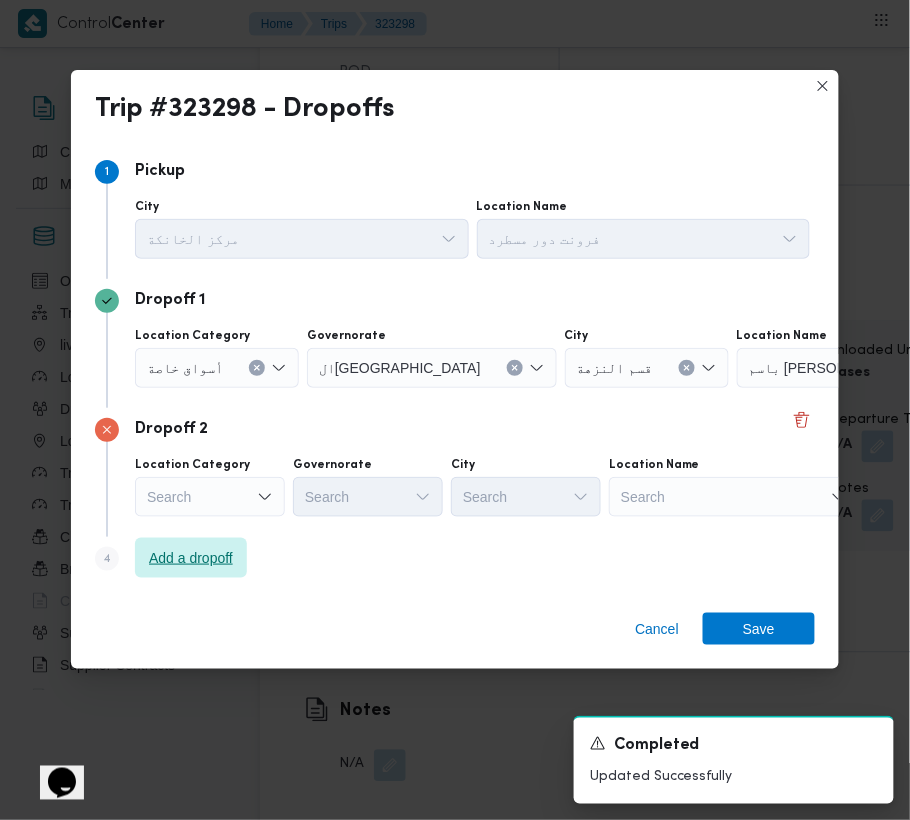 click on "Add a dropoff" at bounding box center [191, 558] 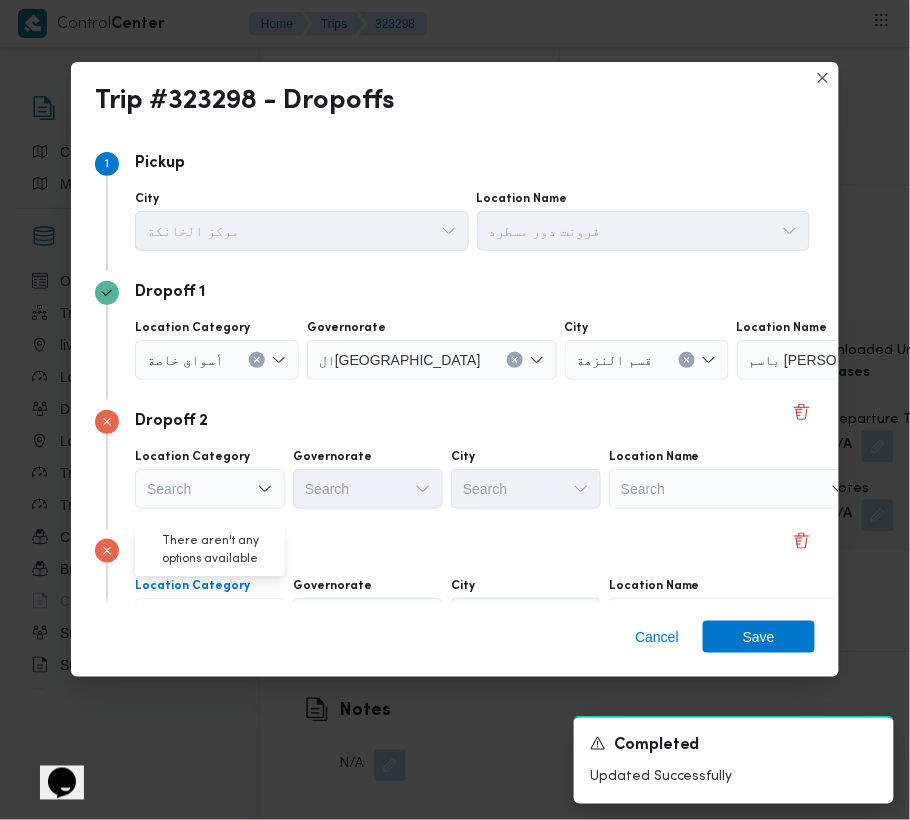 scroll, scrollTop: 113, scrollLeft: 0, axis: vertical 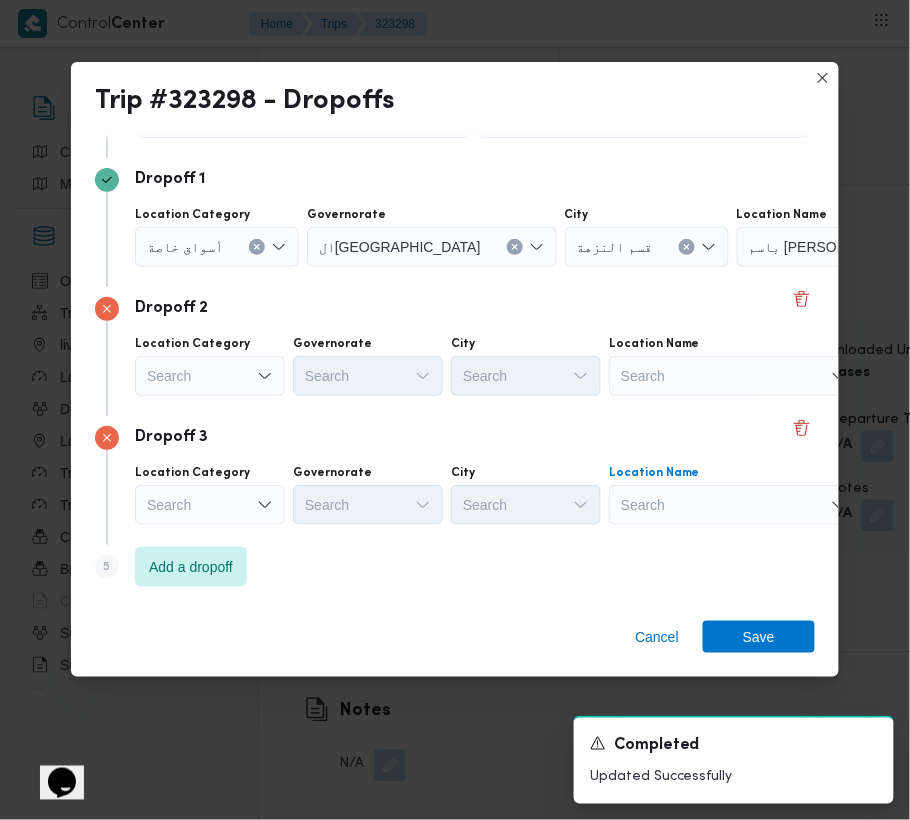click on "Search" at bounding box center [862, 247] 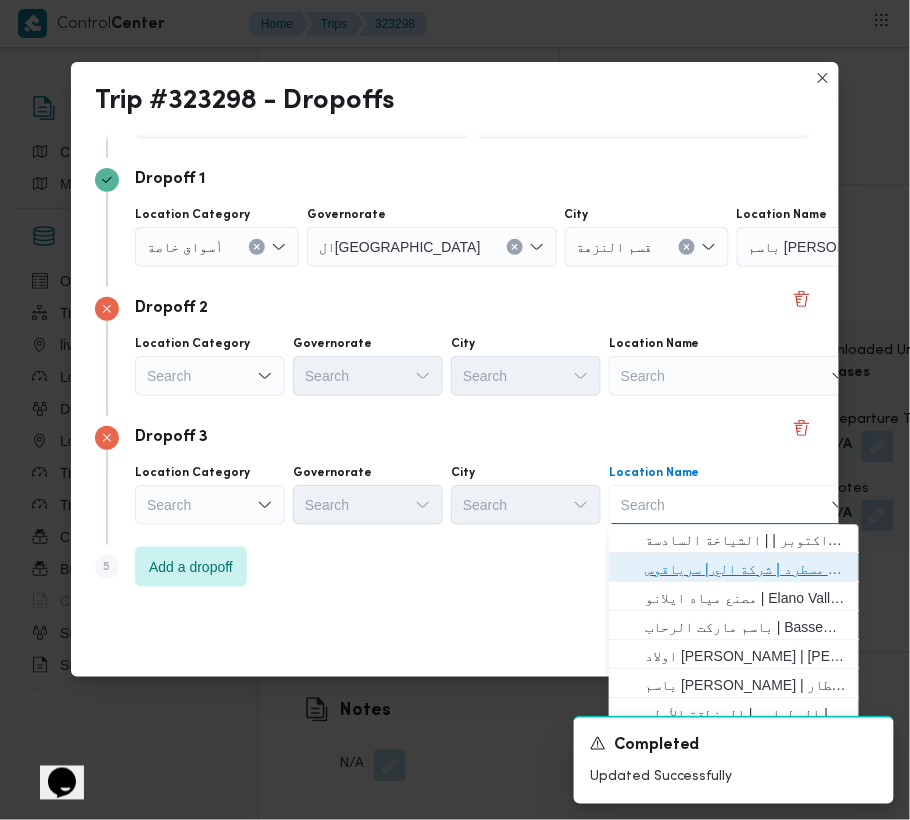 click on "فرونت دور مسطرد | شركة الي | سرياقوس" at bounding box center [746, 570] 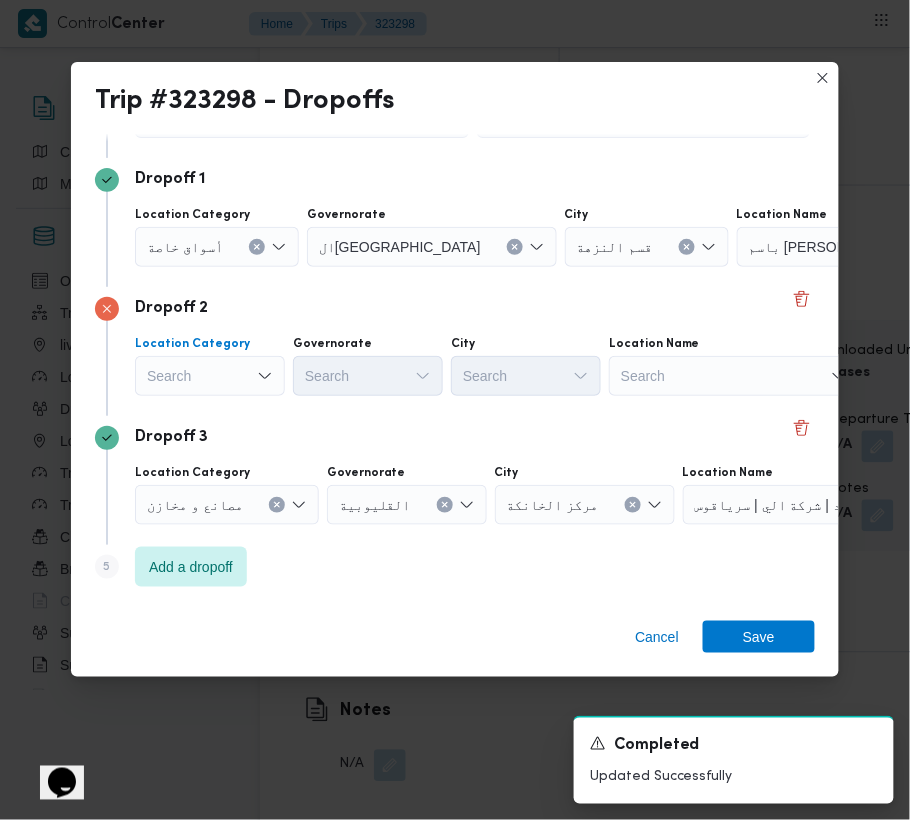 click on "Search" at bounding box center (217, 247) 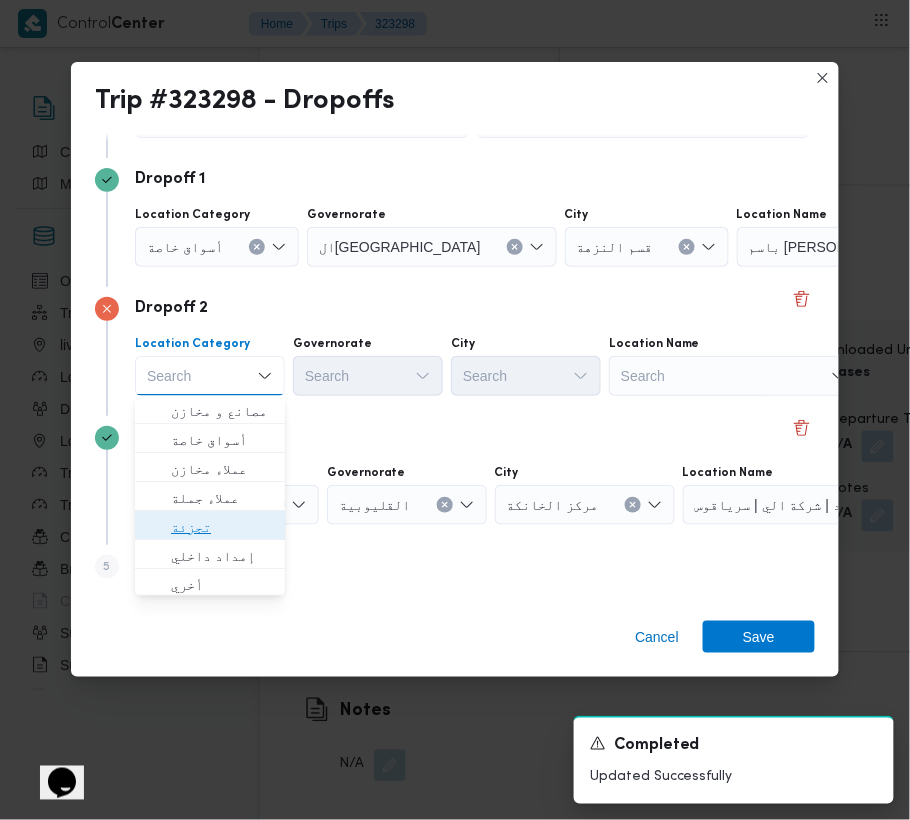 click on "تجزئة" at bounding box center [222, 528] 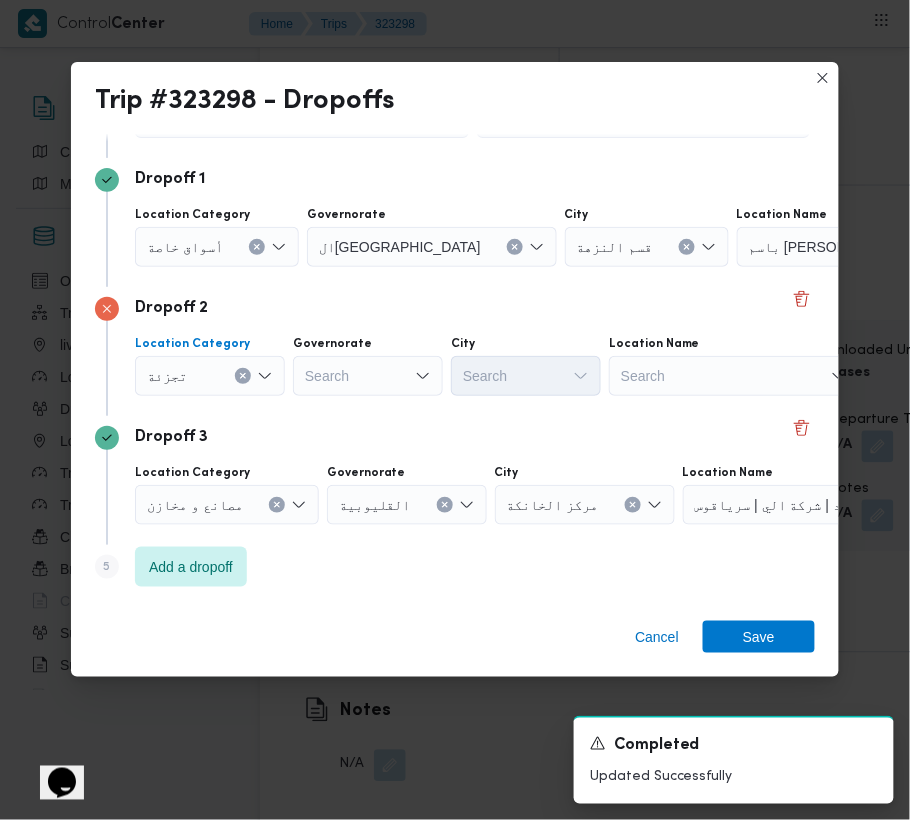 click on "أسواق خاصة" at bounding box center (217, 247) 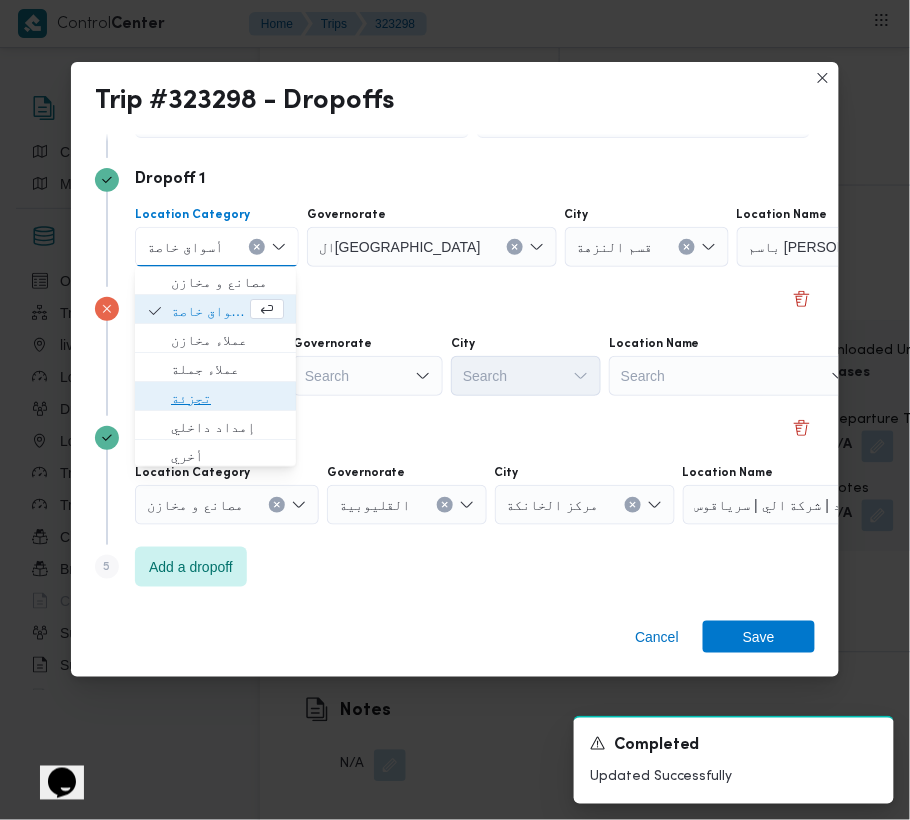 click on "تجزئة" at bounding box center [227, 399] 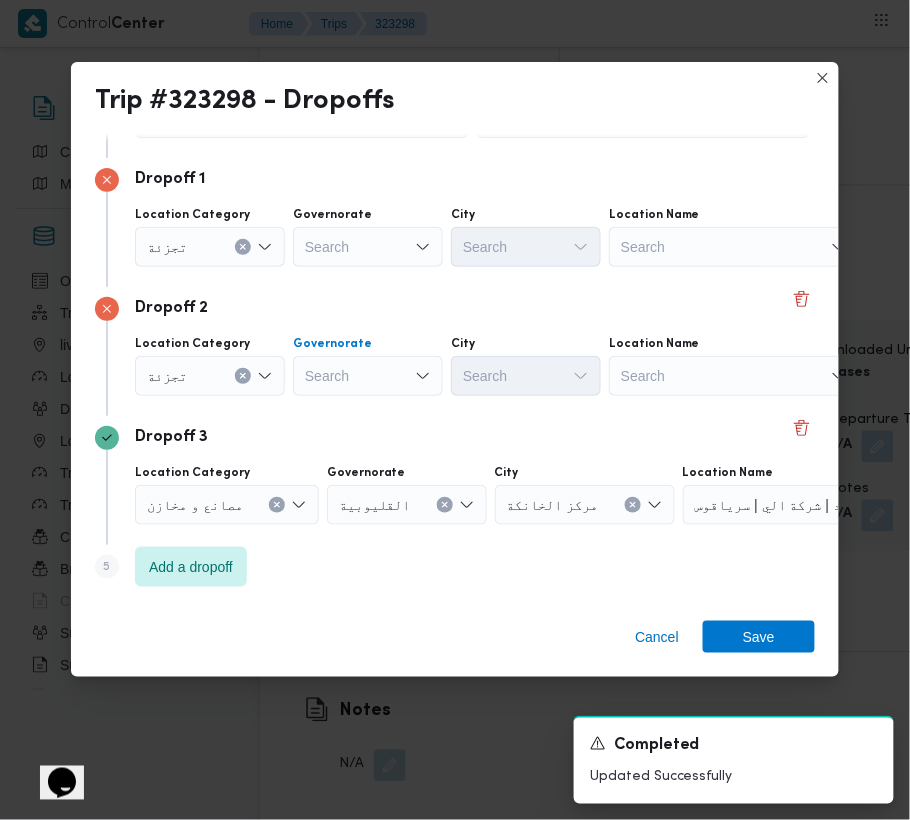 click on "Search" at bounding box center (368, 247) 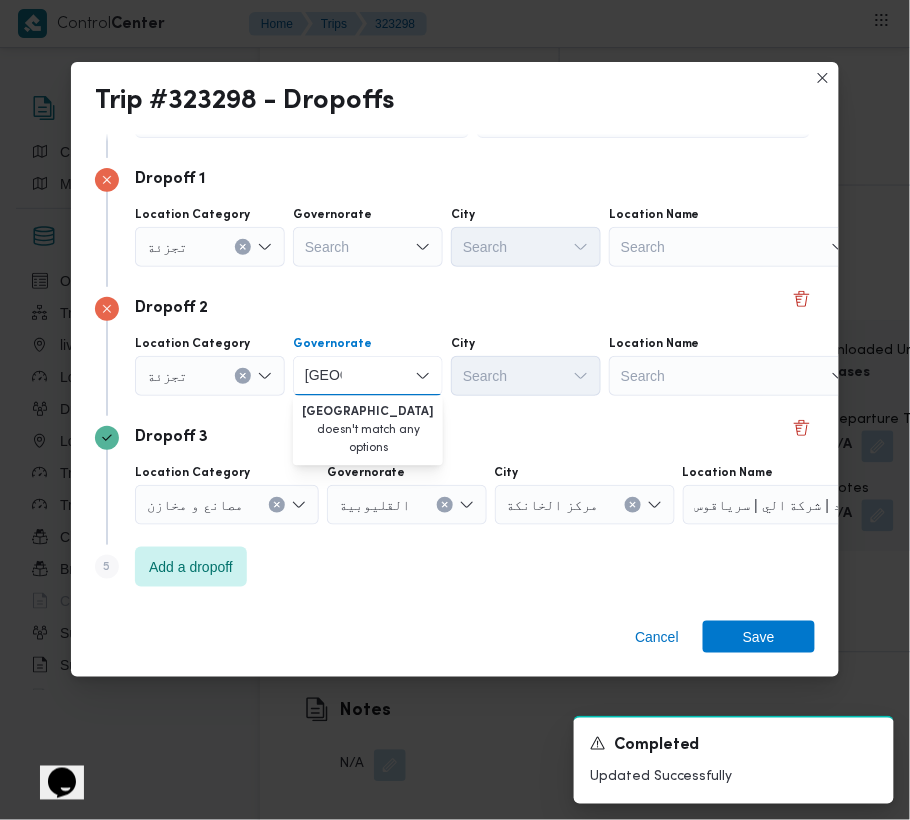 type on "[GEOGRAPHIC_DATA]" 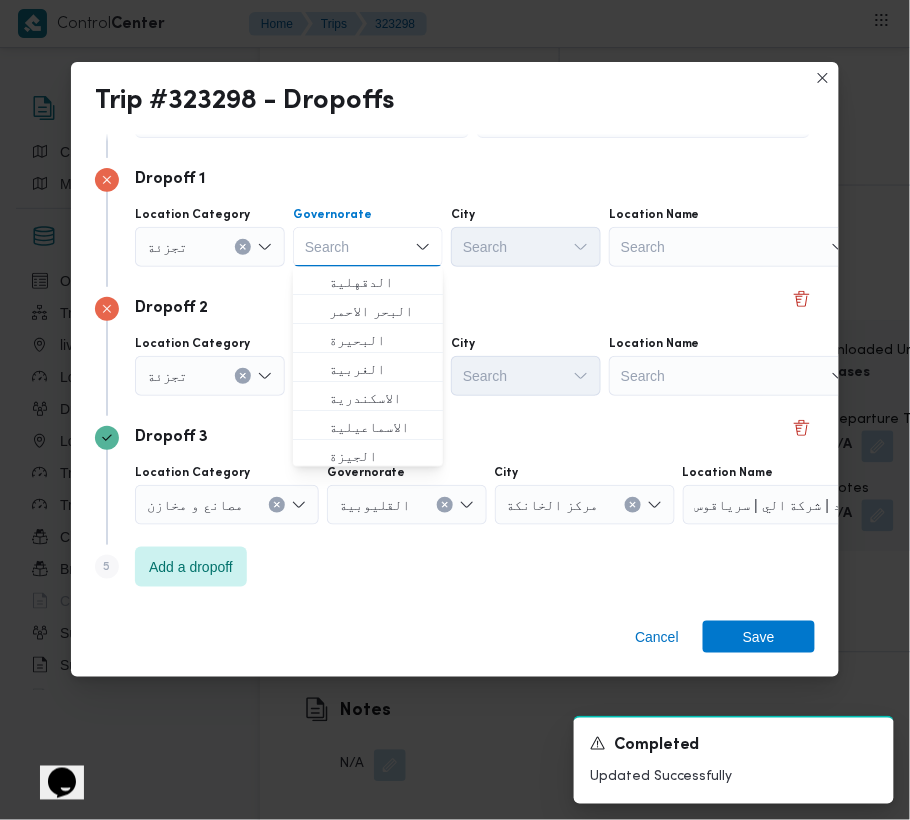 paste on "[GEOGRAPHIC_DATA]" 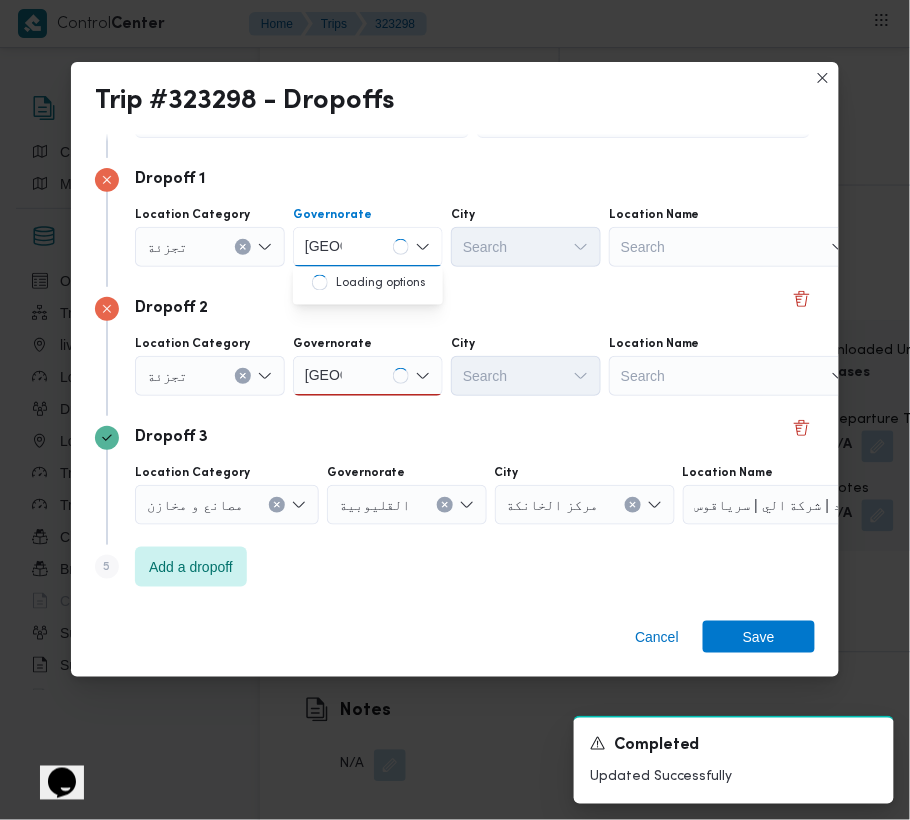 type on "[GEOGRAPHIC_DATA]" 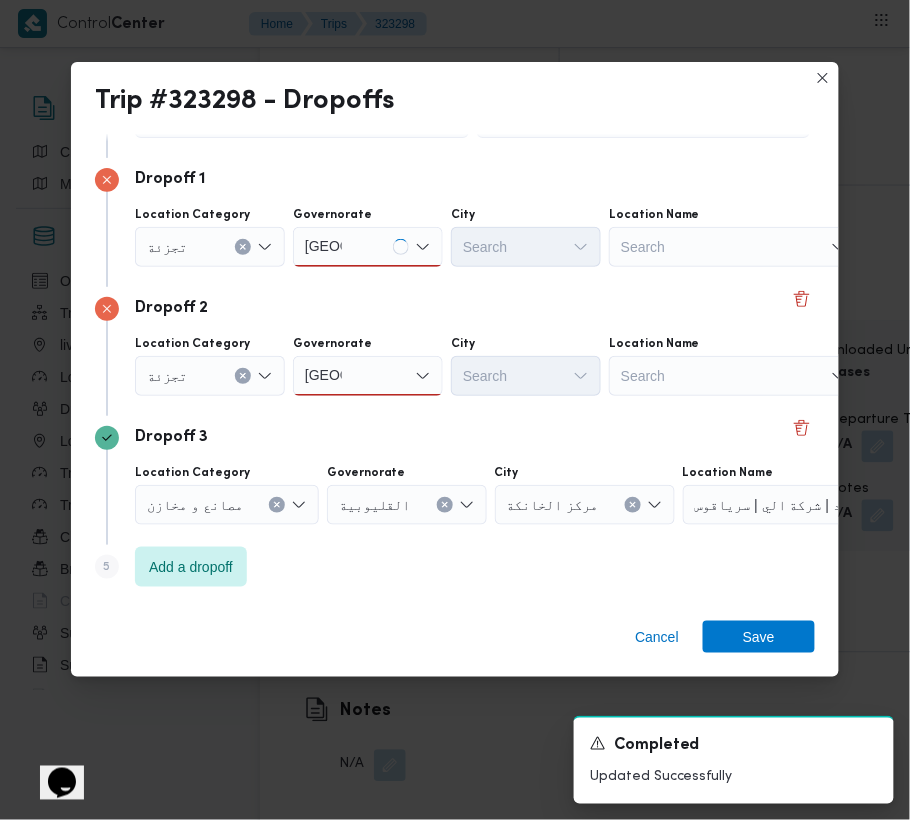 click on "[GEOGRAPHIC_DATA] [GEOGRAPHIC_DATA]" at bounding box center (368, 247) 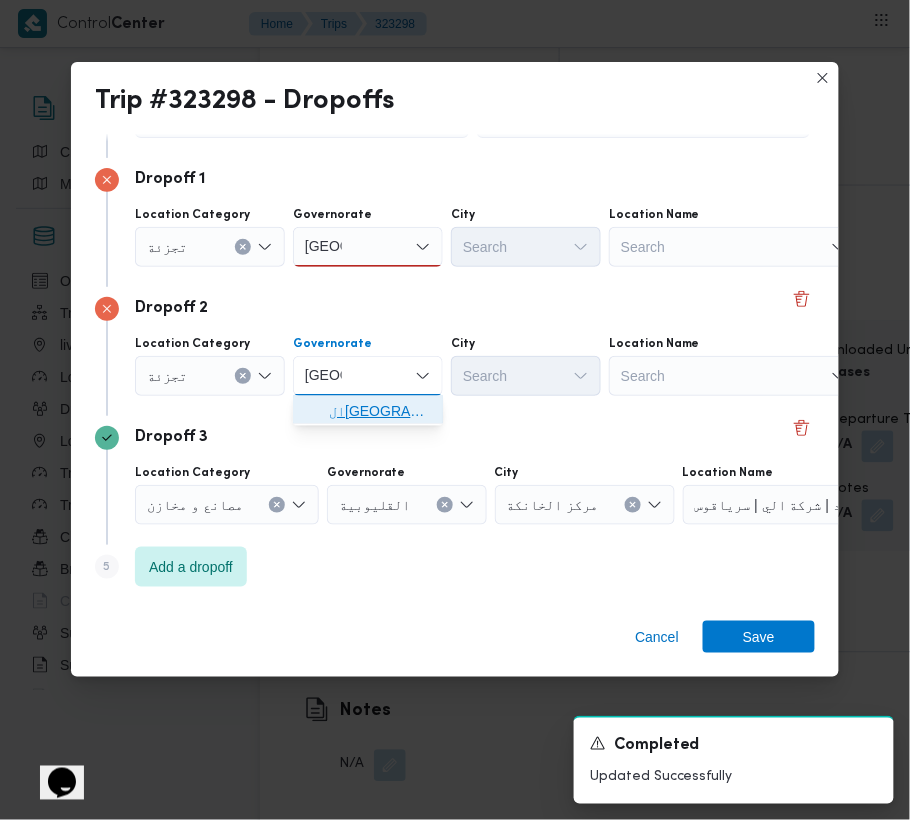 click on "ال[GEOGRAPHIC_DATA]" at bounding box center (380, 412) 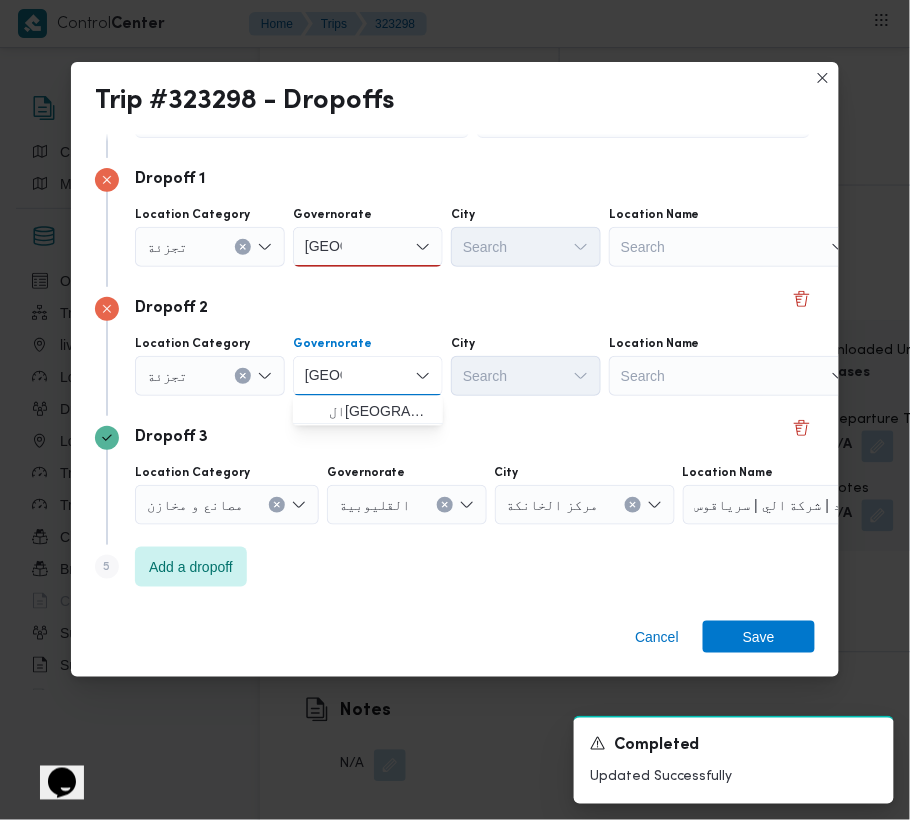 type 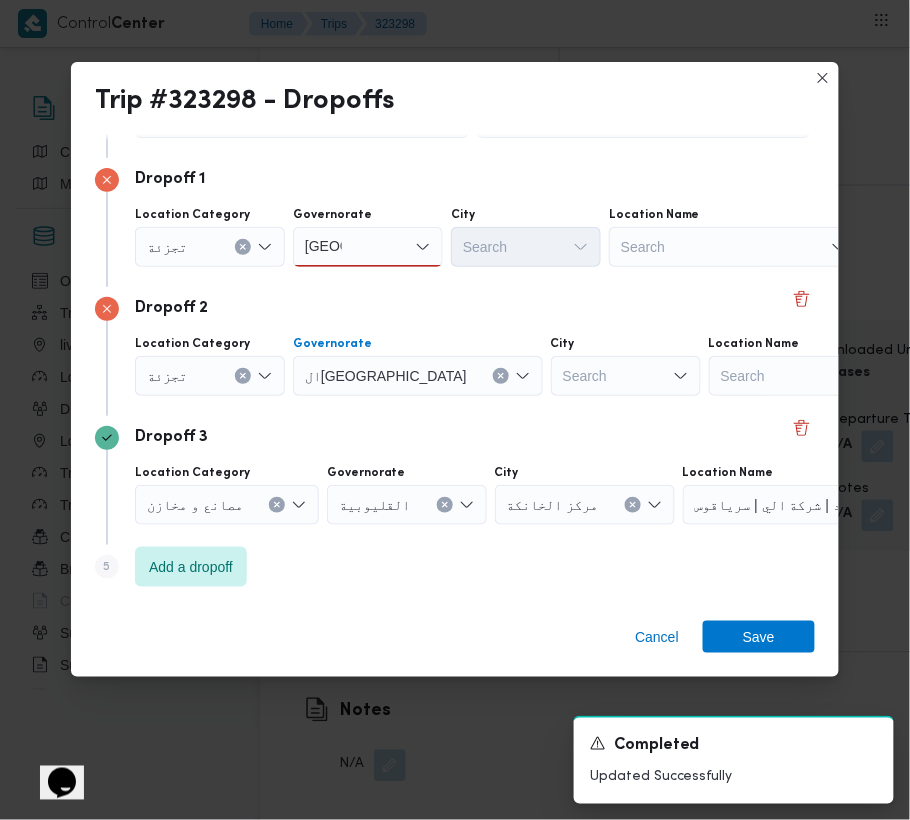 click on "Search" at bounding box center (626, 376) 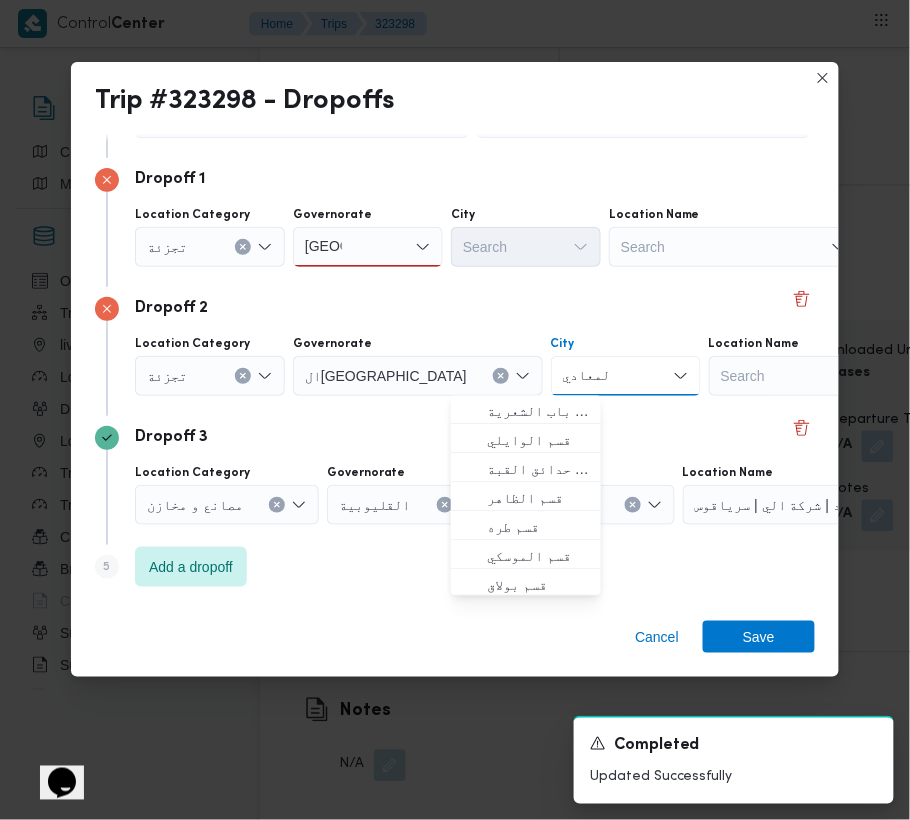 type on "المعادي" 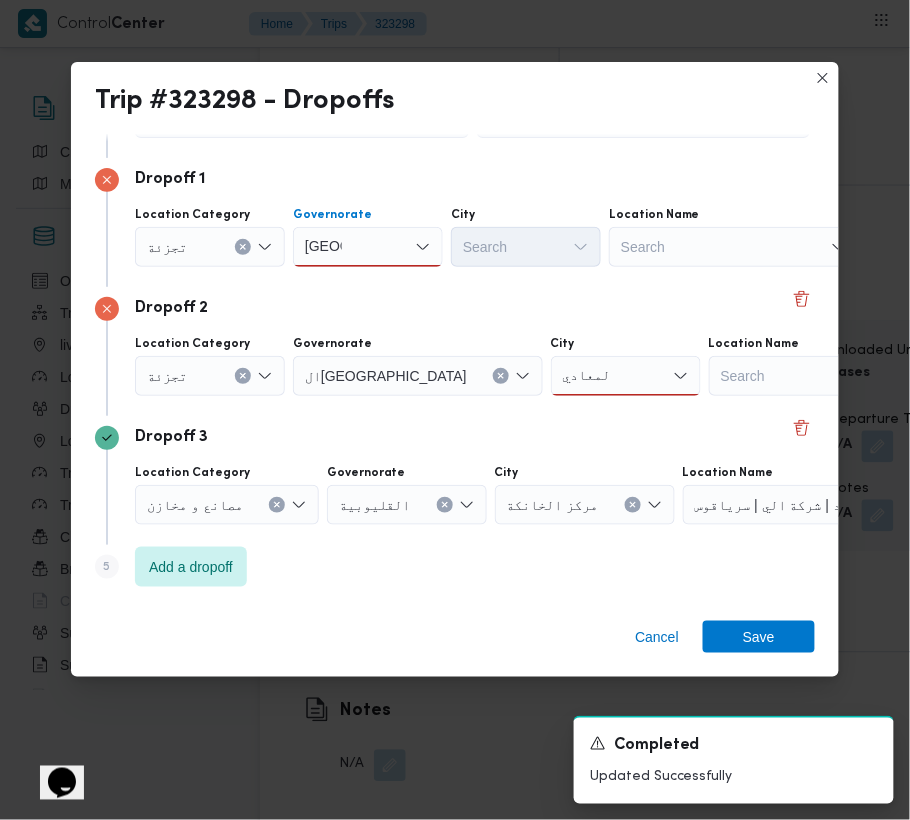 drag, startPoint x: 366, startPoint y: 249, endPoint x: 366, endPoint y: 260, distance: 11 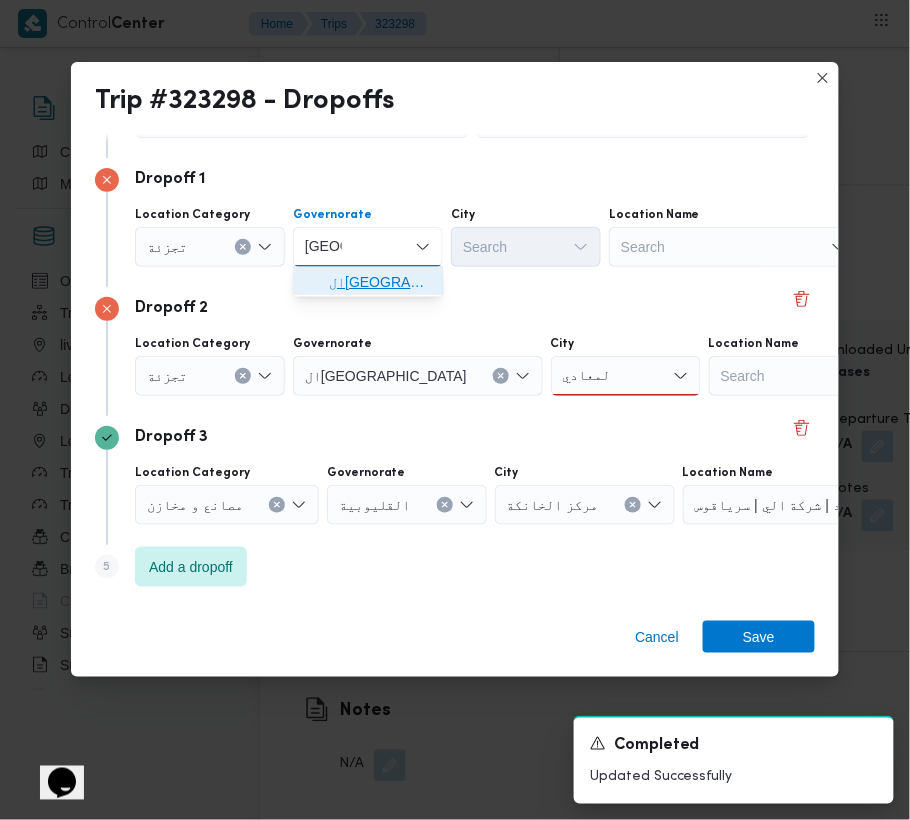 drag, startPoint x: 366, startPoint y: 260, endPoint x: 473, endPoint y: 249, distance: 107.563934 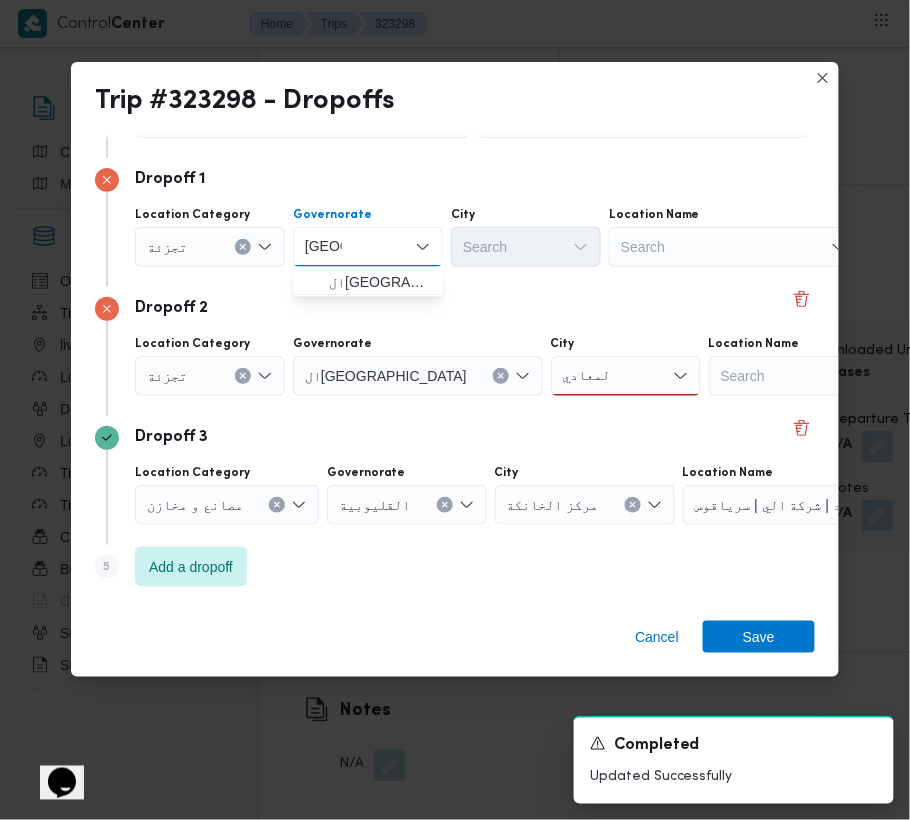 type 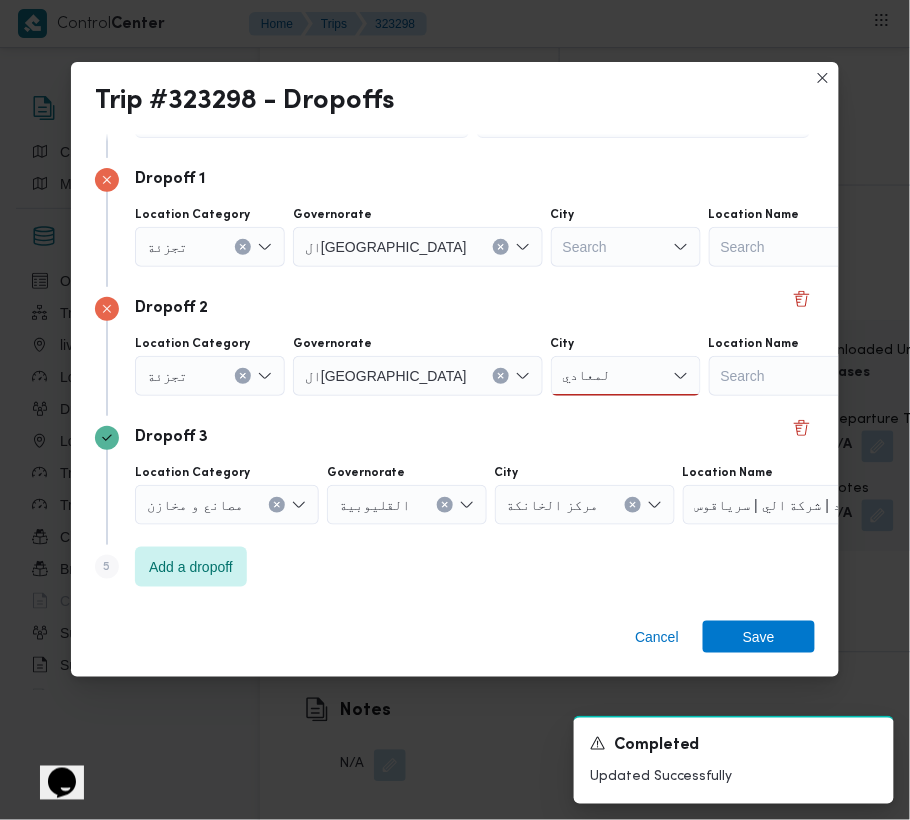 click on "Search" at bounding box center (626, 247) 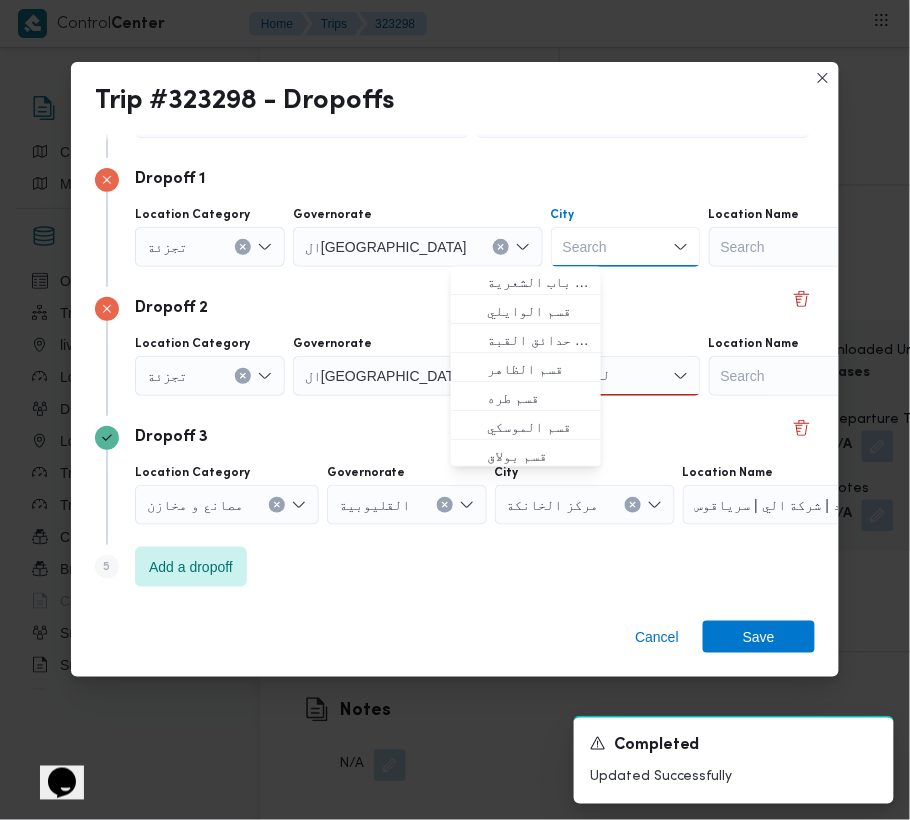 paste on "البساتين" 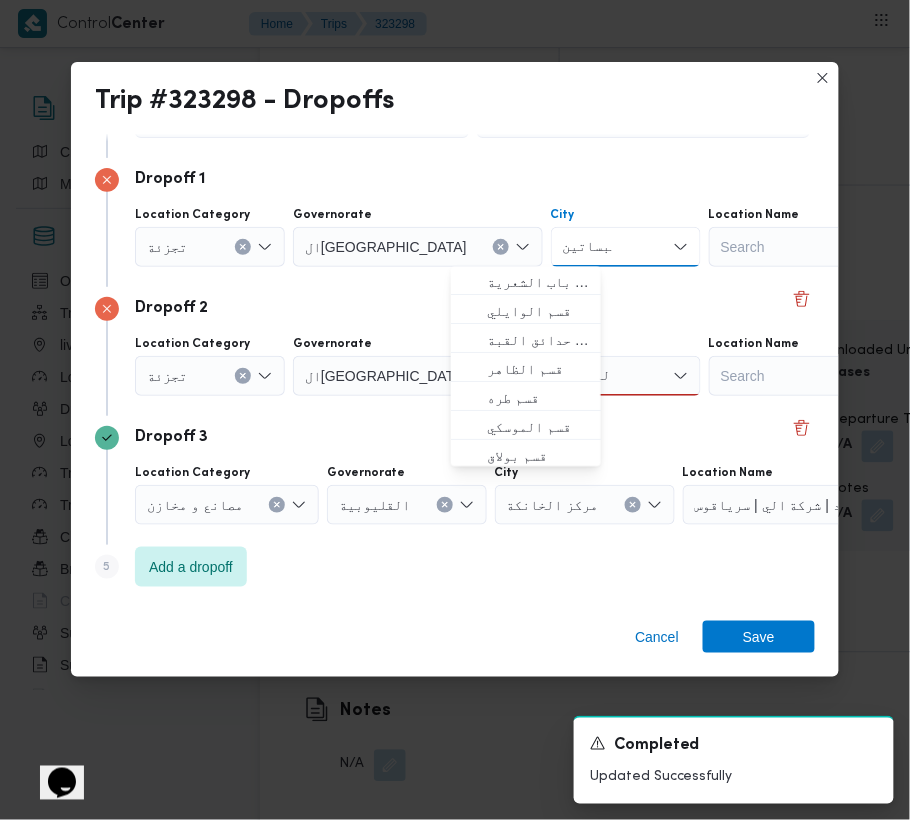 type on "البساتين" 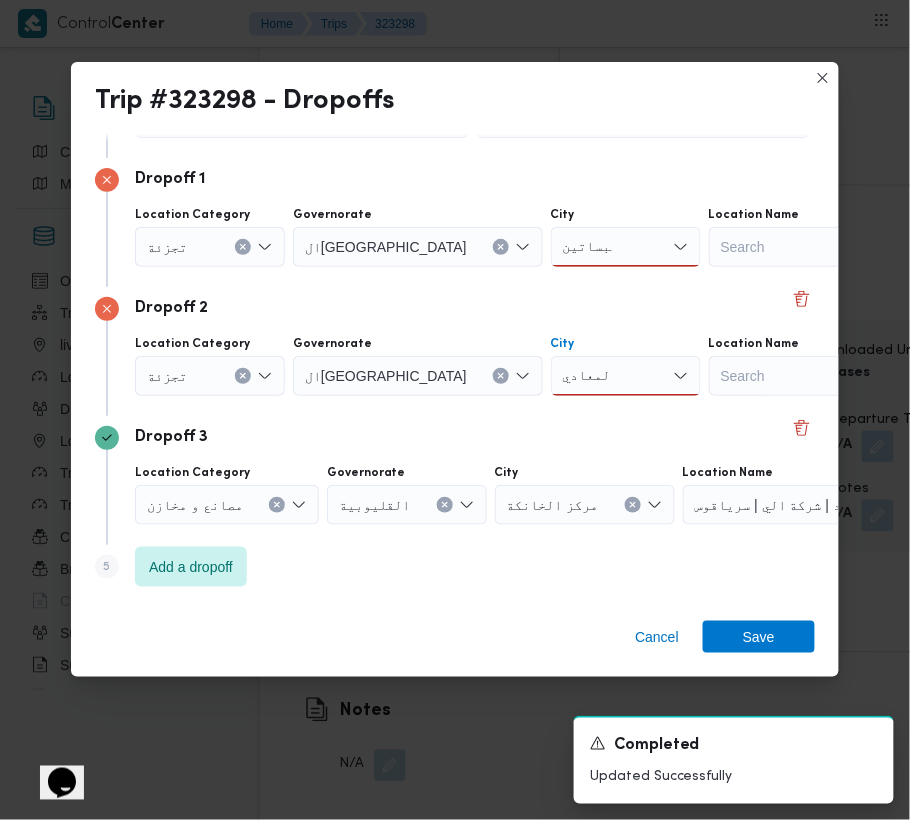 drag, startPoint x: 532, startPoint y: 373, endPoint x: 532, endPoint y: 392, distance: 19 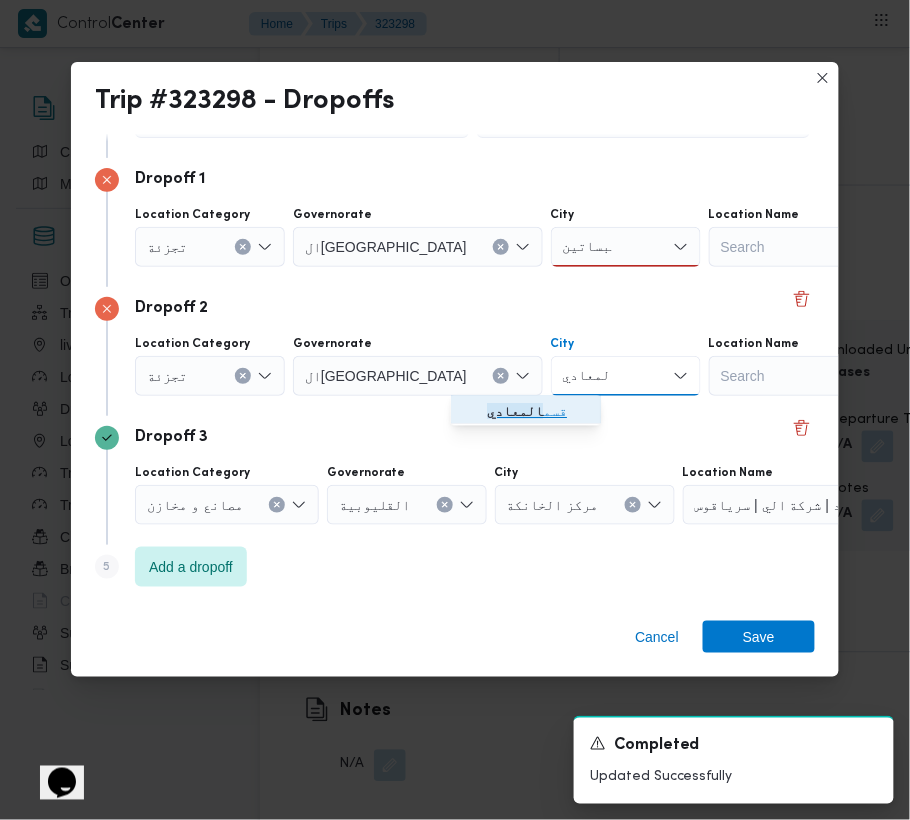 click on "المعادي" at bounding box center [515, 412] 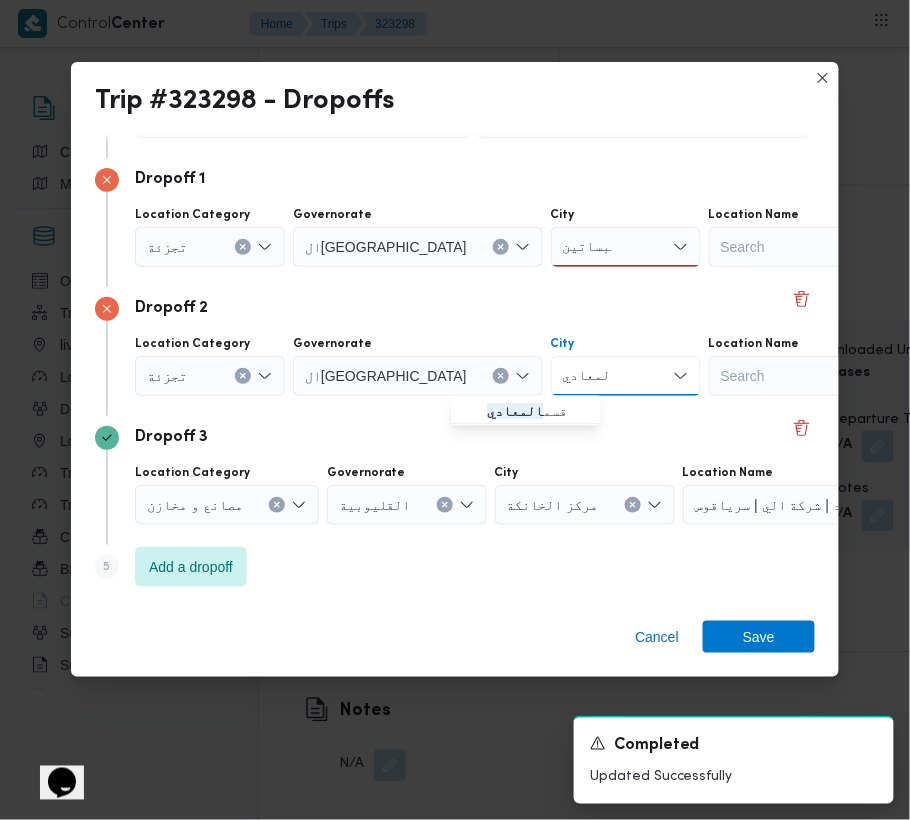 type 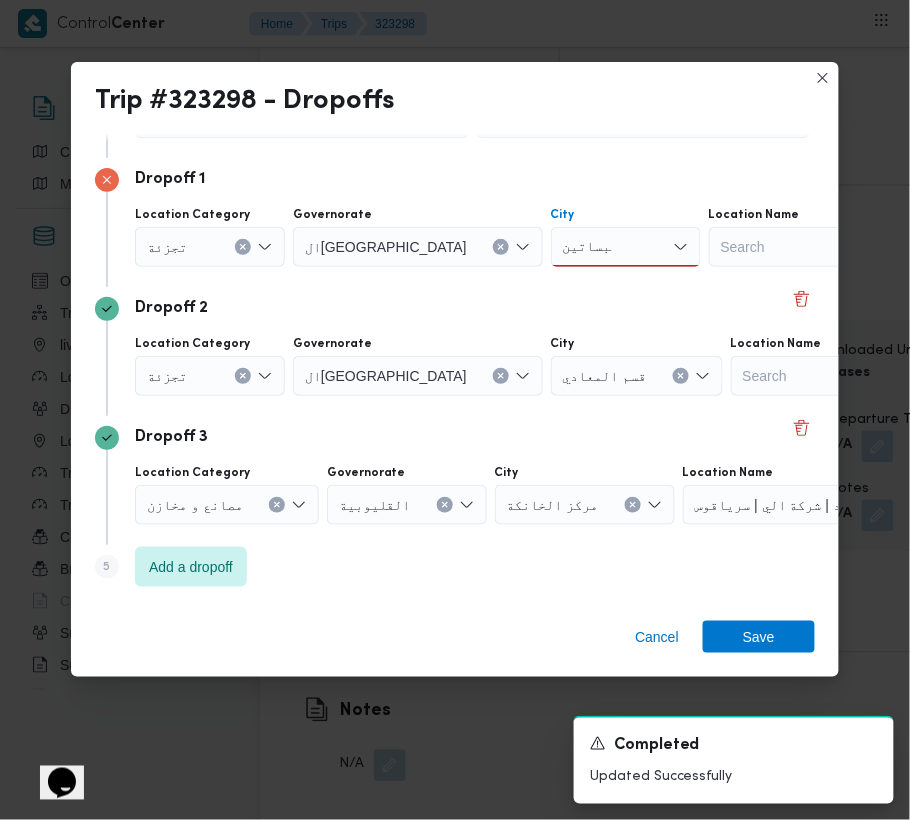 click on "البساتين البساتين" at bounding box center [626, 247] 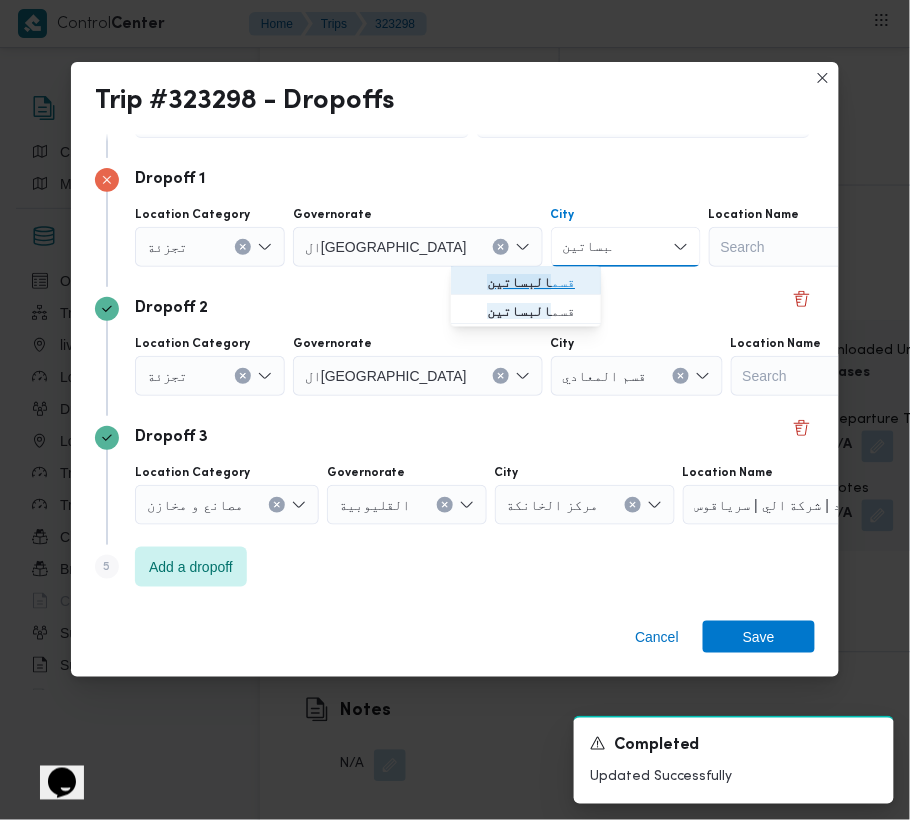 click on "البساتين" at bounding box center [519, 283] 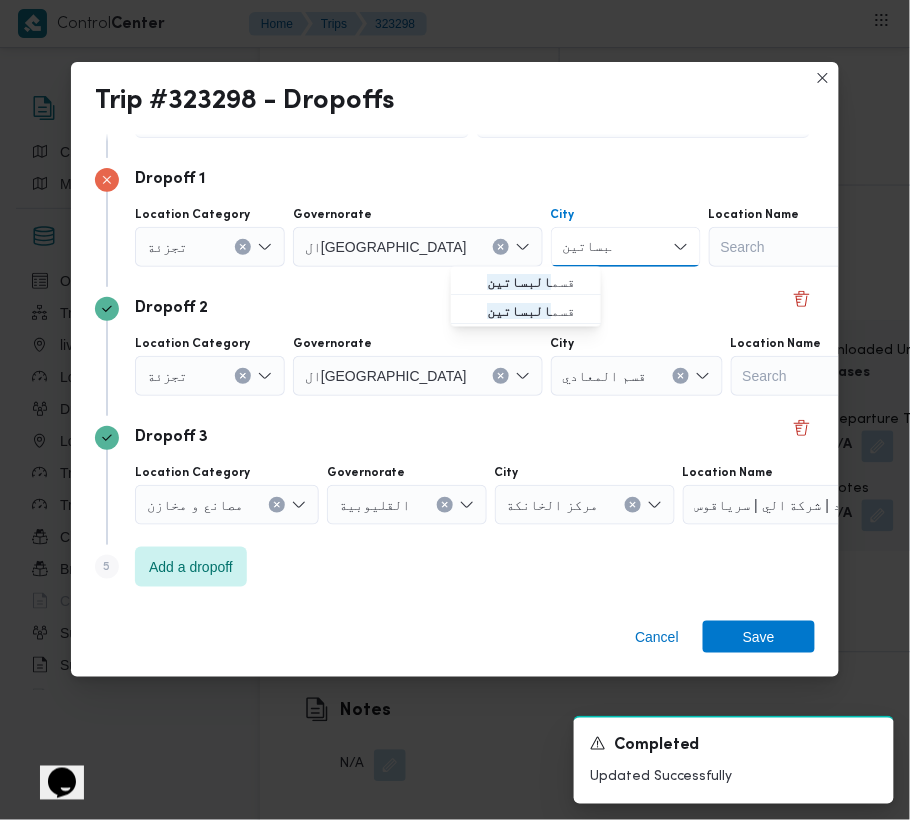 type 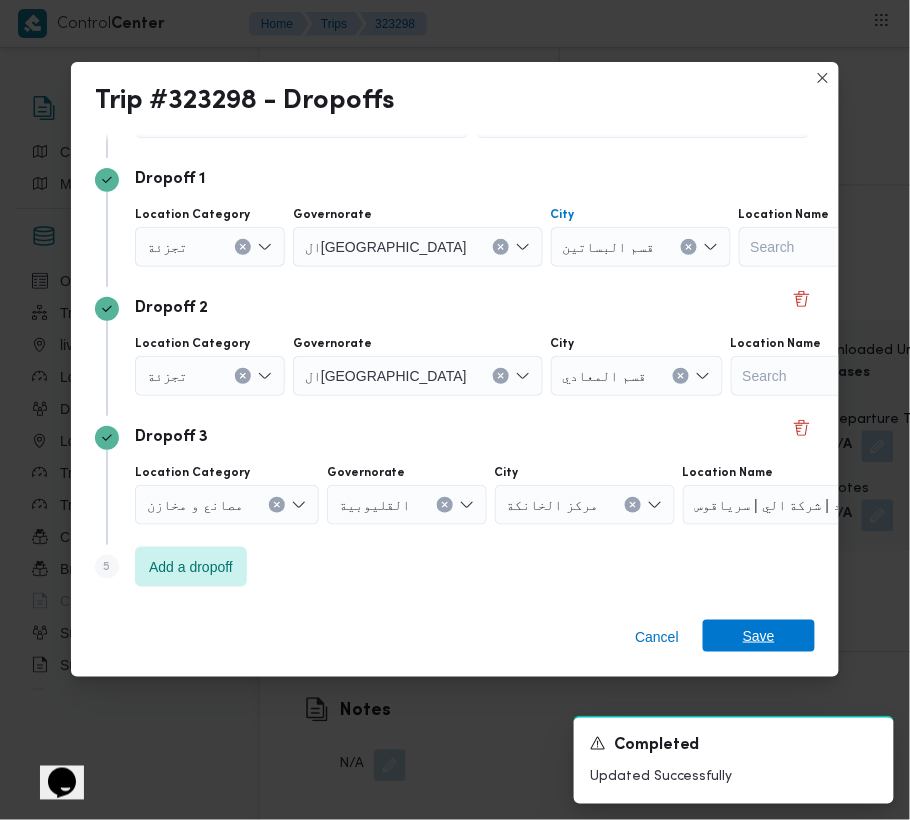 click on "Save" at bounding box center (759, 636) 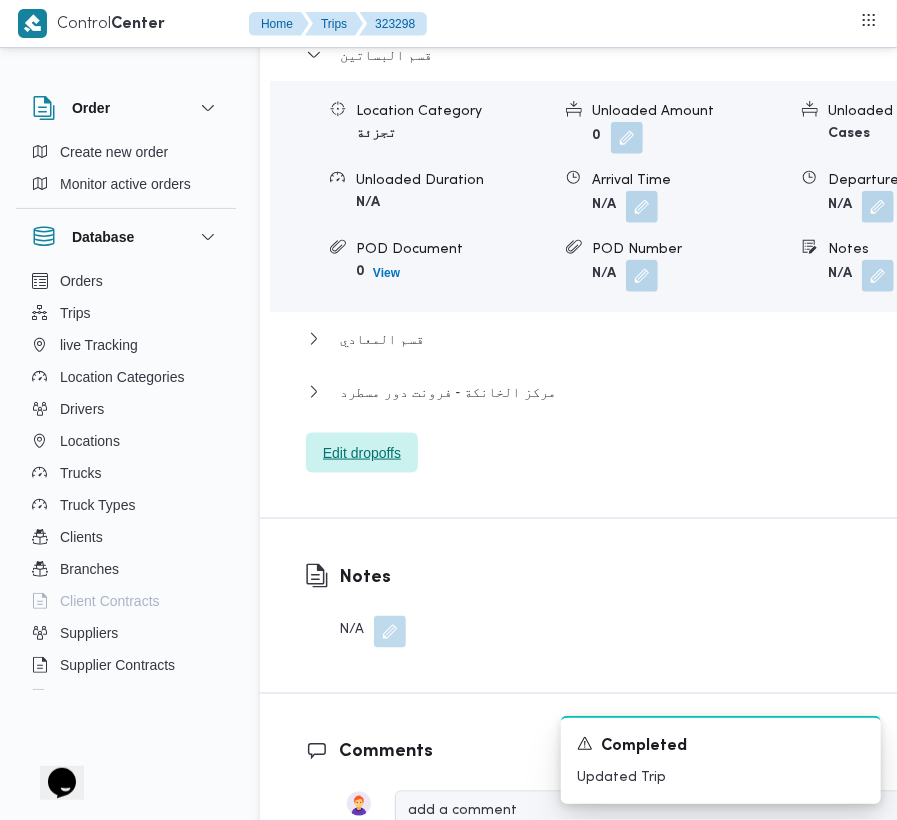 scroll, scrollTop: 2684, scrollLeft: 0, axis: vertical 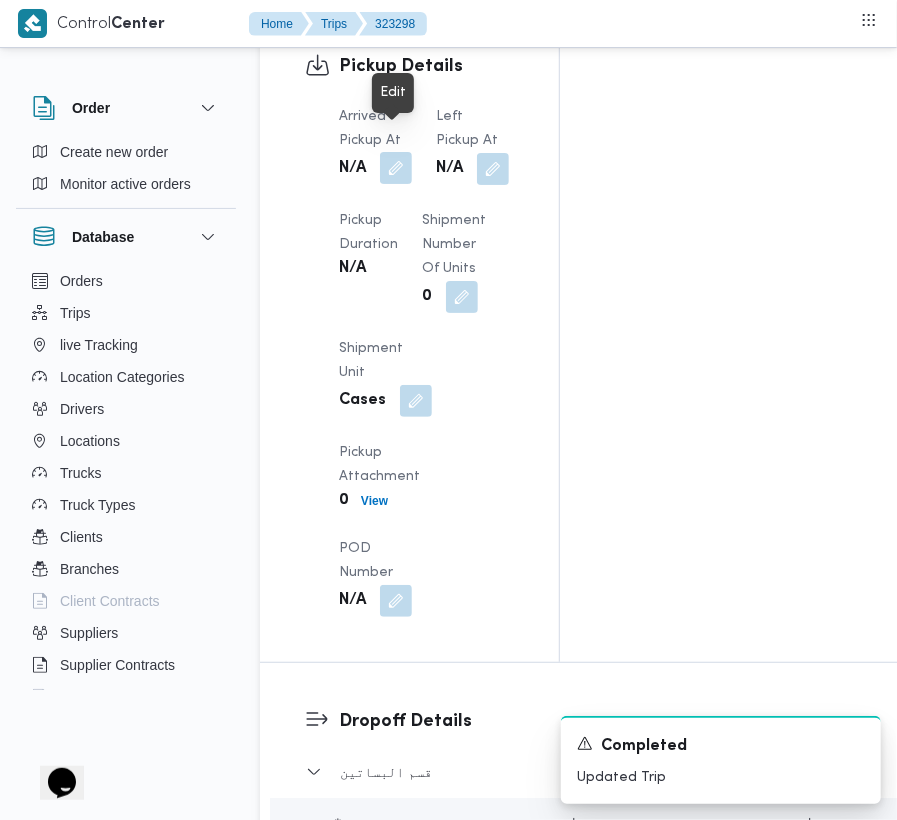 click at bounding box center (396, 168) 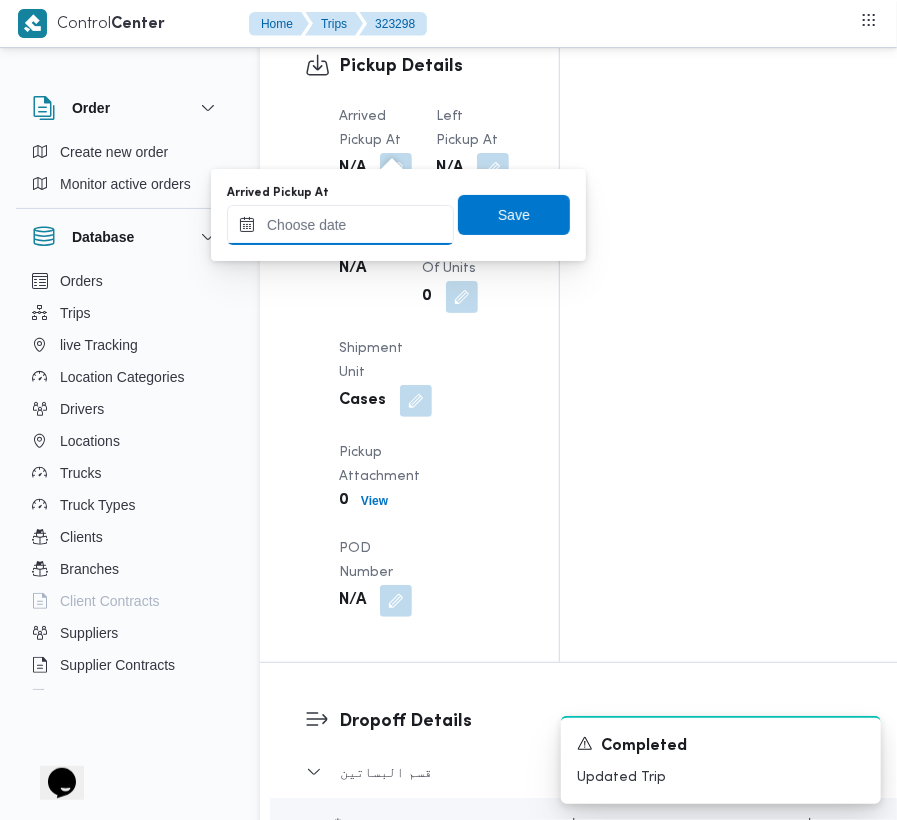 click on "Arrived Pickup At" at bounding box center [340, 225] 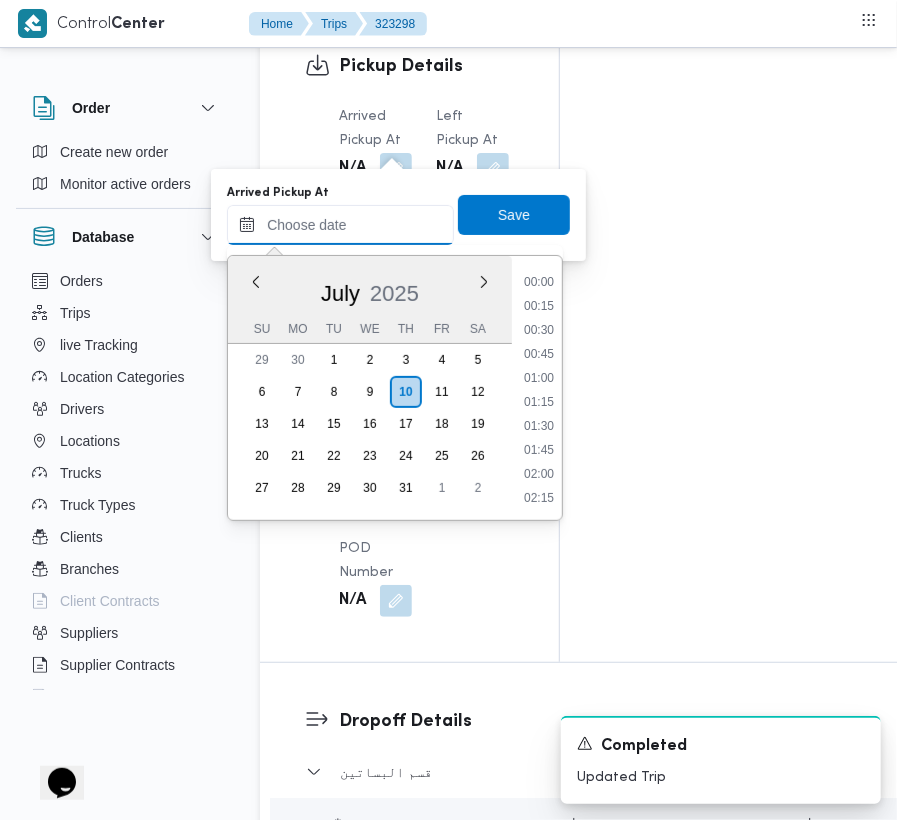 paste on "[DATE] 9:00" 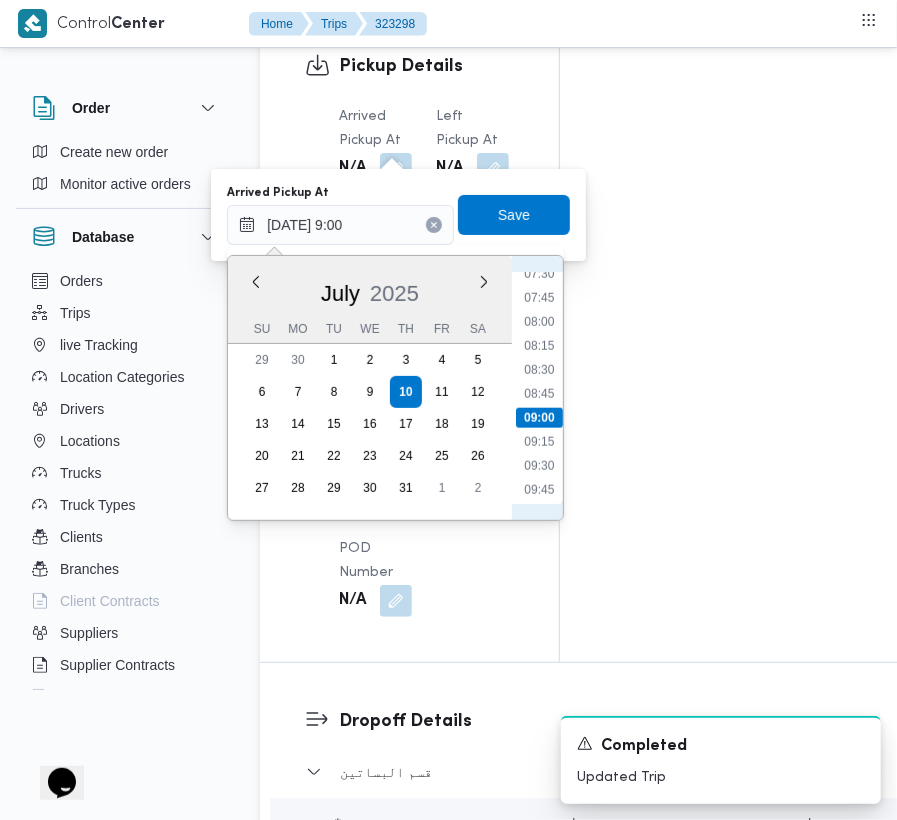 scroll, scrollTop: 666, scrollLeft: 0, axis: vertical 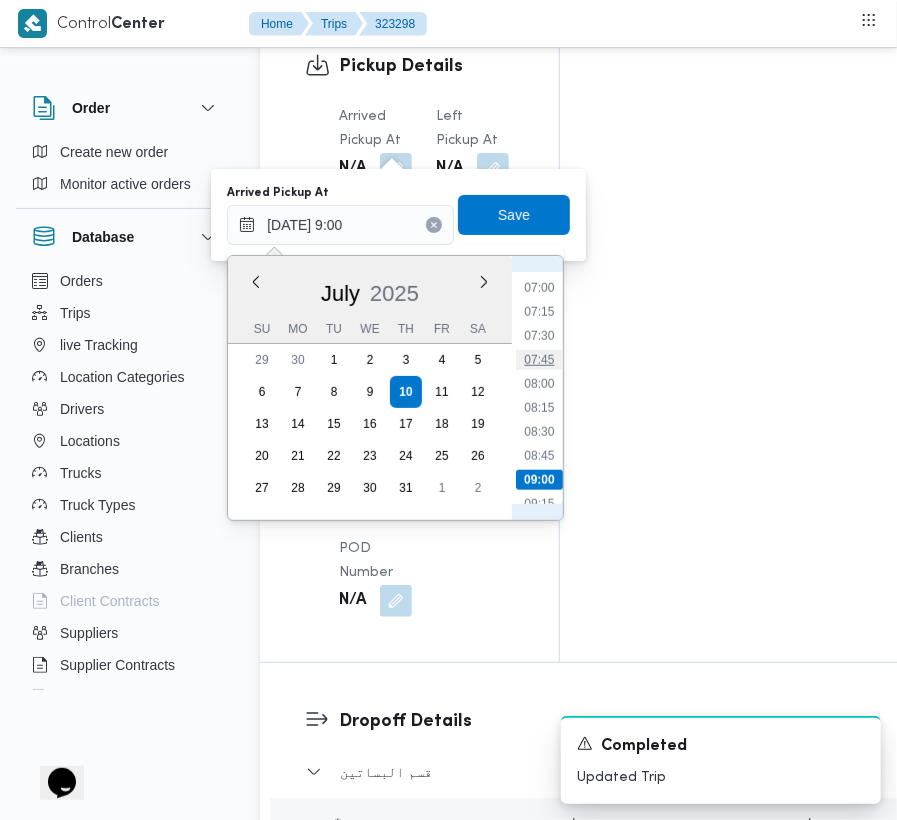 click on "07:45" at bounding box center [539, 360] 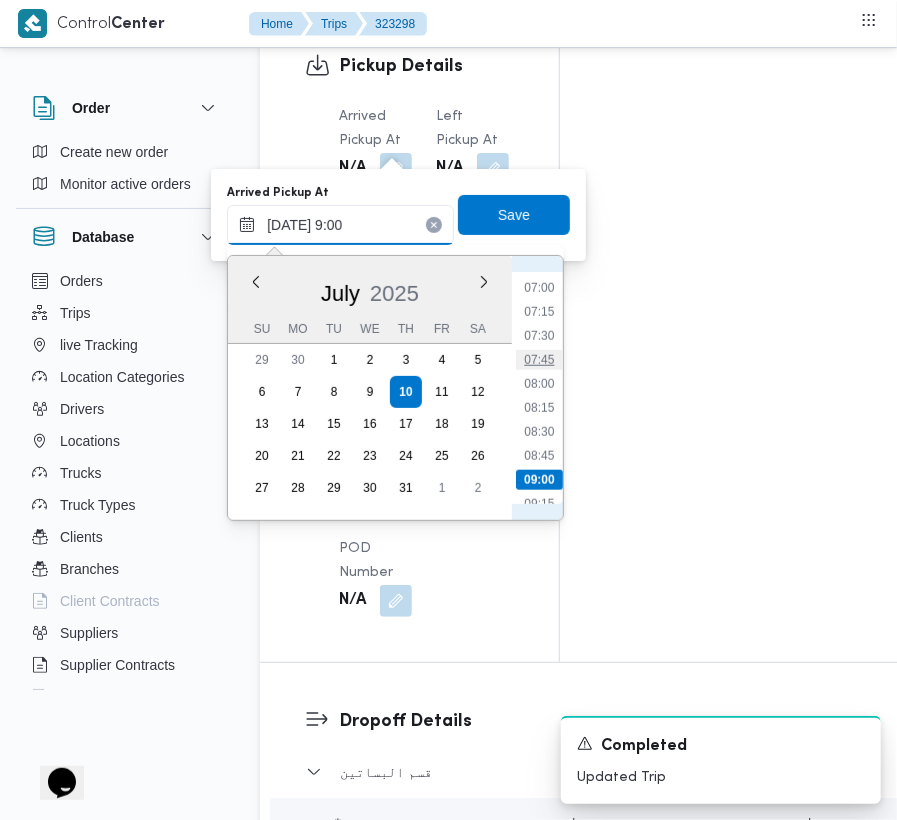 type on "[DATE] 07:45" 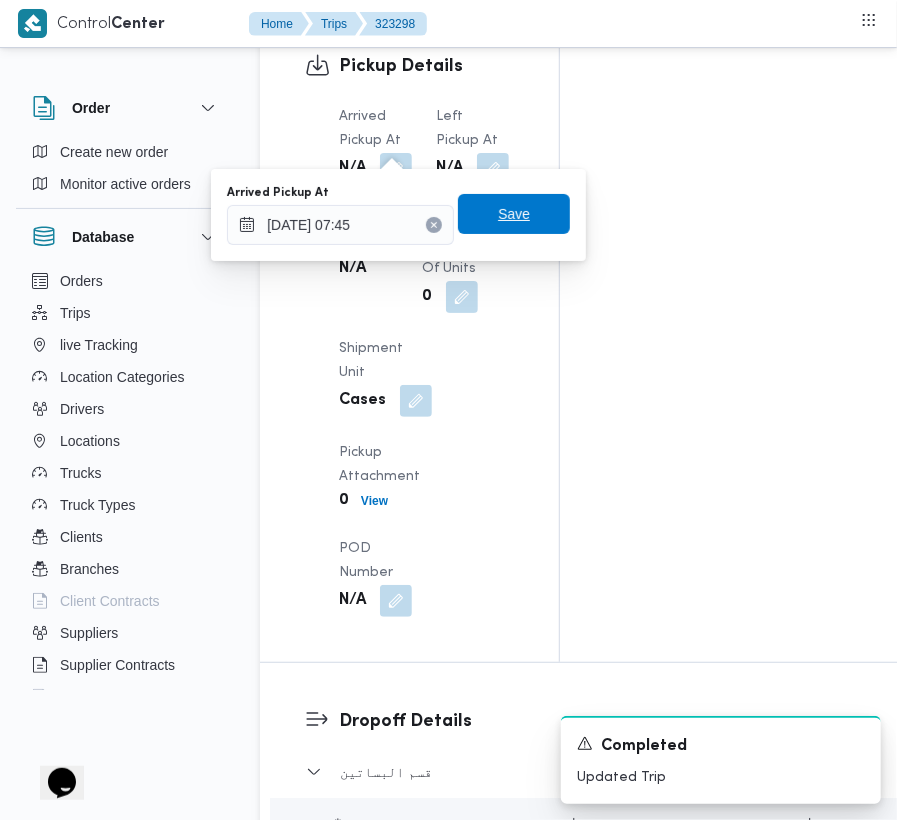 click on "Save" at bounding box center (514, 214) 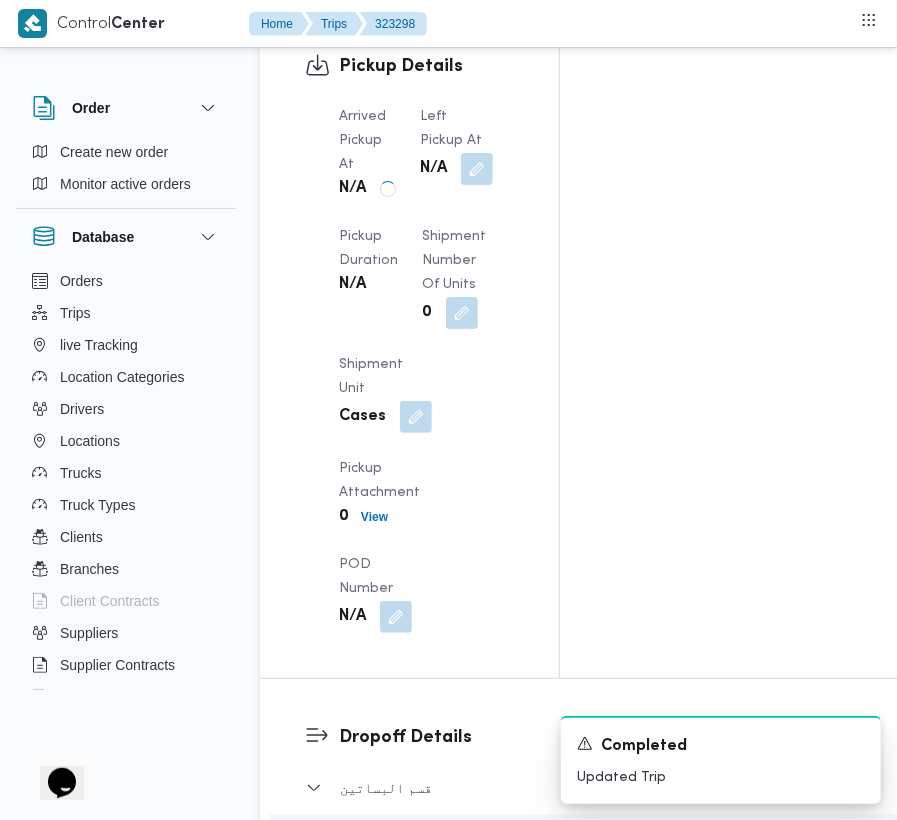 click on "Arrived Pickup At N/A Left Pickup At N/A Pickup Duration N/A Shipment Number of Units 0 Shipment Unit Cases Pickup Attachment 0 View POD Number N/A" at bounding box center [426, 369] 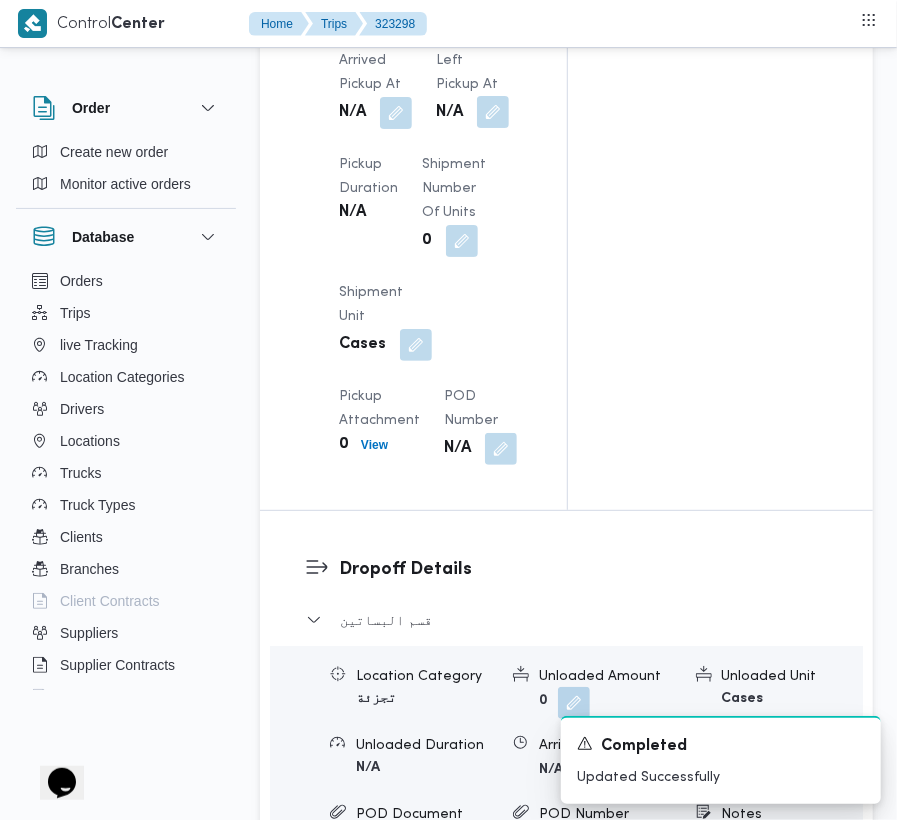 click at bounding box center [493, 112] 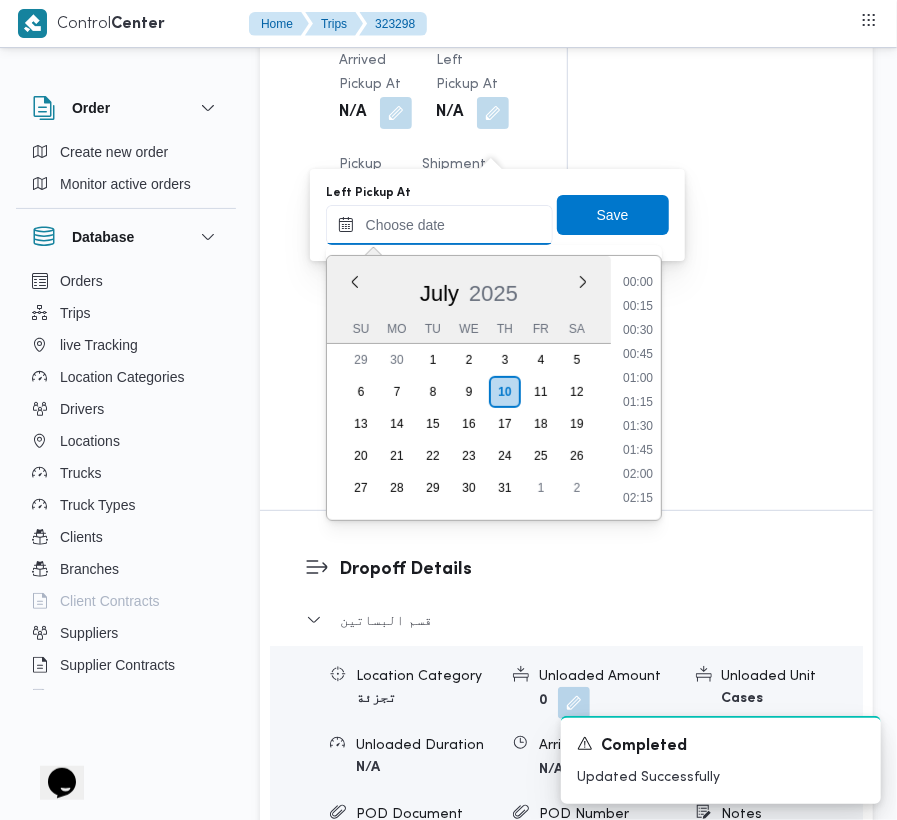 click on "Left Pickup At" at bounding box center (439, 225) 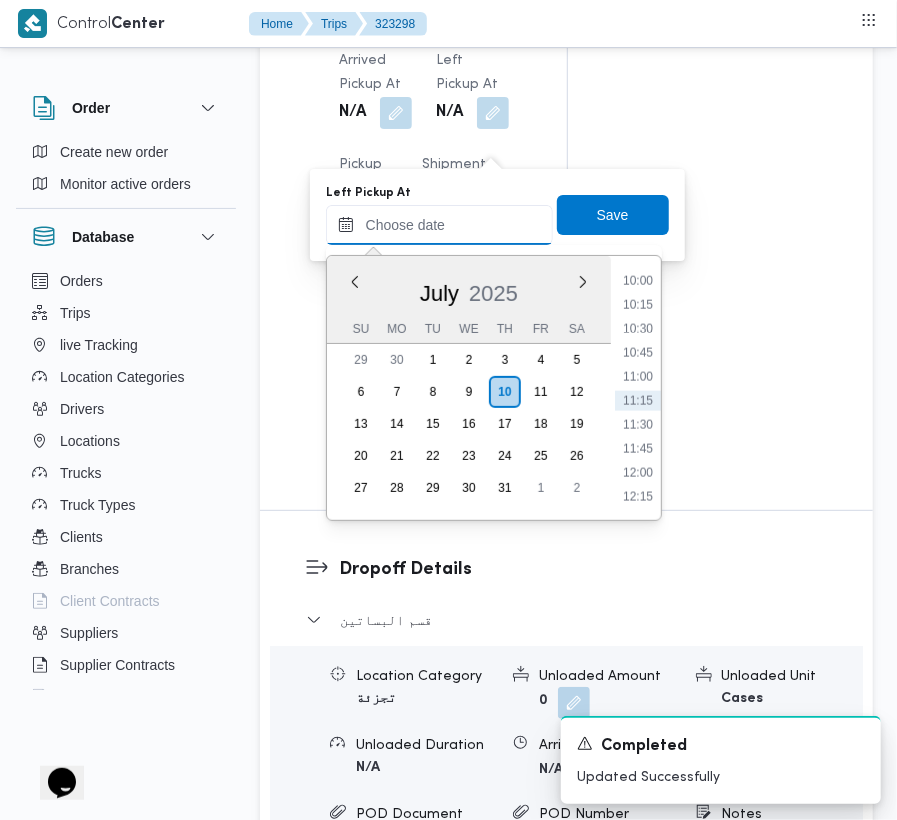 paste on "[DATE] 9:00" 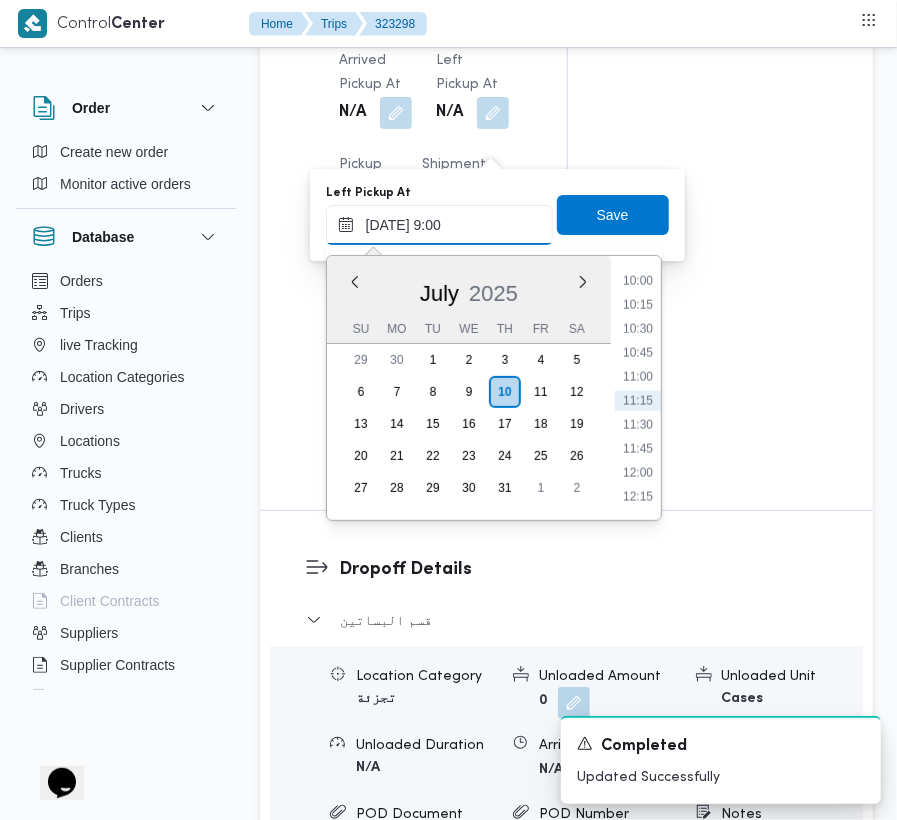 scroll, scrollTop: 864, scrollLeft: 0, axis: vertical 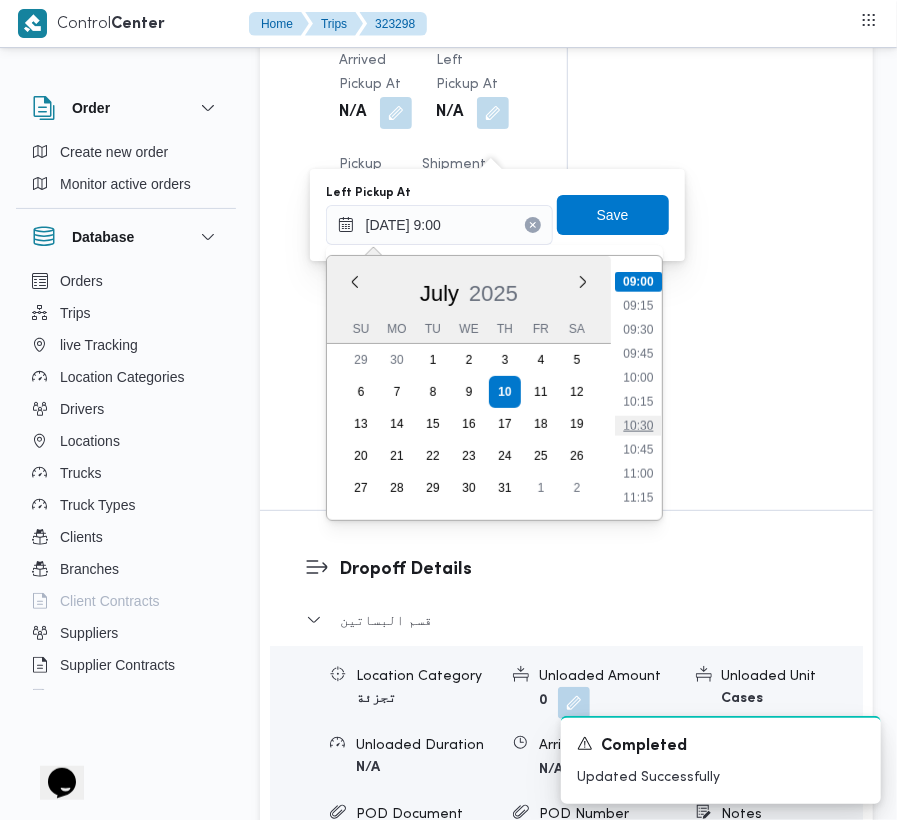 click on "10:30" at bounding box center [638, 426] 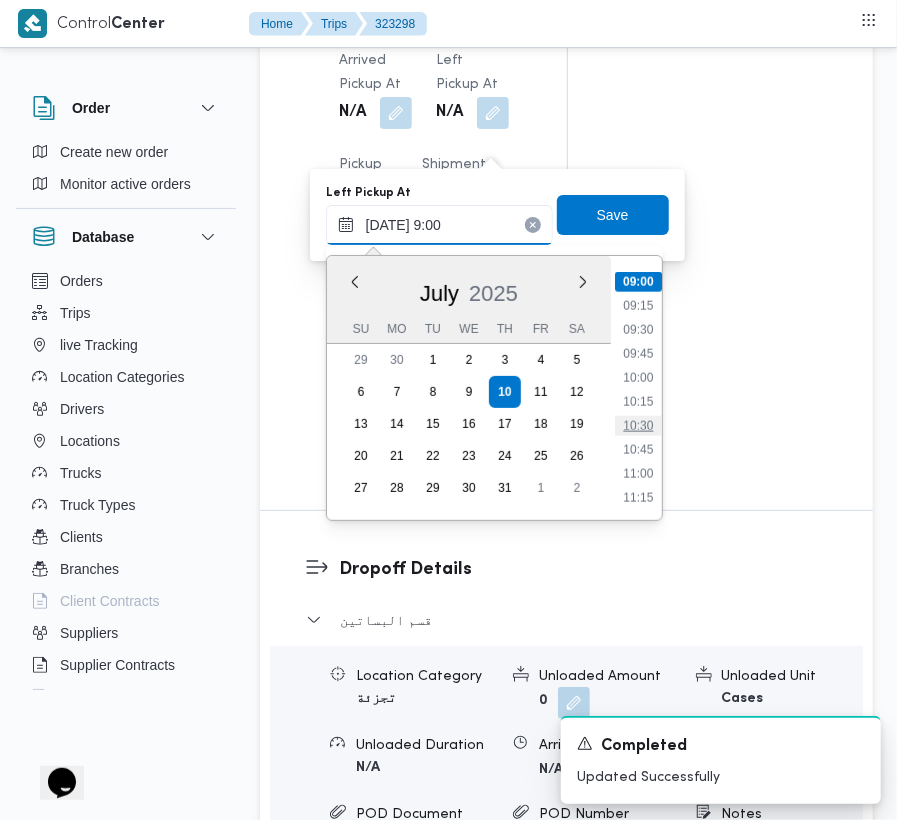 type on "[DATE] 10:30" 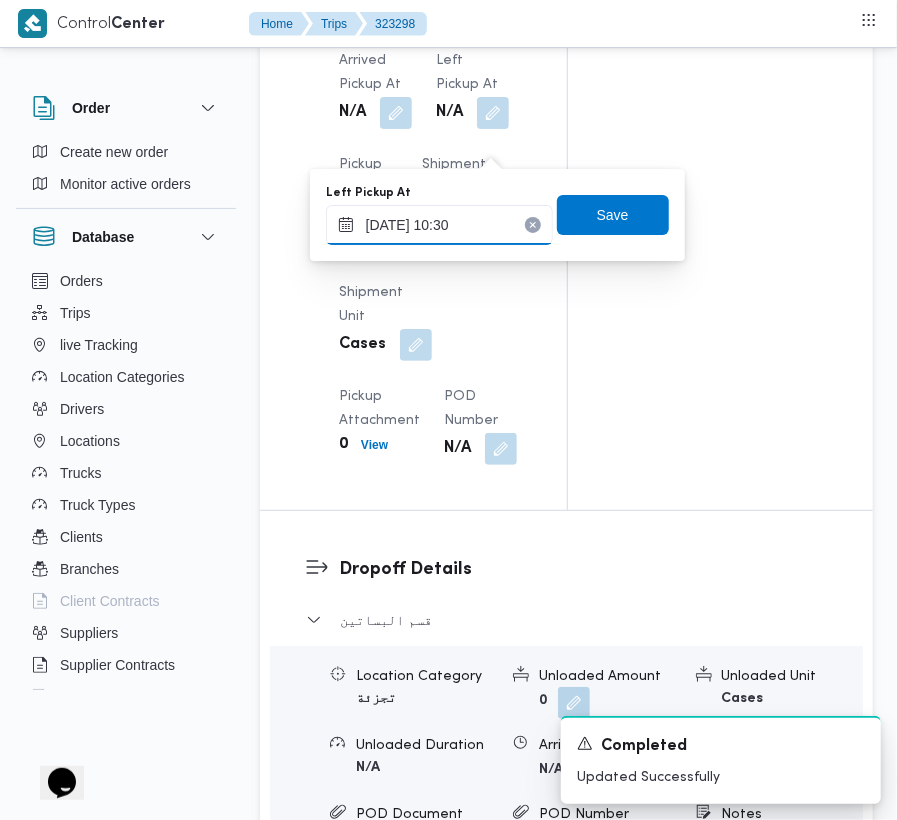 type 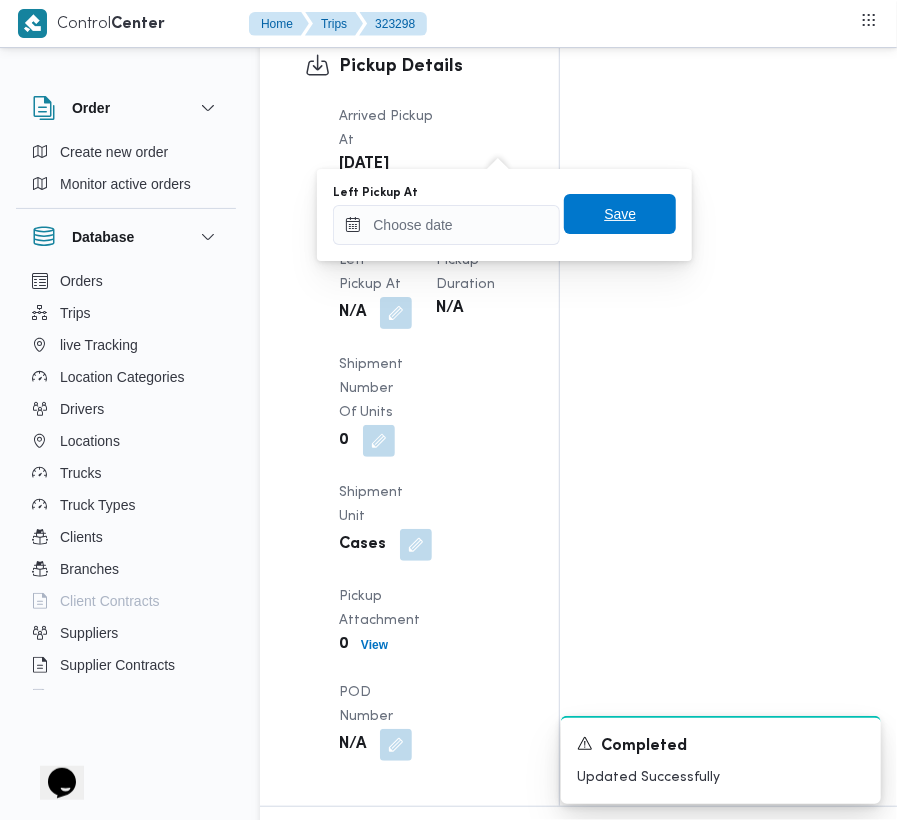 click on "Save" at bounding box center (620, 214) 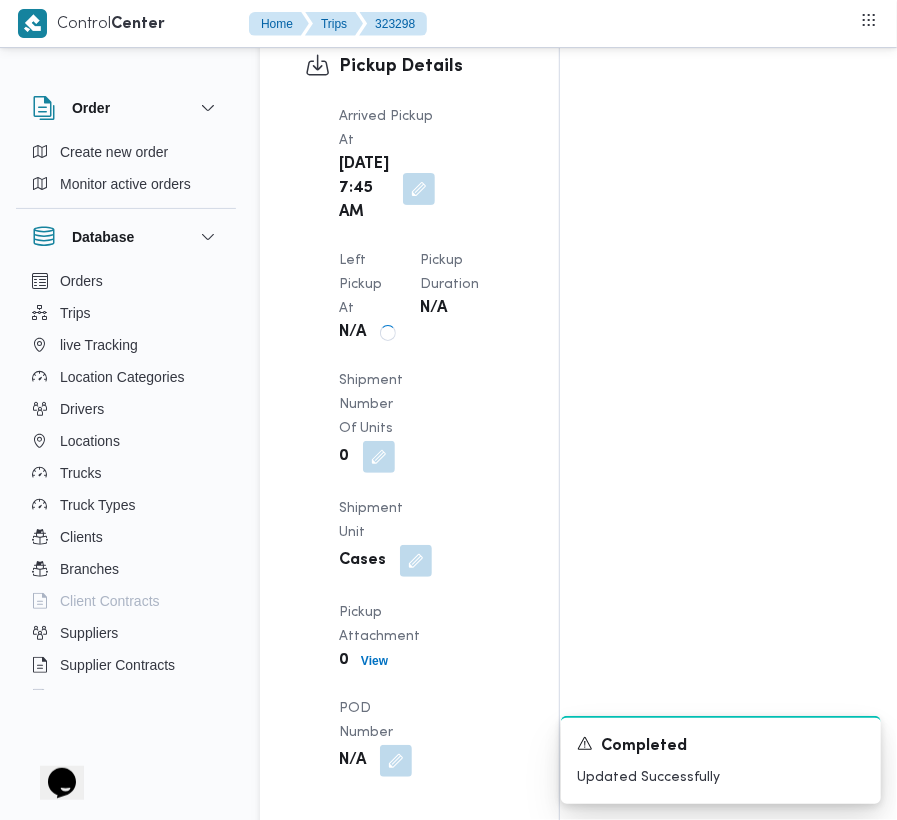 click on "Assignees •   Superadmin [EMAIL_ADDRESS][DOMAIN_NAME] Checklist Dropoffs details entered Driver Assigned Truck Assigned Documents for pickup Documents for dropoff Confirmed Data" at bounding box center (796, -748) 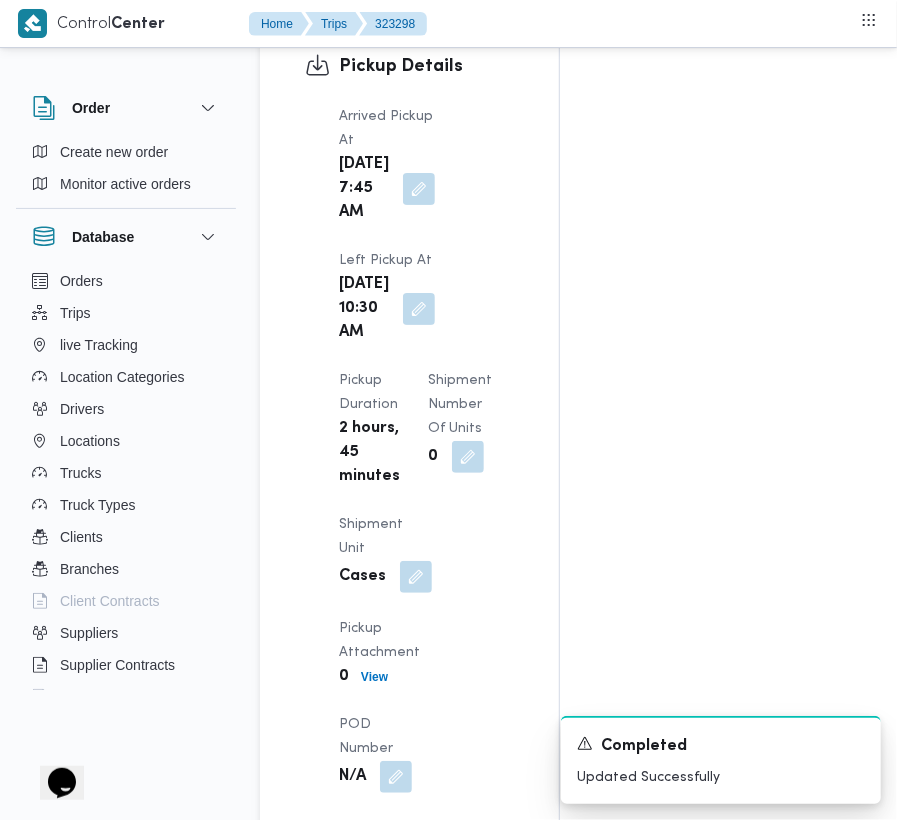 click on "Arrived Pickup At [DATE] 7:45 AM Left Pickup At [DATE] 10:30 AM Pickup Duration 2 hours, 45 minutes Shipment Number of Units 0 Shipment Unit Cases Pickup Attachment 0 View POD Number N/A" at bounding box center (426, 449) 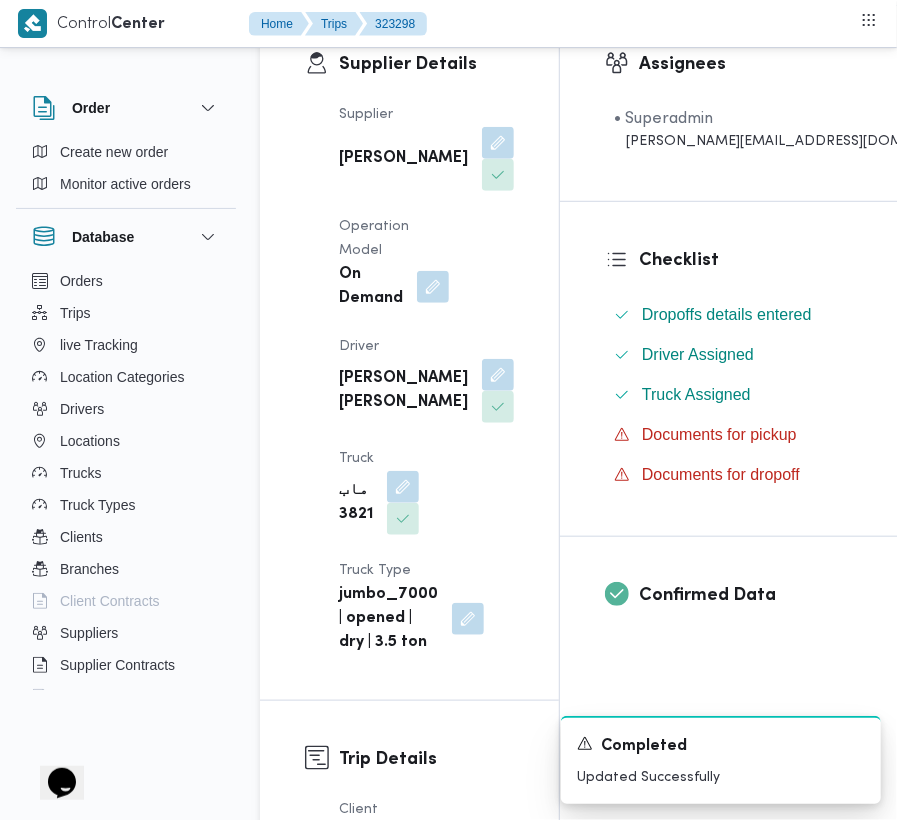 scroll, scrollTop: 412, scrollLeft: 0, axis: vertical 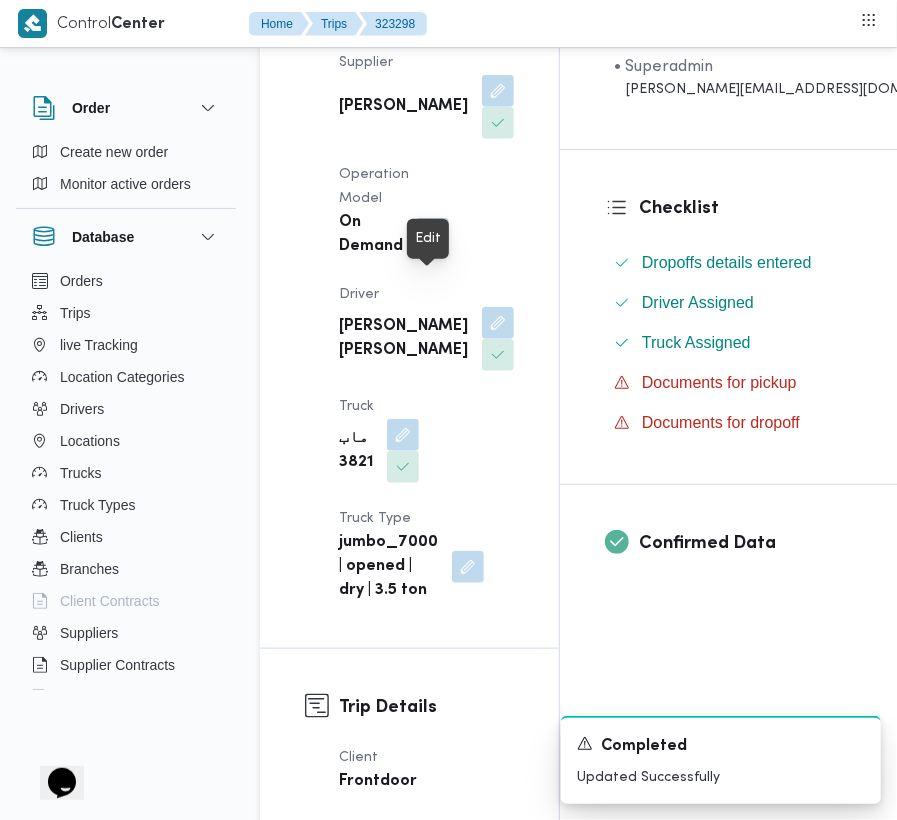 click at bounding box center (433, 234) 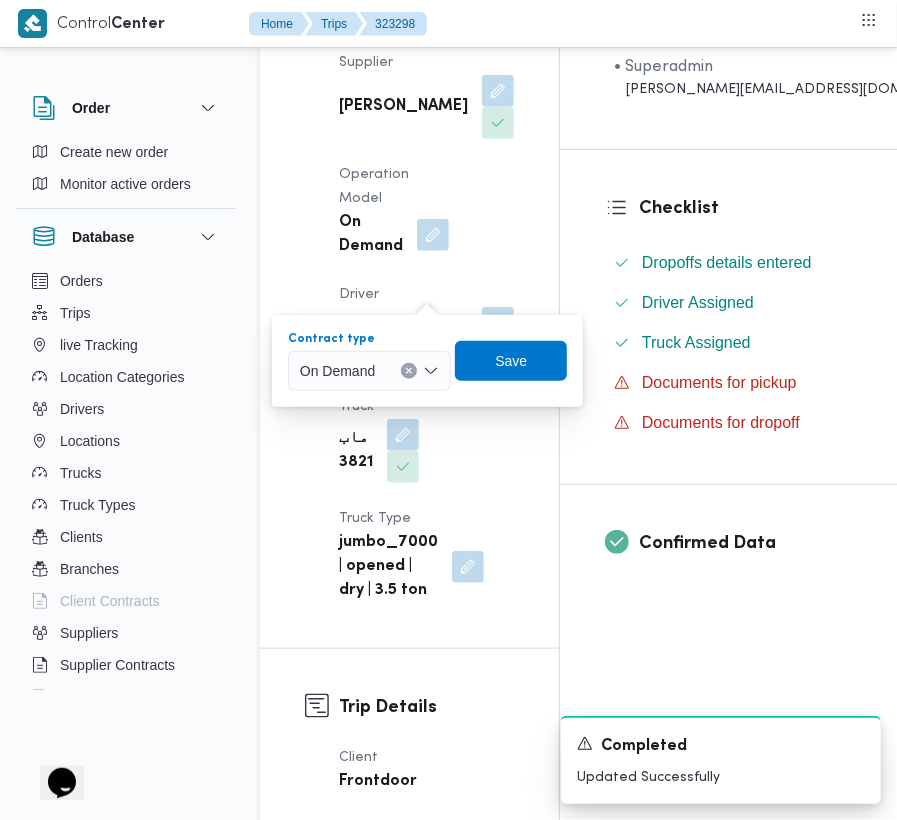 click on "On Demand" at bounding box center [369, 371] 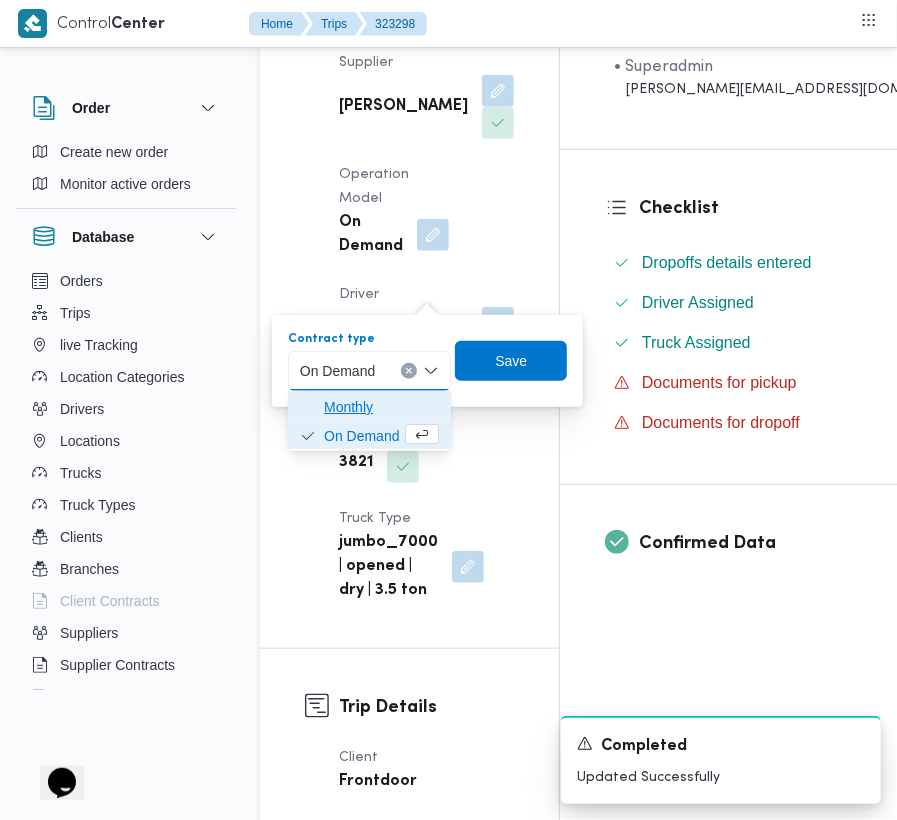 click on "Monthly" at bounding box center (381, 407) 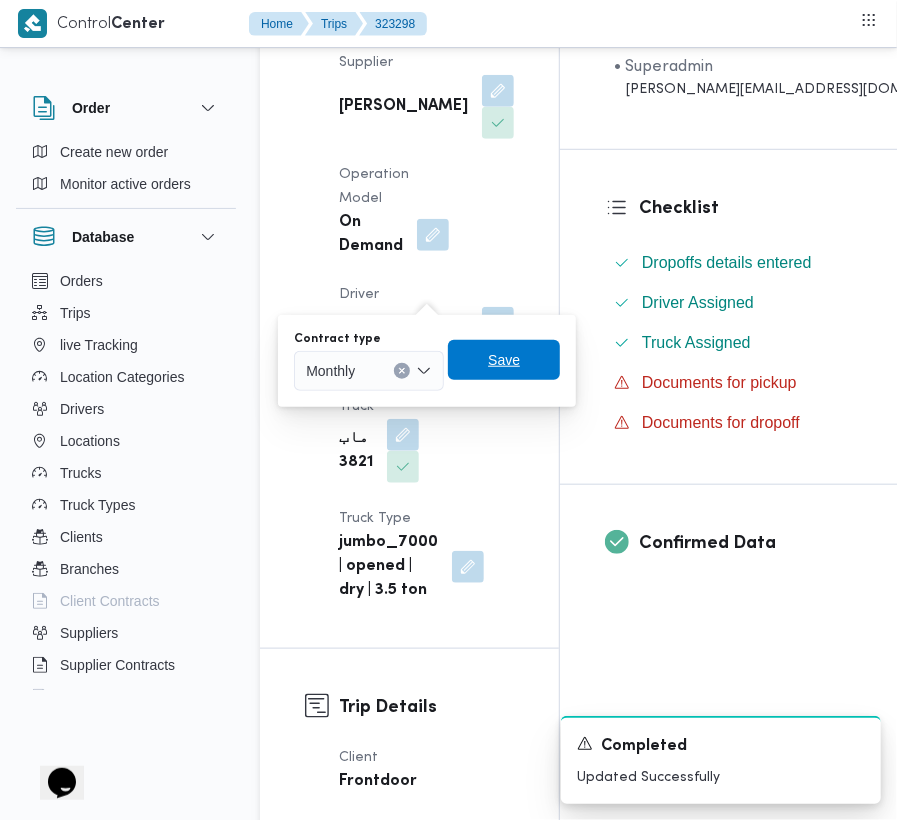 click on "Save" at bounding box center (504, 360) 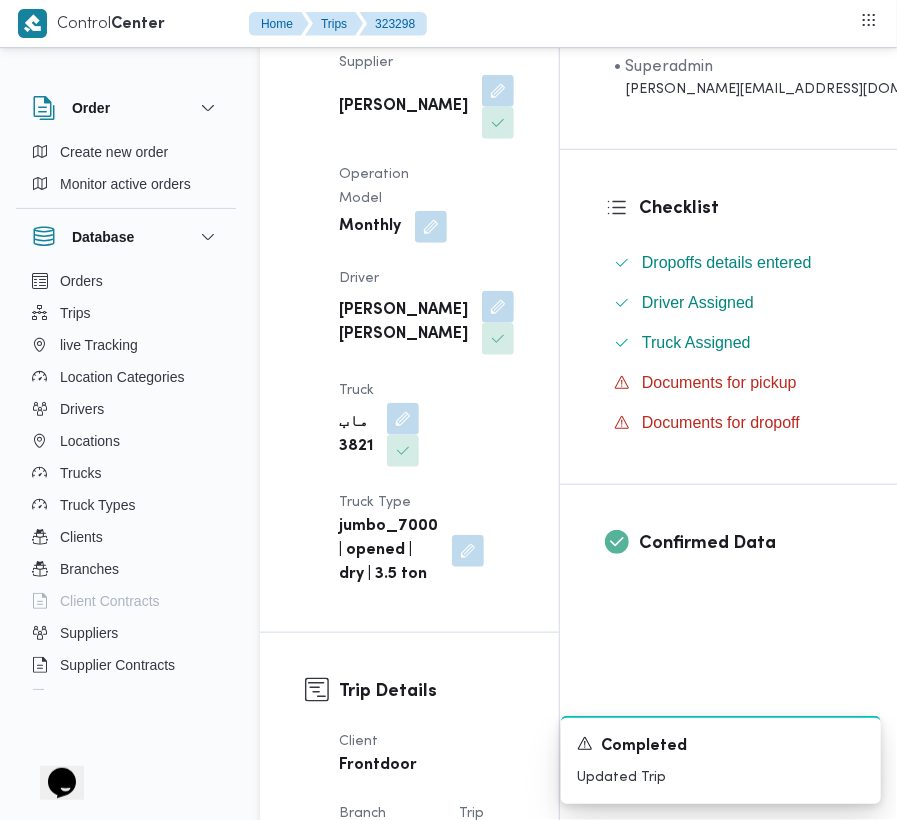 click on "ماب 3821" at bounding box center [356, 435] 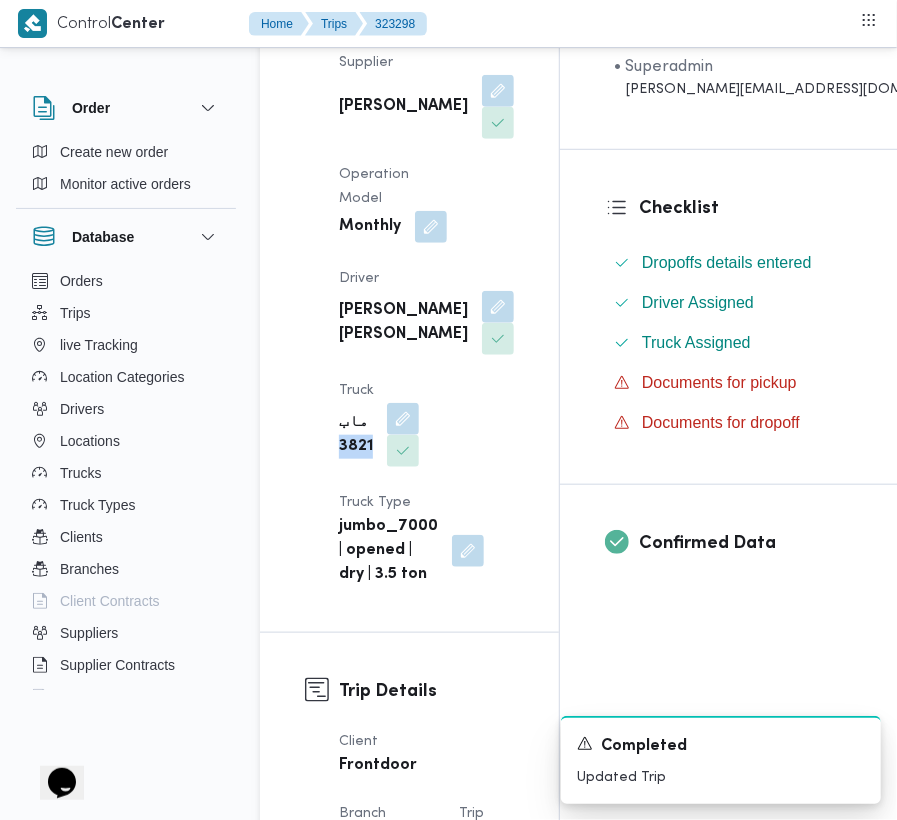 click on "ماب 3821" at bounding box center [356, 435] 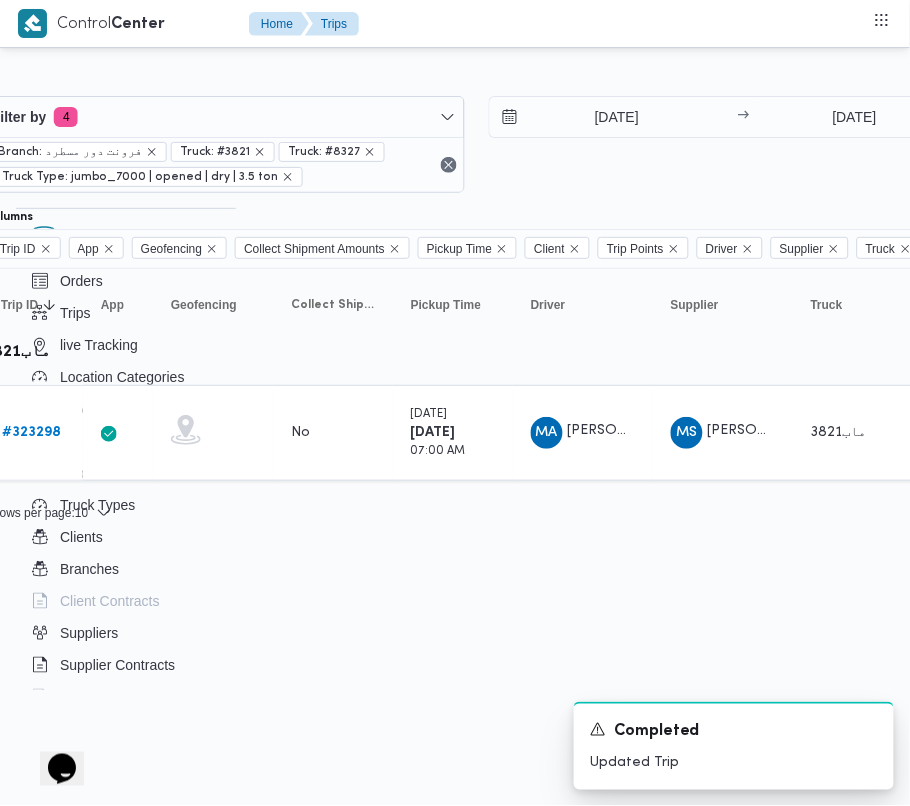 scroll, scrollTop: 0, scrollLeft: 284, axis: horizontal 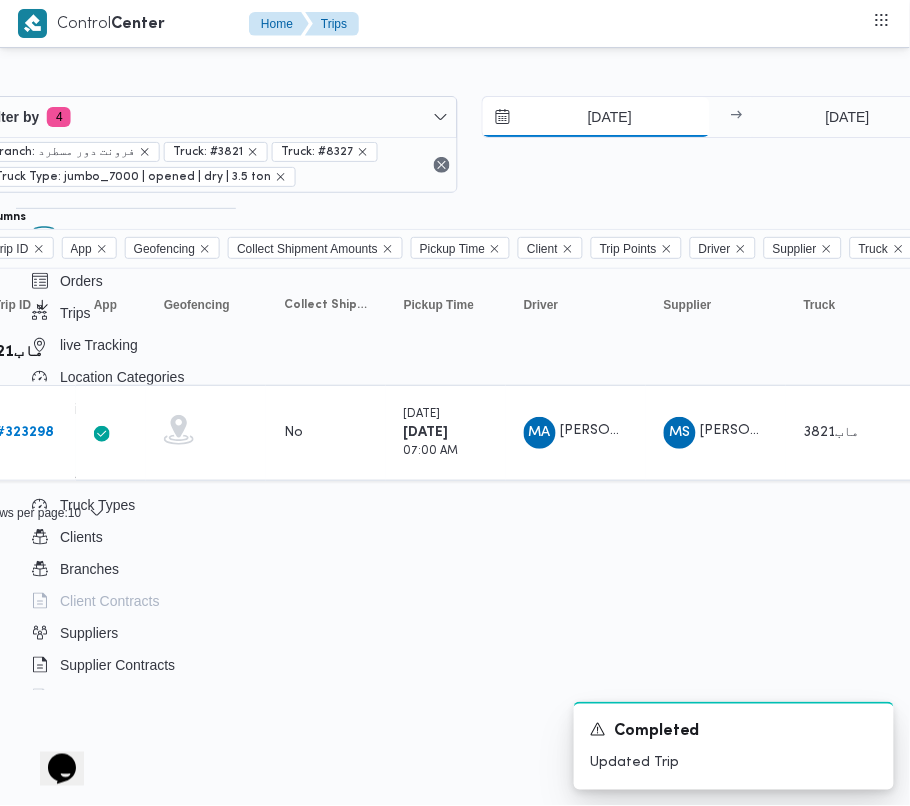 click on "[DATE]" at bounding box center (596, 117) 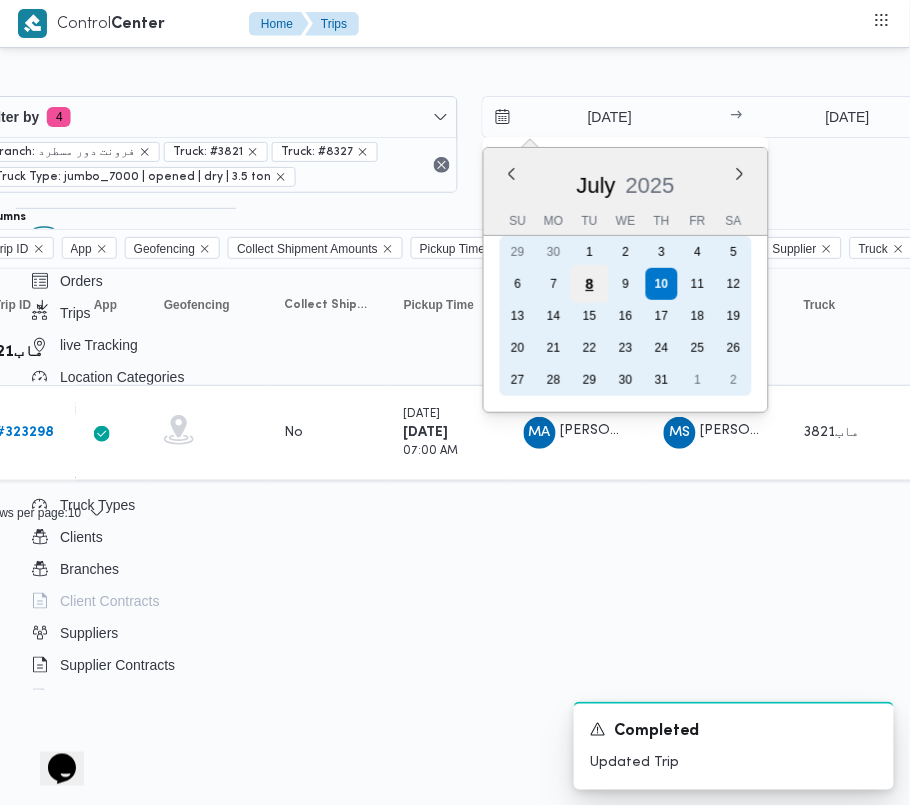 click on "8" at bounding box center (589, 284) 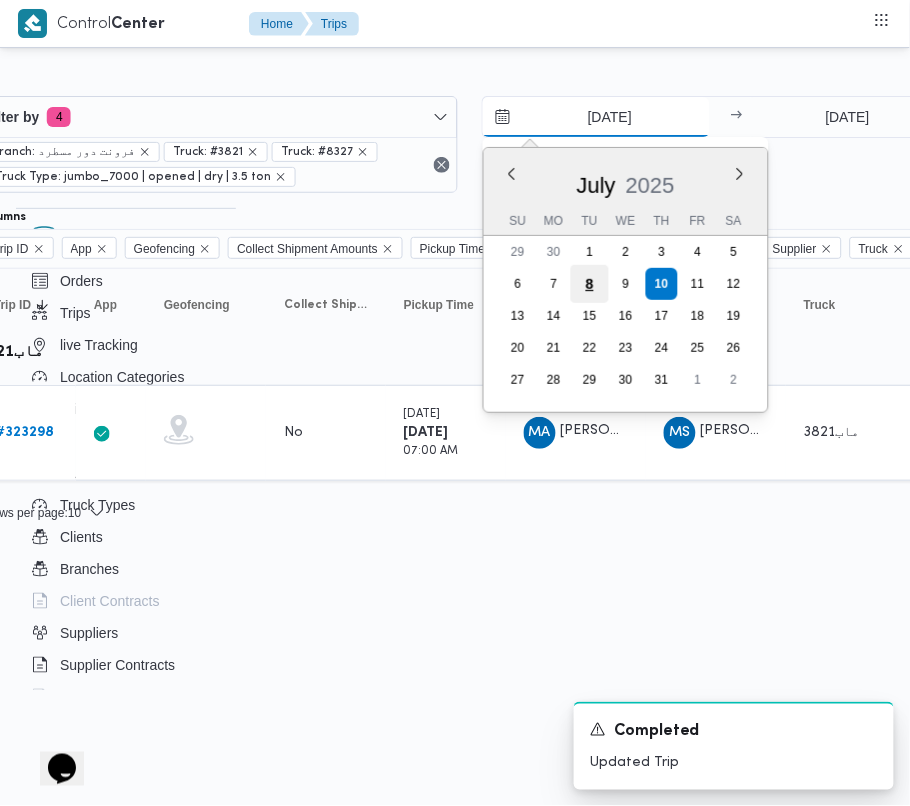 type on "[DATE]" 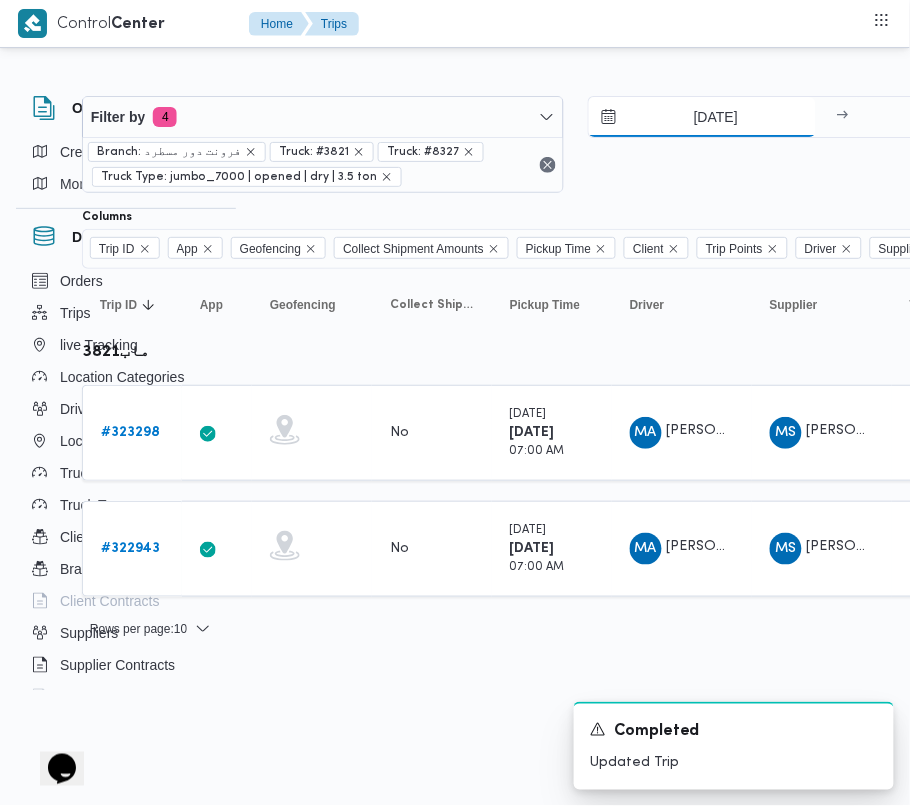 scroll, scrollTop: 0, scrollLeft: 0, axis: both 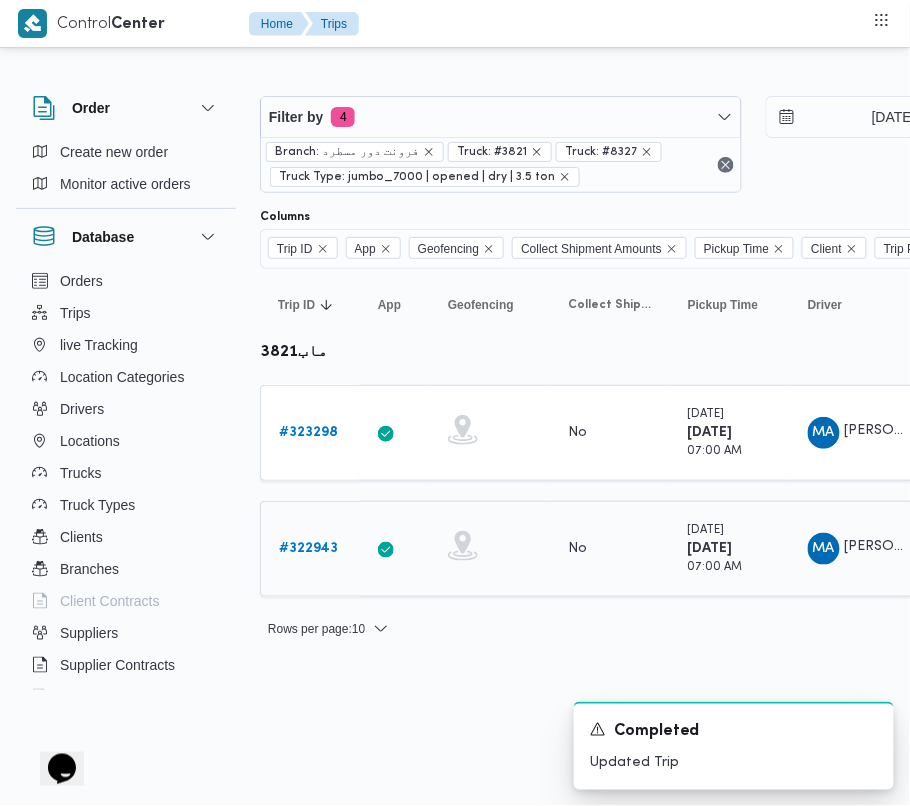 click on "# 322943" at bounding box center [308, 548] 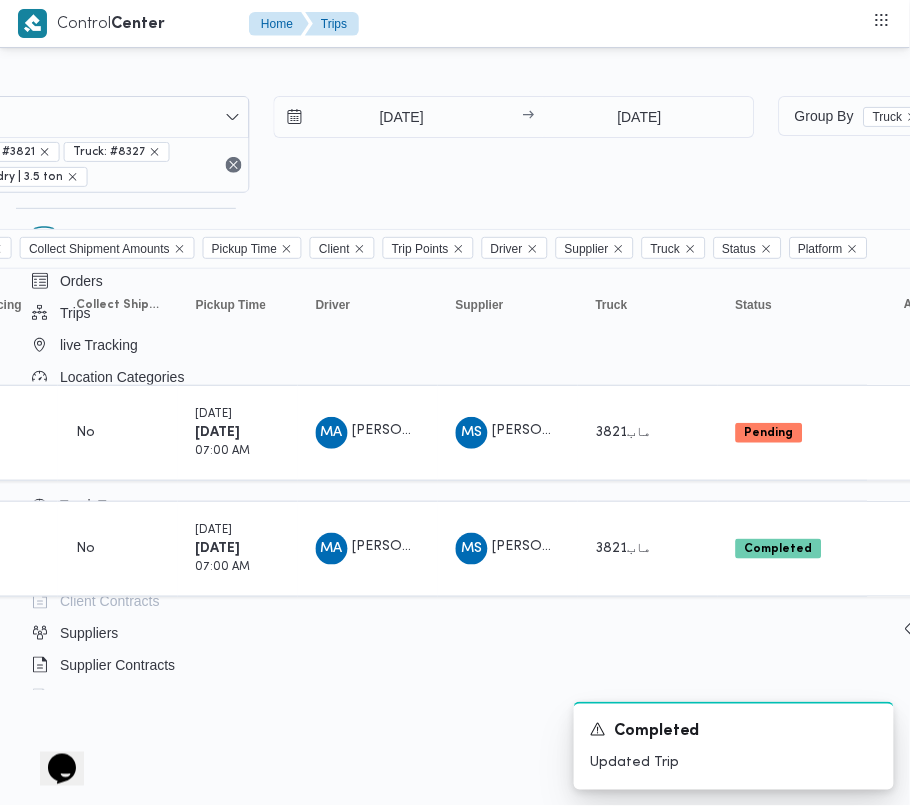 scroll, scrollTop: 0, scrollLeft: 512, axis: horizontal 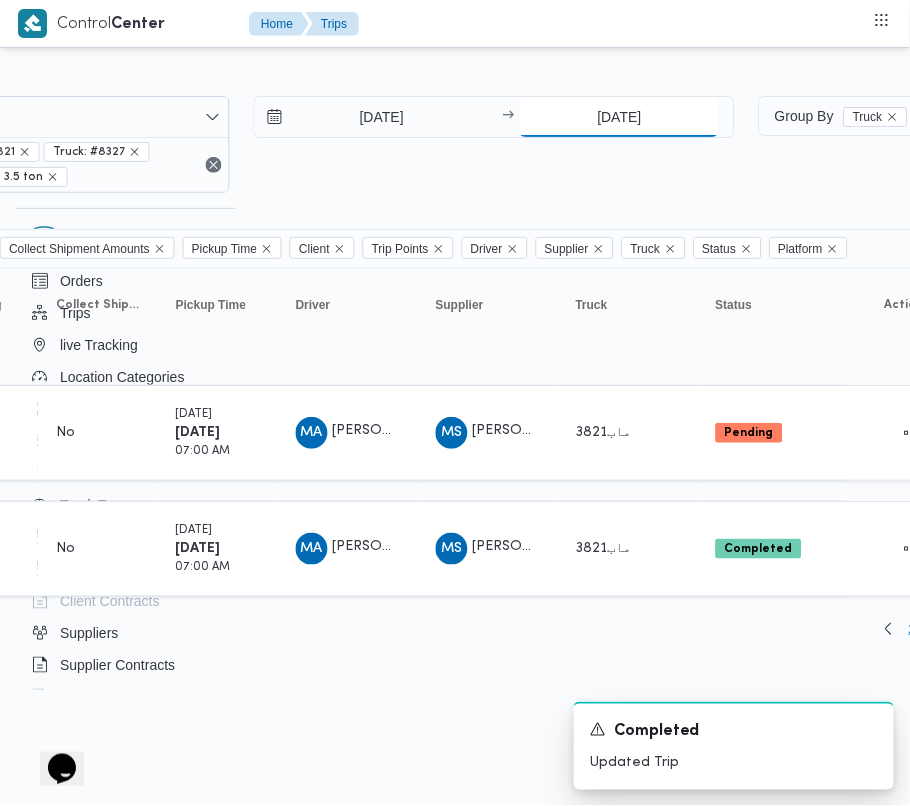click on "[DATE]" at bounding box center (619, 117) 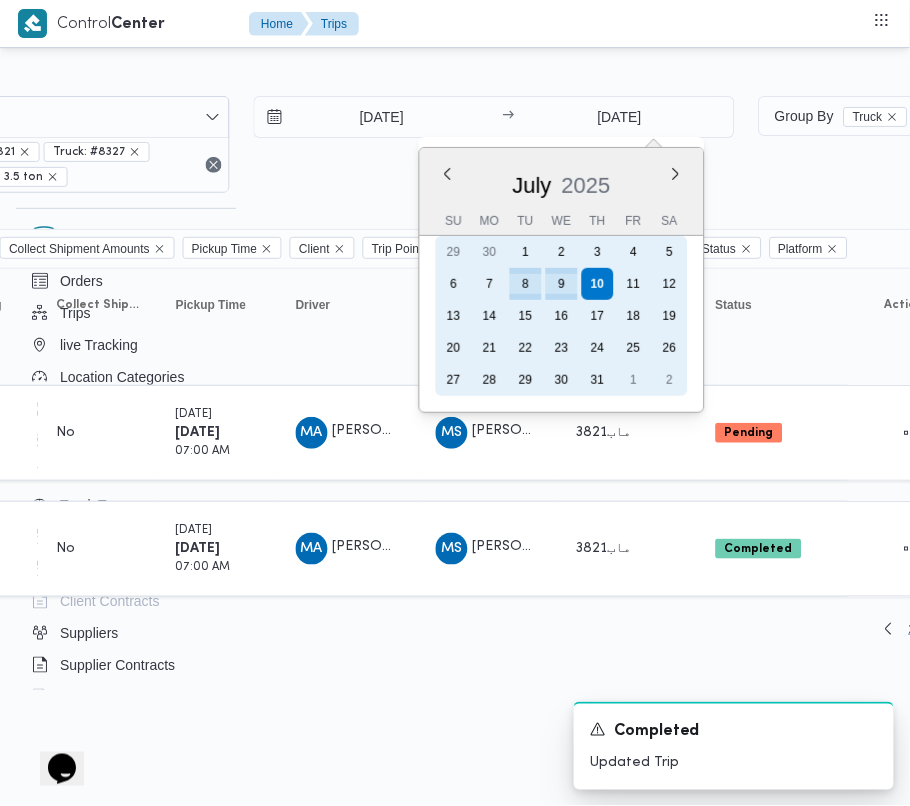 click on "13" at bounding box center [454, 316] 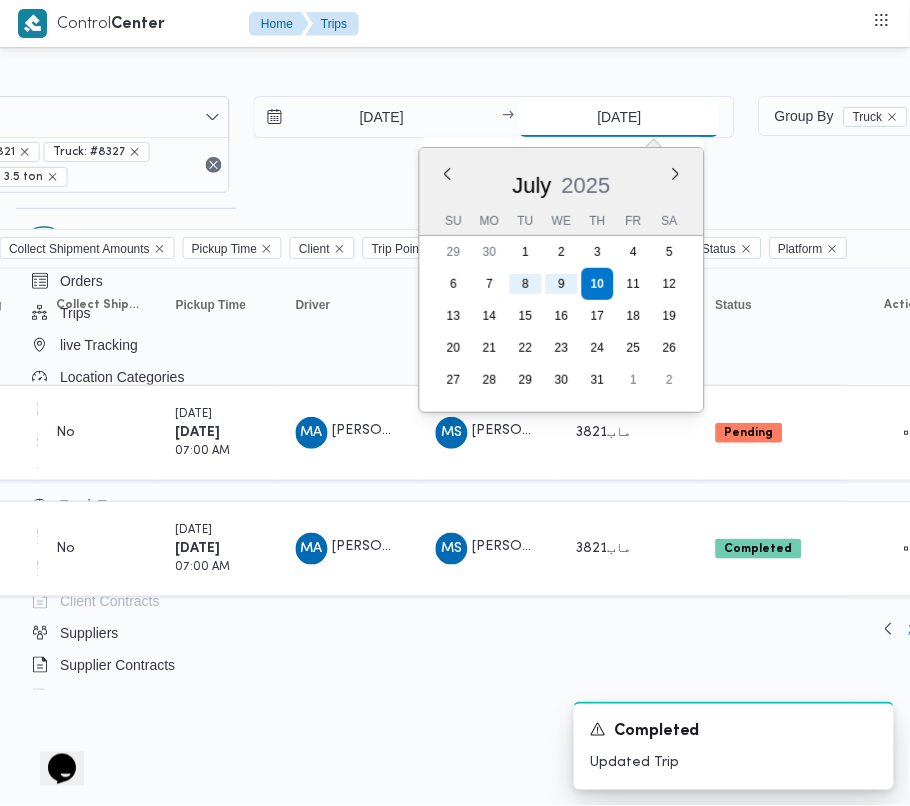 type on "[DATE]" 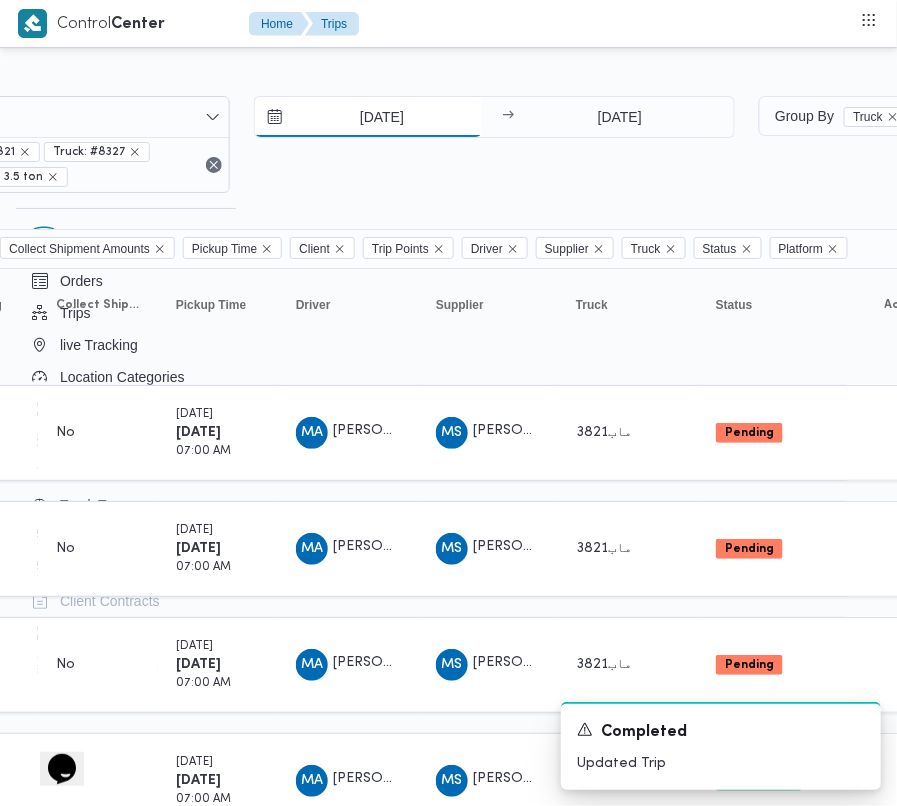 click on "[DATE]" at bounding box center [368, 117] 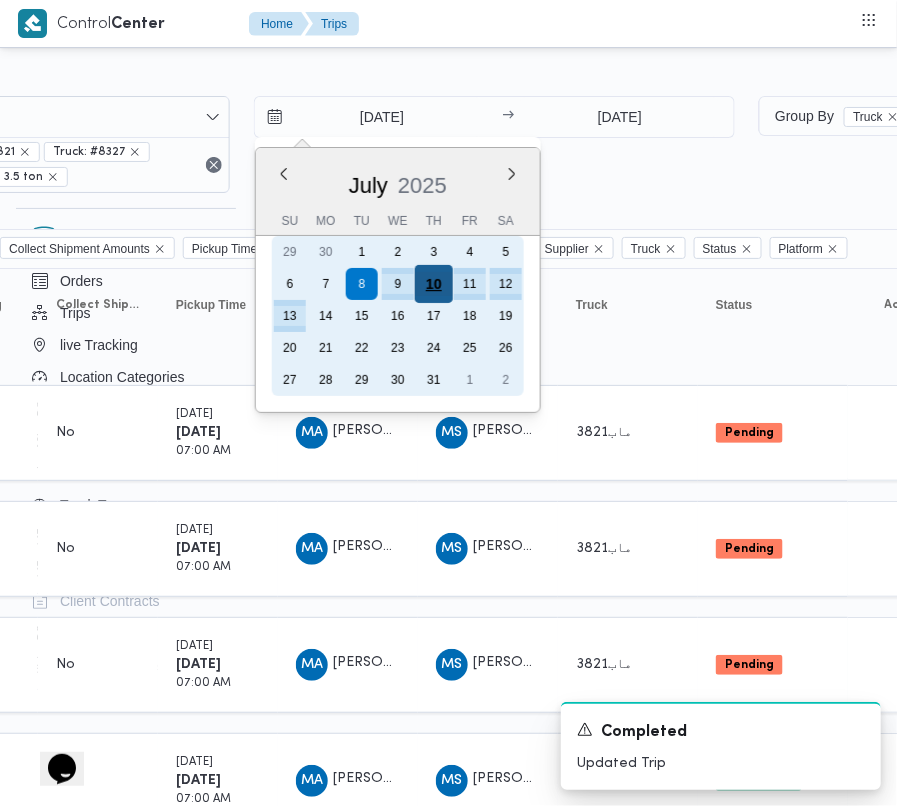 click on "10" at bounding box center (433, 284) 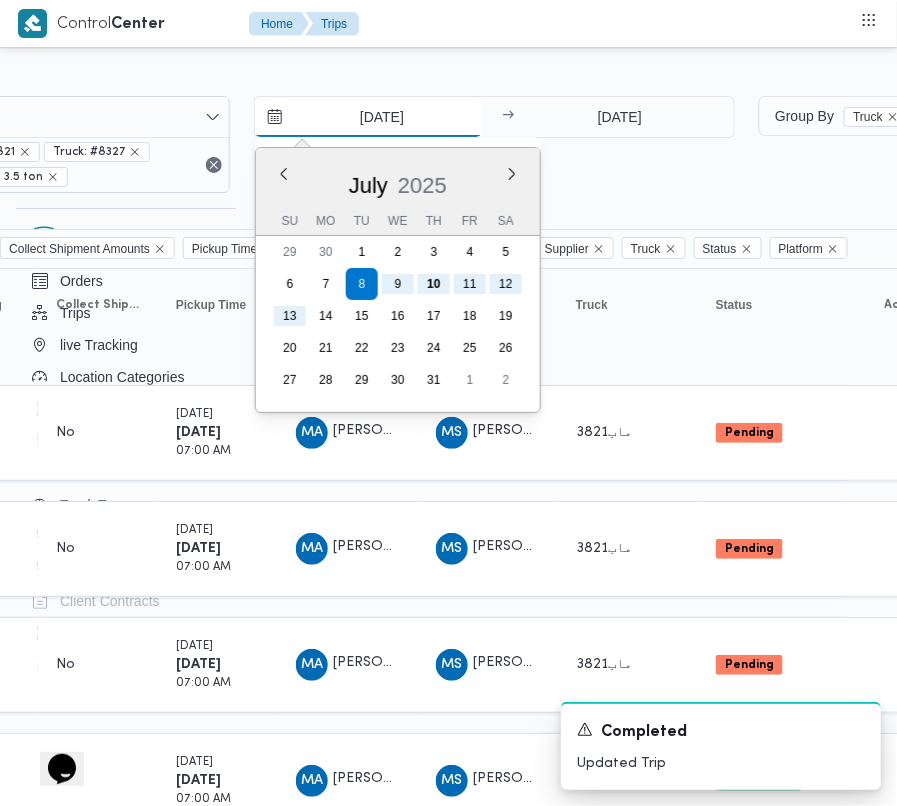 type on "[DATE]" 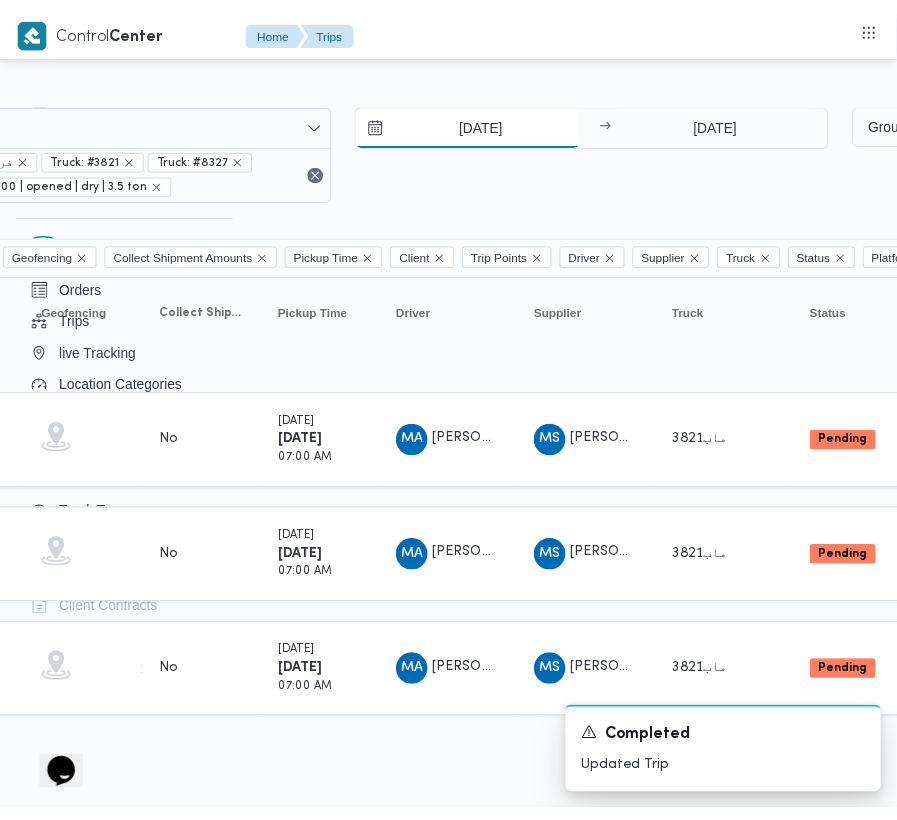 scroll, scrollTop: 0, scrollLeft: 0, axis: both 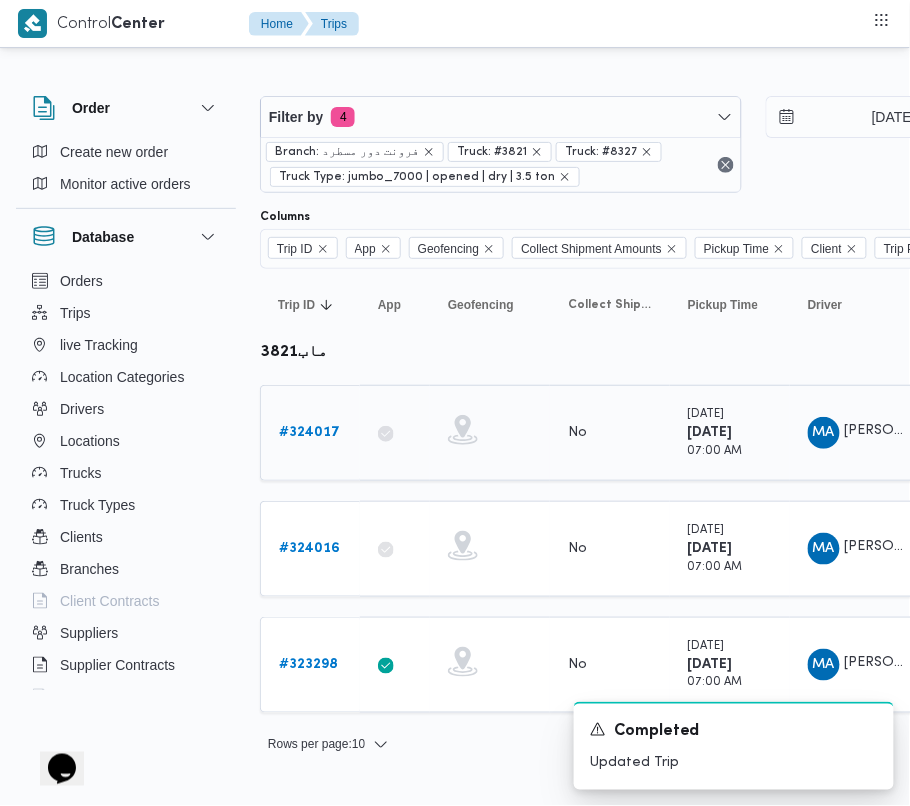 click on "# 324017" at bounding box center [309, 433] 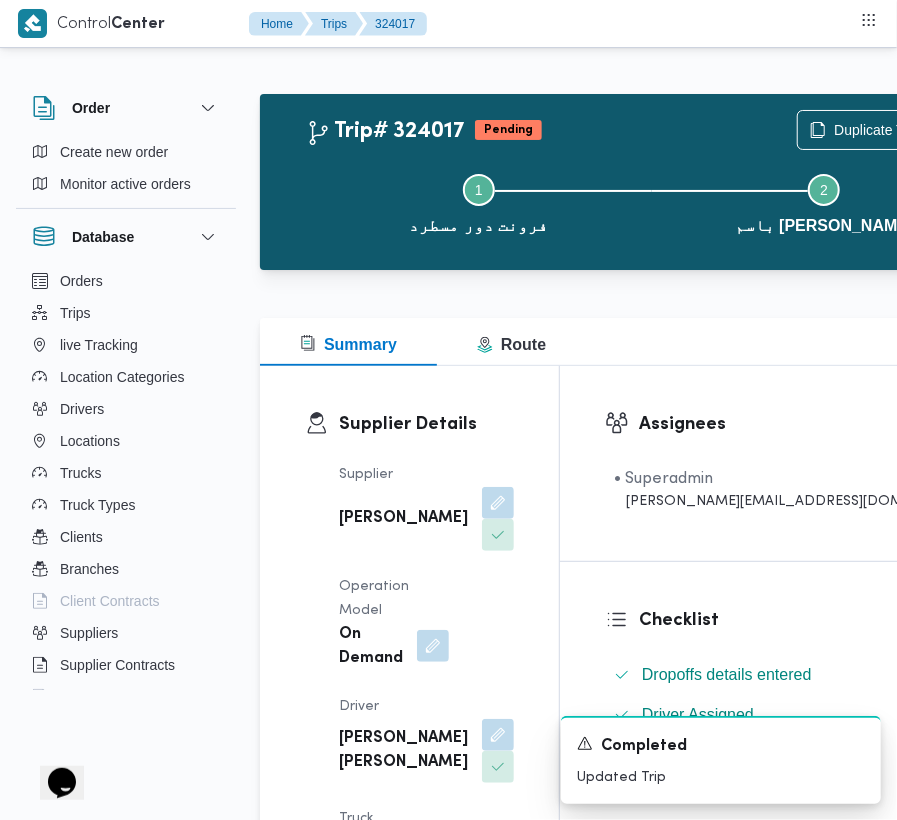click at bounding box center (433, 646) 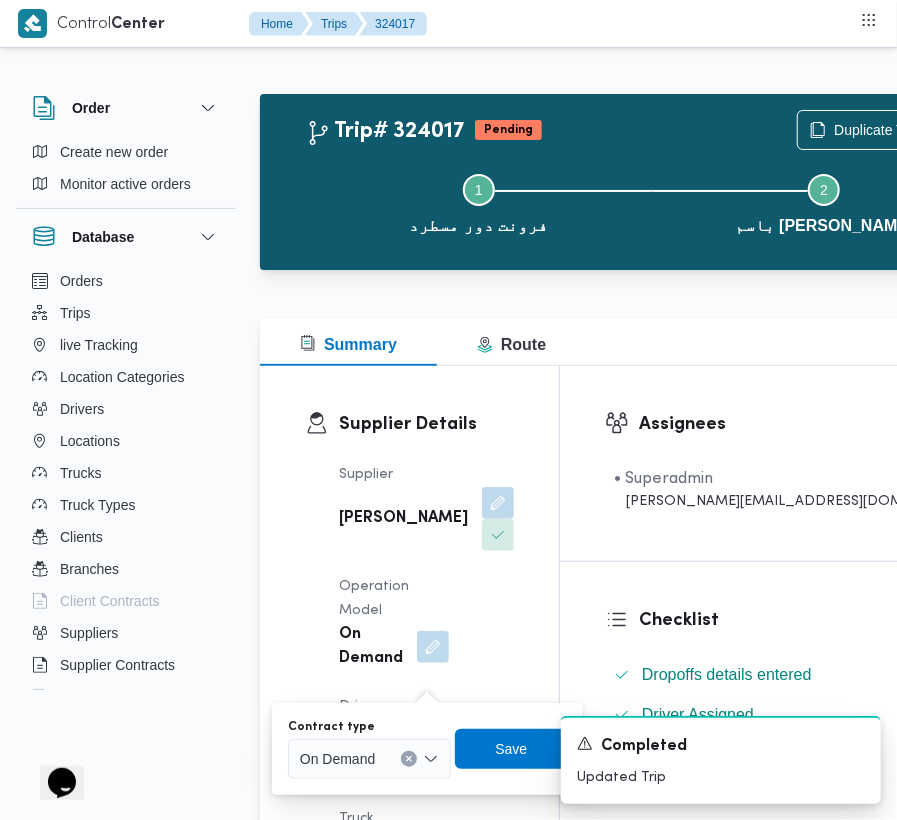 click on "On Demand" at bounding box center [369, 759] 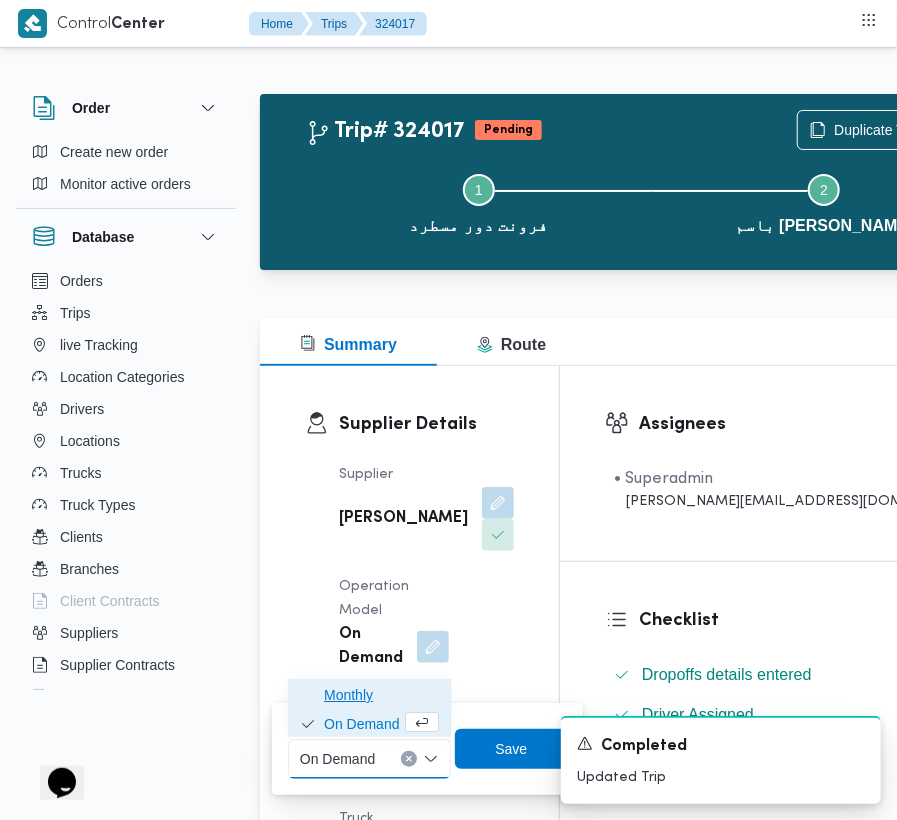 drag, startPoint x: 340, startPoint y: 694, endPoint x: 345, endPoint y: 710, distance: 16.763054 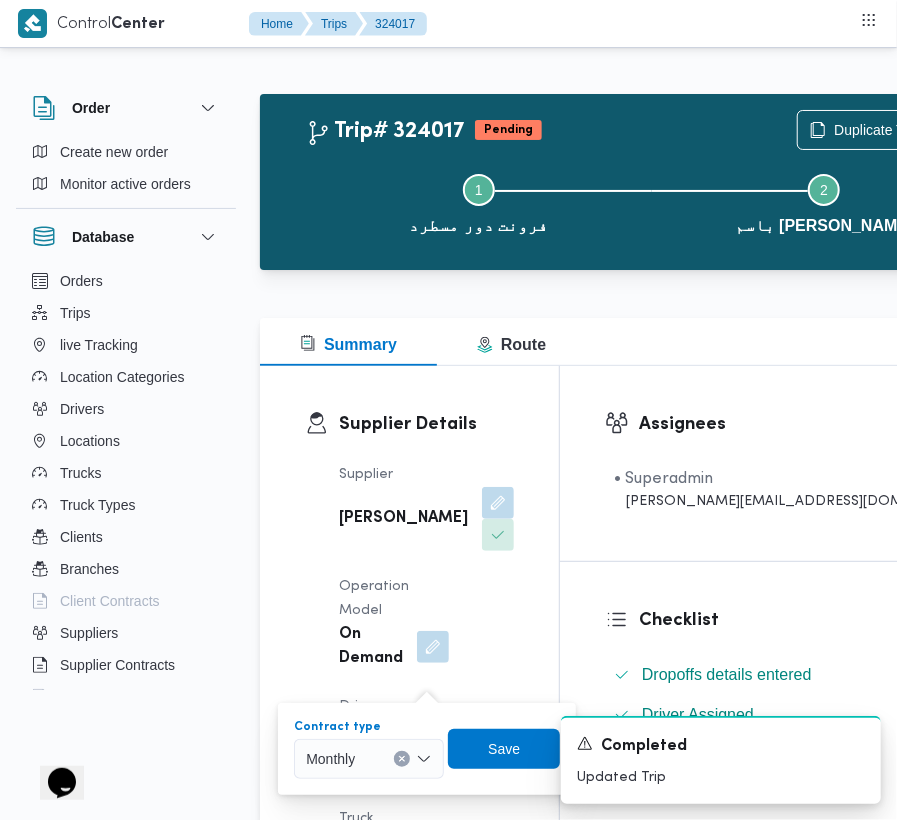 click on "A new notification appears Completed Updated Trip" at bounding box center (697, 760) 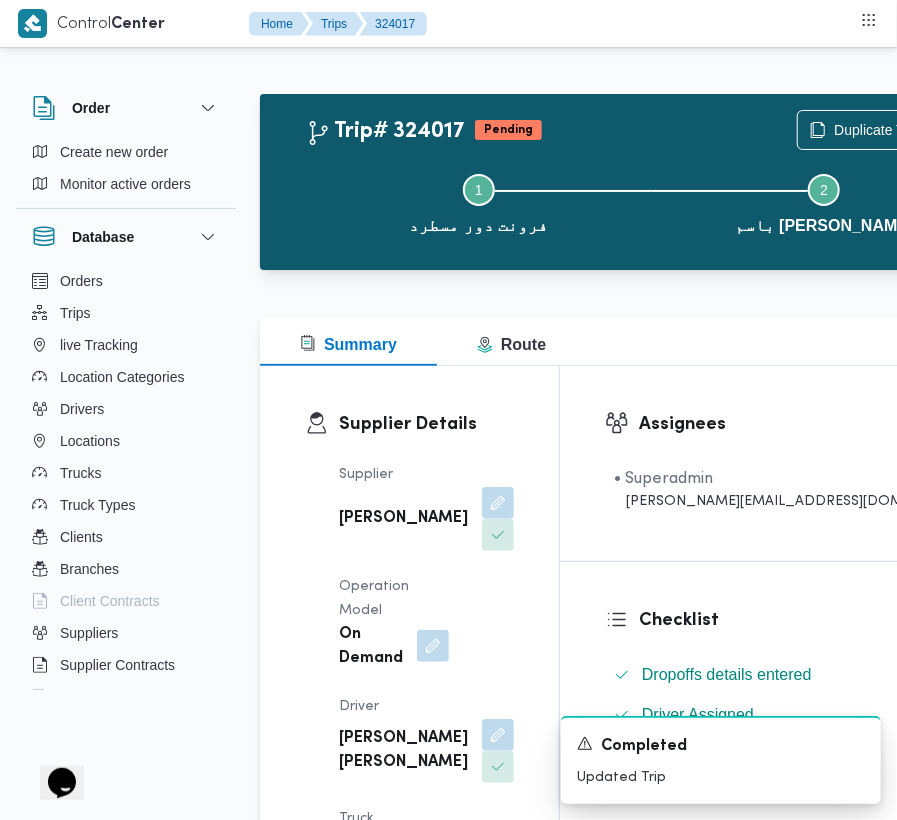 click at bounding box center (433, 646) 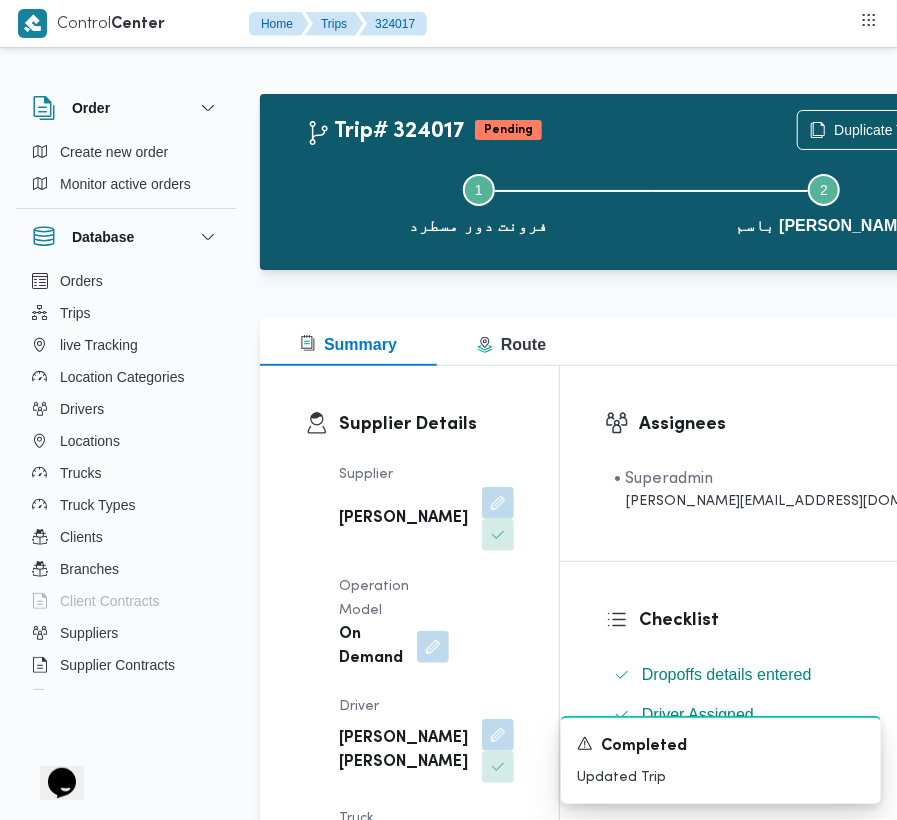 click on "A new notification appears Completed Updated Trip" at bounding box center (697, 760) 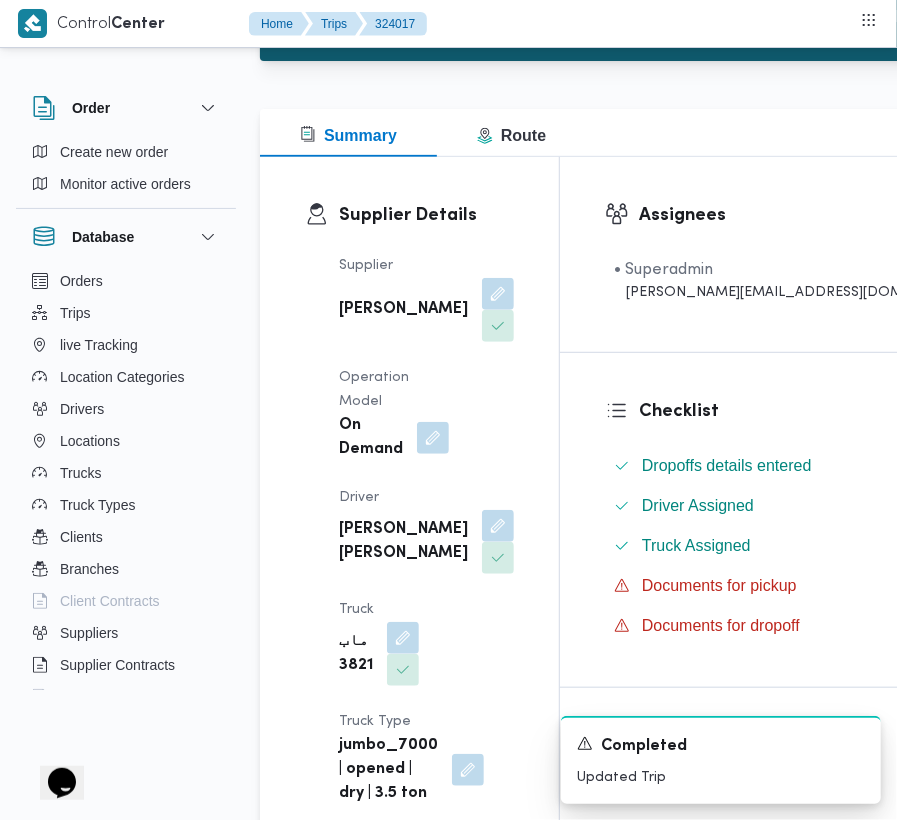 scroll, scrollTop: 225, scrollLeft: 0, axis: vertical 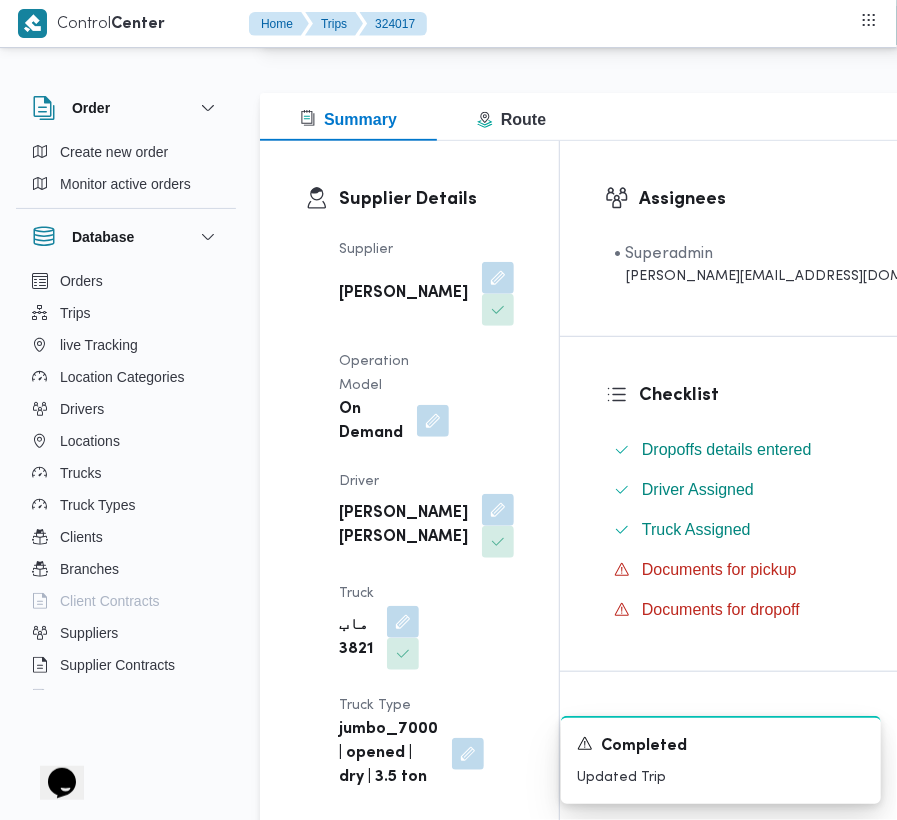 click at bounding box center [433, 421] 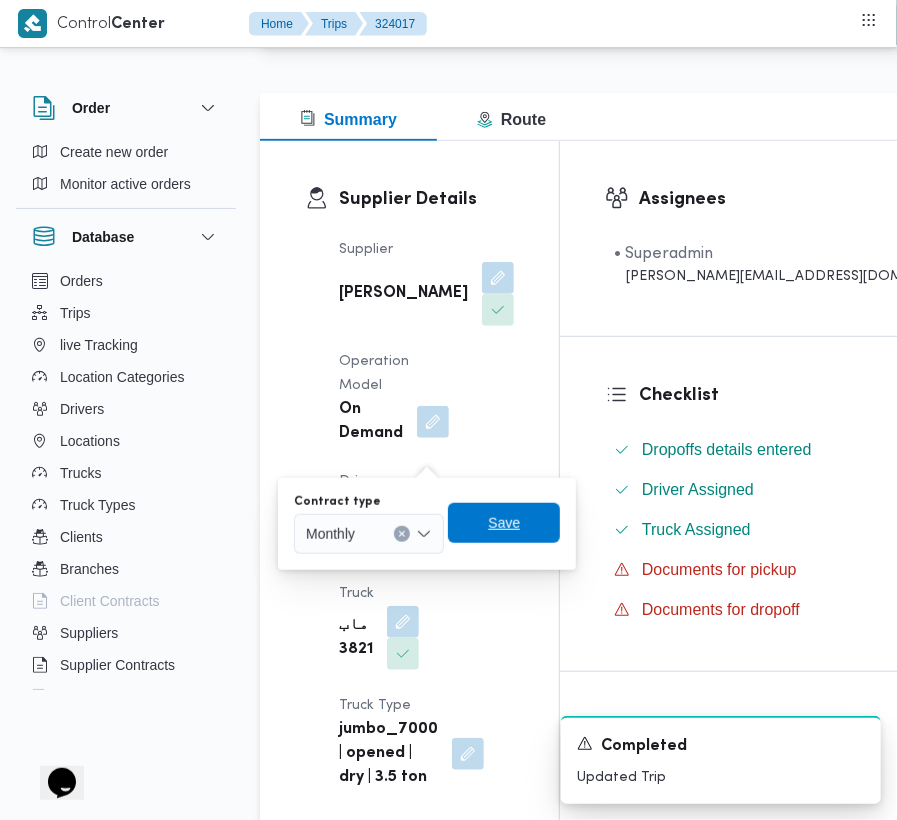 click on "Save" at bounding box center (504, 523) 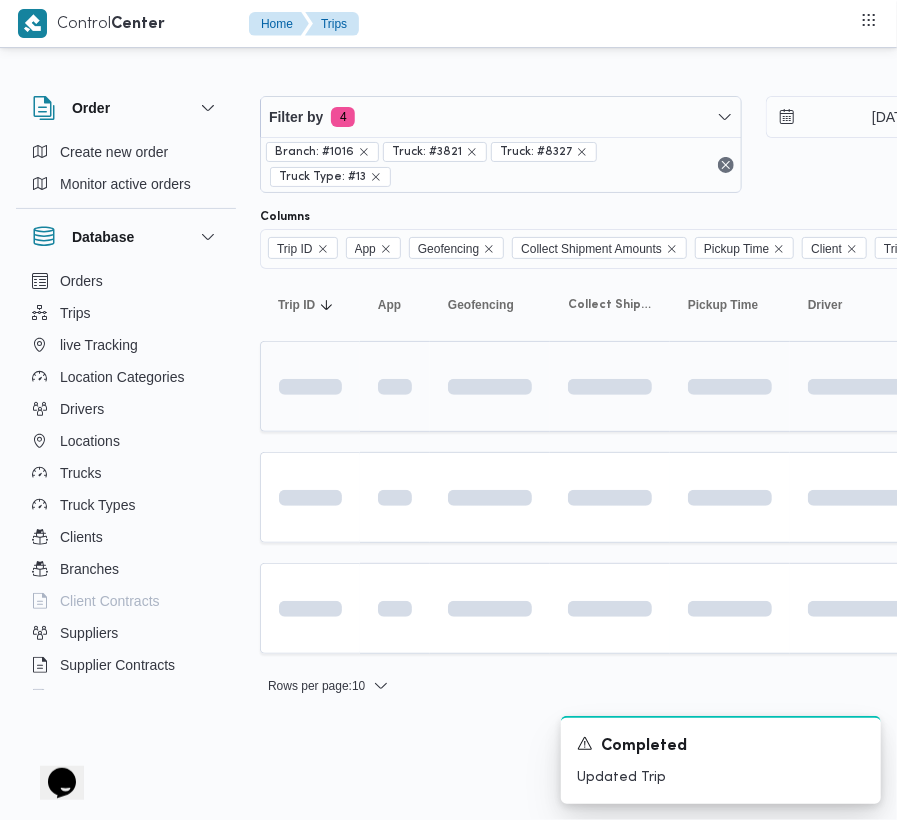 scroll, scrollTop: 0, scrollLeft: 0, axis: both 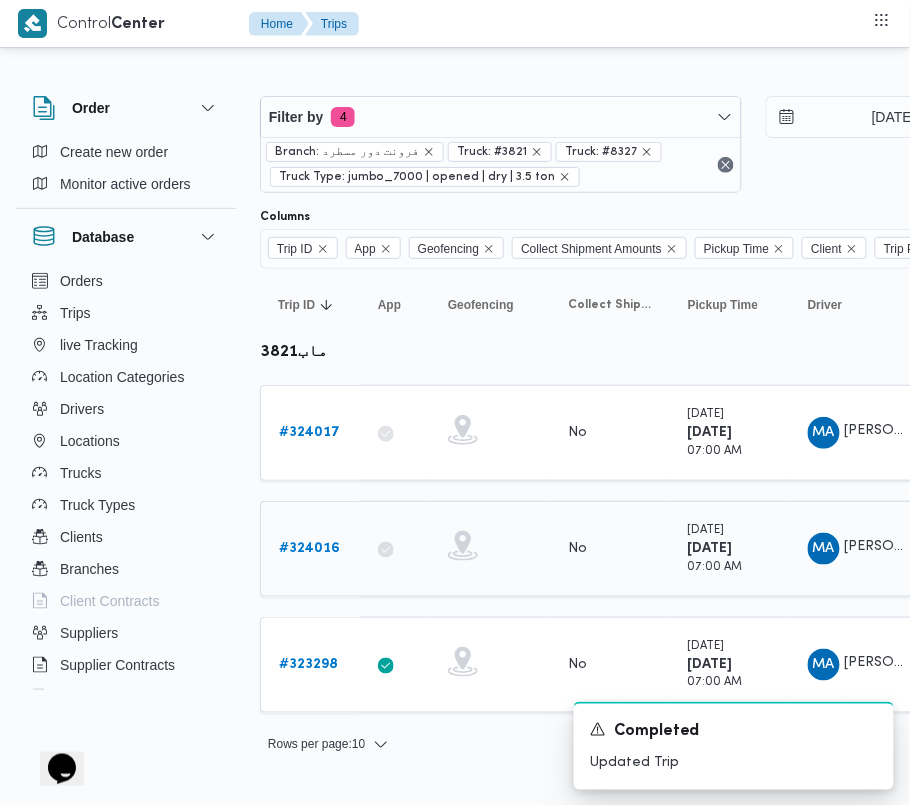 click on "# 324016" at bounding box center [309, 548] 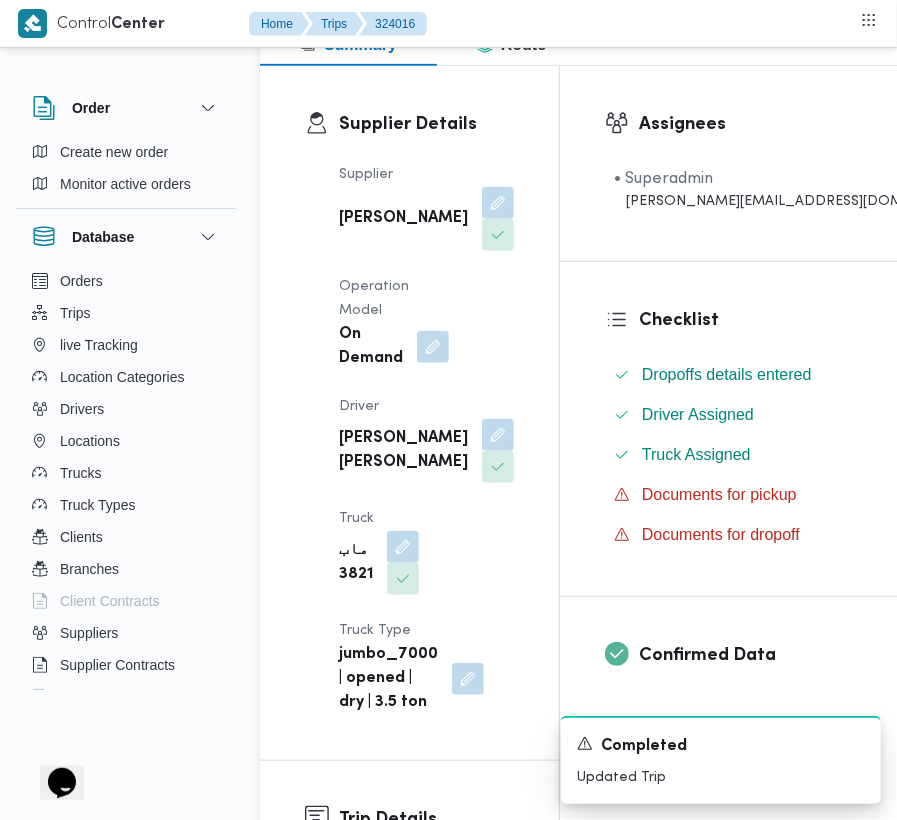 scroll, scrollTop: 384, scrollLeft: 0, axis: vertical 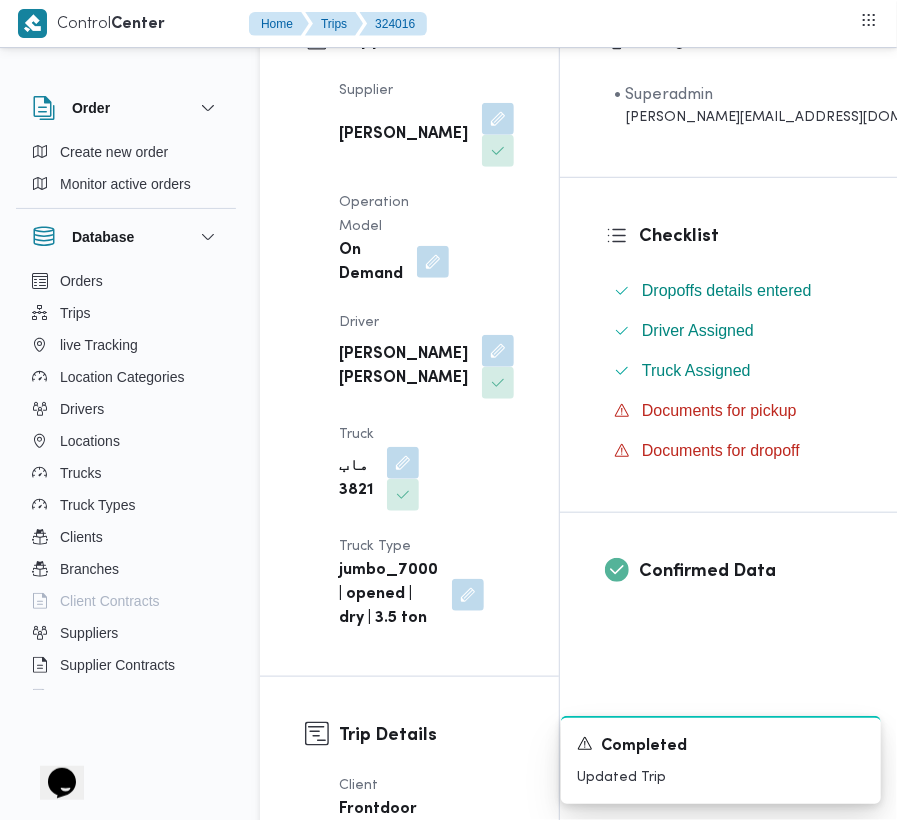 click at bounding box center [433, 262] 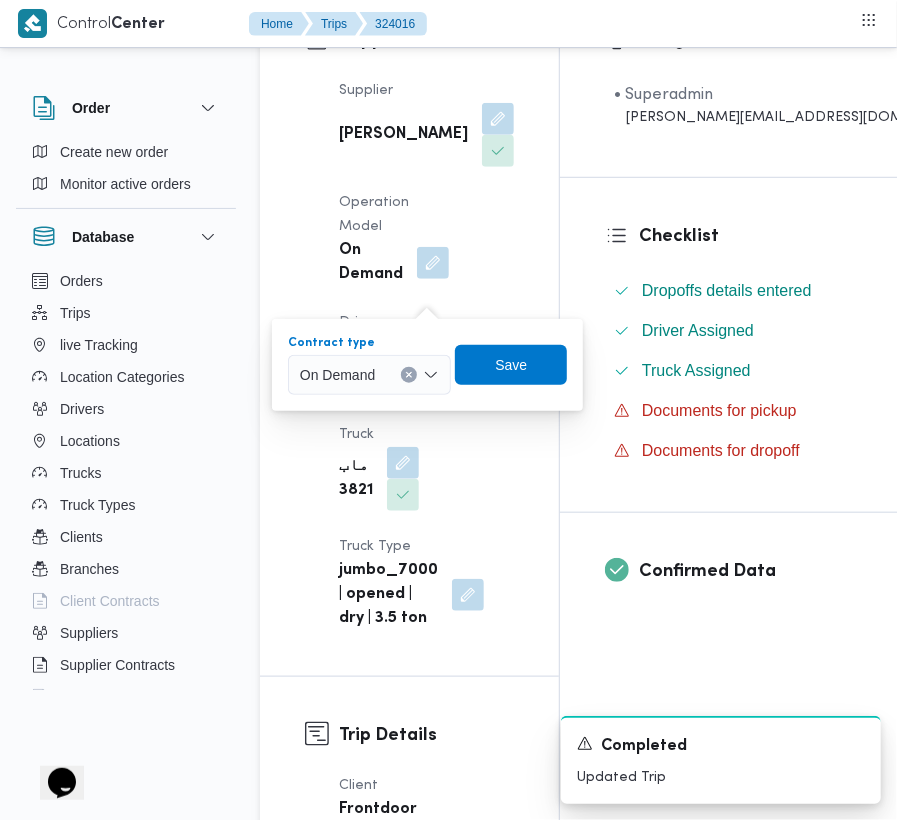 click at bounding box center (384, 375) 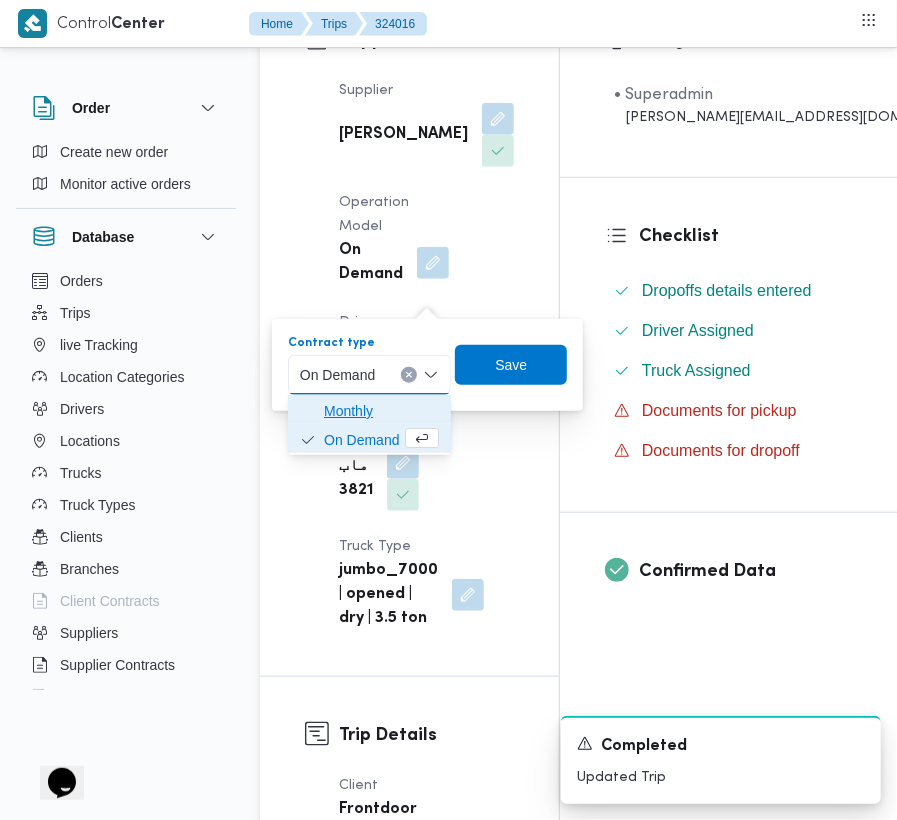 click on "Monthly" at bounding box center (381, 411) 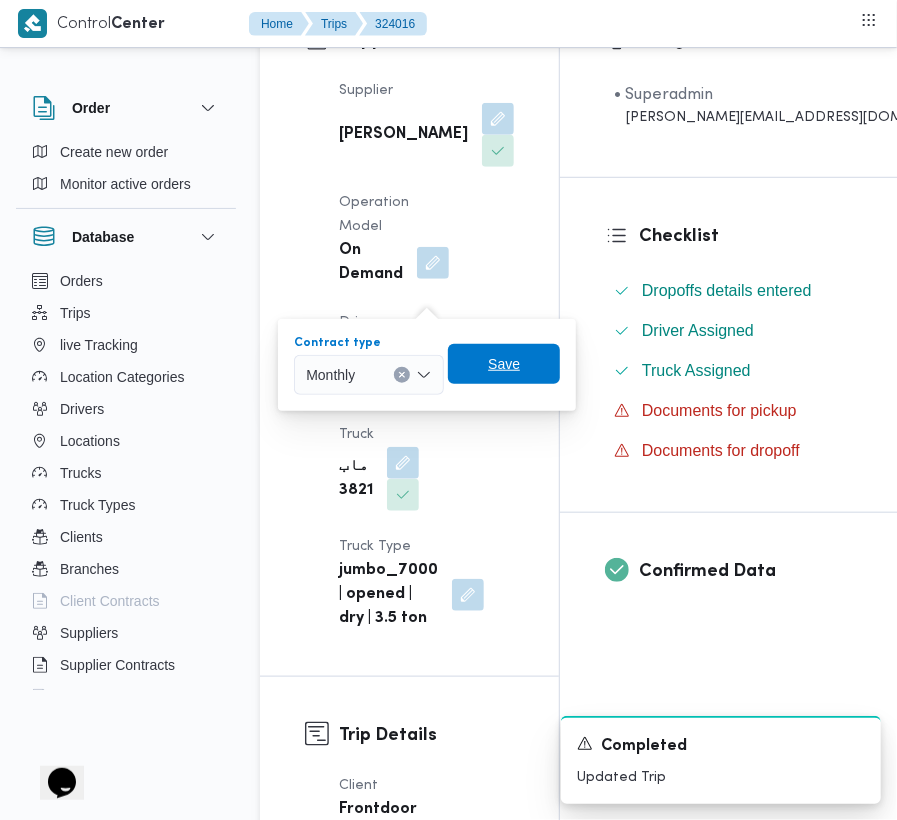 click on "Save" at bounding box center (504, 364) 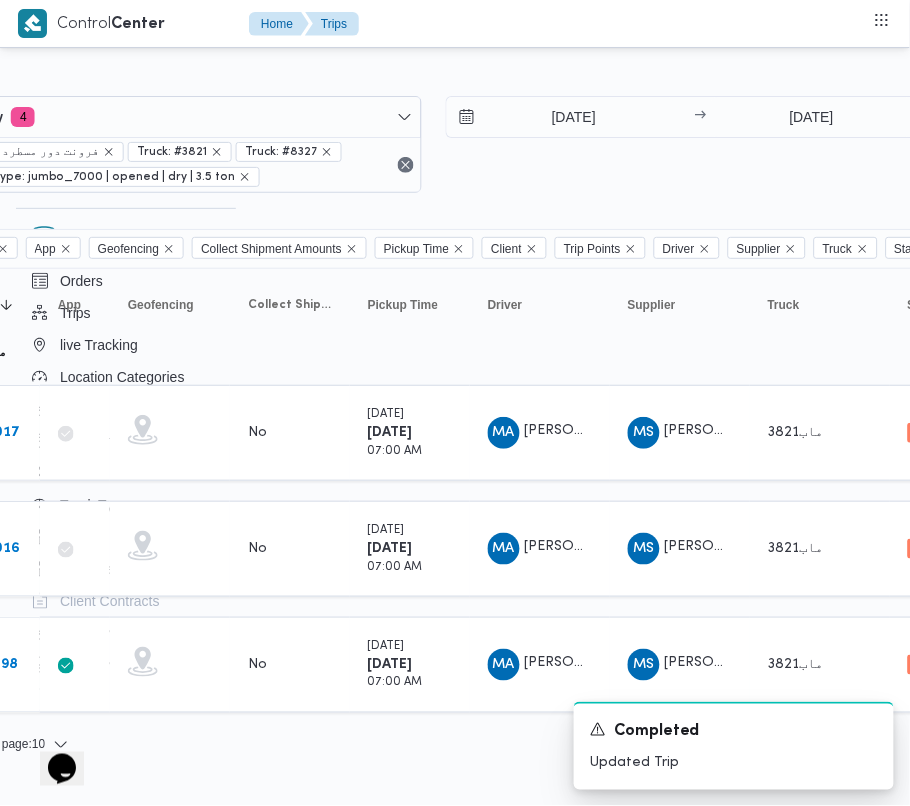 scroll, scrollTop: 0, scrollLeft: 416, axis: horizontal 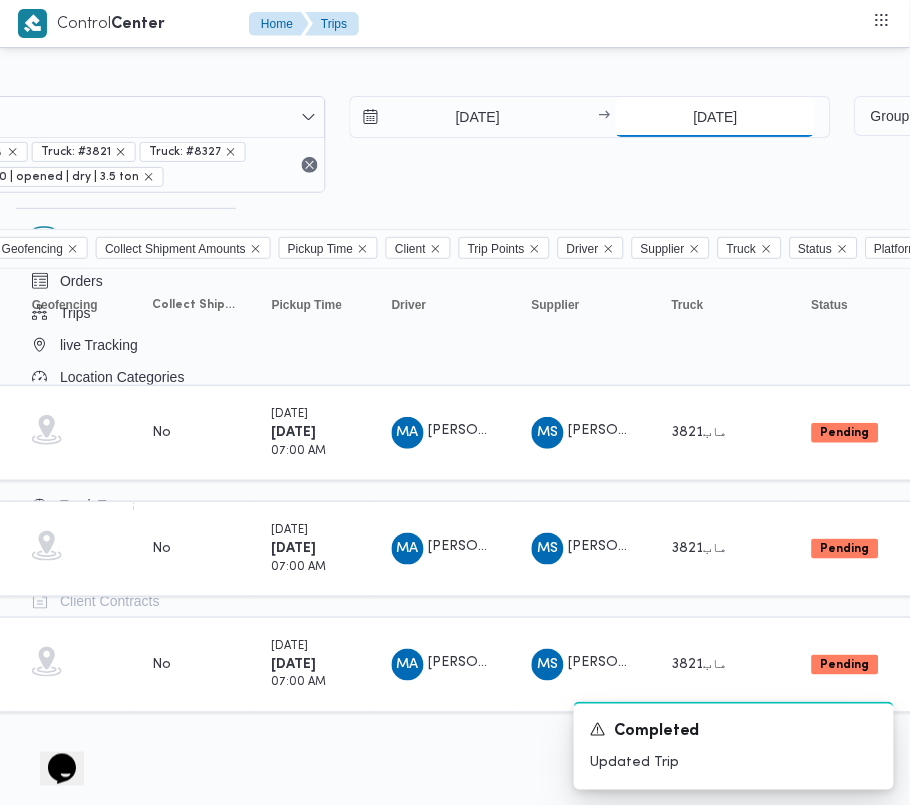 click on "[DATE]" at bounding box center (715, 117) 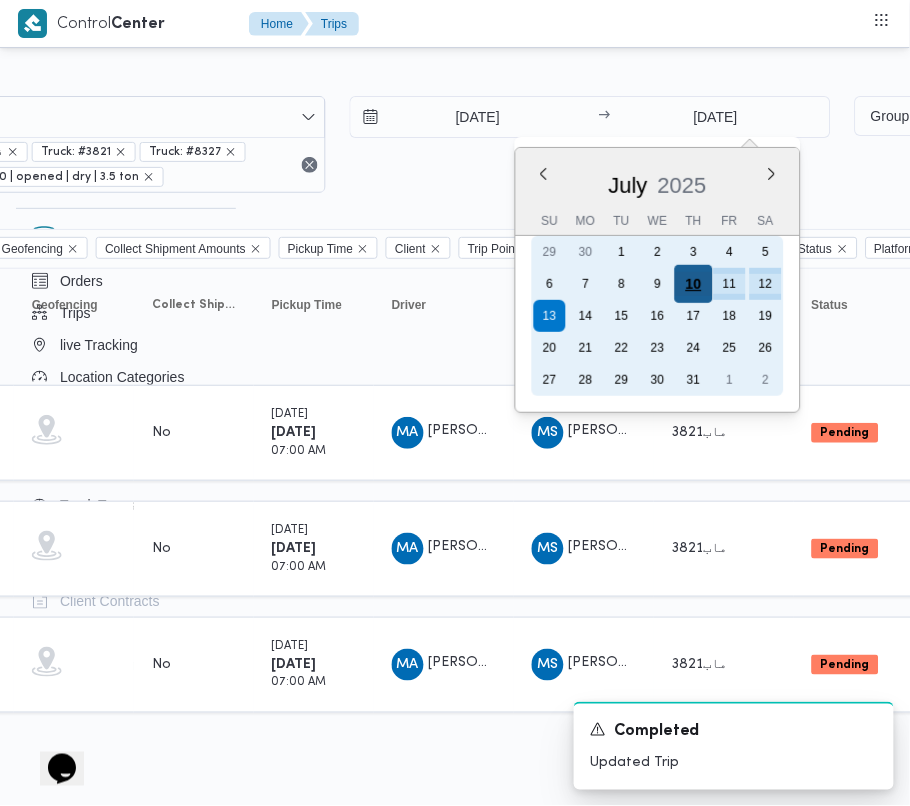 click on "10" at bounding box center [694, 284] 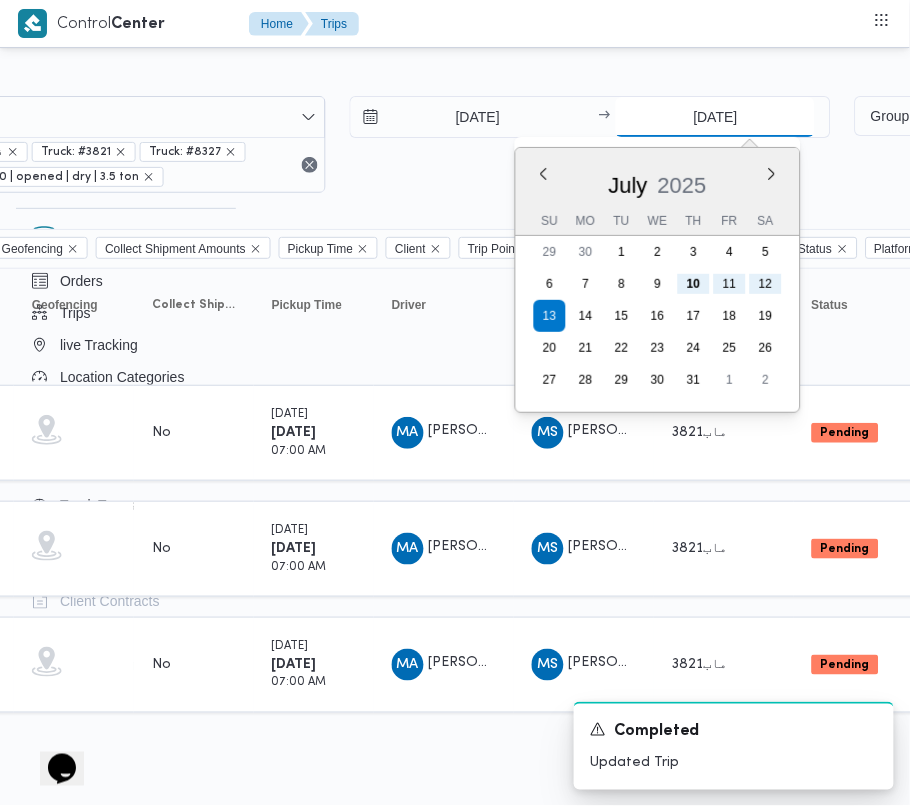 type on "[DATE]" 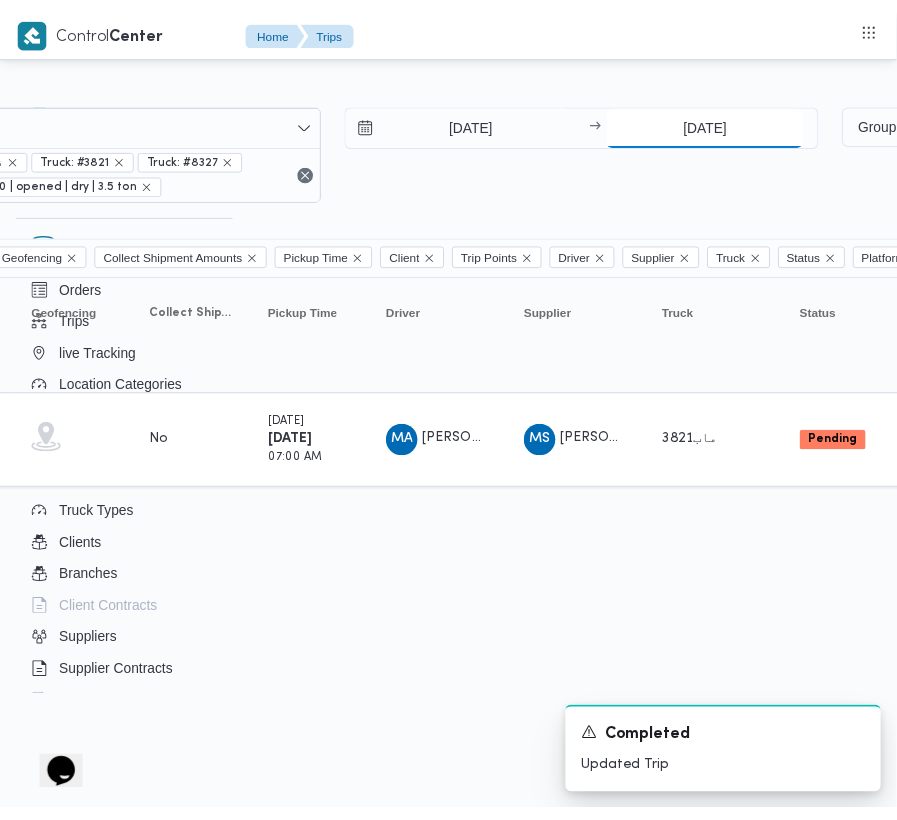 scroll, scrollTop: 0, scrollLeft: 0, axis: both 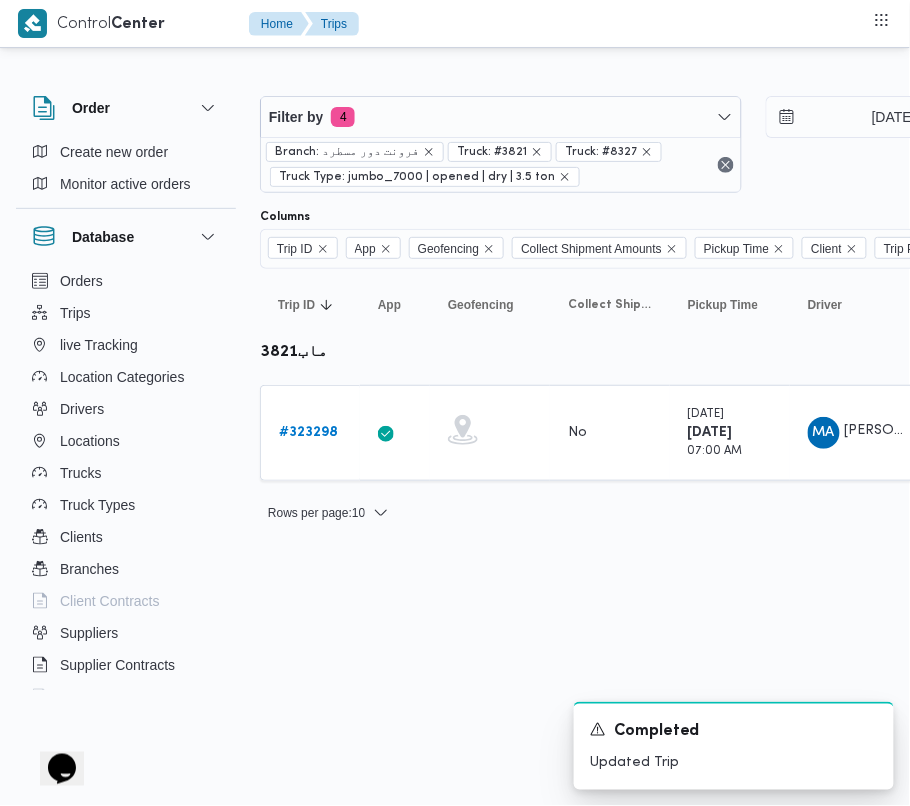 click on "Filter by 4 Branch: فرونت دور مسطرد Truck: #3821 Truck: #8327 Truck Type: jumbo_7000 | opened | dry | 3.5 ton [DATE] → [DATE]" at bounding box center (753, 144) 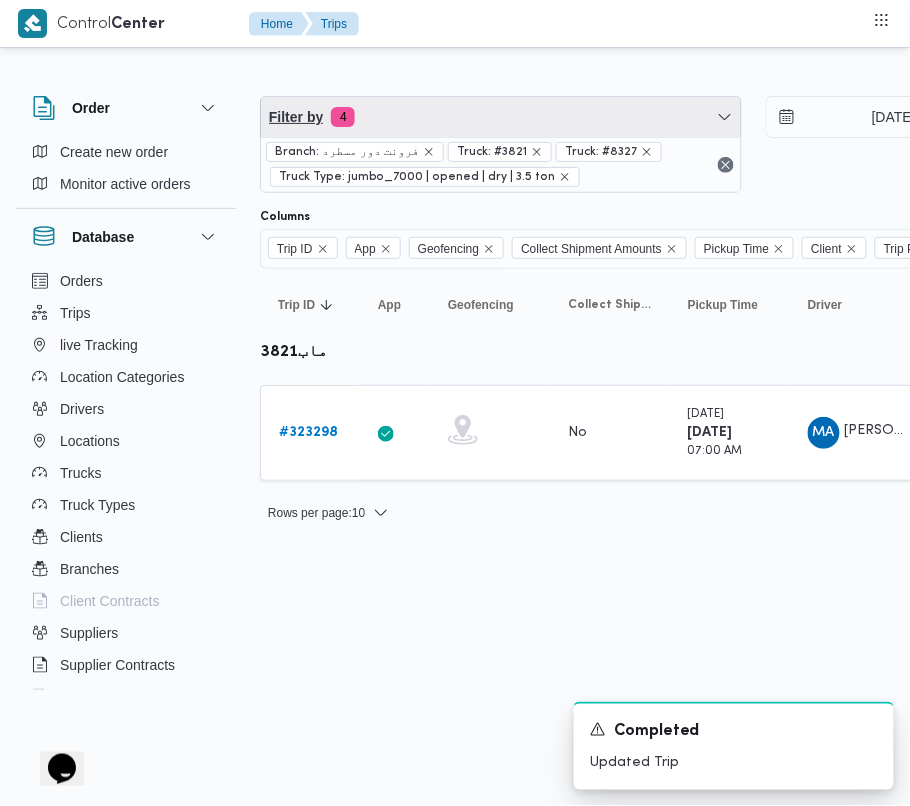 click on "Filter by 4" at bounding box center (501, 117) 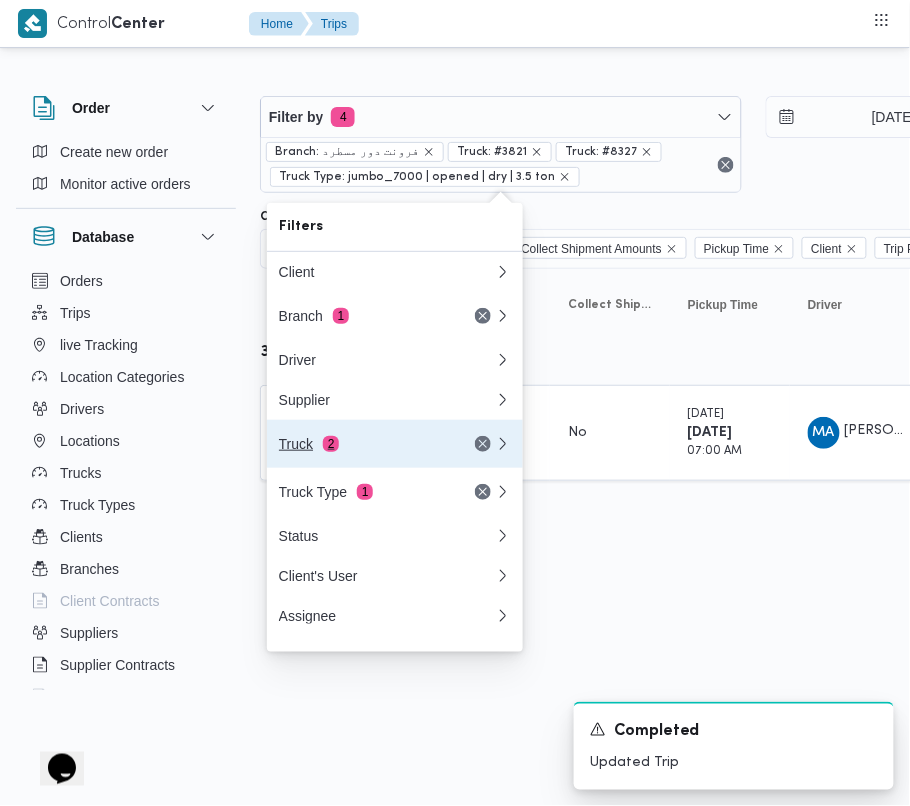 click on "Truck 2" at bounding box center (395, 444) 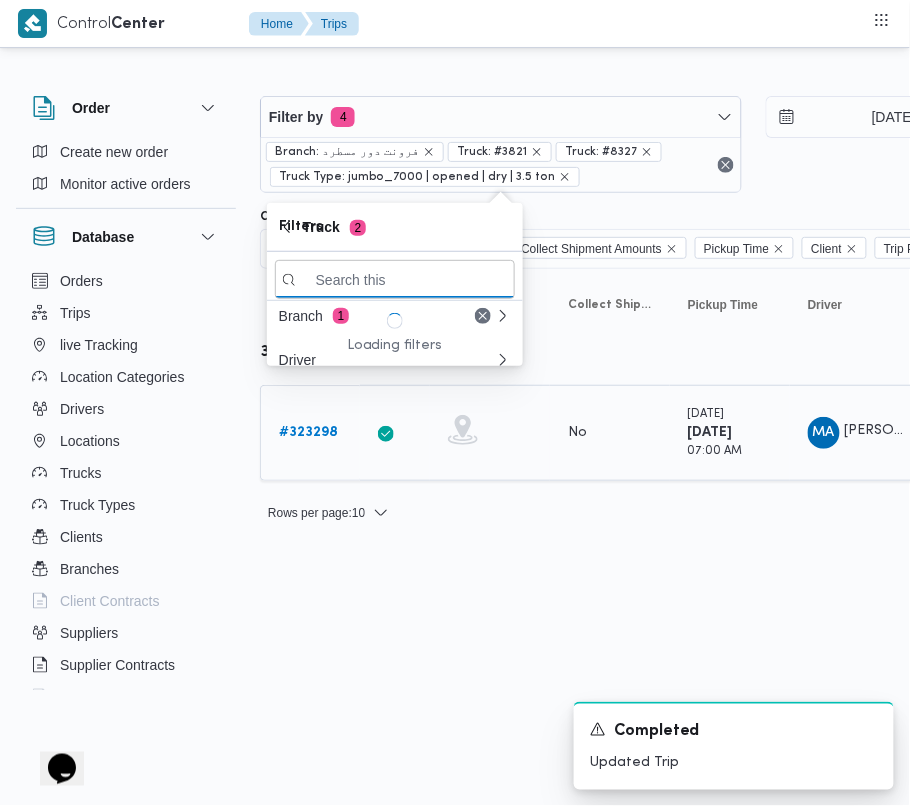 paste on "9283" 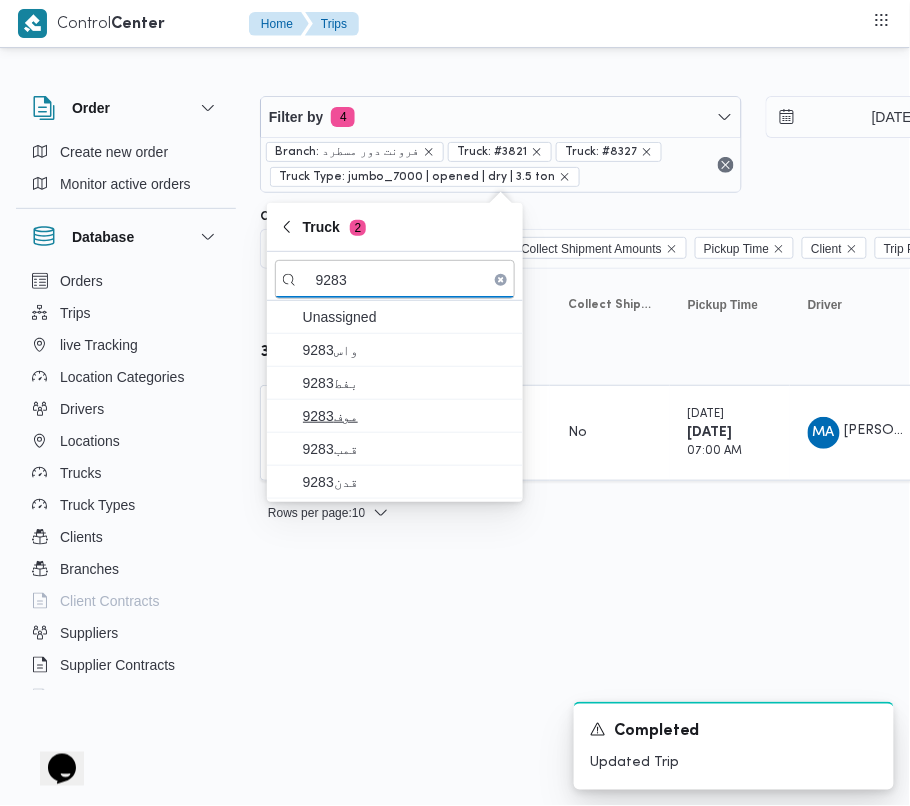 type on "9283" 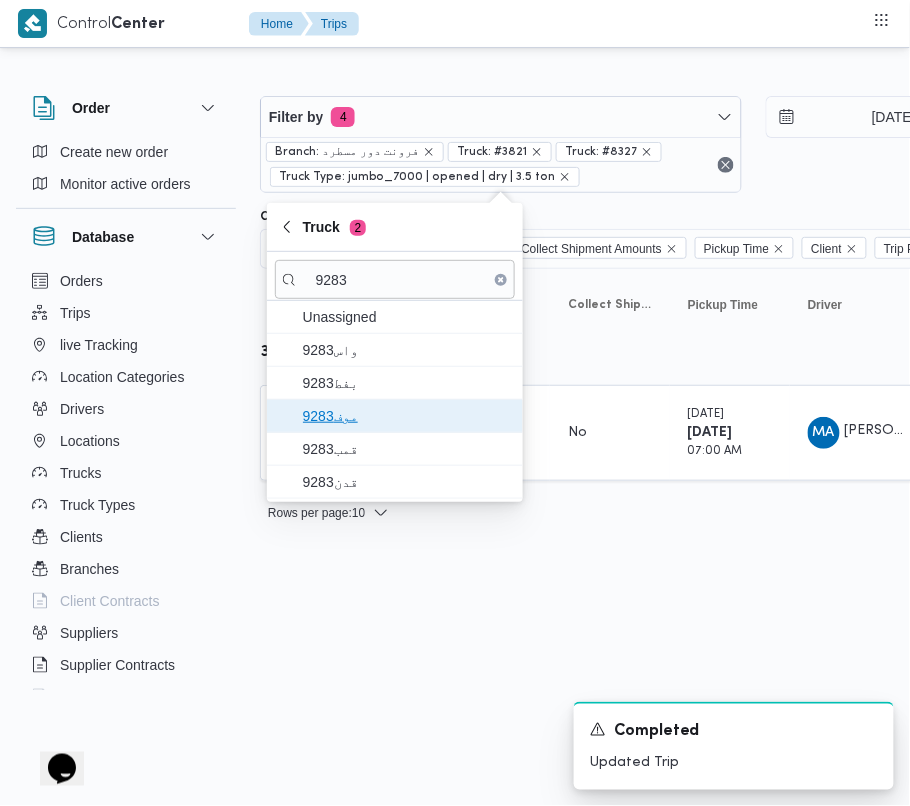 drag, startPoint x: 342, startPoint y: 405, endPoint x: 346, endPoint y: 433, distance: 28.284271 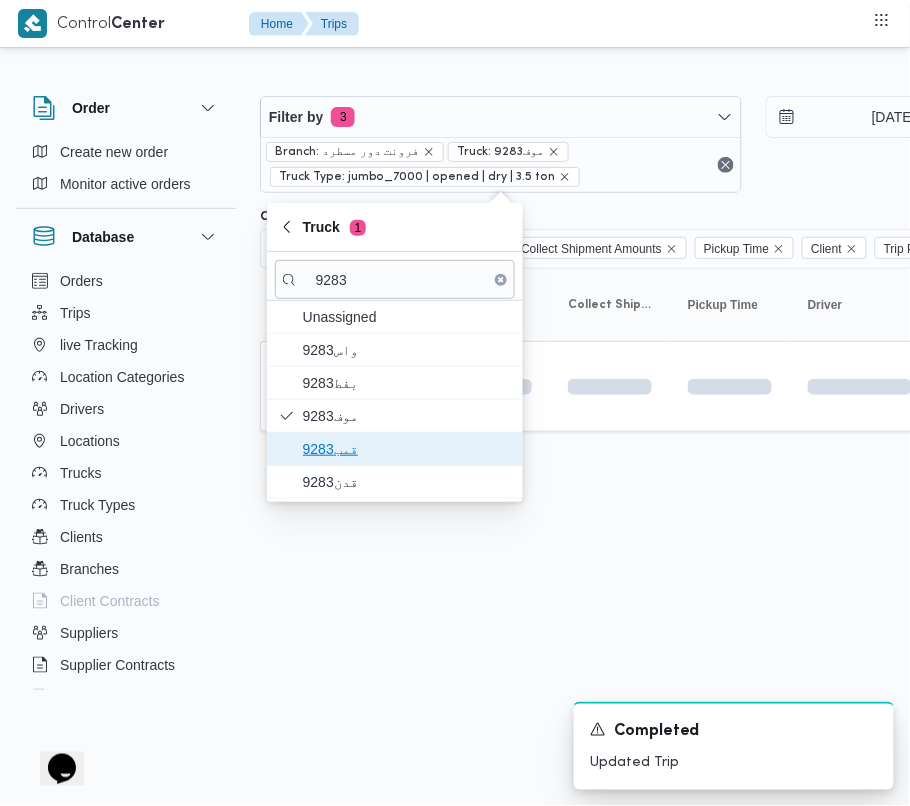 click on "قمب9283" at bounding box center (407, 449) 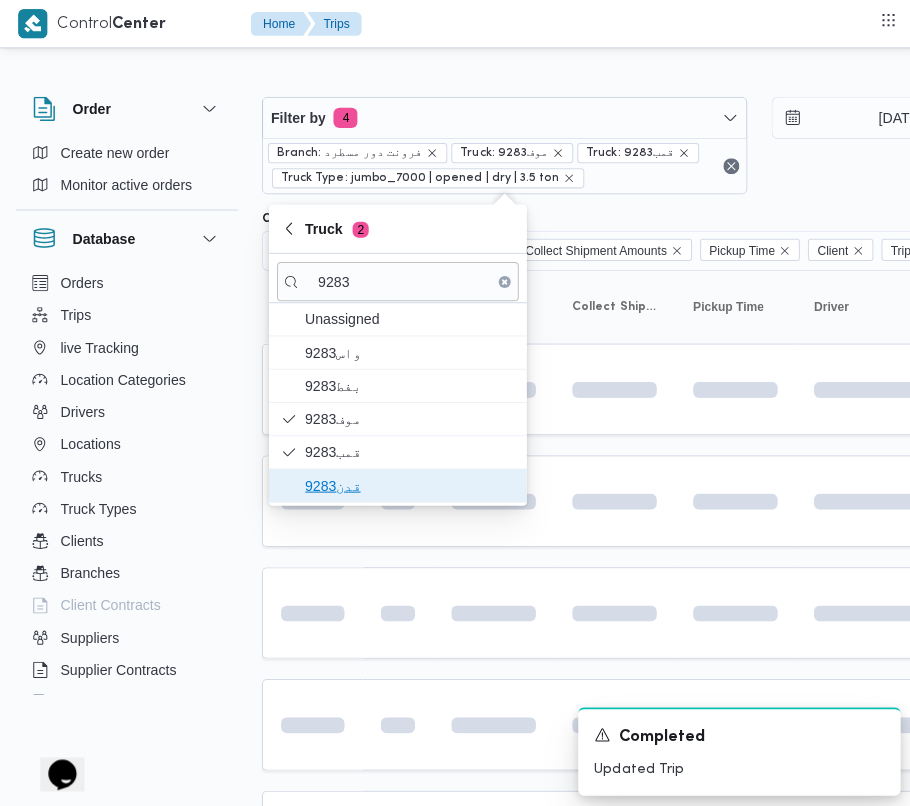 click on "قدن9283" at bounding box center [407, 482] 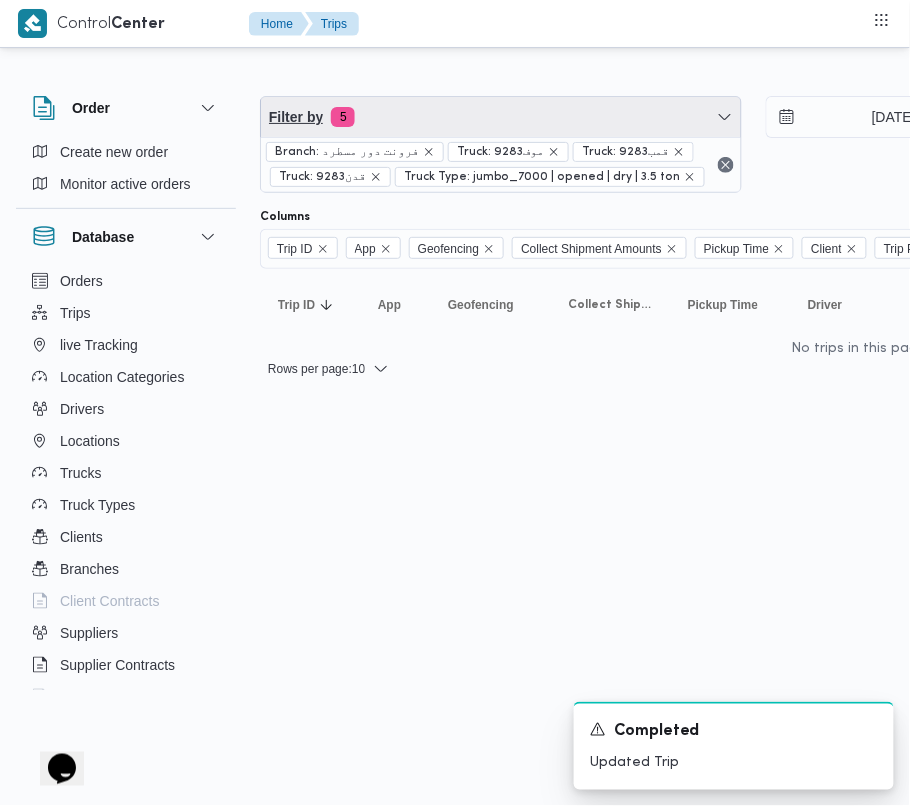 click on "Filter by 5" at bounding box center (501, 117) 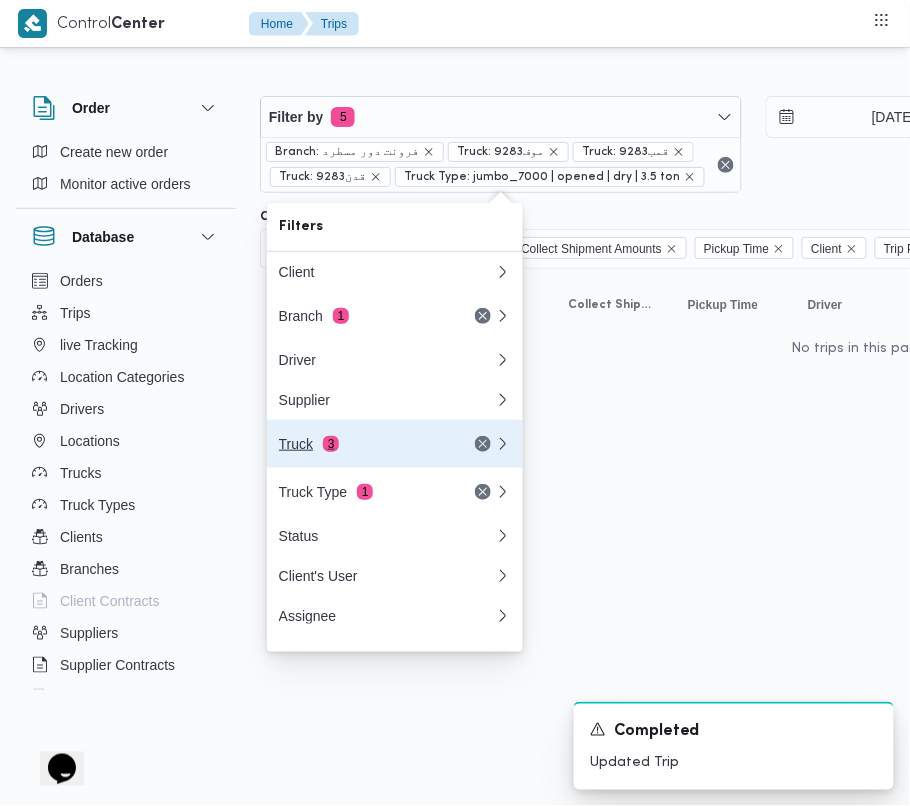 click on "Truck 3" at bounding box center (395, 444) 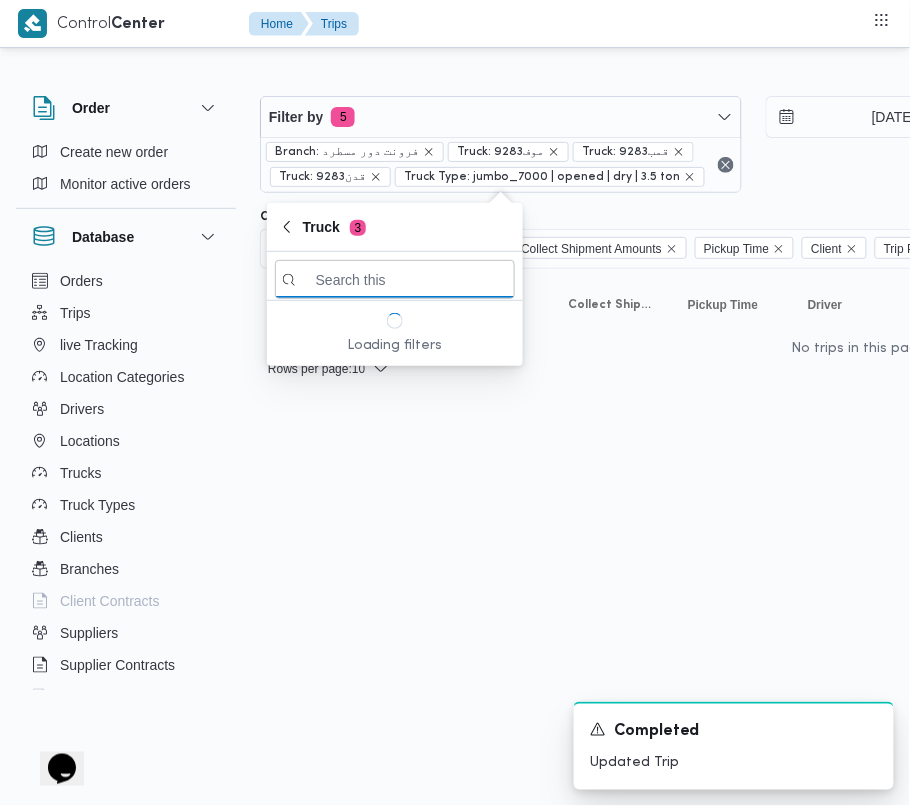 paste on "9283" 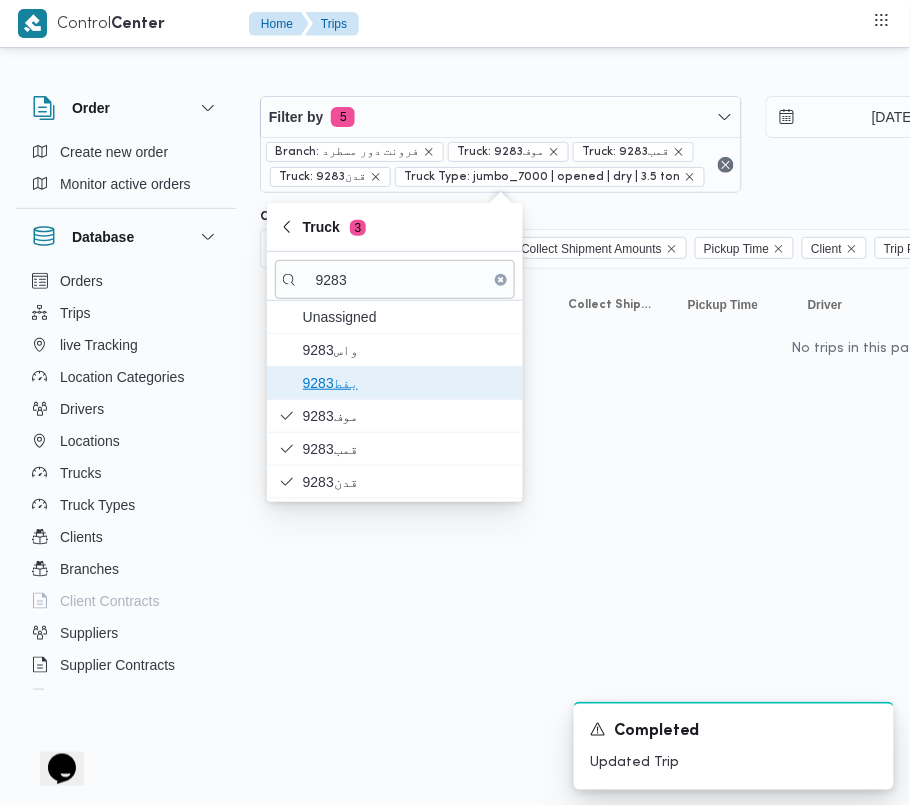 click on "9283بفط" at bounding box center (407, 383) 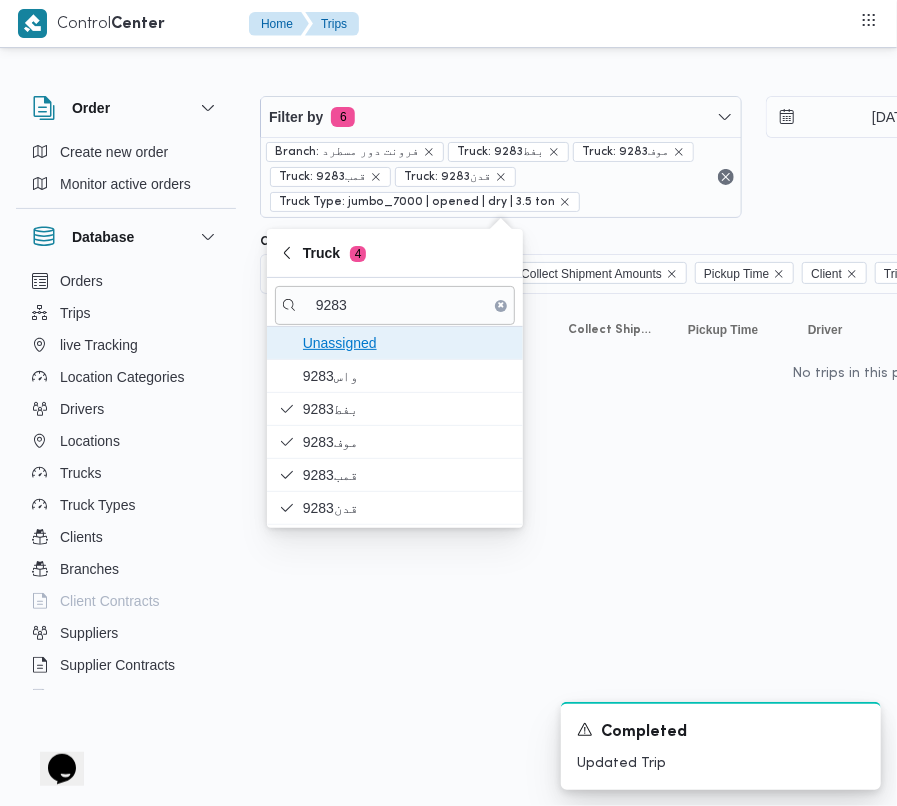 click on "Unassigned" at bounding box center [395, 343] 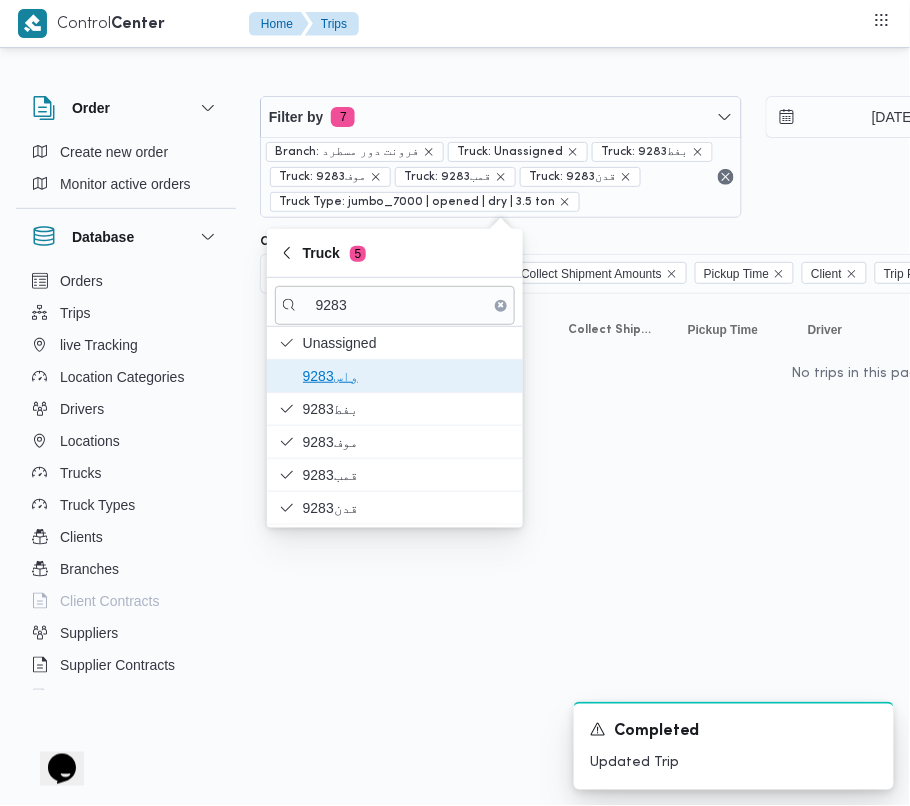 click on "واس9283" at bounding box center (407, 376) 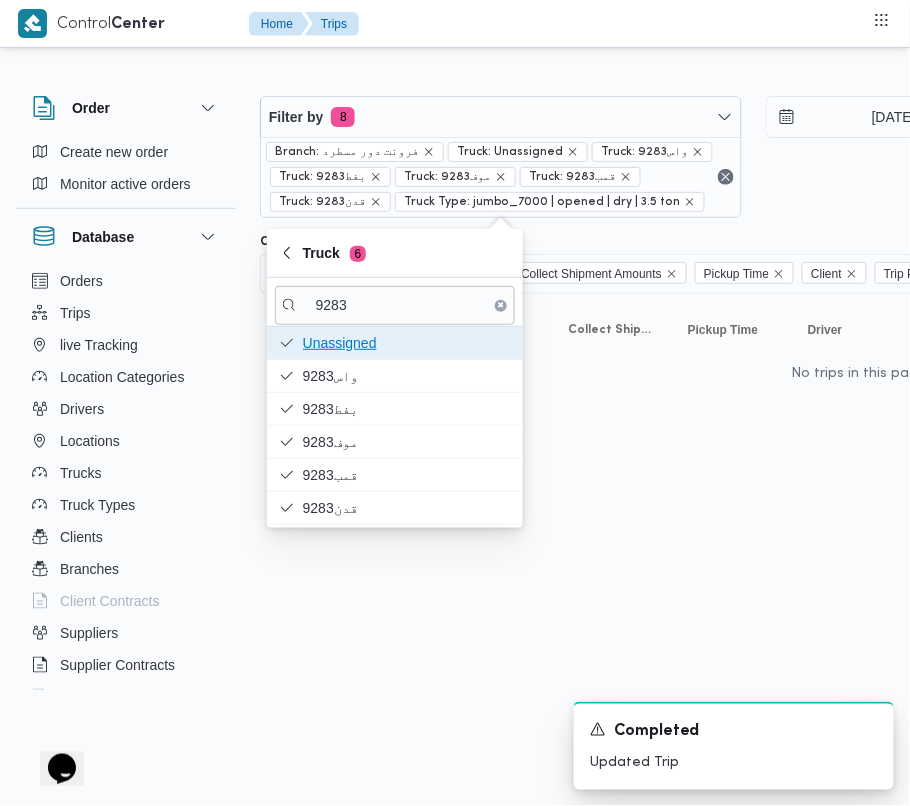click on "Unassigned" at bounding box center [407, 343] 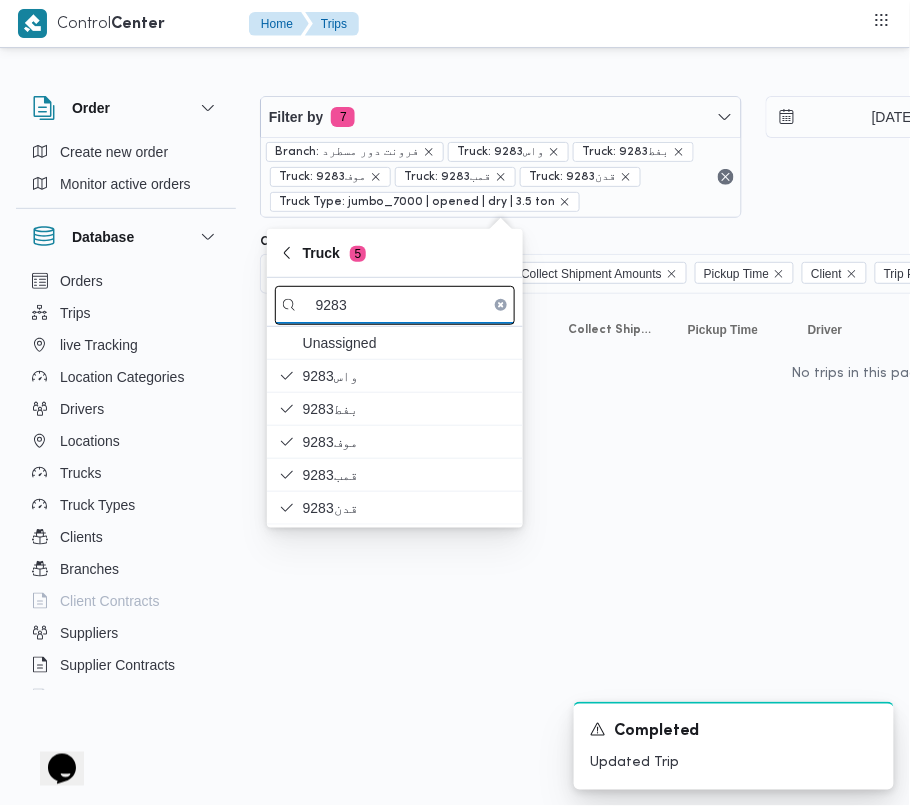 click on "9283" at bounding box center [395, 305] 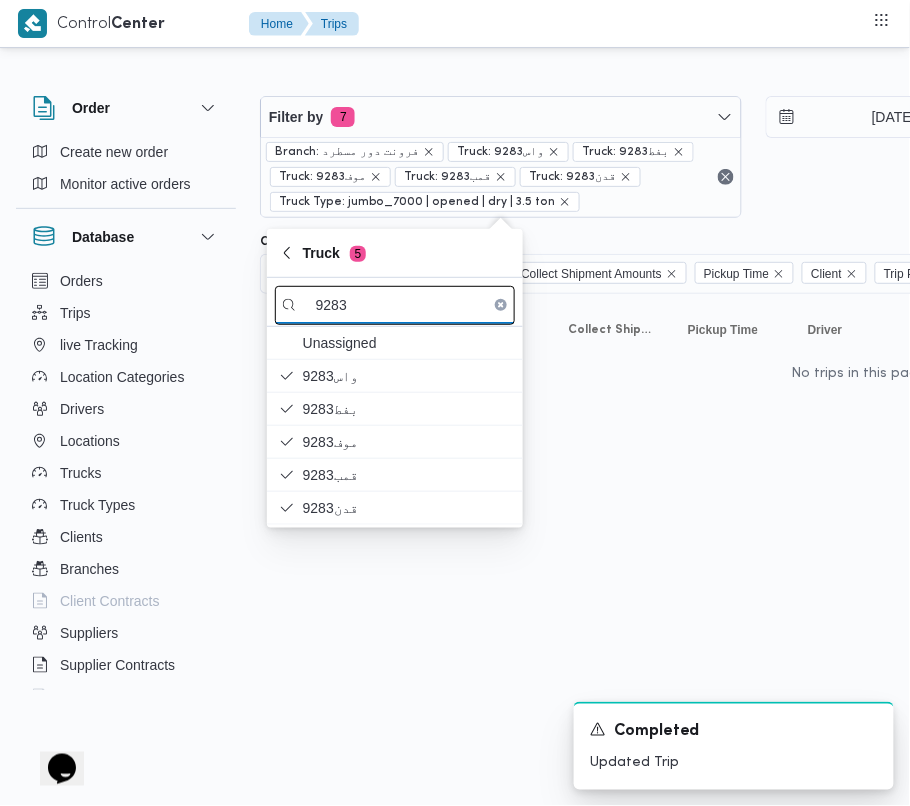 drag, startPoint x: 394, startPoint y: 305, endPoint x: 333, endPoint y: 314, distance: 61.66036 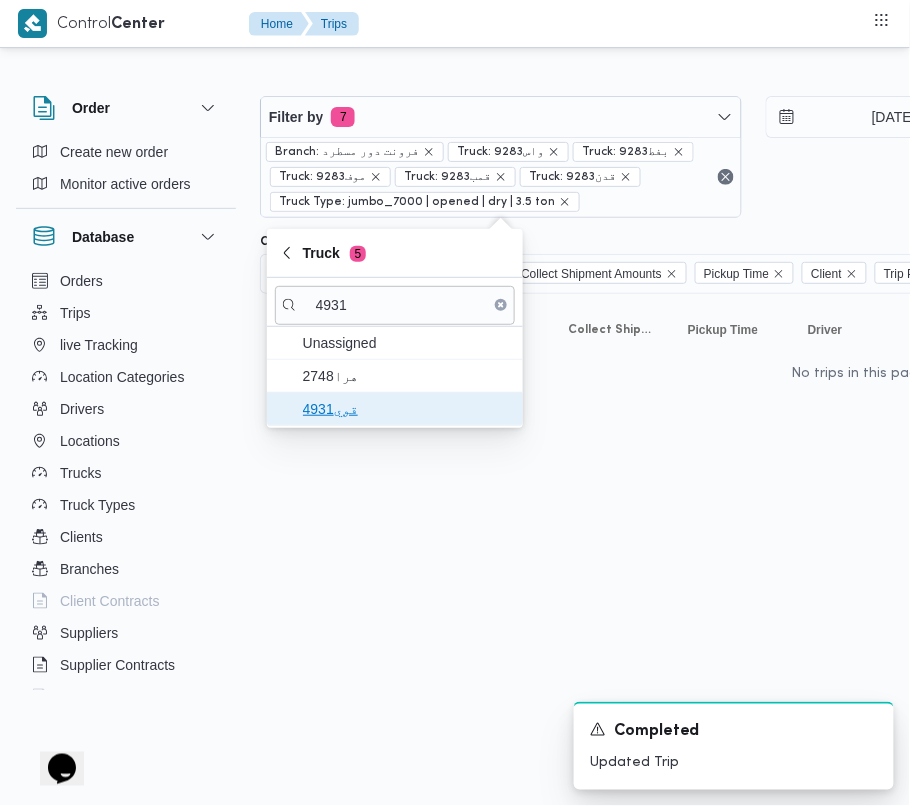 click on "قوي4931" at bounding box center (407, 409) 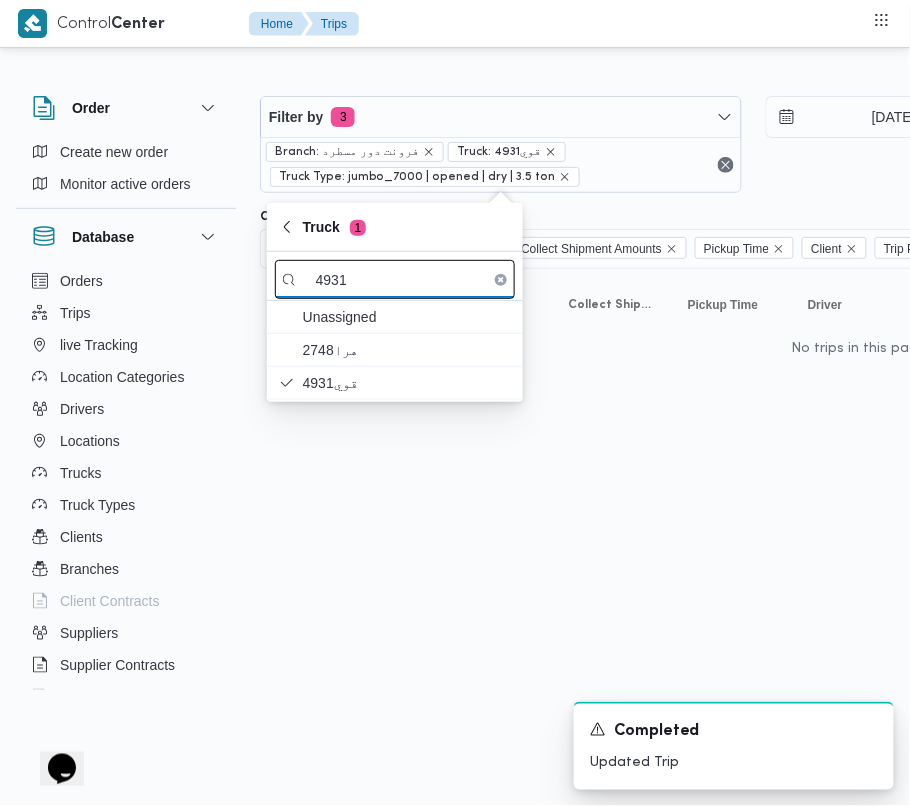 click on "4931" at bounding box center (395, 279) 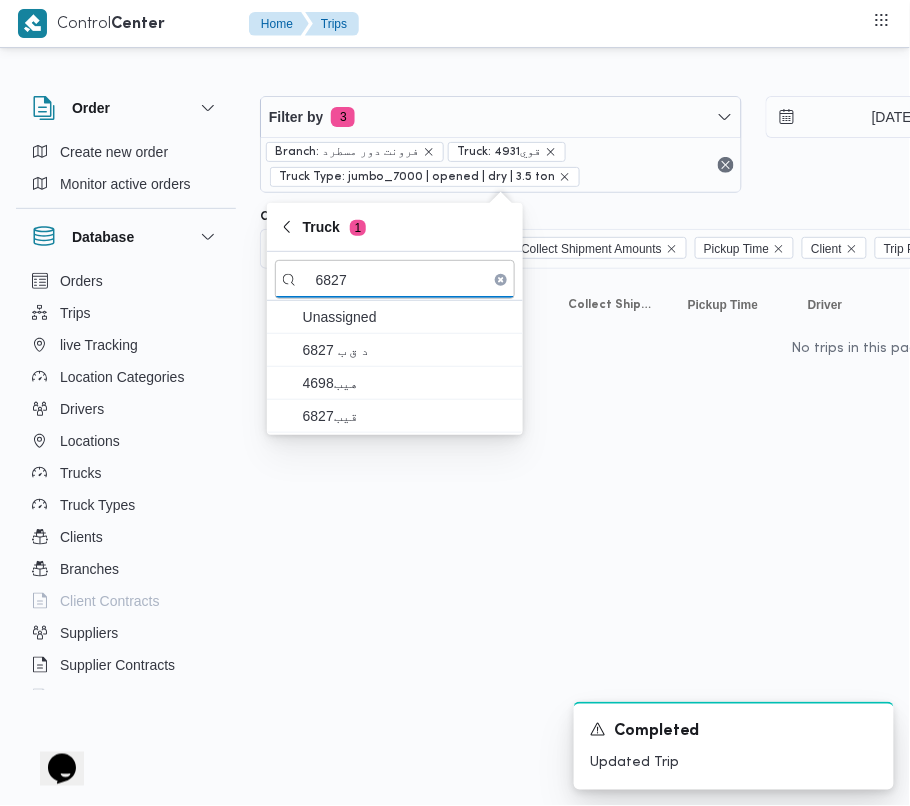 type on "6827" 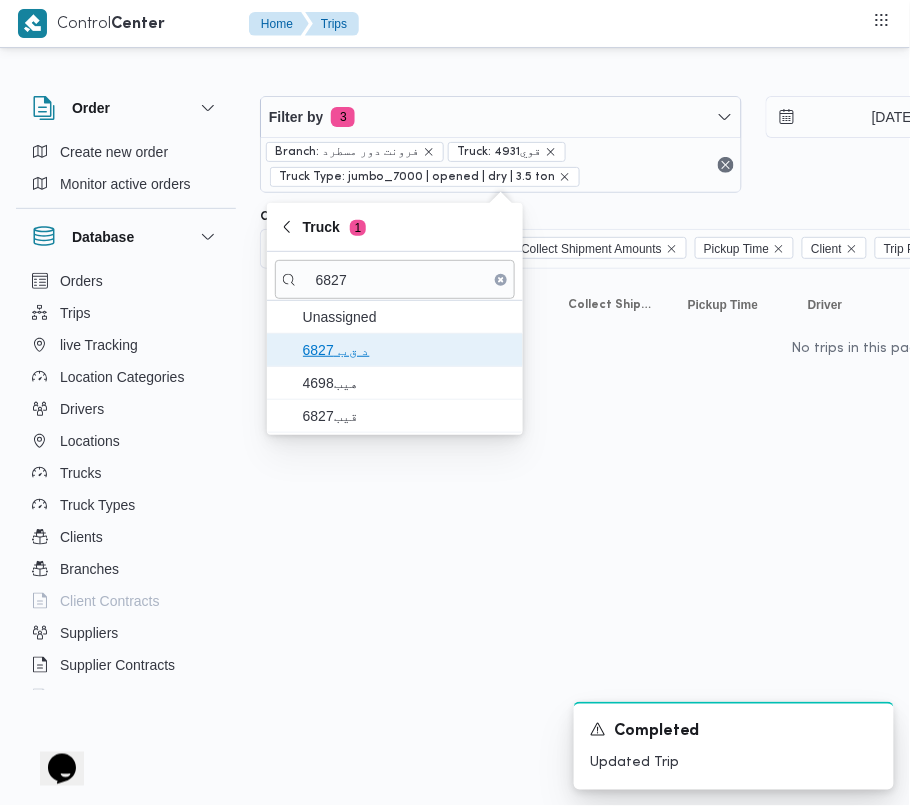 click on "د ق ب 6827" at bounding box center (395, 350) 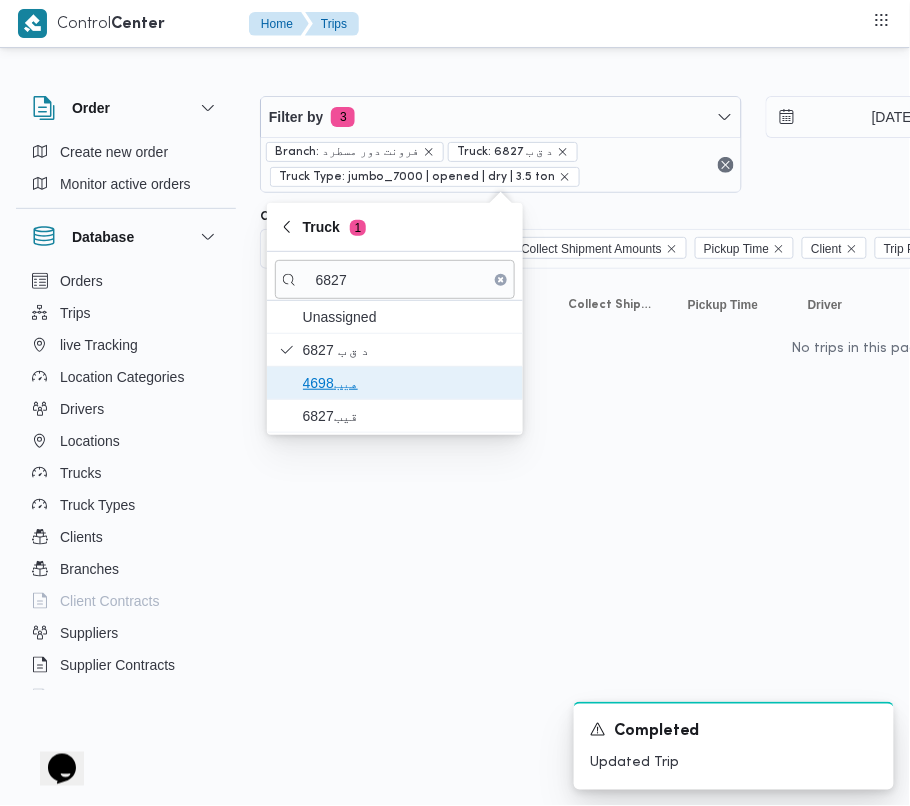 click on "هيب4698" at bounding box center (407, 383) 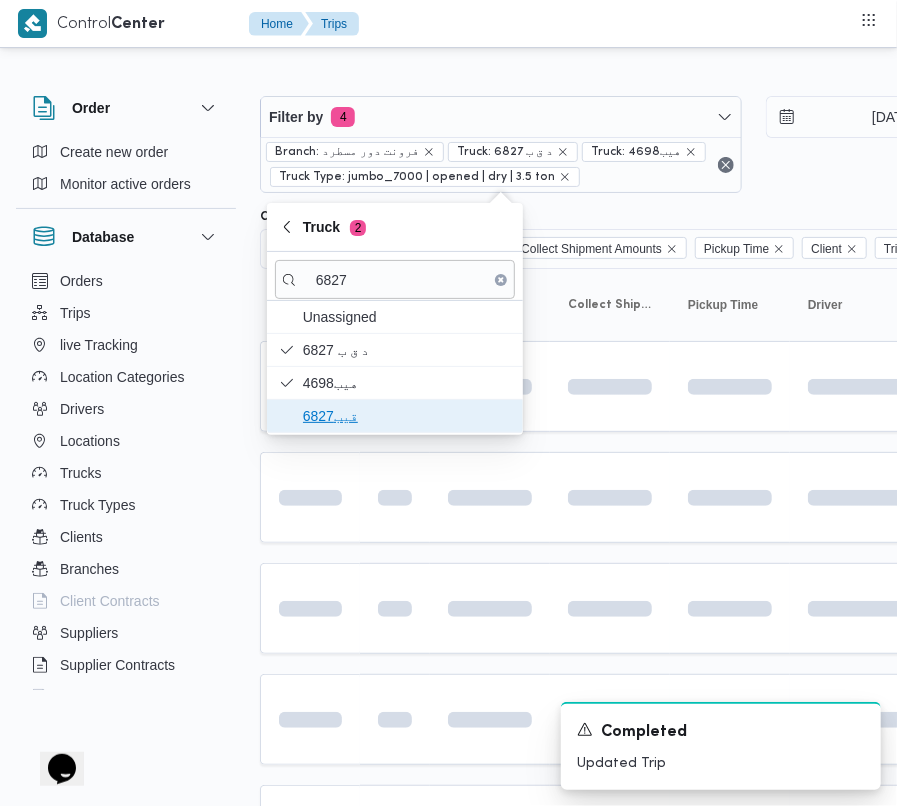 click on "قيب6827" at bounding box center [407, 416] 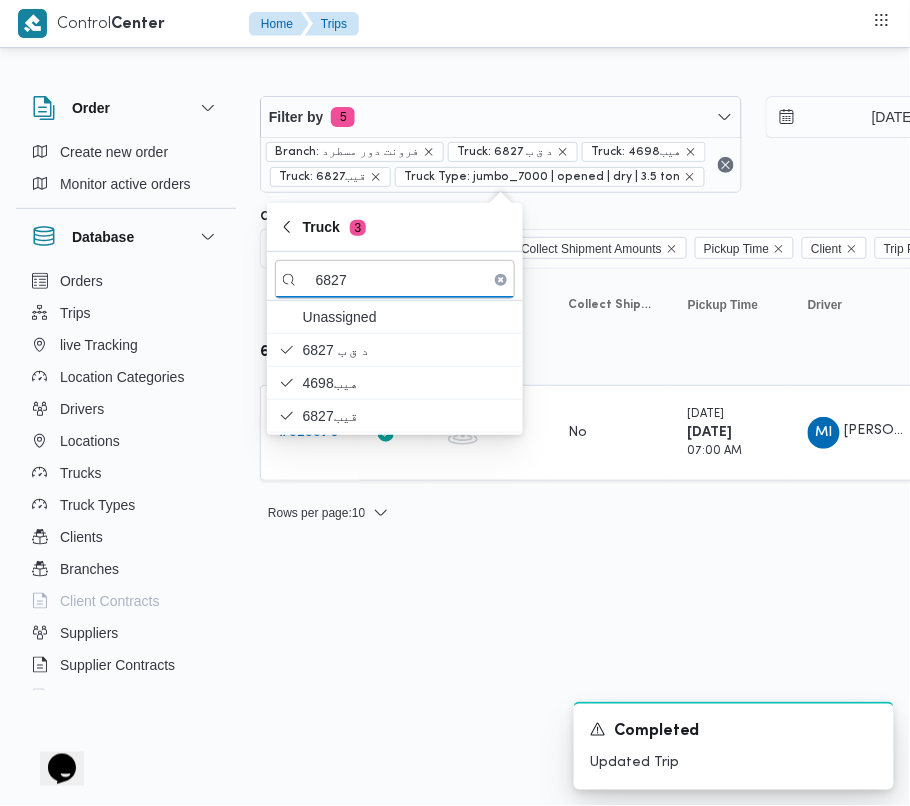click on "Control  Center Home Trips Order Create new order Monitor active orders Database Orders Trips live Tracking Location Categories Drivers Locations Trucks Truck Types Clients Branches Client Contracts Suppliers Supplier Contracts Devices Users Projects SP Projects Admins organization assignees Tags Filter by 5 Branch: فرونت دور مسطرد Truck: د ق ب 6827 Truck: هيب4698 Truck: قيب6827 Truck Type: jumbo_7000 | opened | dry | 3.5 ton [DATE] → [DATE] Group By Truck Columns Trip ID App Geofencing Collect Shipment Amounts Pickup Time Client Trip Points Driver Supplier Truck Status Platform Sorting Trip ID Click to sort in ascending order App Click to sort in ascending order Geofencing Click to sort in ascending order Collect Shipment Amounts Pickup Time Click to sort in ascending order Client Click to sort in ascending order Trip Points Driver Click to sort in ascending order Supplier Click to sort in ascending order Truck Click to sort in ascending order Status Platform Actions قيب6827" at bounding box center [455, 403] 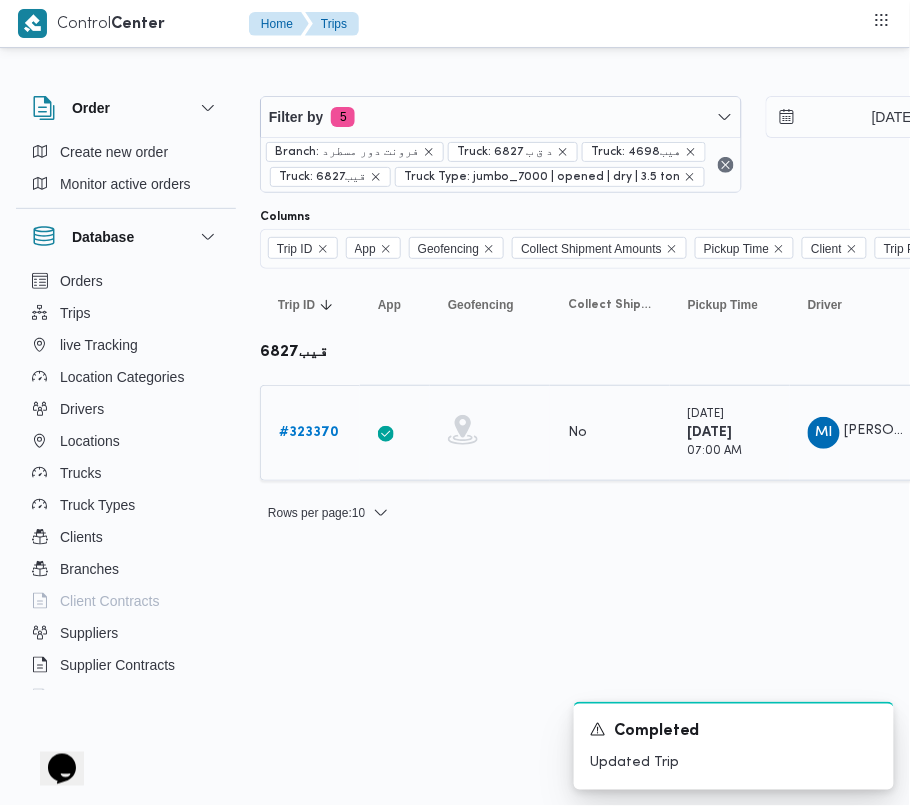 click on "# 323370" at bounding box center (310, 433) 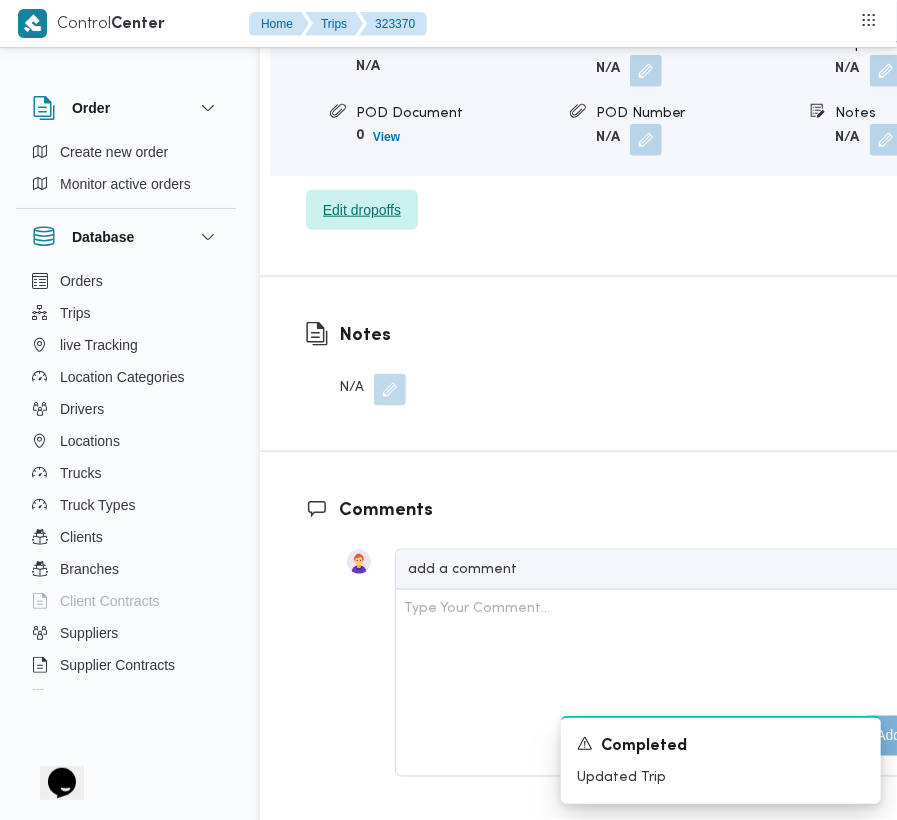 click on "Edit dropoffs" at bounding box center [362, 210] 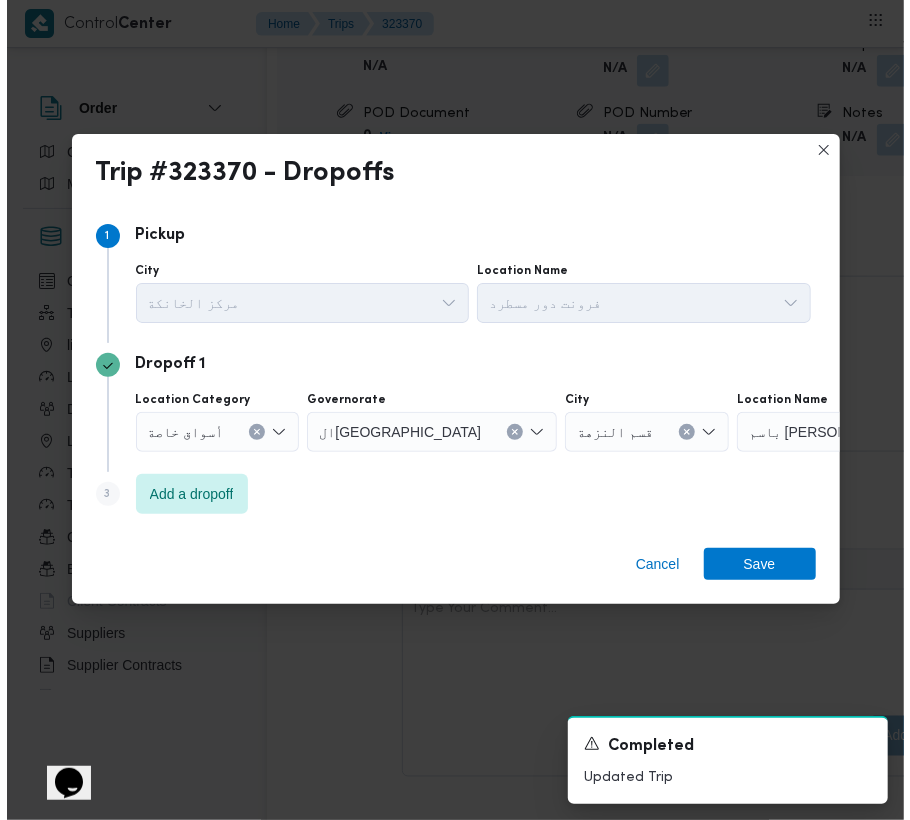 scroll, scrollTop: 3233, scrollLeft: 0, axis: vertical 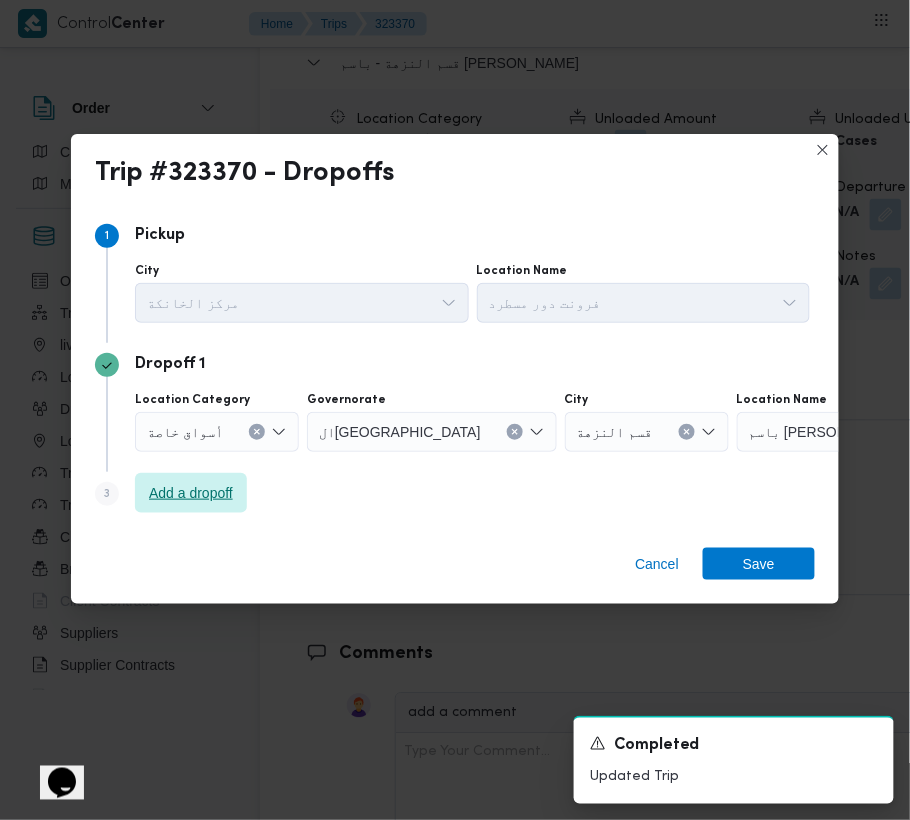 click on "Add a dropoff" at bounding box center [191, 493] 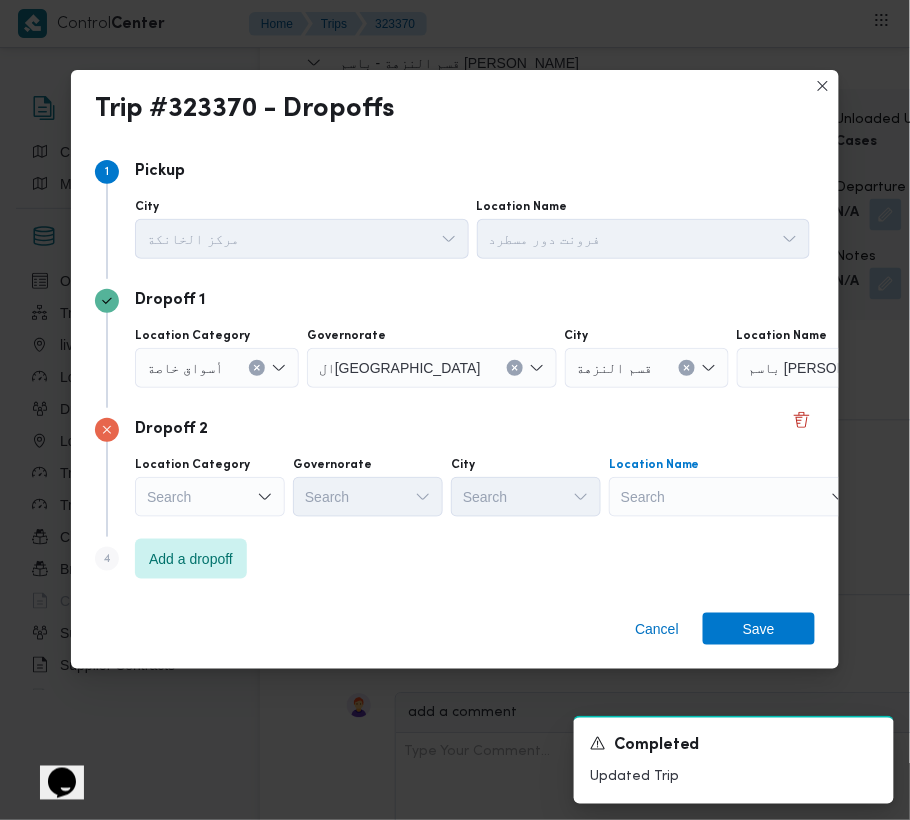drag, startPoint x: 637, startPoint y: 490, endPoint x: 678, endPoint y: 509, distance: 45.188496 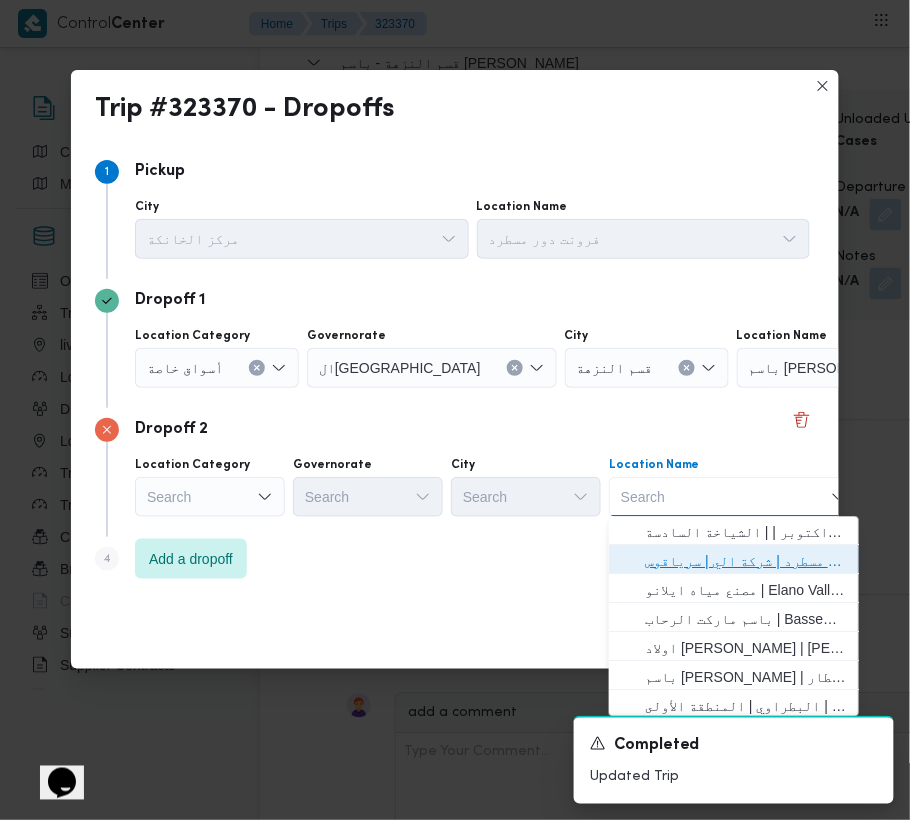 click on "فرونت دور مسطرد | شركة الي | سرياقوس" at bounding box center [746, 562] 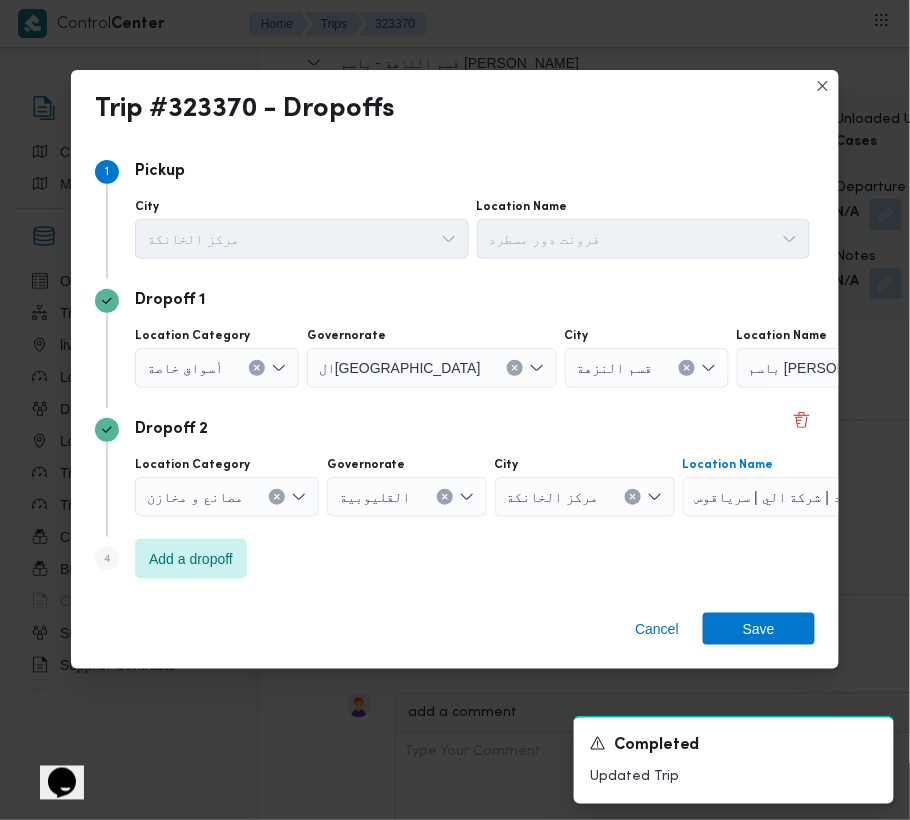 click at bounding box center [515, 368] 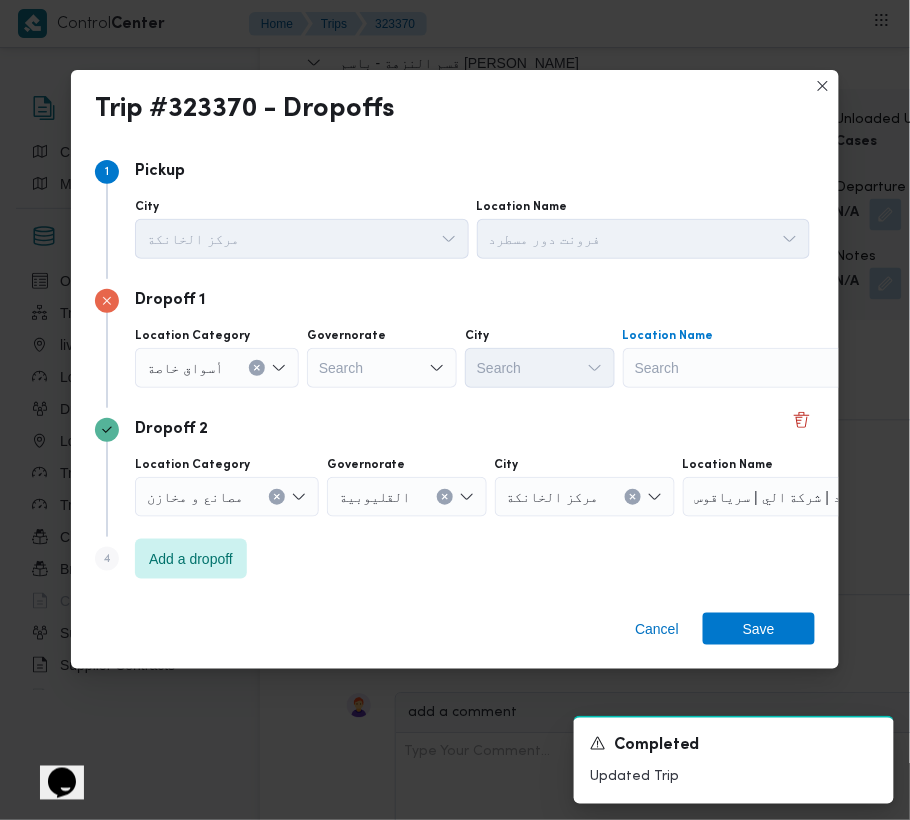 click on "Search" at bounding box center [748, 368] 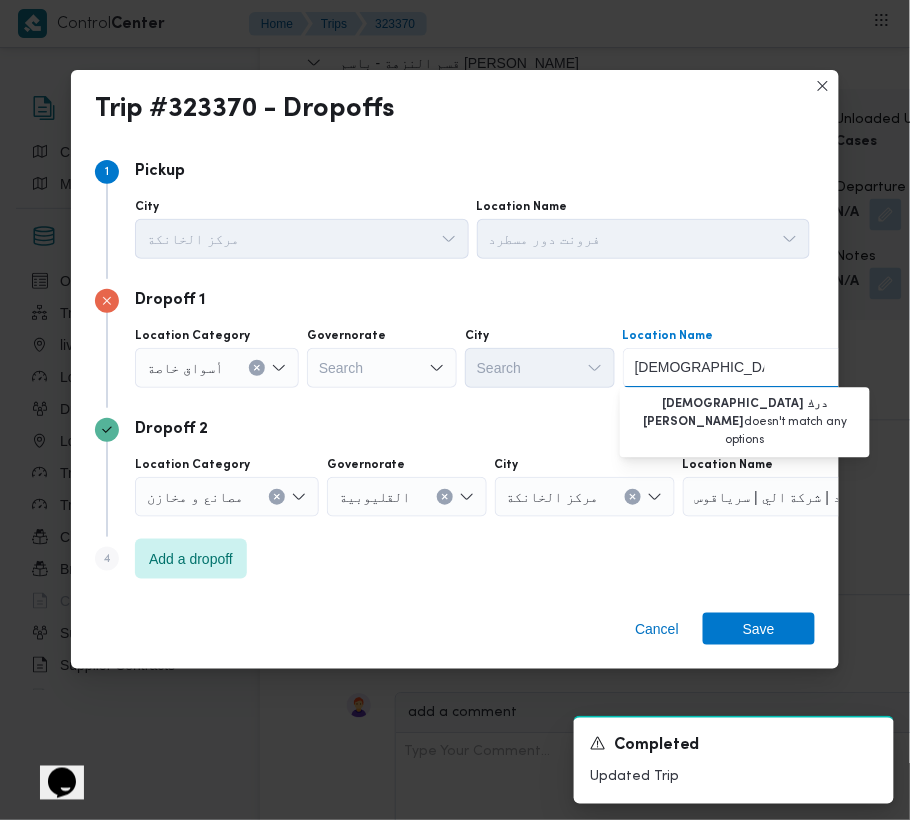 click on "[DEMOGRAPHIC_DATA] درك [PERSON_NAME]" at bounding box center (700, 368) 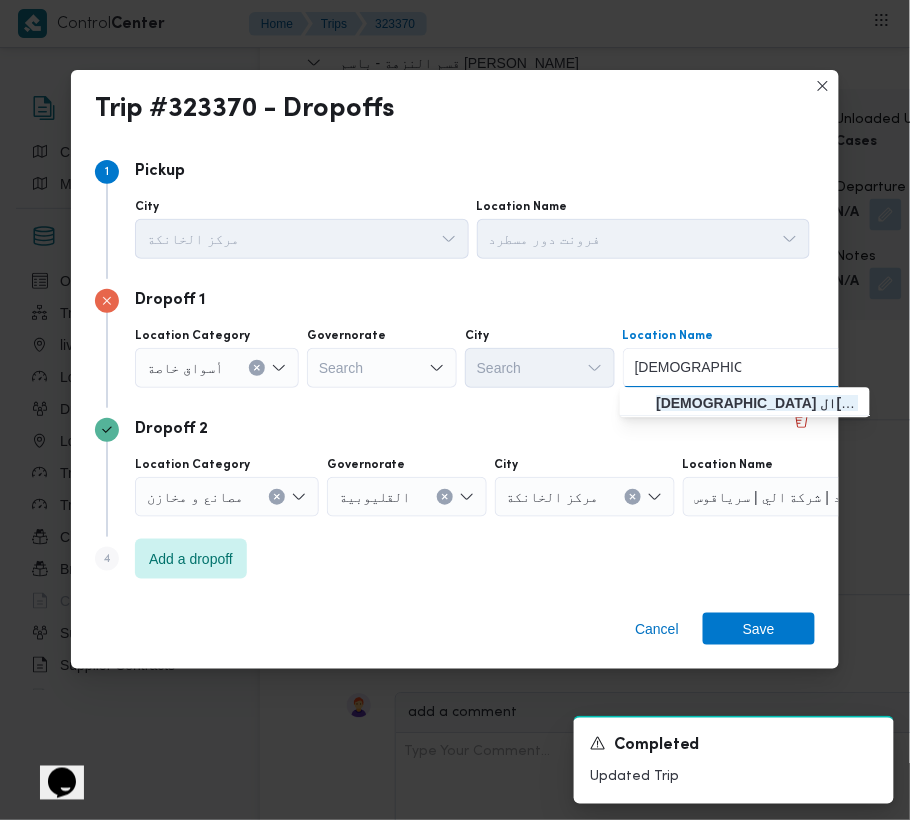 type on "[DEMOGRAPHIC_DATA] ال[PERSON_NAME]" 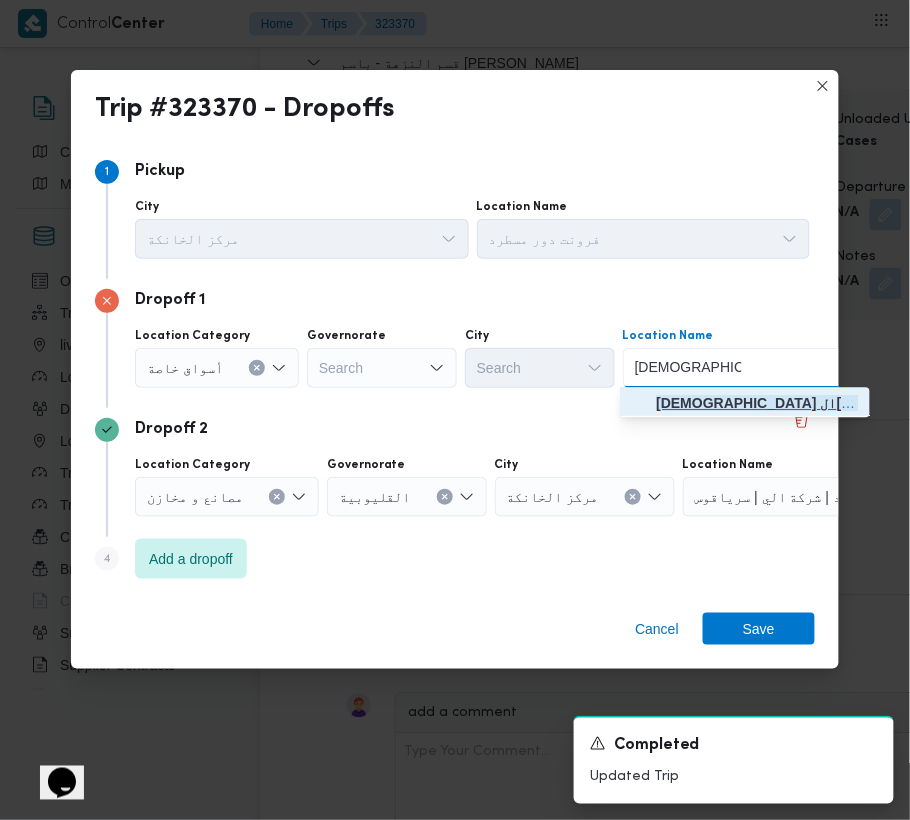 click on "[DEMOGRAPHIC_DATA] ال[PERSON_NAME]   | [PERSON_NAME] ماركت | null" at bounding box center [757, 404] 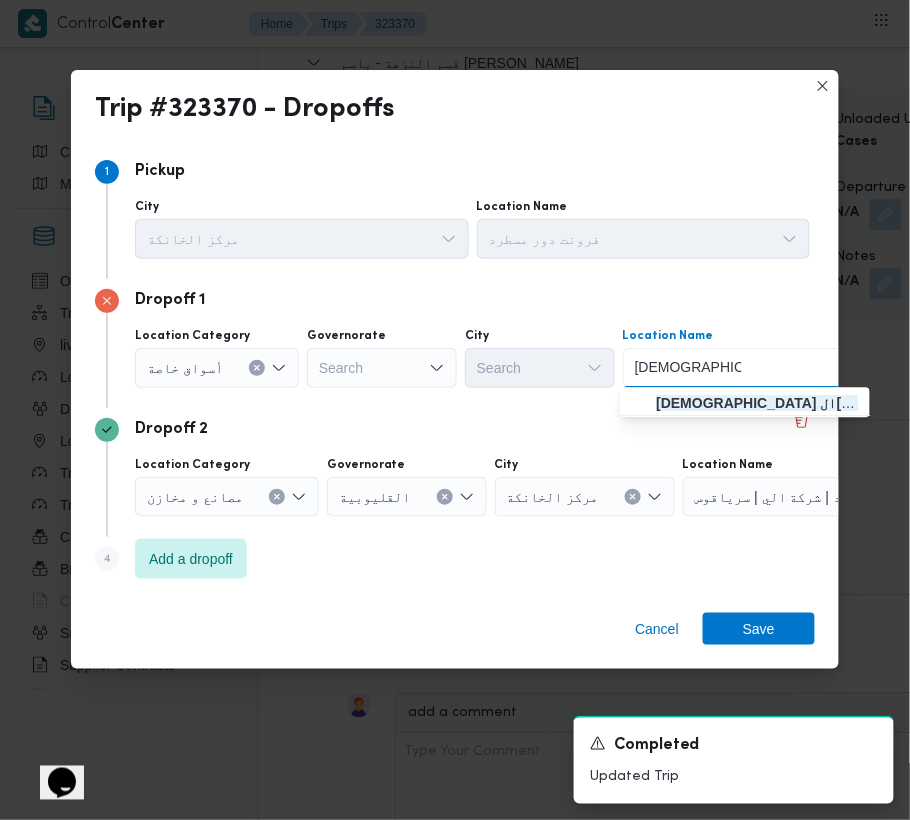 type 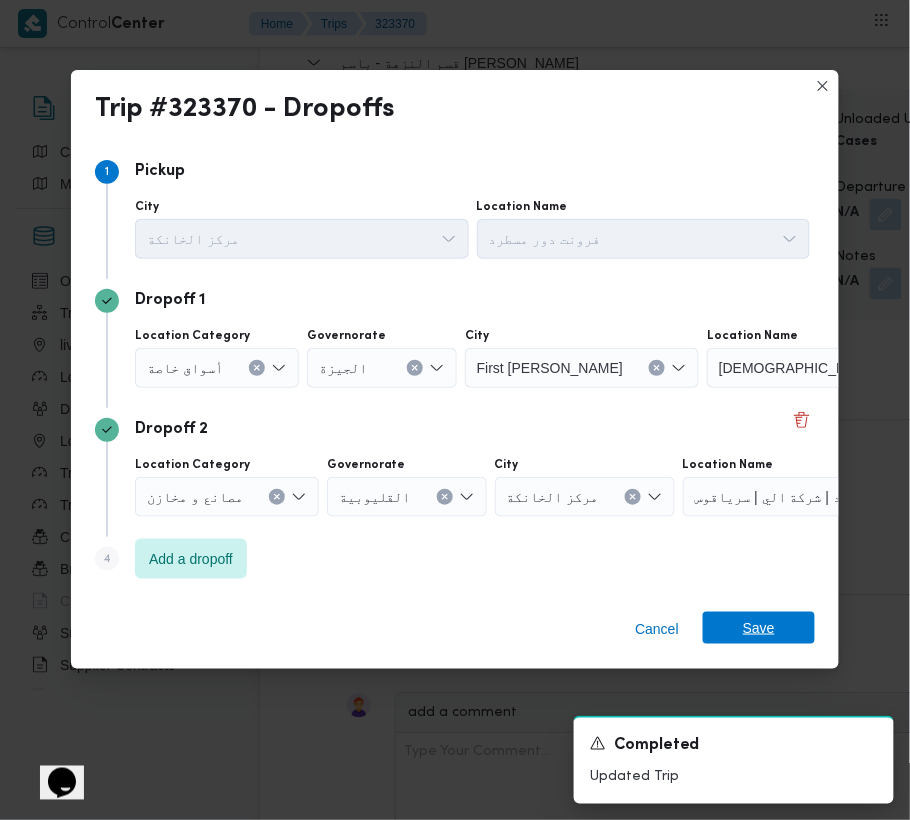 click on "Save" at bounding box center [759, 628] 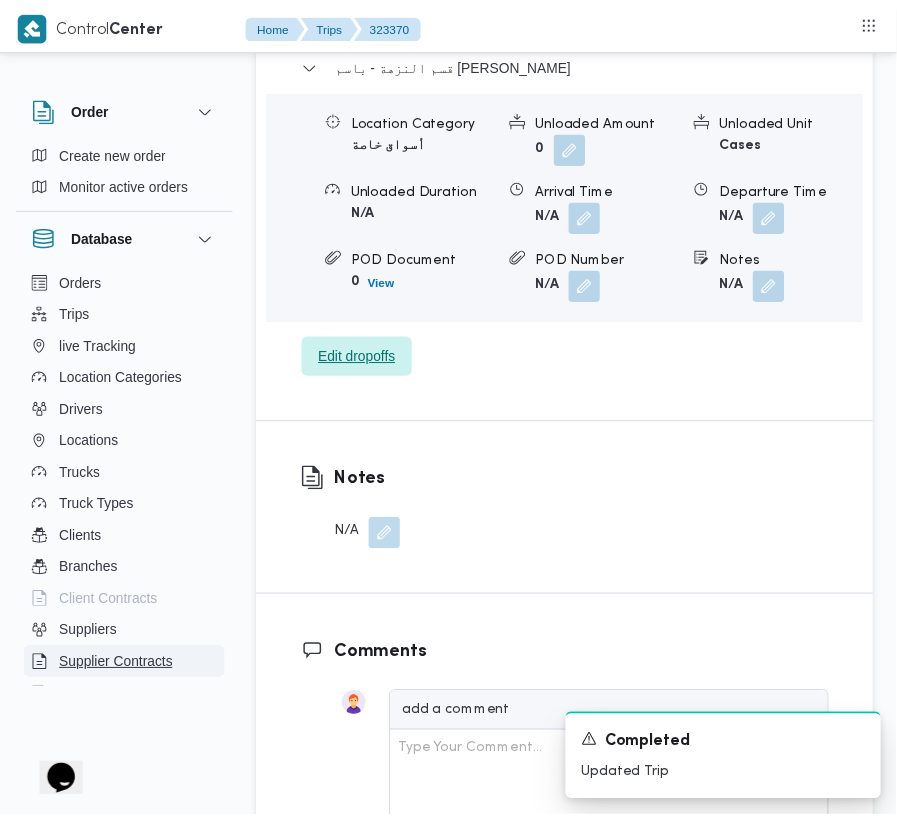 scroll, scrollTop: 3377, scrollLeft: 0, axis: vertical 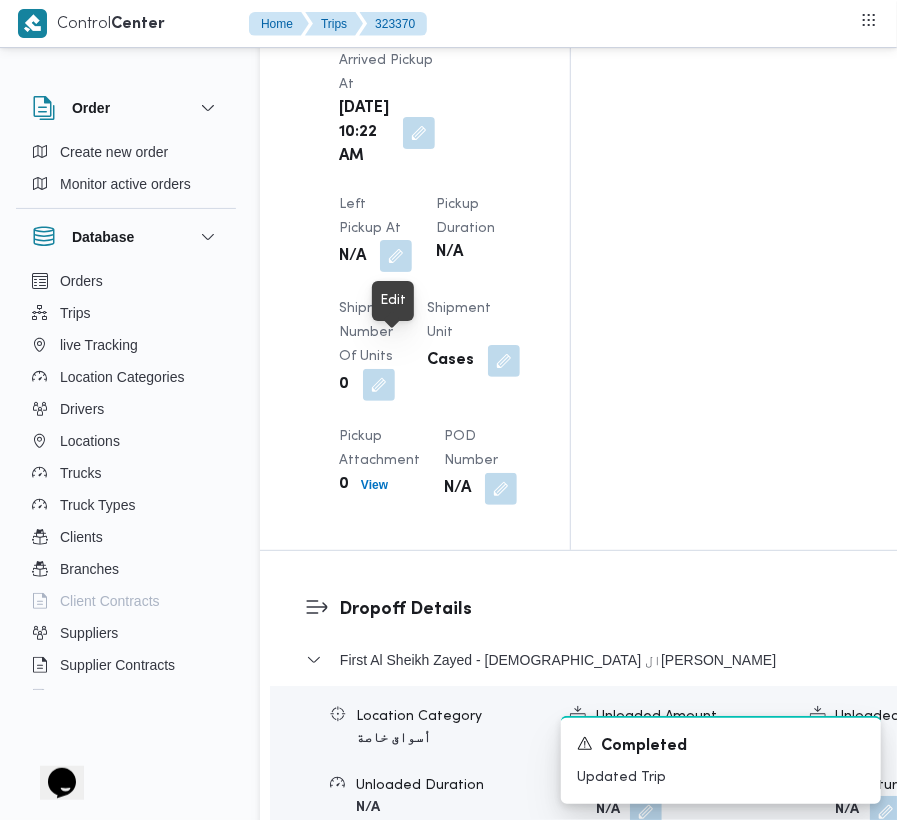 click at bounding box center [396, 256] 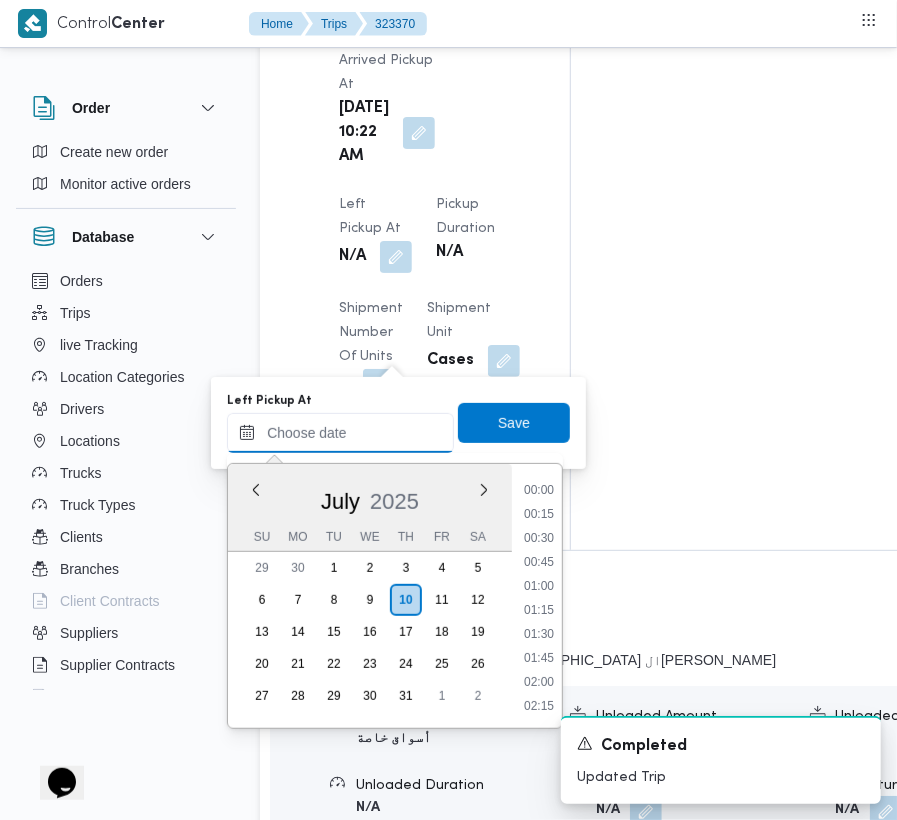 drag, startPoint x: 393, startPoint y: 433, endPoint x: 425, endPoint y: 452, distance: 37.215588 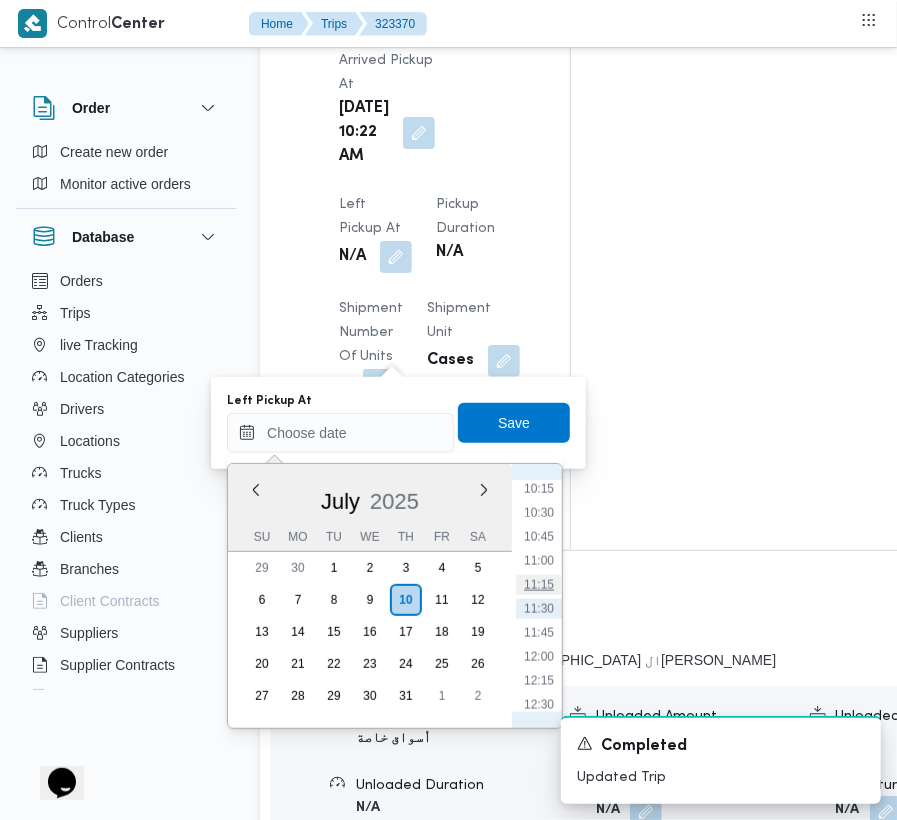 click on "11:15" at bounding box center [539, 585] 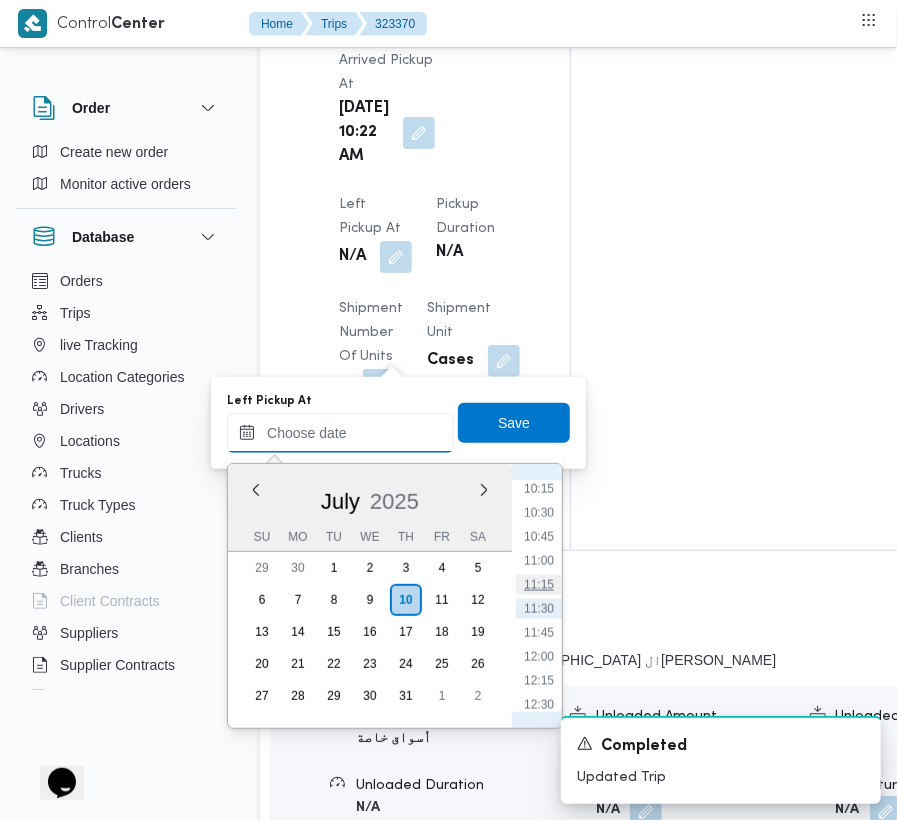 type on "[DATE] 11:15" 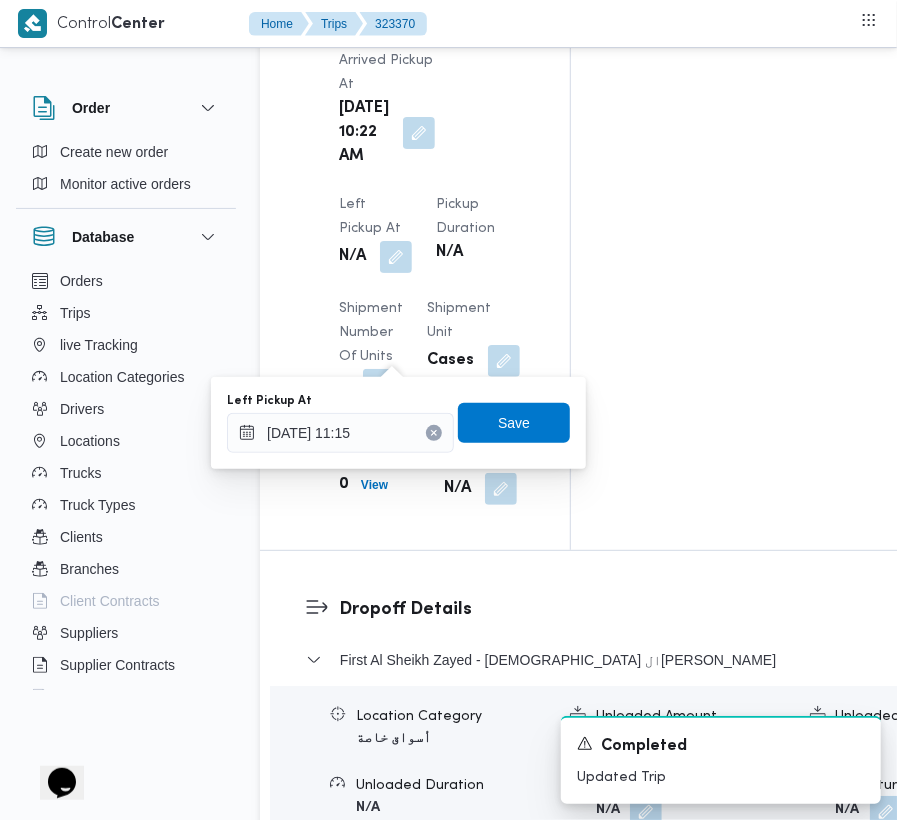 click on "Left Pickup At [DATE] 11:15 Save" at bounding box center (398, 423) 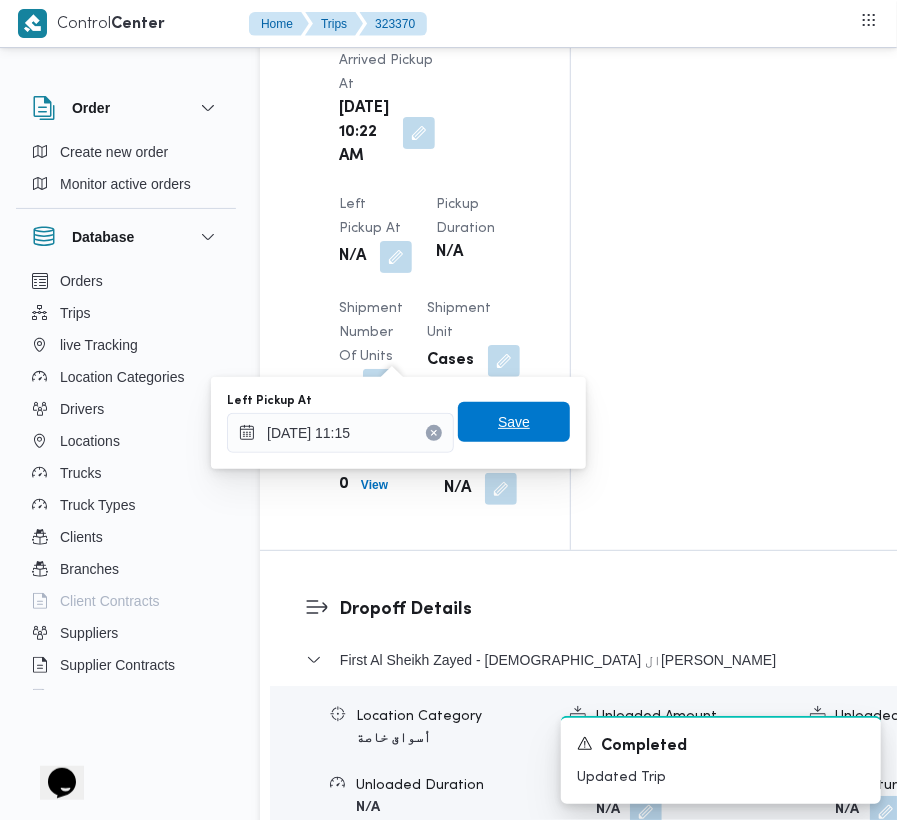 drag, startPoint x: 512, startPoint y: 402, endPoint x: 510, endPoint y: 414, distance: 12.165525 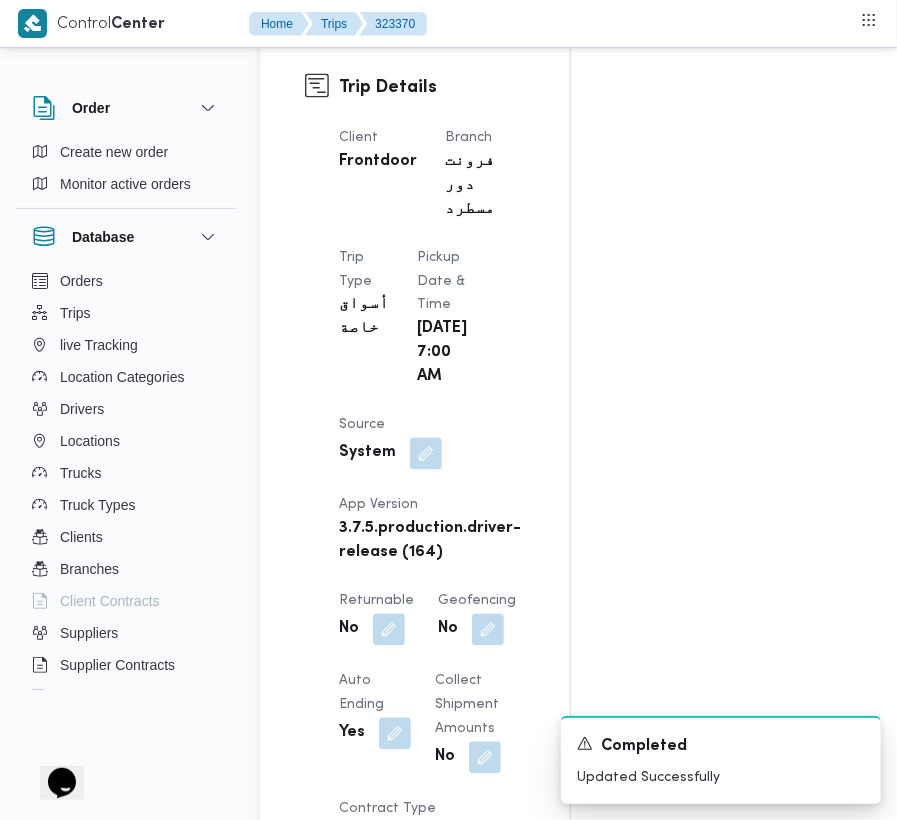 scroll, scrollTop: 126, scrollLeft: 0, axis: vertical 